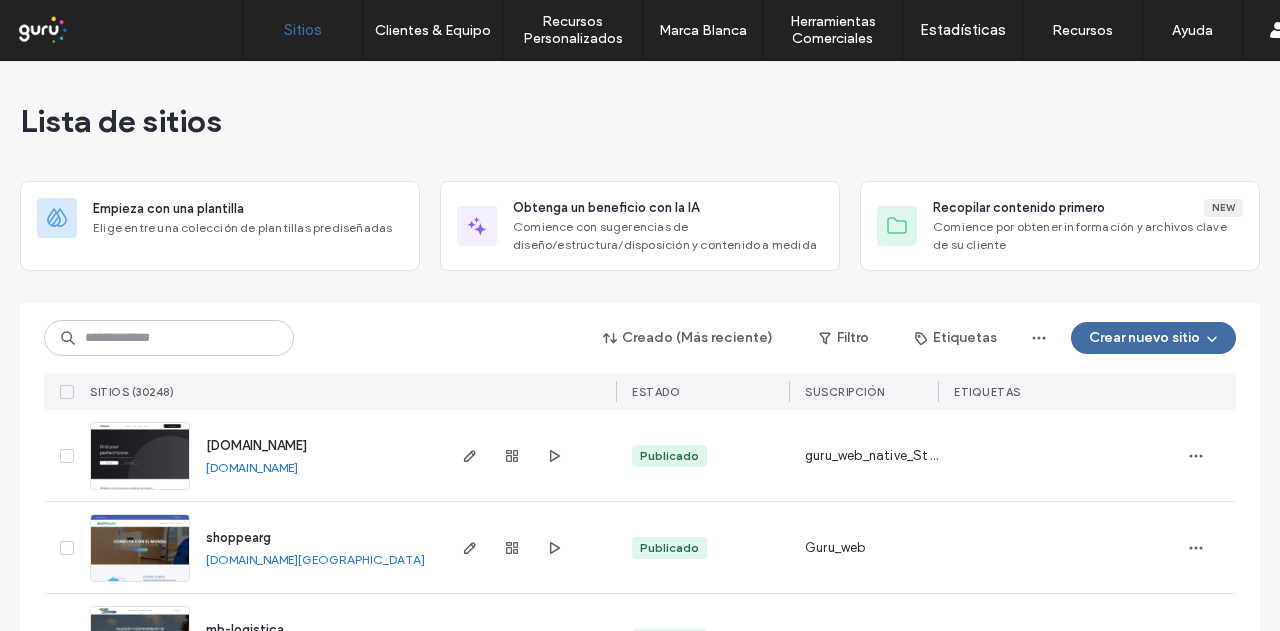 scroll, scrollTop: 0, scrollLeft: 0, axis: both 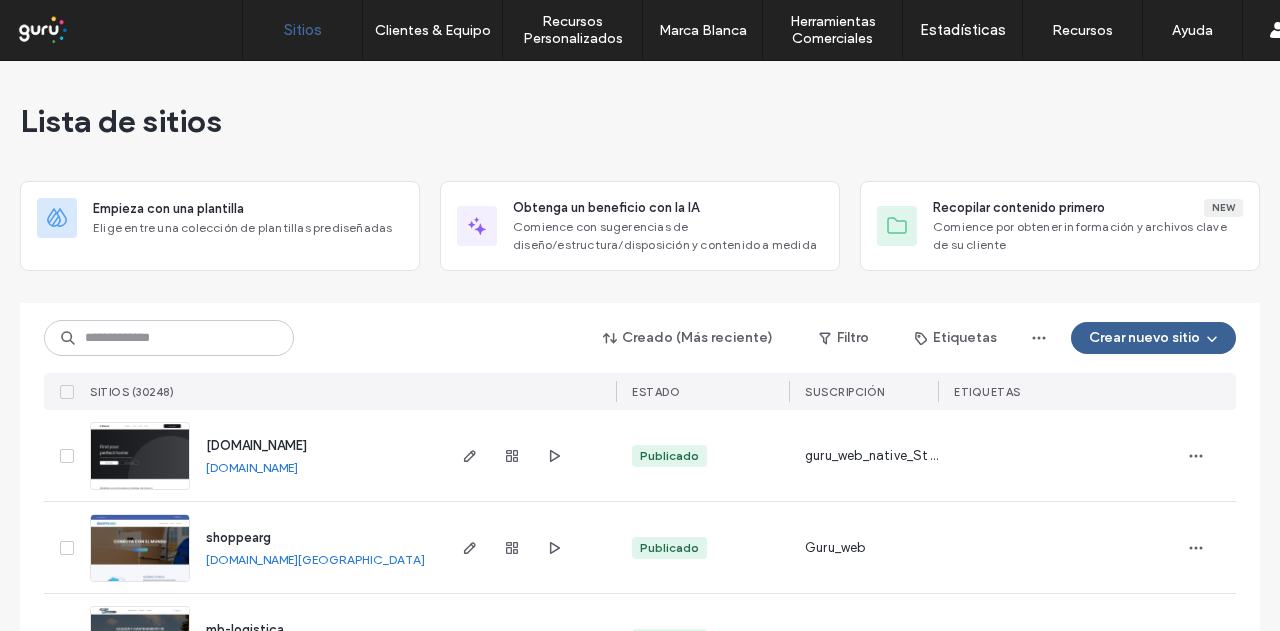 click on "Crear nuevo sitio" at bounding box center [1153, 338] 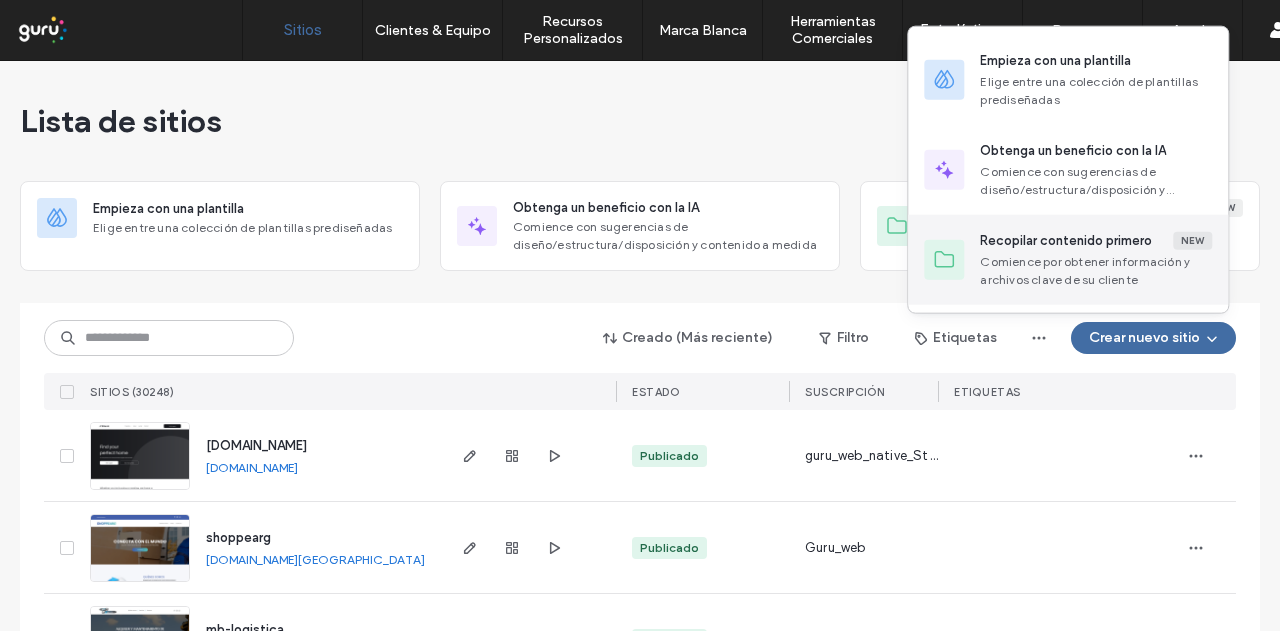click on "Recopilar contenido primero" at bounding box center [1066, 241] 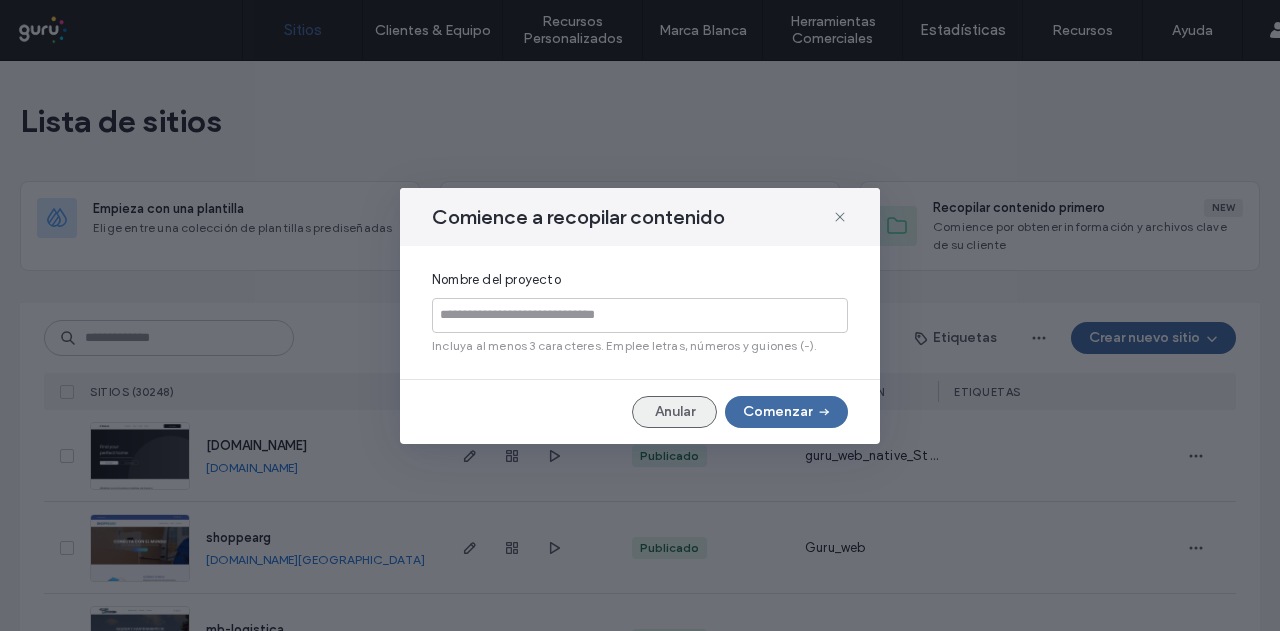 click on "Anular" at bounding box center (674, 412) 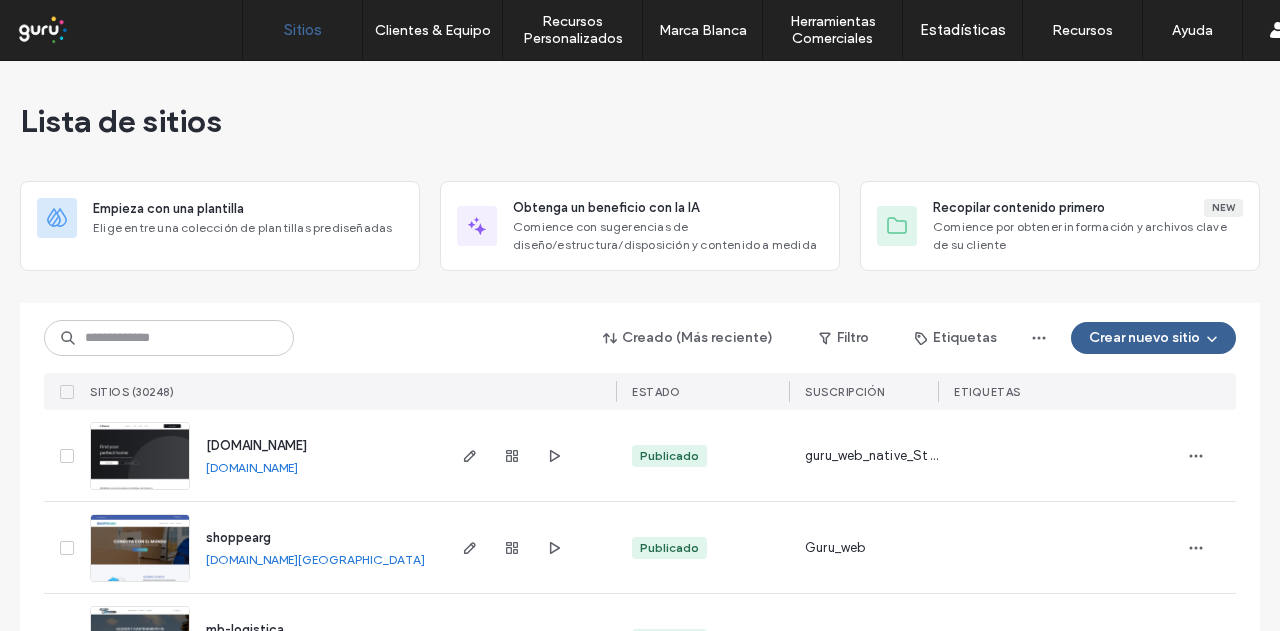 click on "Crear nuevo sitio" at bounding box center [1153, 338] 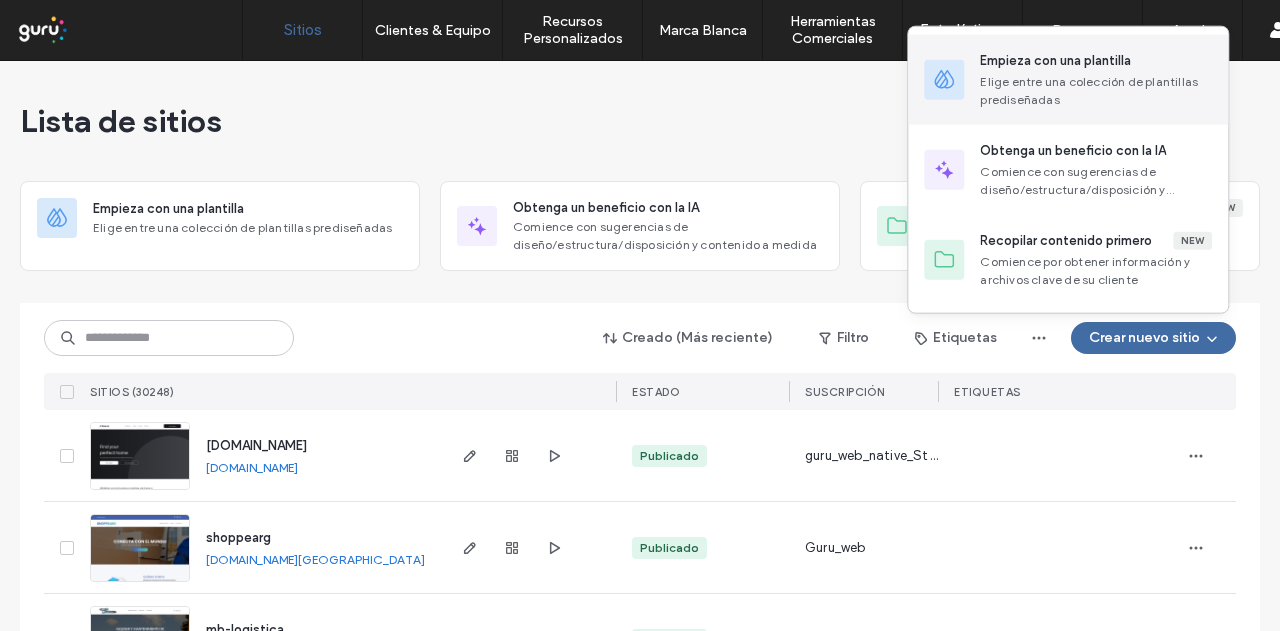 click on "Empieza con una plantilla" at bounding box center [1055, 61] 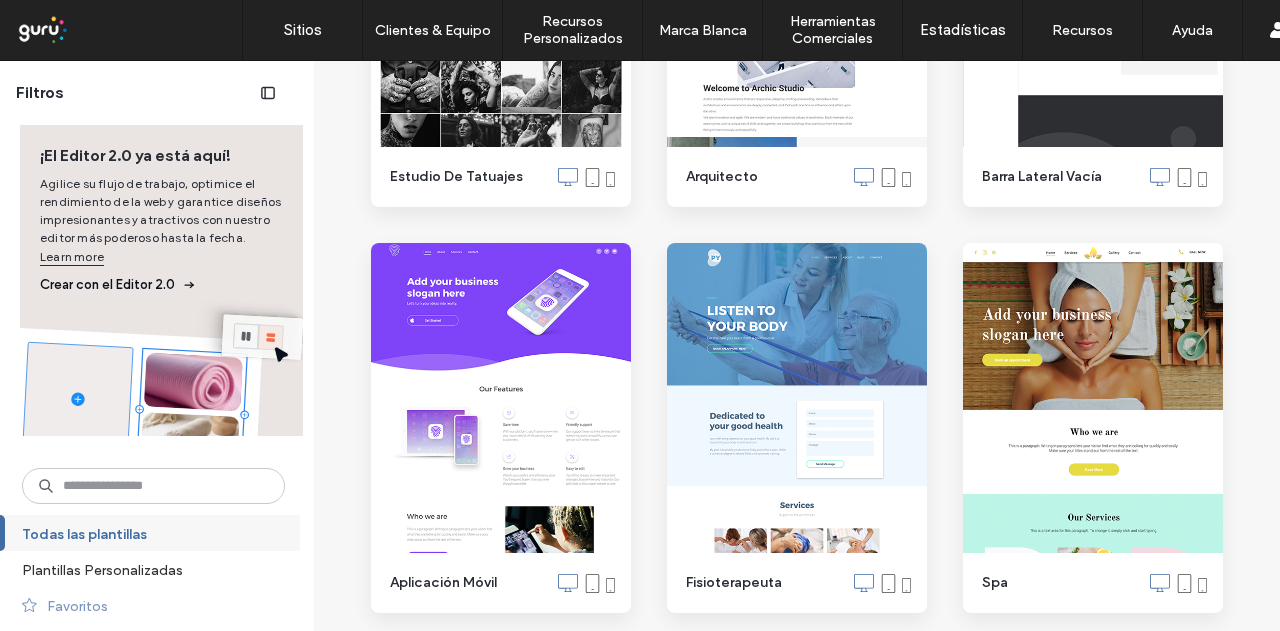 scroll, scrollTop: 6500, scrollLeft: 0, axis: vertical 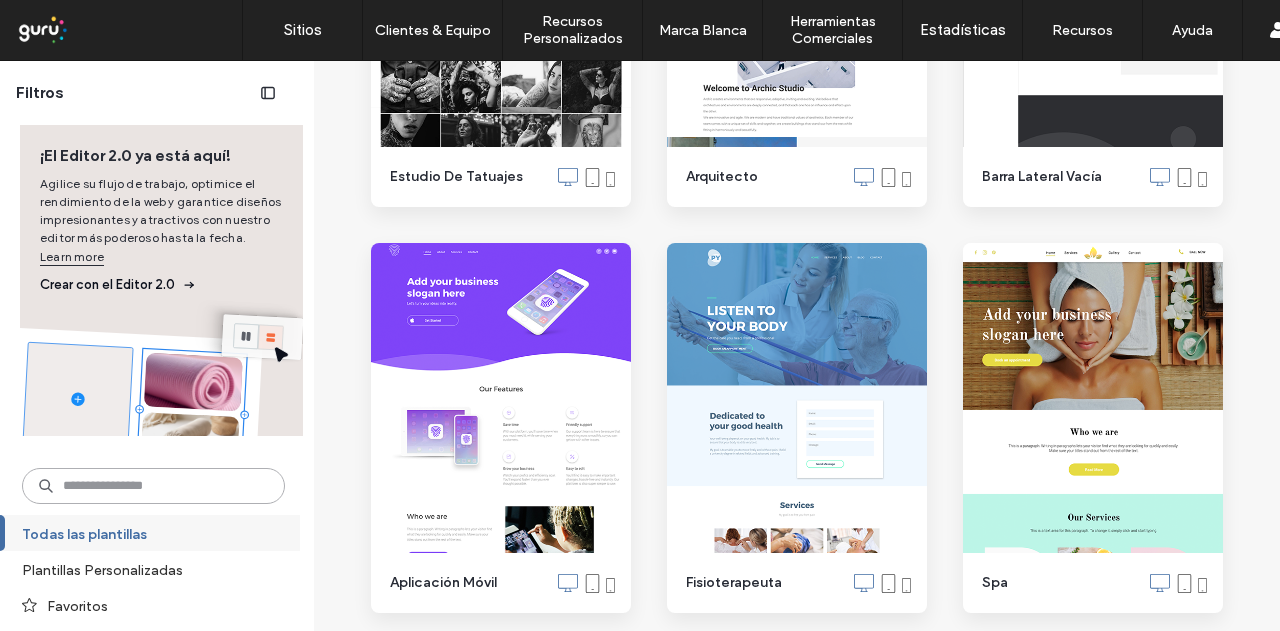 click at bounding box center [153, 486] 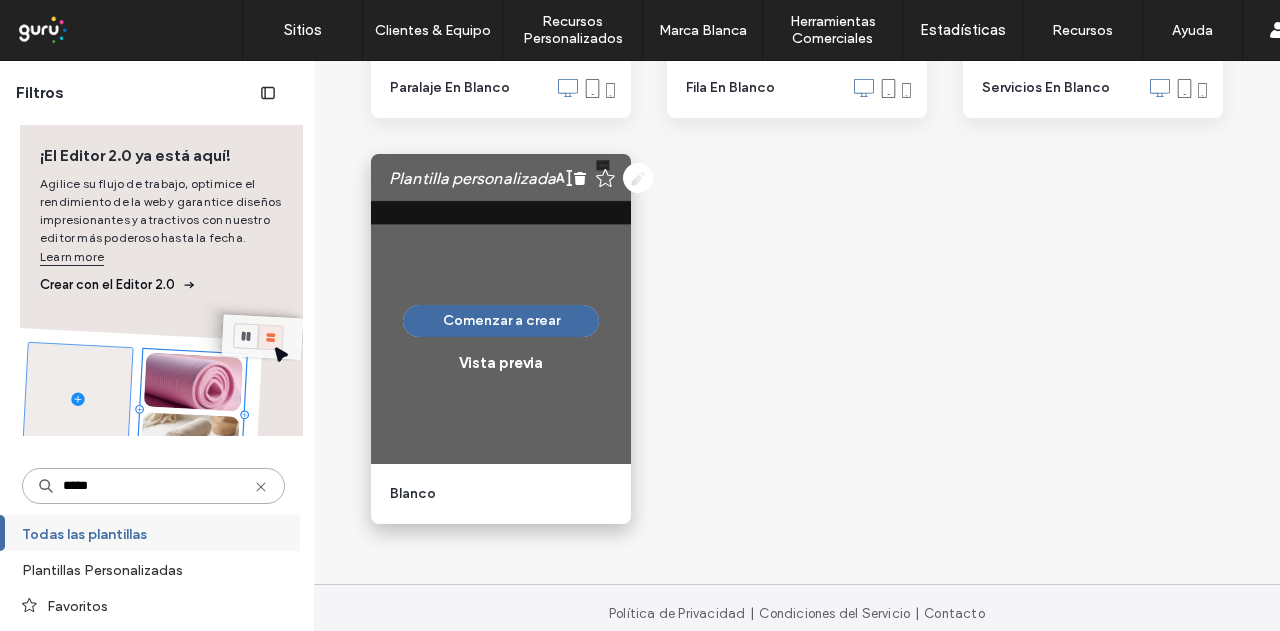 scroll, scrollTop: 910, scrollLeft: 0, axis: vertical 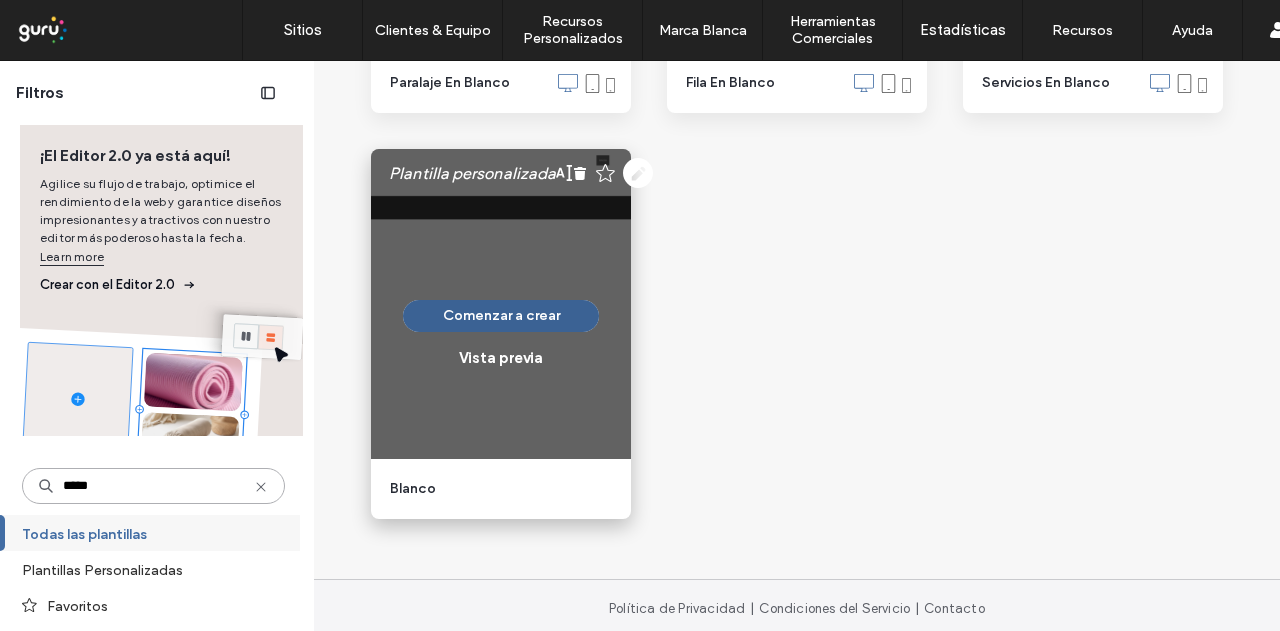 type on "*****" 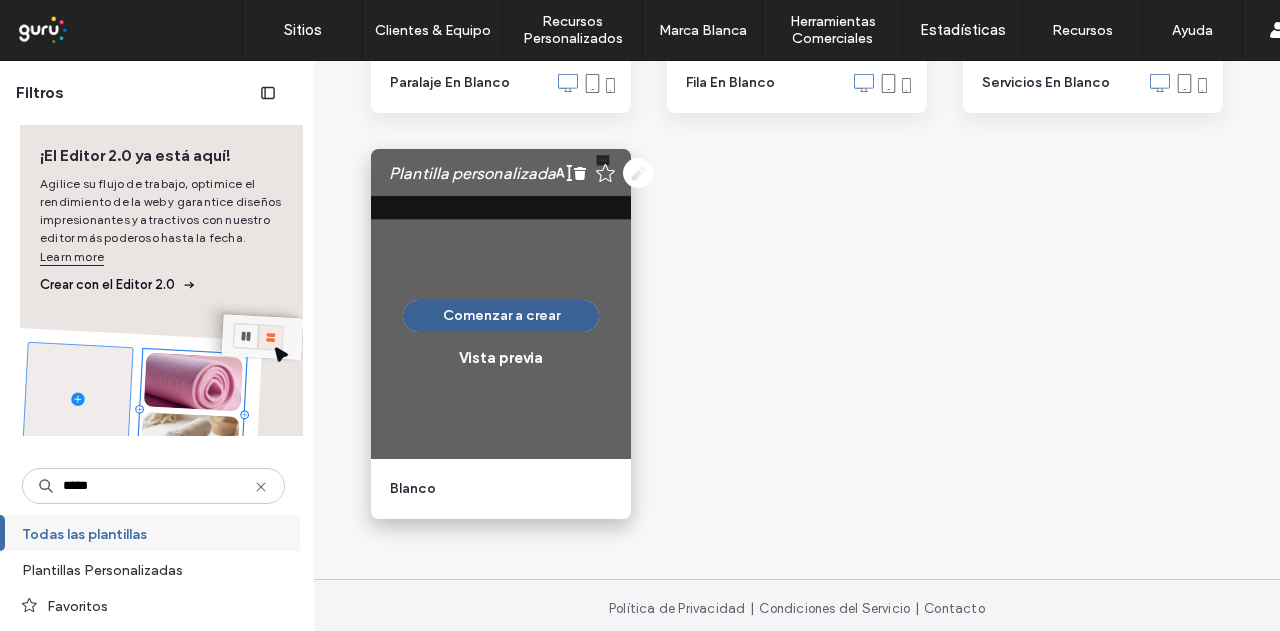 click on "Comenzar a crear" at bounding box center (501, 316) 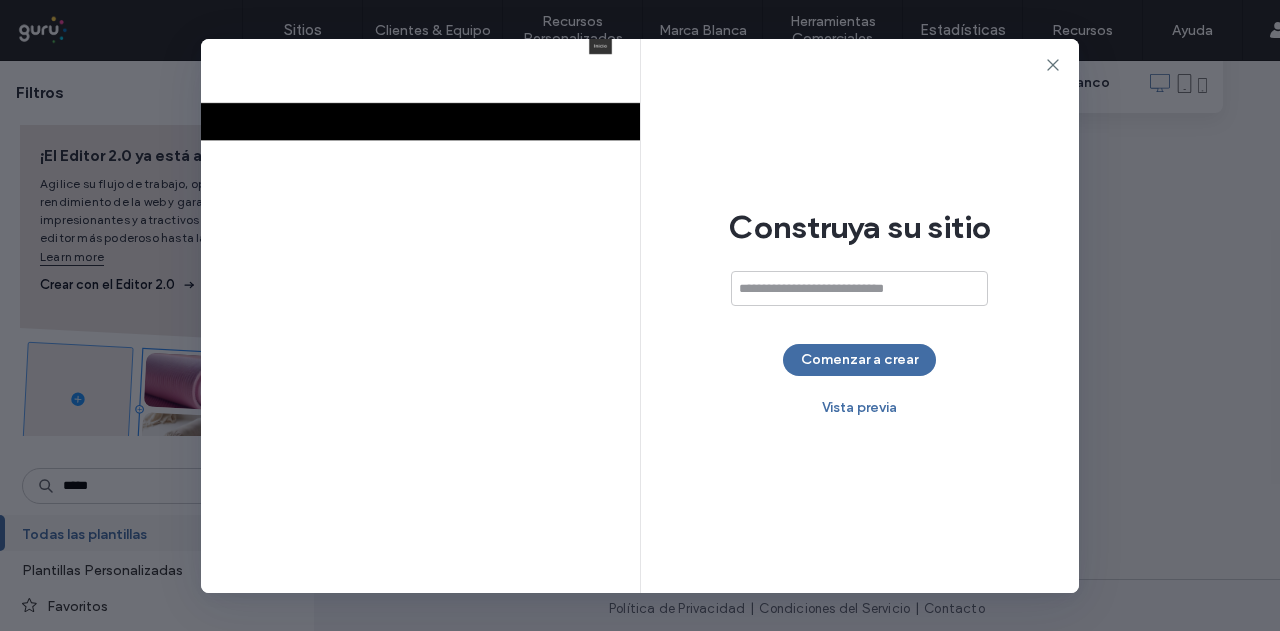 click at bounding box center [859, 288] 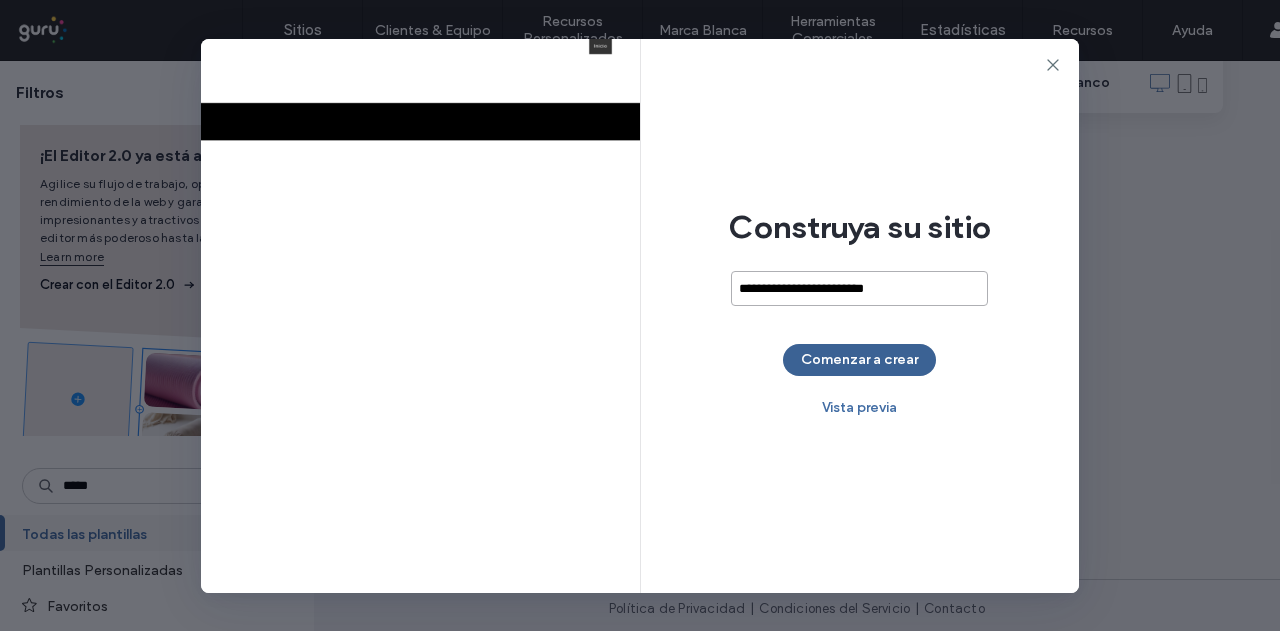 type on "**********" 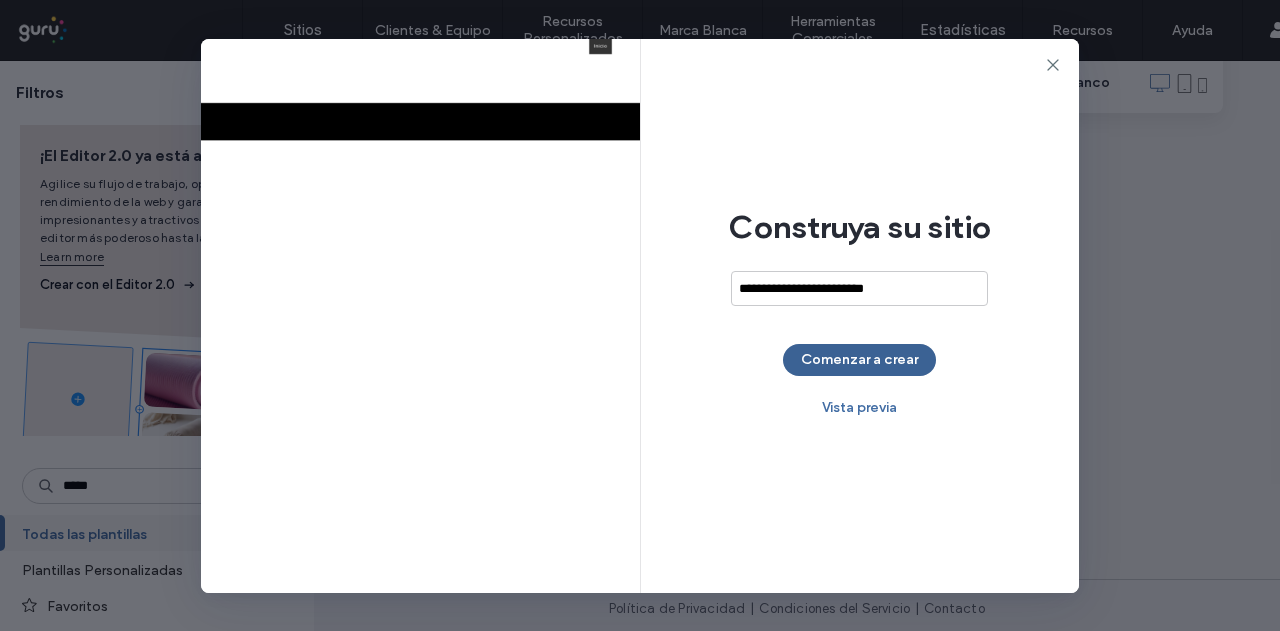 click on "Comenzar a crear" at bounding box center [859, 360] 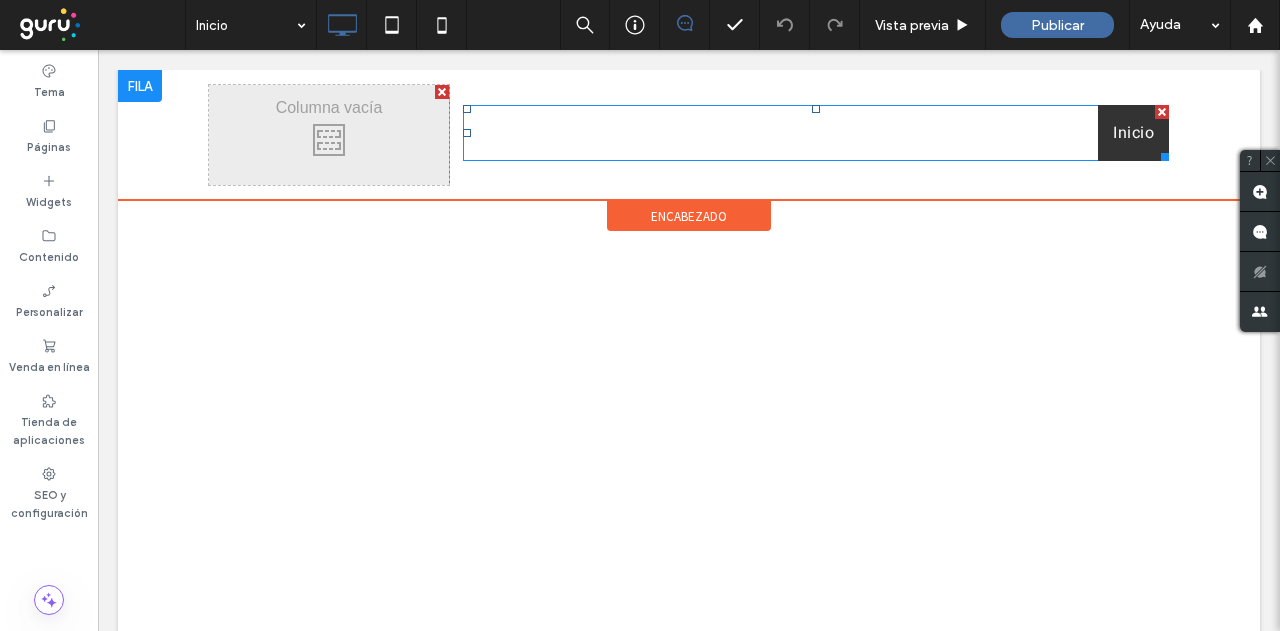scroll, scrollTop: 0, scrollLeft: 0, axis: both 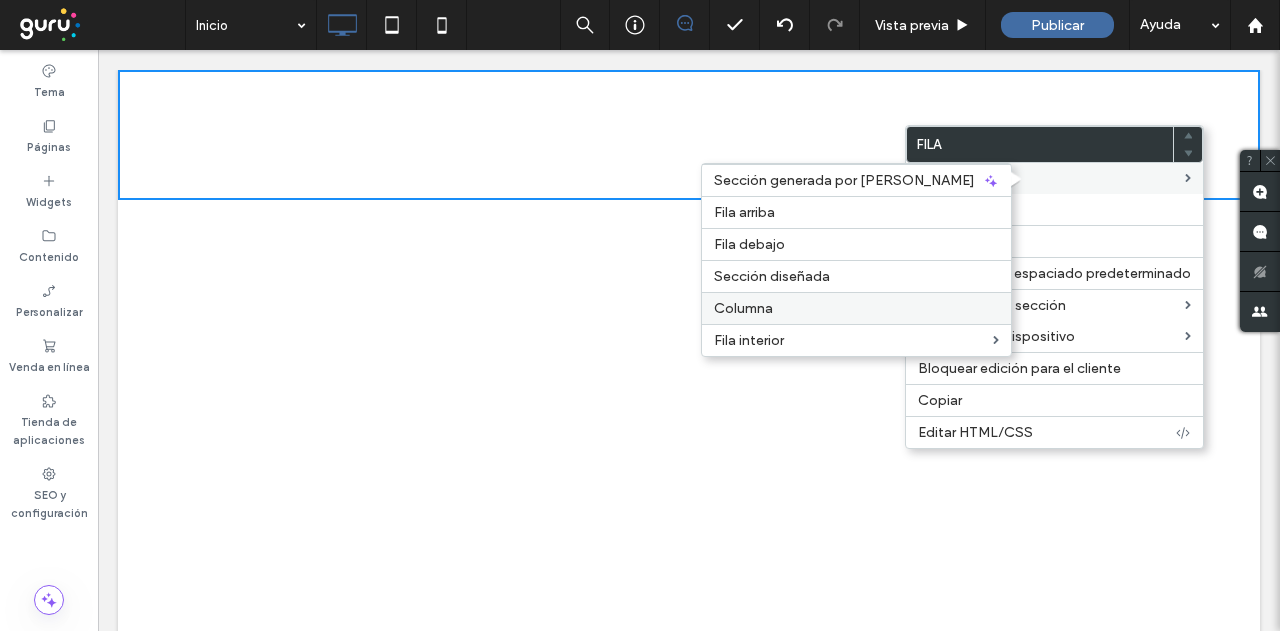 click on "Columna" at bounding box center [743, 308] 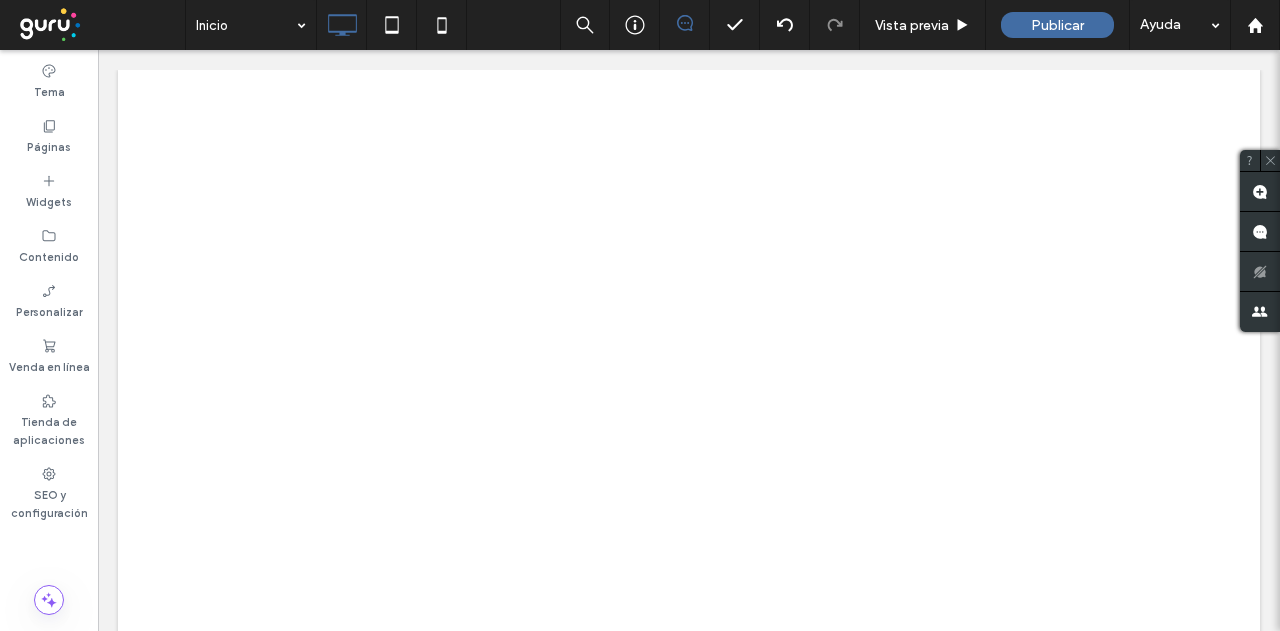 click on "Click To Paste" at bounding box center [369, 135] 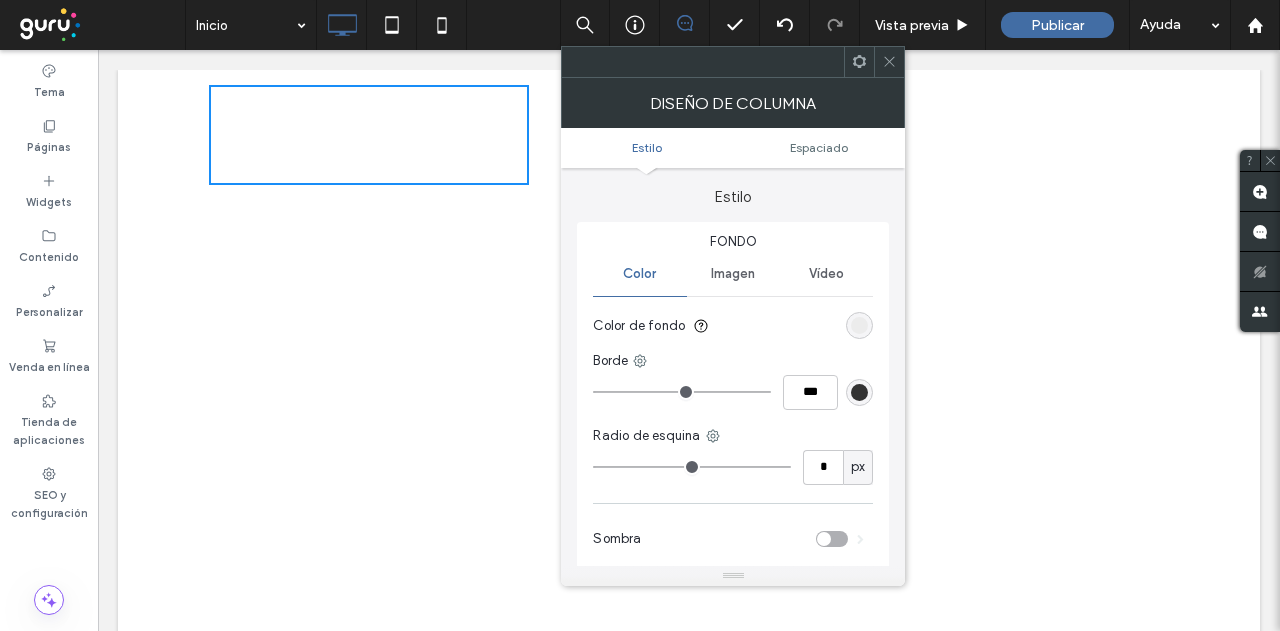 click on "Click To Paste     Click To Paste" at bounding box center (1009, 135) 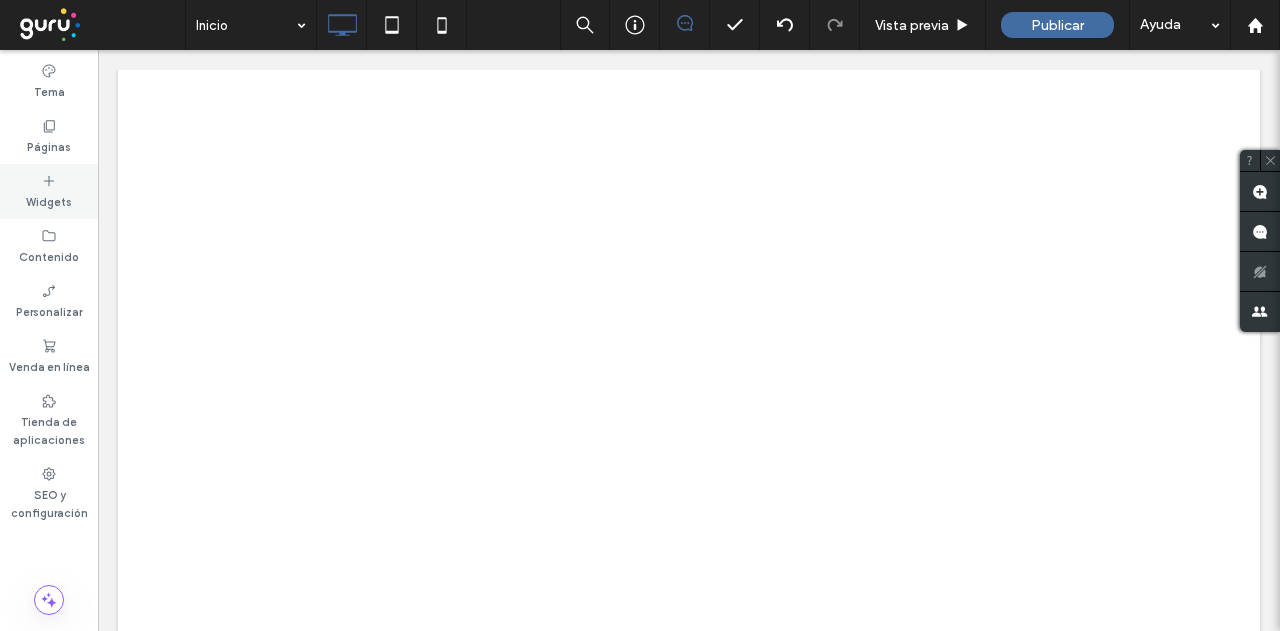 click at bounding box center [49, 180] 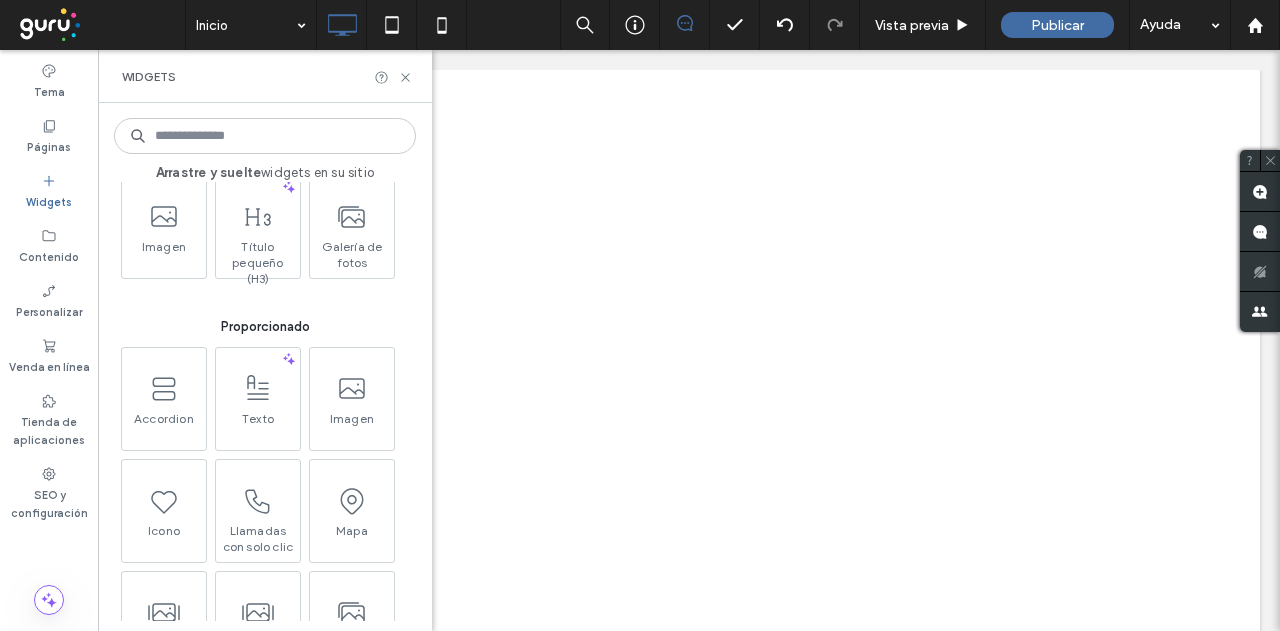 scroll, scrollTop: 200, scrollLeft: 0, axis: vertical 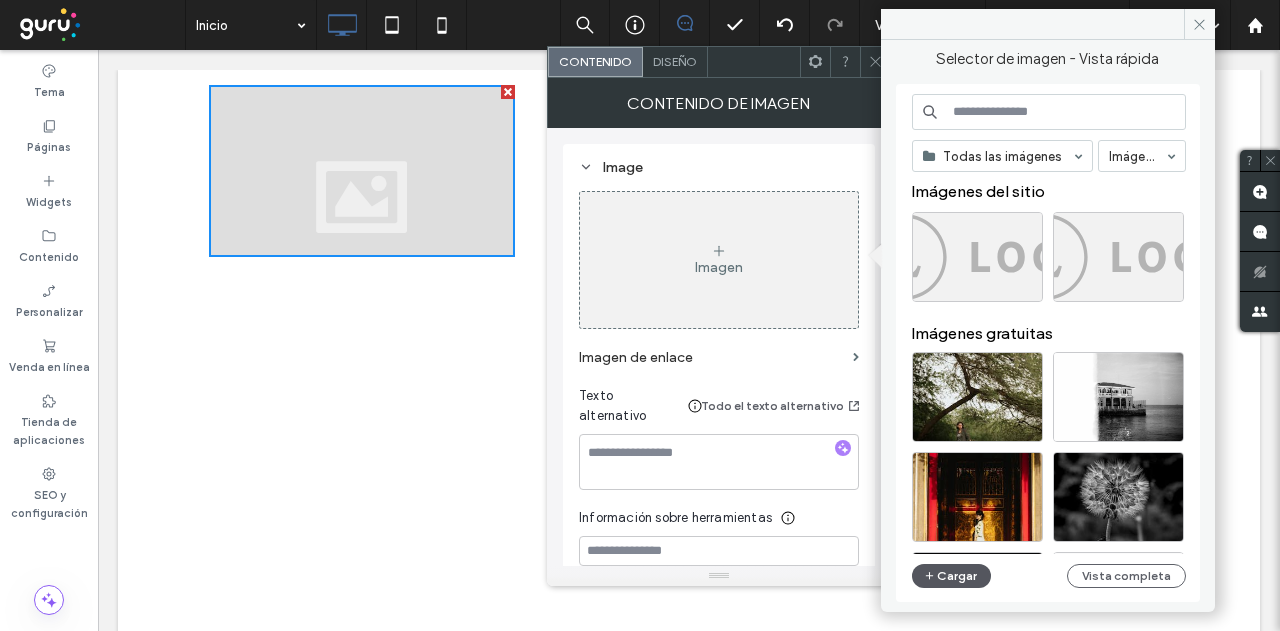 click on "Cargar" at bounding box center (952, 576) 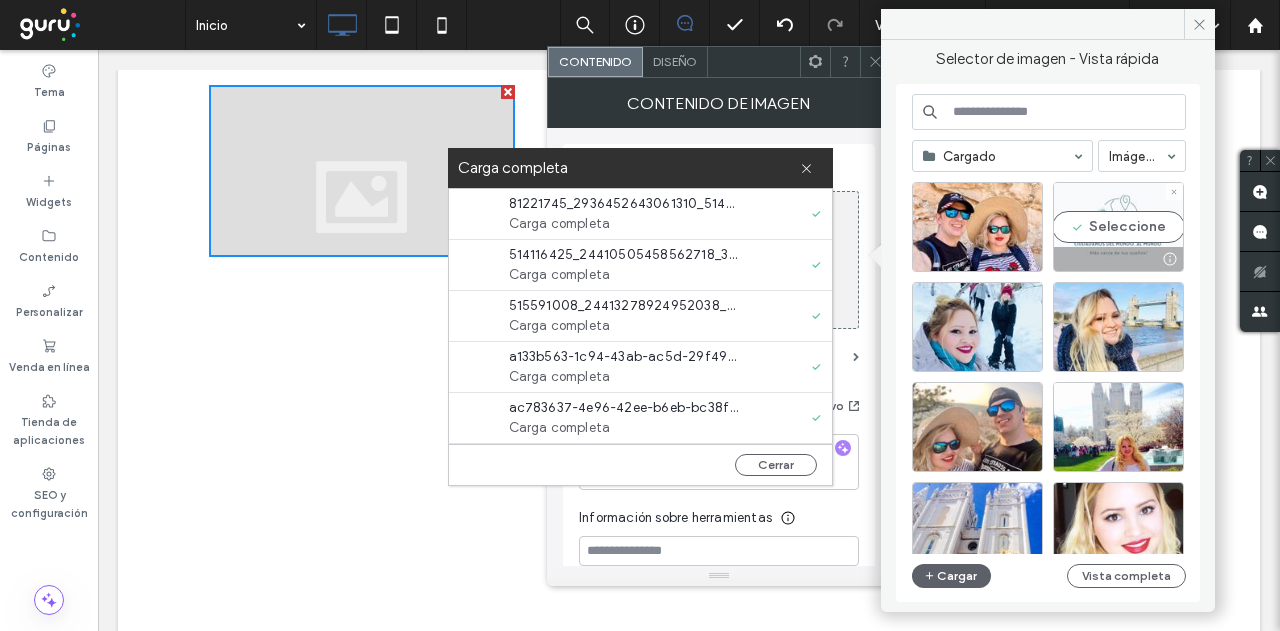 click on "Seleccione" at bounding box center (1118, 227) 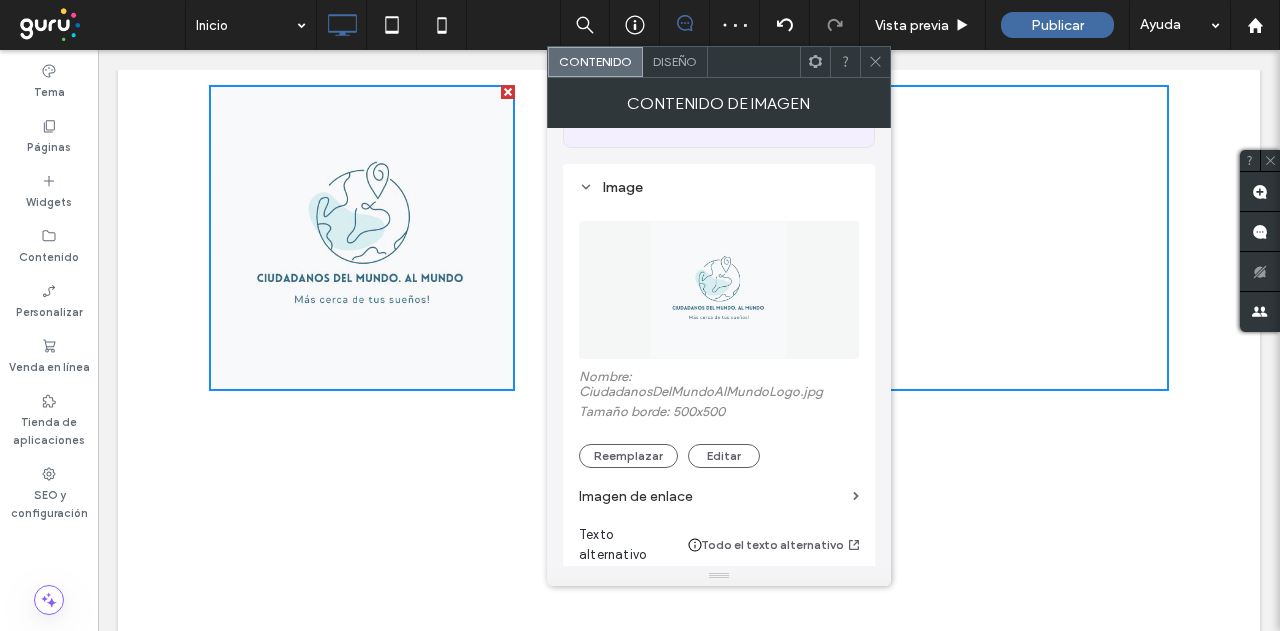 scroll, scrollTop: 200, scrollLeft: 0, axis: vertical 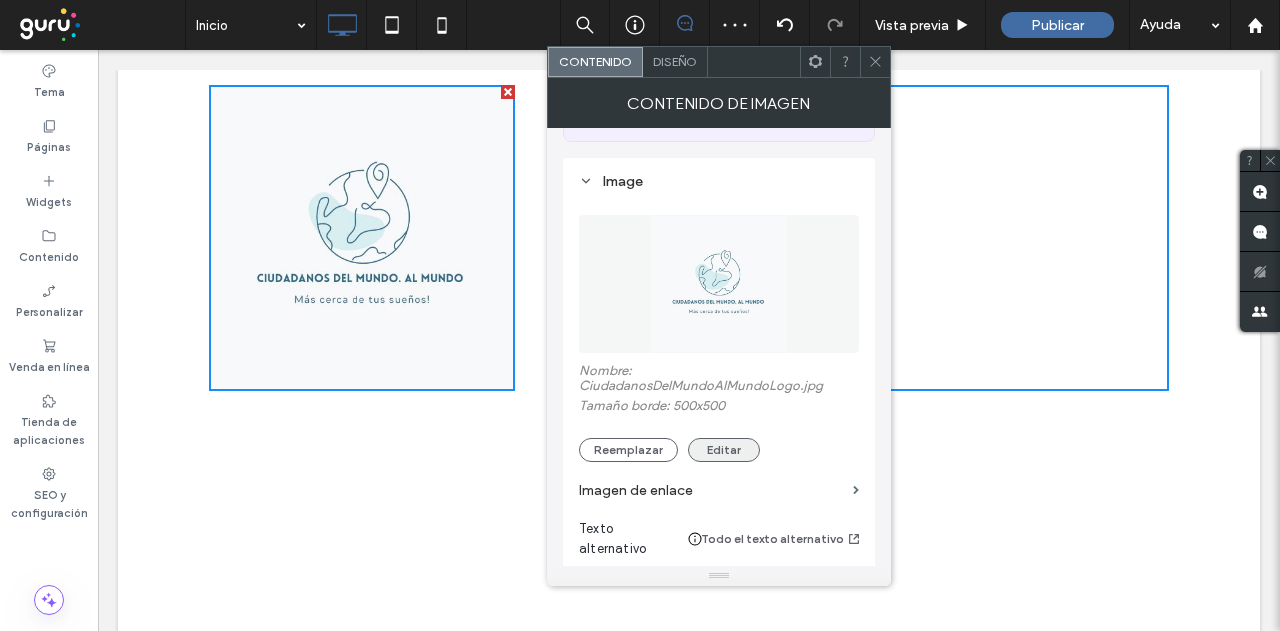click on "Editar" at bounding box center (724, 450) 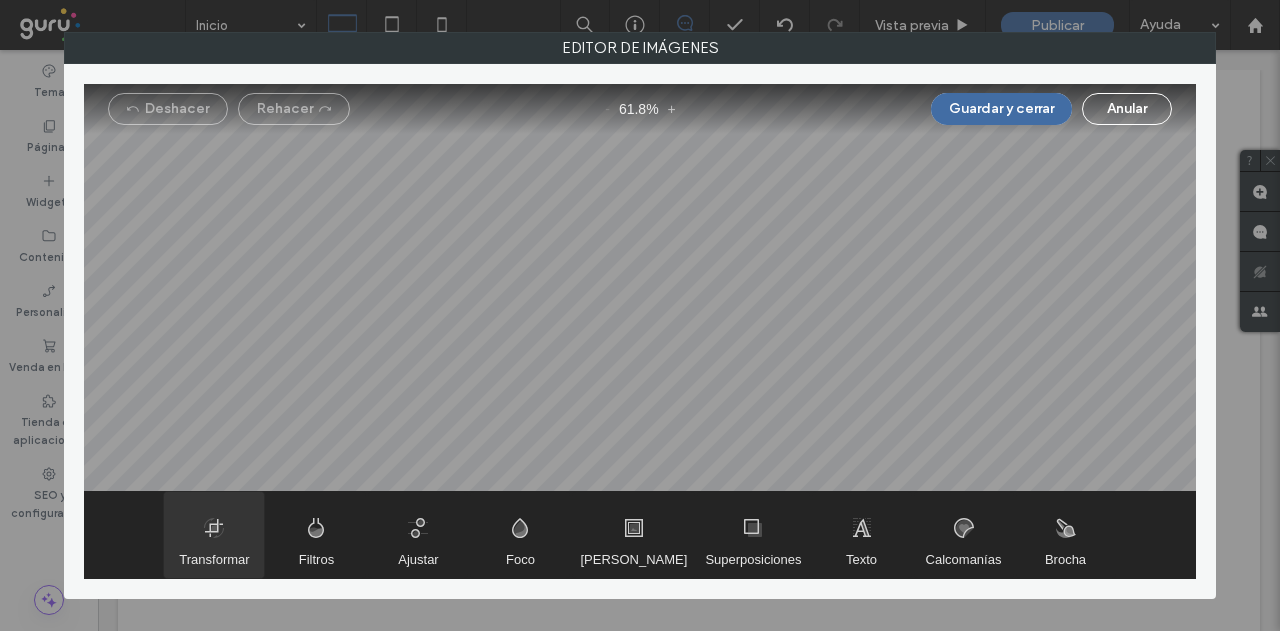 click at bounding box center [214, 535] 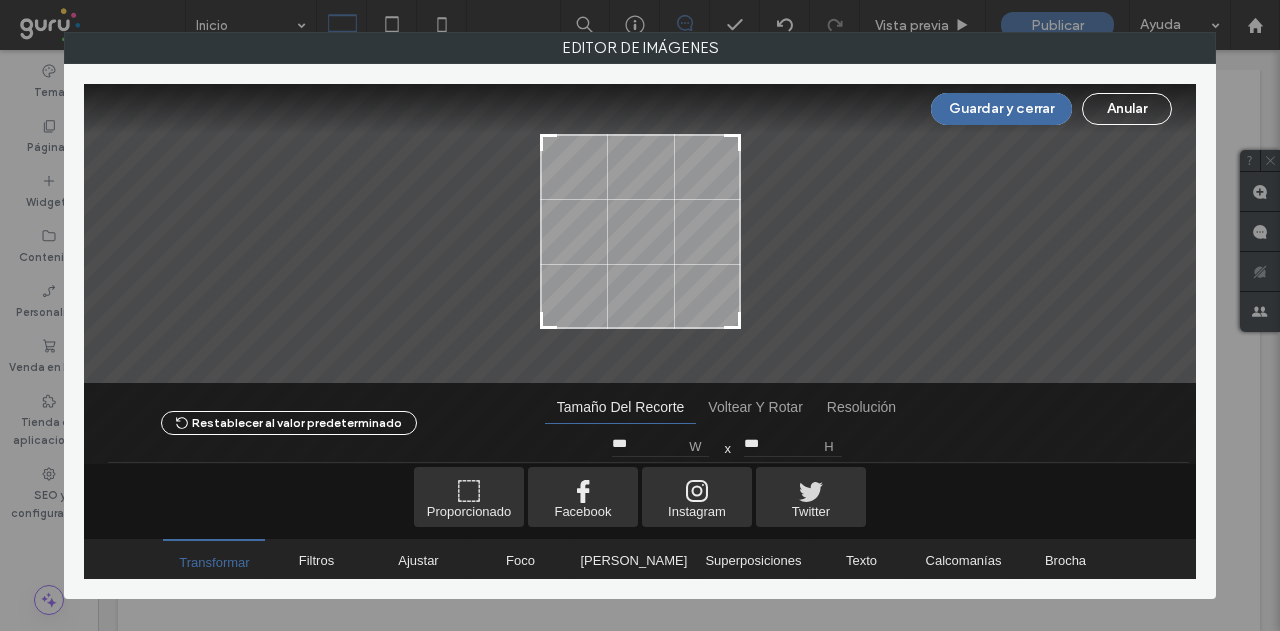 type on "***" 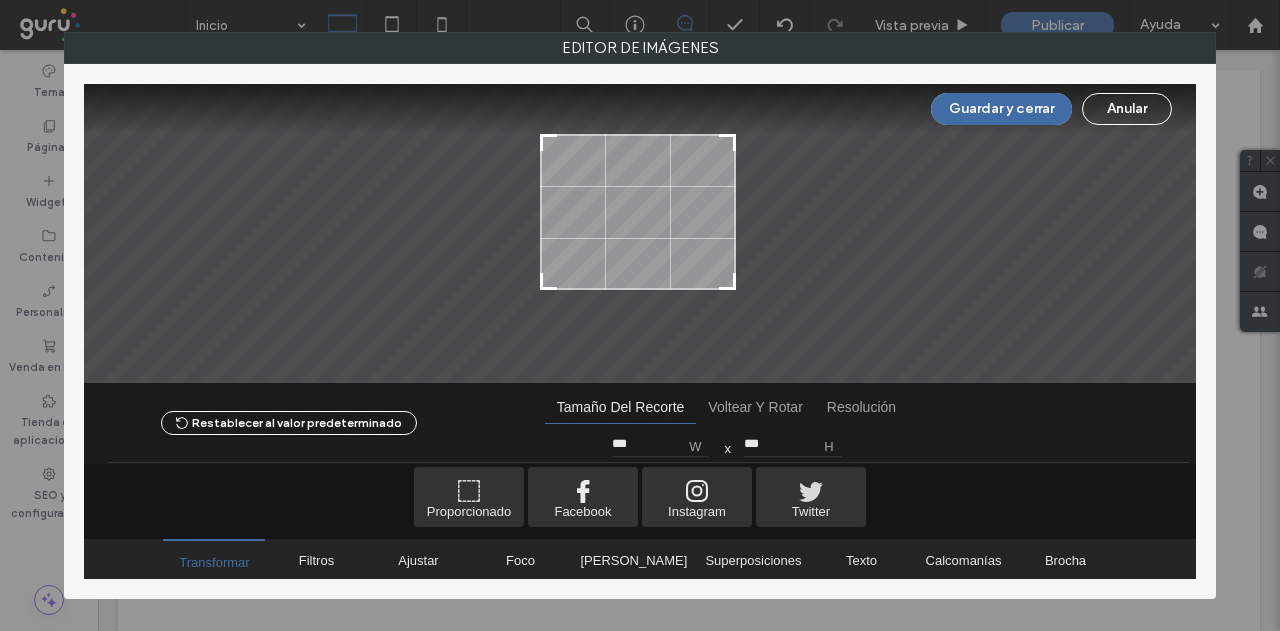 type on "***" 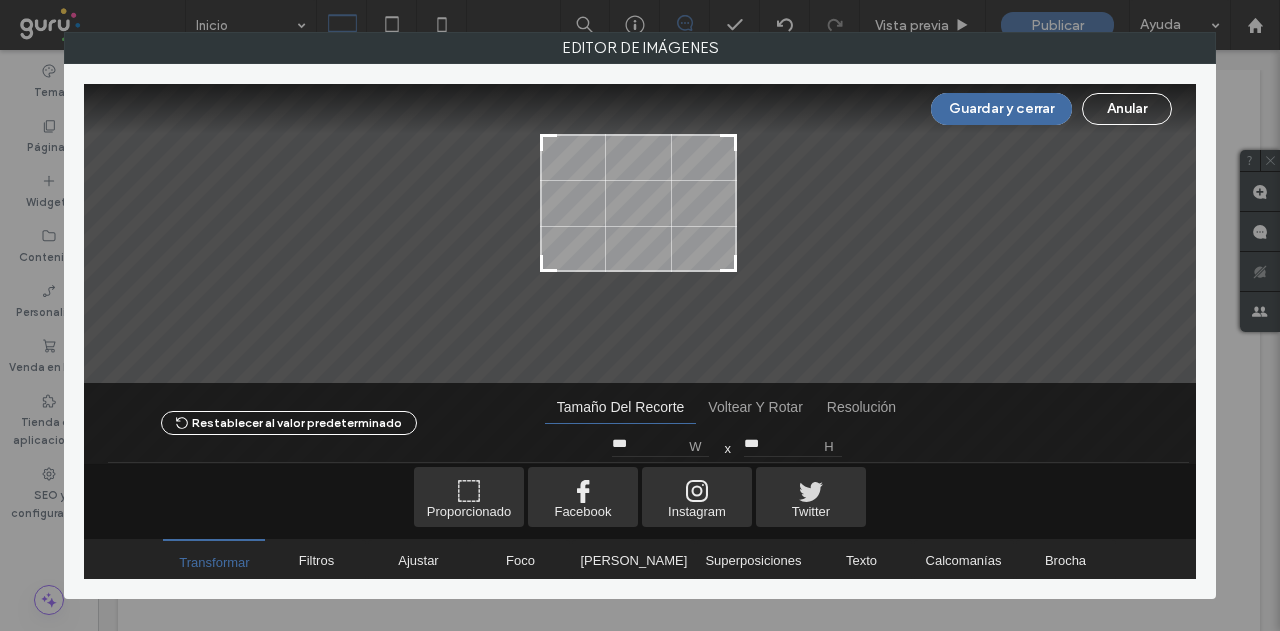 type on "***" 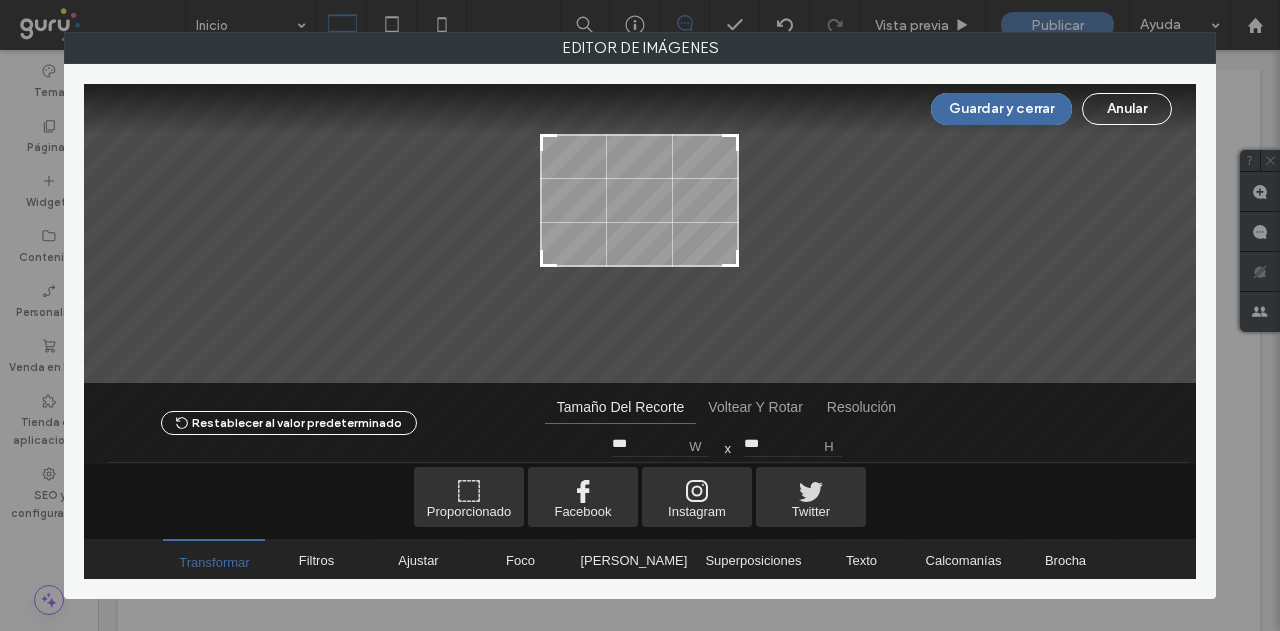 type on "***" 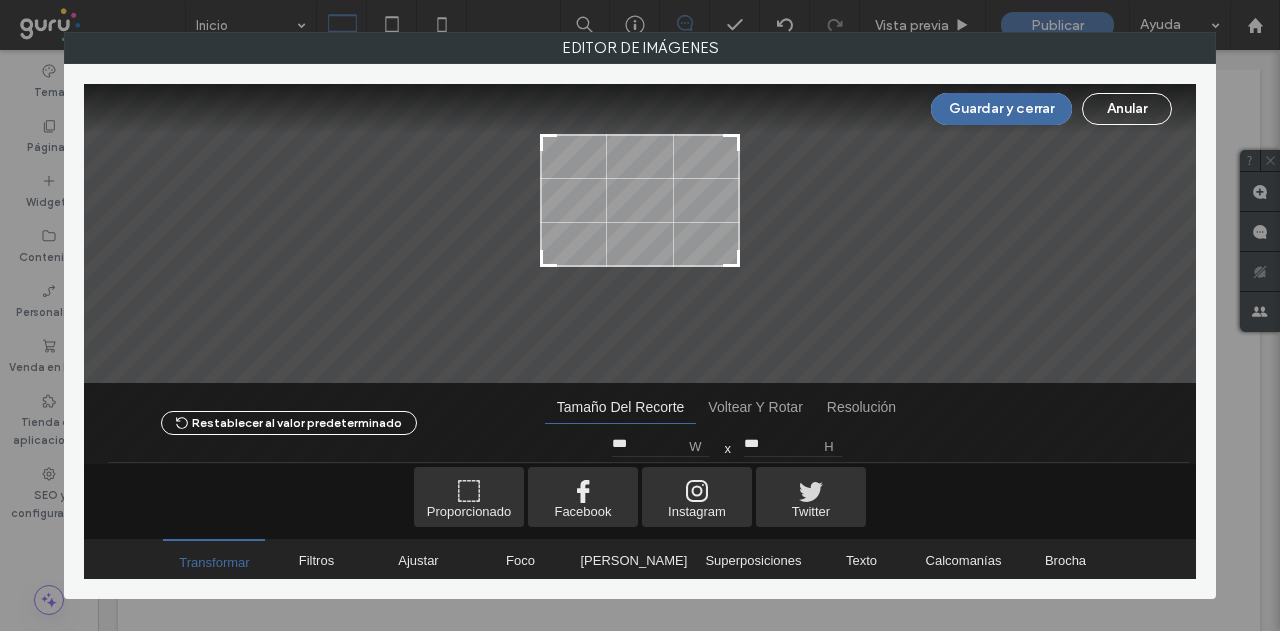 type on "***" 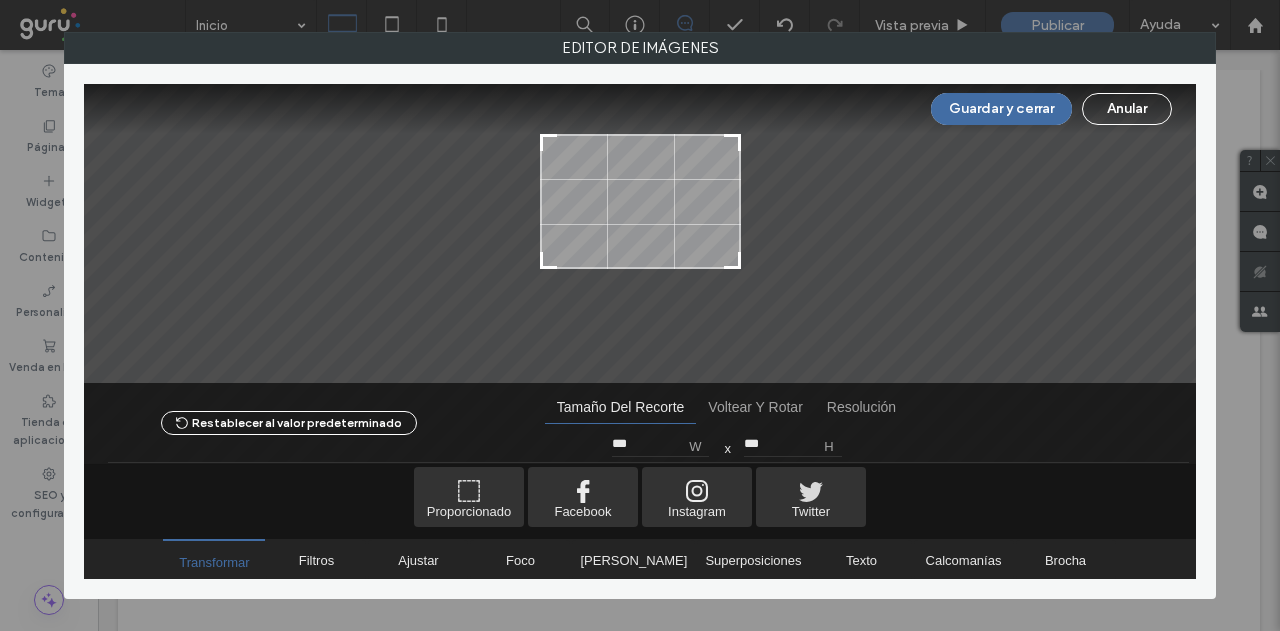 drag, startPoint x: 733, startPoint y: 329, endPoint x: 735, endPoint y: 263, distance: 66.0303 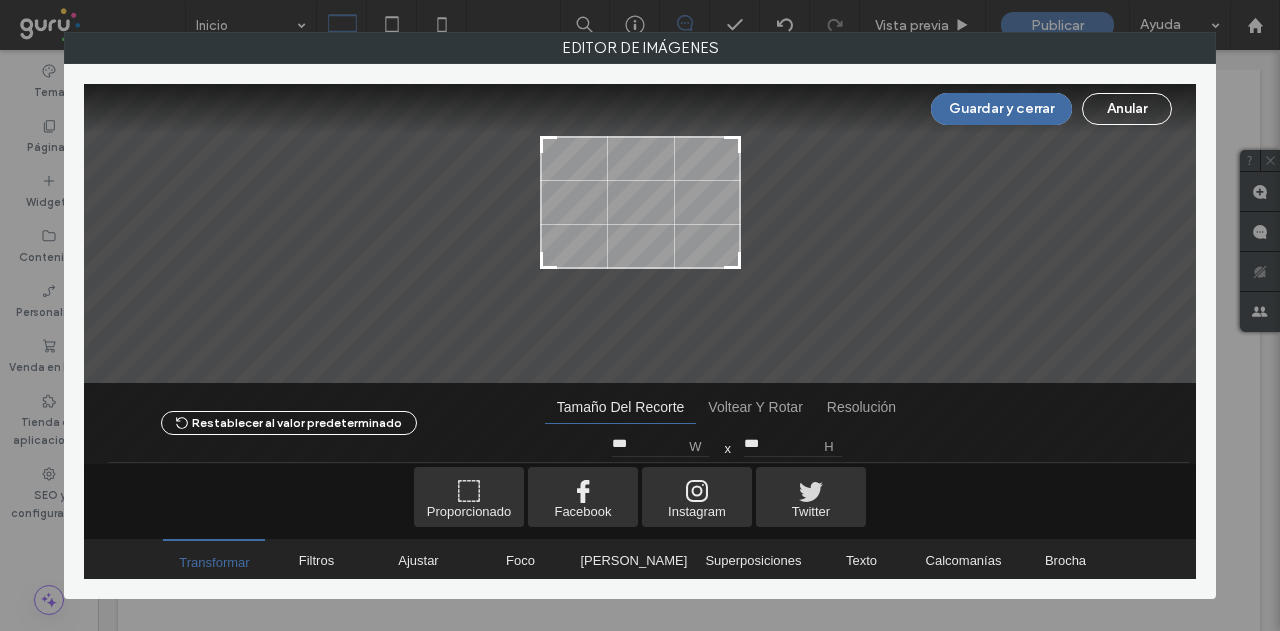 type on "***" 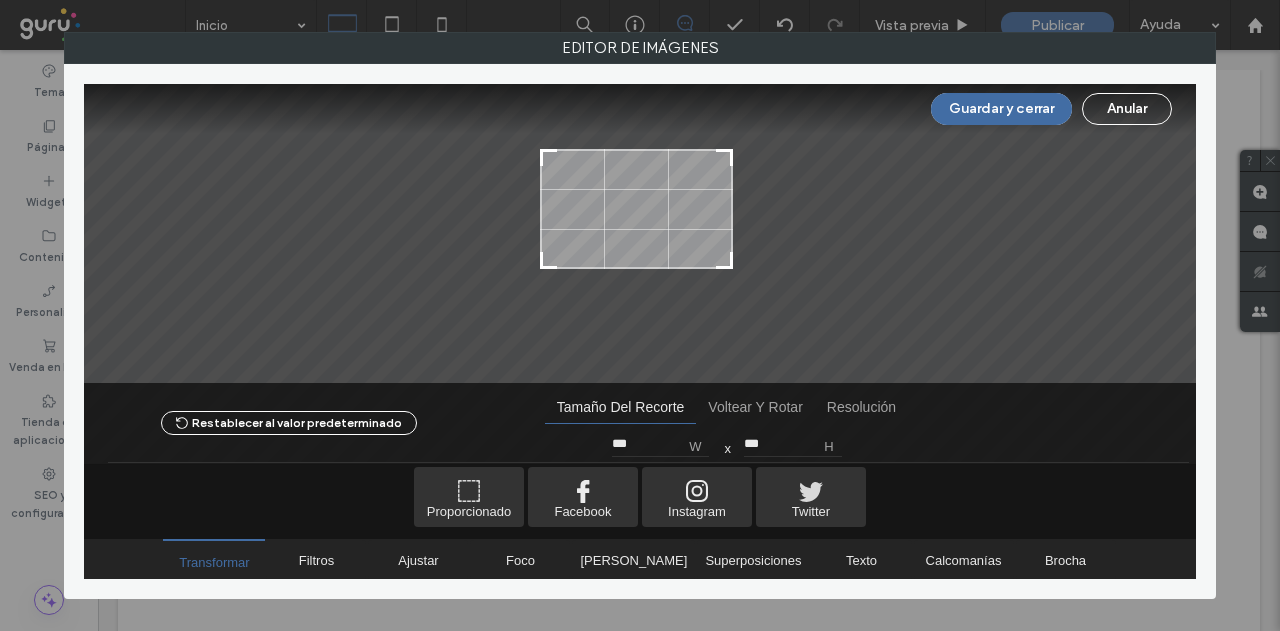 type on "***" 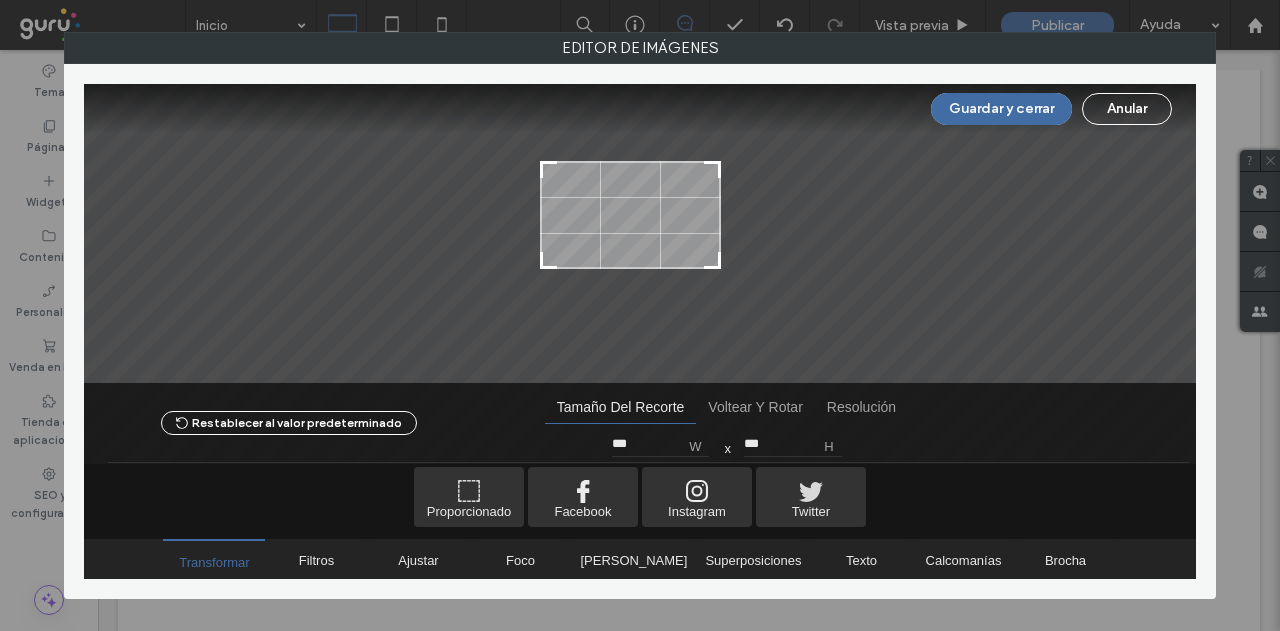 type on "***" 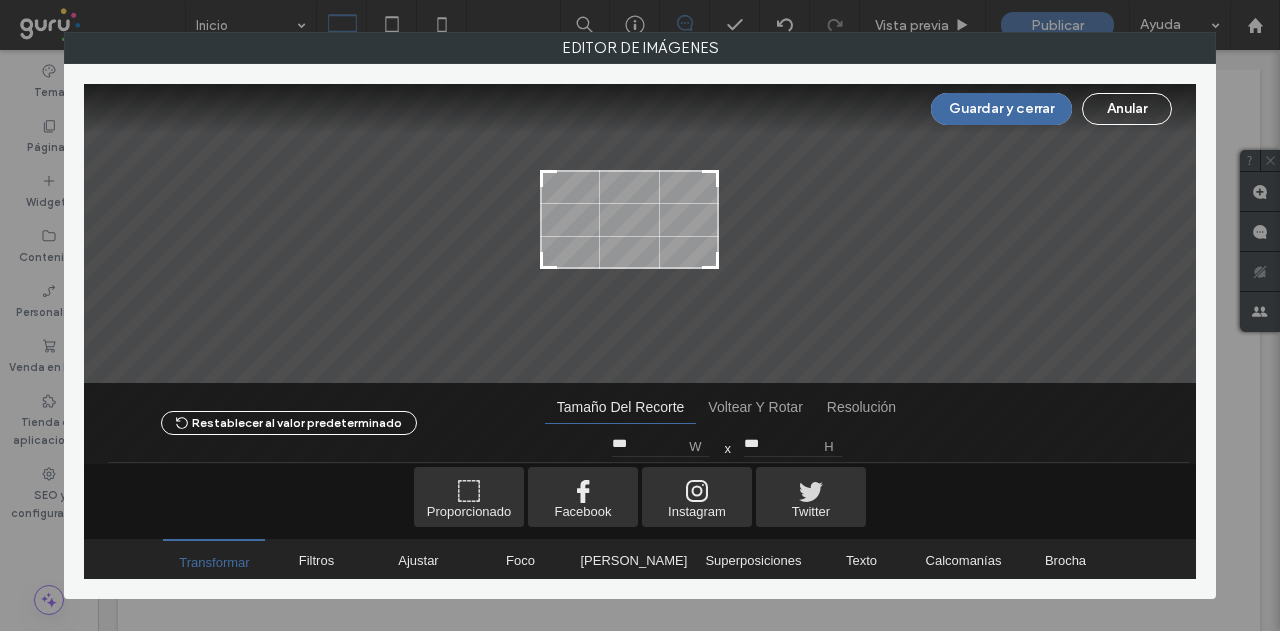 type on "***" 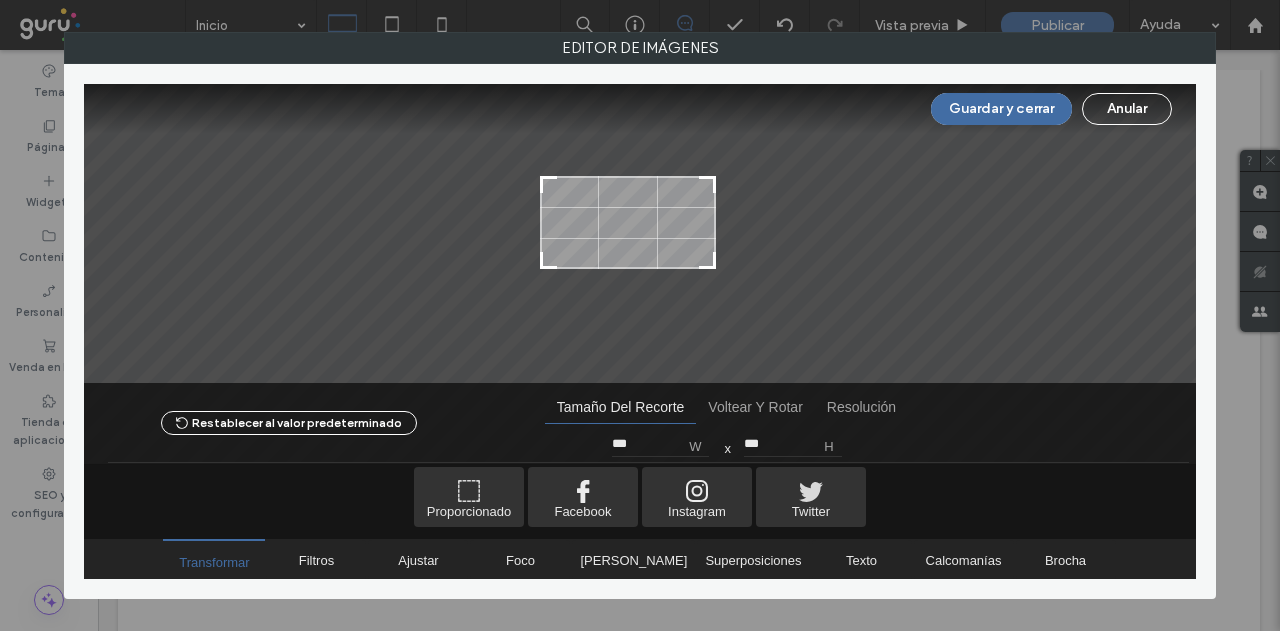 type on "***" 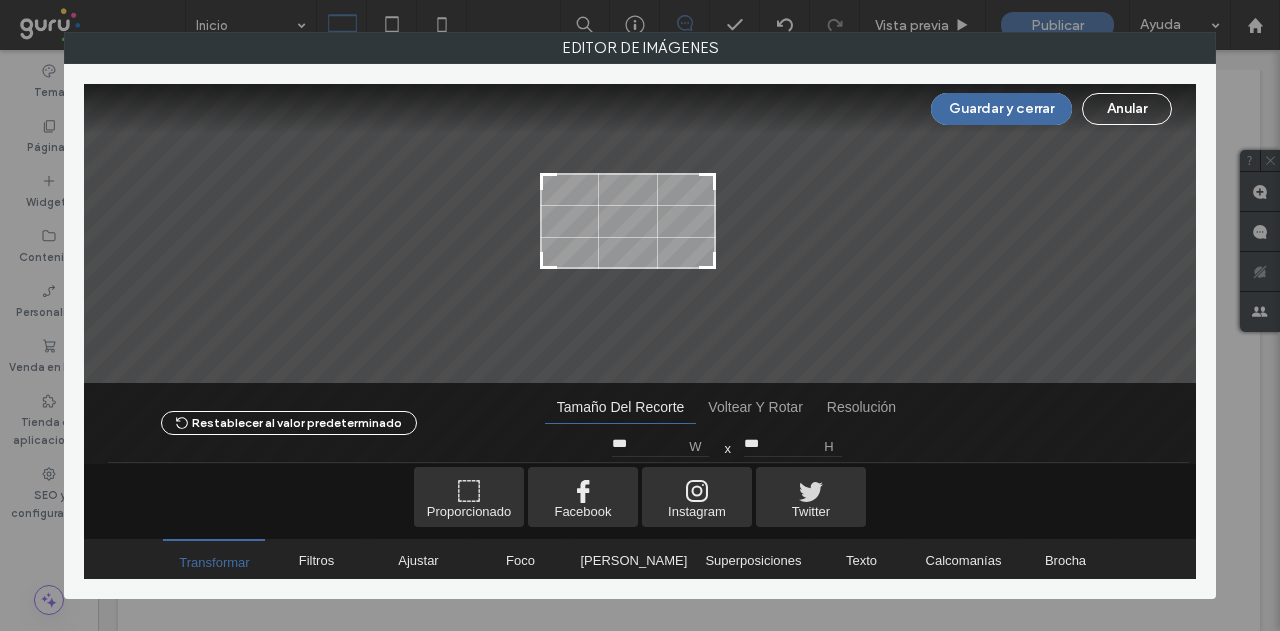 drag, startPoint x: 739, startPoint y: 135, endPoint x: 714, endPoint y: 174, distance: 46.32494 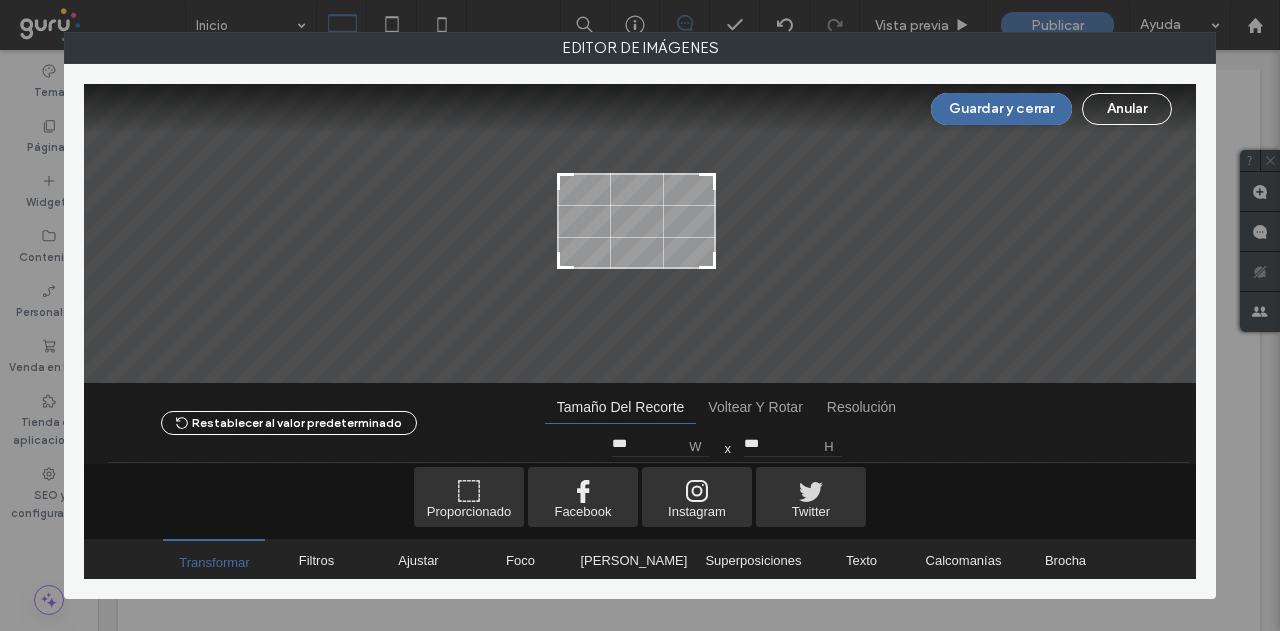 type on "***" 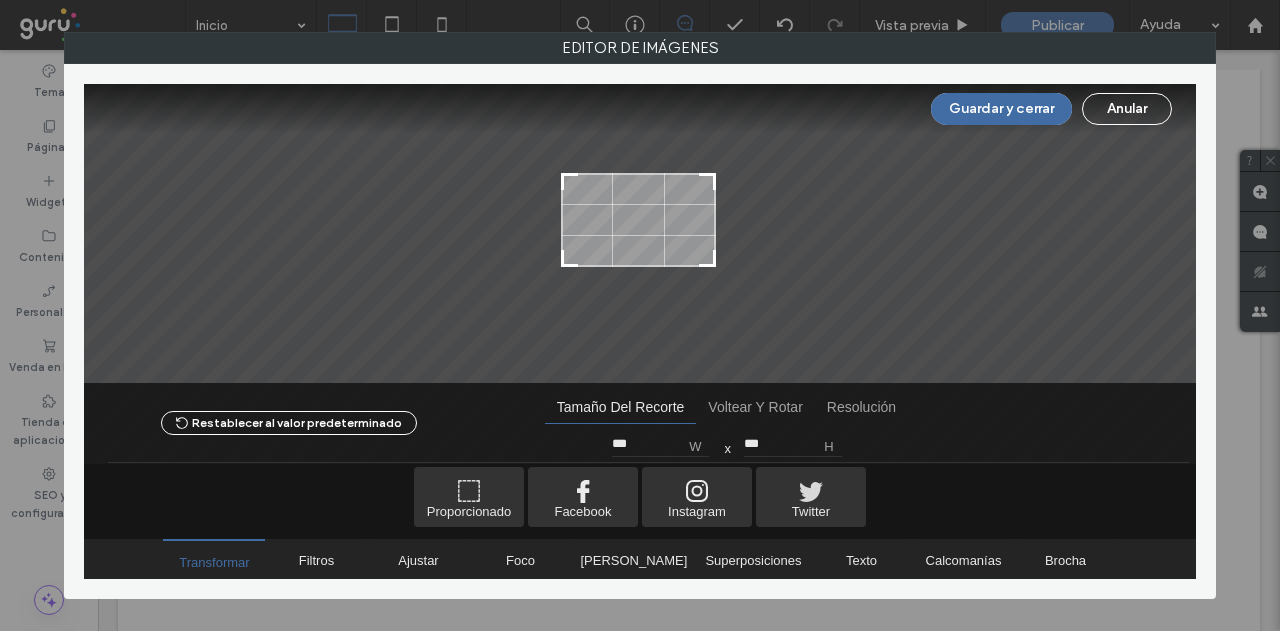 type on "***" 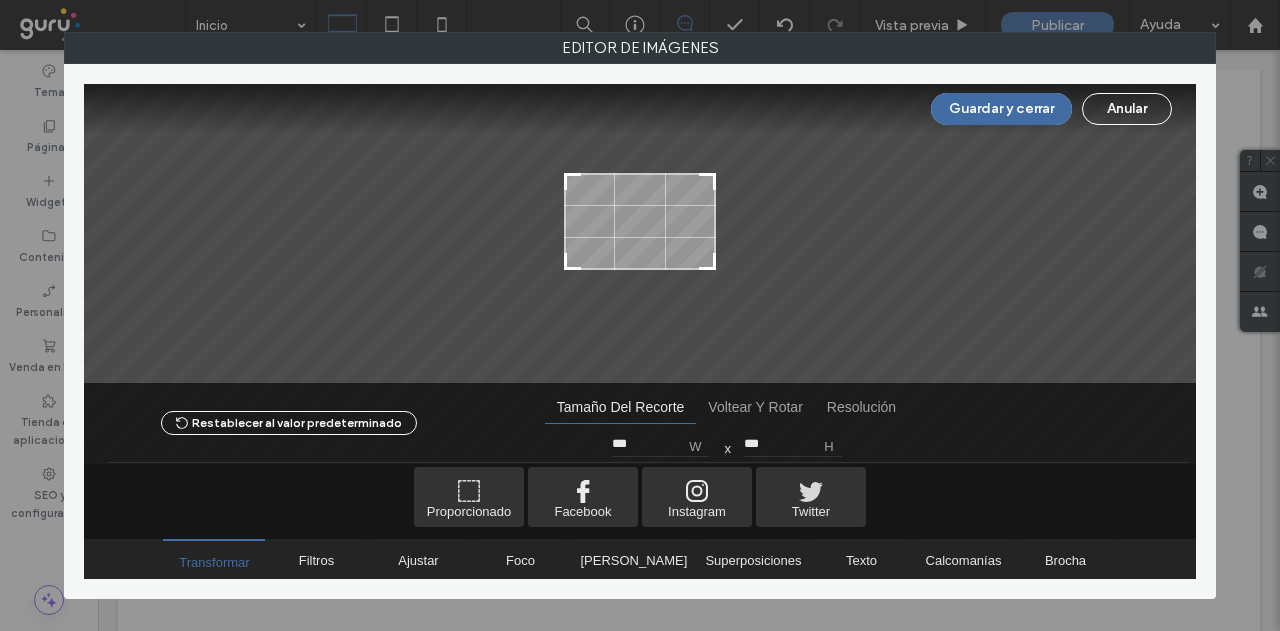 type on "***" 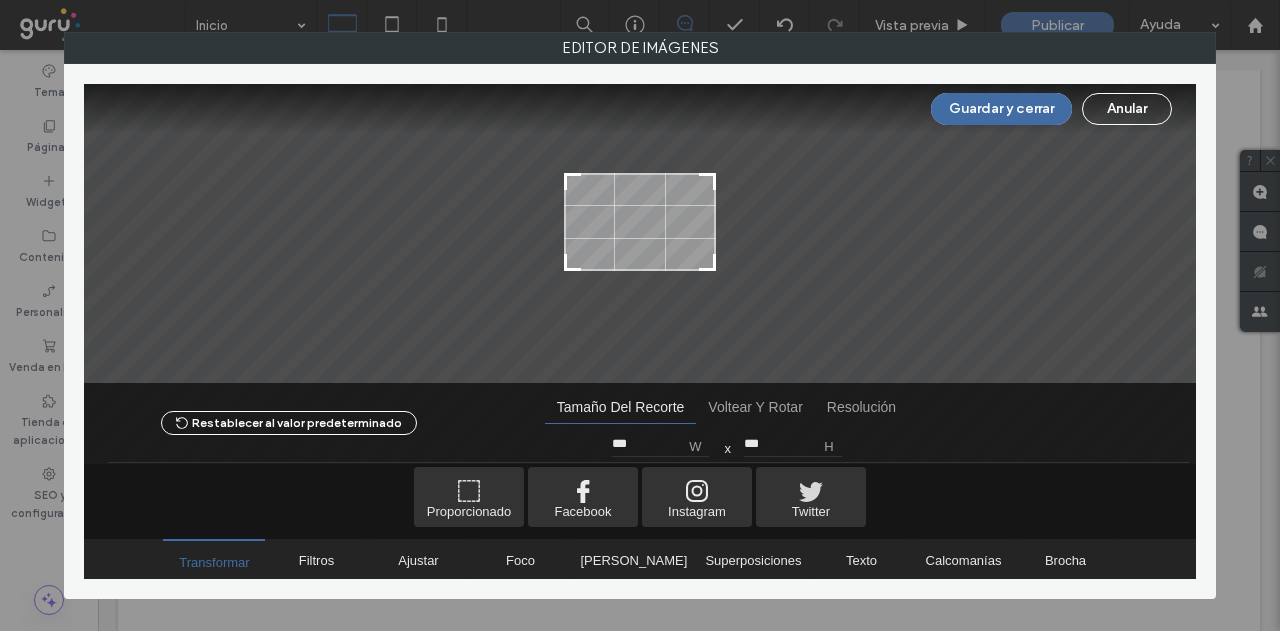 type on "***" 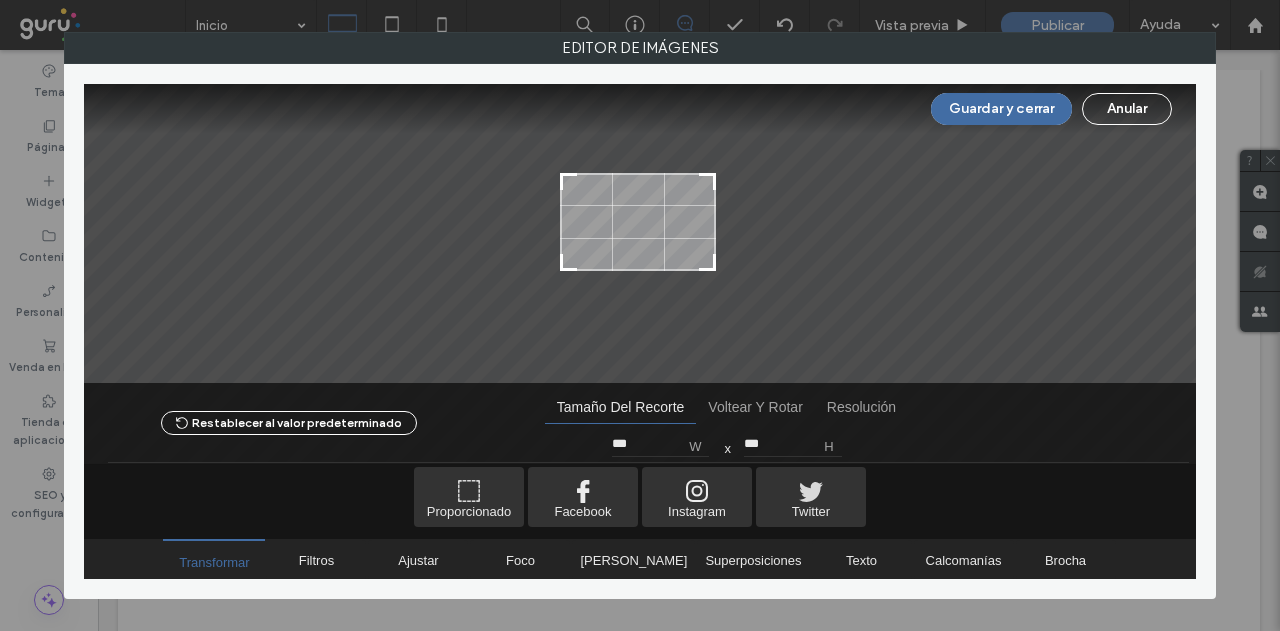 type on "***" 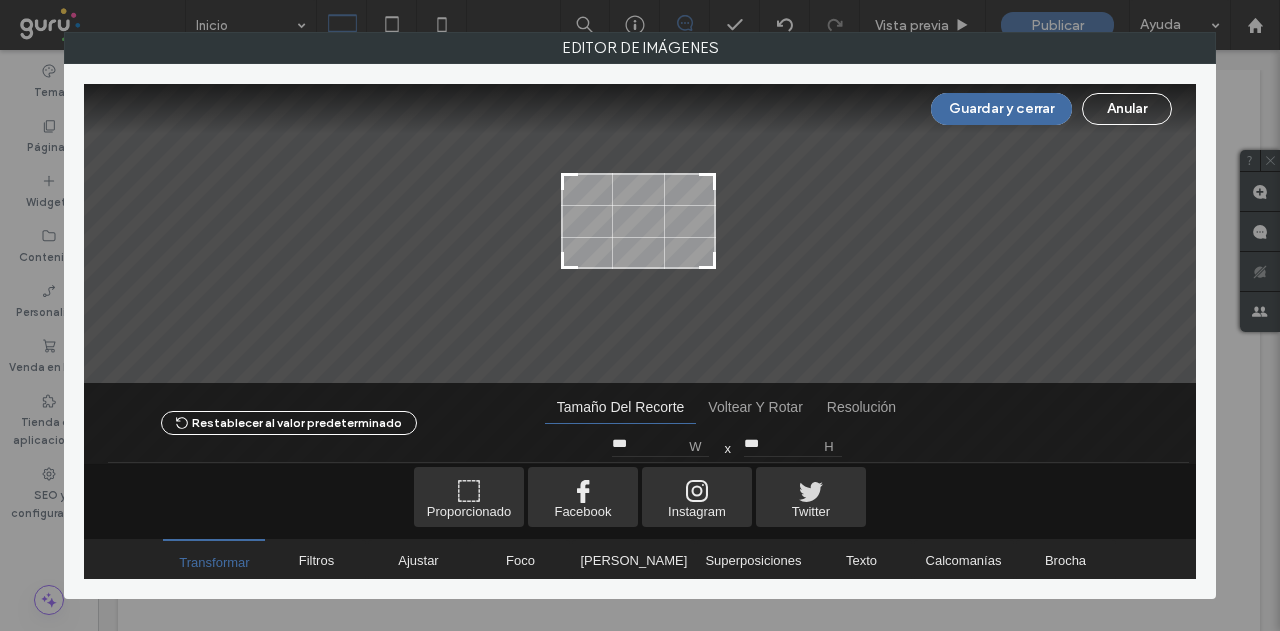 type on "***" 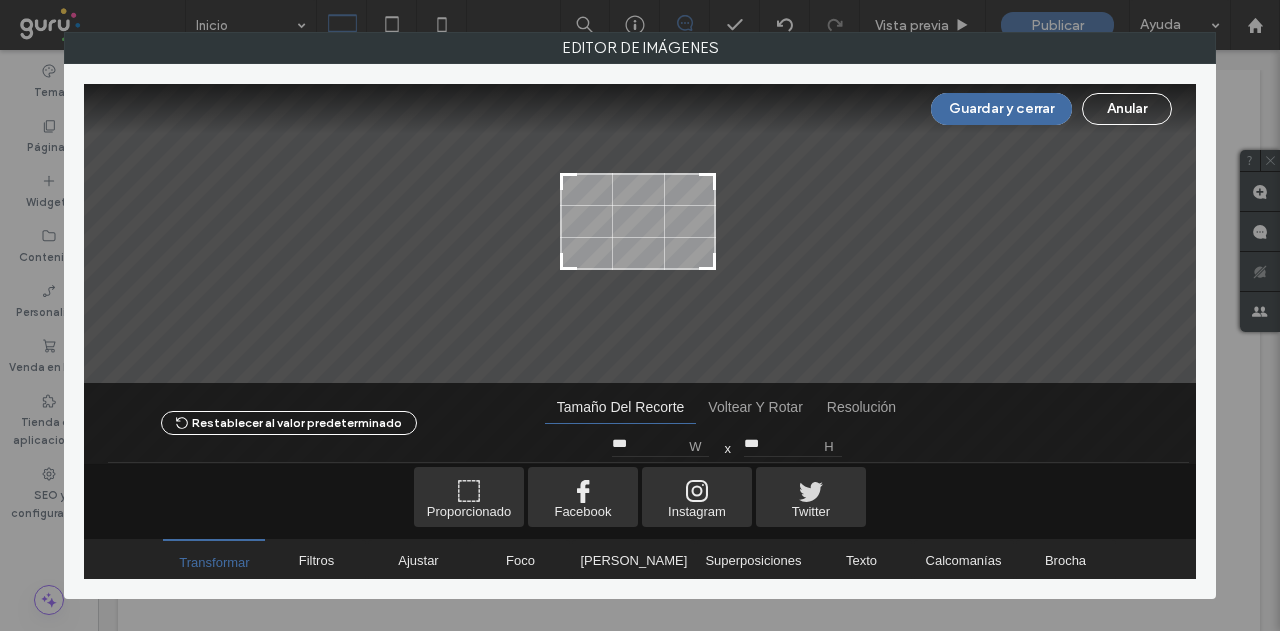 drag, startPoint x: 540, startPoint y: 265, endPoint x: 560, endPoint y: 266, distance: 20.024984 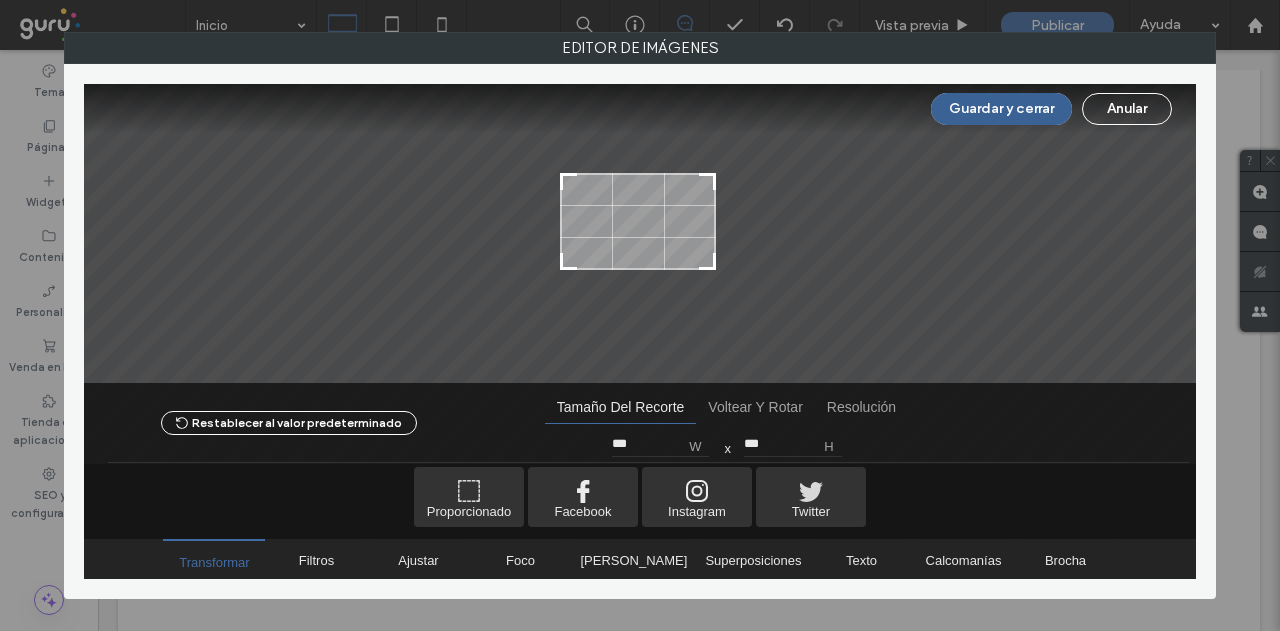 click on "Guardar y cerrar" at bounding box center [1001, 109] 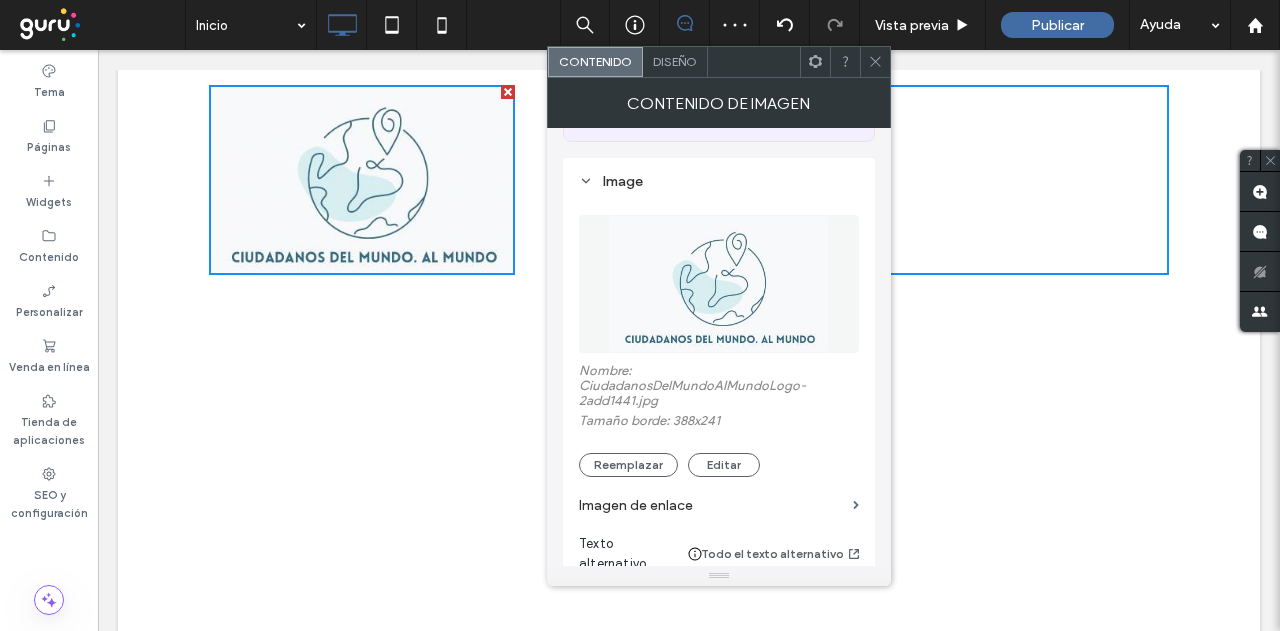 click 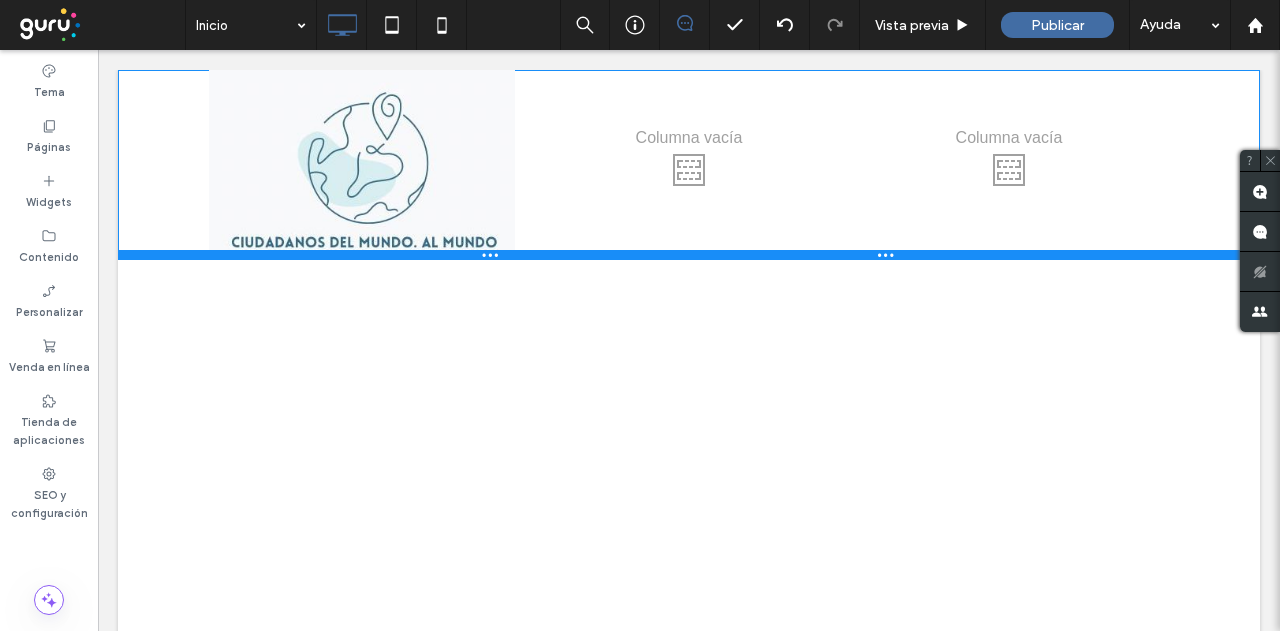 drag, startPoint x: 543, startPoint y: 287, endPoint x: 631, endPoint y: 283, distance: 88.09086 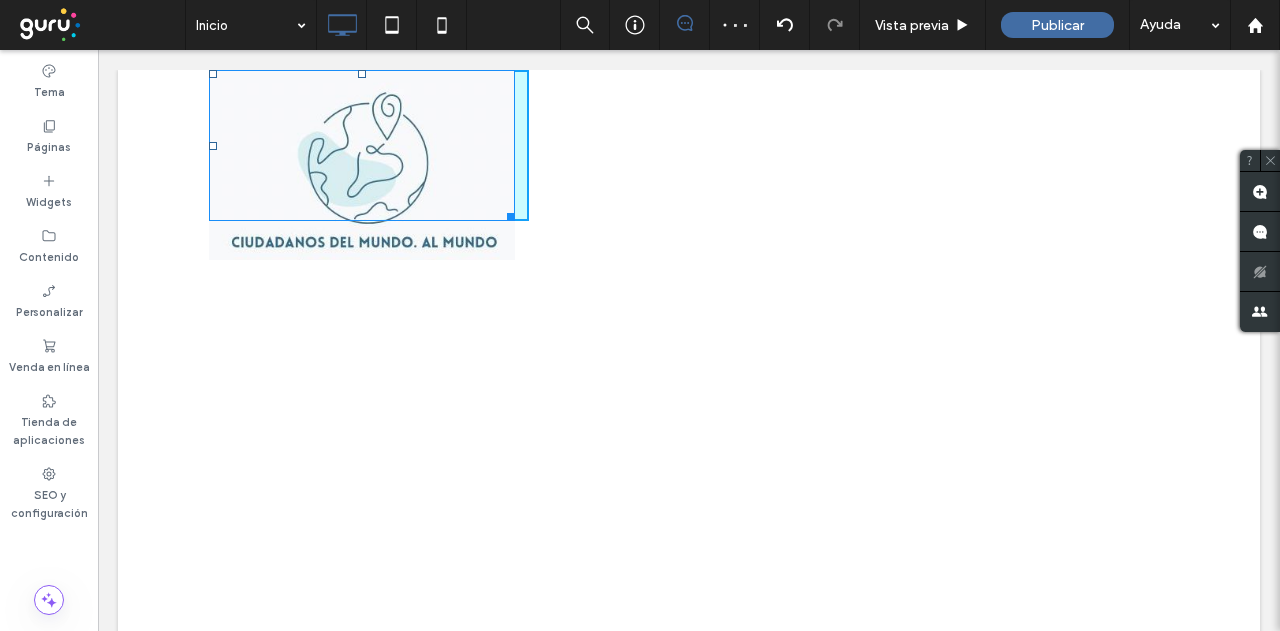 drag, startPoint x: 496, startPoint y: 253, endPoint x: 465, endPoint y: 218, distance: 46.75468 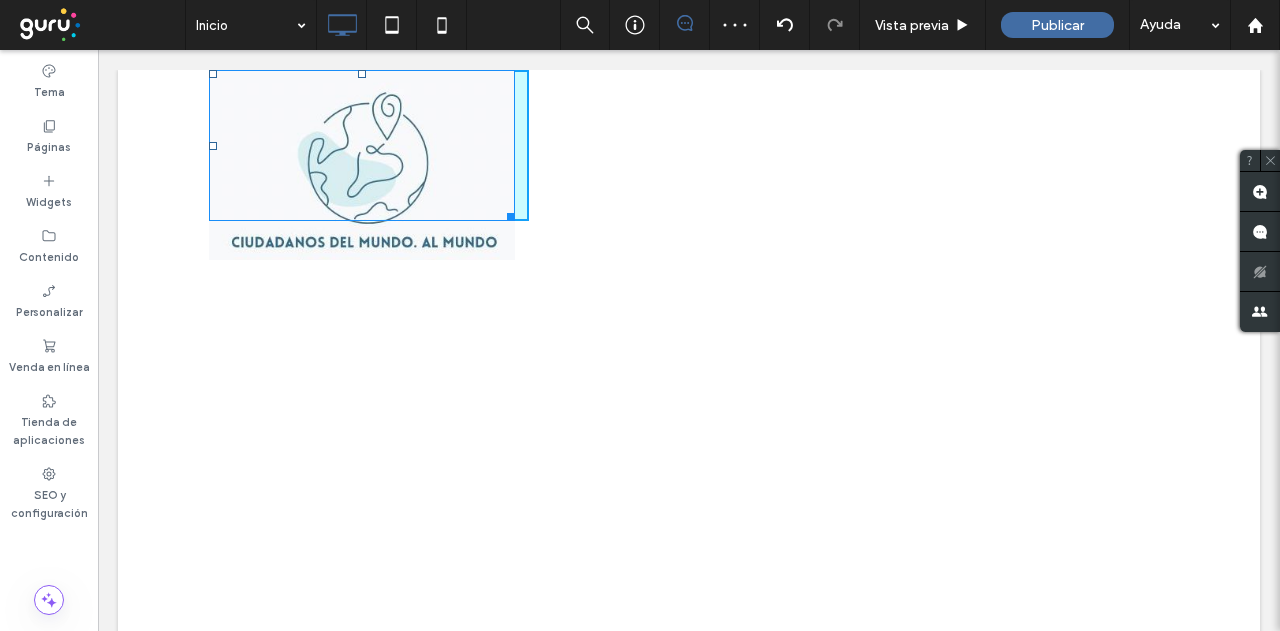 click at bounding box center (507, 213) 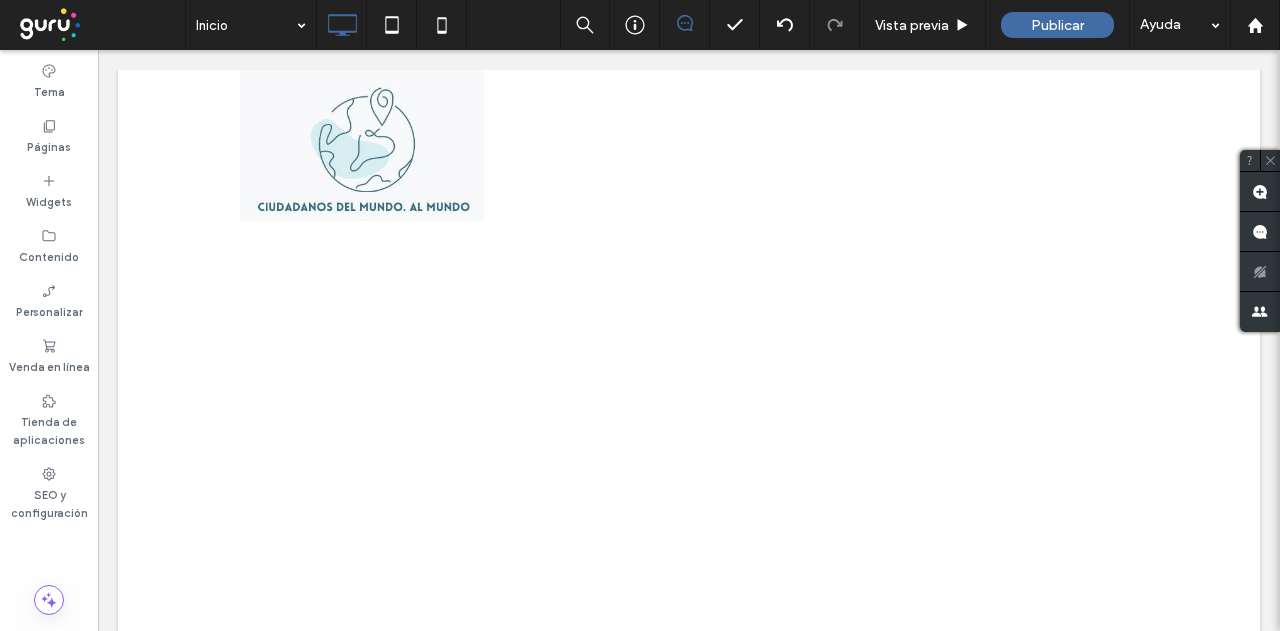 click on "Click To Paste
Click To Paste
Click To Paste     Click To Paste" at bounding box center (689, 145) 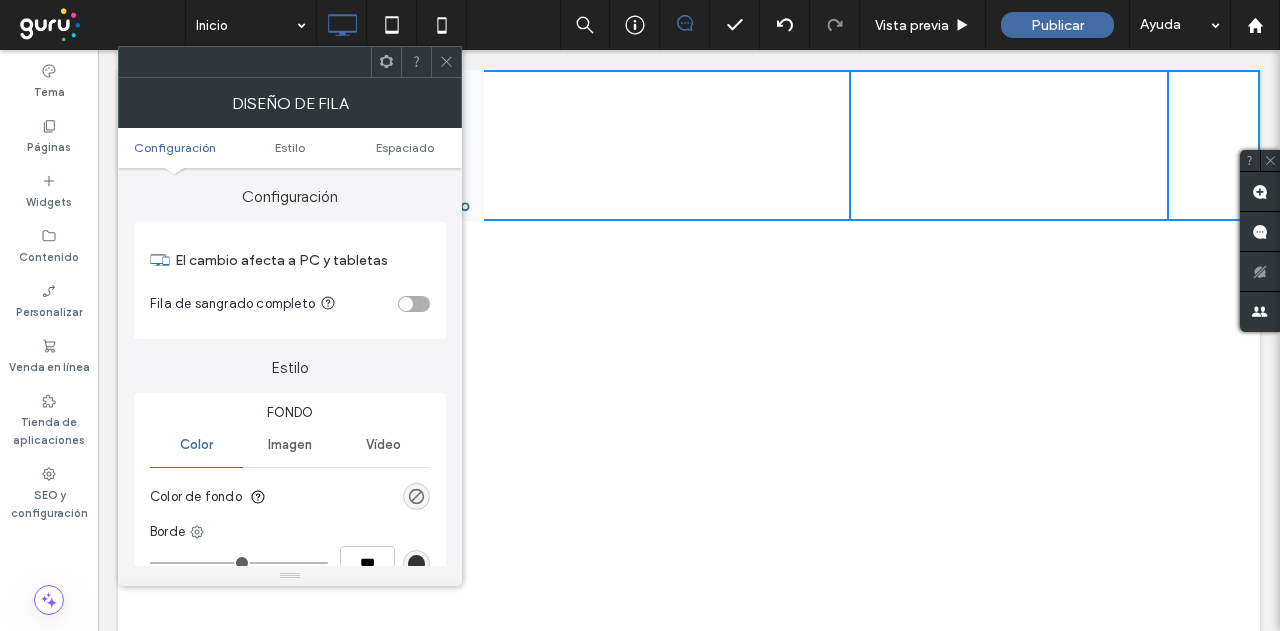 click 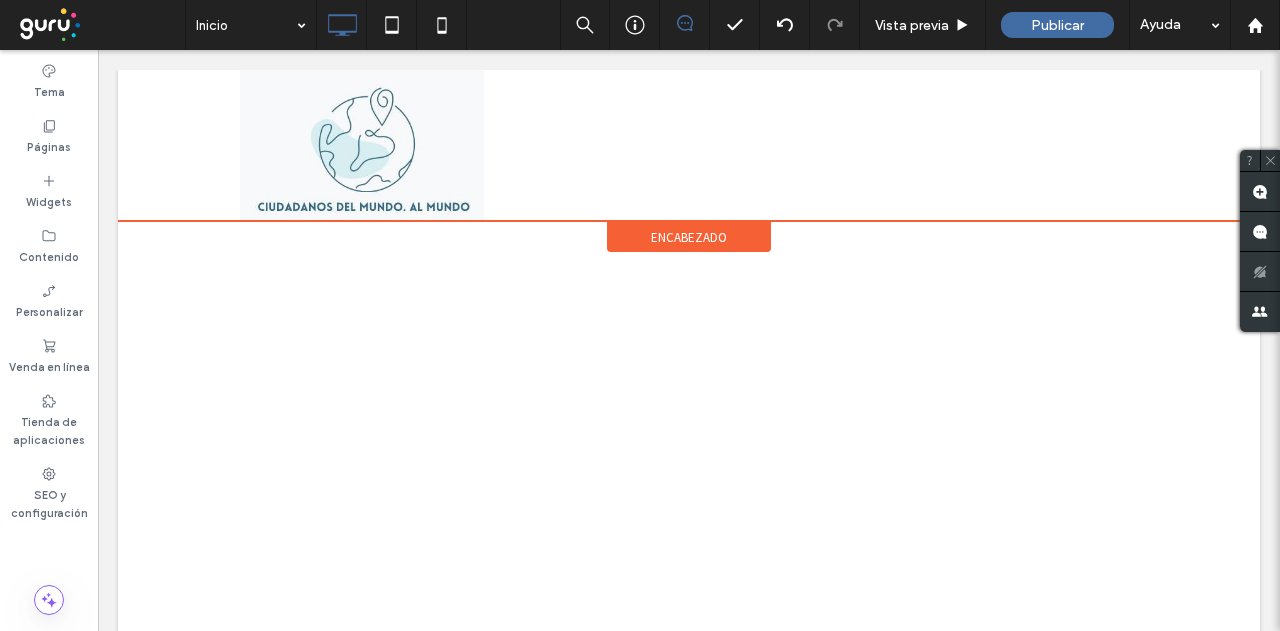 click on "encabezado" at bounding box center [689, 237] 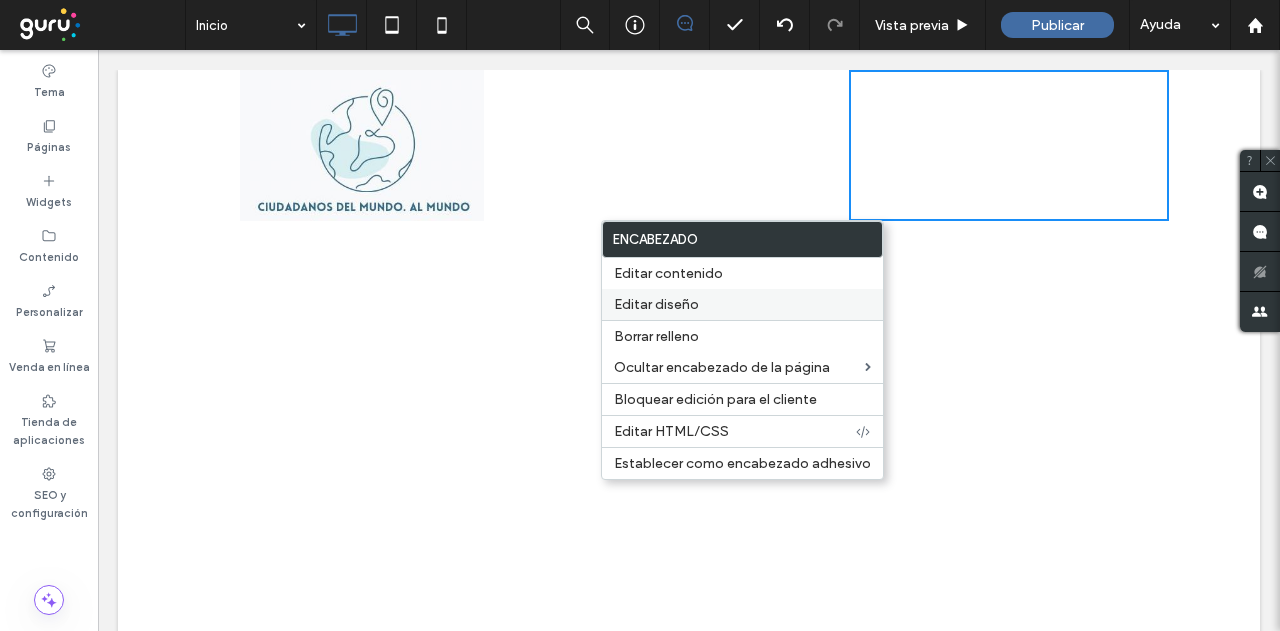 click on "Editar diseño" at bounding box center [656, 304] 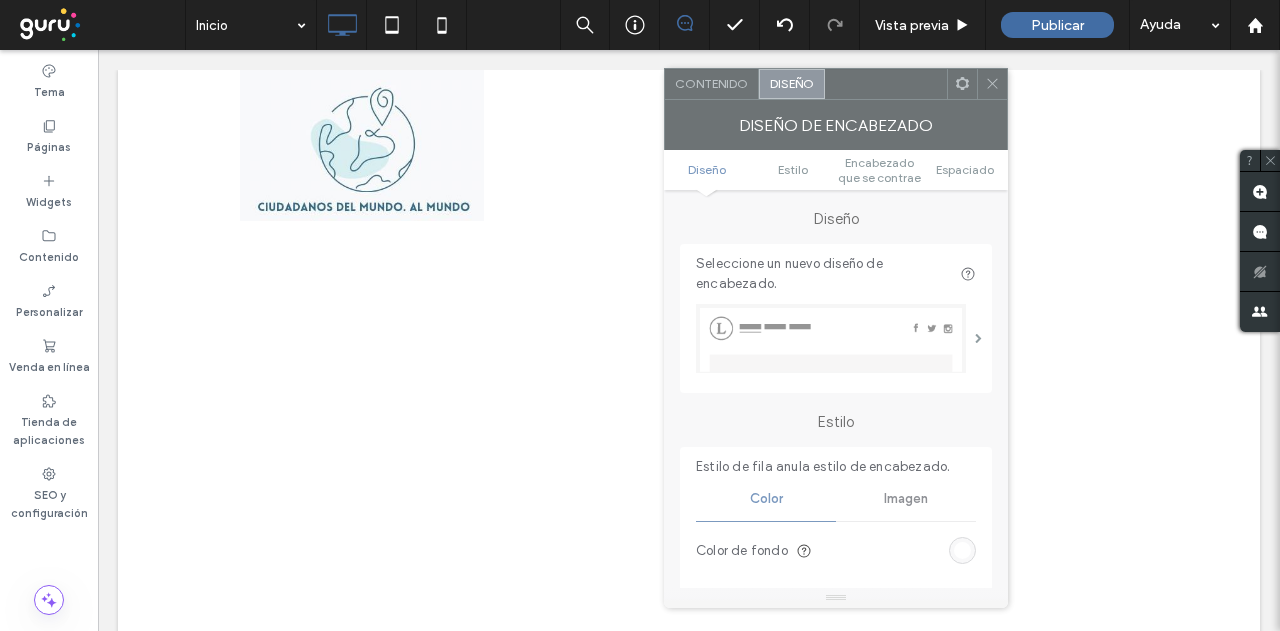 drag, startPoint x: 322, startPoint y: 71, endPoint x: 868, endPoint y: 93, distance: 546.44305 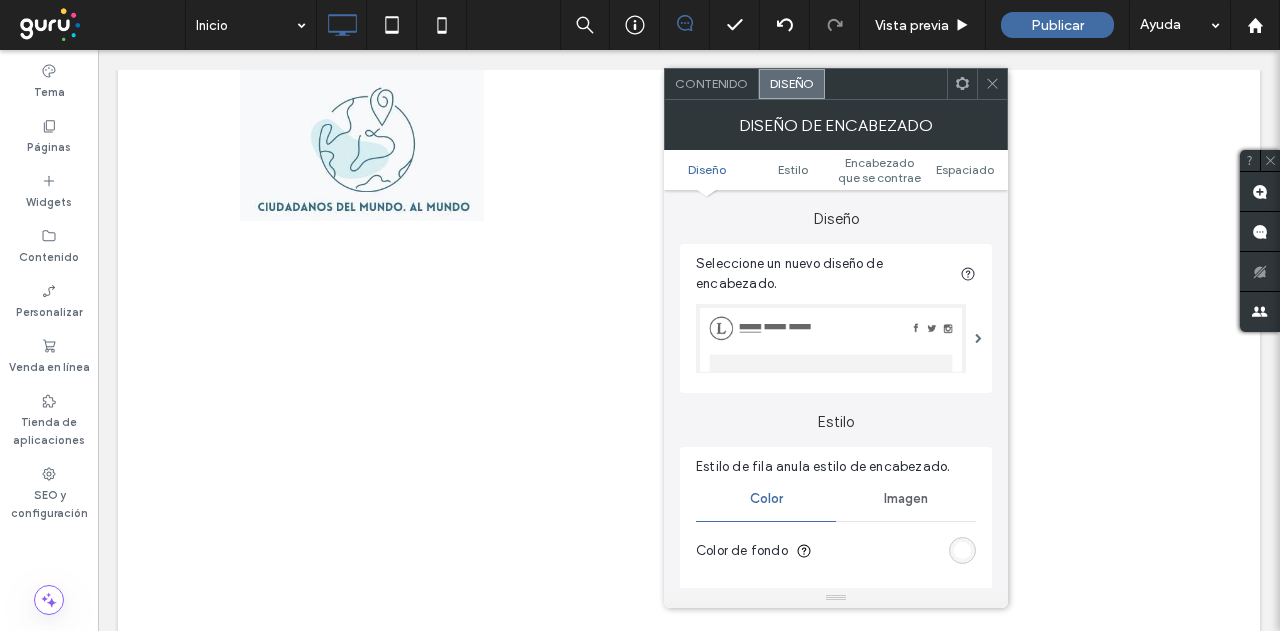 drag, startPoint x: 968, startPoint y: 545, endPoint x: 955, endPoint y: 538, distance: 14.764823 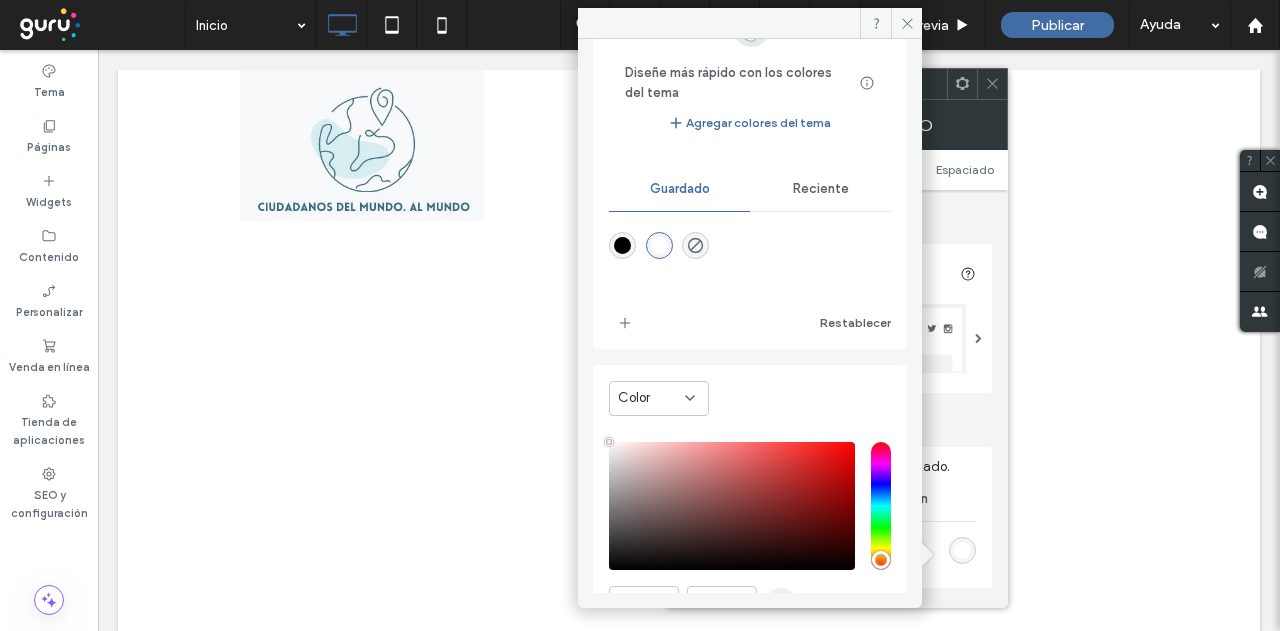 scroll, scrollTop: 186, scrollLeft: 0, axis: vertical 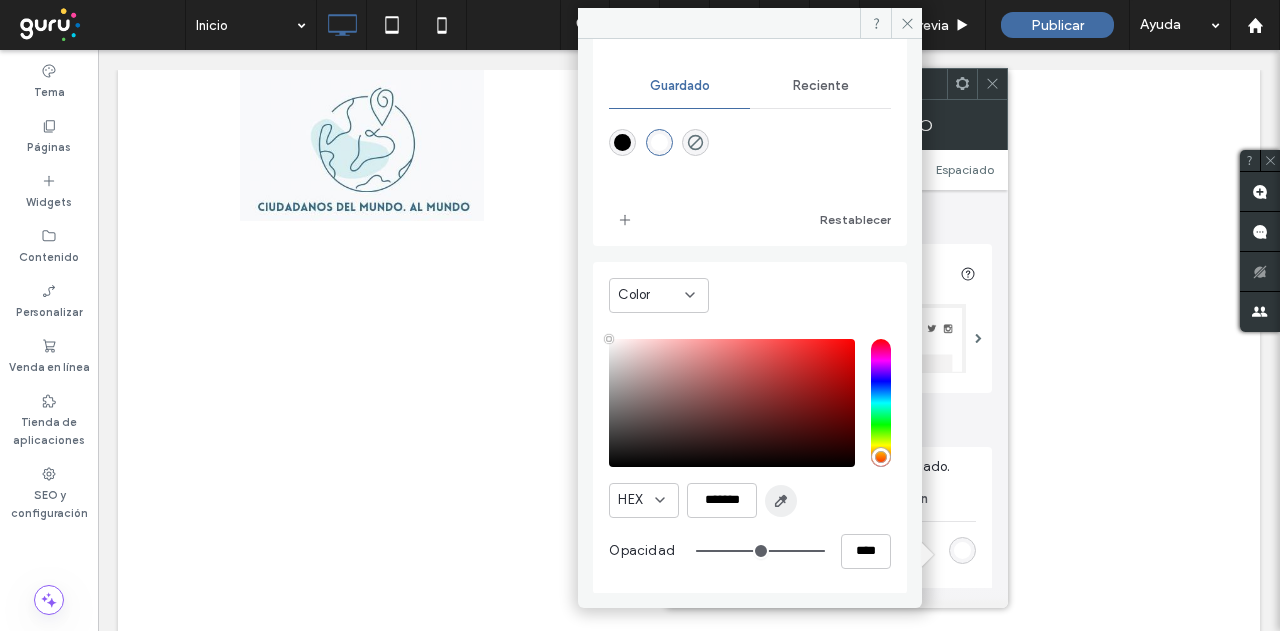 drag, startPoint x: 783, startPoint y: 502, endPoint x: 685, endPoint y: 450, distance: 110.94143 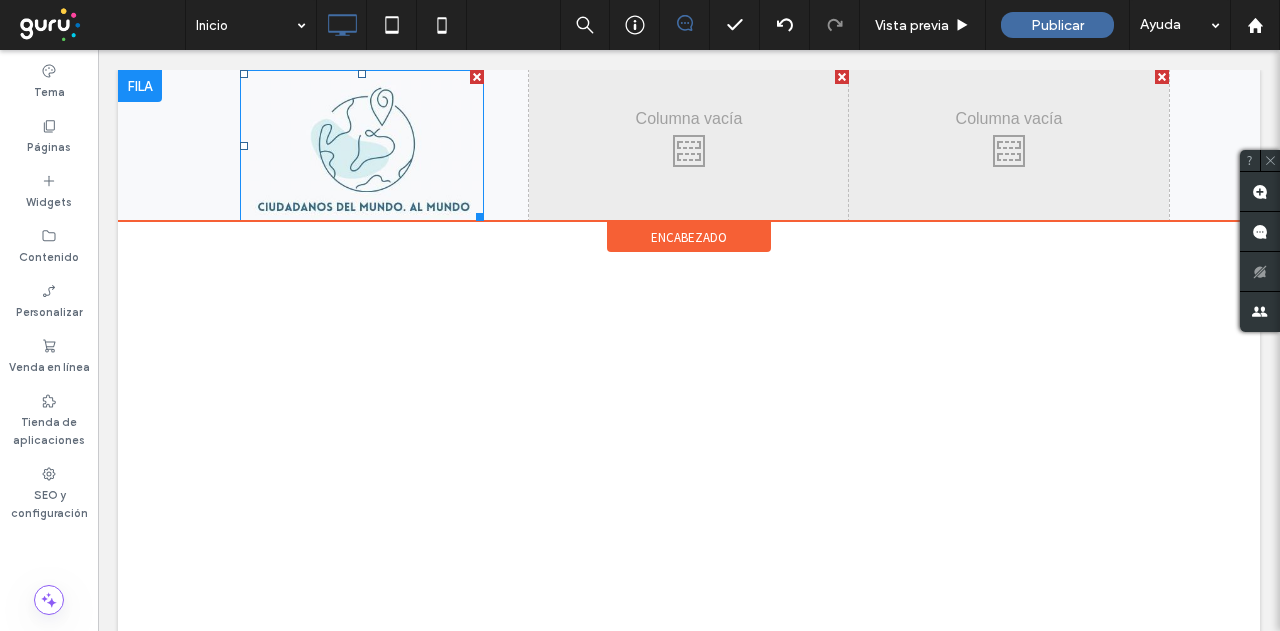 type on "*******" 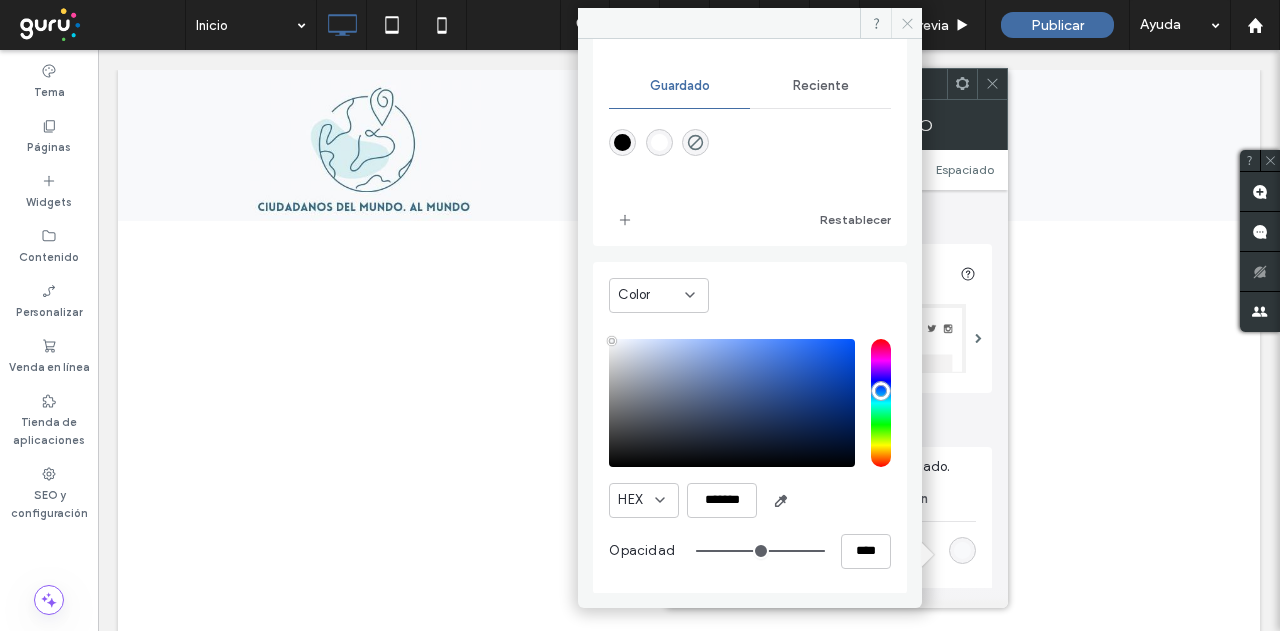 click at bounding box center (906, 23) 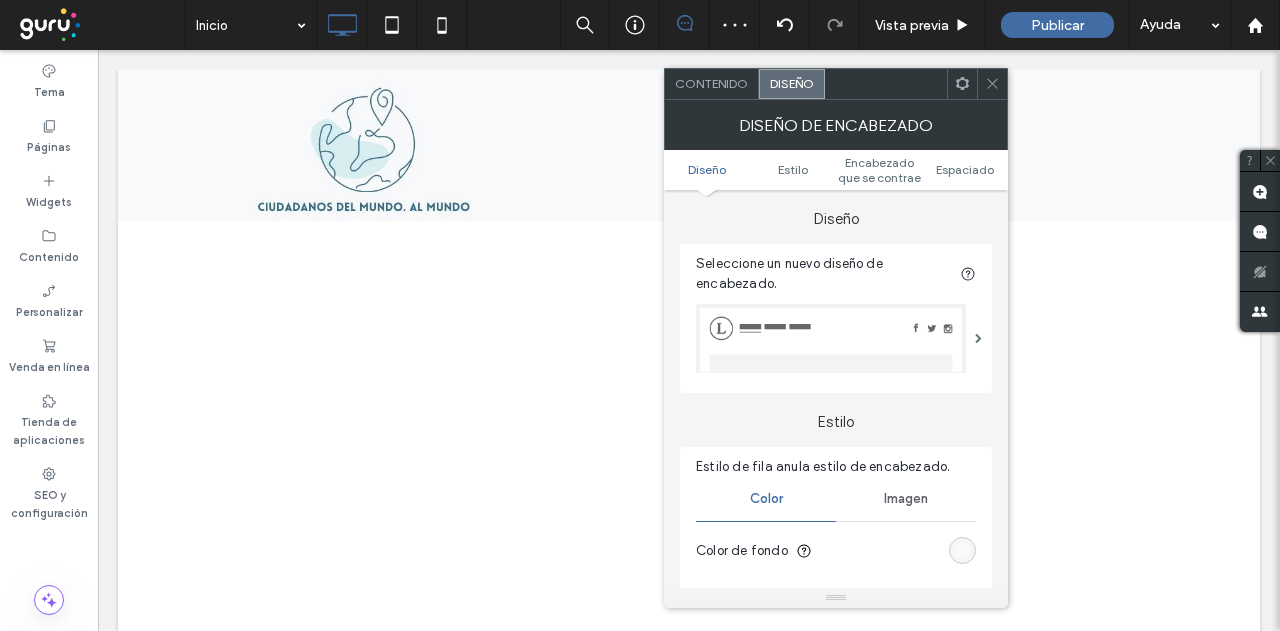 click 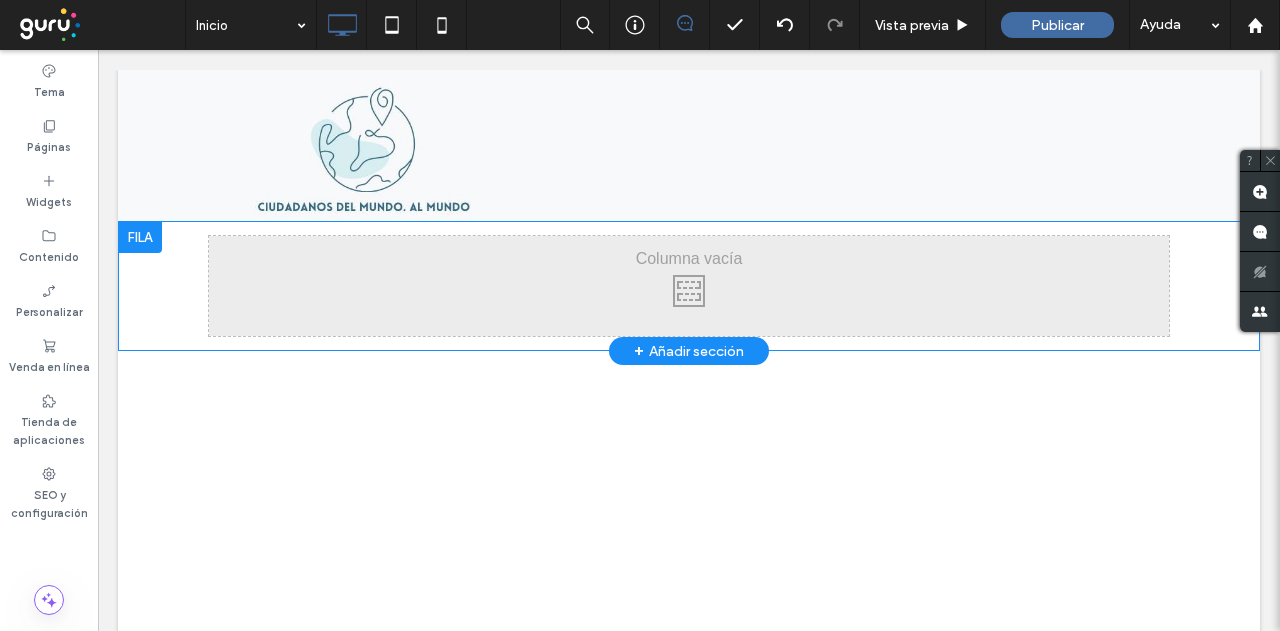 click at bounding box center (140, 237) 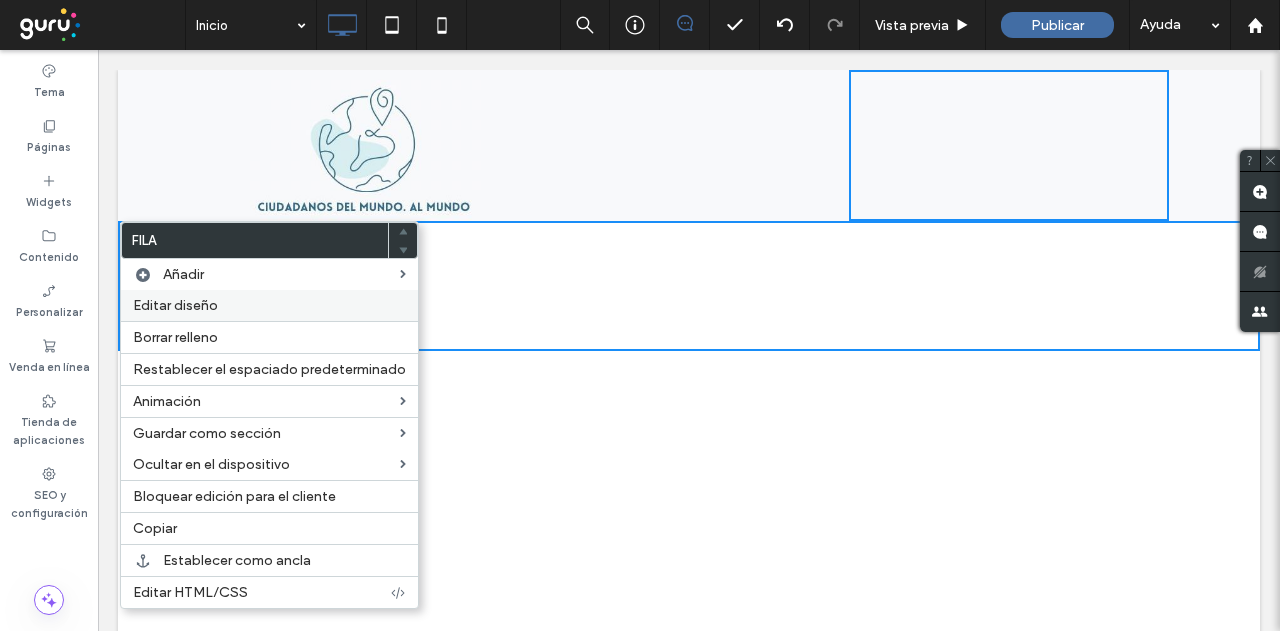 click on "Editar diseño" at bounding box center (175, 305) 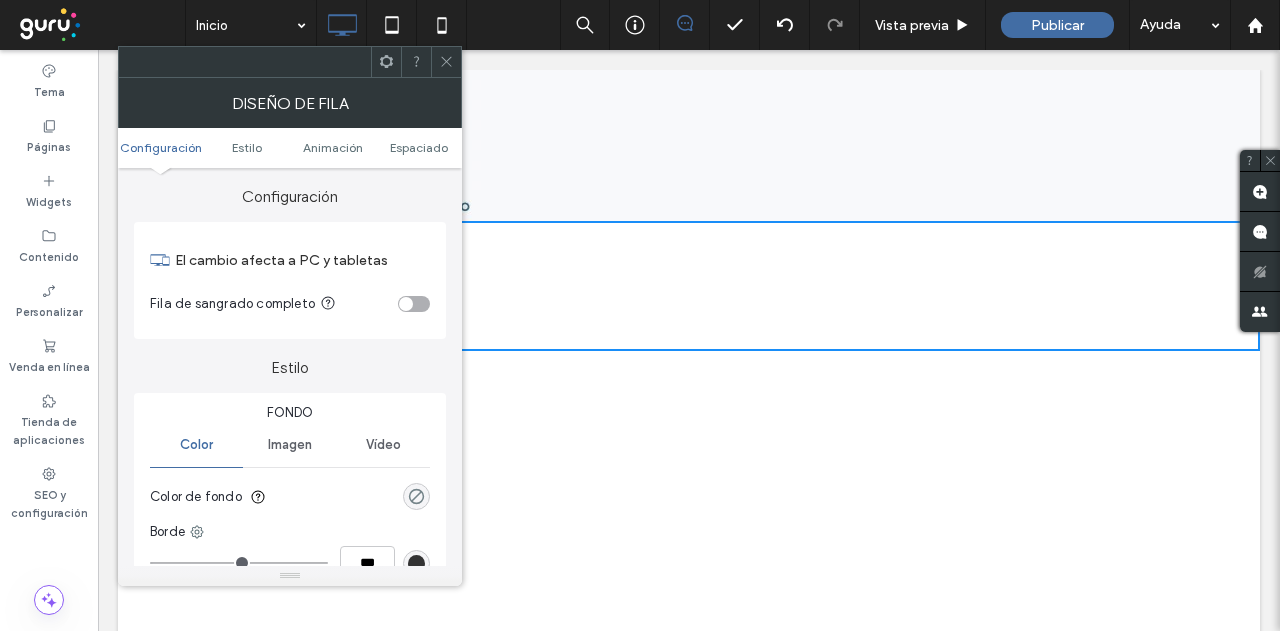 click at bounding box center [416, 496] 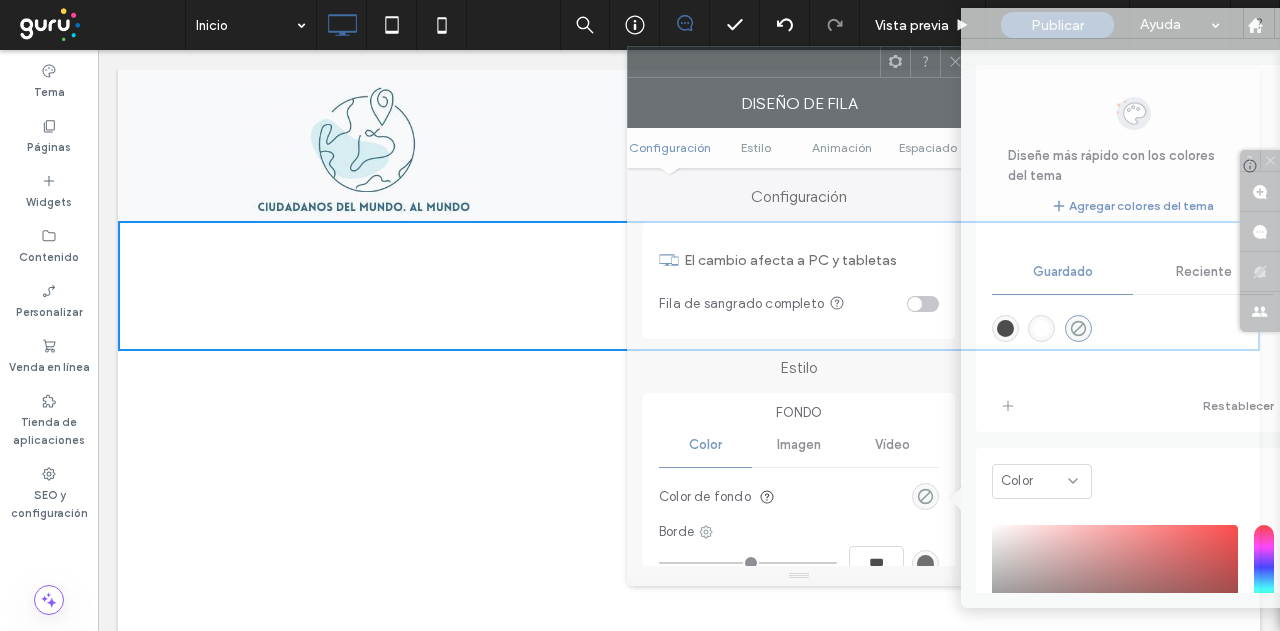 drag, startPoint x: 310, startPoint y: 69, endPoint x: 820, endPoint y: 69, distance: 510 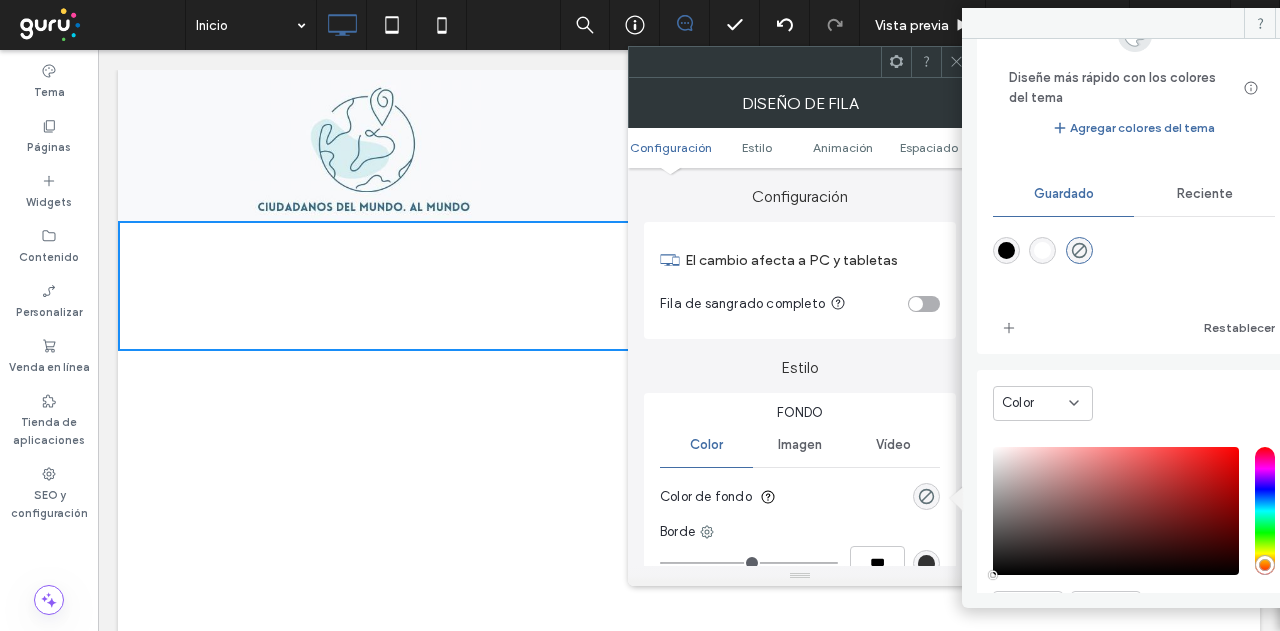 scroll, scrollTop: 186, scrollLeft: 0, axis: vertical 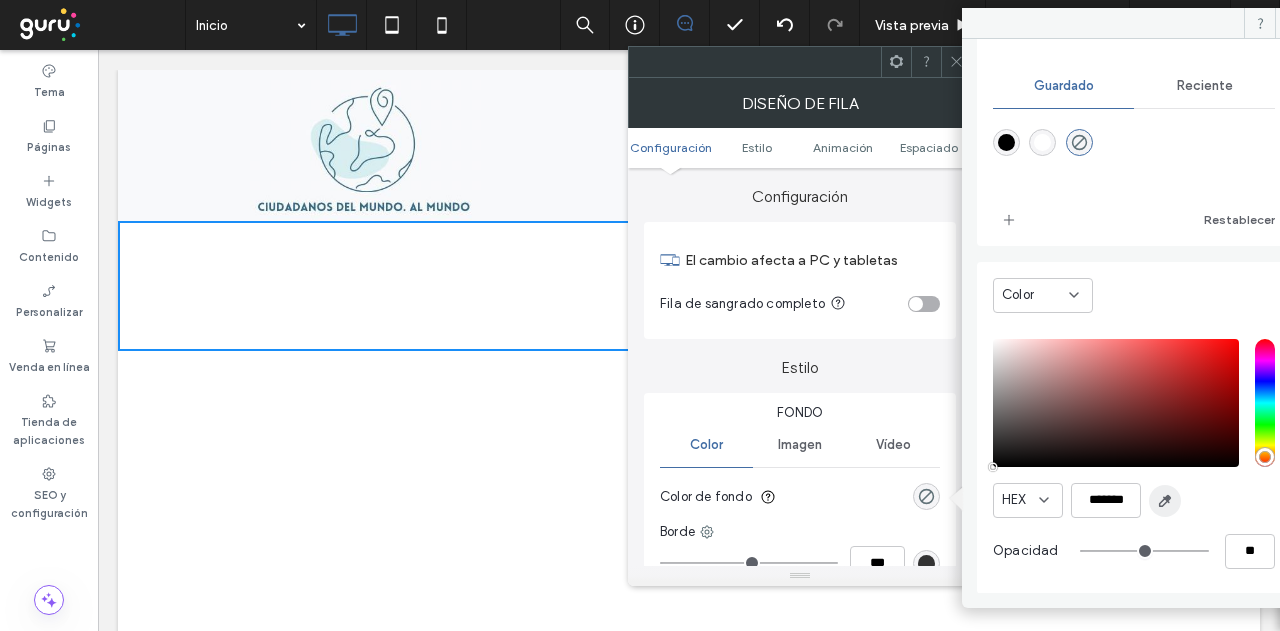 click 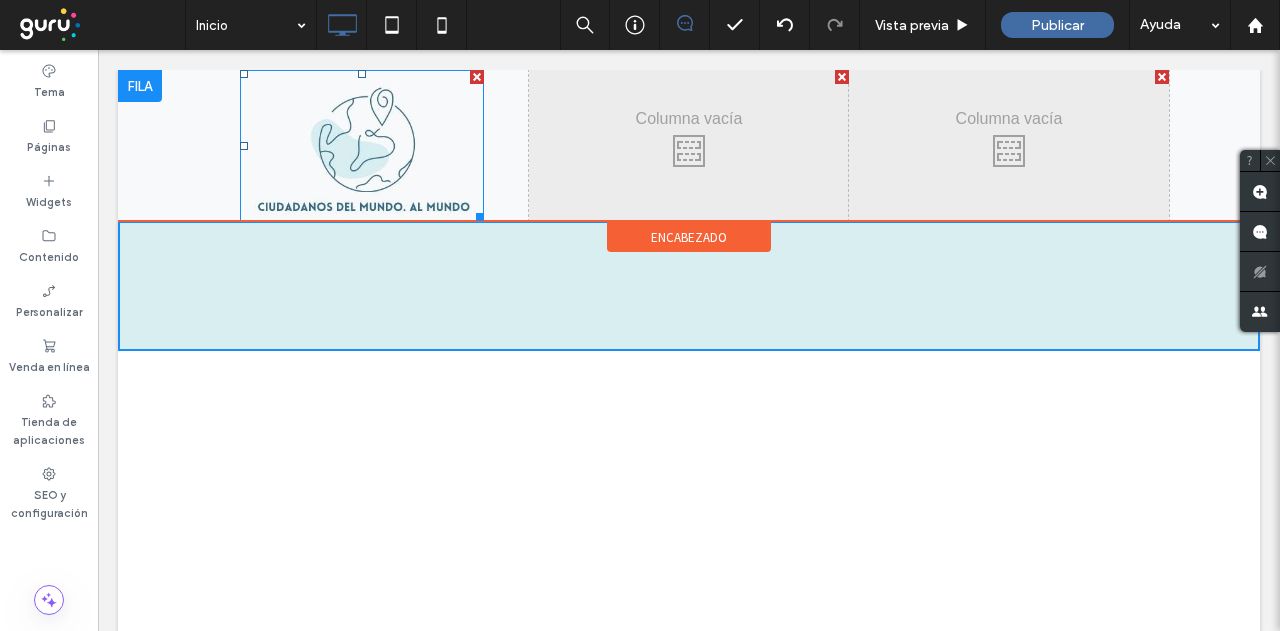 type on "*******" 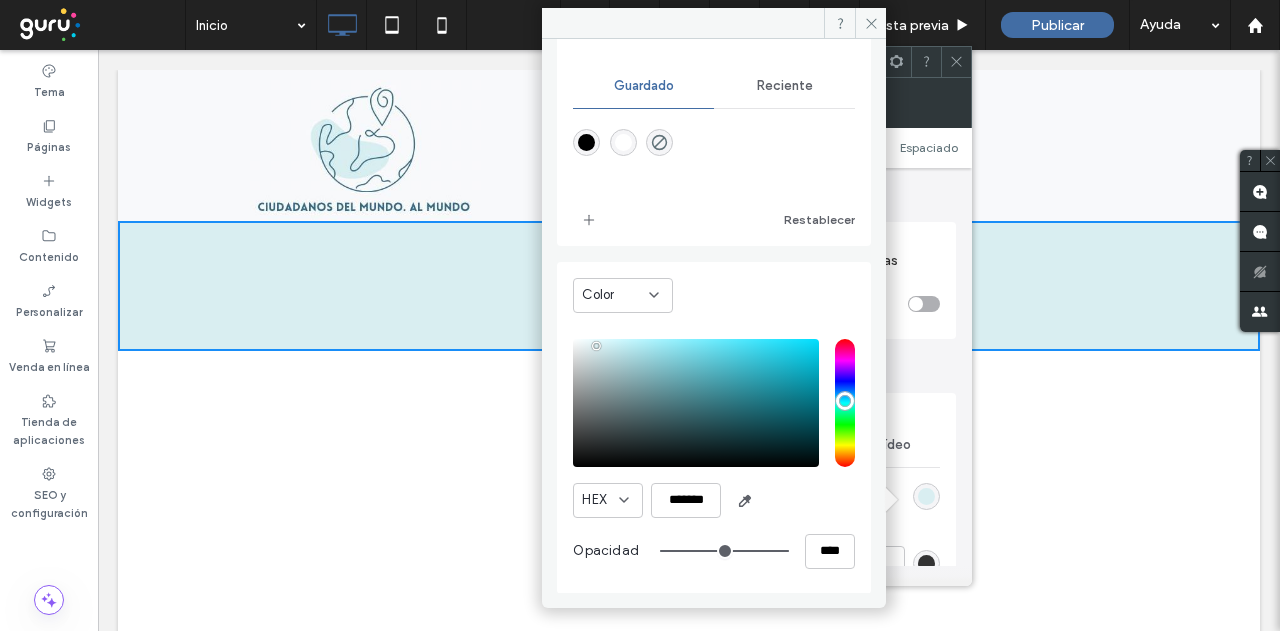 click on "Click To Paste
Fila + Añadir sección" at bounding box center (689, 457) 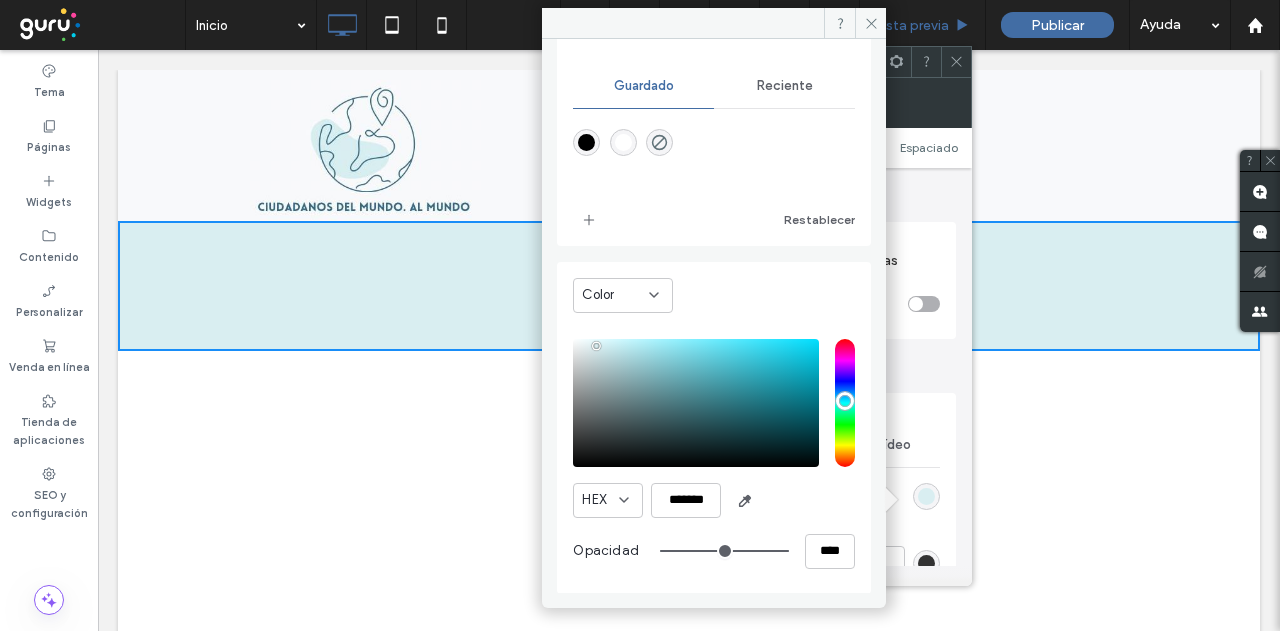 drag, startPoint x: 872, startPoint y: 22, endPoint x: 884, endPoint y: 21, distance: 12.0415945 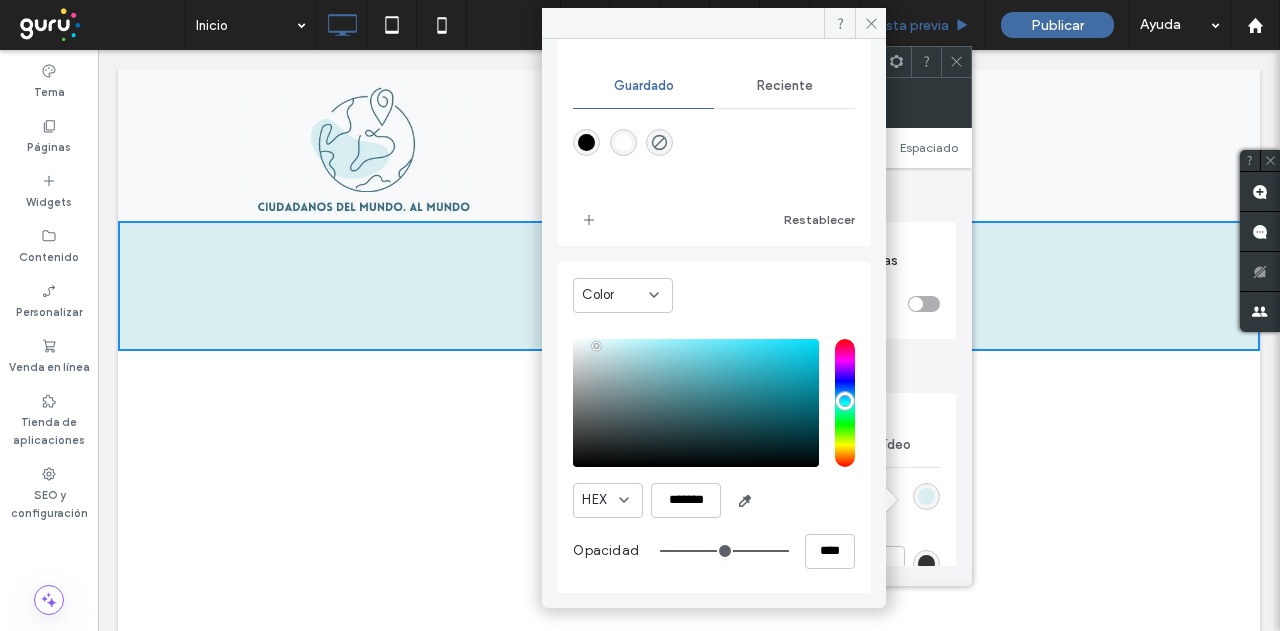 click 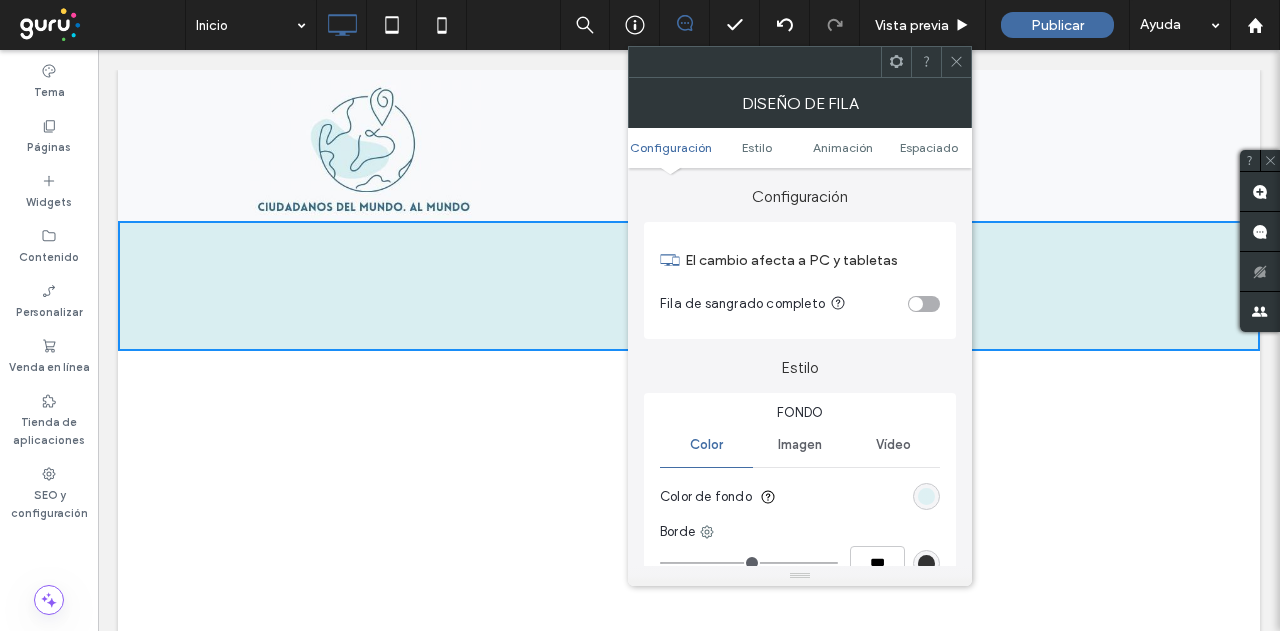 click at bounding box center (926, 496) 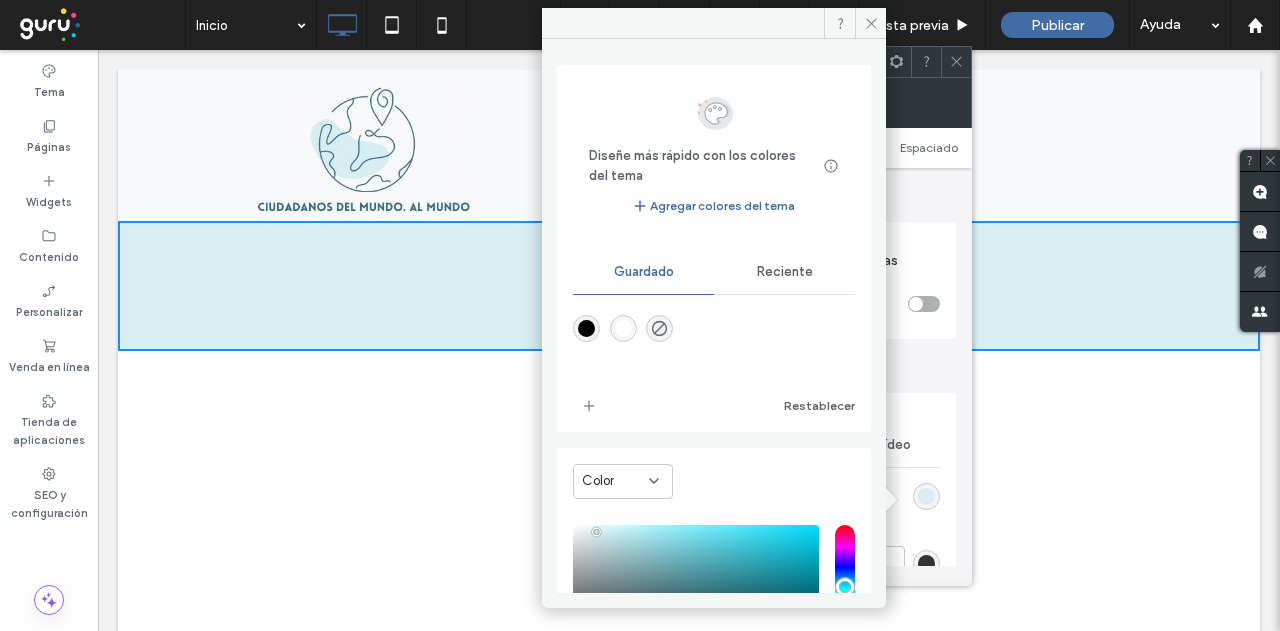 click on "Reciente" at bounding box center [785, 272] 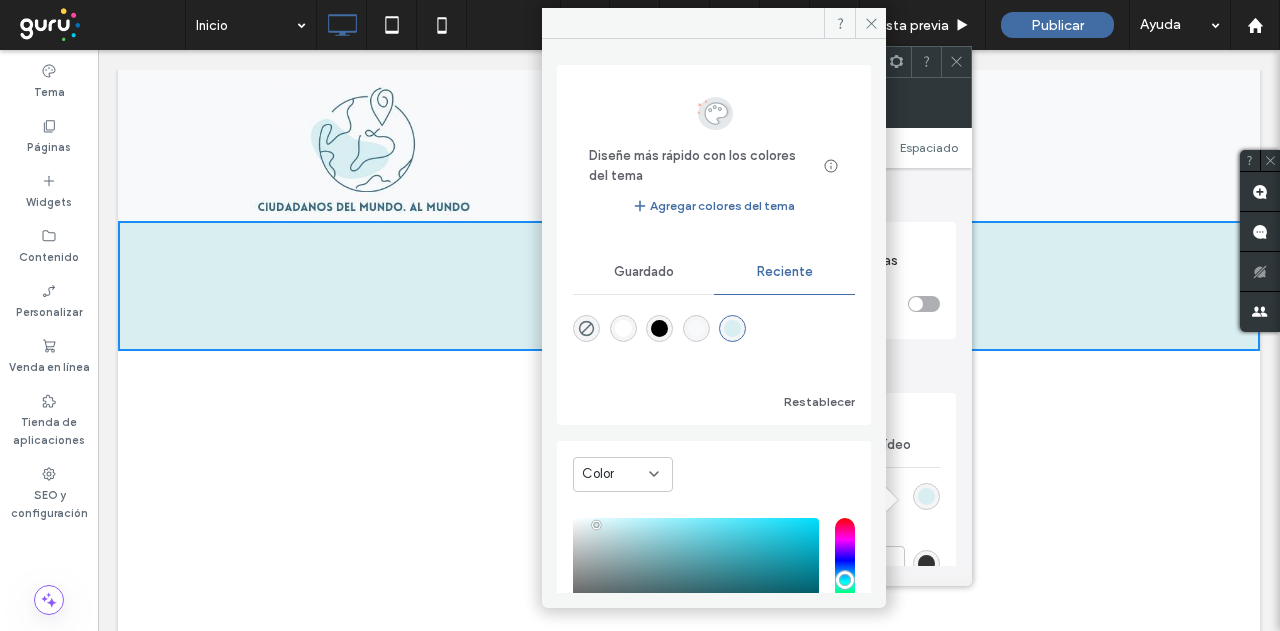 click at bounding box center (732, 328) 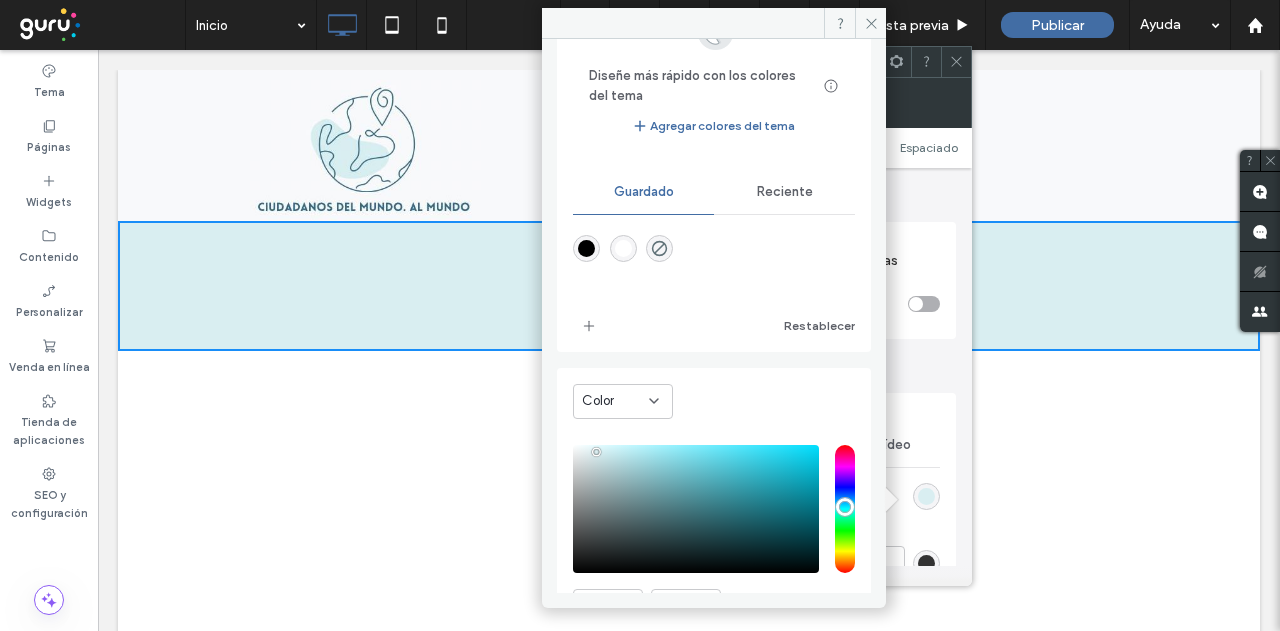 scroll, scrollTop: 186, scrollLeft: 0, axis: vertical 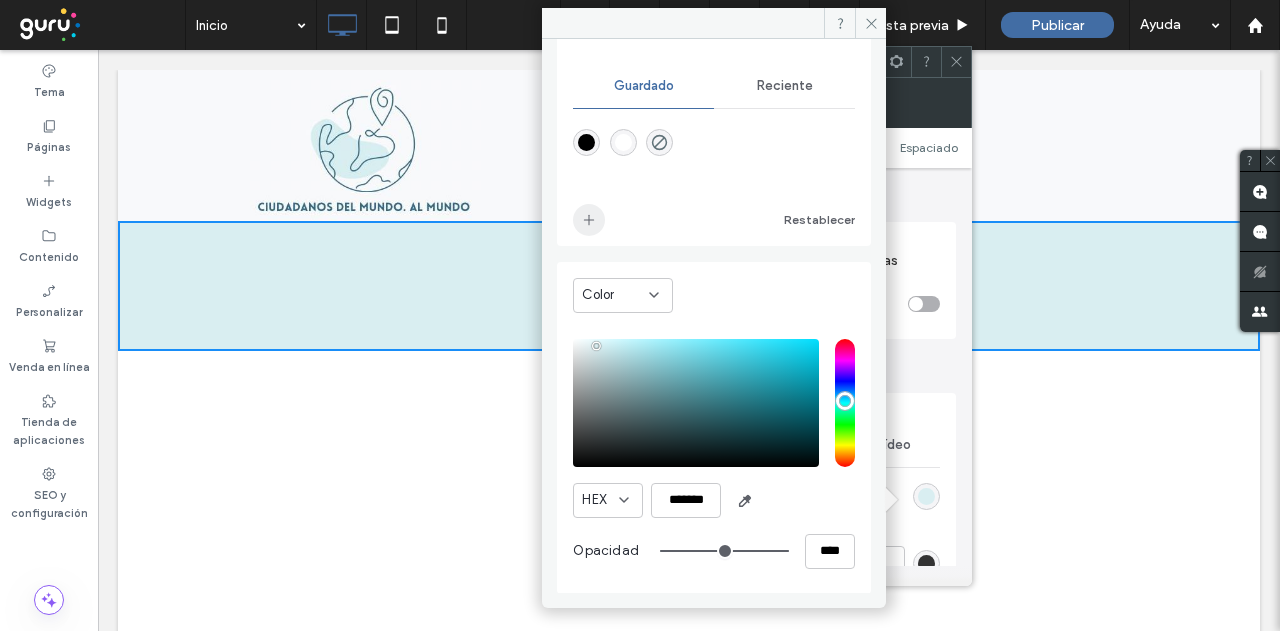 click 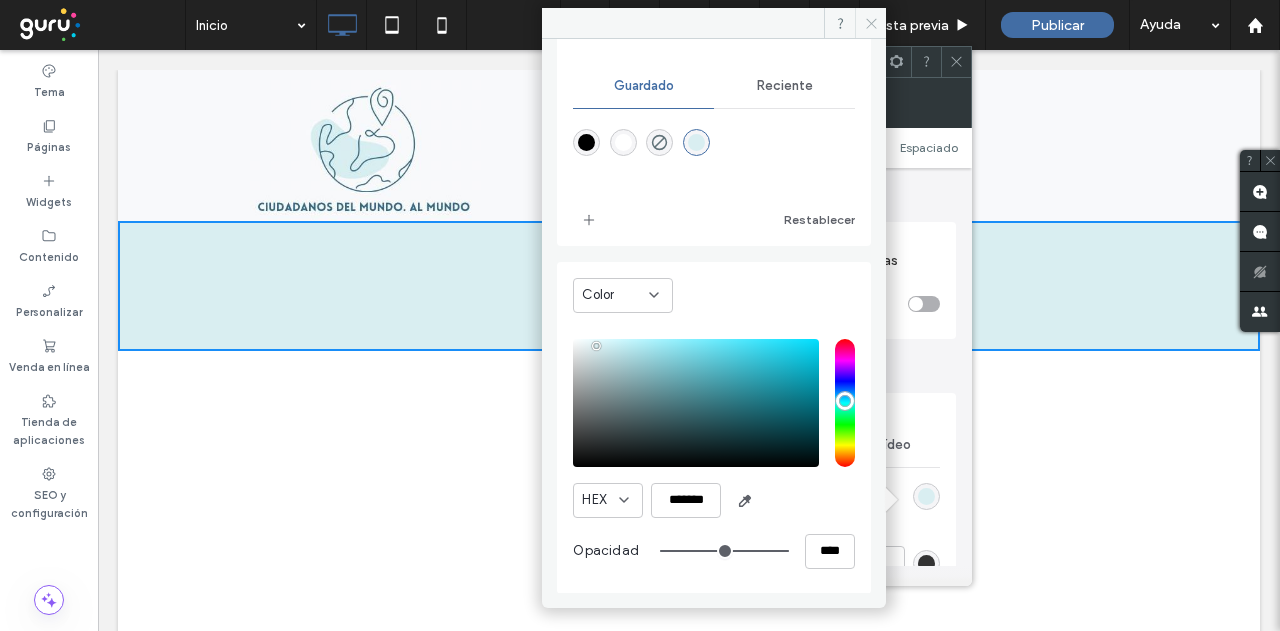 click at bounding box center (870, 23) 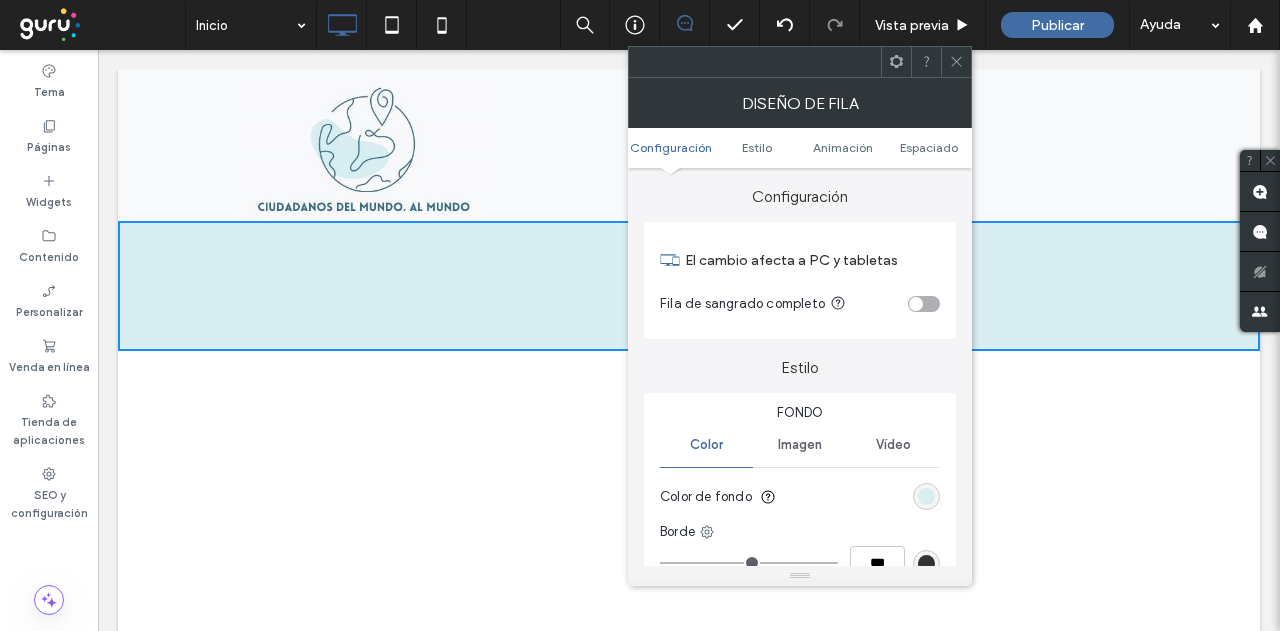 drag, startPoint x: 960, startPoint y: 61, endPoint x: 959, endPoint y: 73, distance: 12.0415945 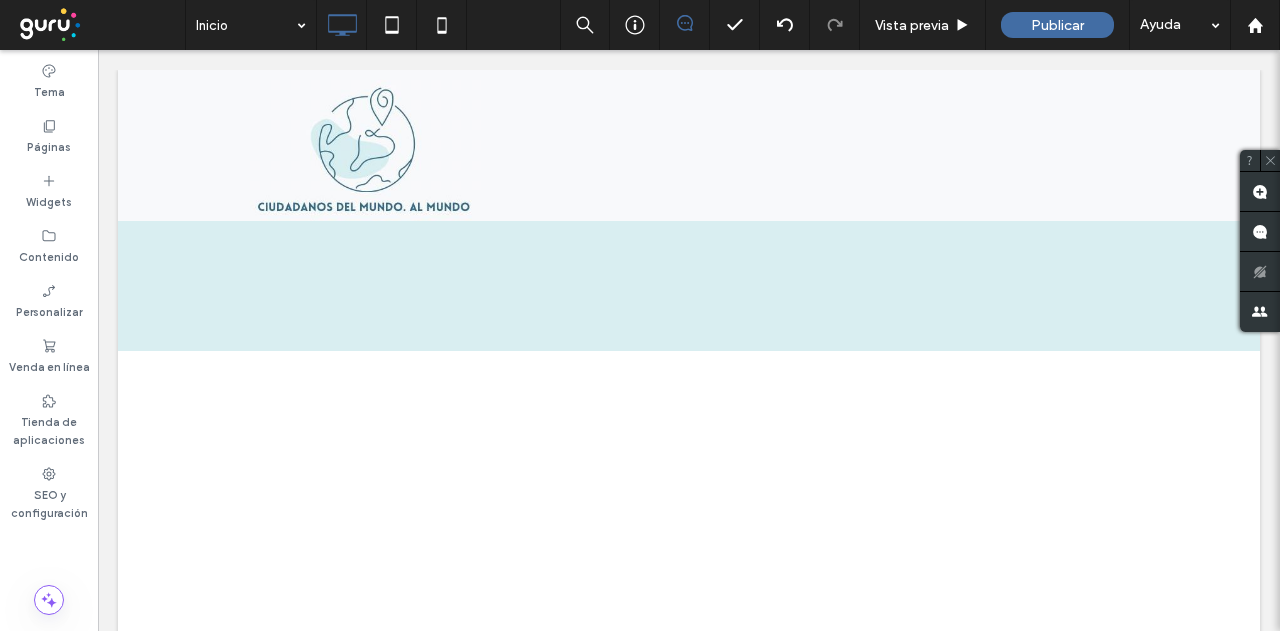 click on "Click To Paste
Fila + Añadir sección" at bounding box center [689, 457] 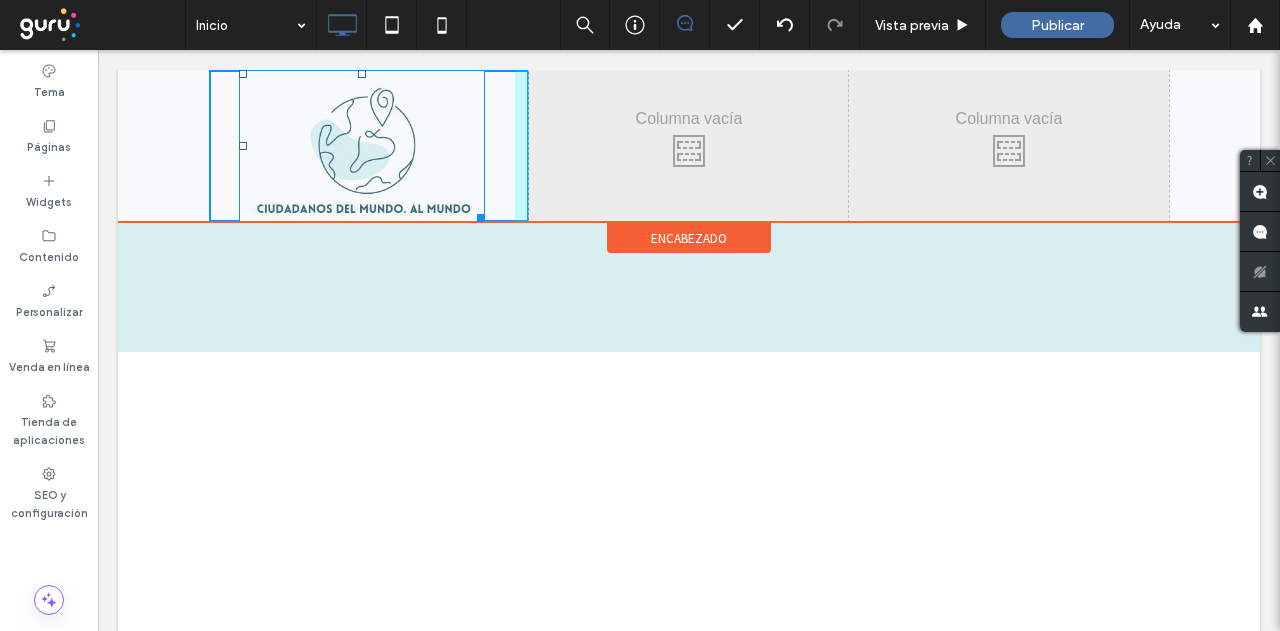 drag, startPoint x: 236, startPoint y: 146, endPoint x: 182, endPoint y: 145, distance: 54.00926 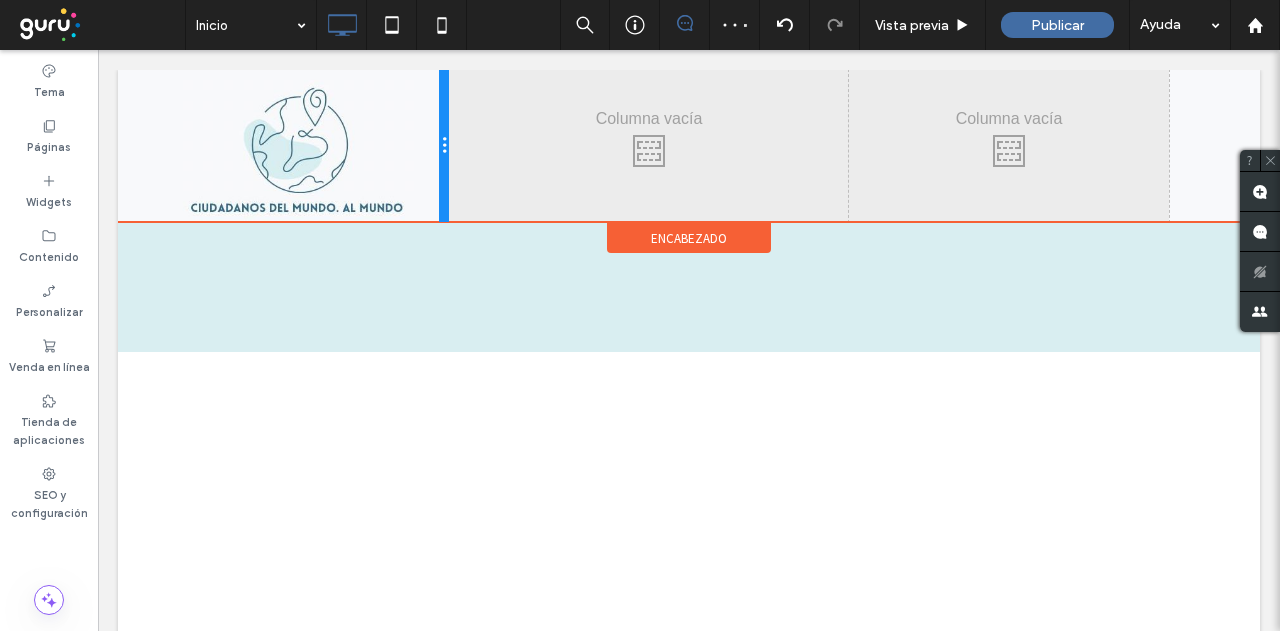 drag, startPoint x: 516, startPoint y: 163, endPoint x: 561, endPoint y: 221, distance: 73.409805 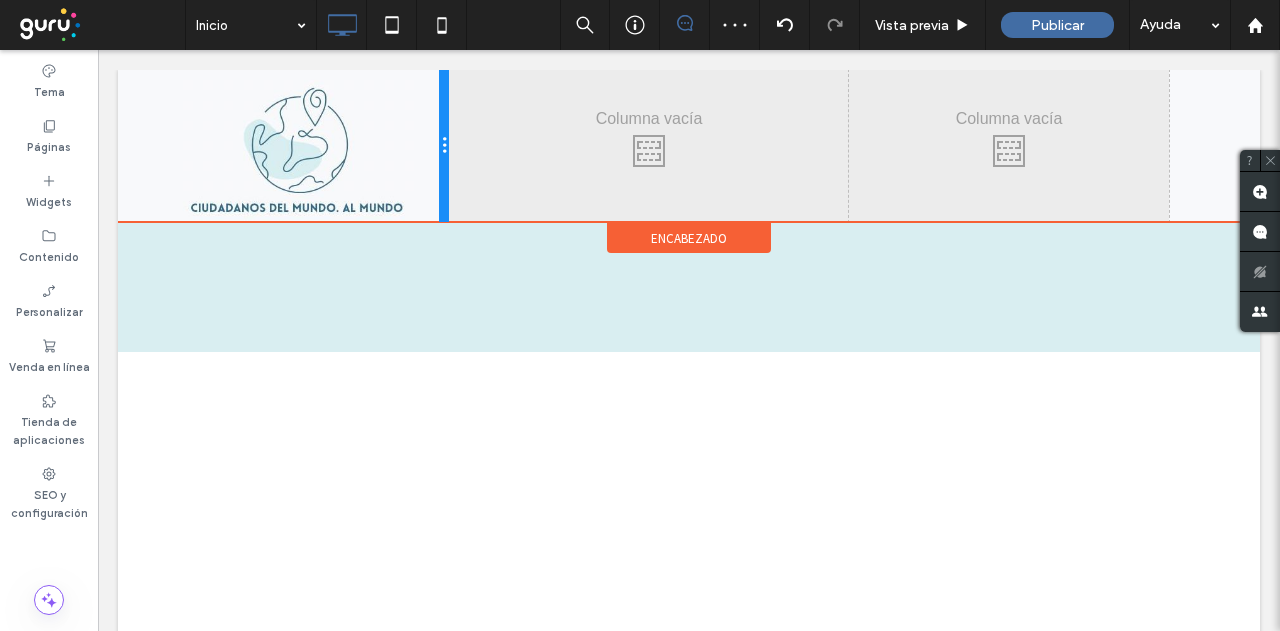 click on "Click To Paste
Click To Paste
Click To Paste     Click To Paste" at bounding box center (689, 146) 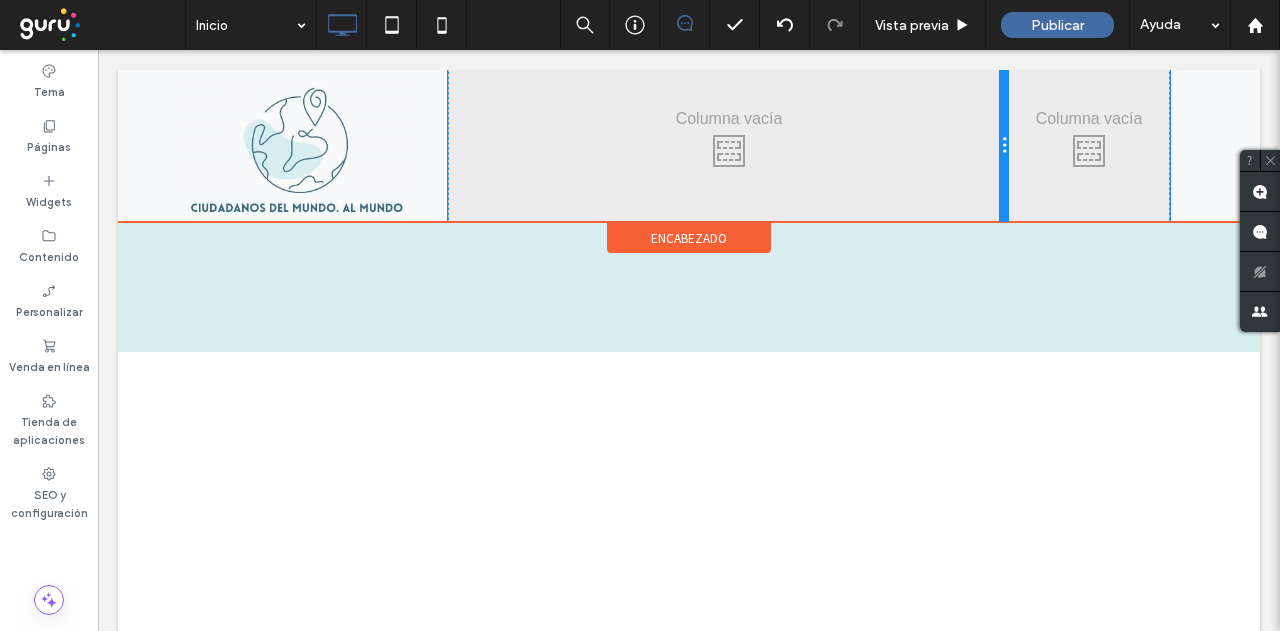drag, startPoint x: 834, startPoint y: 158, endPoint x: 966, endPoint y: 165, distance: 132.18547 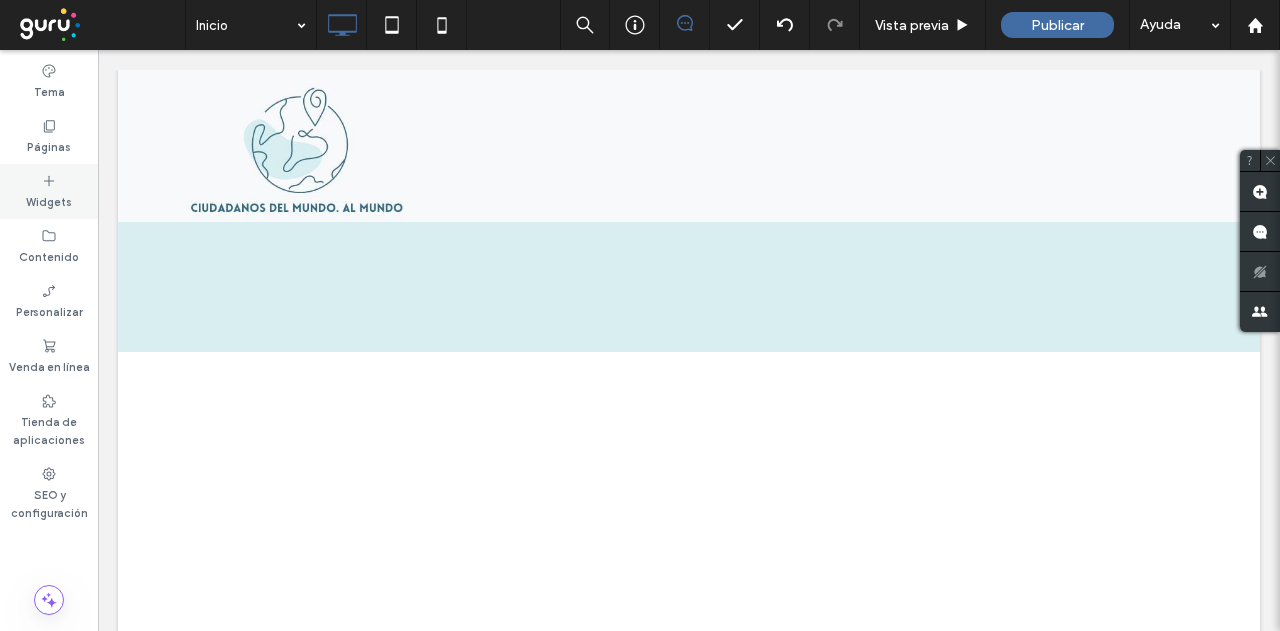click 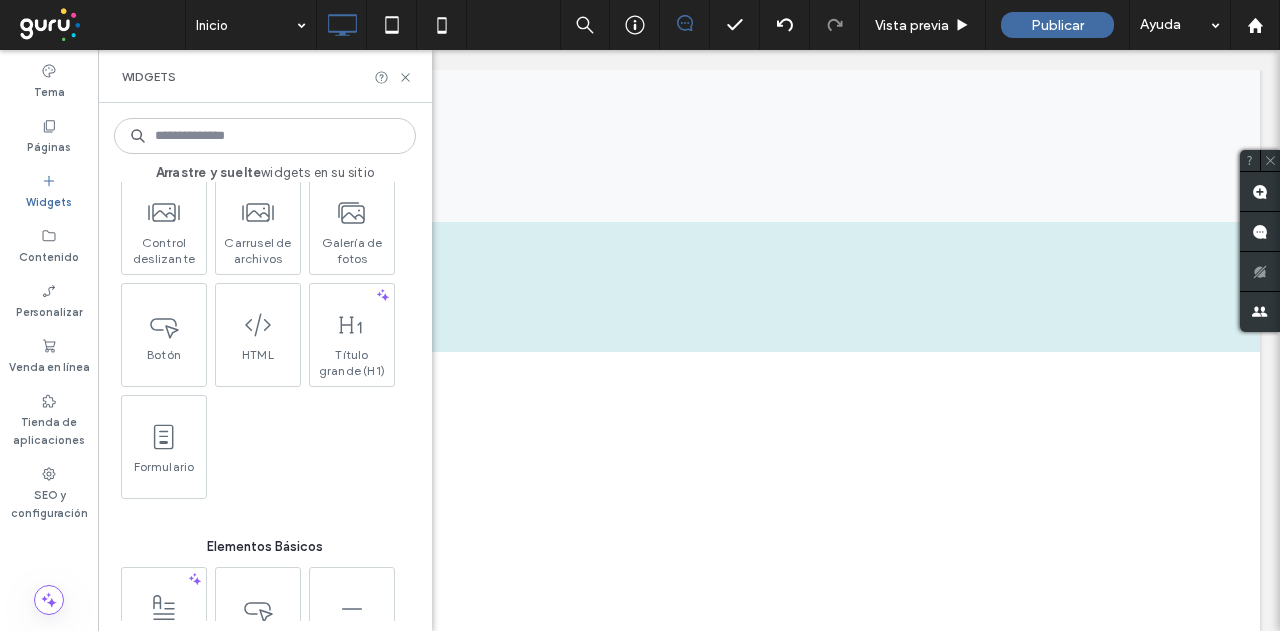 scroll, scrollTop: 600, scrollLeft: 0, axis: vertical 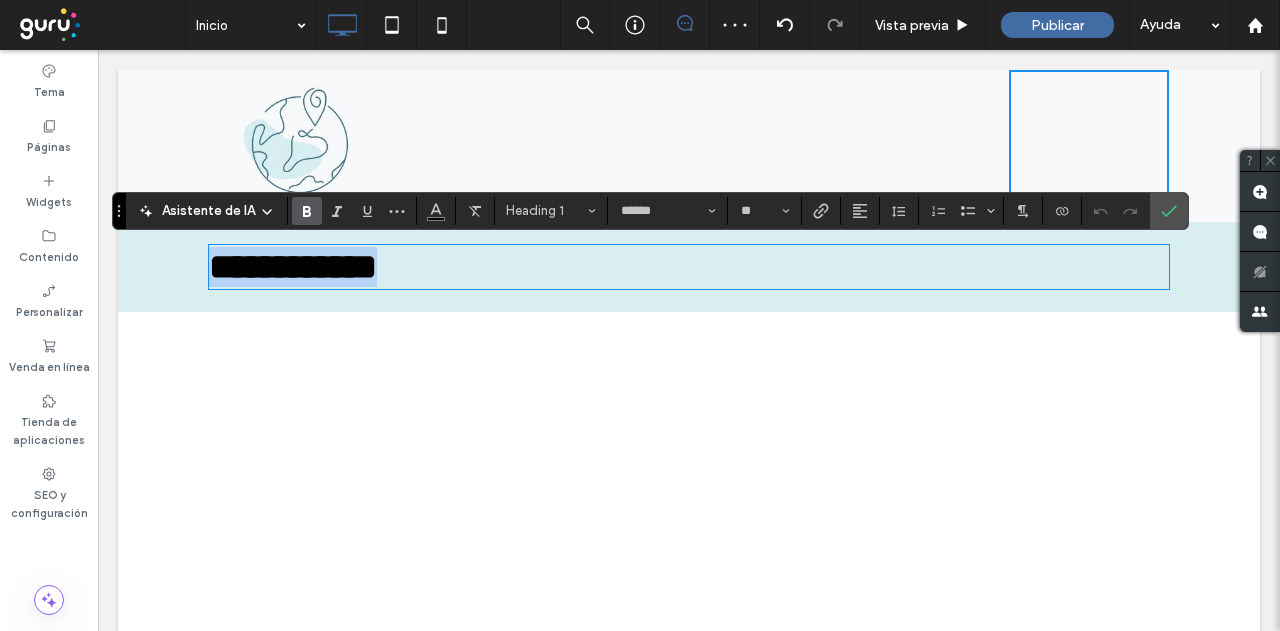 type on "*****" 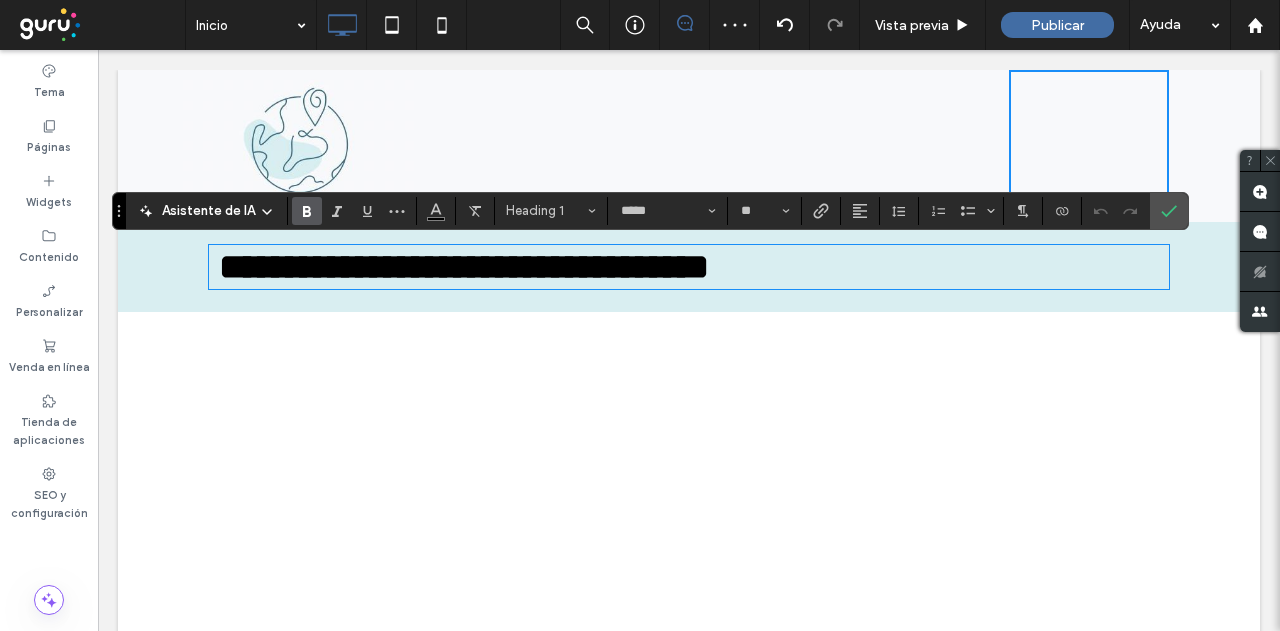 scroll, scrollTop: 0, scrollLeft: 0, axis: both 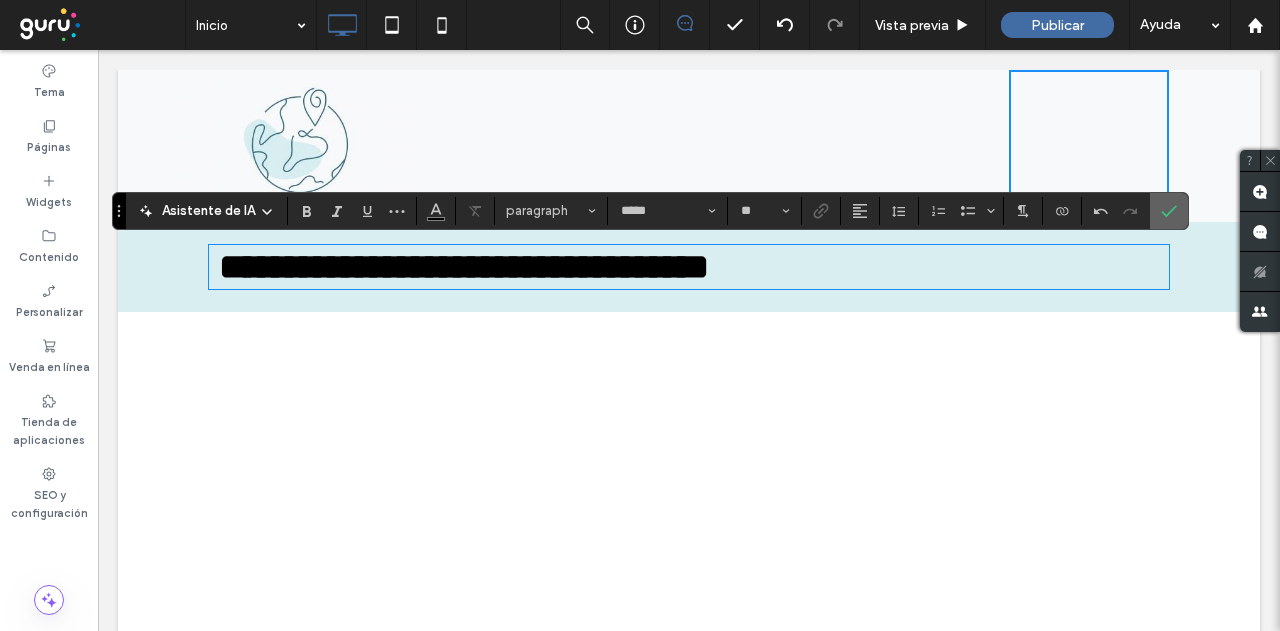 click 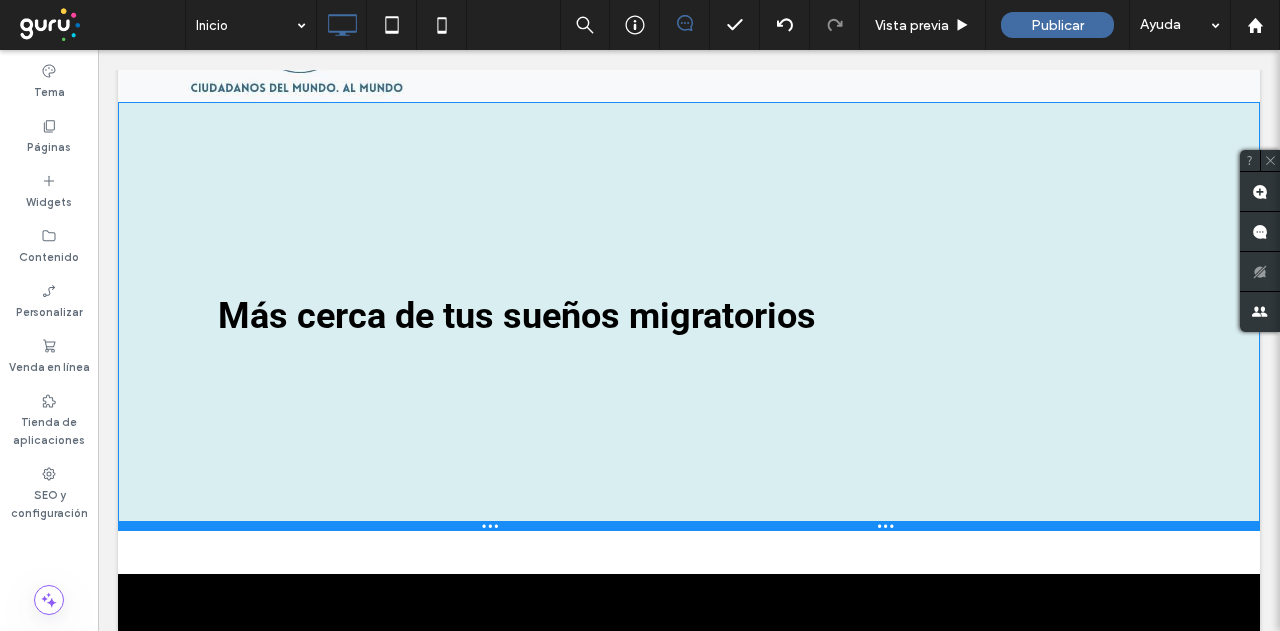 scroll, scrollTop: 220, scrollLeft: 0, axis: vertical 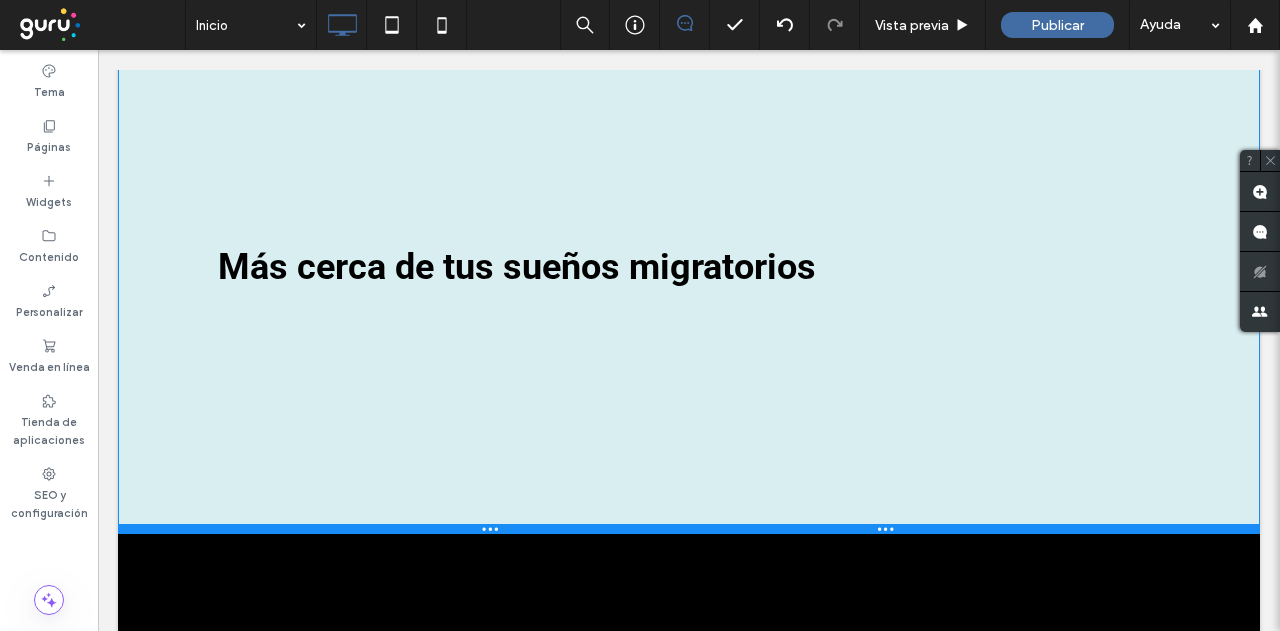 drag, startPoint x: 787, startPoint y: 309, endPoint x: 750, endPoint y: 529, distance: 223.08966 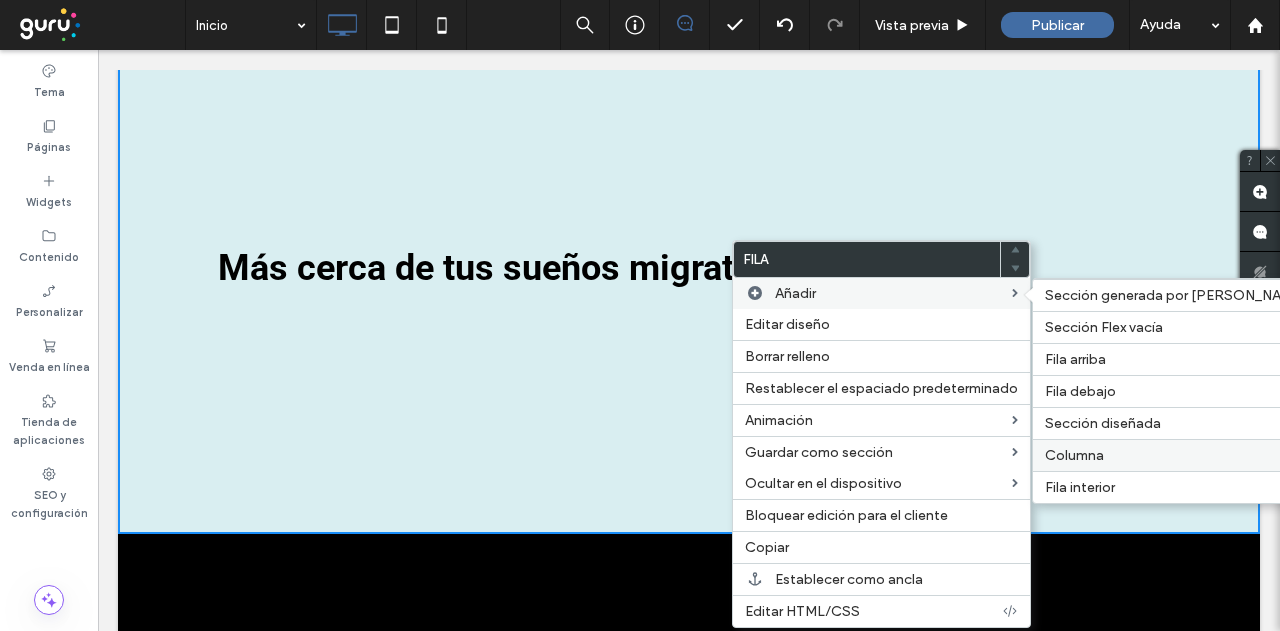 click on "Columna" at bounding box center (1074, 455) 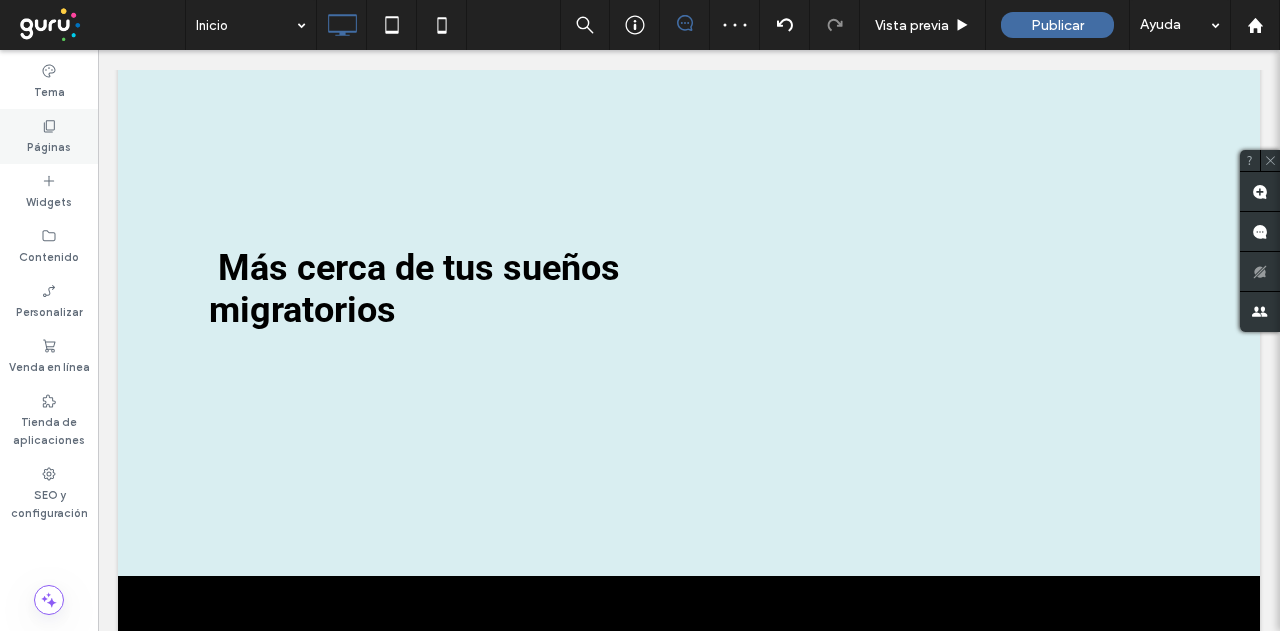click 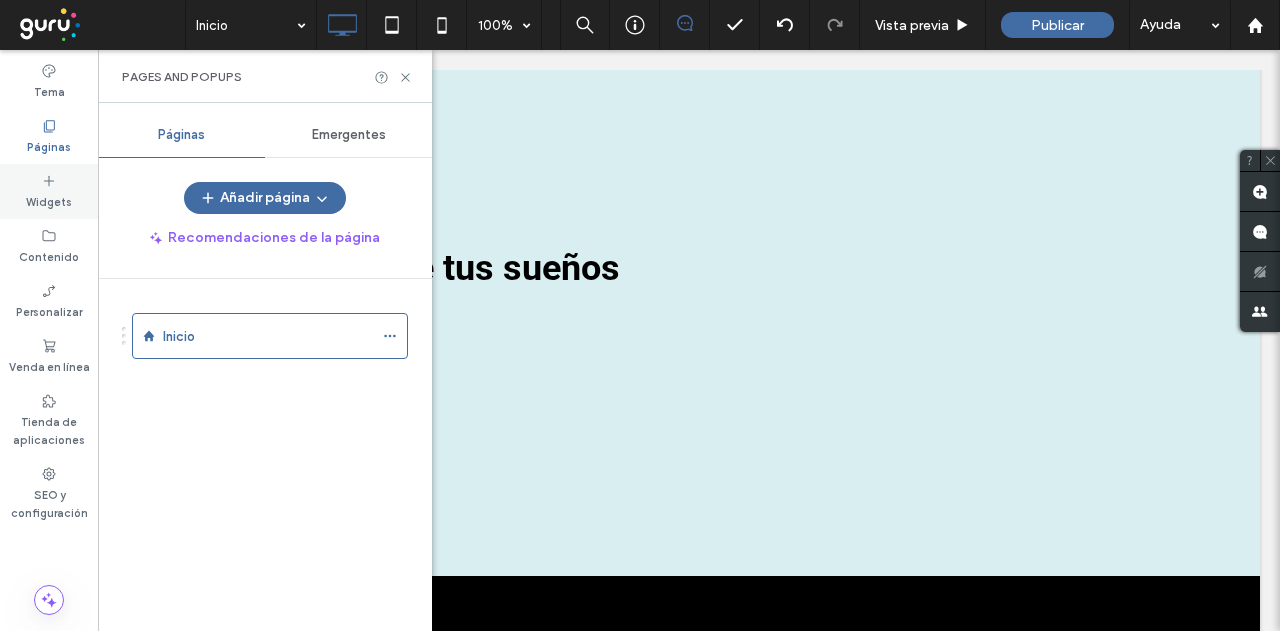 click 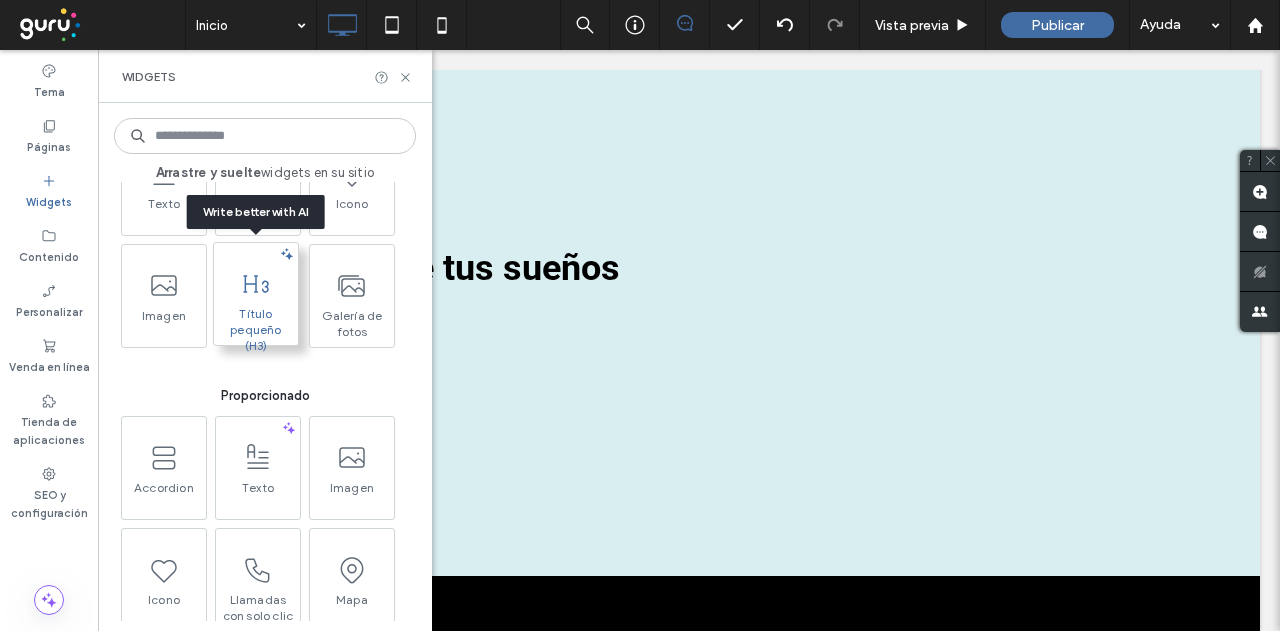 scroll, scrollTop: 200, scrollLeft: 0, axis: vertical 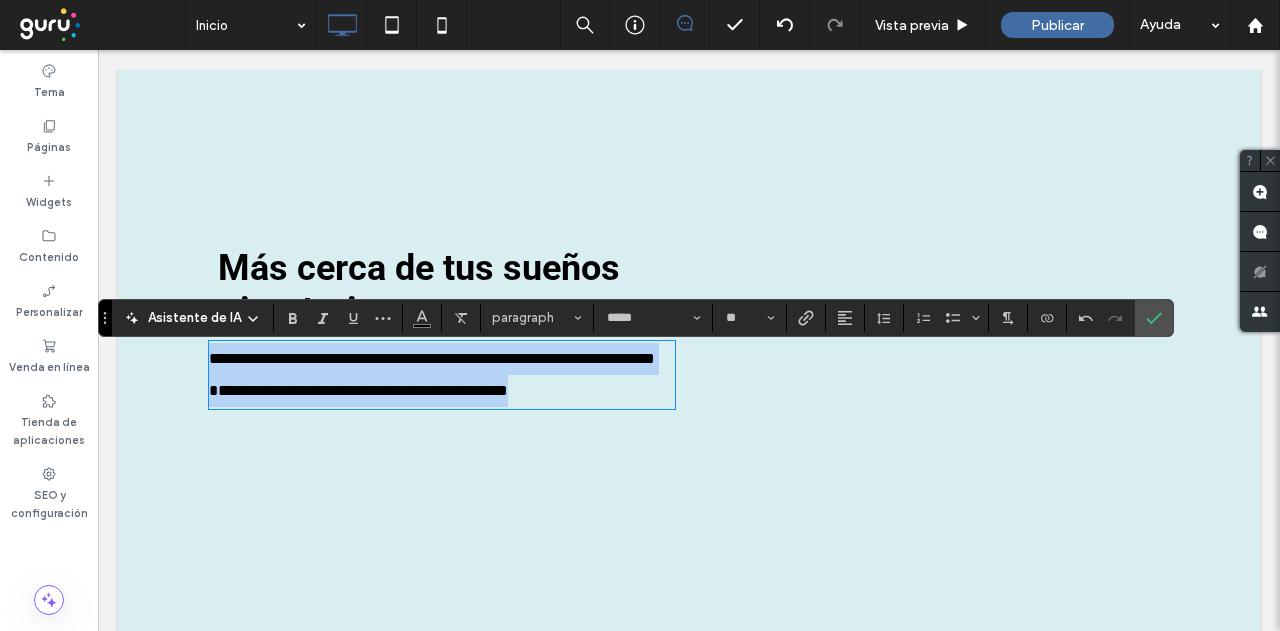 drag, startPoint x: 572, startPoint y: 423, endPoint x: 98, endPoint y: 343, distance: 480.70364 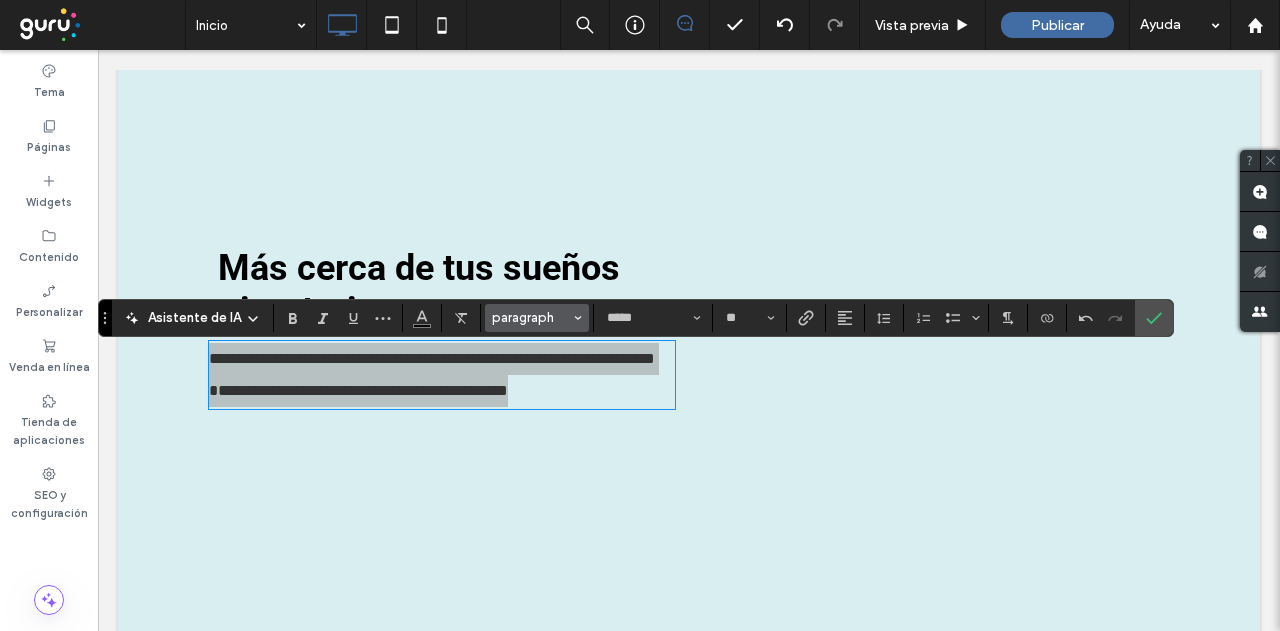 click at bounding box center [578, 318] 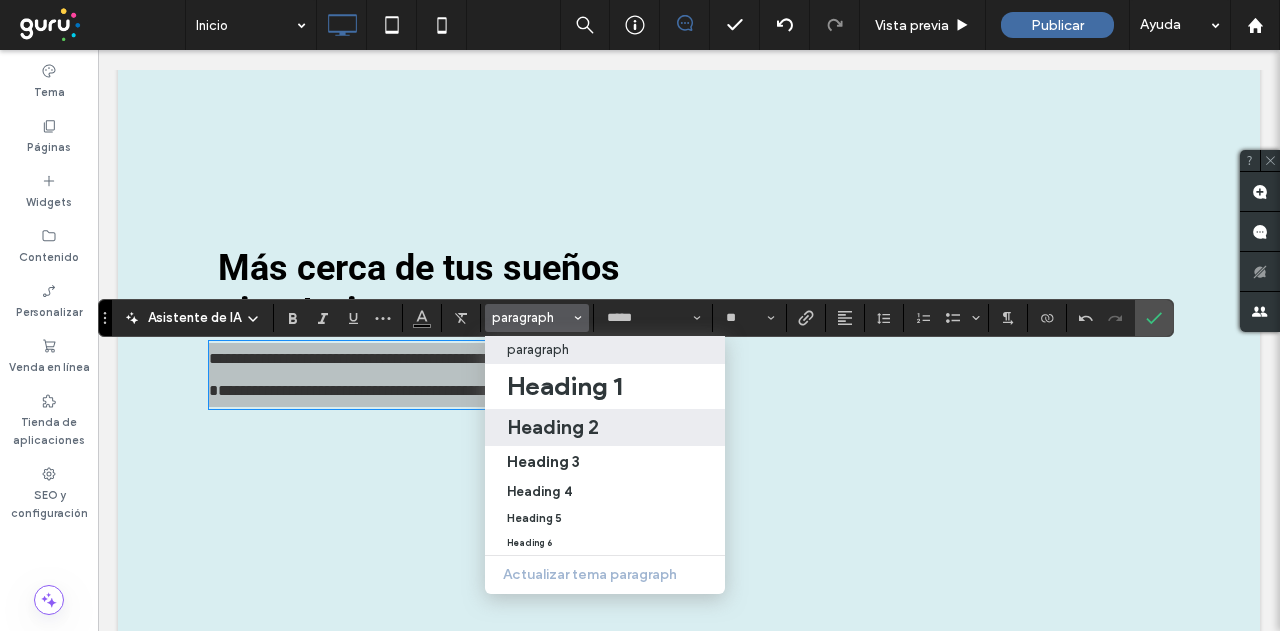 drag, startPoint x: 545, startPoint y: 429, endPoint x: 536, endPoint y: 424, distance: 10.29563 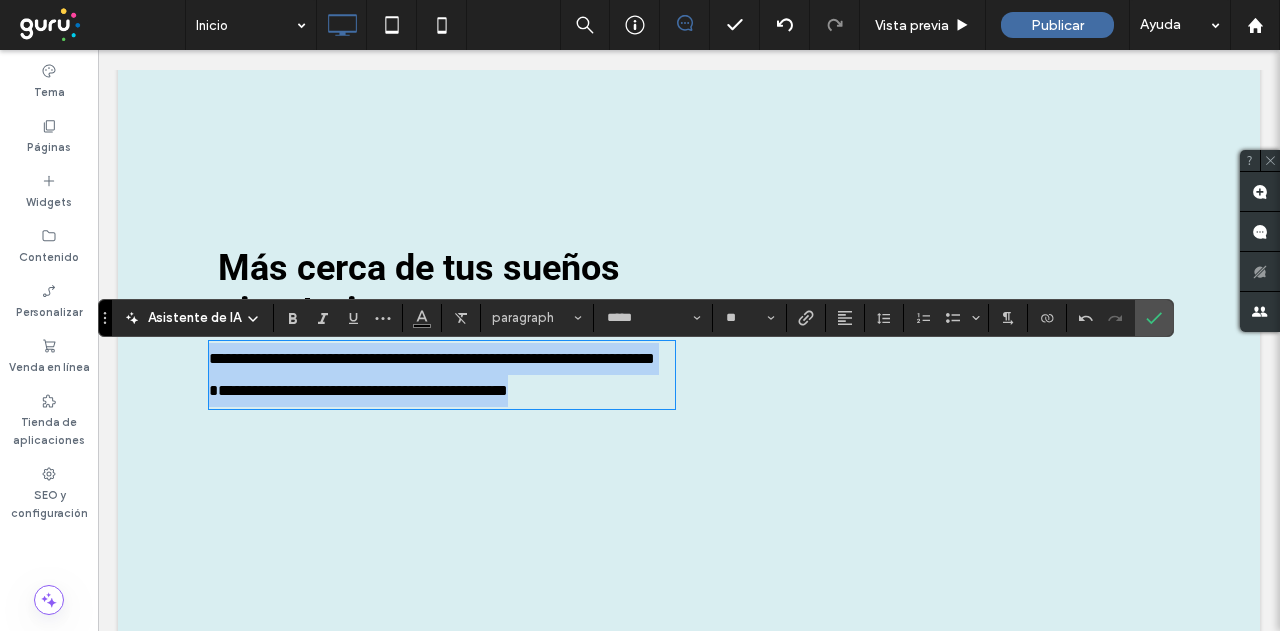 type on "******" 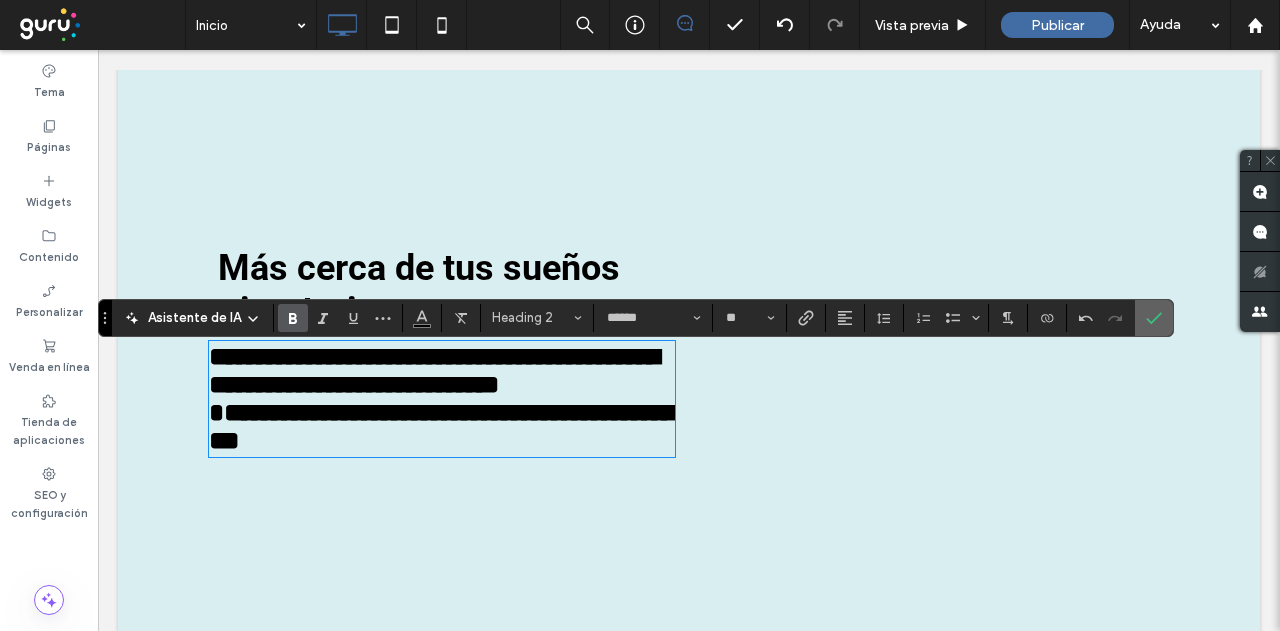 click 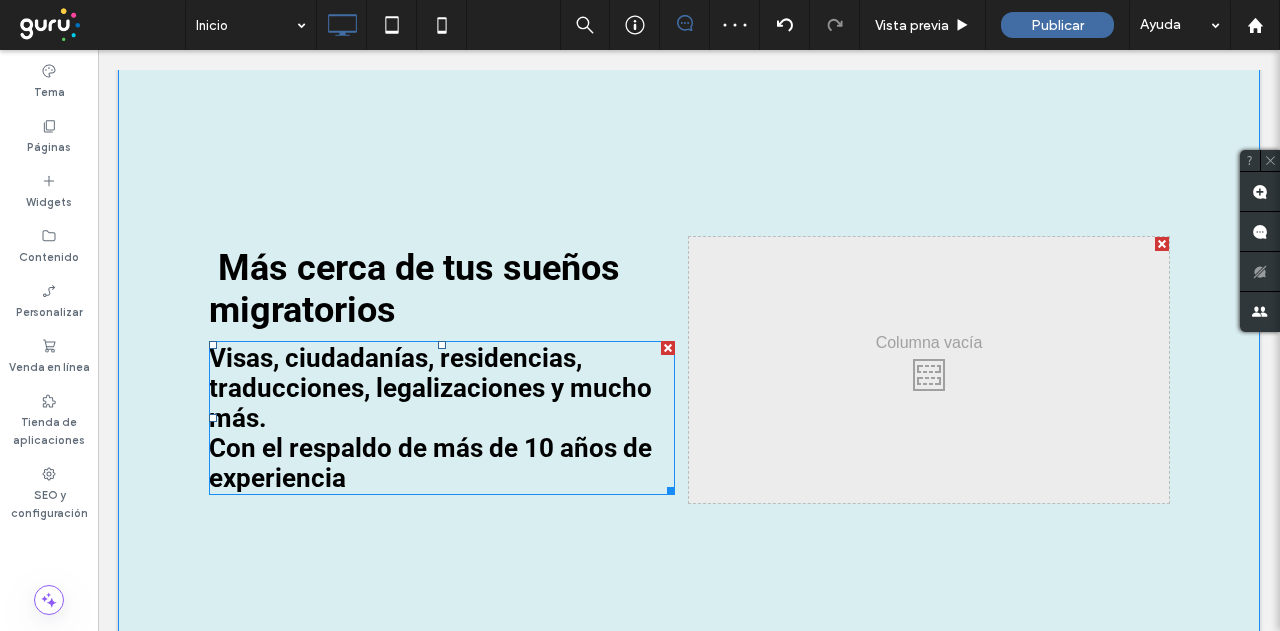 click on "Visas, ciudadanías, residencias, traducciones, legalizaciones y mucho más.  Con el respaldo de más de 10 años de experiencia" at bounding box center (430, 418) 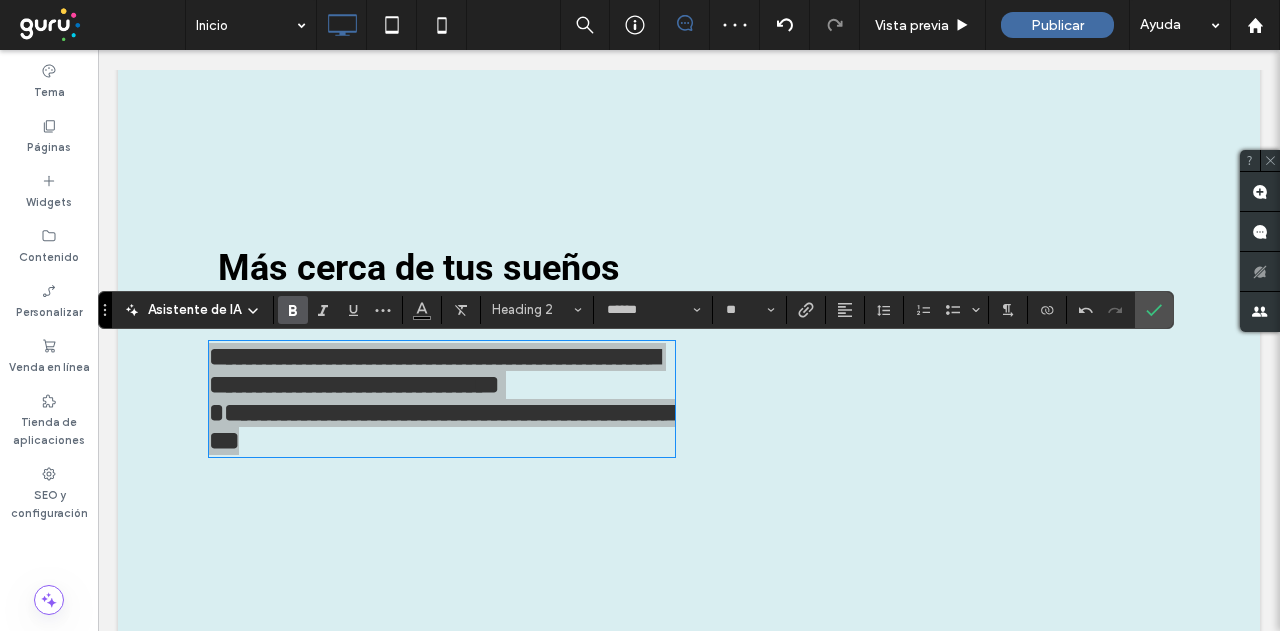 click 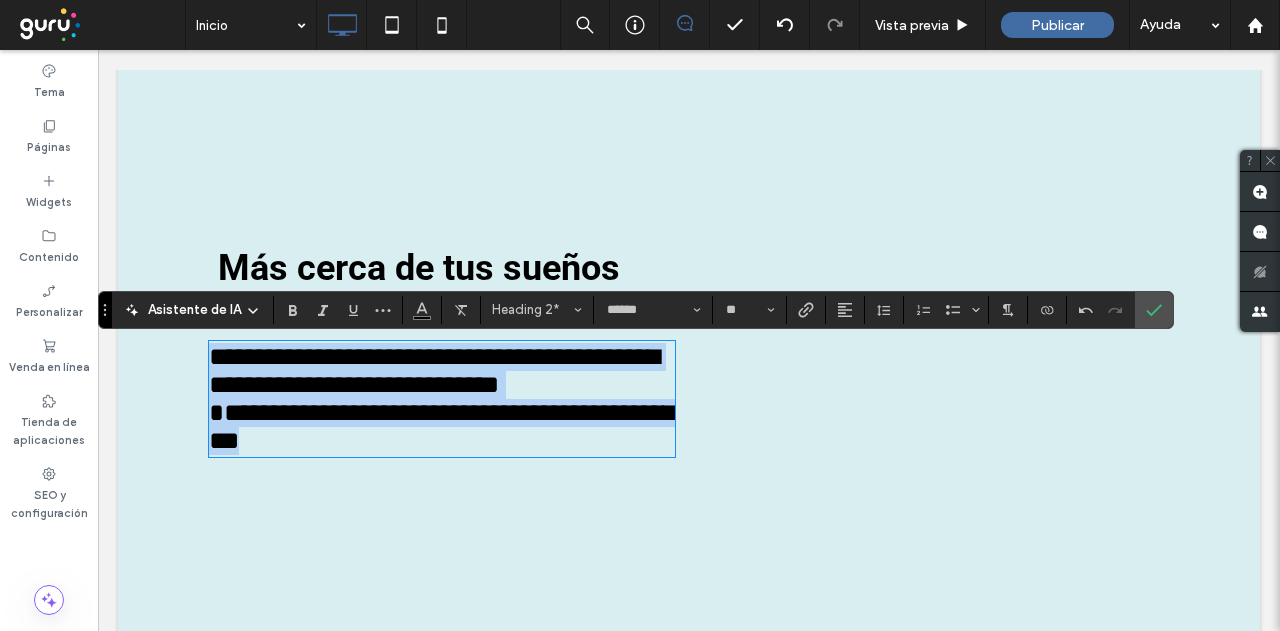 click on "**********" at bounding box center (441, 398) 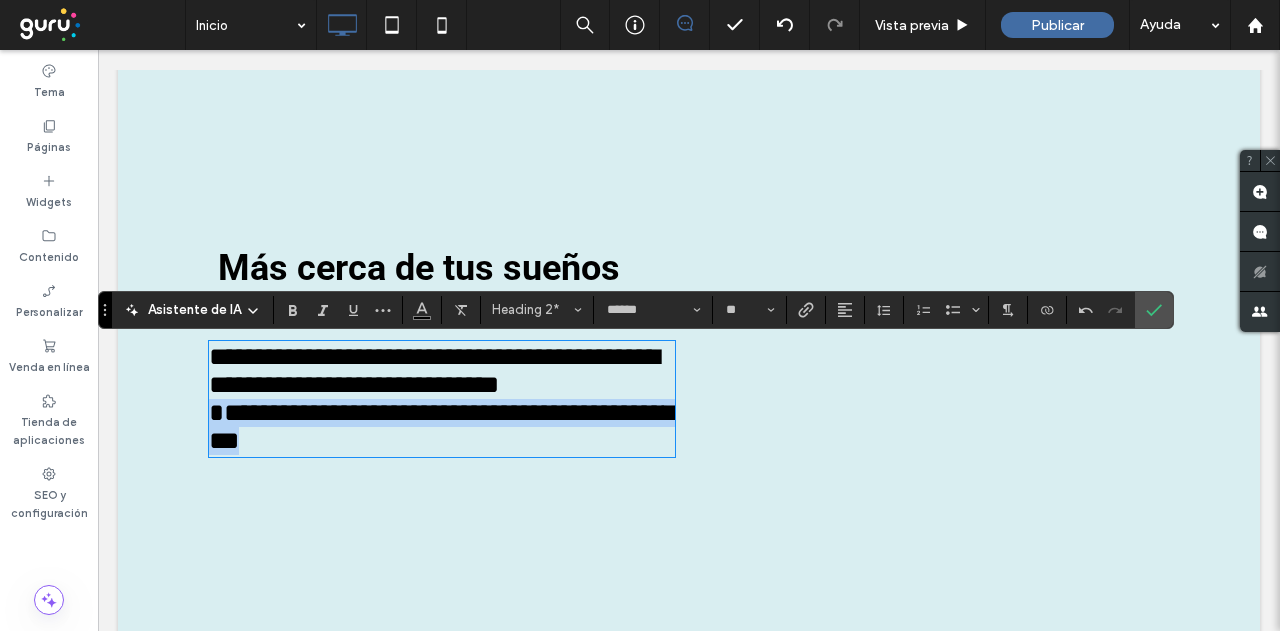 drag, startPoint x: 202, startPoint y: 449, endPoint x: 448, endPoint y: 490, distance: 249.39326 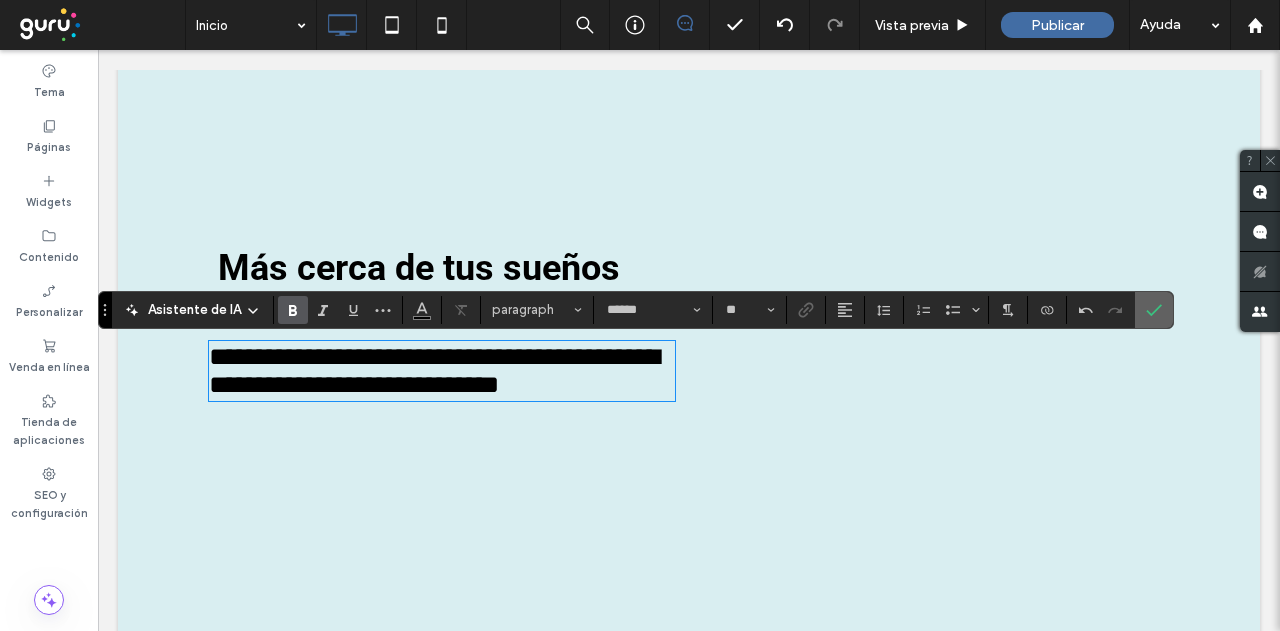 click 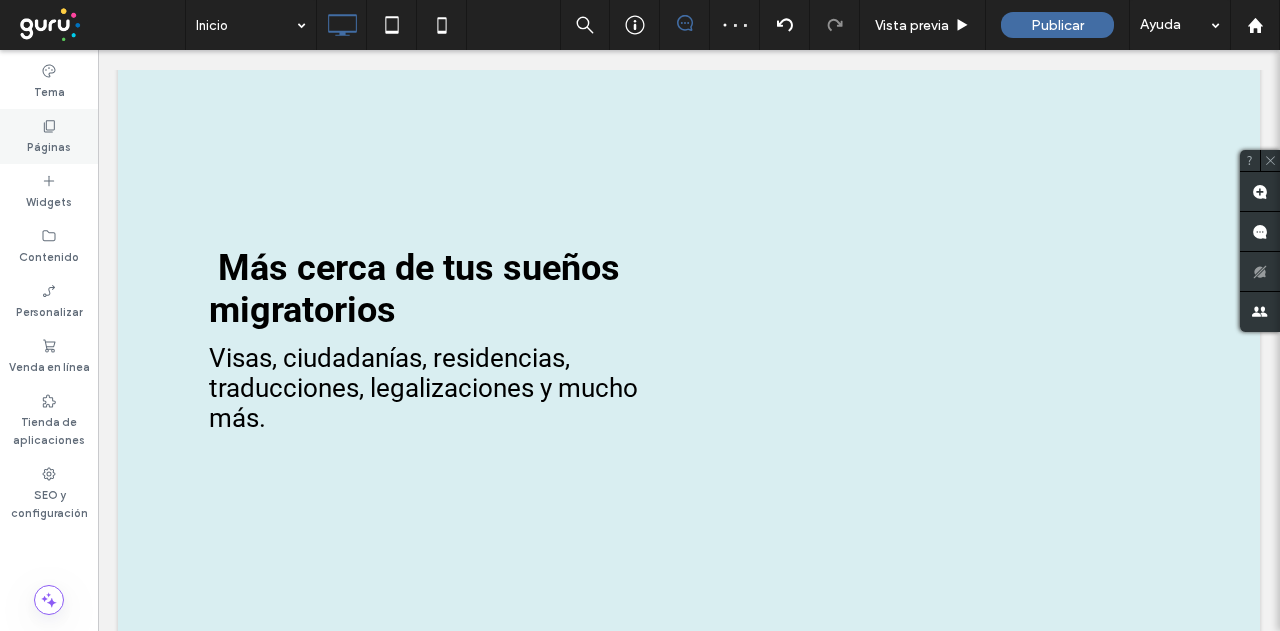 click 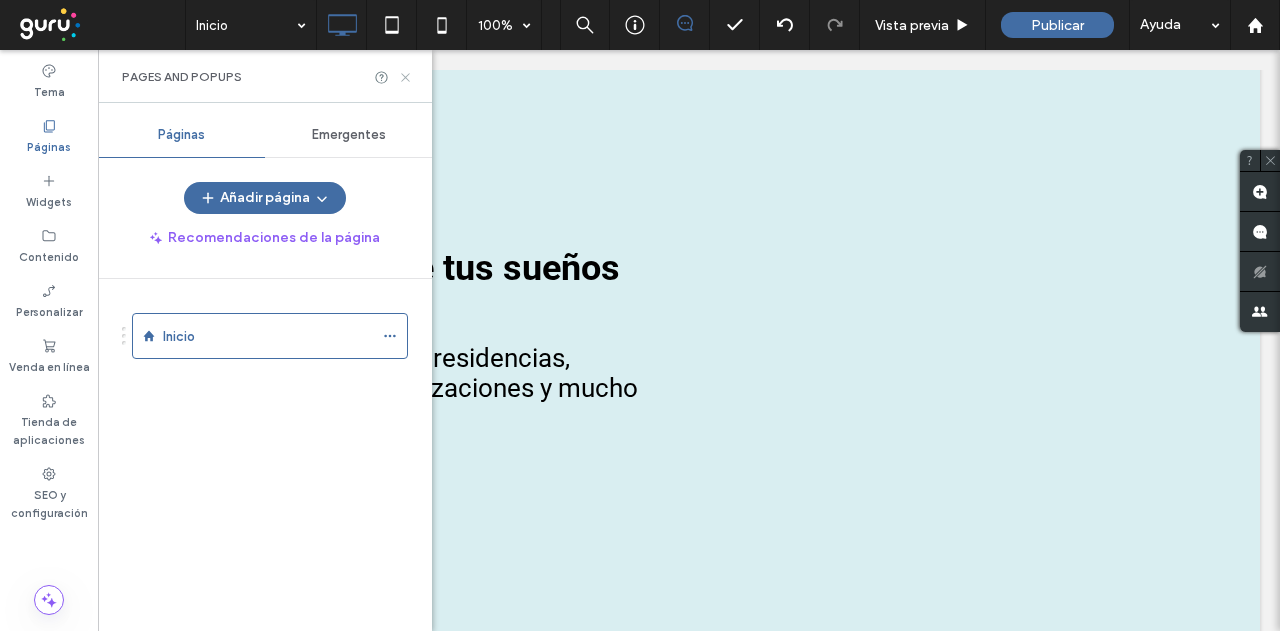 click 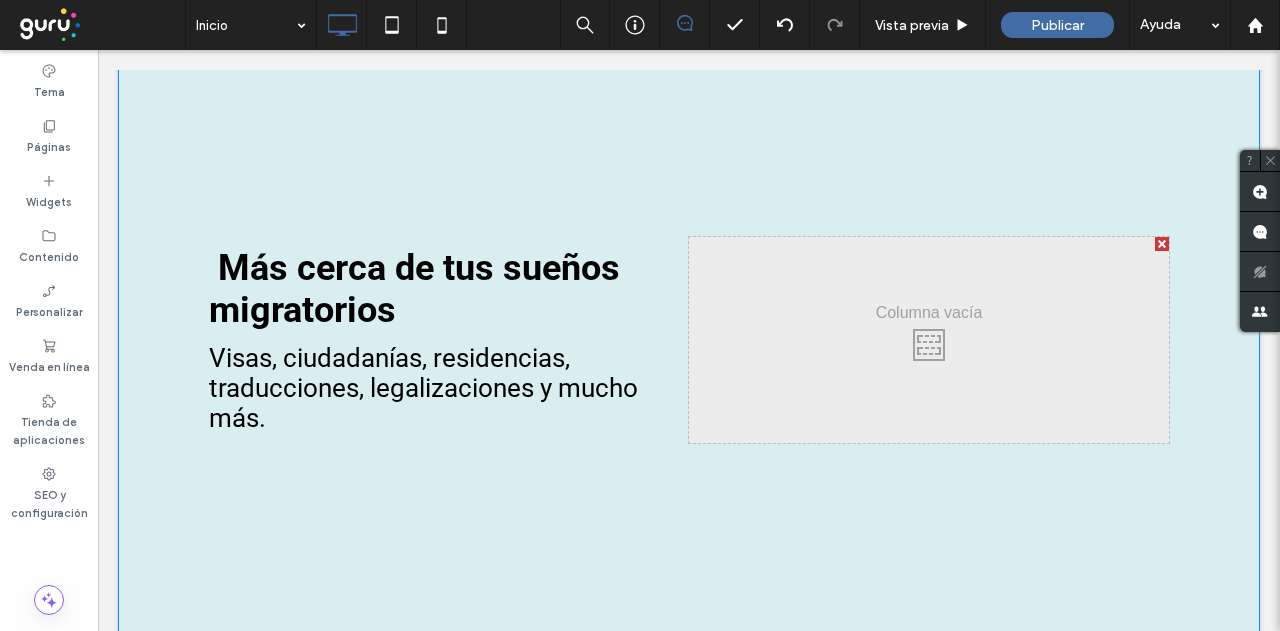 click on "Click To Paste       Más cerca de tus sueños migratorios Visas, ciudadanías, residencias, traducciones, legalizaciones y mucho más.
Click To Paste     Click To Paste
Fila + Añadir sección" at bounding box center [689, 340] 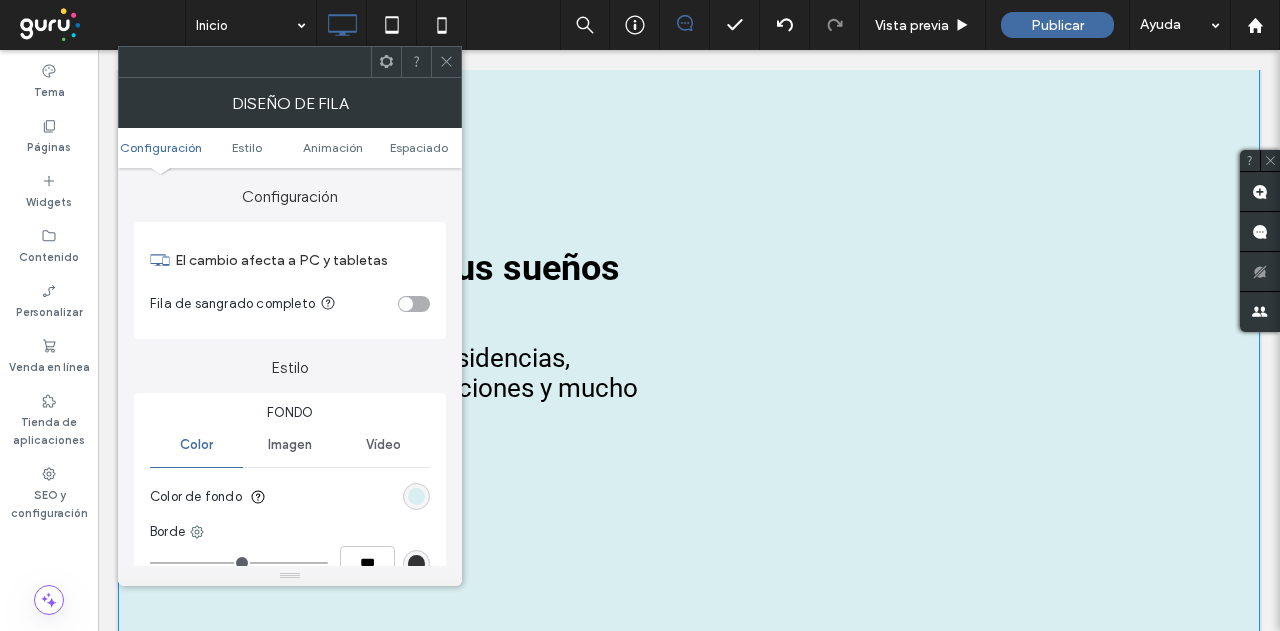 click on "Click To Paste       Más cerca de tus sueños migratorios Visas, ciudadanías, residencias, traducciones, legalizaciones y mucho más.
Click To Paste     Click To Paste
Fila + Añadir sección" at bounding box center [689, 340] 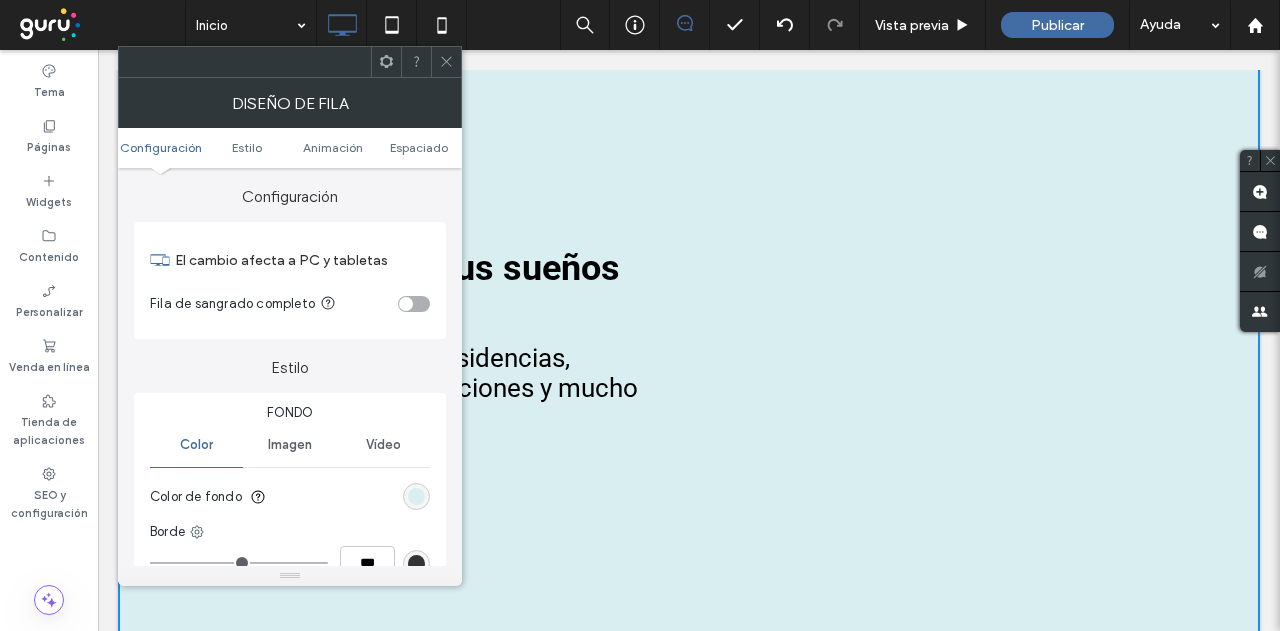 click 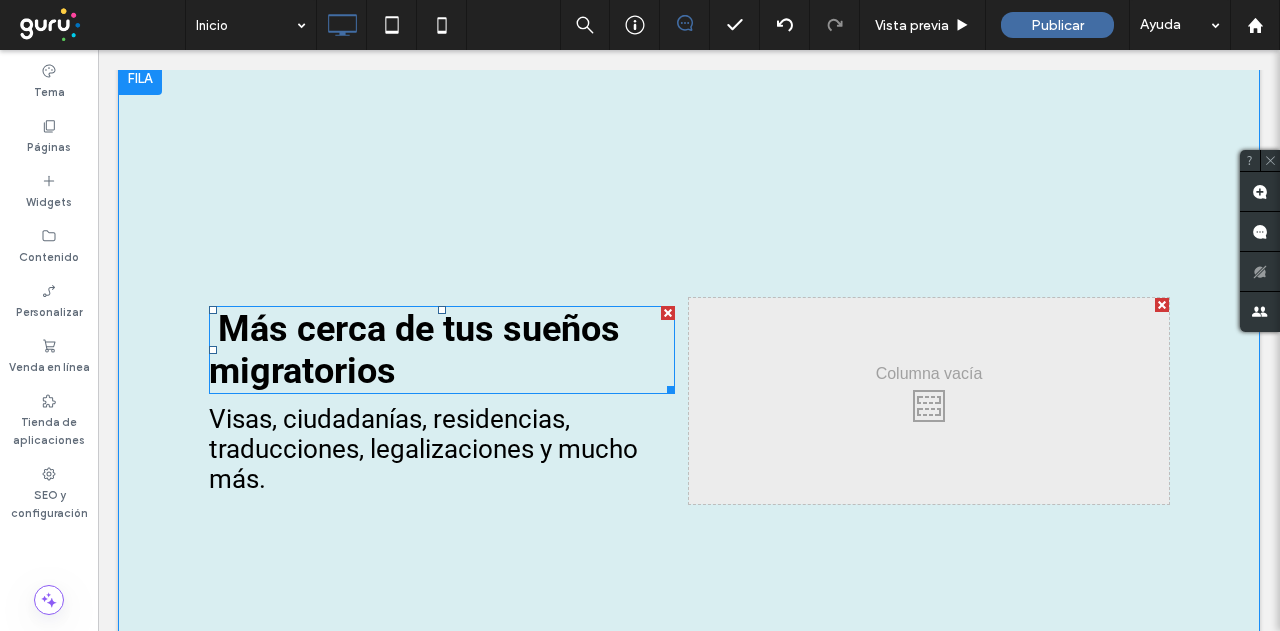 scroll, scrollTop: 0, scrollLeft: 0, axis: both 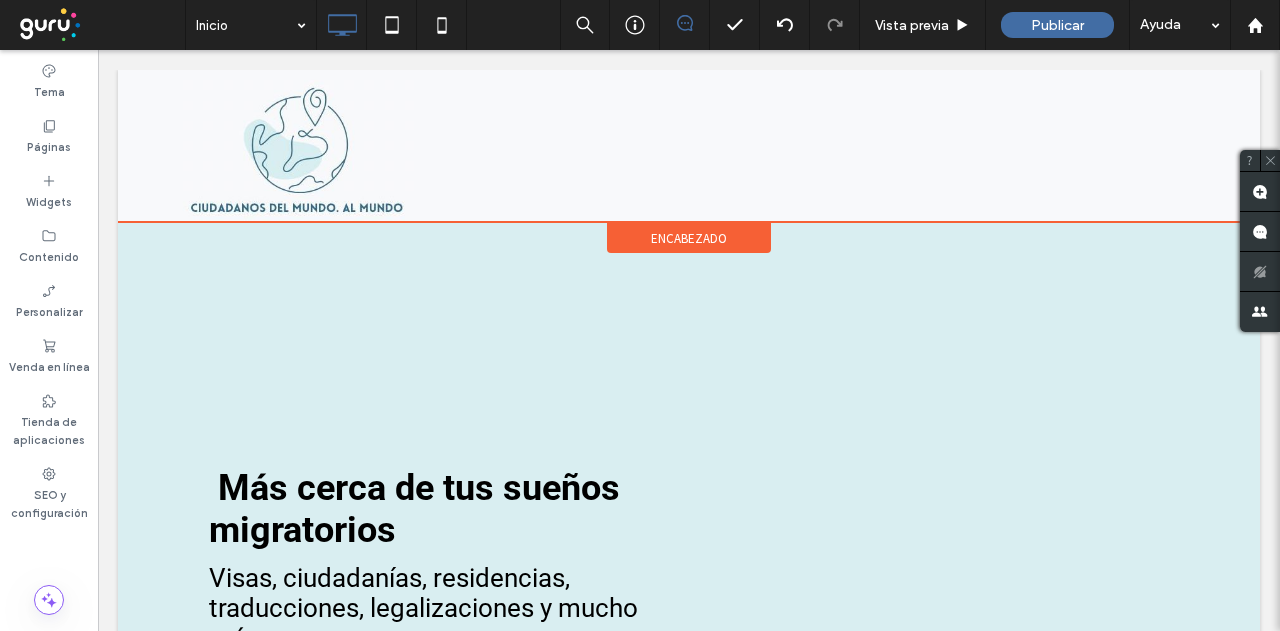 click on "encabezado" at bounding box center [689, 238] 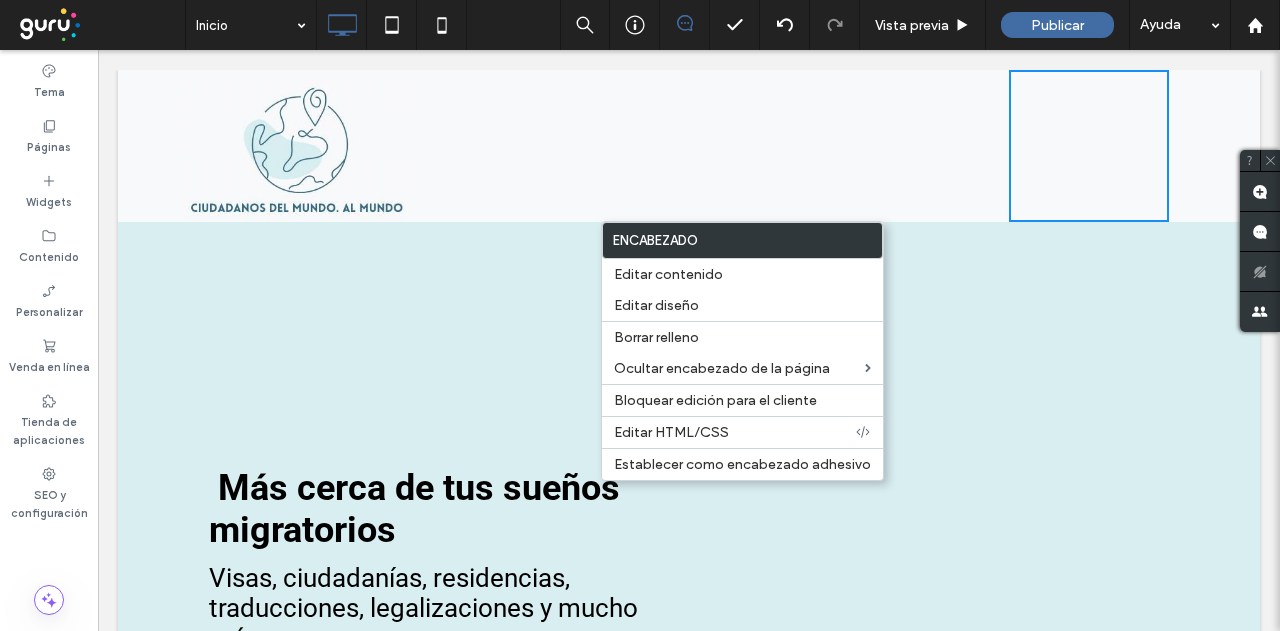click on "Click To Paste" at bounding box center (729, 146) 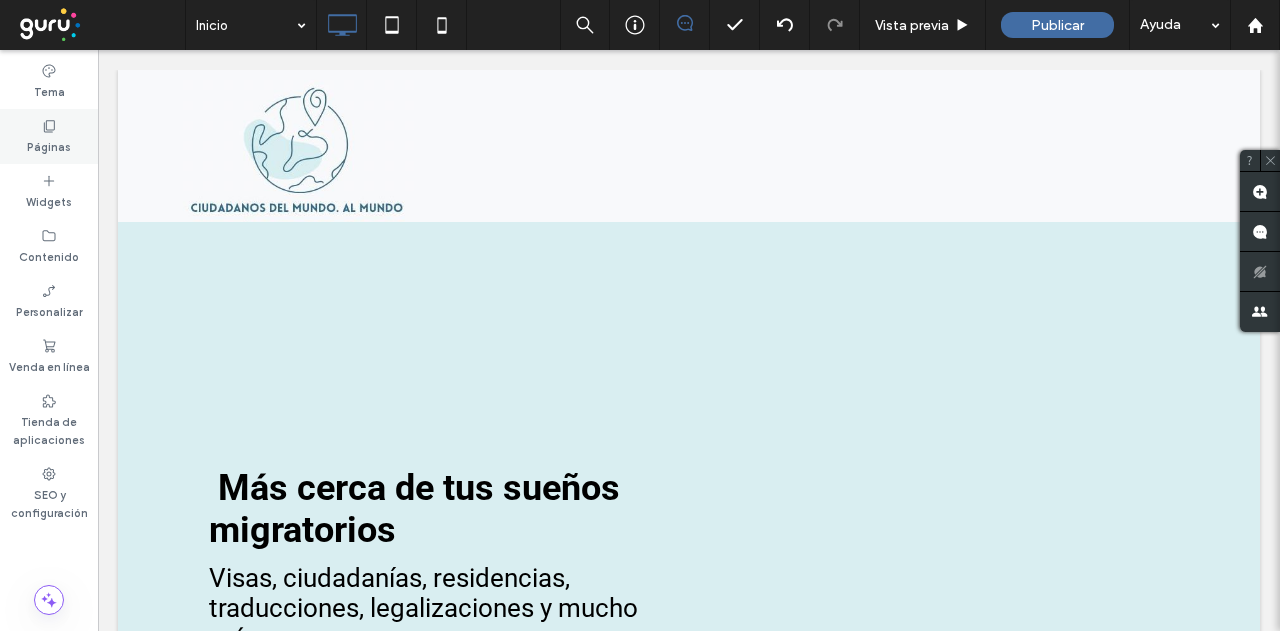 click 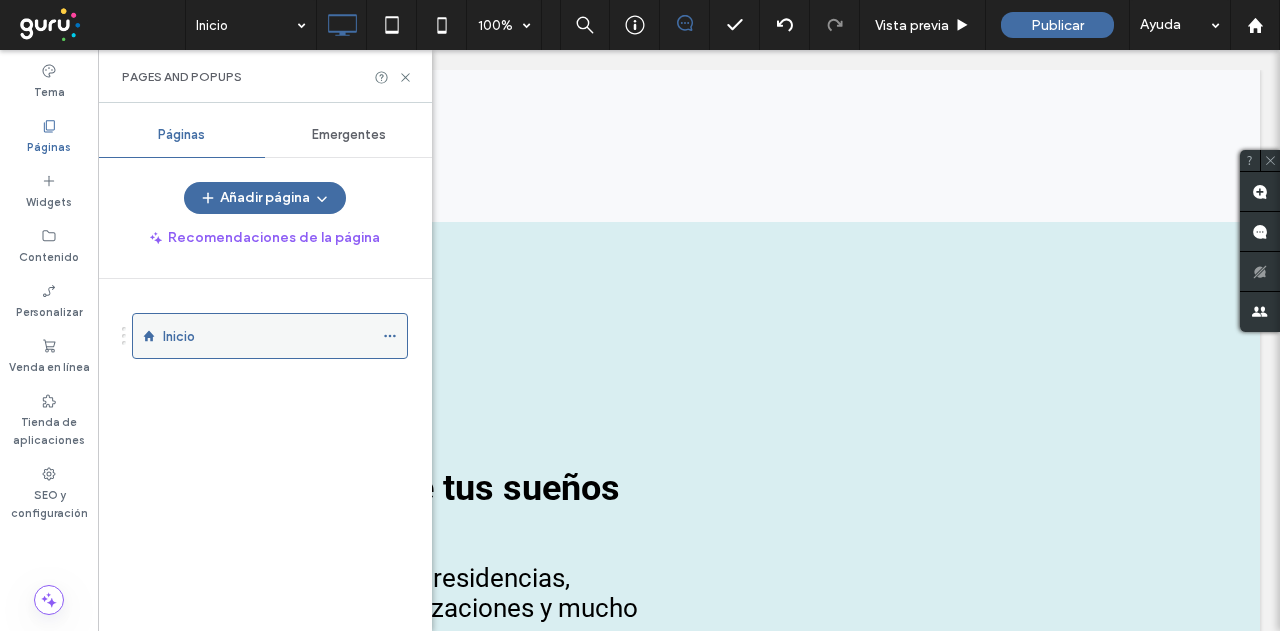 click on "Inicio" at bounding box center (270, 336) 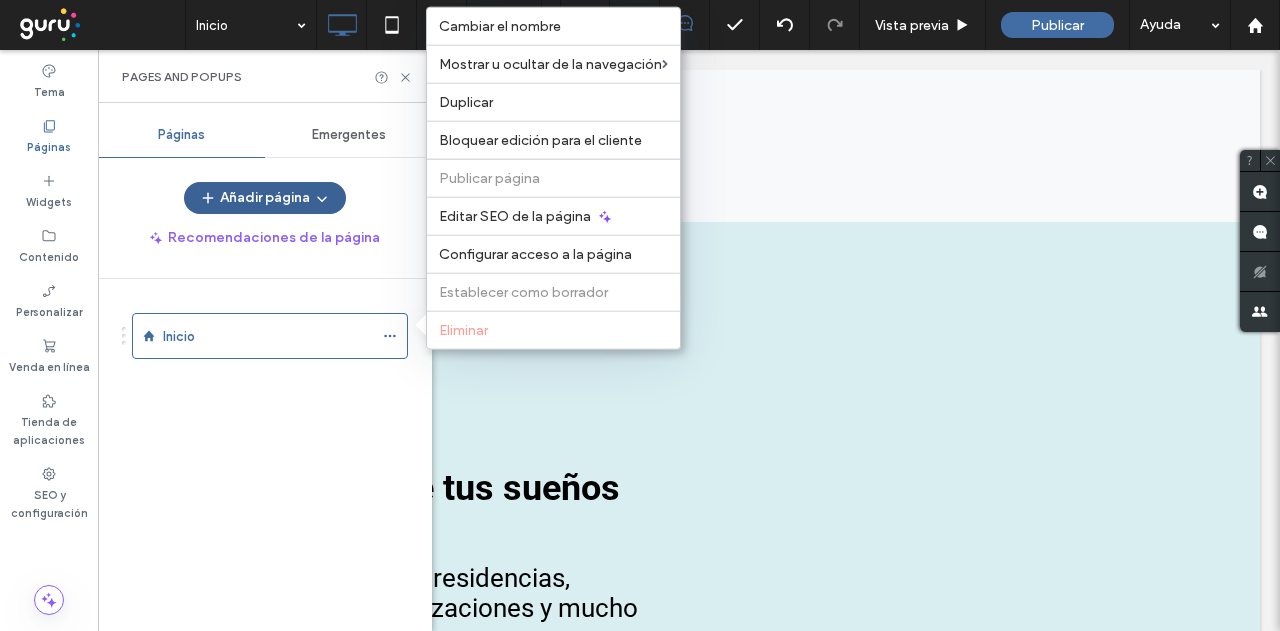 click on "Añadir página" at bounding box center [265, 198] 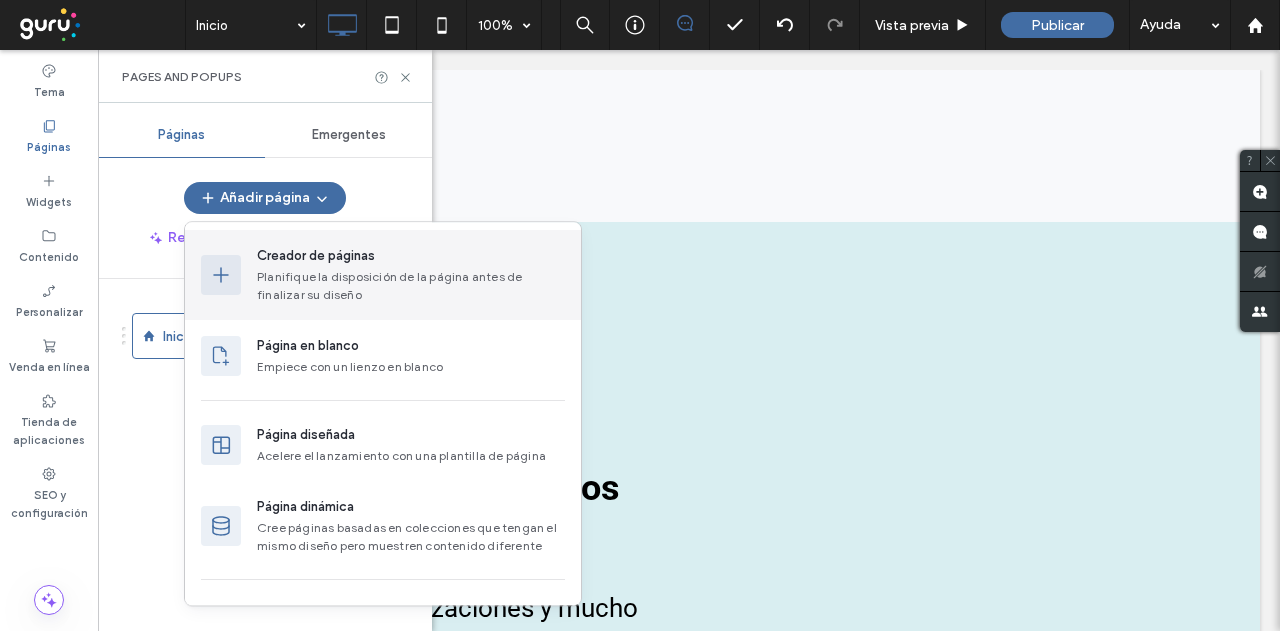 click on "Creador de páginas" at bounding box center [316, 256] 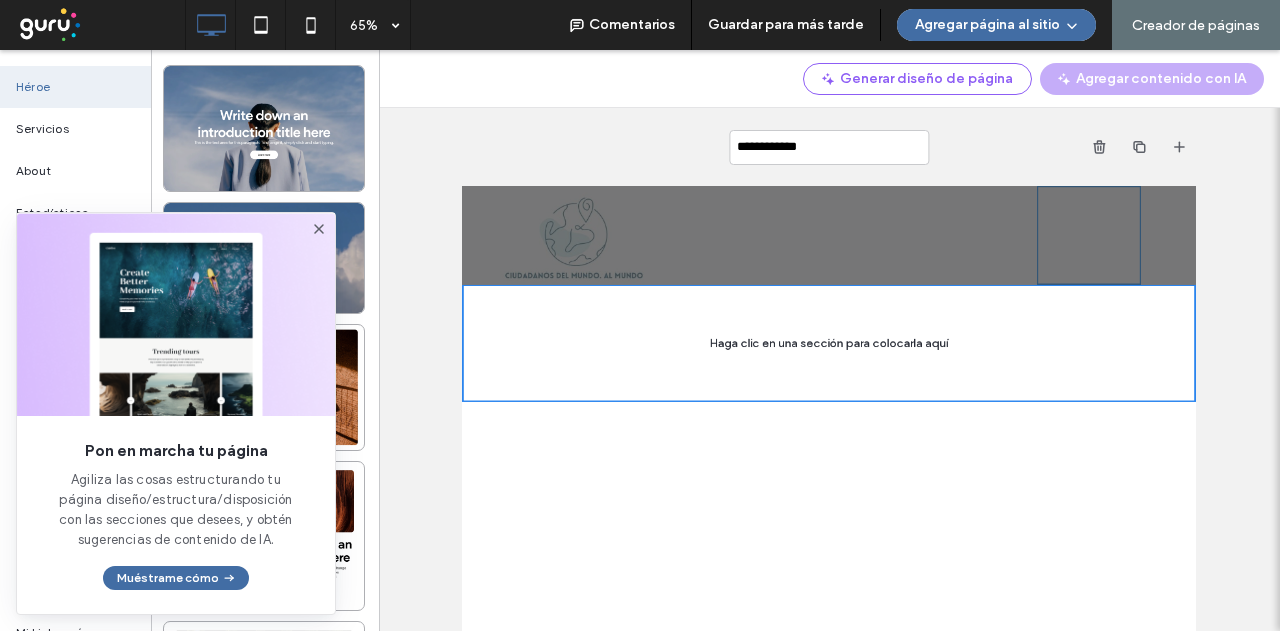 click 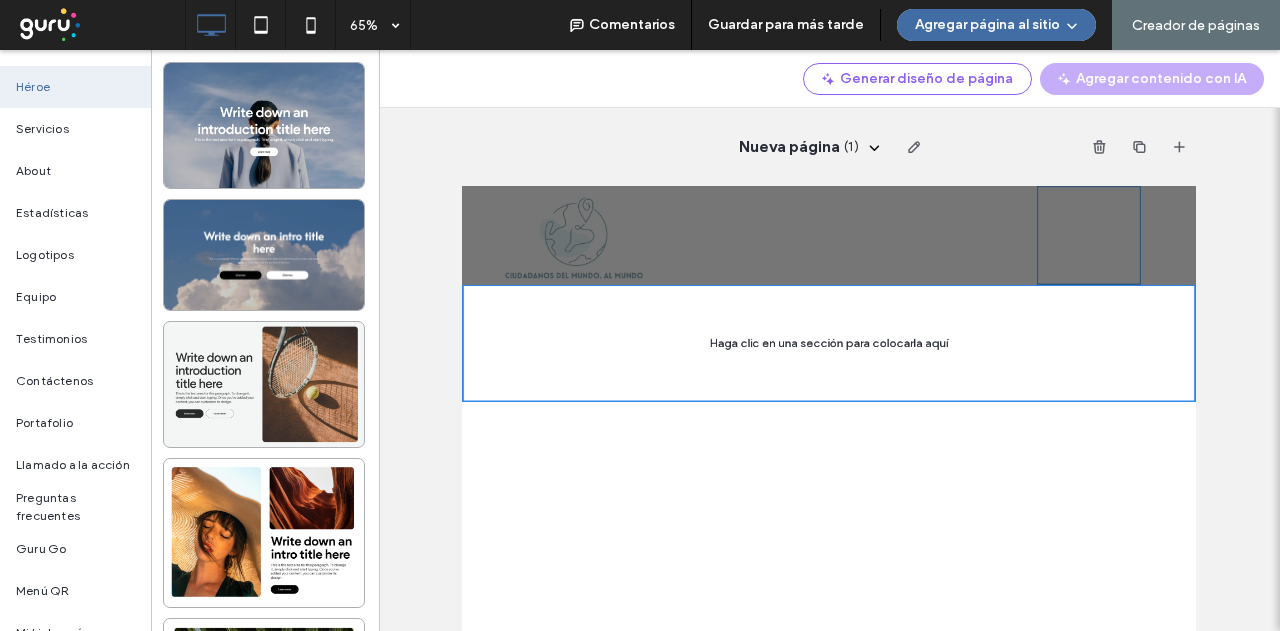 scroll, scrollTop: 0, scrollLeft: 0, axis: both 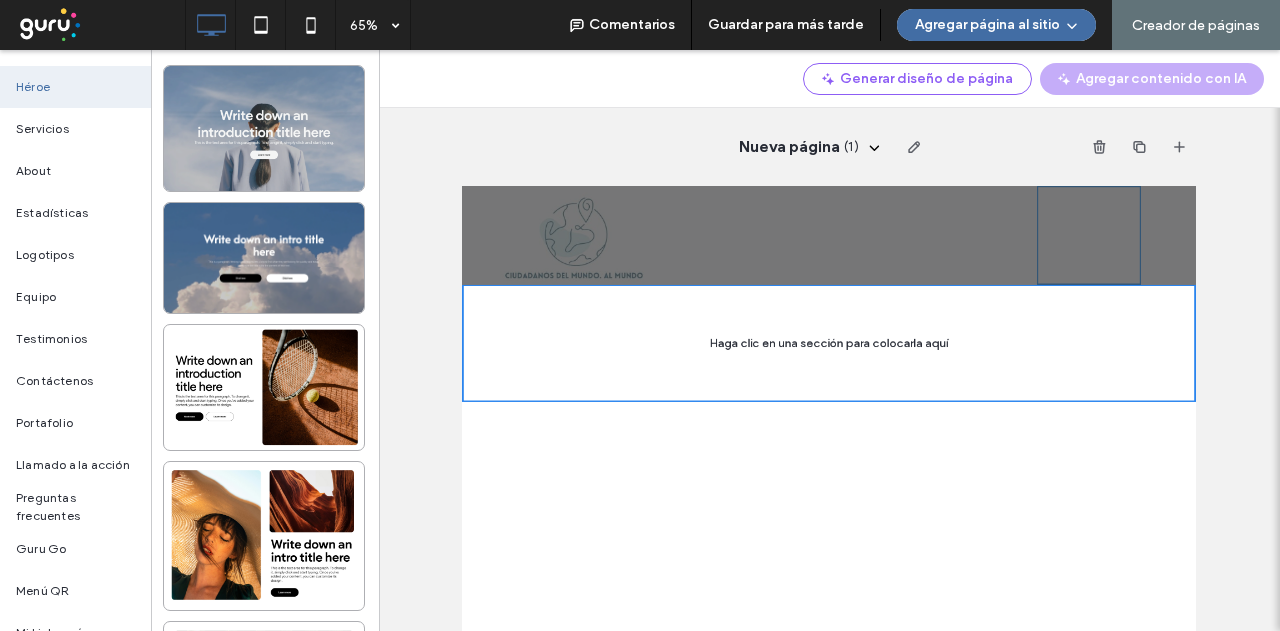 click at bounding box center [264, 128] 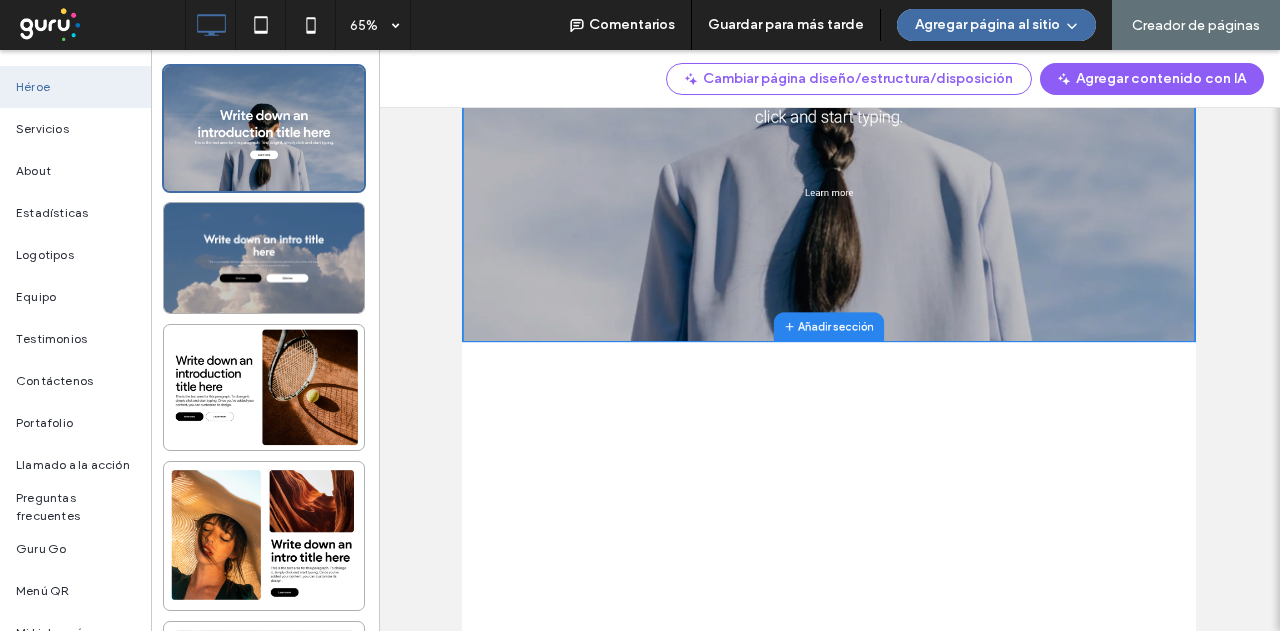 scroll, scrollTop: 500, scrollLeft: 0, axis: vertical 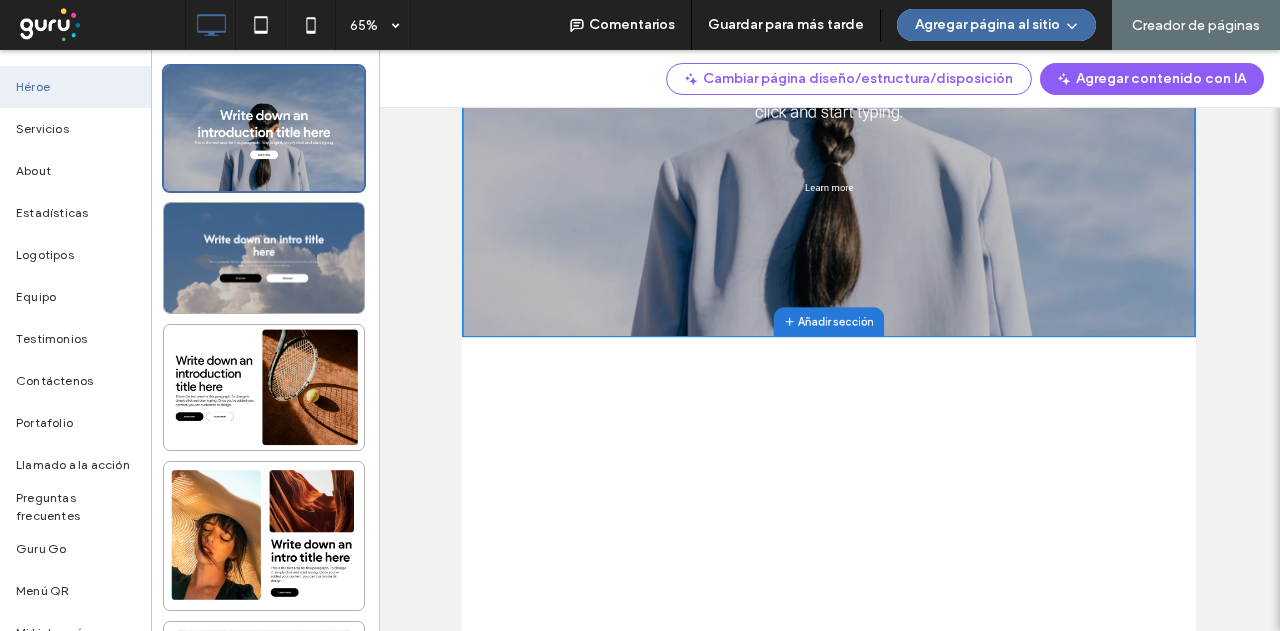 click on "Añadir sección" at bounding box center [1036, 664] 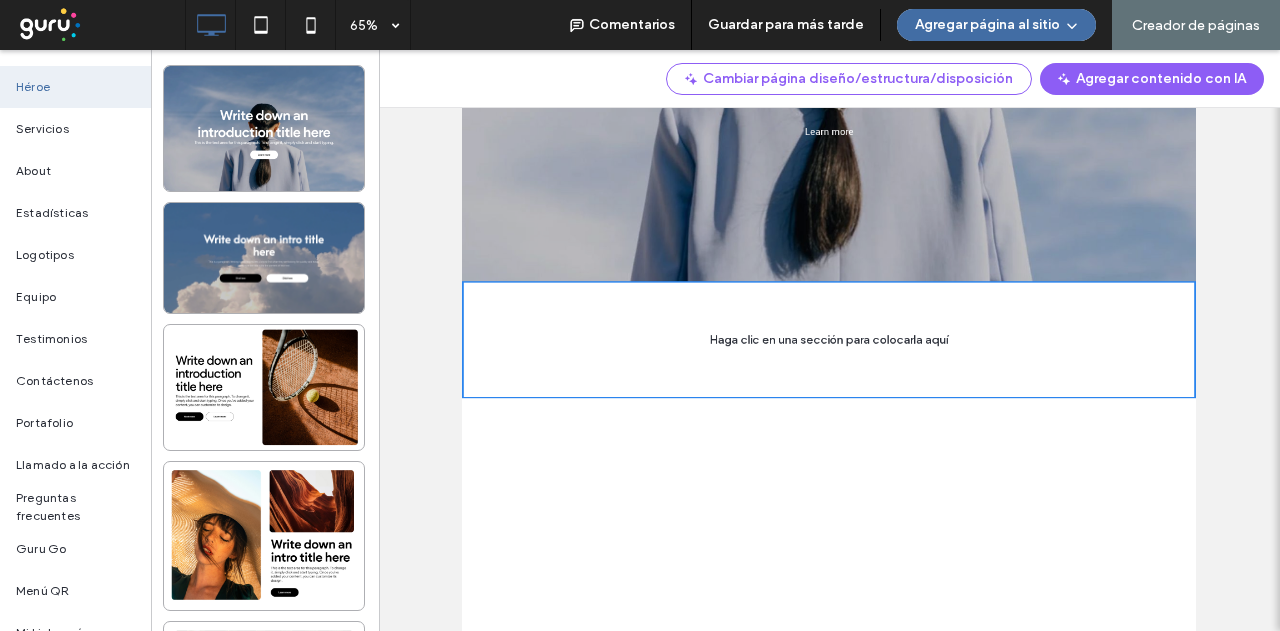 scroll, scrollTop: 600, scrollLeft: 0, axis: vertical 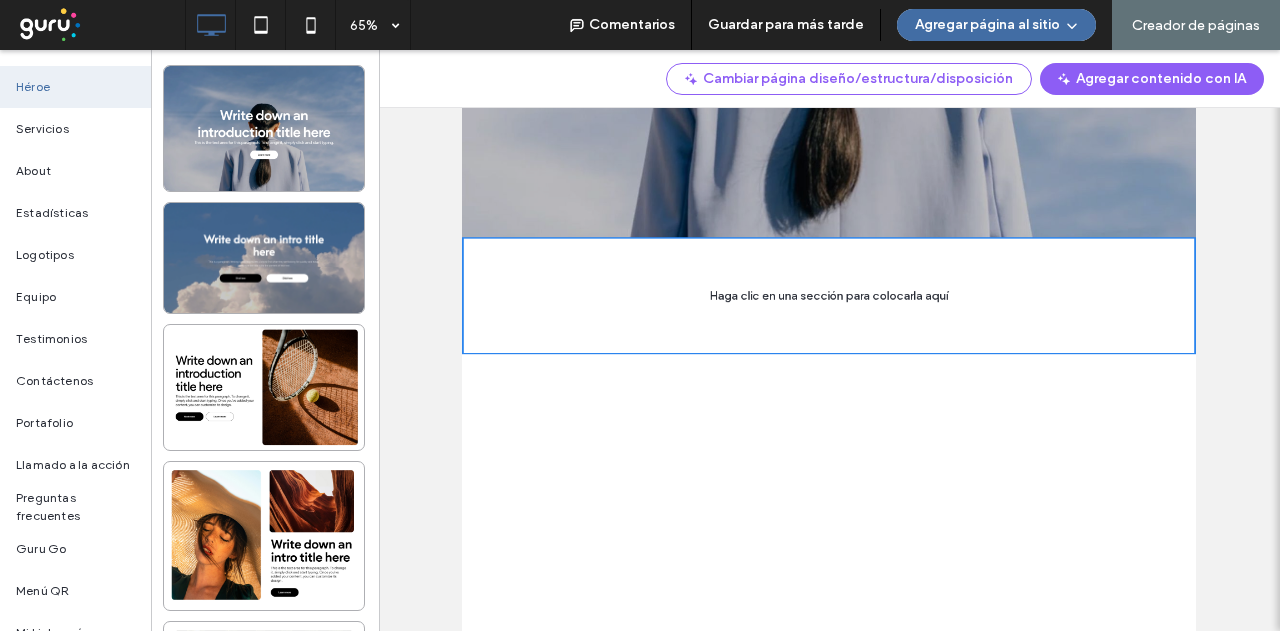 click at bounding box center (1026, 678) 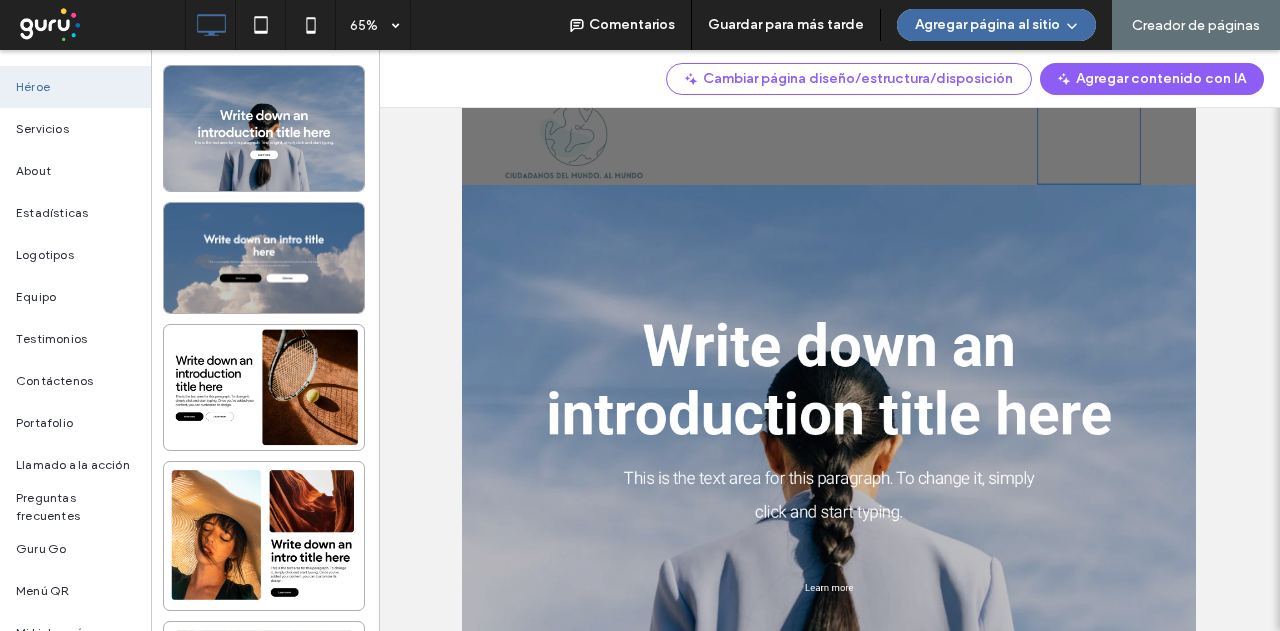 scroll, scrollTop: 0, scrollLeft: 0, axis: both 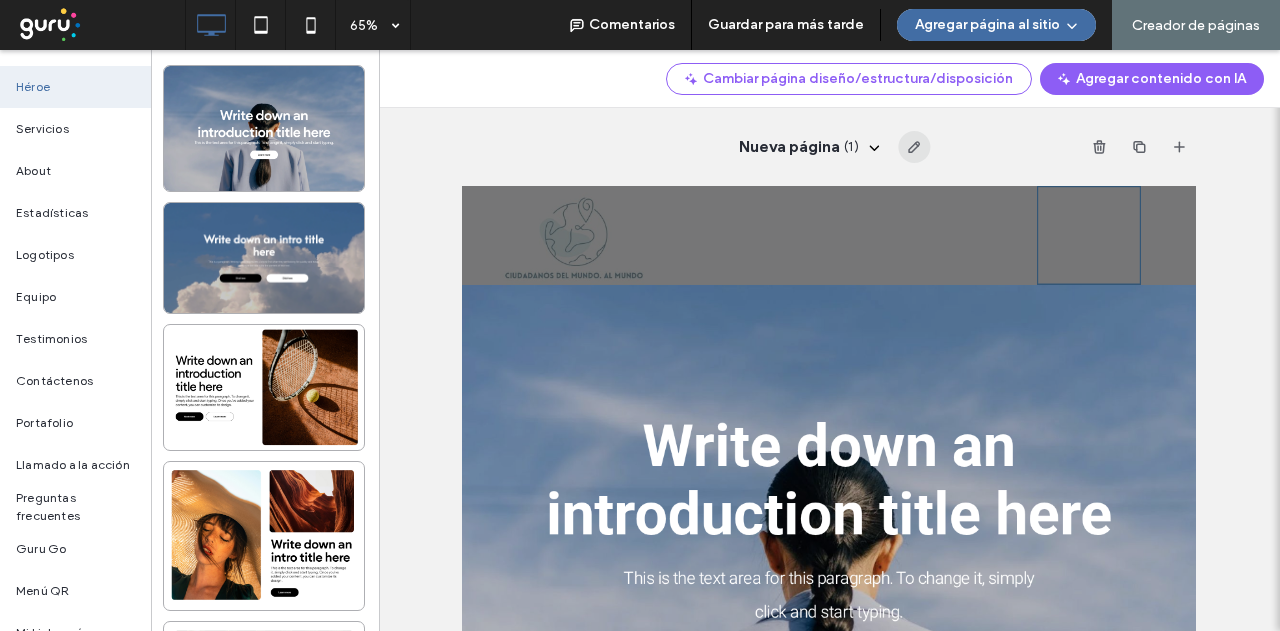 click 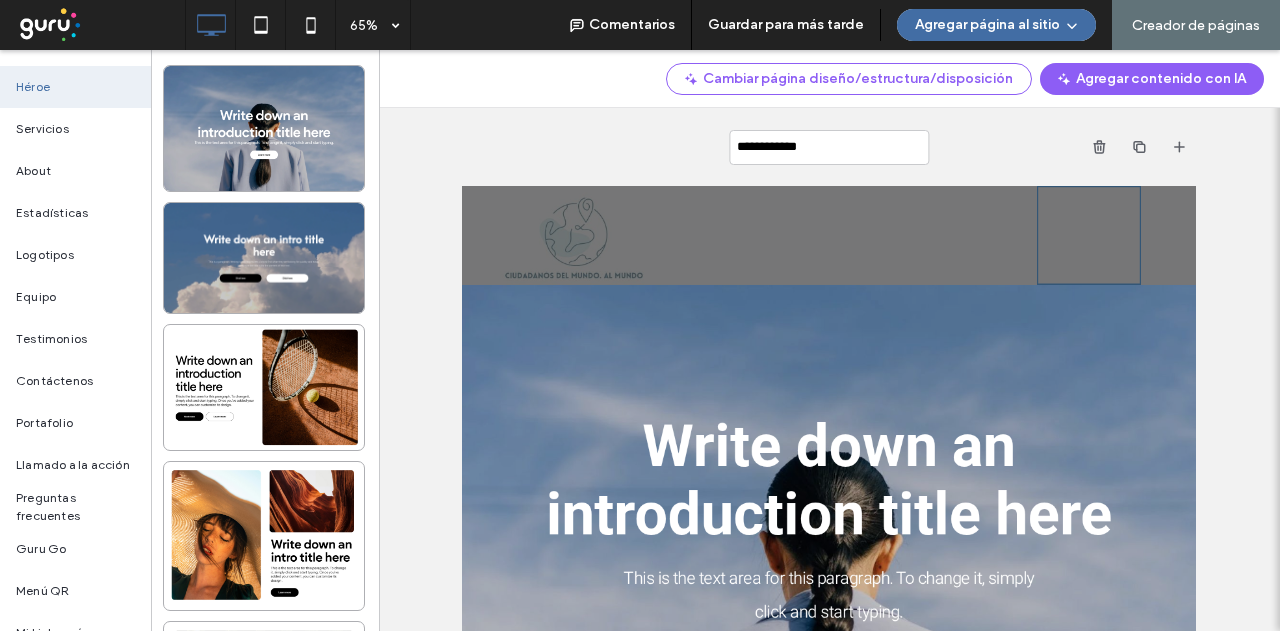 type on "**********" 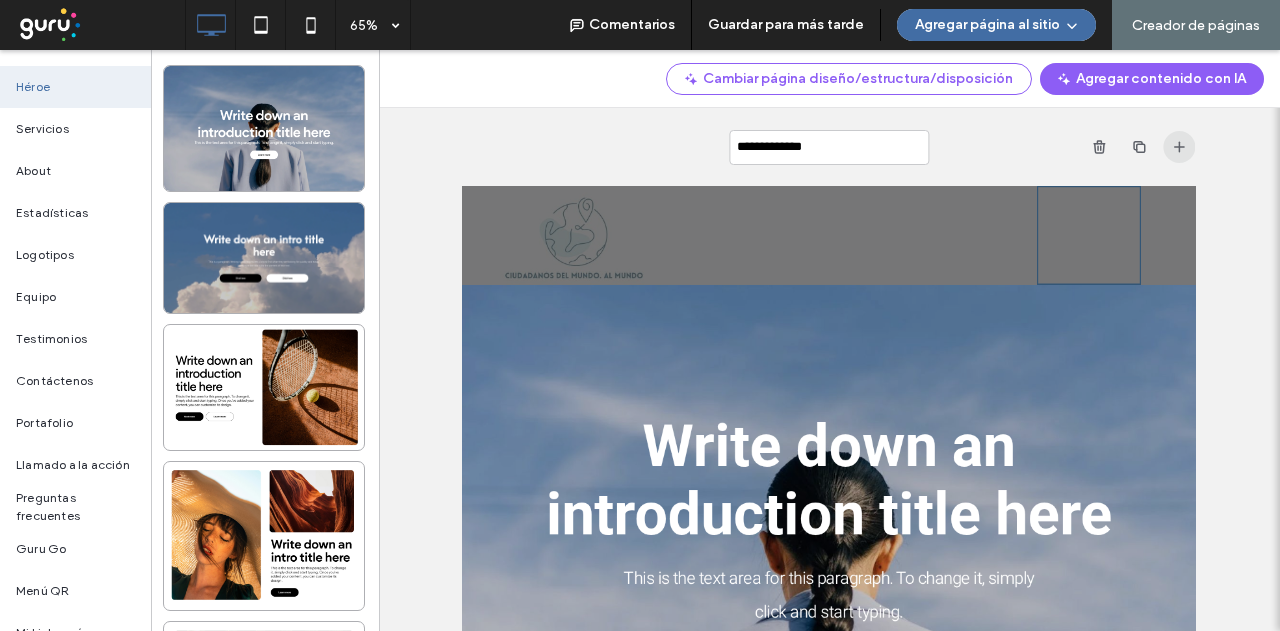 click 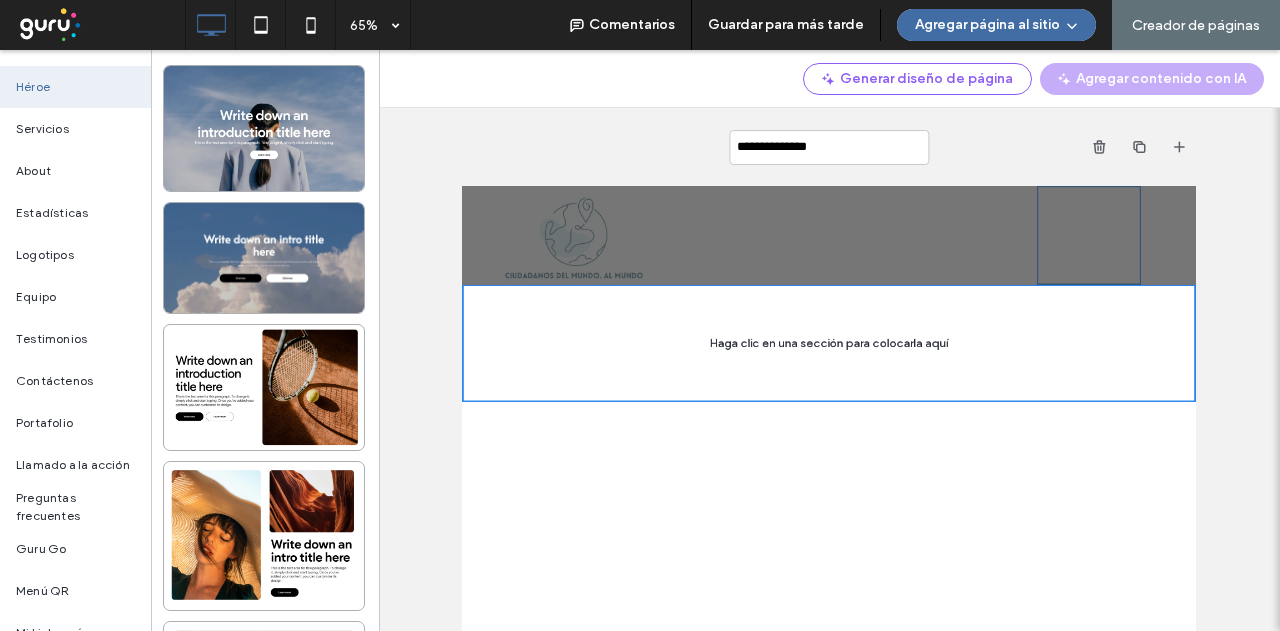 click on "Generar diseño de página Agregar contenido con IA" at bounding box center (830, 79) 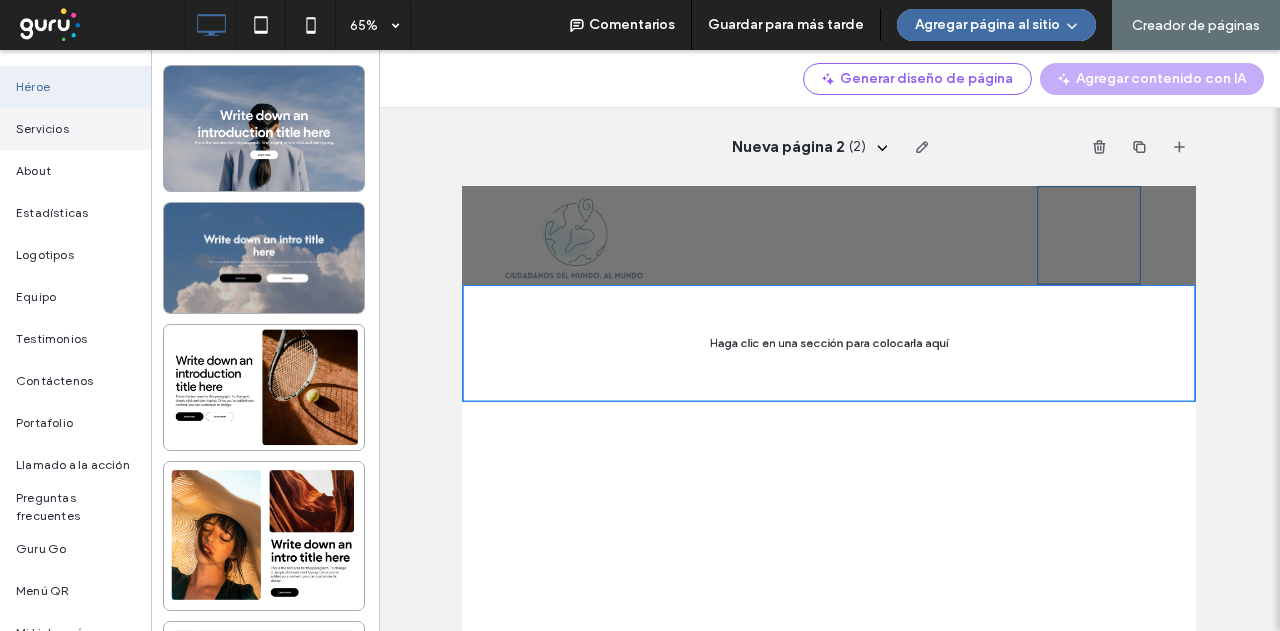 click on "Servicios" at bounding box center (42, 129) 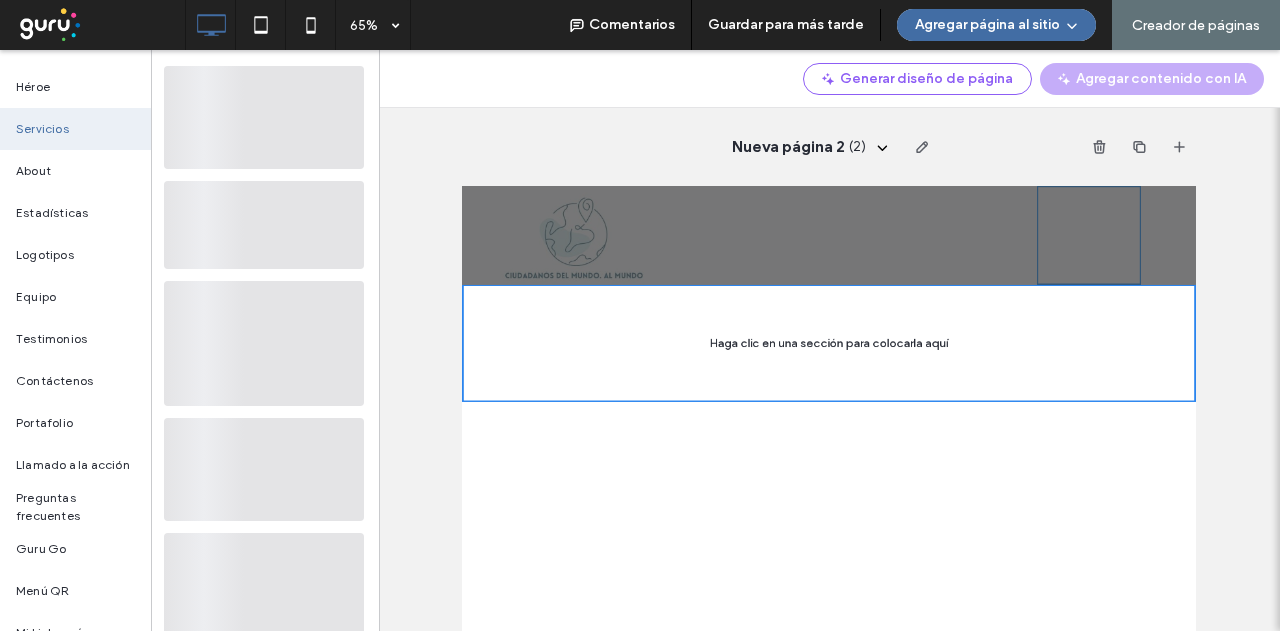 click on "Nueva página 2 ( 2 )" at bounding box center [828, 147] 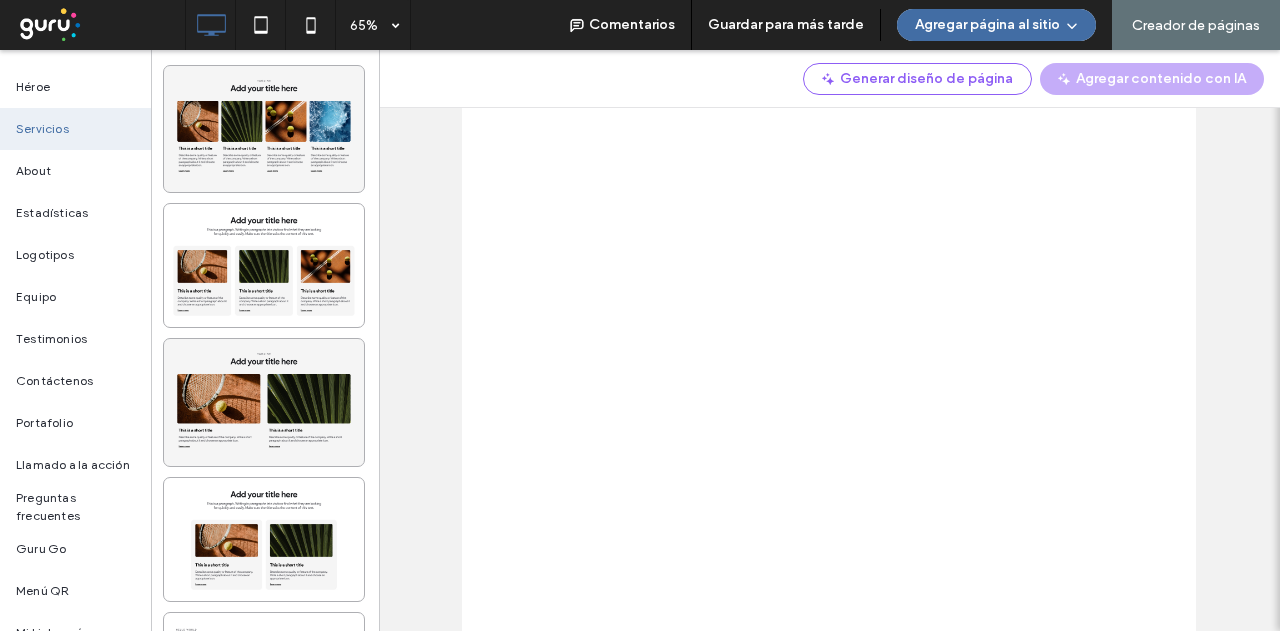scroll, scrollTop: 0, scrollLeft: 0, axis: both 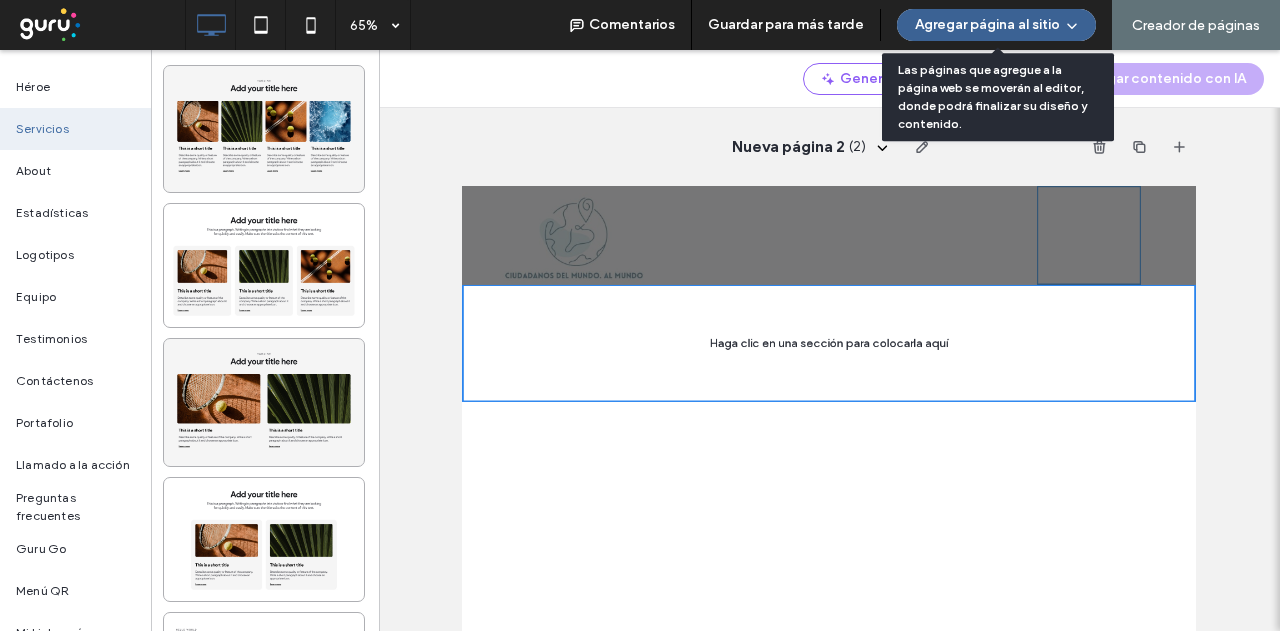 click on "Agregar página al sitio" at bounding box center (996, 25) 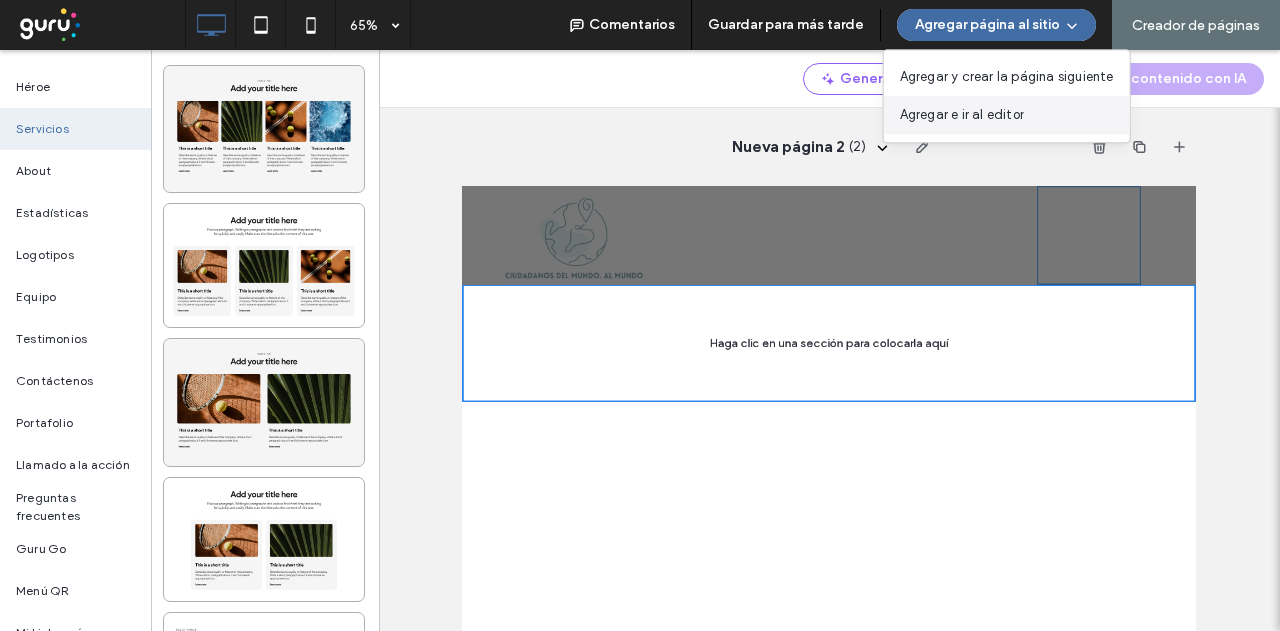 click on "Agregar e ir al editor" at bounding box center (962, 115) 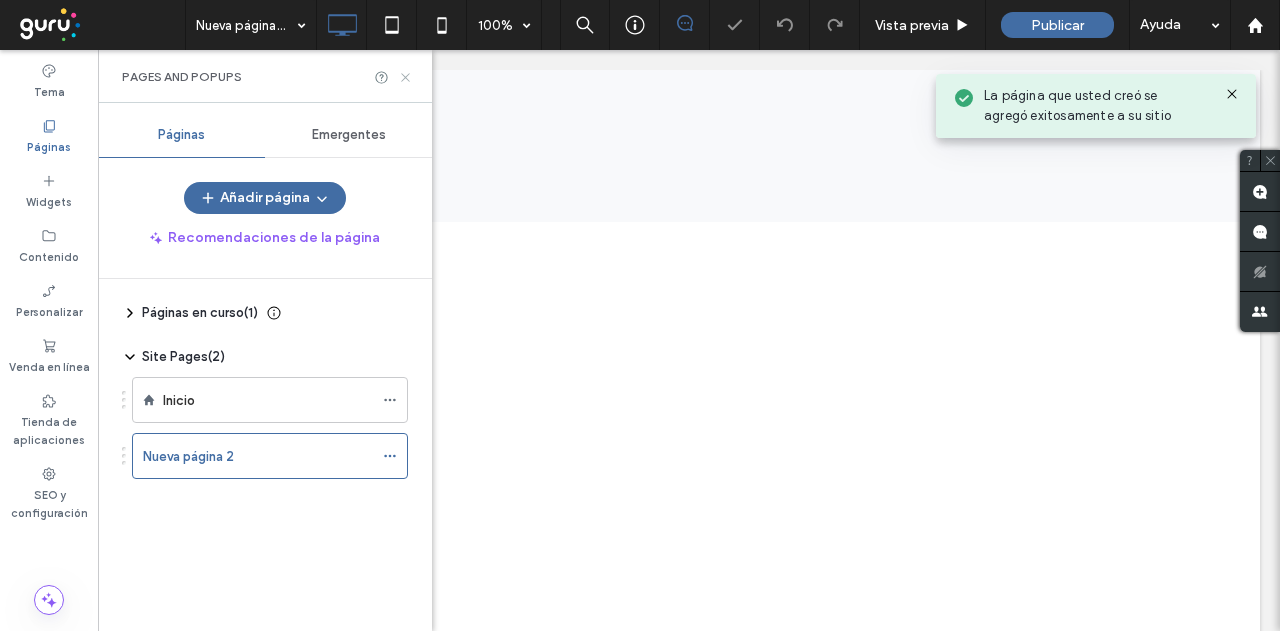 scroll, scrollTop: 0, scrollLeft: 0, axis: both 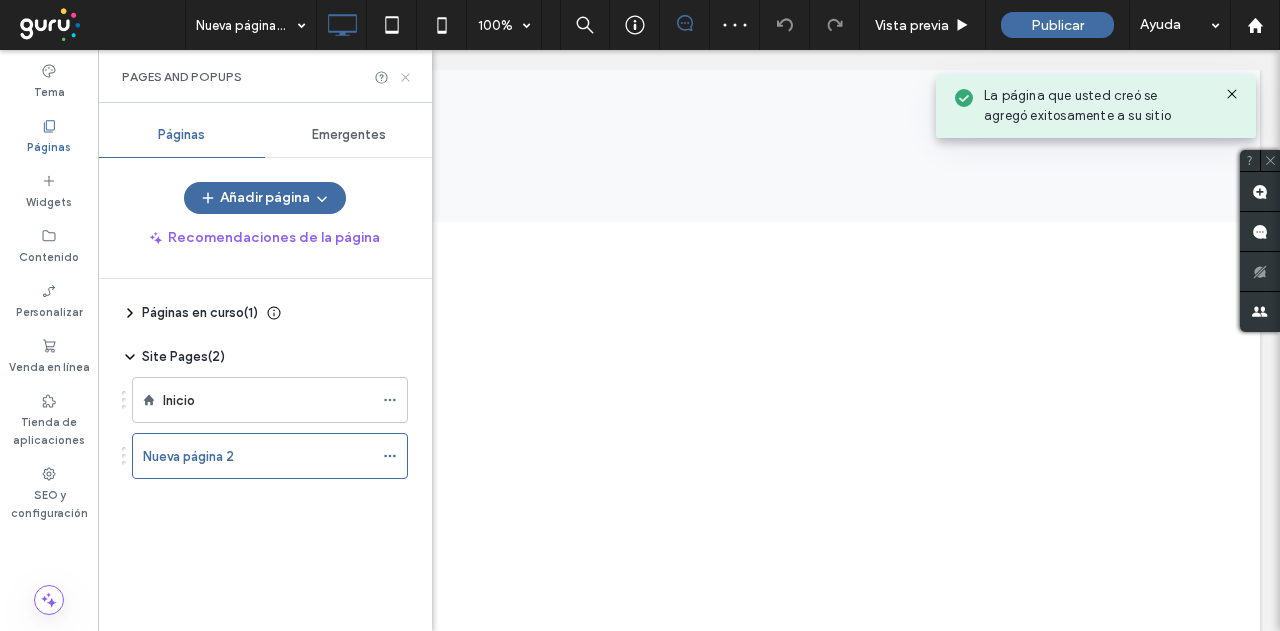 click 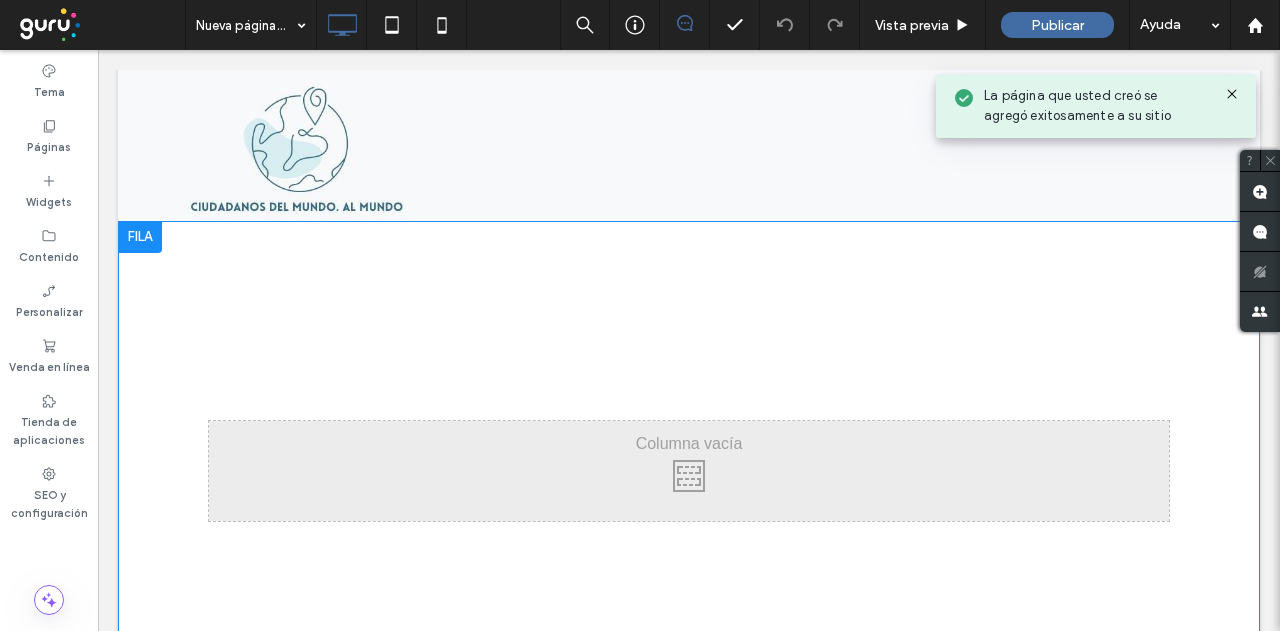 scroll, scrollTop: 0, scrollLeft: 0, axis: both 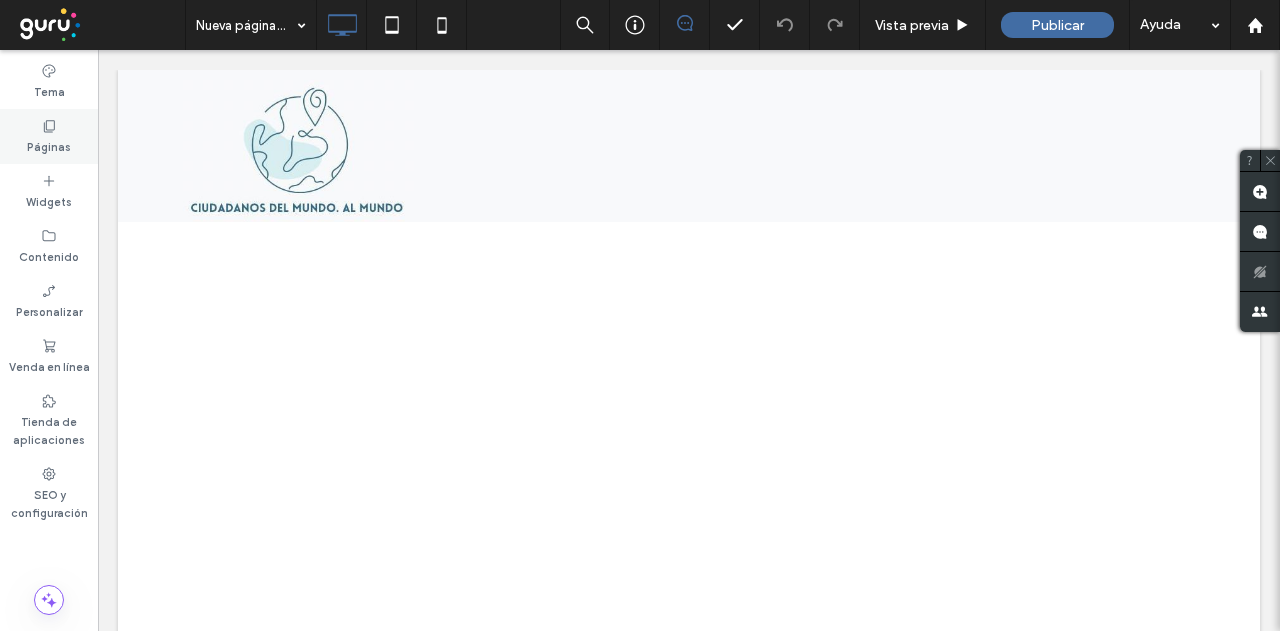 click on "Páginas" at bounding box center (49, 136) 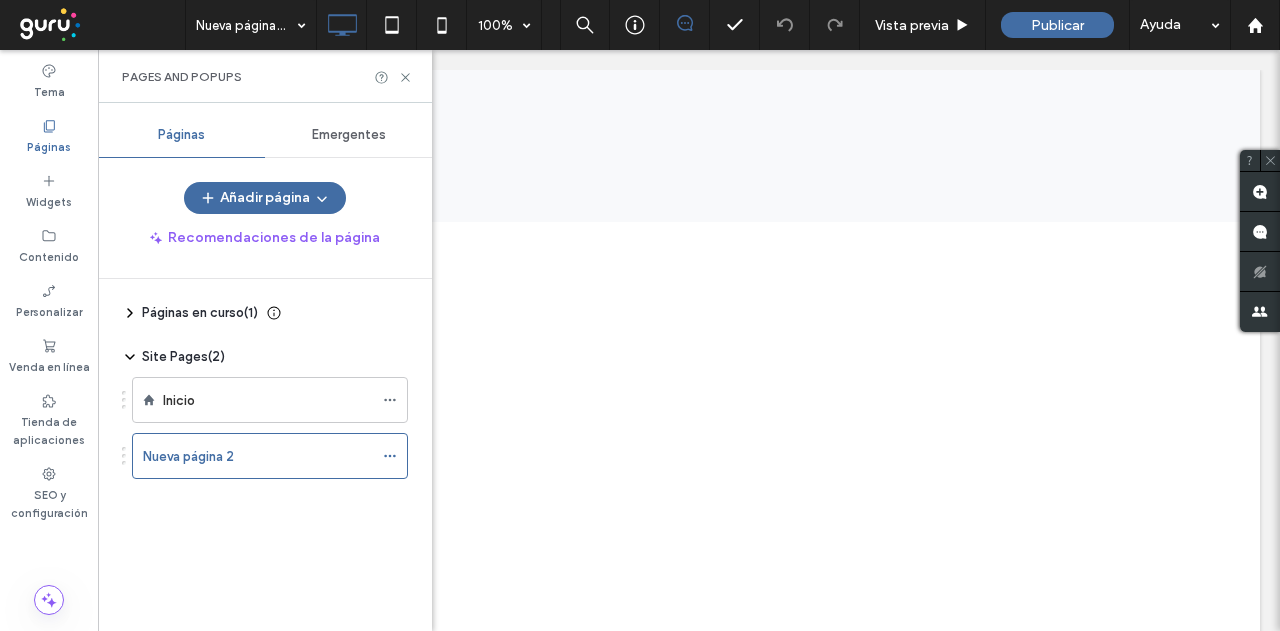 click 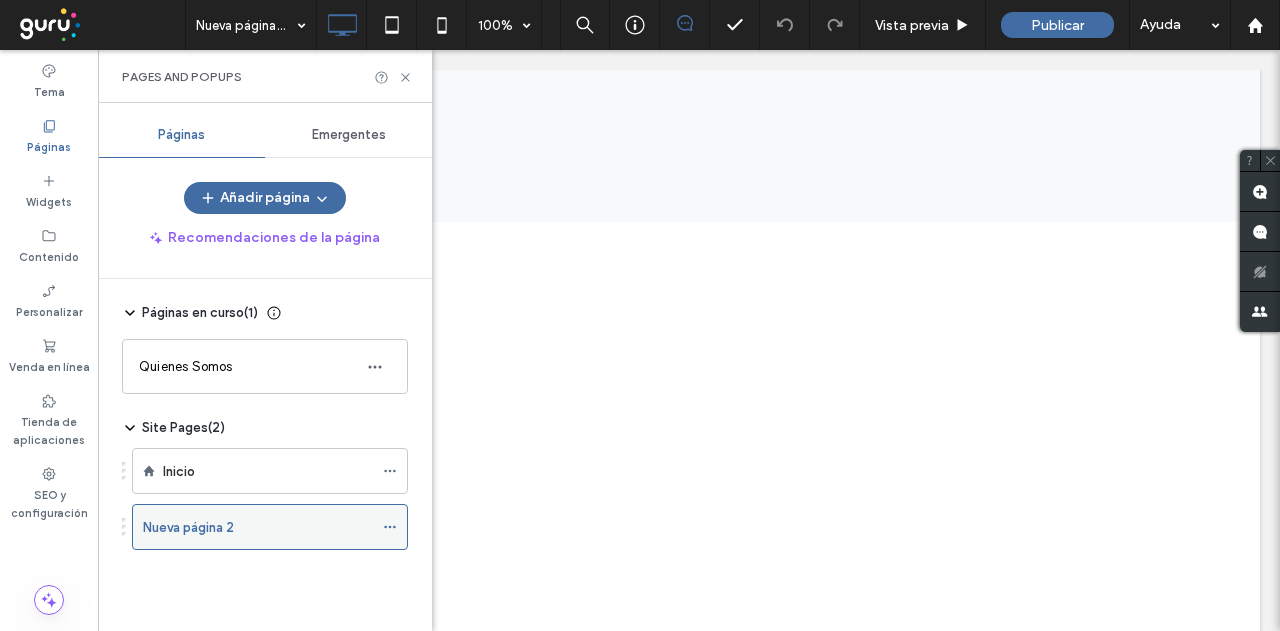 click 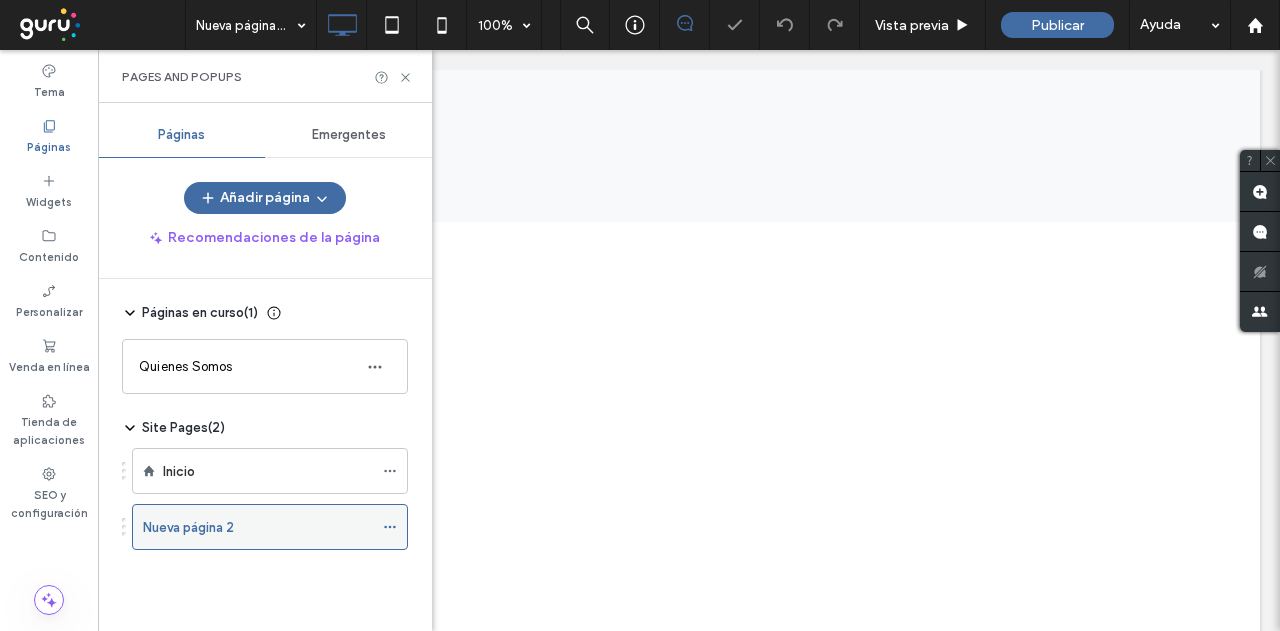 click 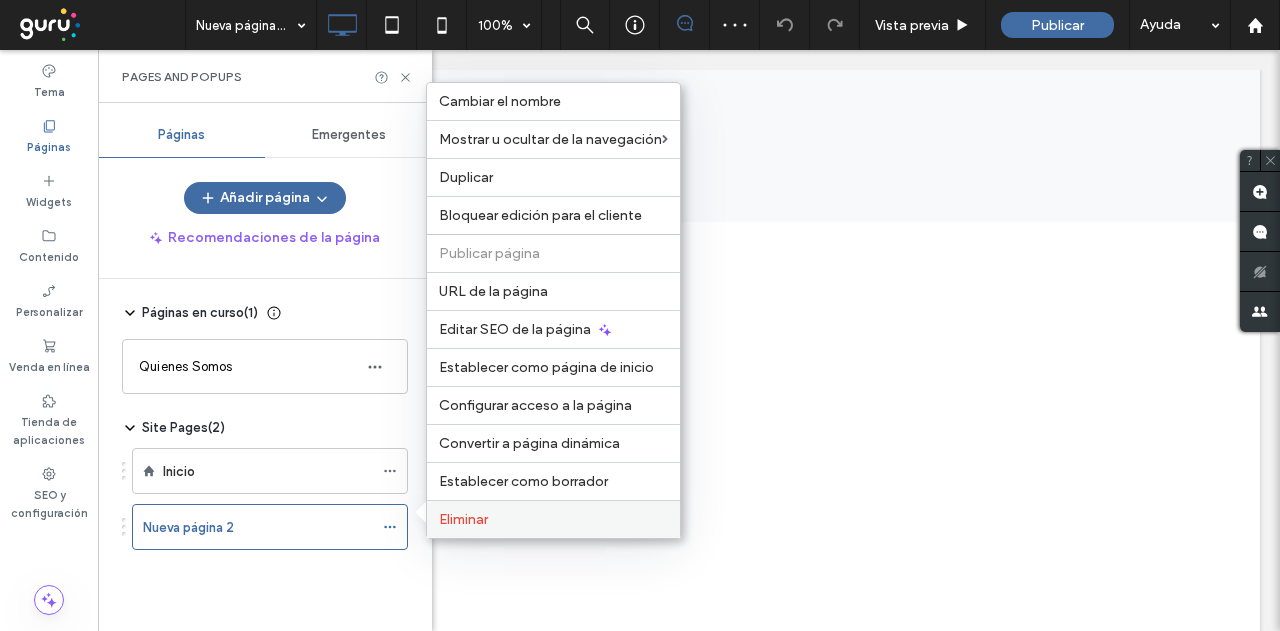 click on "Eliminar" at bounding box center (463, 519) 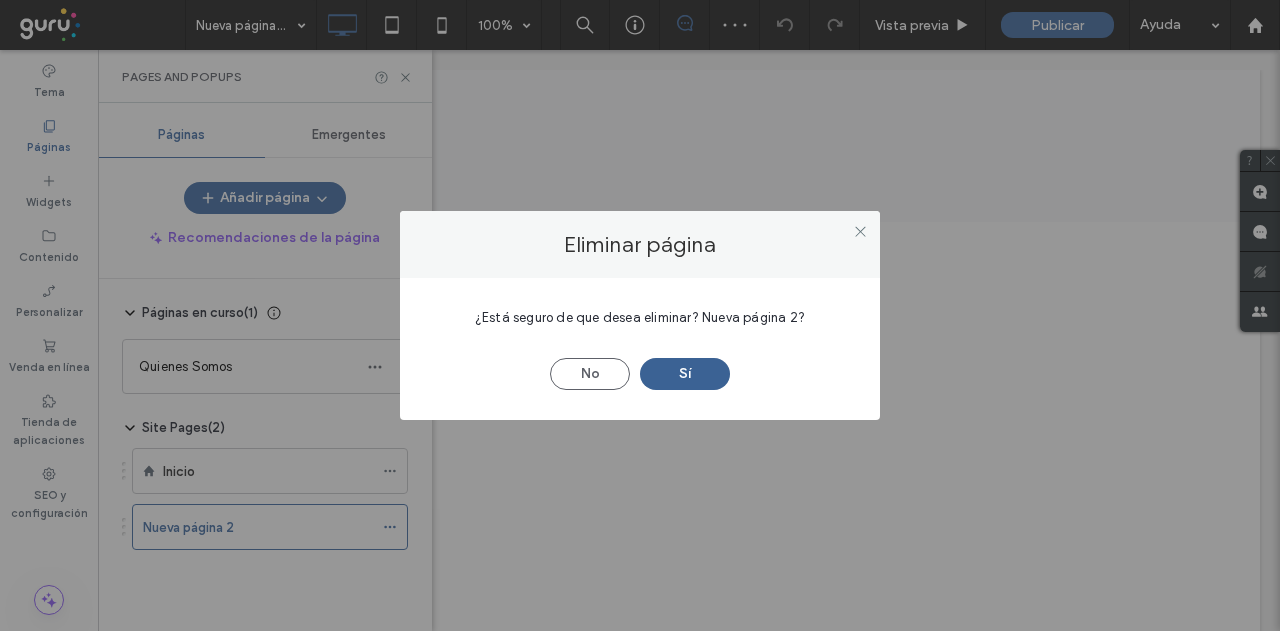 click on "Sí" at bounding box center [685, 374] 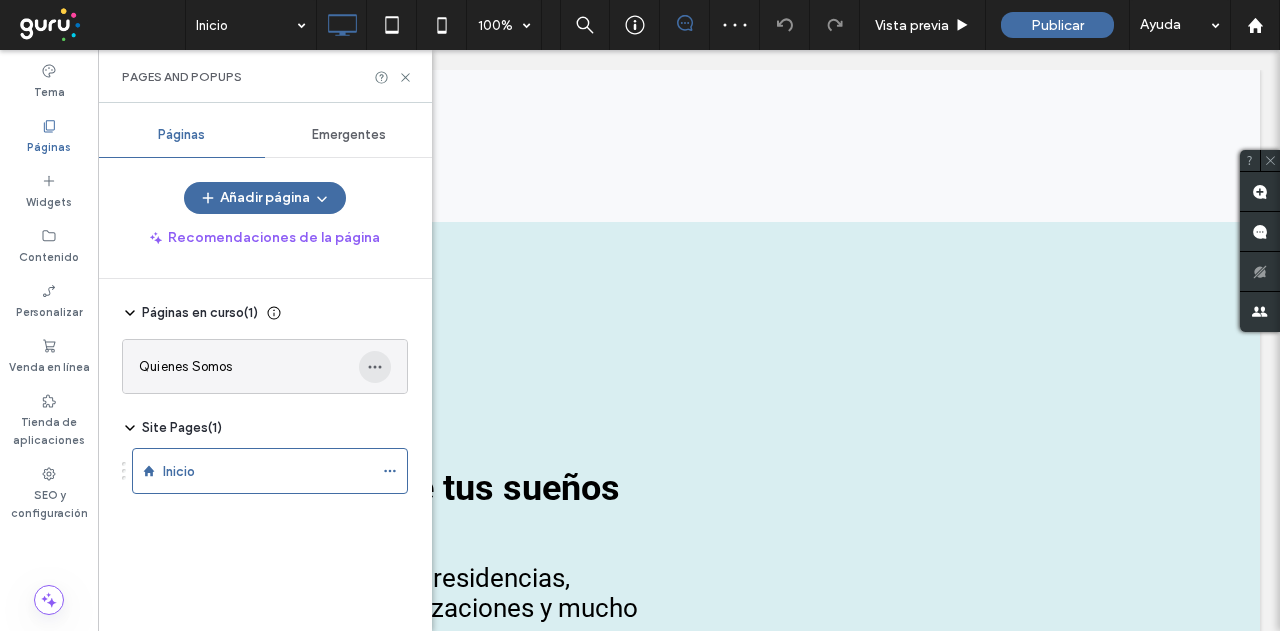 scroll, scrollTop: 0, scrollLeft: 0, axis: both 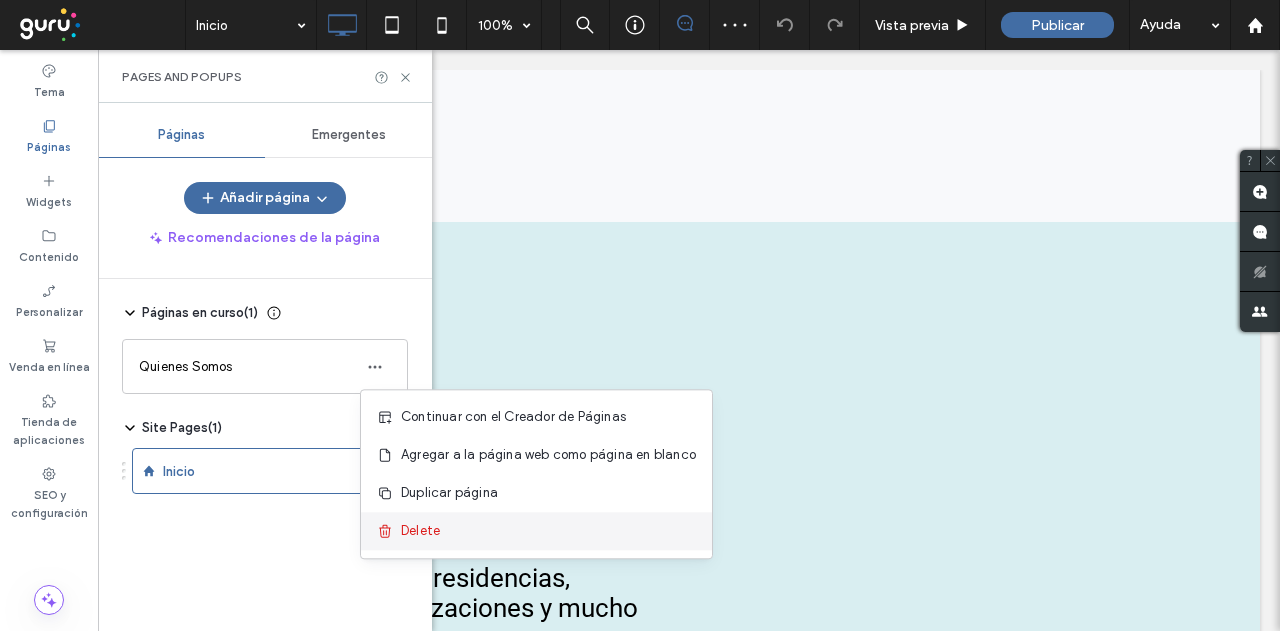 click on "Delete" at bounding box center (420, 531) 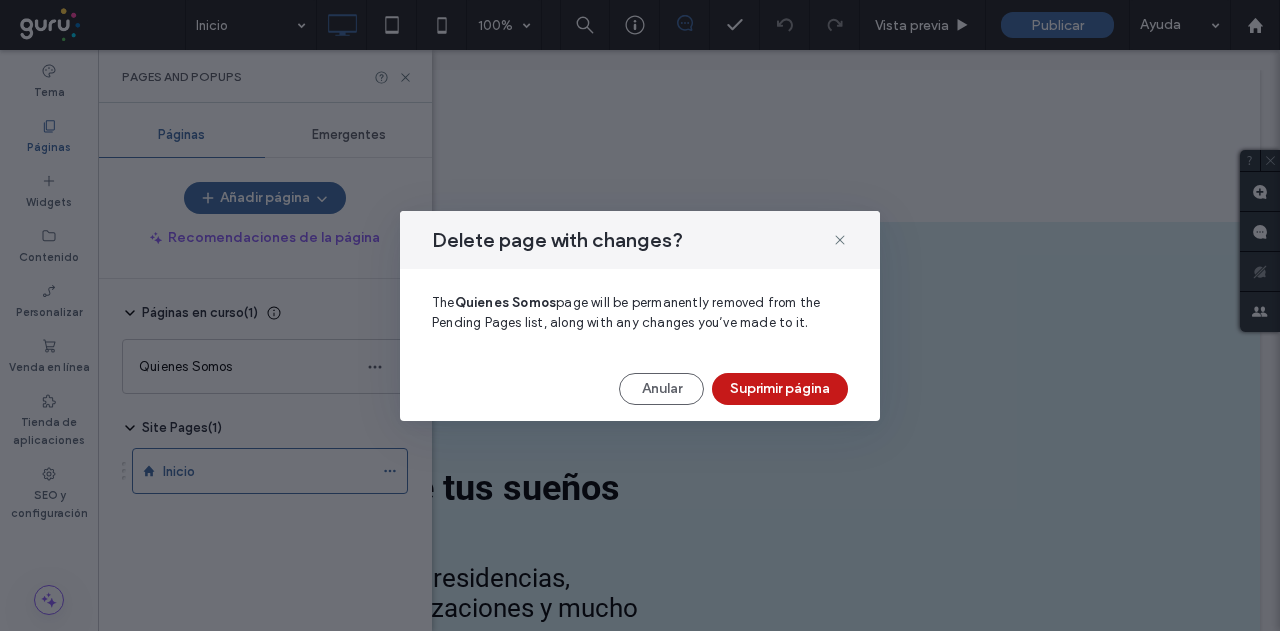 click on "Suprimir página" at bounding box center [780, 389] 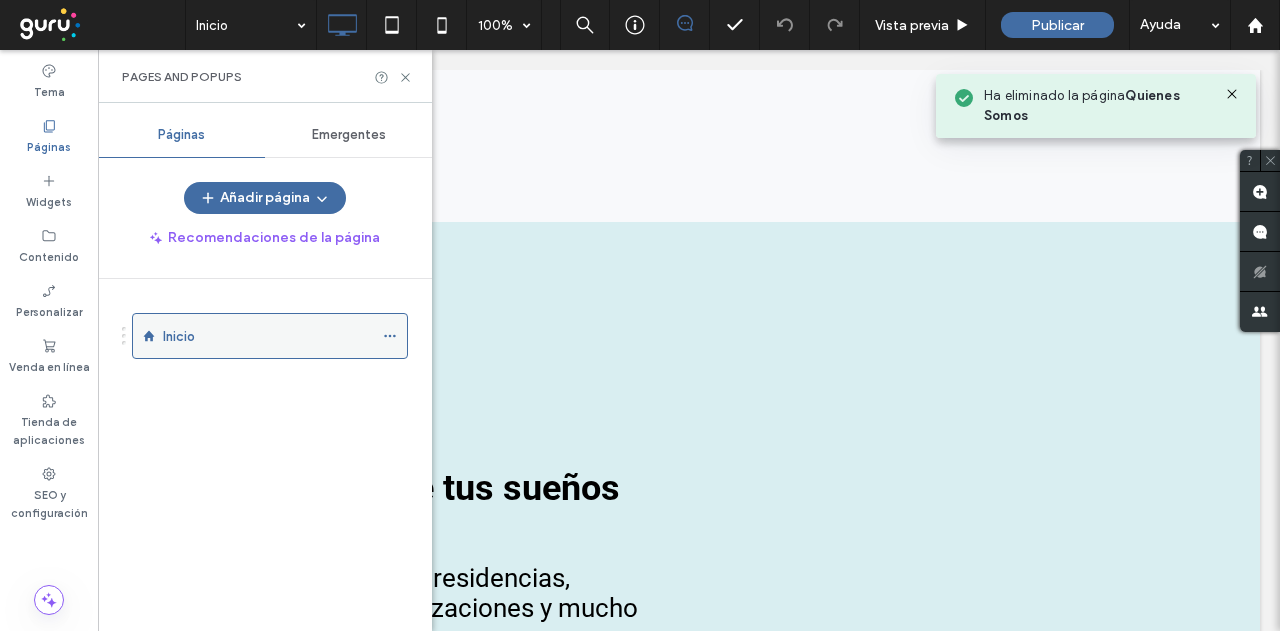 click at bounding box center [390, 336] 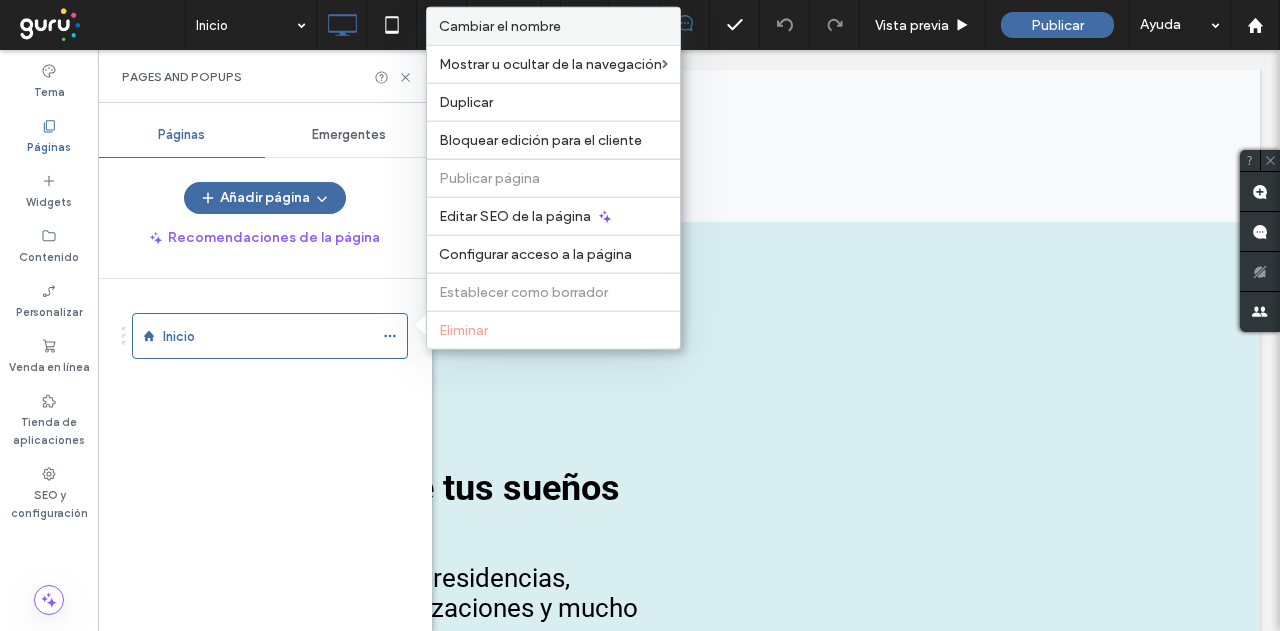 click on "Cambiar el nombre" at bounding box center (553, 26) 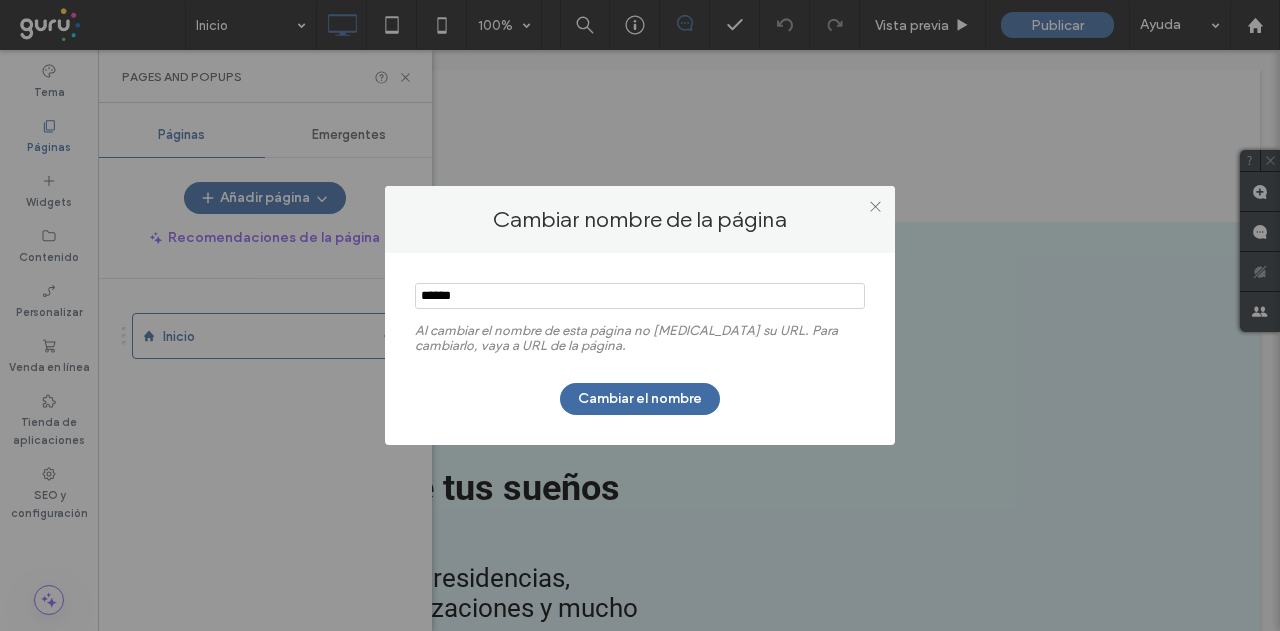 click at bounding box center [640, 296] 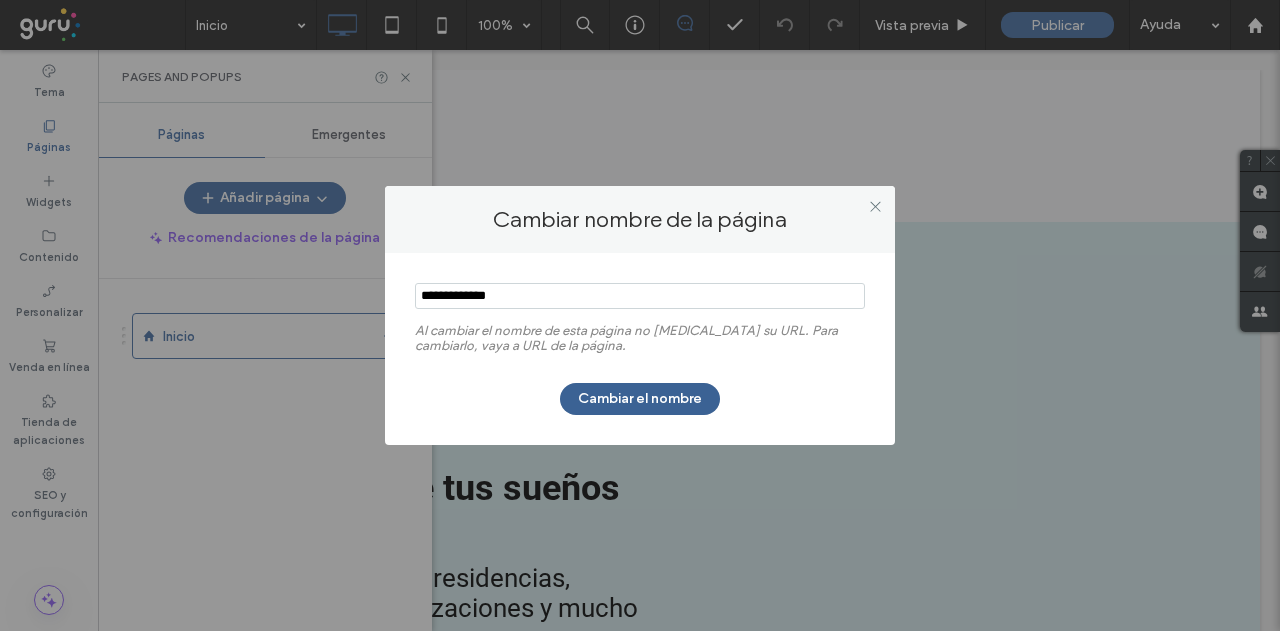 type on "**********" 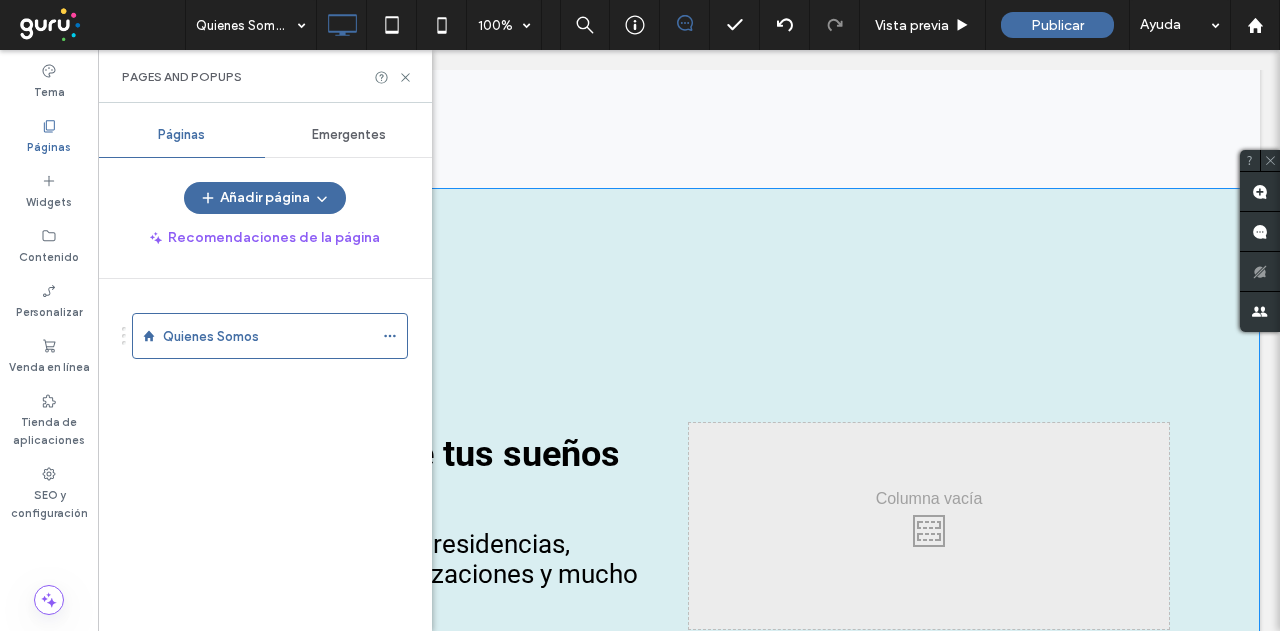 scroll, scrollTop: 0, scrollLeft: 0, axis: both 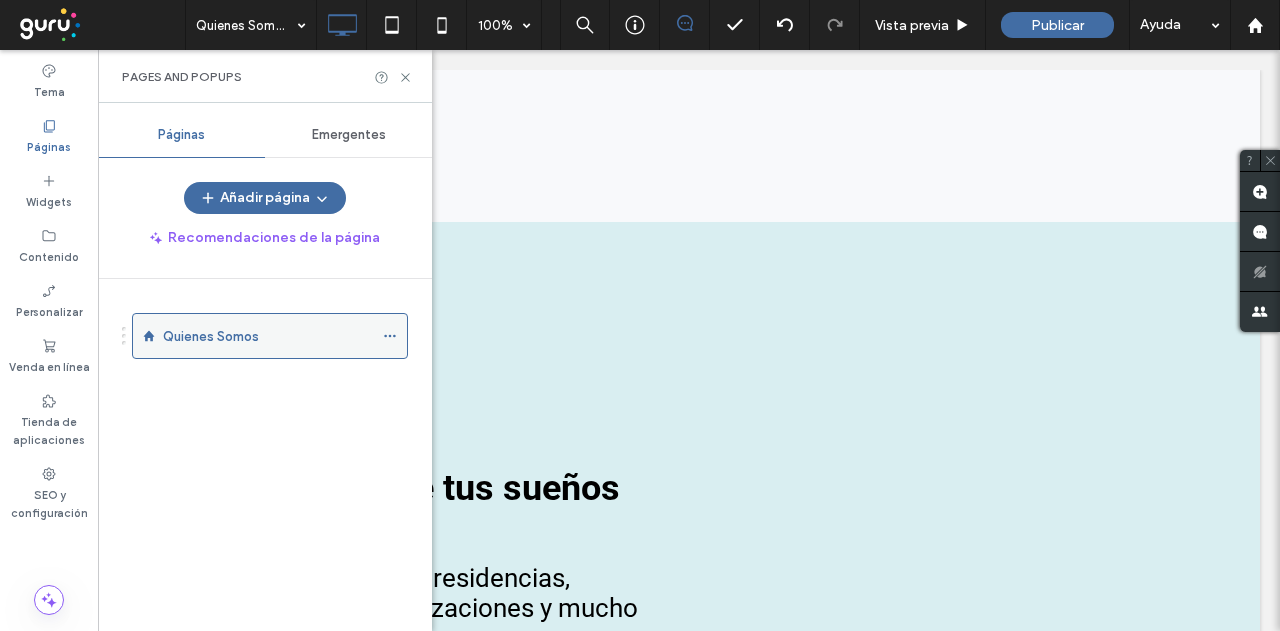 click 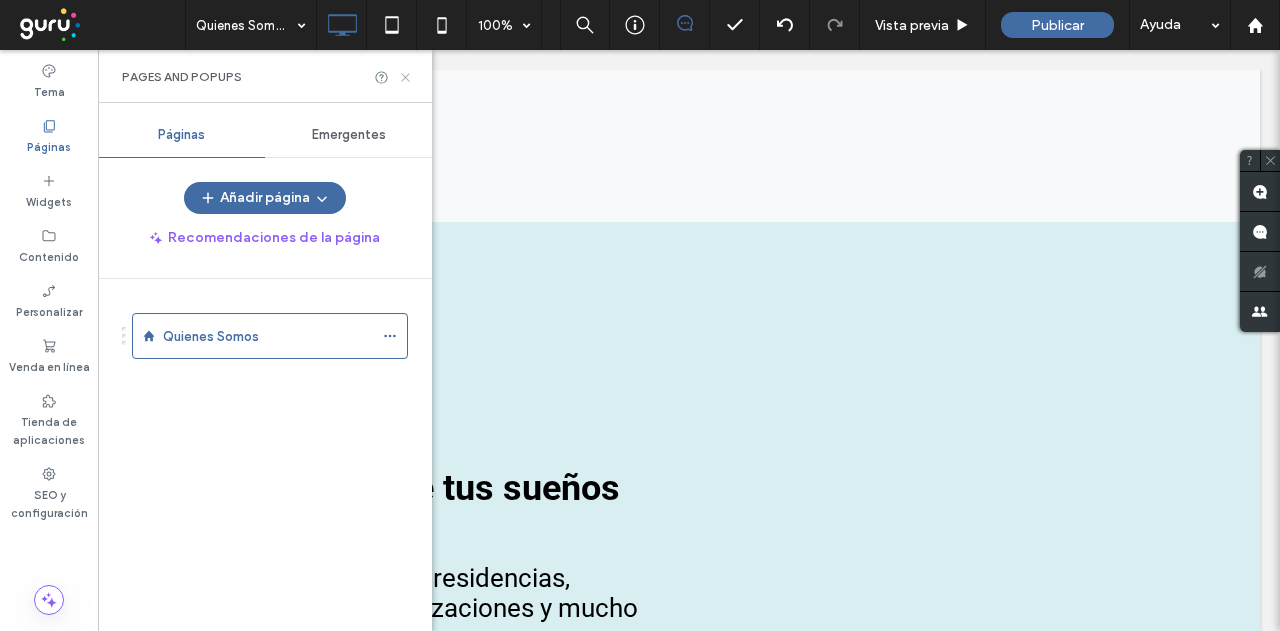 drag, startPoint x: 403, startPoint y: 72, endPoint x: 317, endPoint y: 53, distance: 88.07383 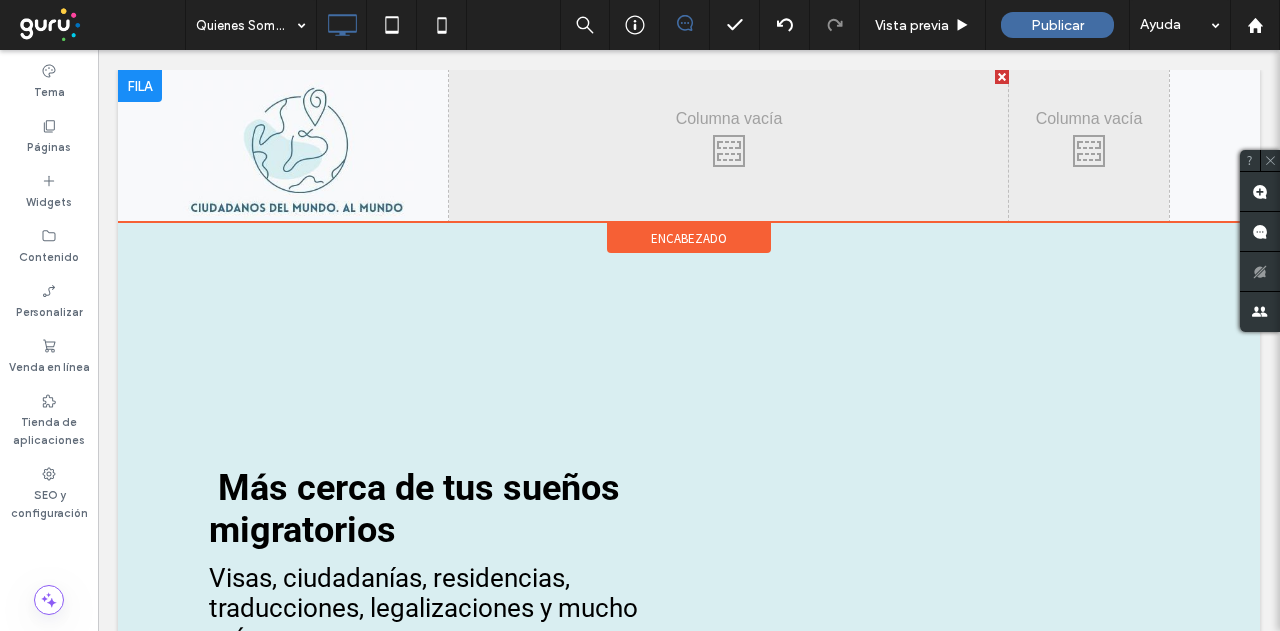 click on "Click To Paste" at bounding box center [729, 146] 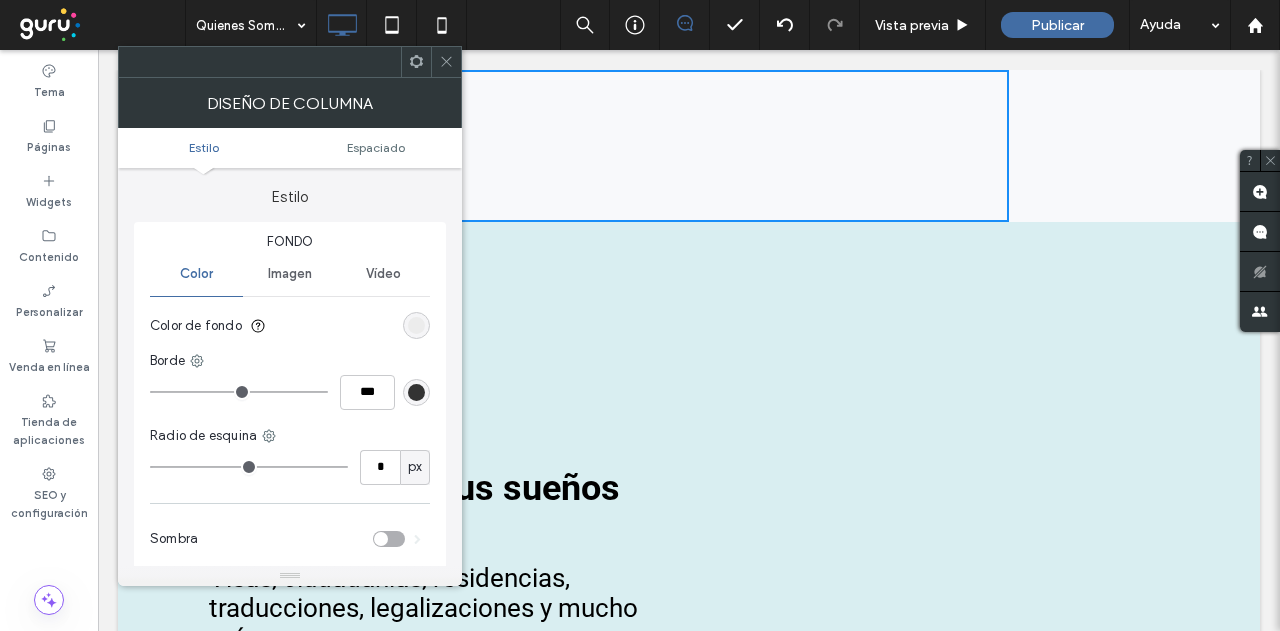 click at bounding box center [446, 62] 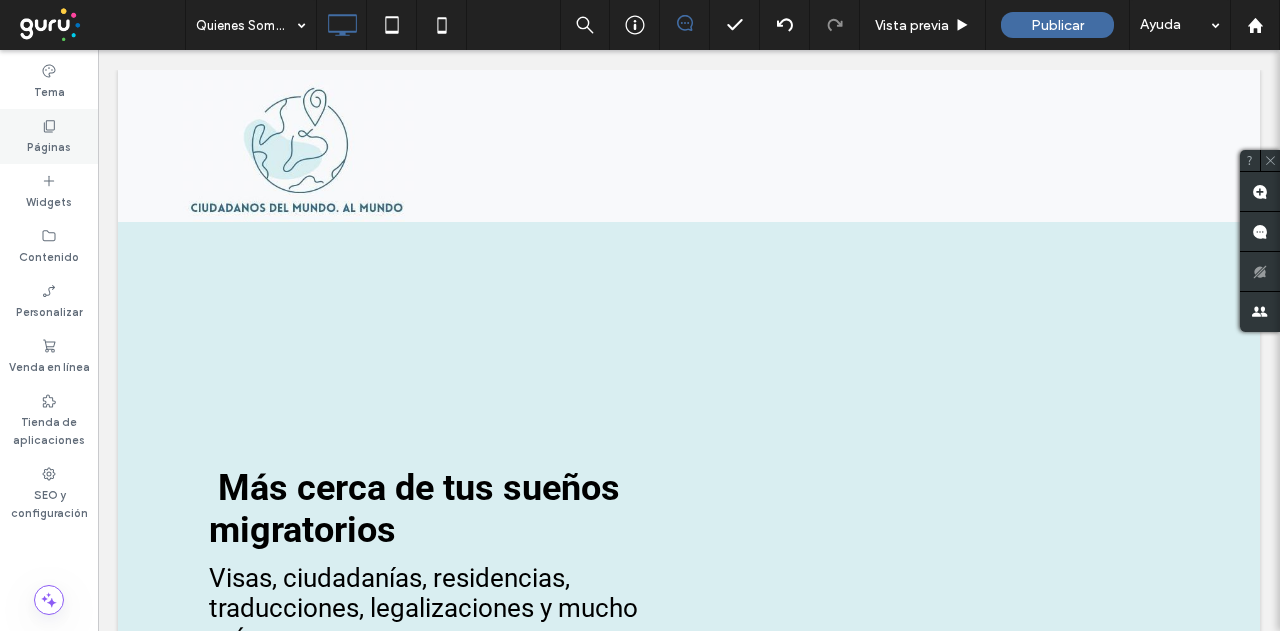 click on "Páginas" at bounding box center (49, 145) 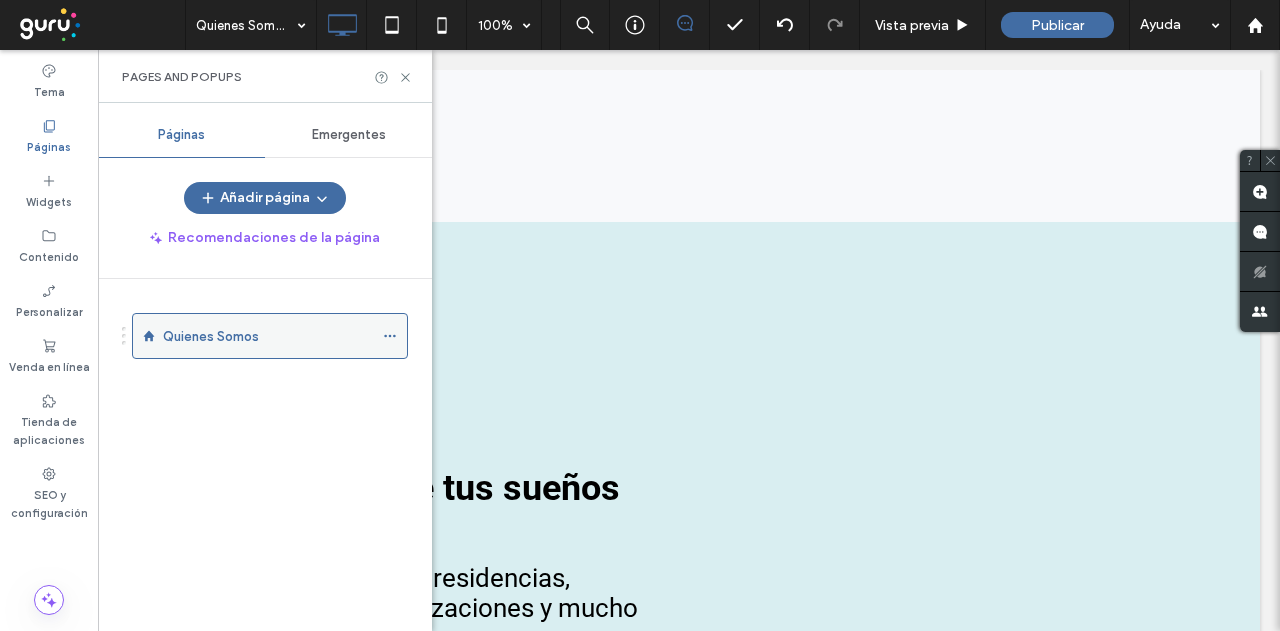 click at bounding box center [390, 336] 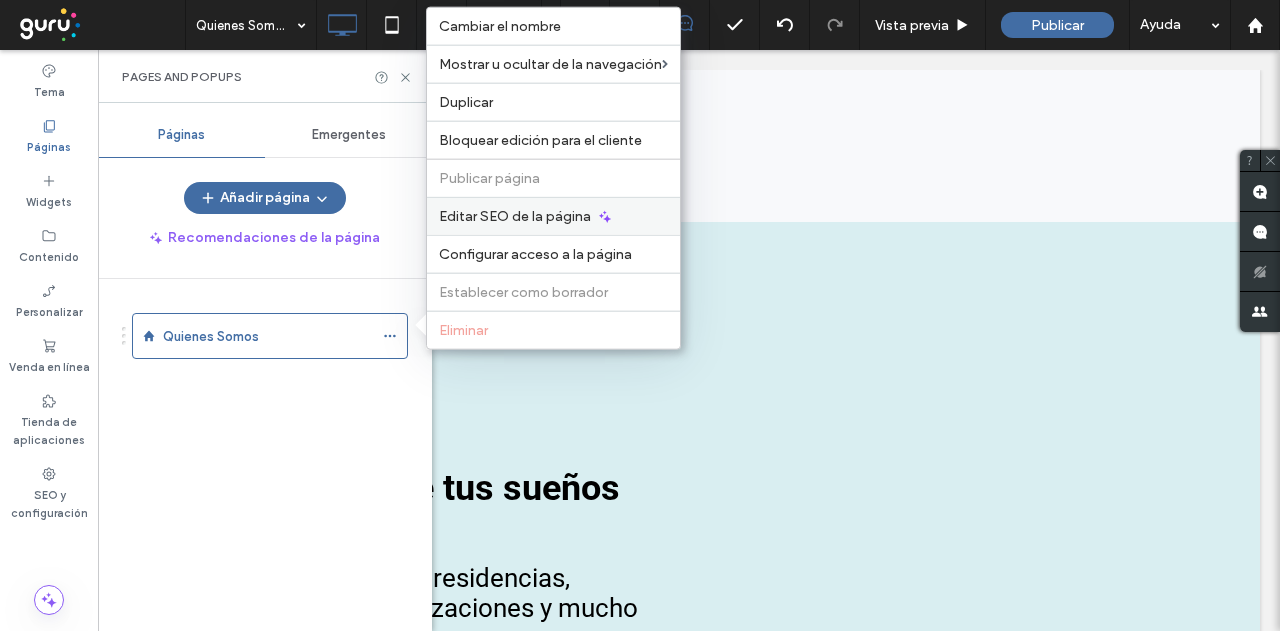 click on "Editar SEO de la página" at bounding box center [553, 216] 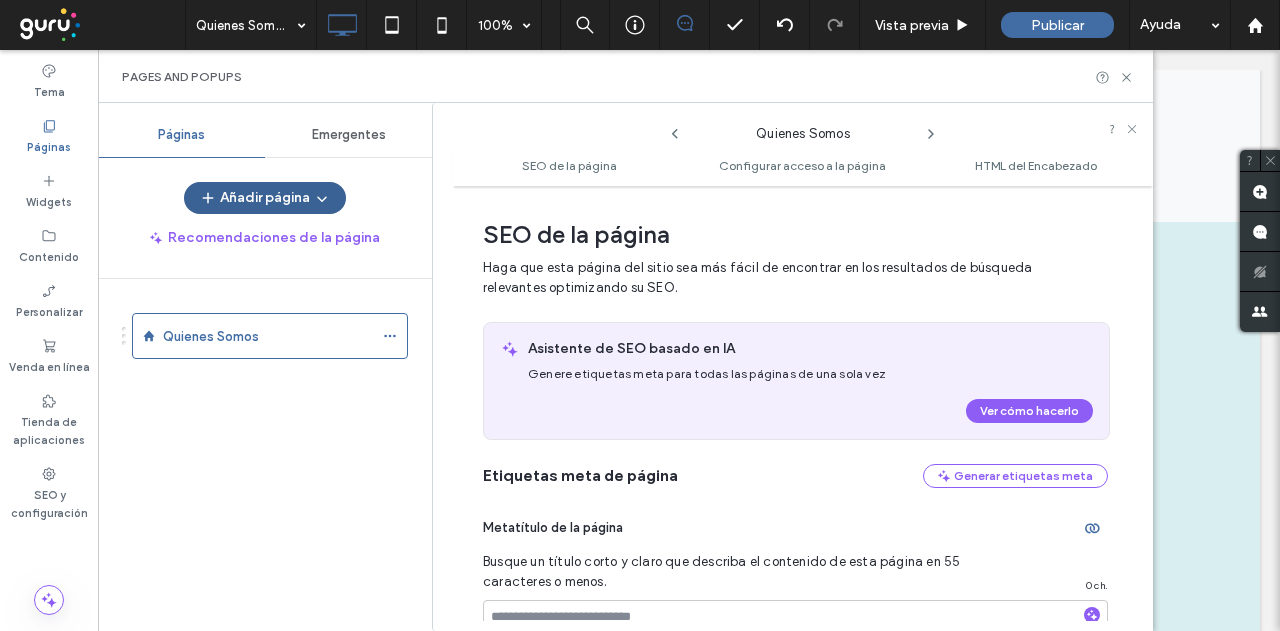 scroll, scrollTop: 0, scrollLeft: 0, axis: both 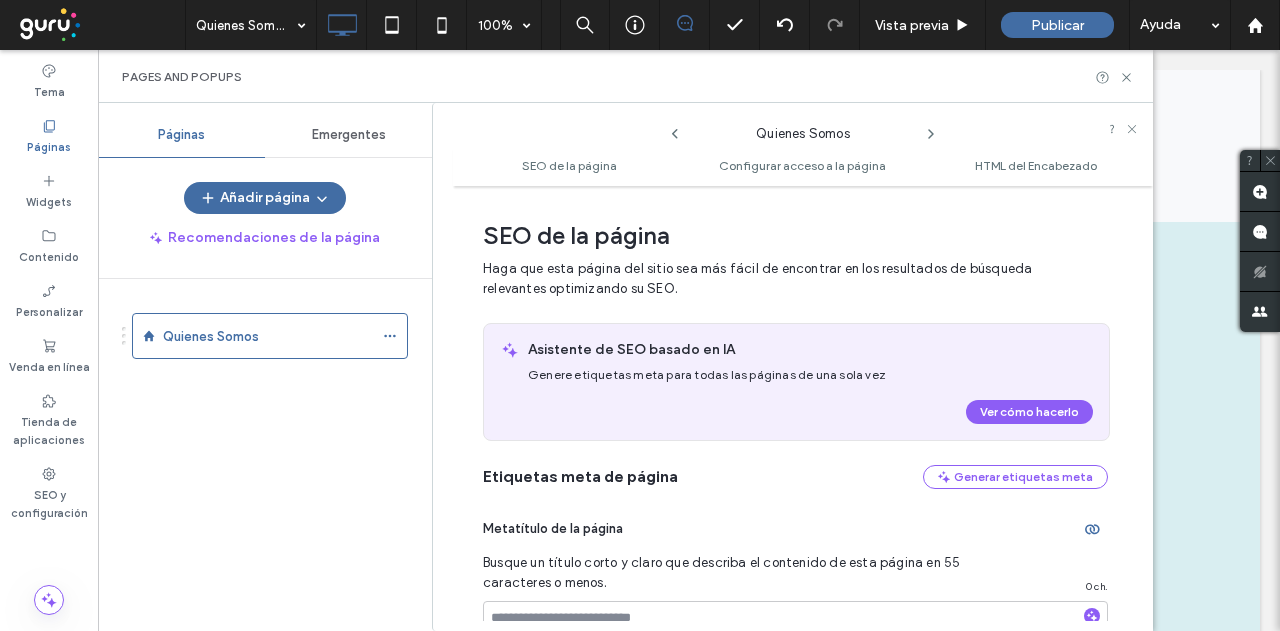 click on "Emergentes" at bounding box center (349, 135) 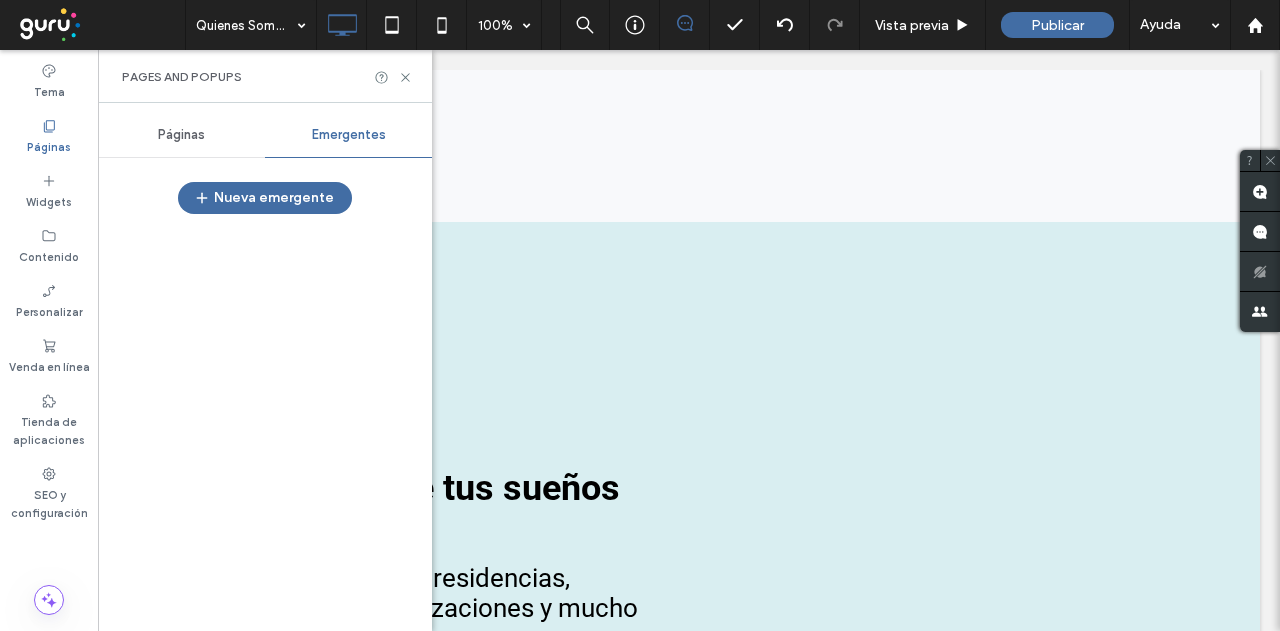 click on "Páginas" at bounding box center (181, 135) 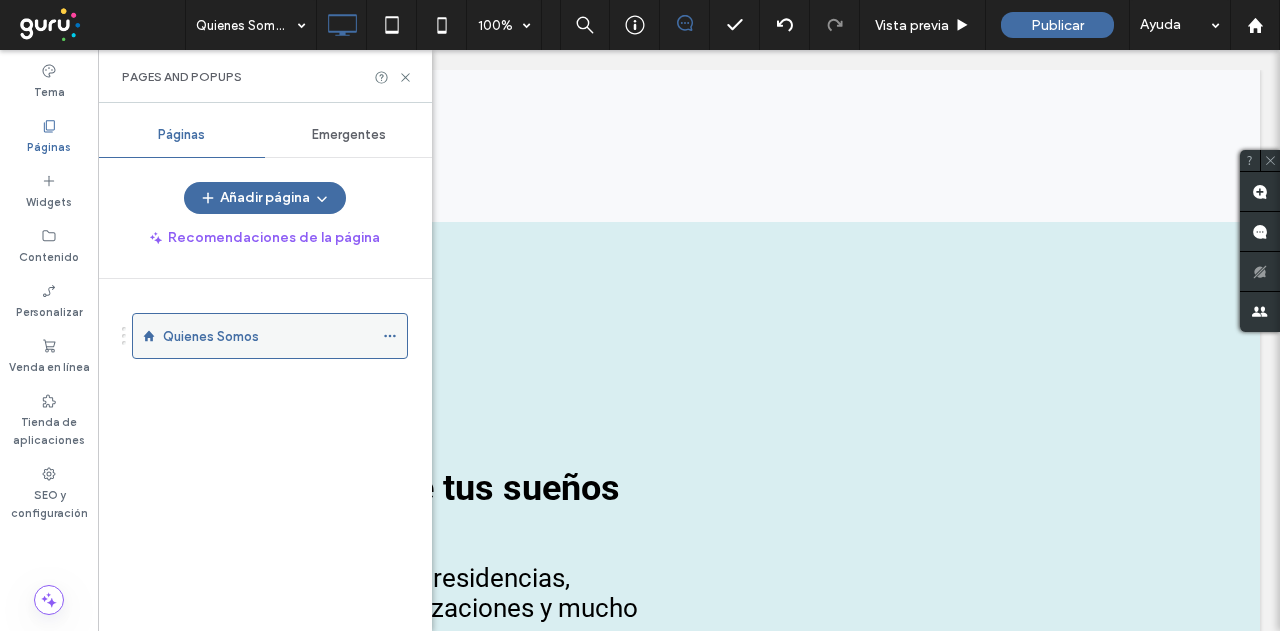 click 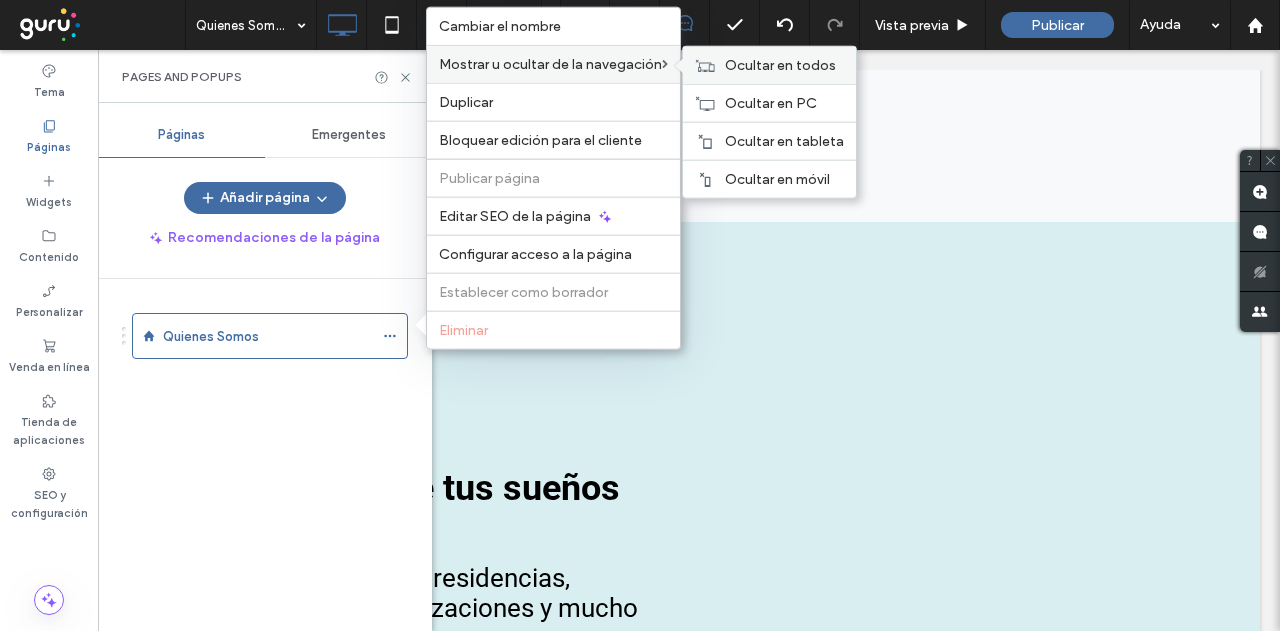 click on "Ocultar en todos" at bounding box center (780, 65) 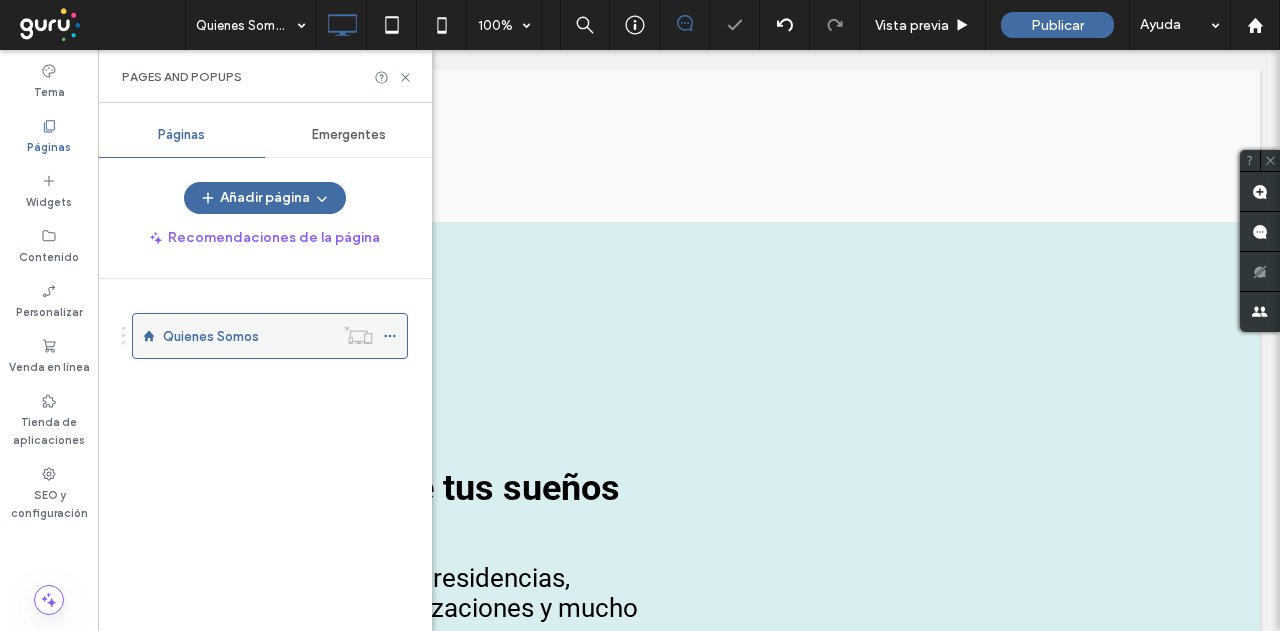 click at bounding box center (358, 335) 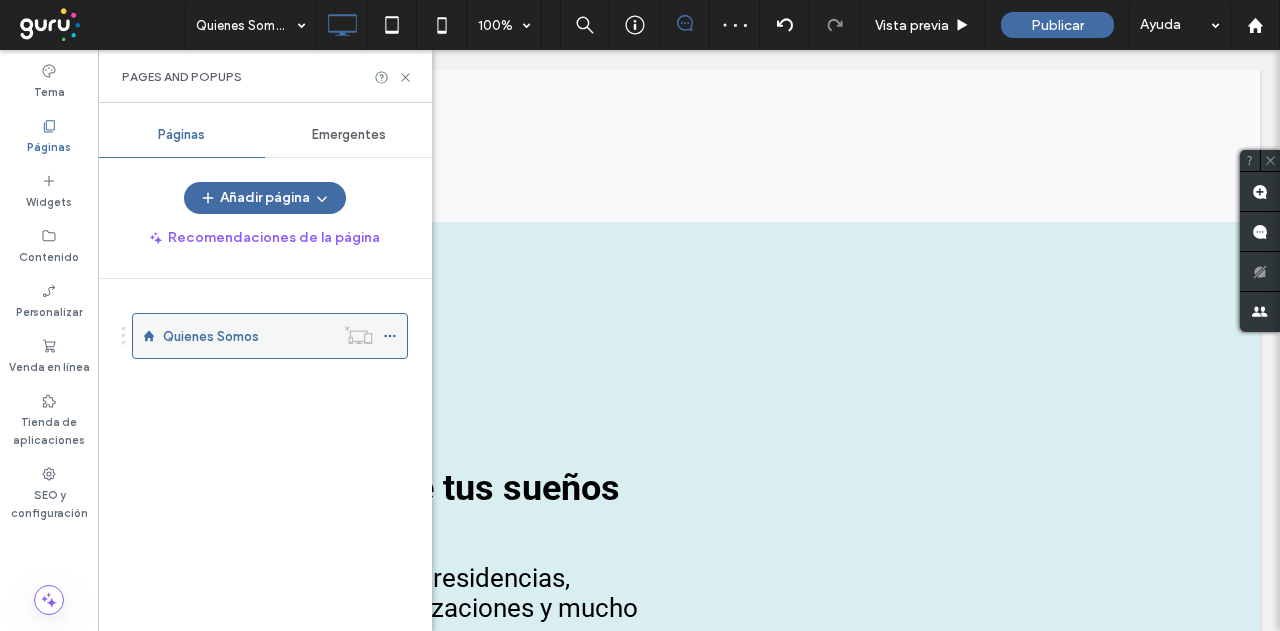 click 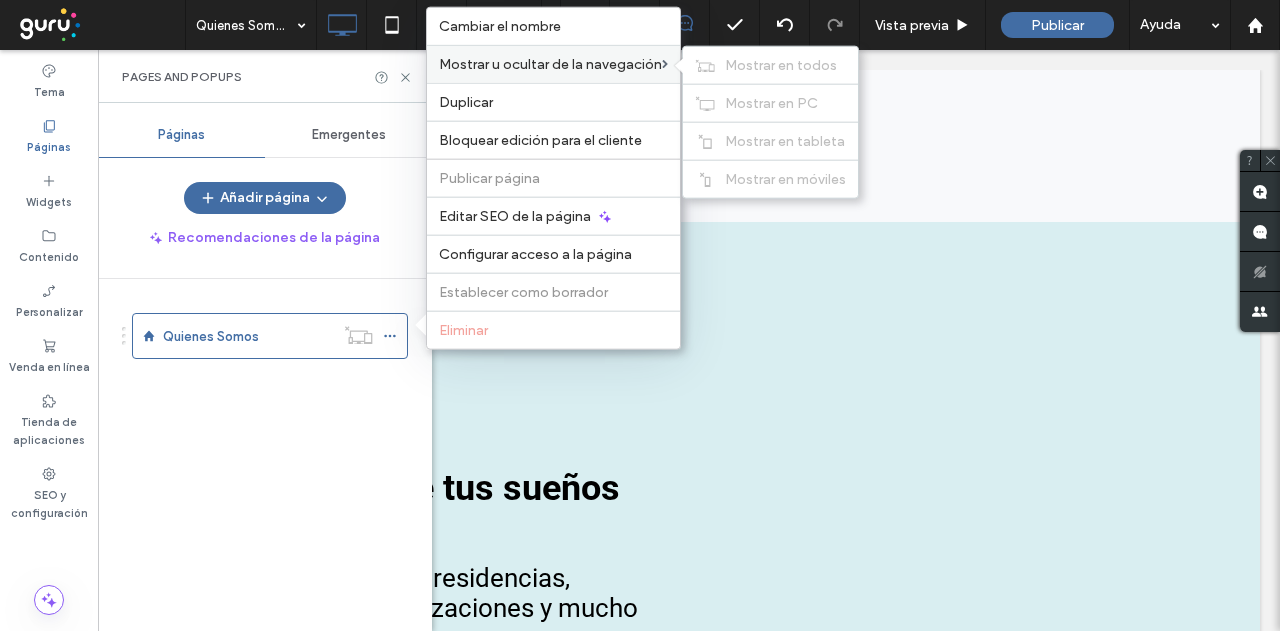 click on "Mostrar u ocultar de la navegación" at bounding box center [550, 64] 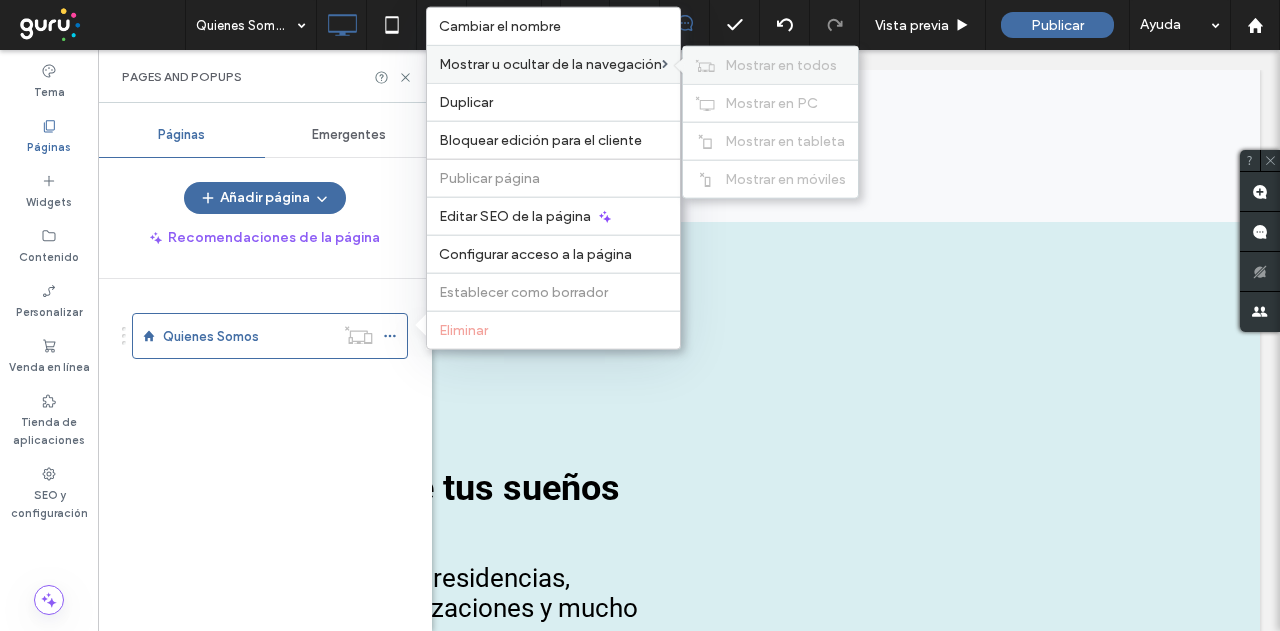 click on "Mostrar en todos" at bounding box center [781, 65] 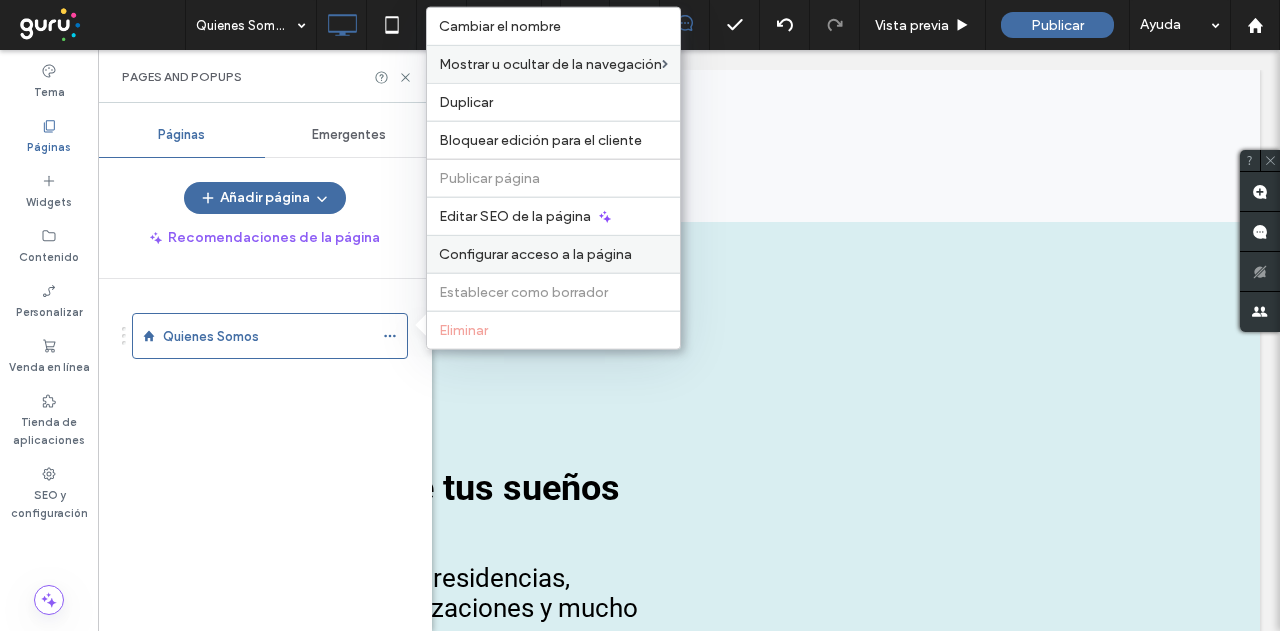 click on "Configurar acceso a la página" at bounding box center [535, 254] 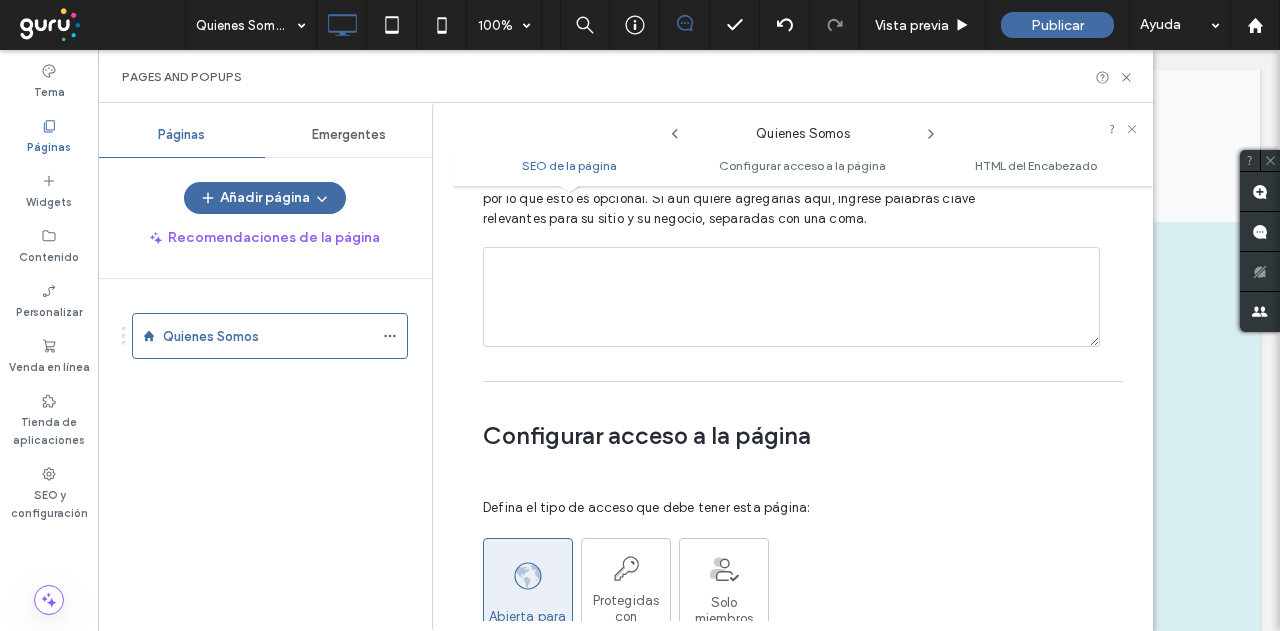 scroll, scrollTop: 1524, scrollLeft: 0, axis: vertical 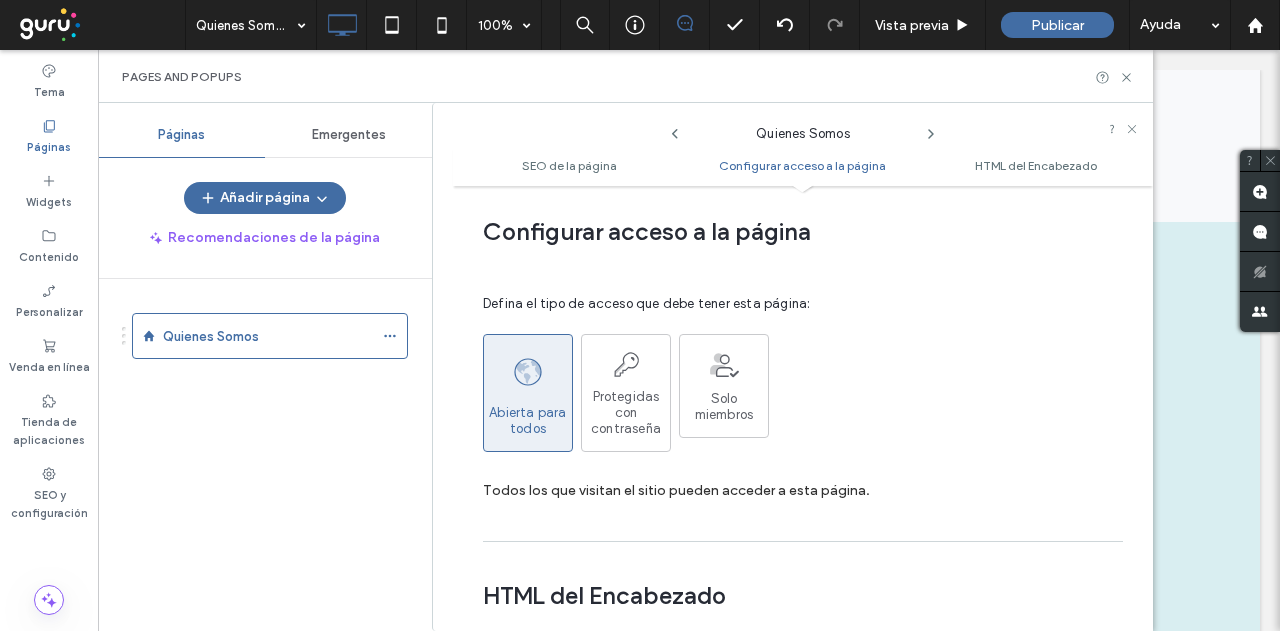 click on "Abierta para todos Protegidas con contraseña Solo miembros" at bounding box center [795, 393] 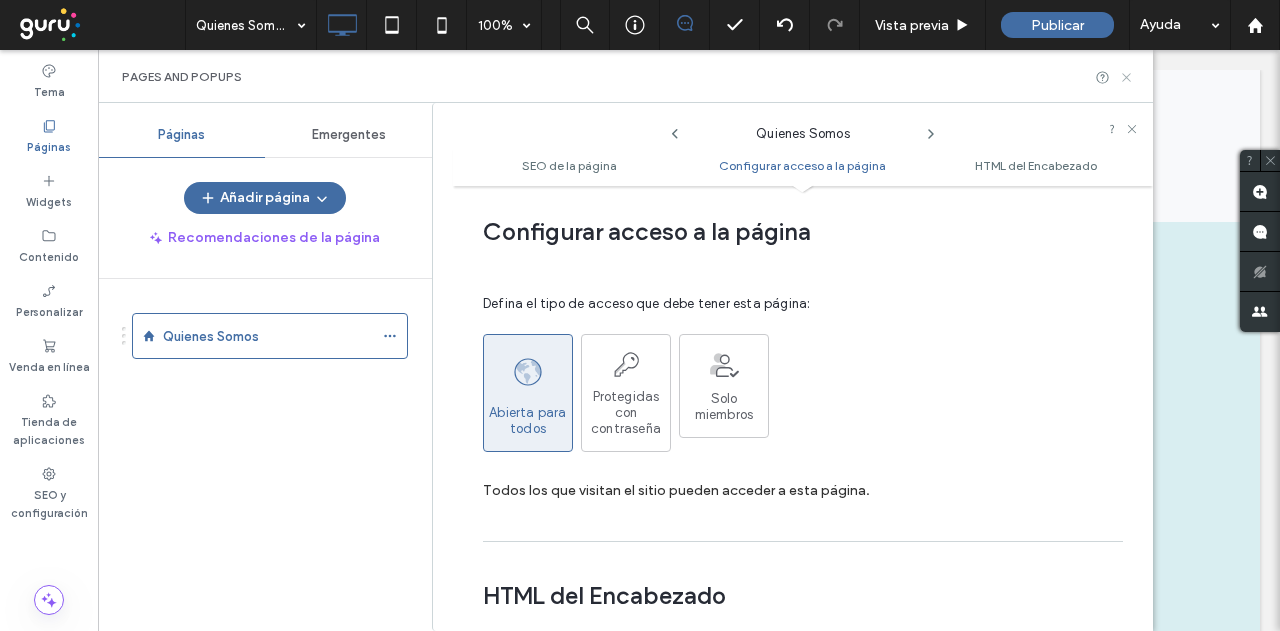 click 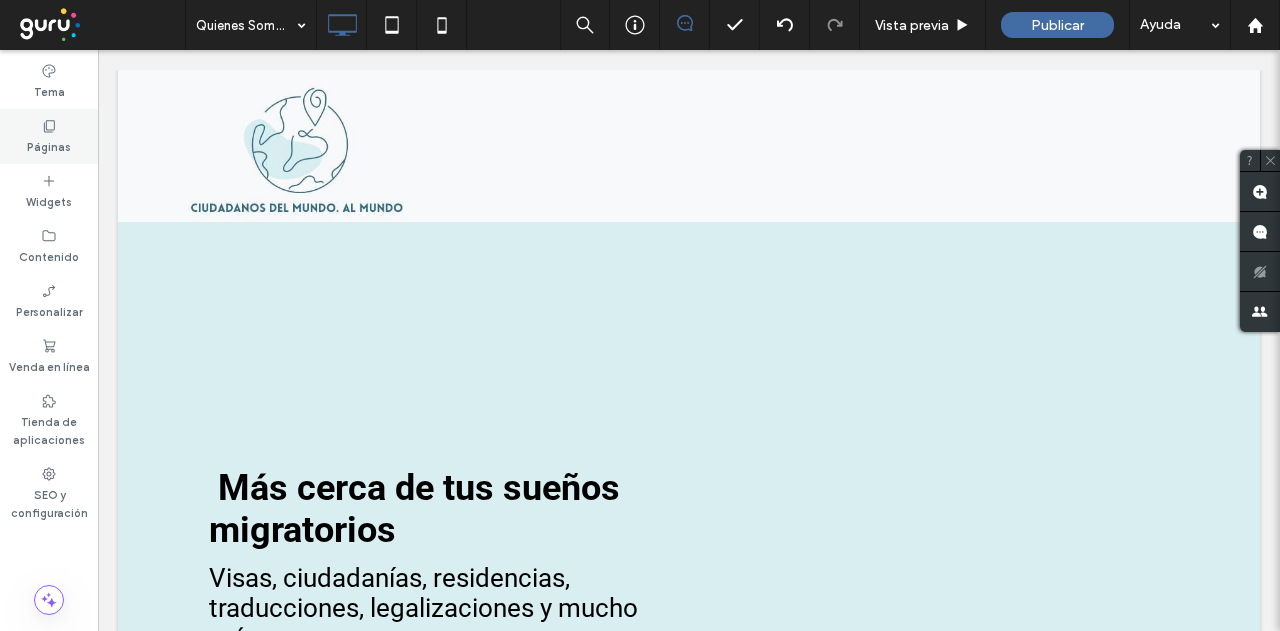 click on "Páginas" at bounding box center [49, 145] 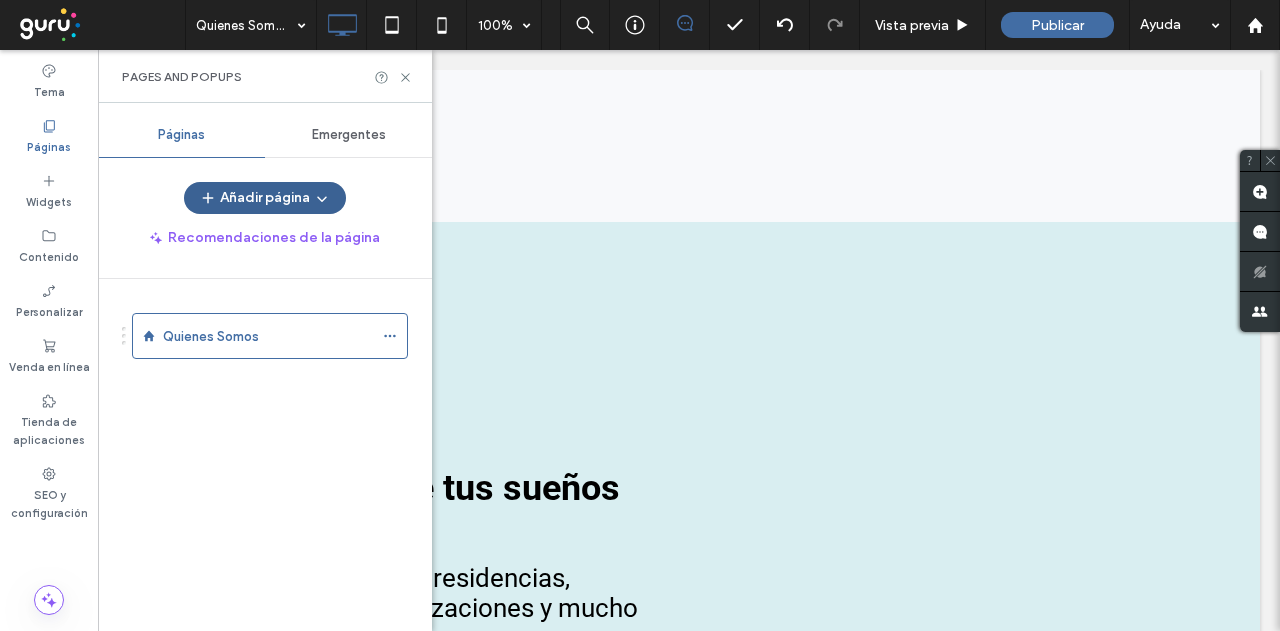 click on "Añadir página" at bounding box center (265, 198) 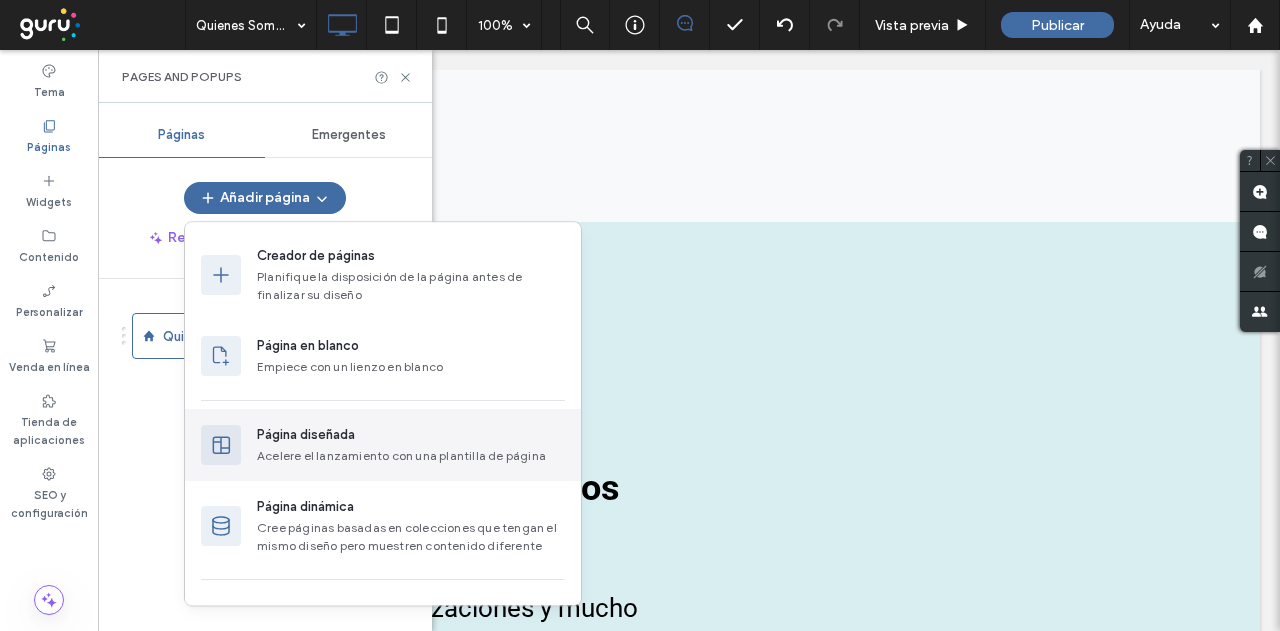 click on "Página diseñada" at bounding box center [306, 435] 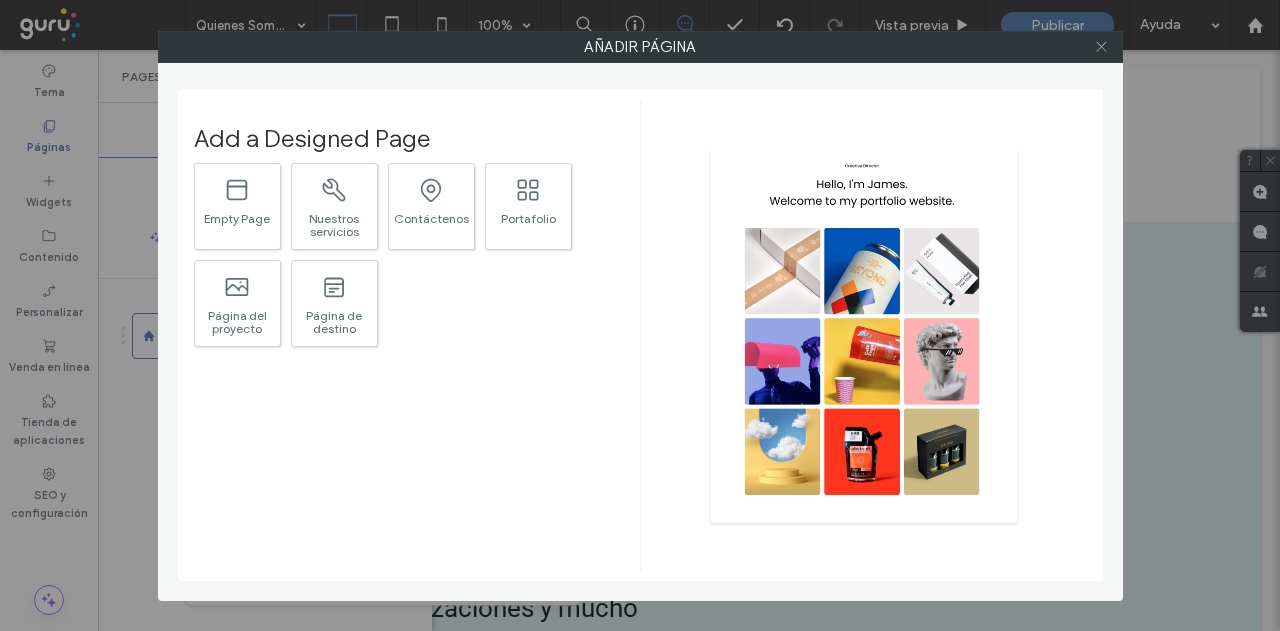 click 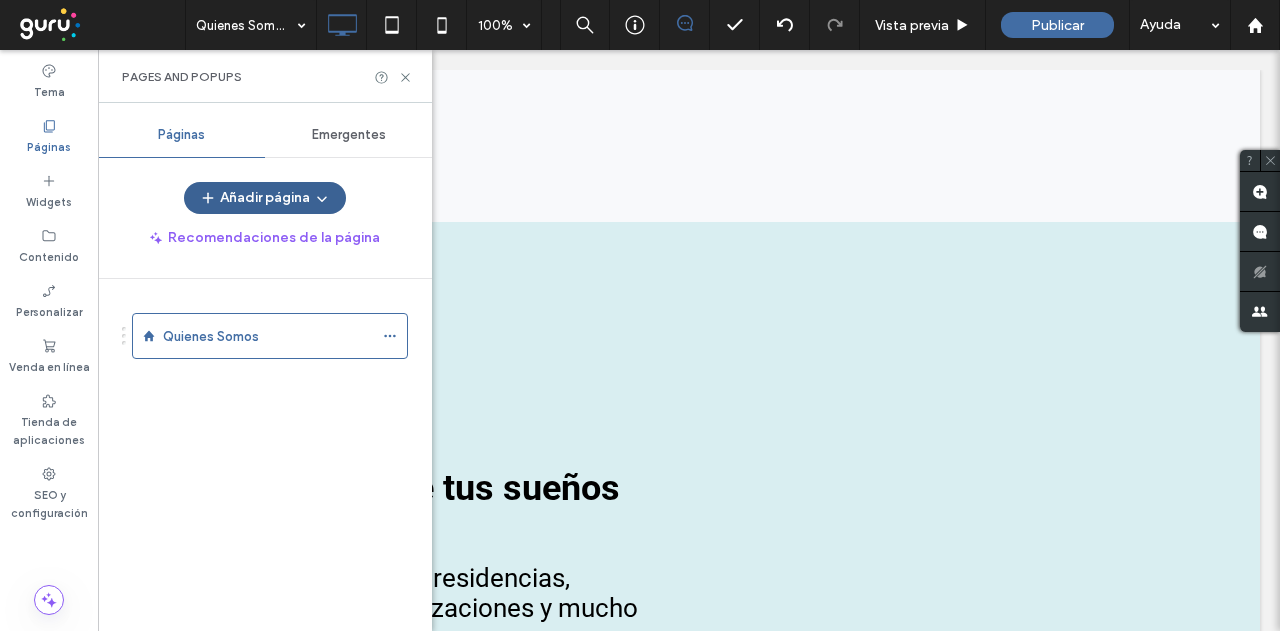 click on "Añadir página" at bounding box center [265, 198] 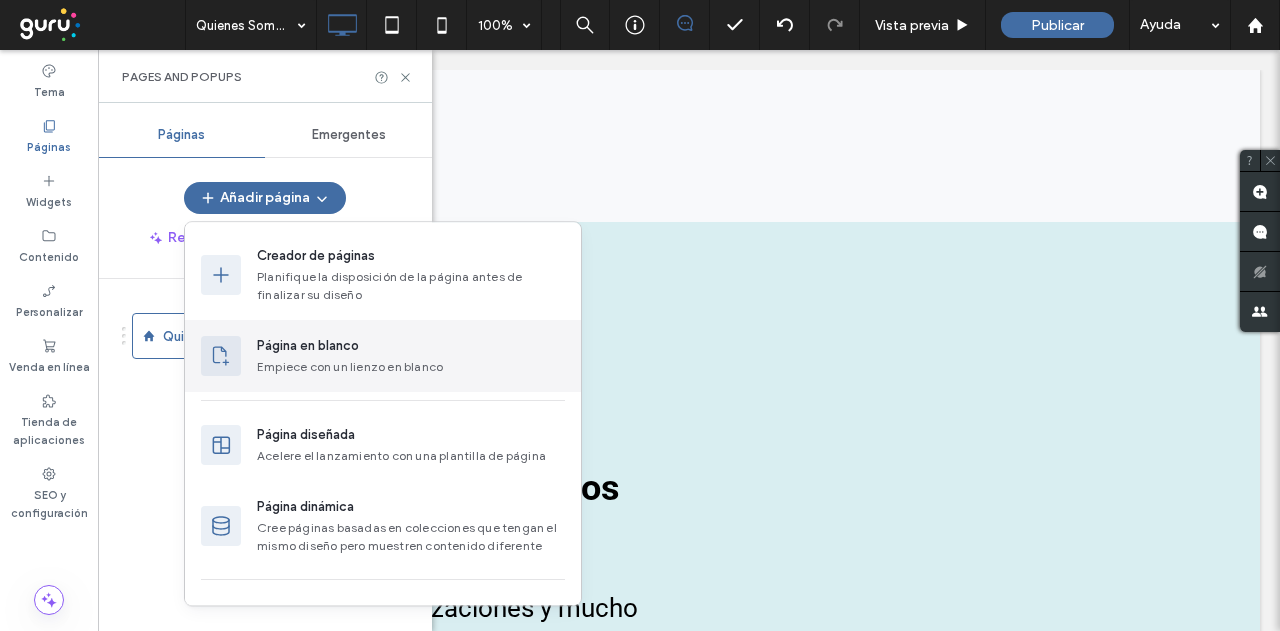 click on "Página en blanco" at bounding box center (308, 346) 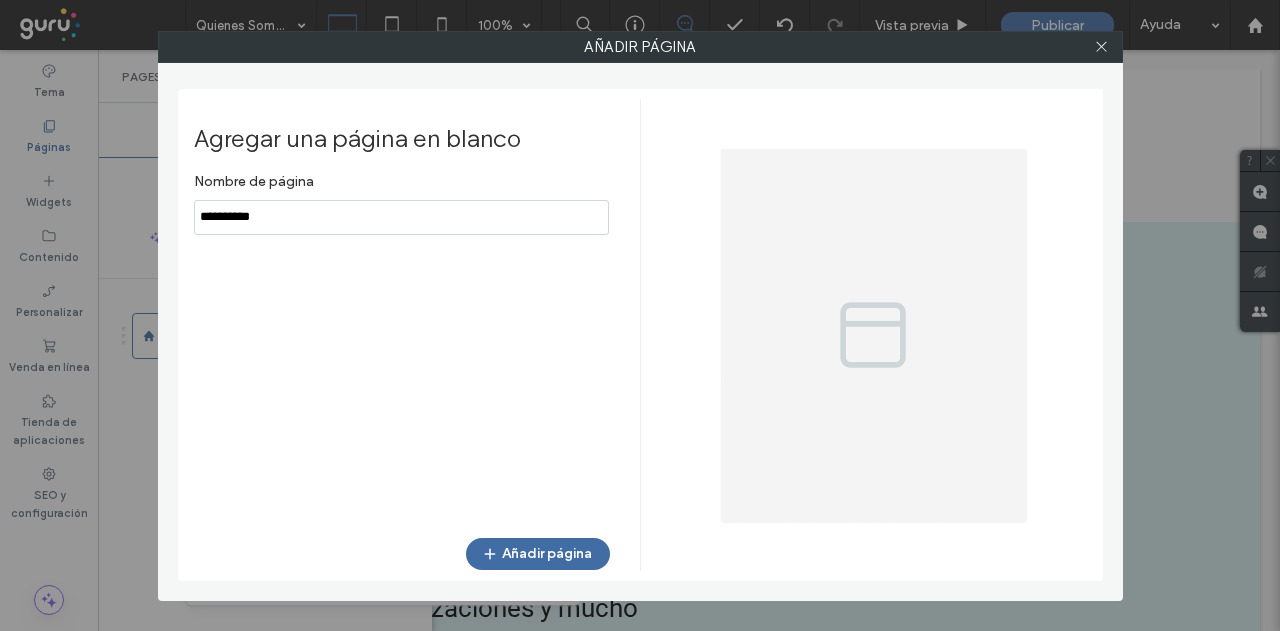 click at bounding box center (401, 217) 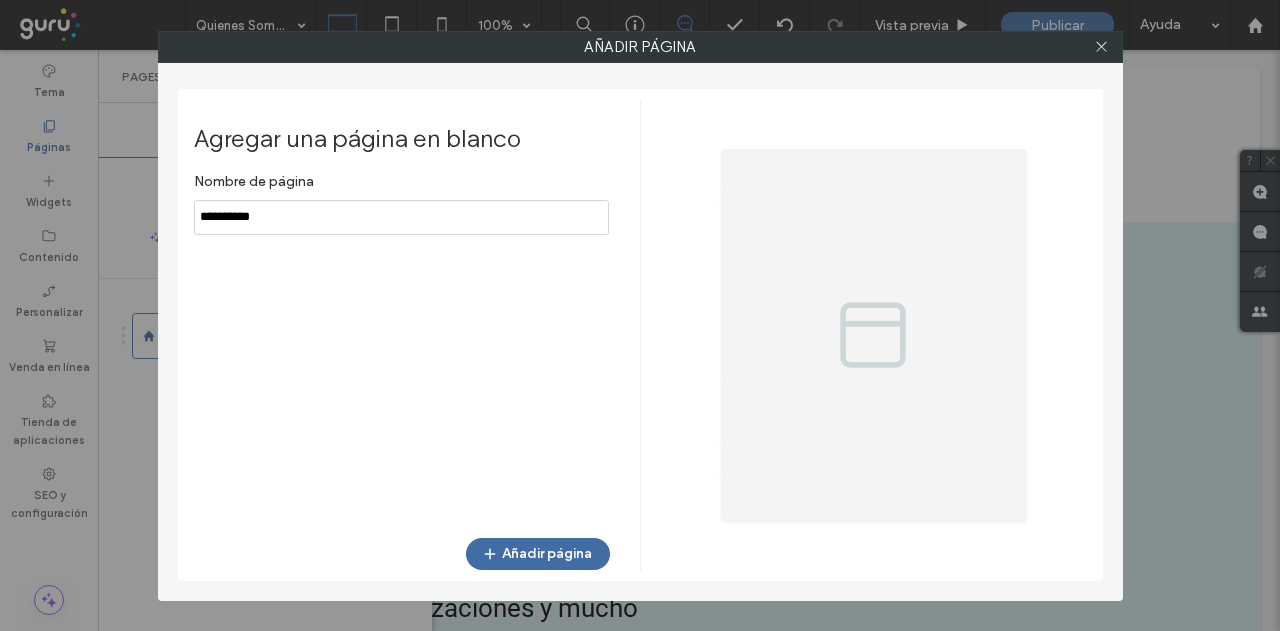 click at bounding box center [401, 217] 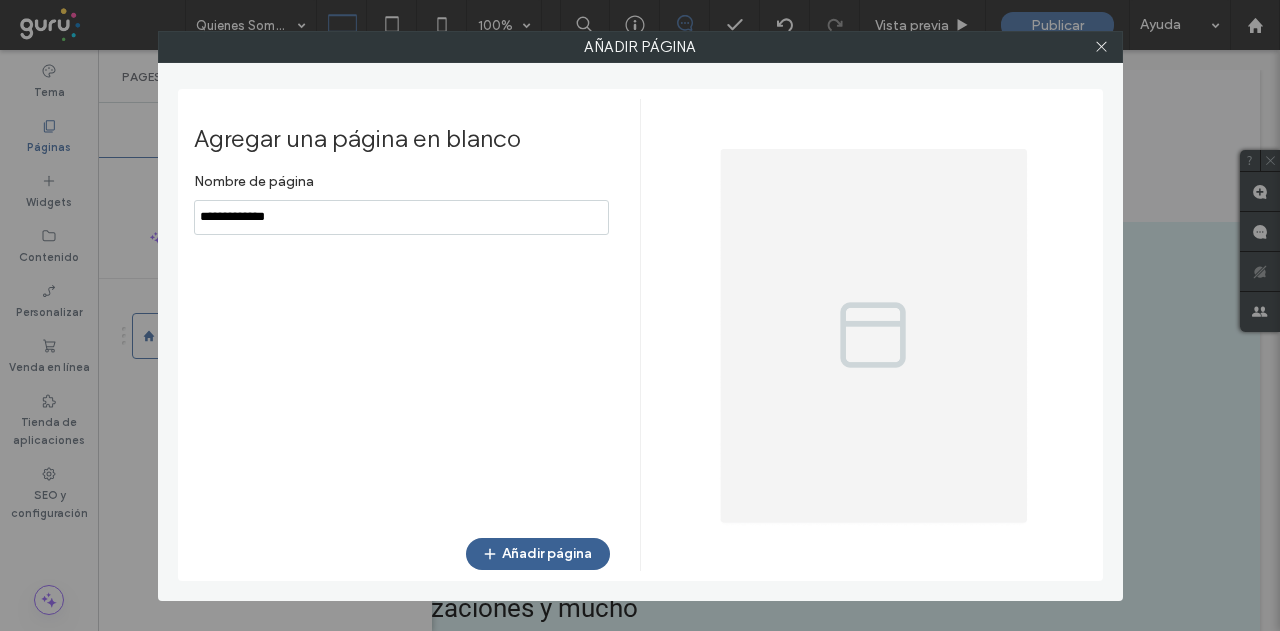 type on "**********" 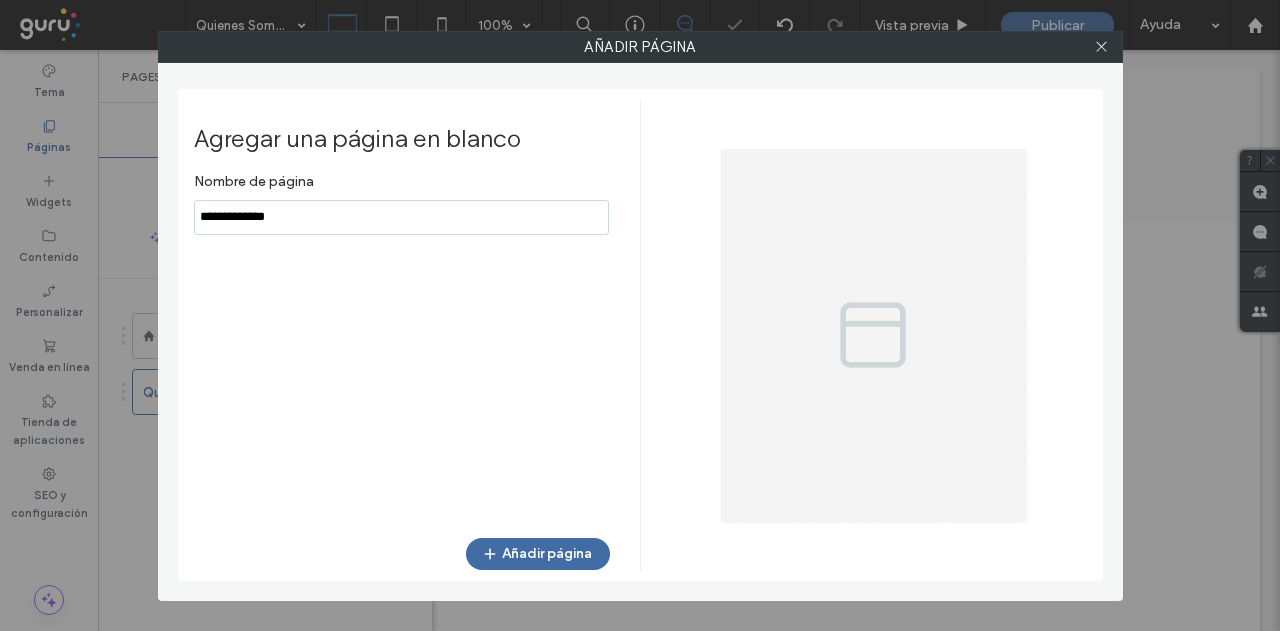 scroll, scrollTop: 0, scrollLeft: 0, axis: both 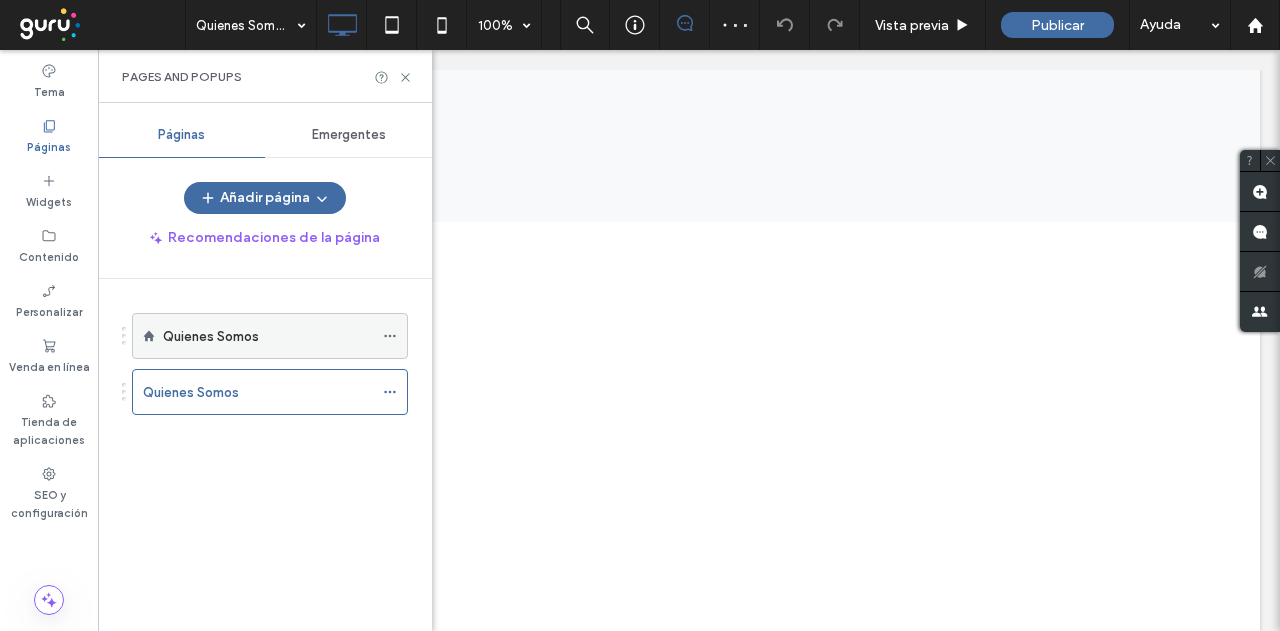 click 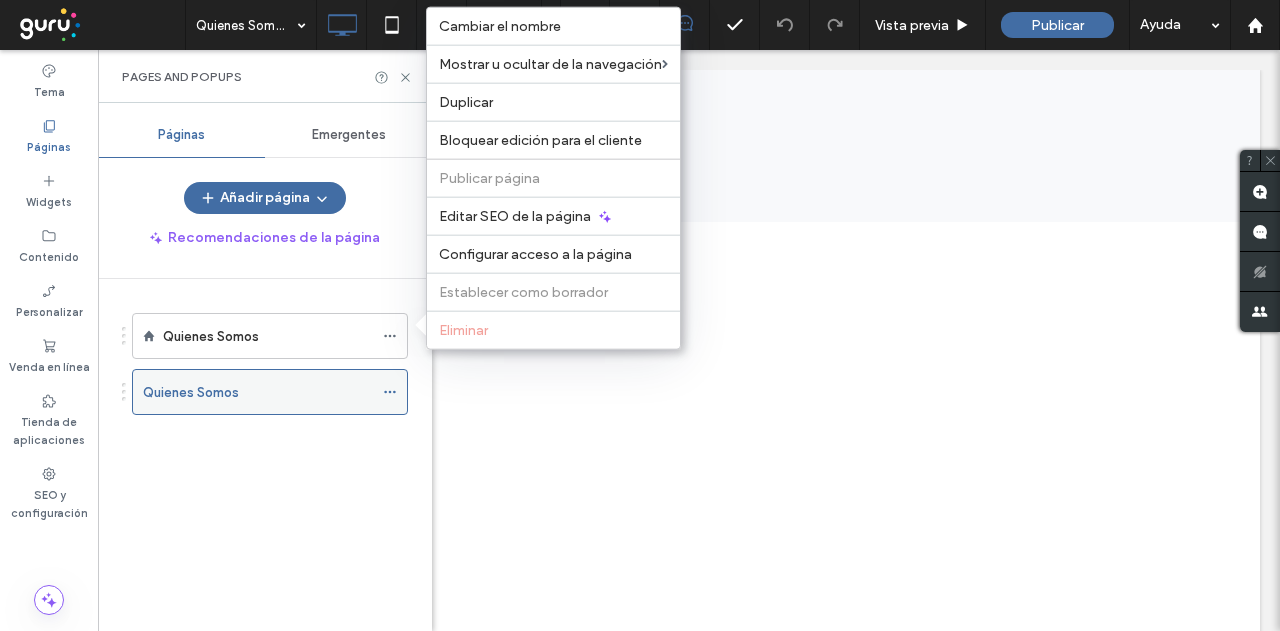 click 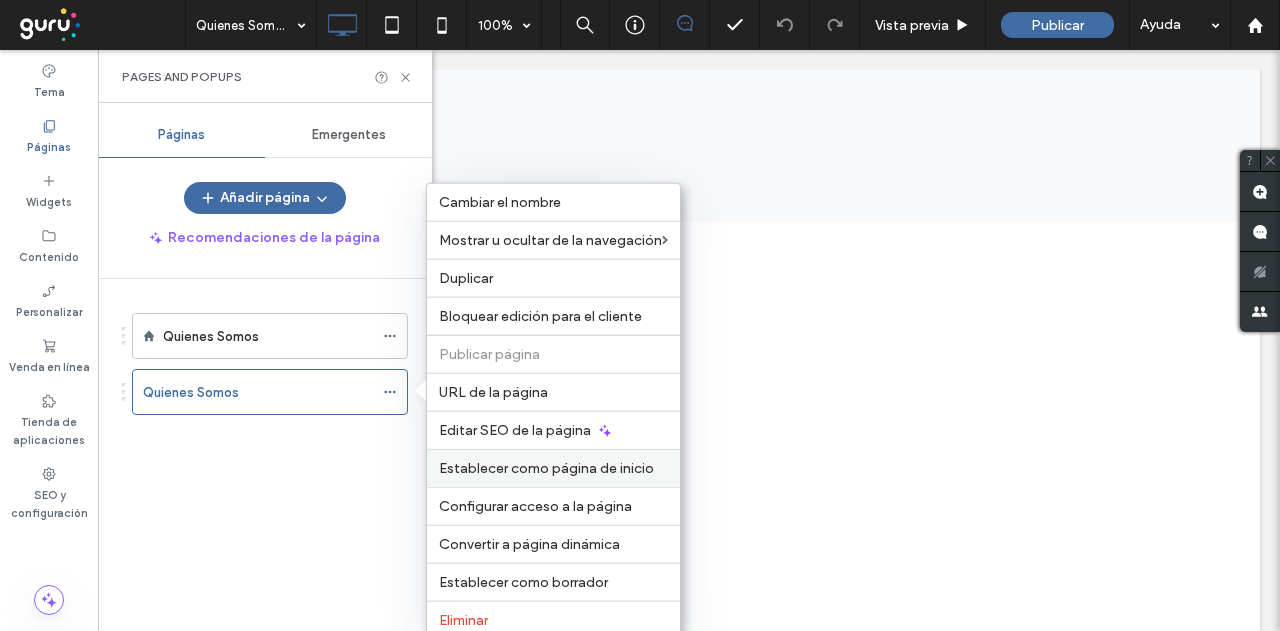 click on "Establecer como página de inicio" at bounding box center [546, 468] 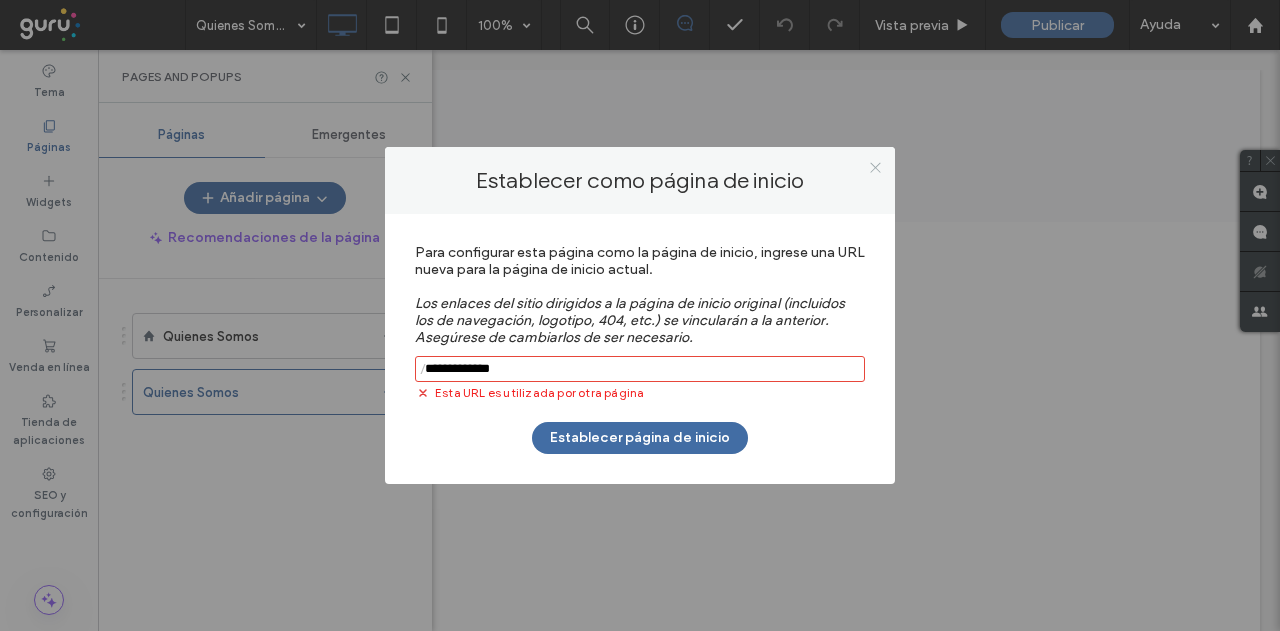 click 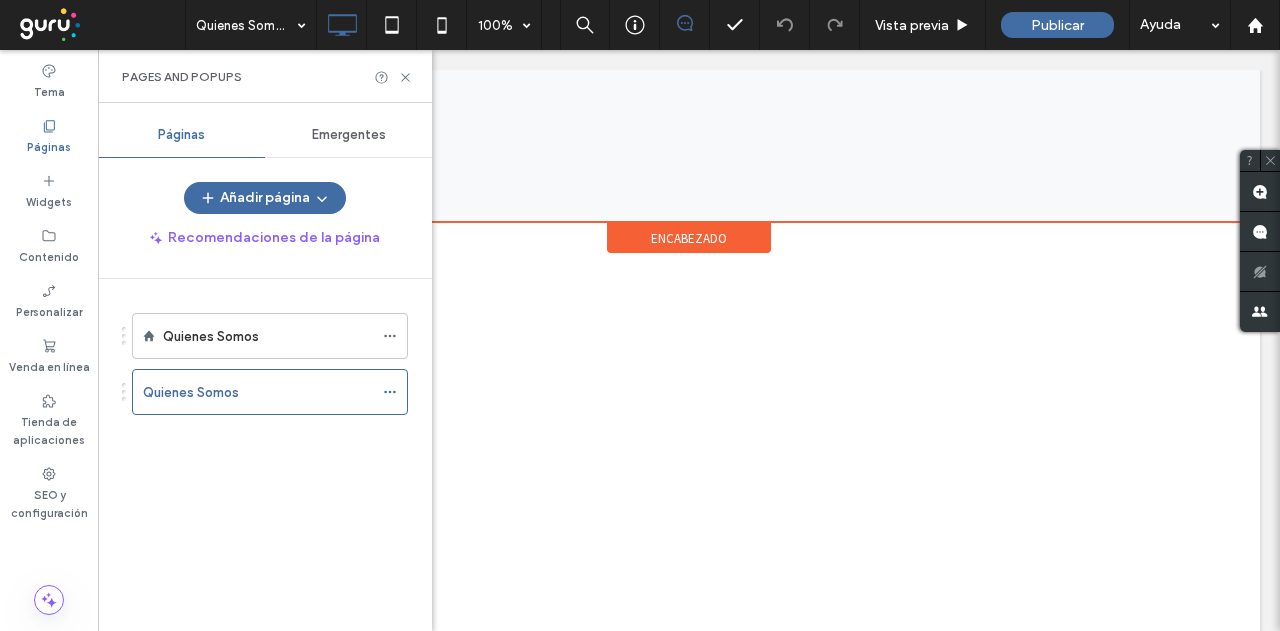 click on "encabezado" at bounding box center [689, 238] 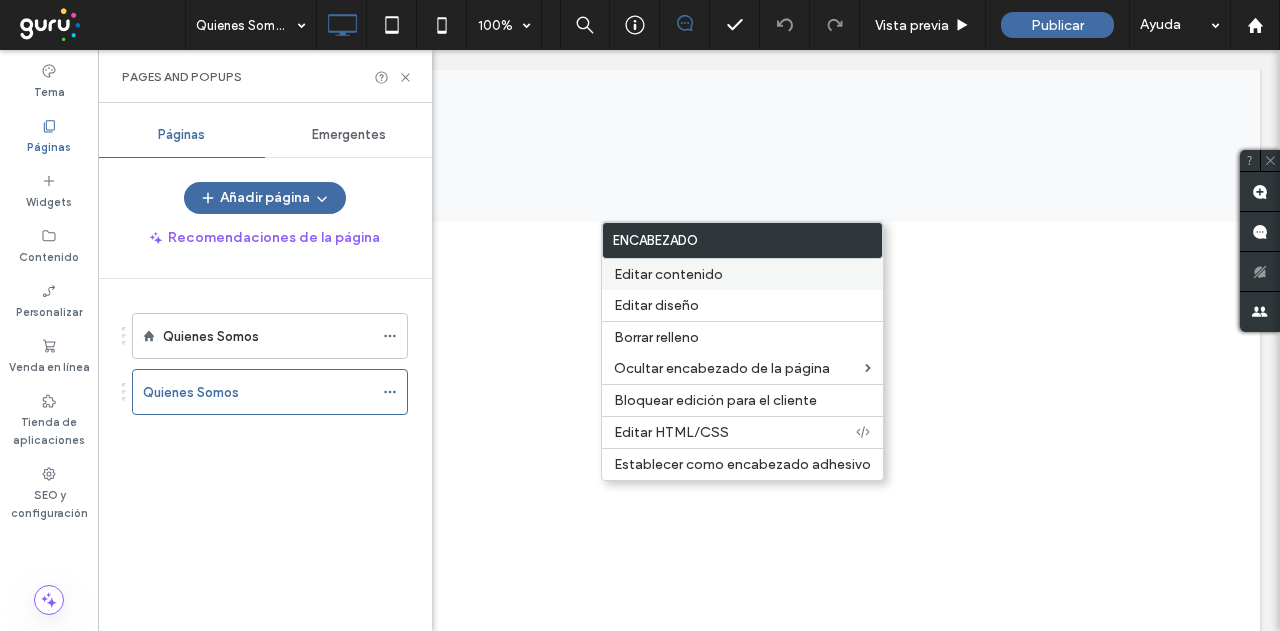 click on "Editar contenido" at bounding box center [668, 274] 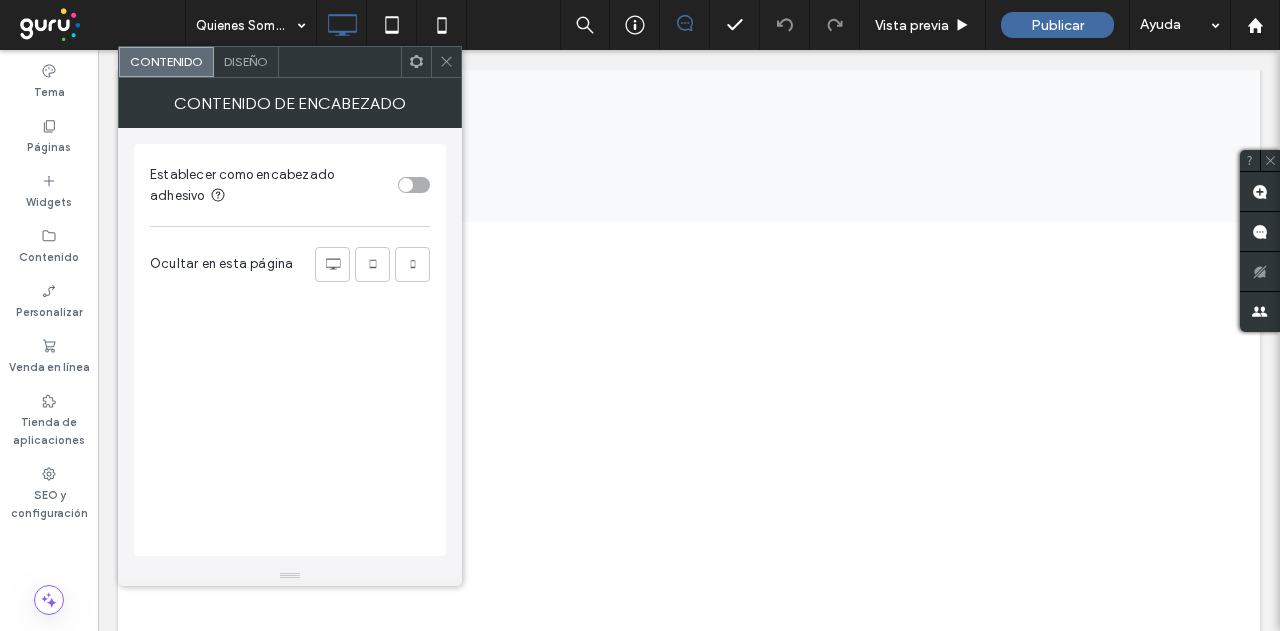 click at bounding box center (406, 185) 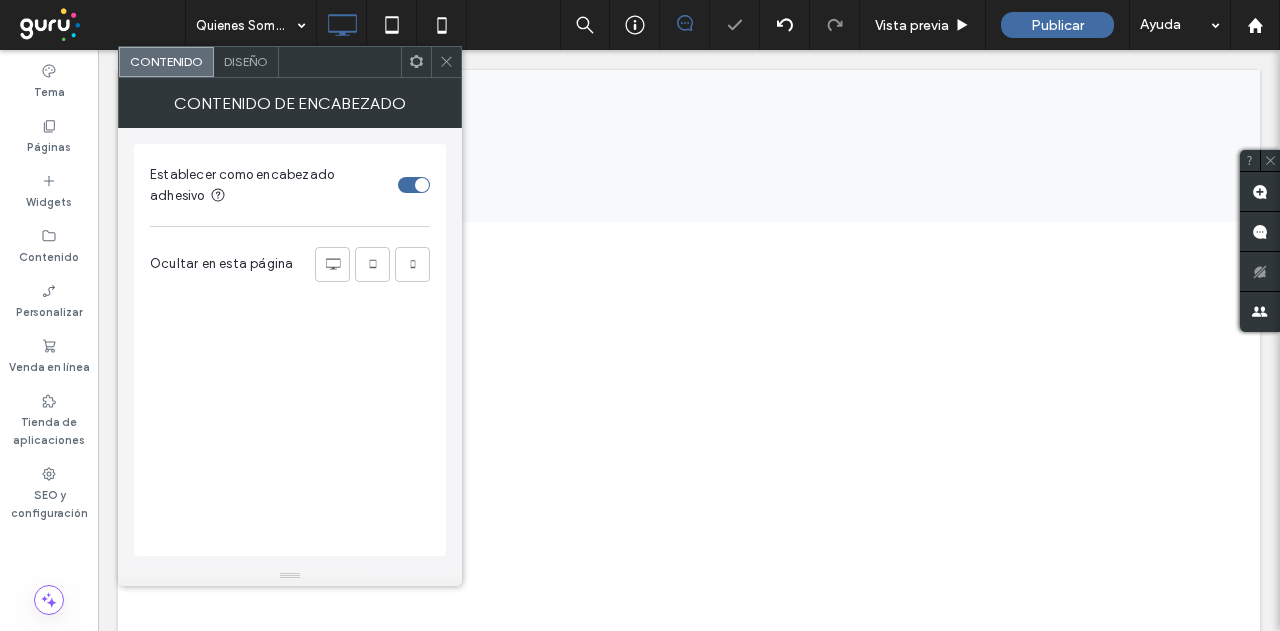 click at bounding box center (422, 185) 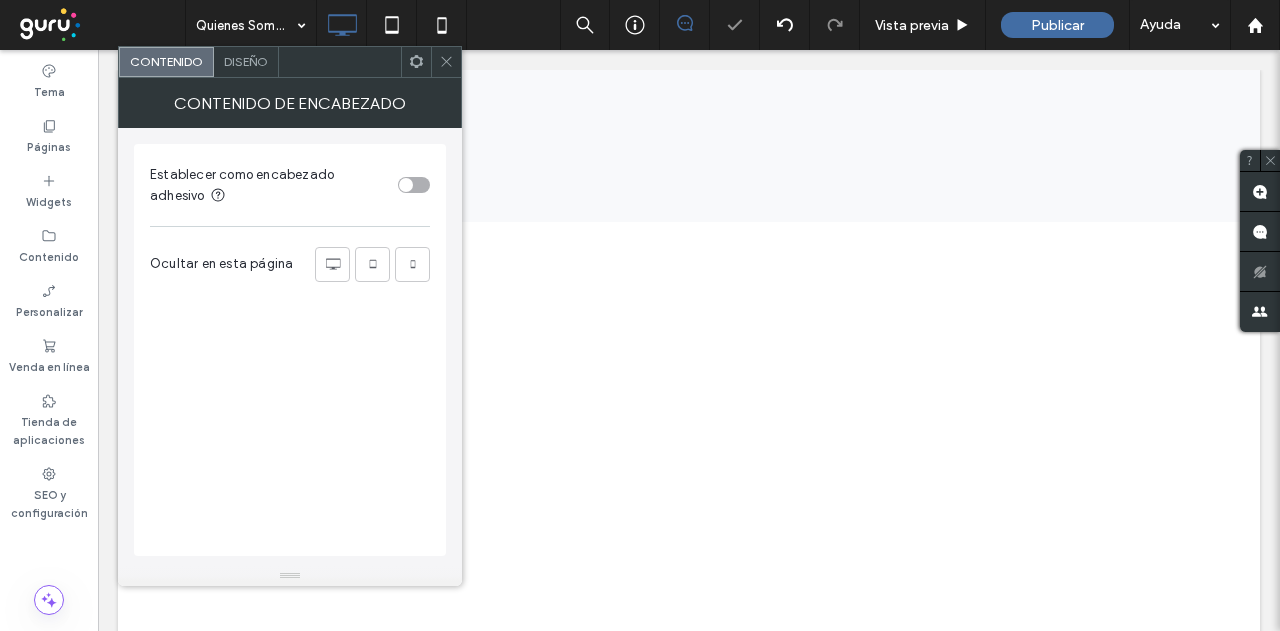 click on "Diseño" at bounding box center [246, 61] 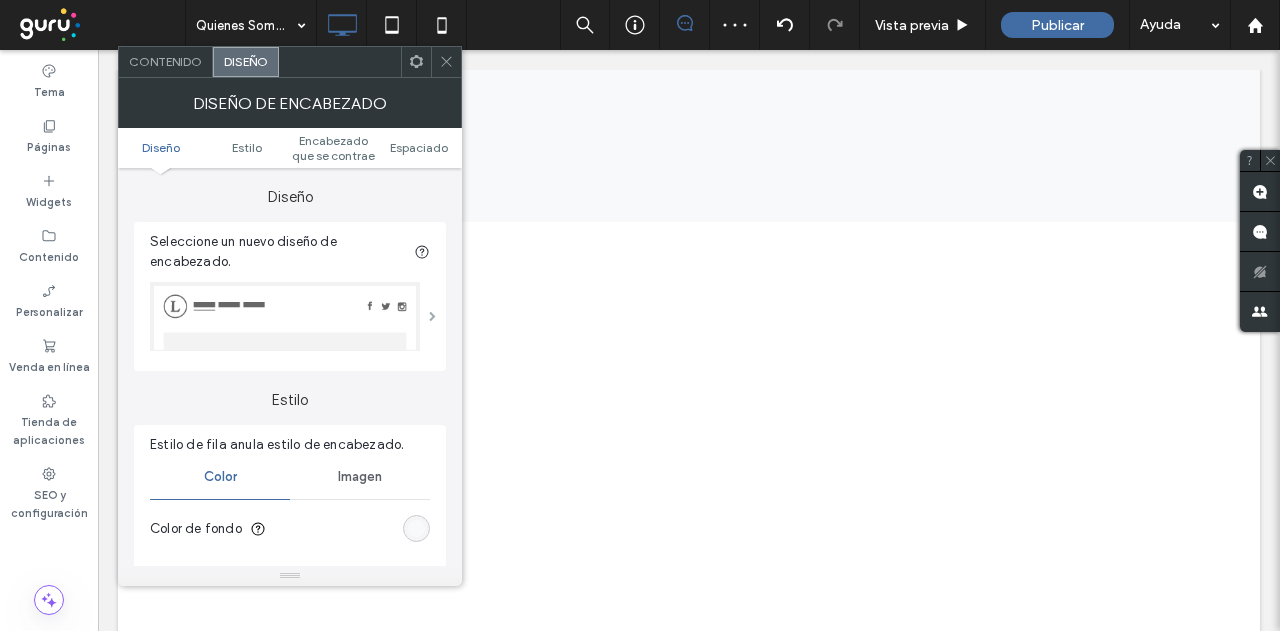 click at bounding box center (432, 316) 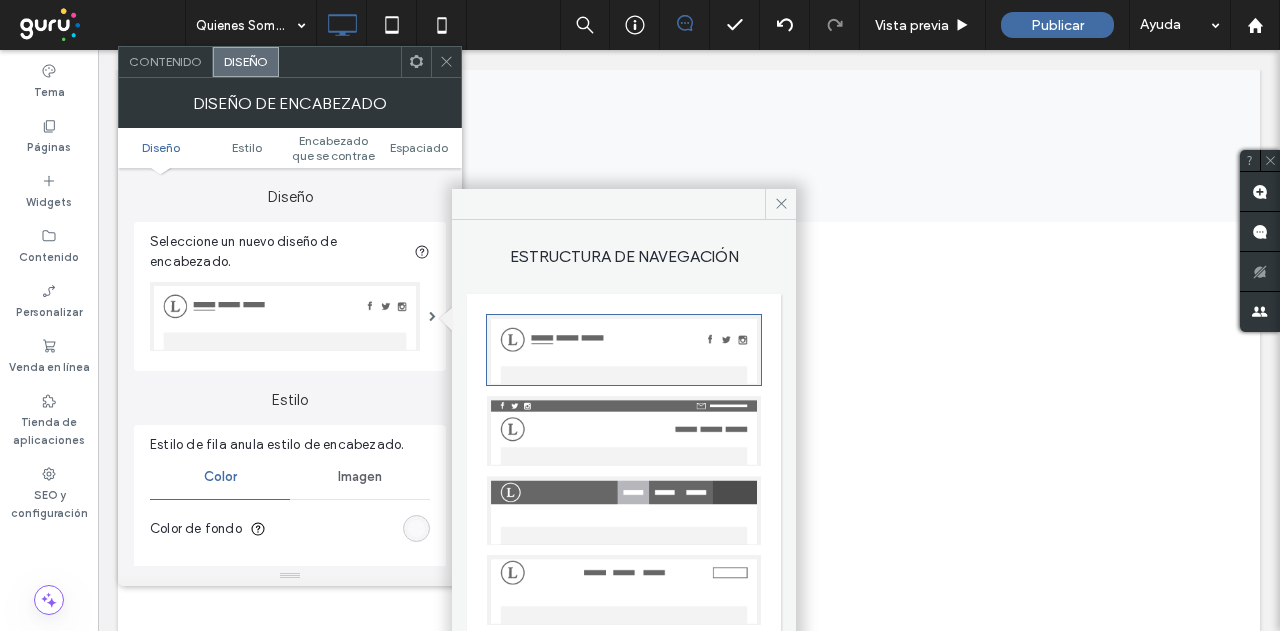 scroll, scrollTop: 100, scrollLeft: 0, axis: vertical 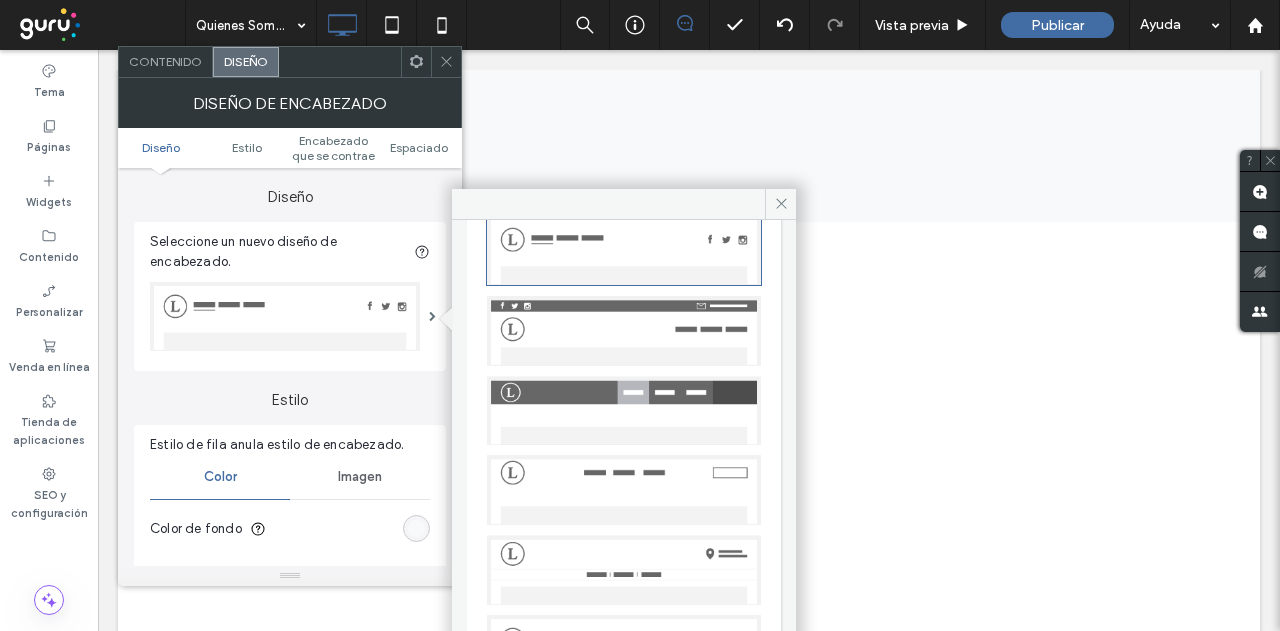 click at bounding box center (624, 331) 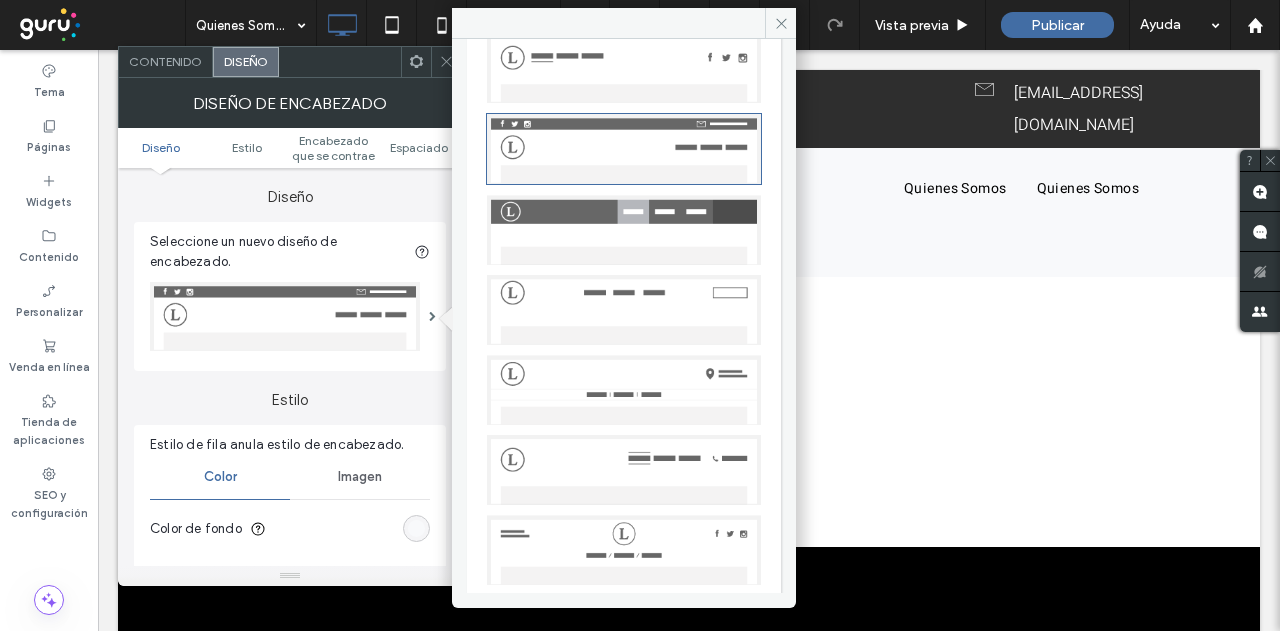 scroll, scrollTop: 198, scrollLeft: 0, axis: vertical 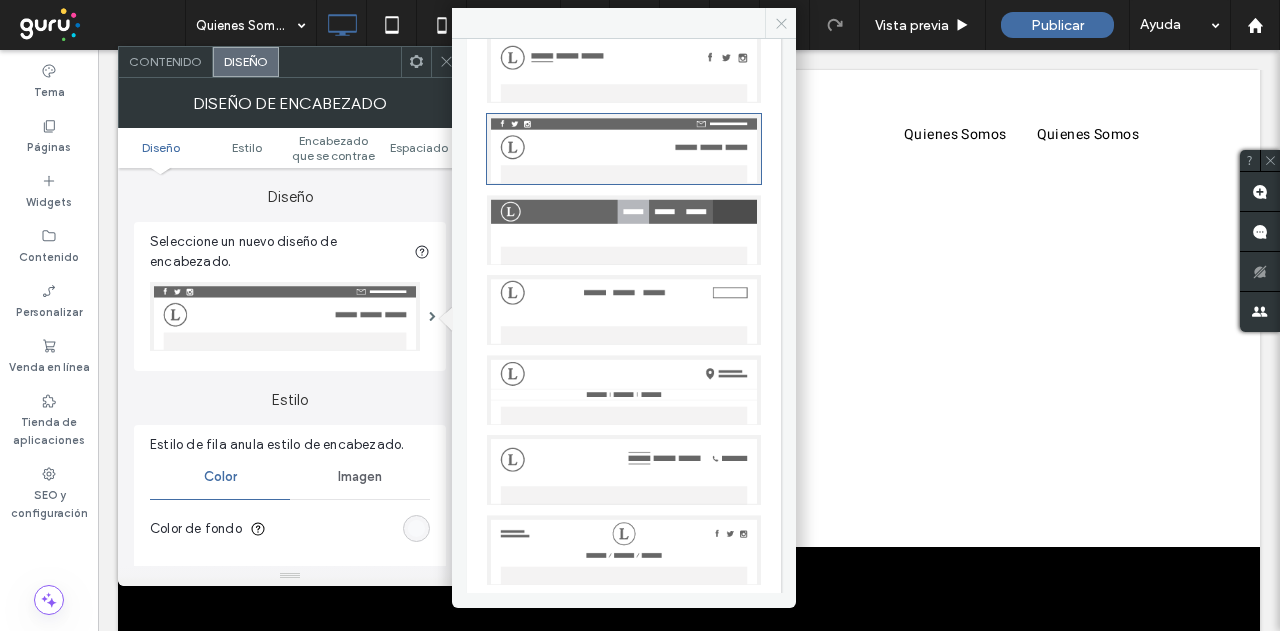 click 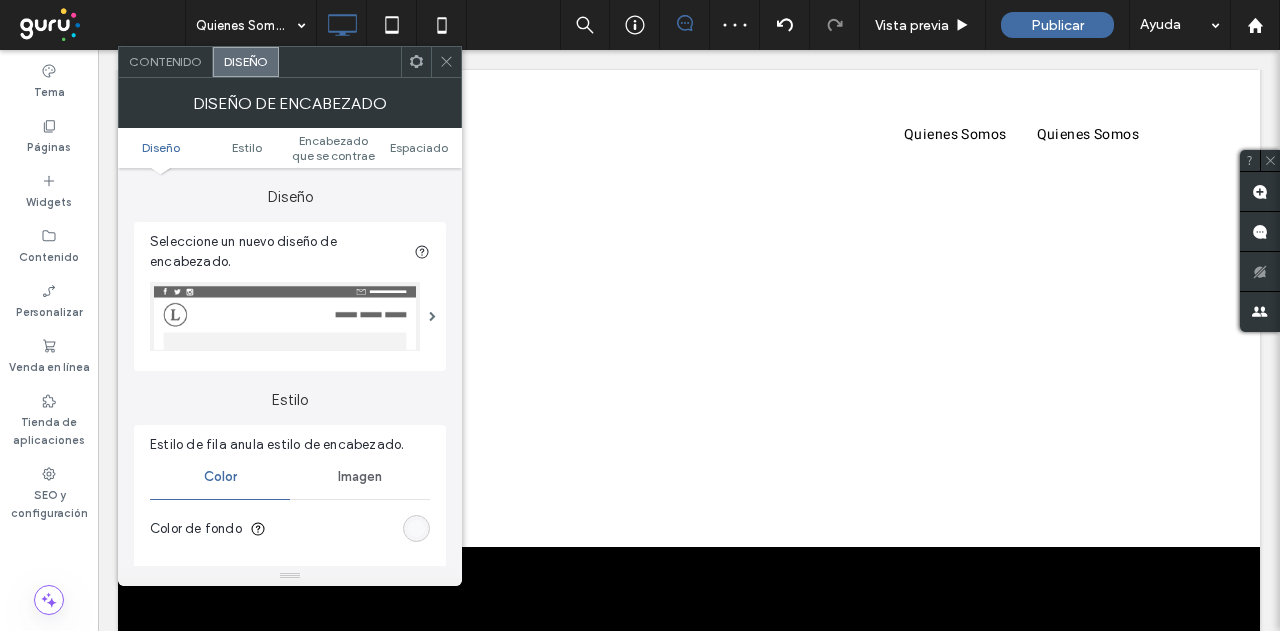 click 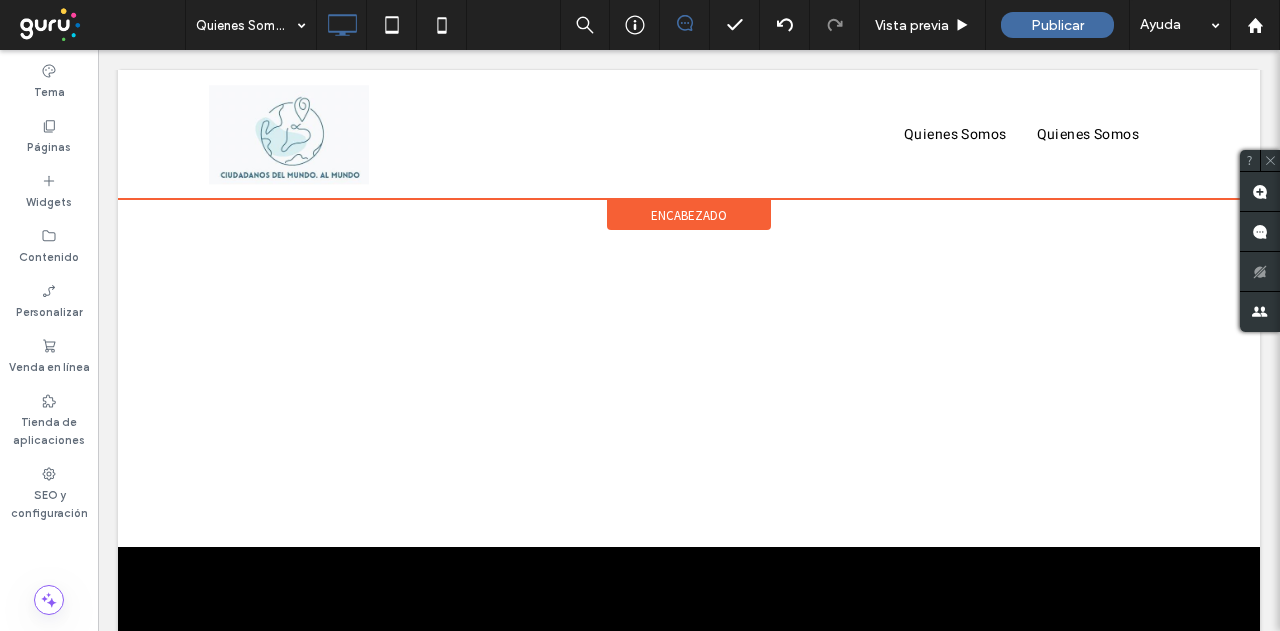 click on "encabezado" at bounding box center (689, 215) 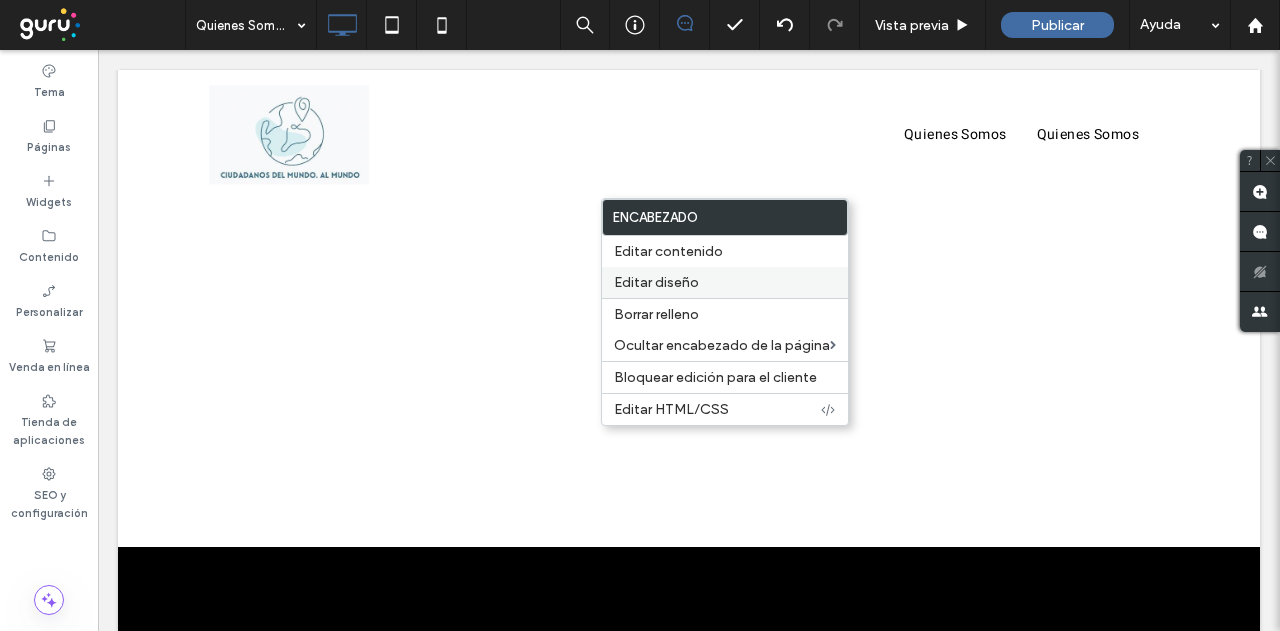 click on "Editar diseño" at bounding box center (656, 282) 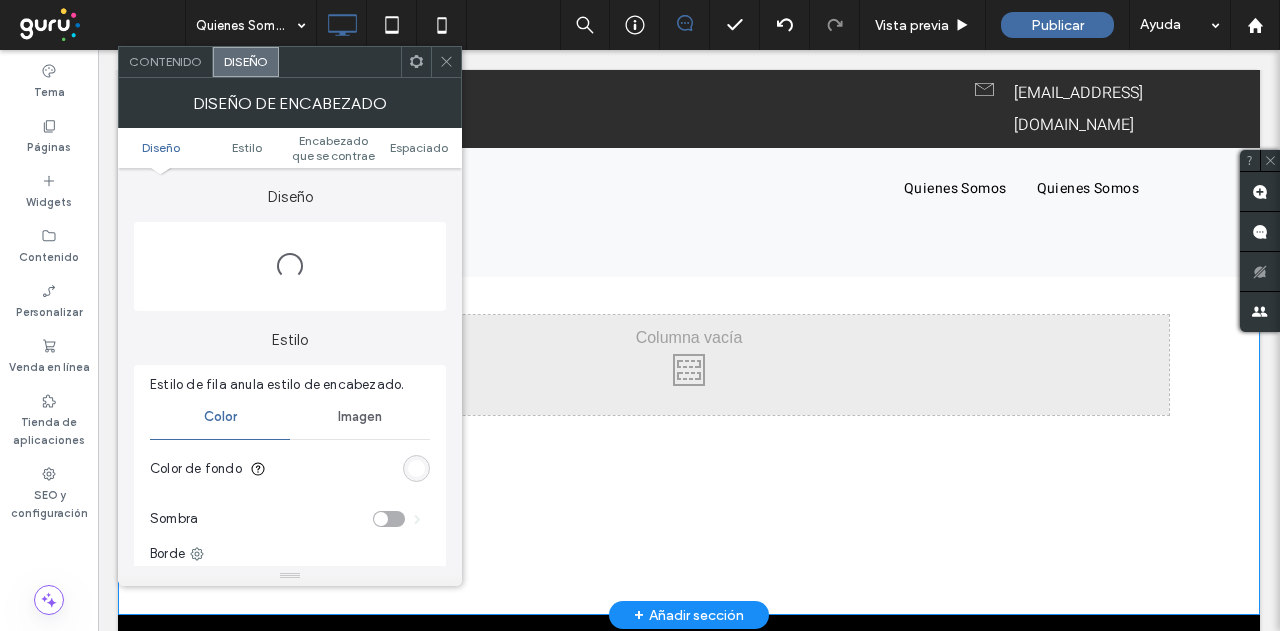 scroll, scrollTop: 0, scrollLeft: 0, axis: both 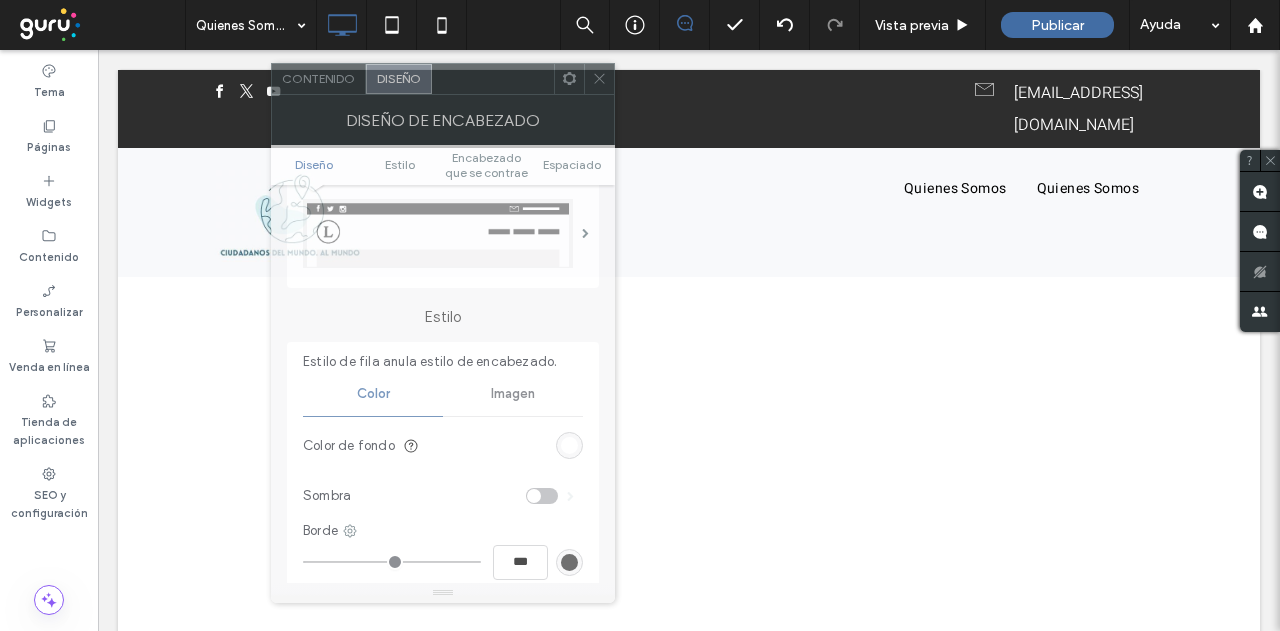 drag, startPoint x: 344, startPoint y: 70, endPoint x: 492, endPoint y: 87, distance: 148.97314 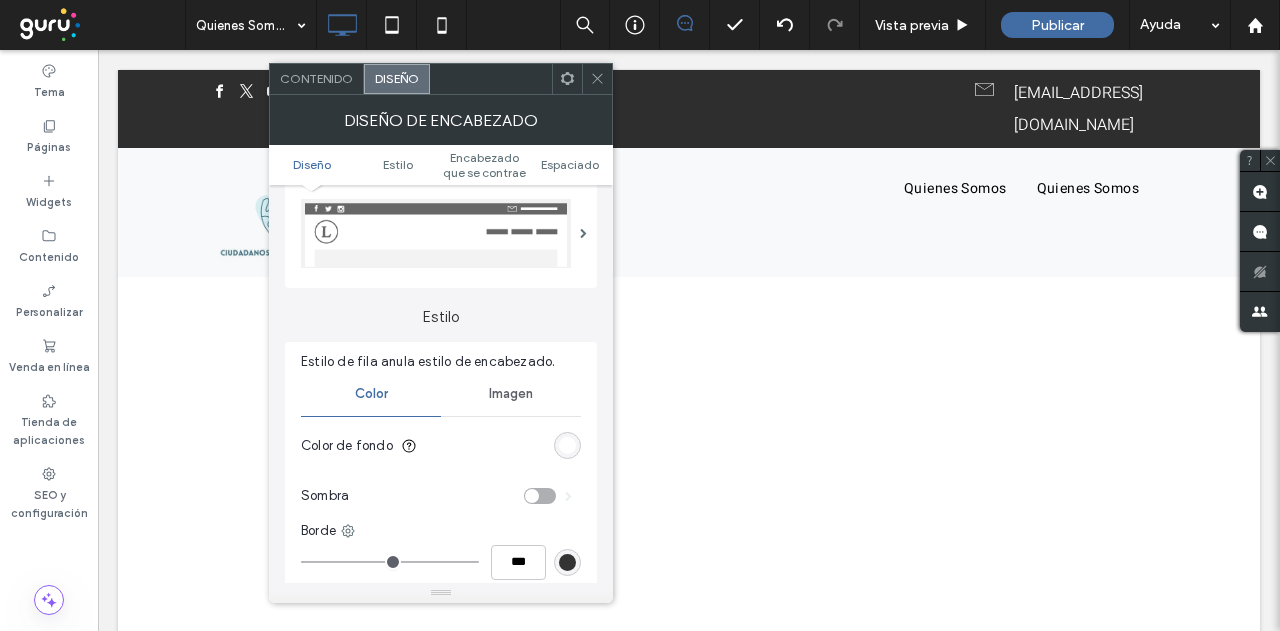 click 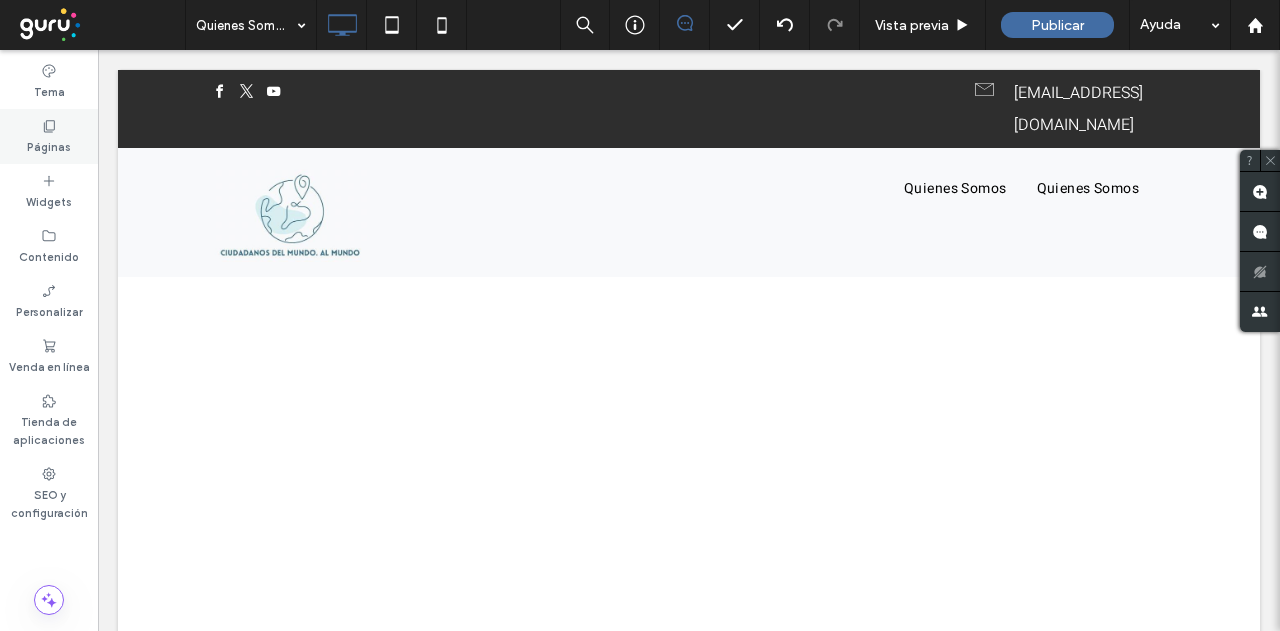click on "Páginas" at bounding box center [49, 145] 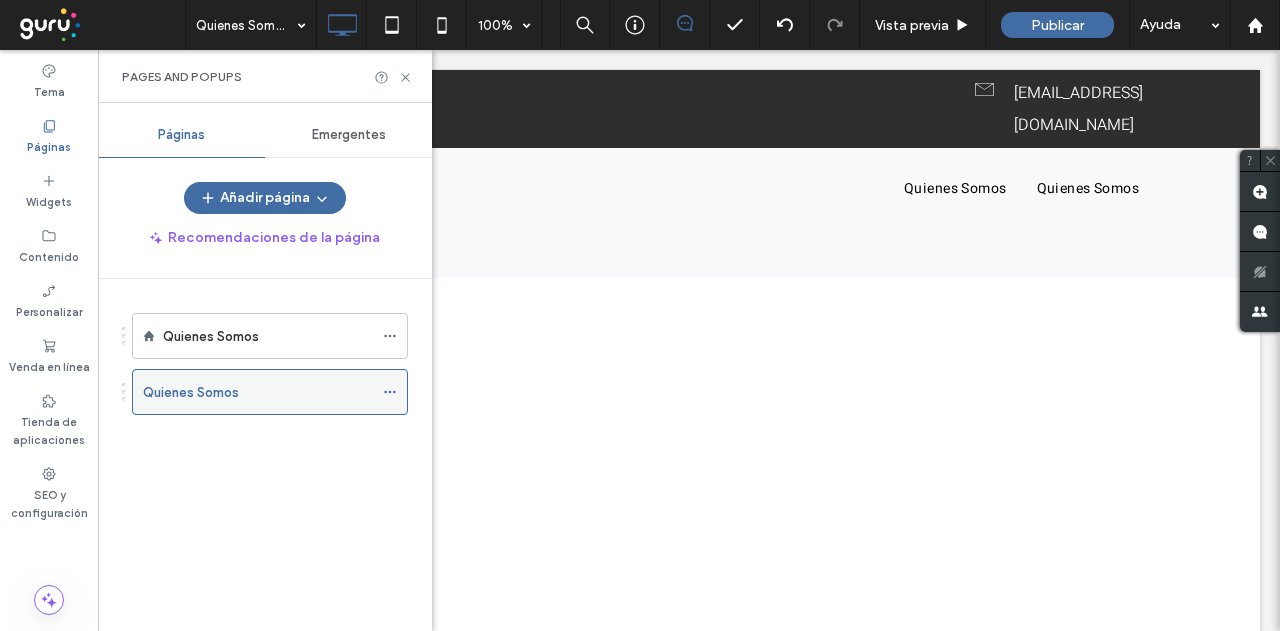 click 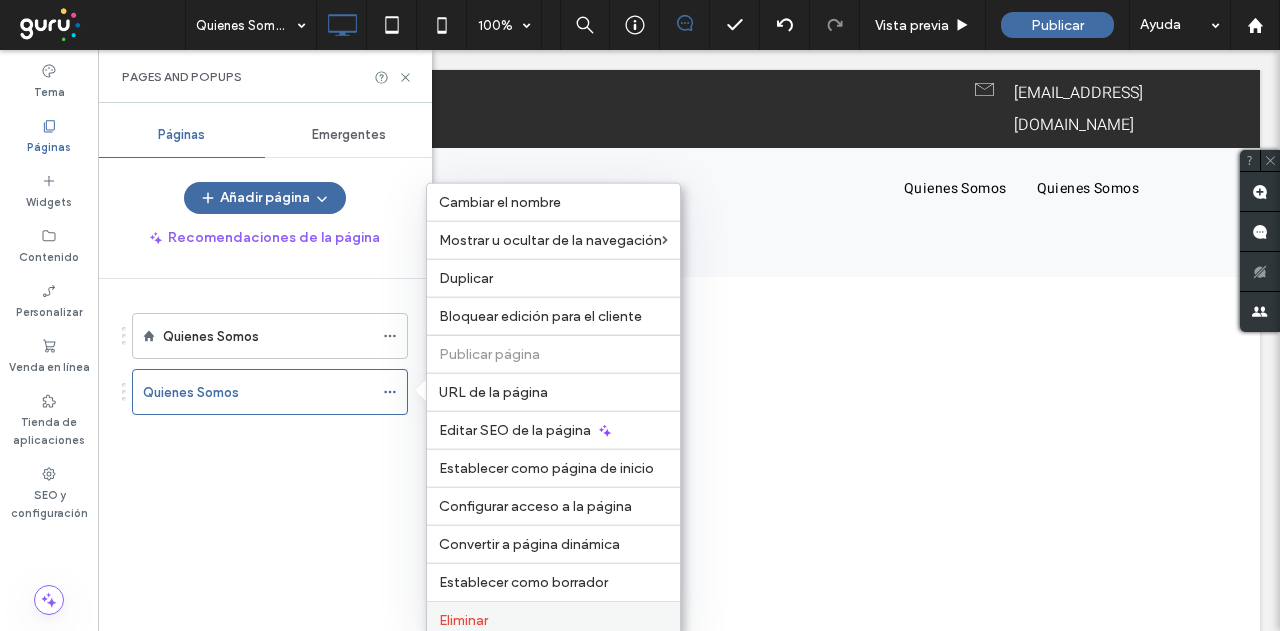click on "Eliminar" at bounding box center [463, 620] 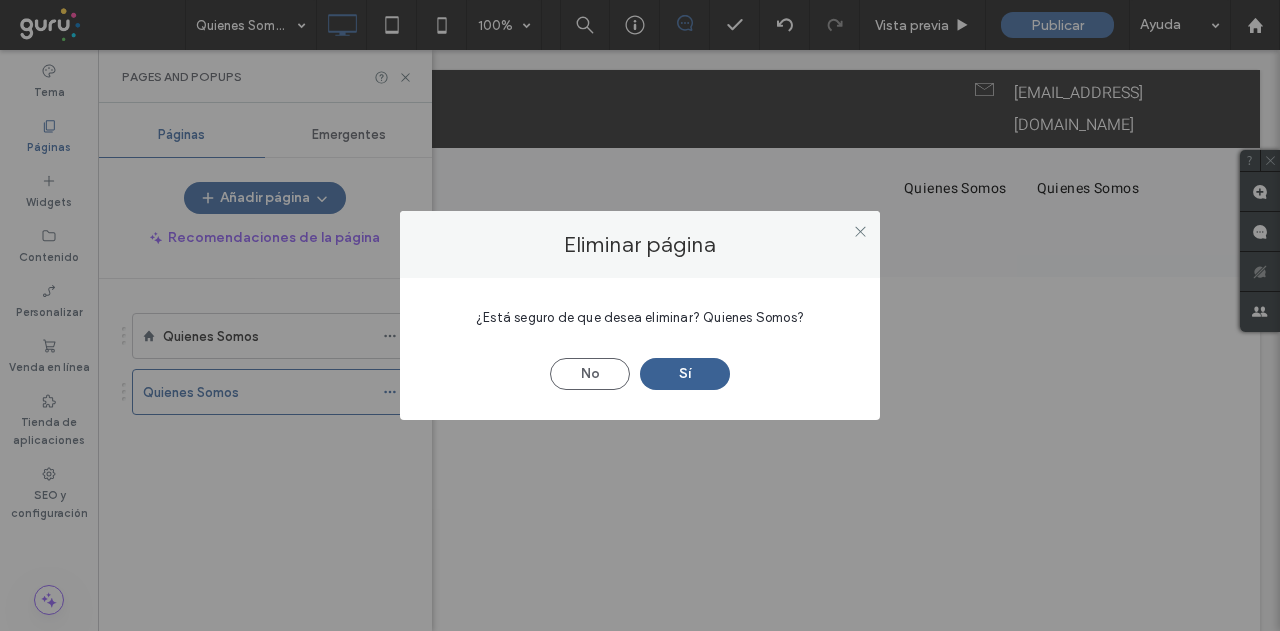 click on "Sí" at bounding box center [685, 374] 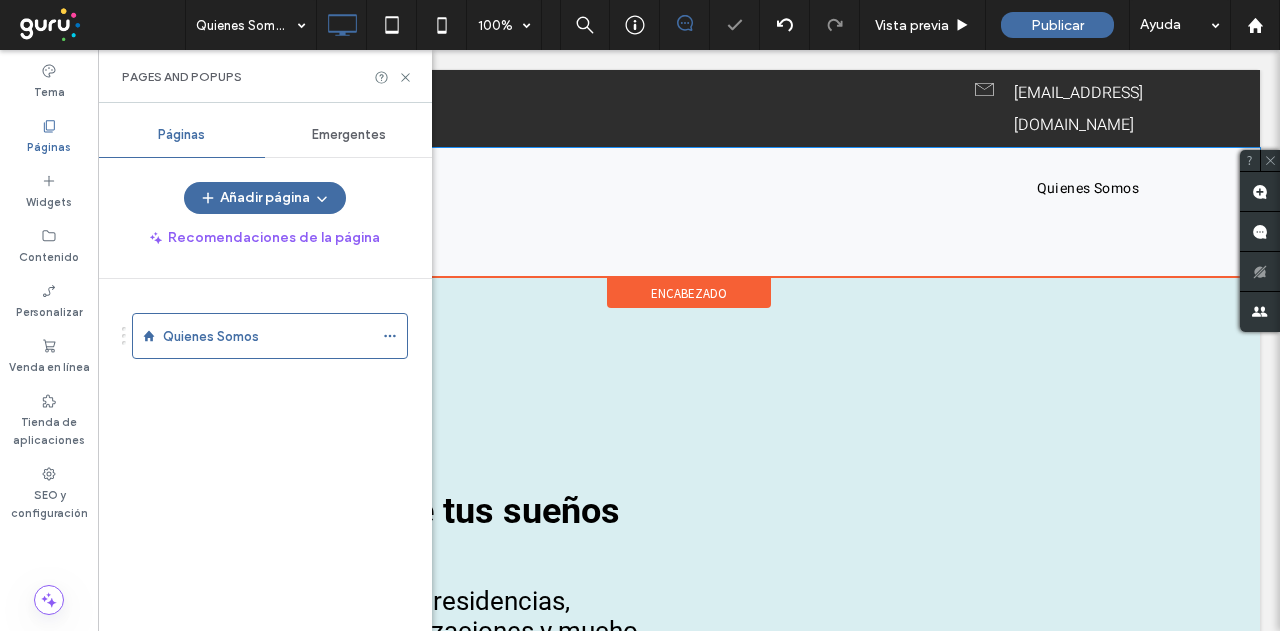 scroll, scrollTop: 0, scrollLeft: 0, axis: both 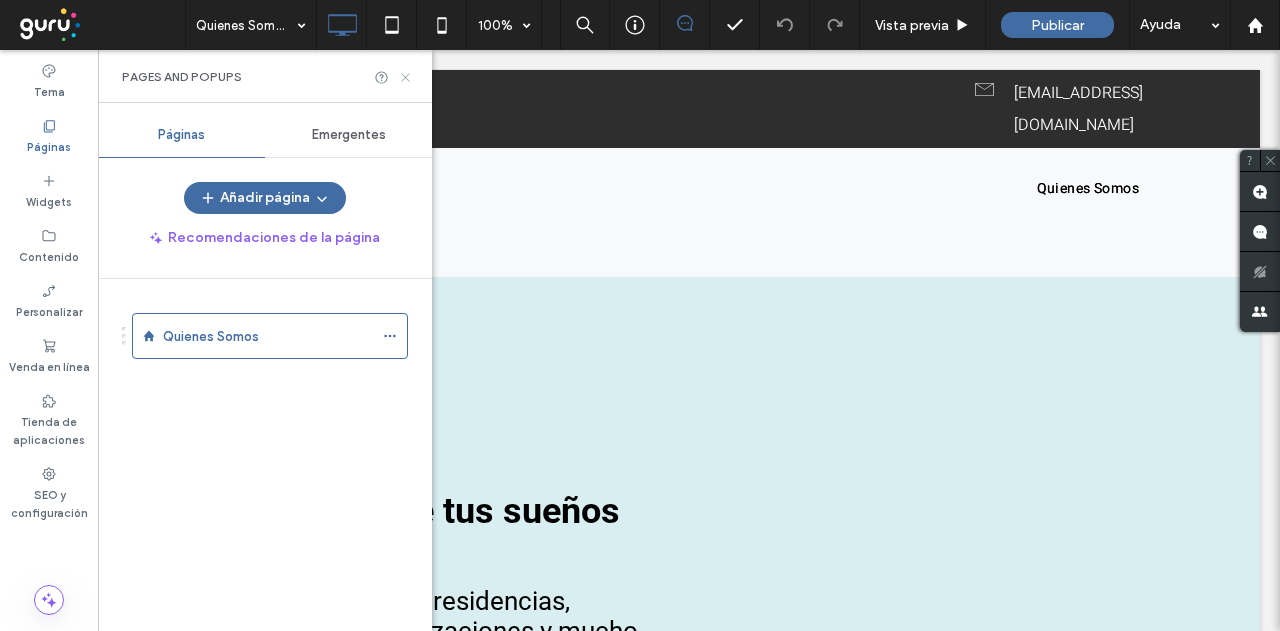 drag, startPoint x: 405, startPoint y: 77, endPoint x: 412, endPoint y: 253, distance: 176.13914 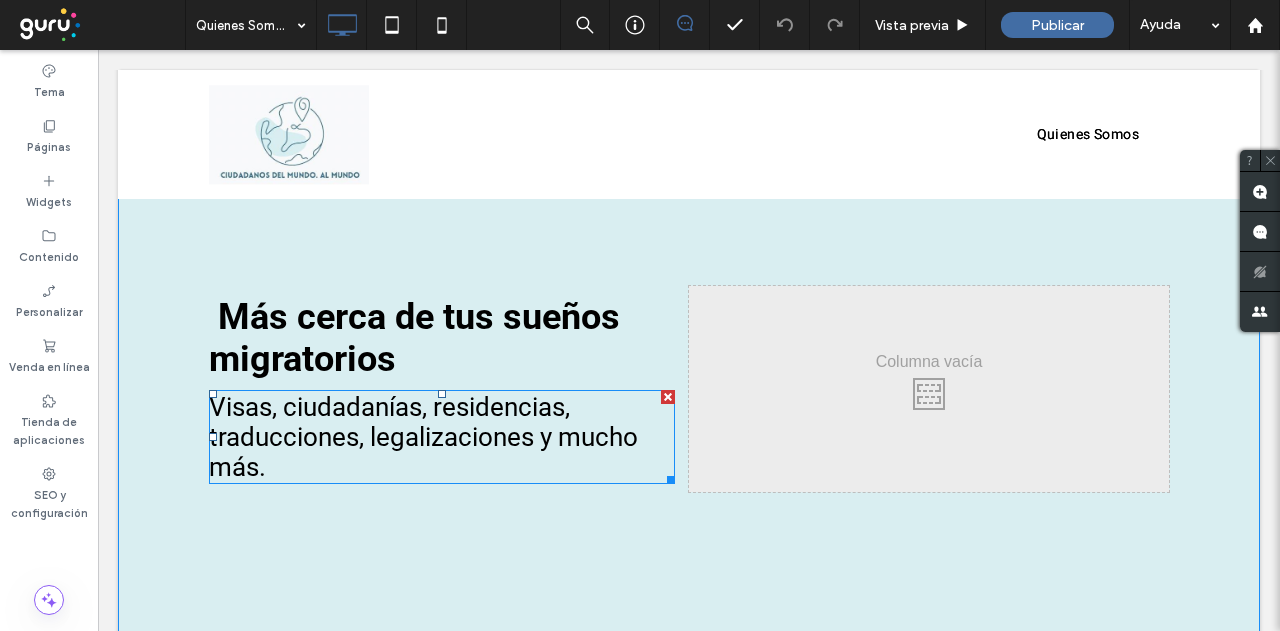 scroll, scrollTop: 200, scrollLeft: 0, axis: vertical 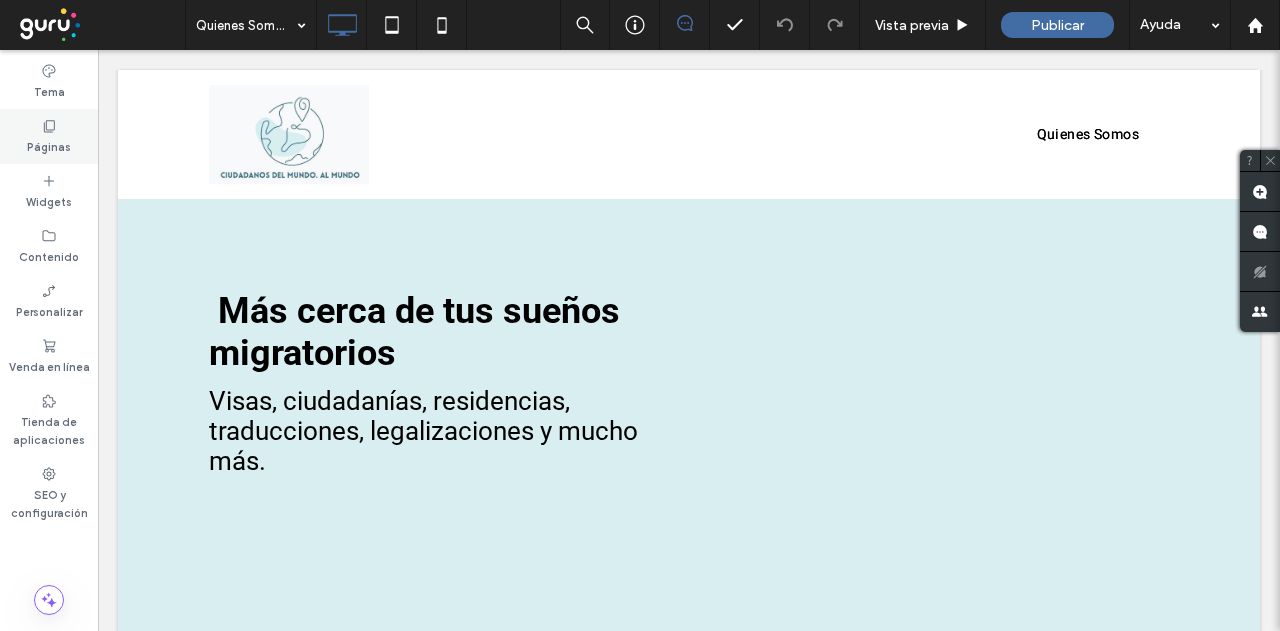 click on "Páginas" at bounding box center [49, 145] 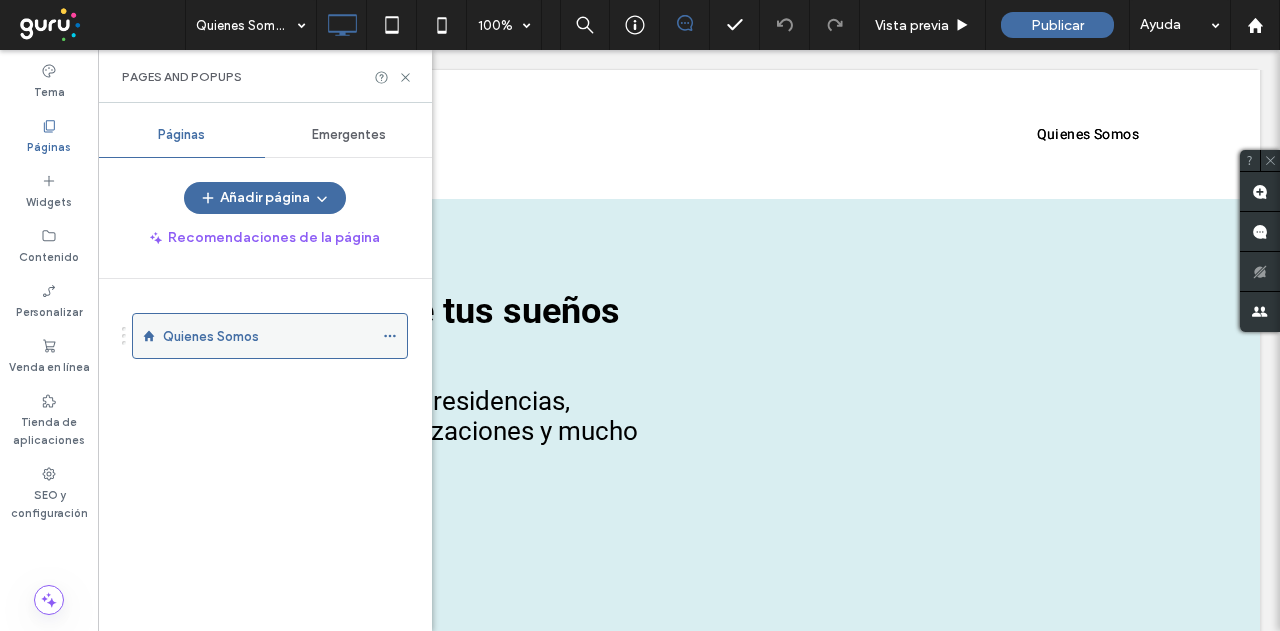 click at bounding box center (395, 336) 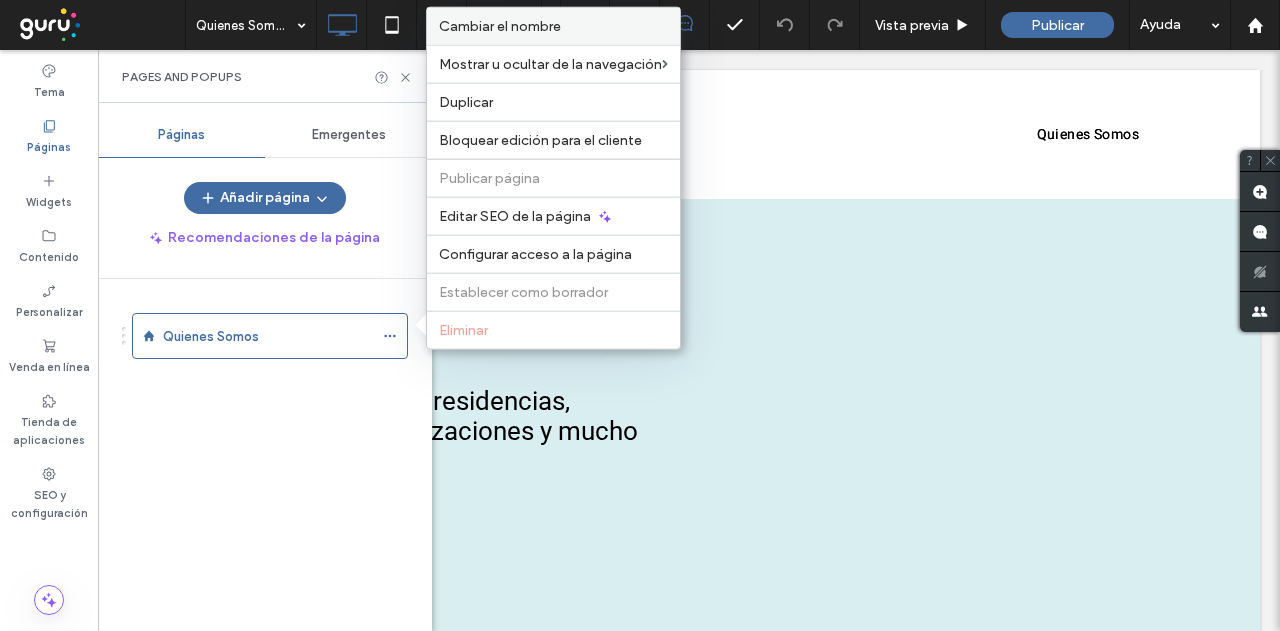 click on "Cambiar el nombre" at bounding box center [500, 26] 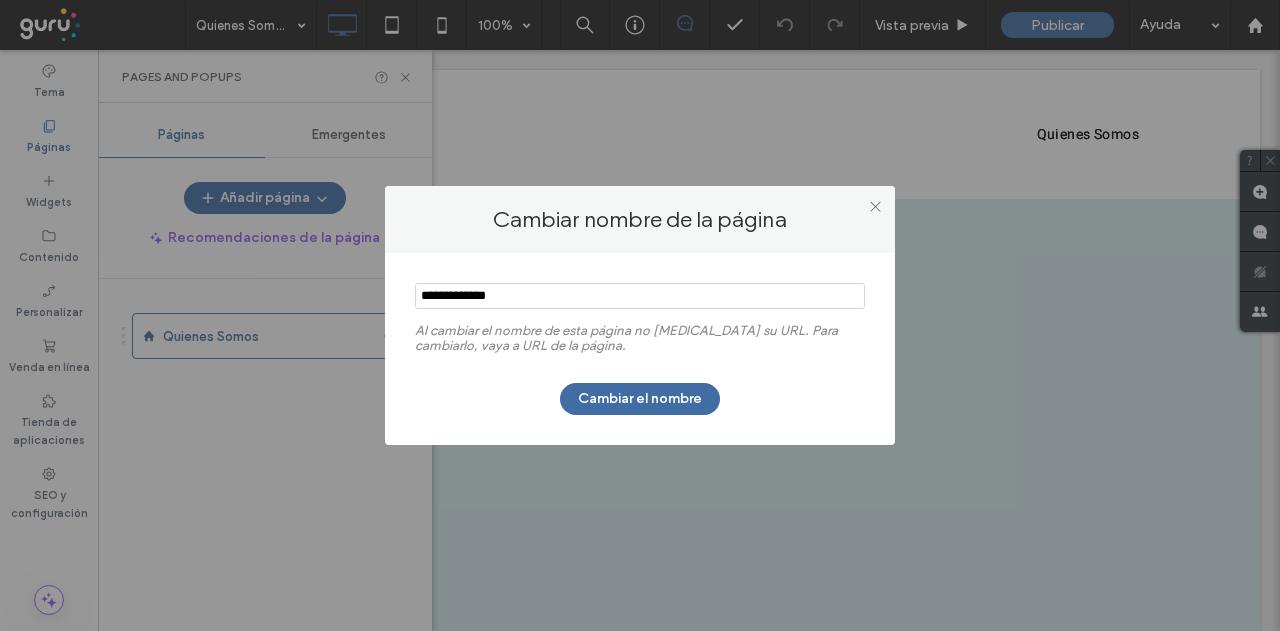 click at bounding box center [640, 296] 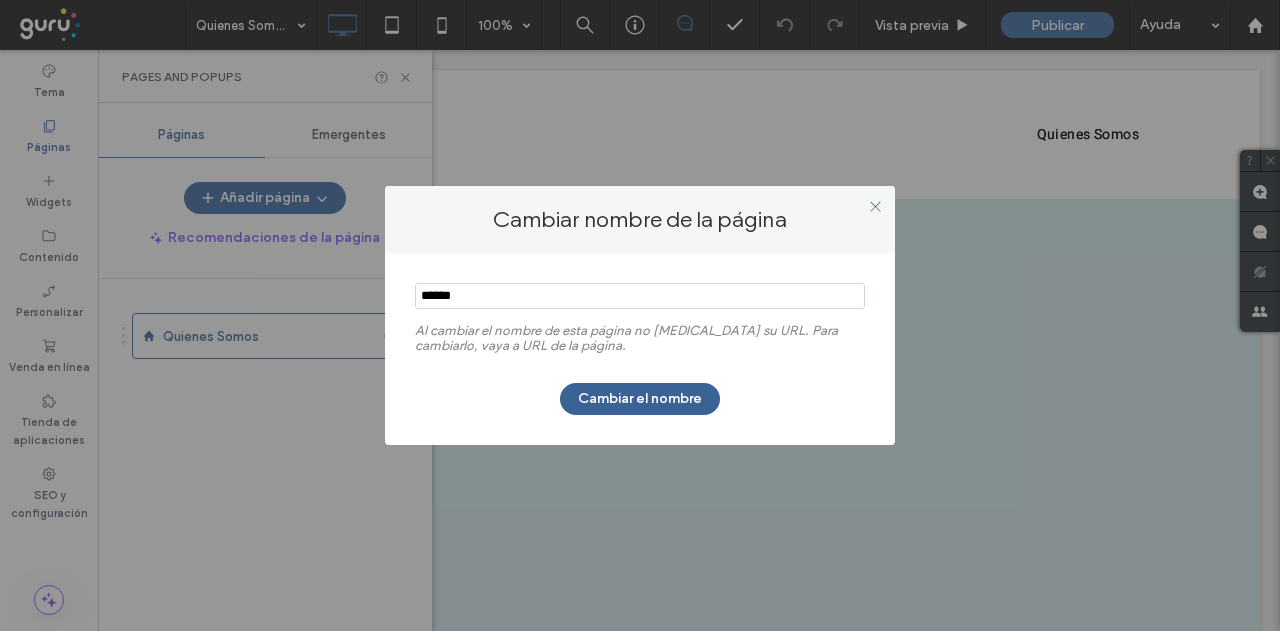 type on "******" 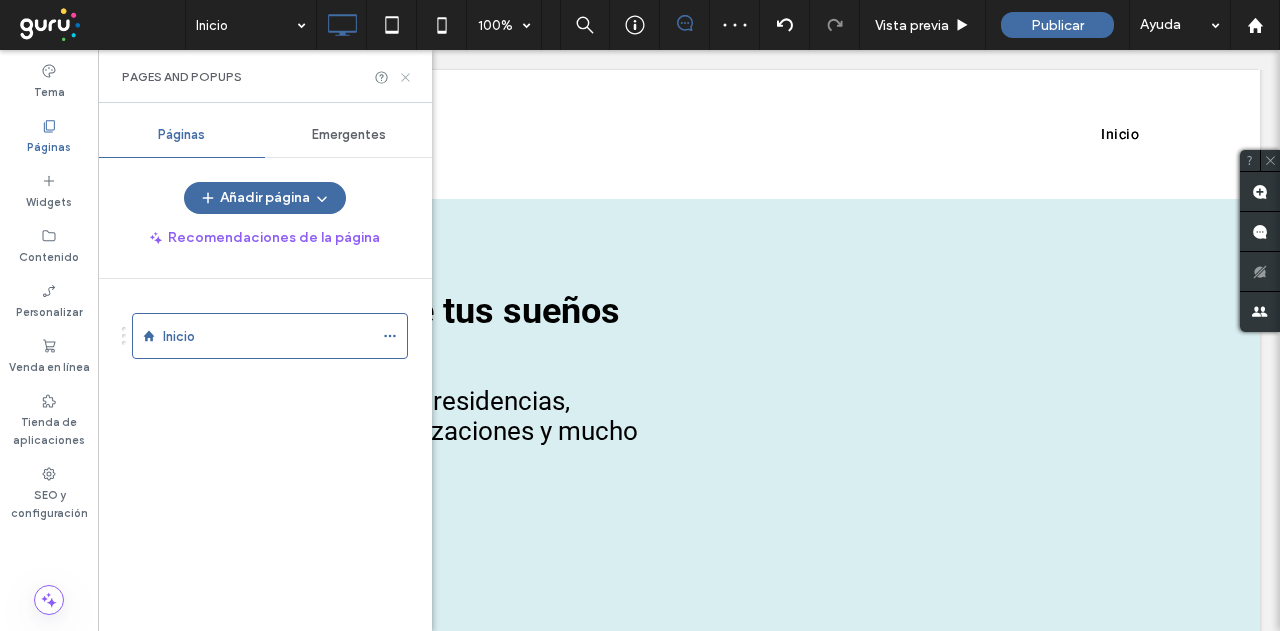 drag, startPoint x: 311, startPoint y: 41, endPoint x: 404, endPoint y: 72, distance: 98.03061 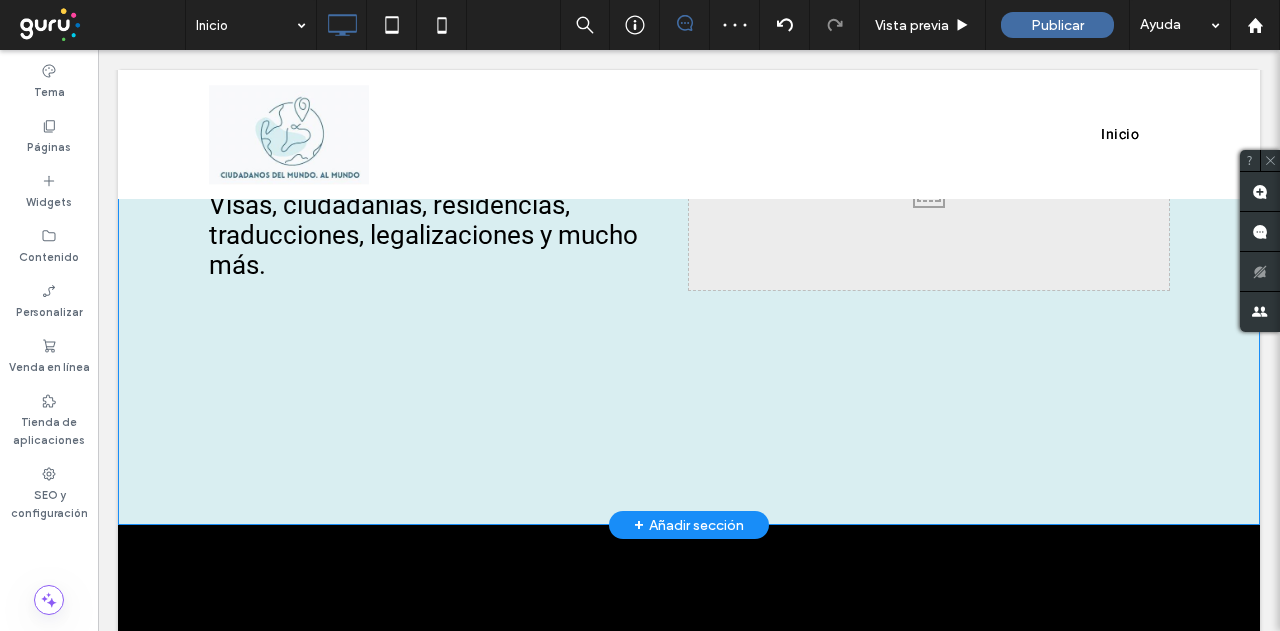 scroll, scrollTop: 400, scrollLeft: 0, axis: vertical 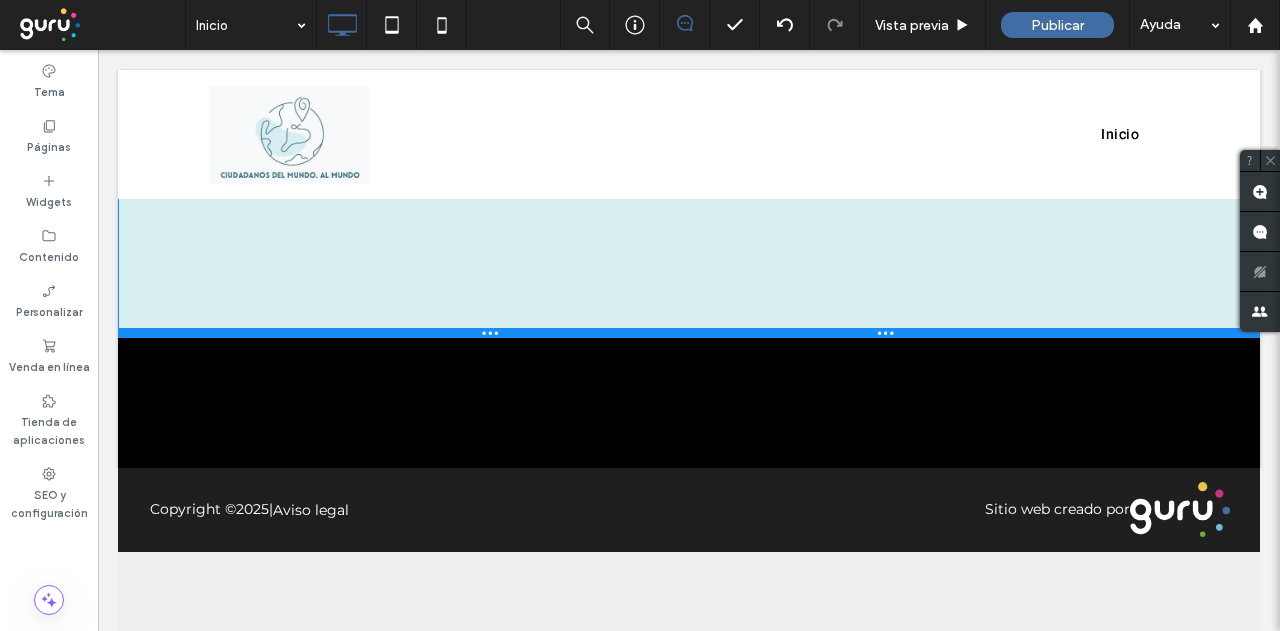 drag, startPoint x: 801, startPoint y: 527, endPoint x: 847, endPoint y: 466, distance: 76.40026 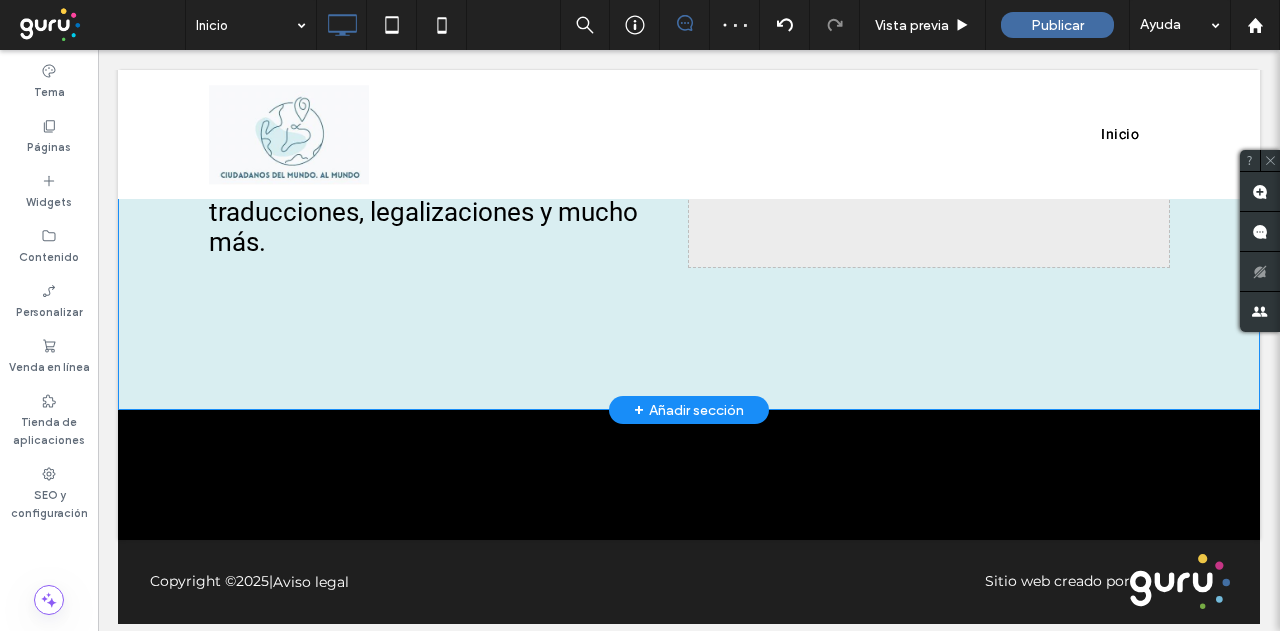 scroll, scrollTop: 346, scrollLeft: 0, axis: vertical 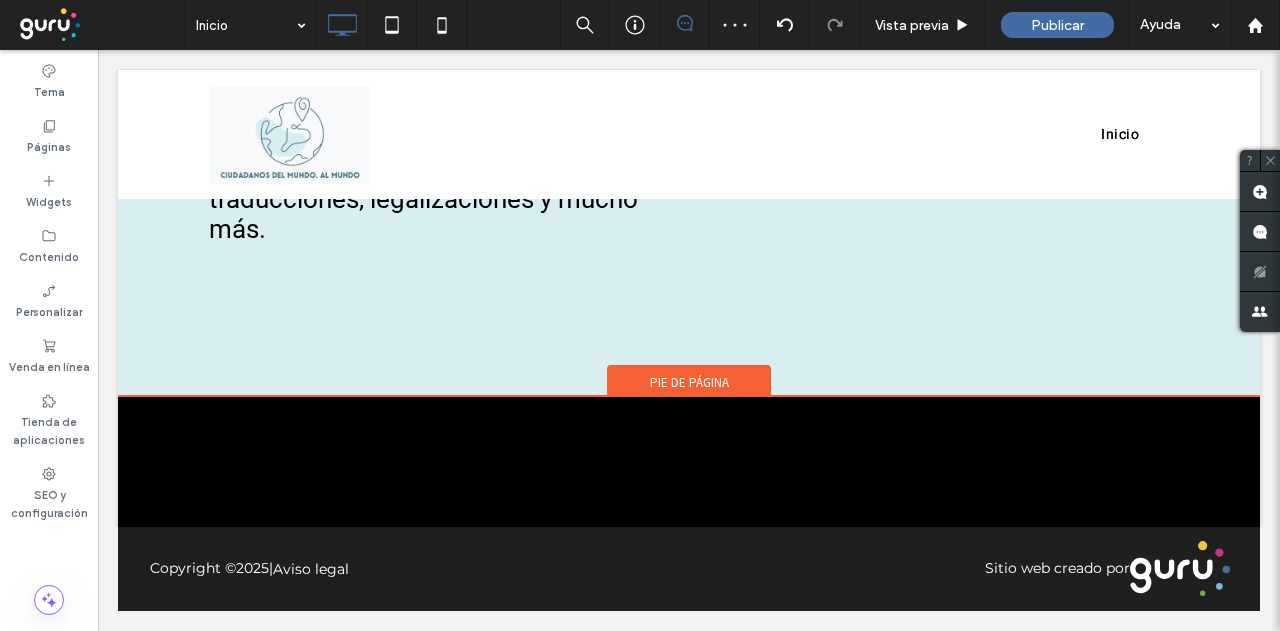 click on "Pie de página" at bounding box center [689, 382] 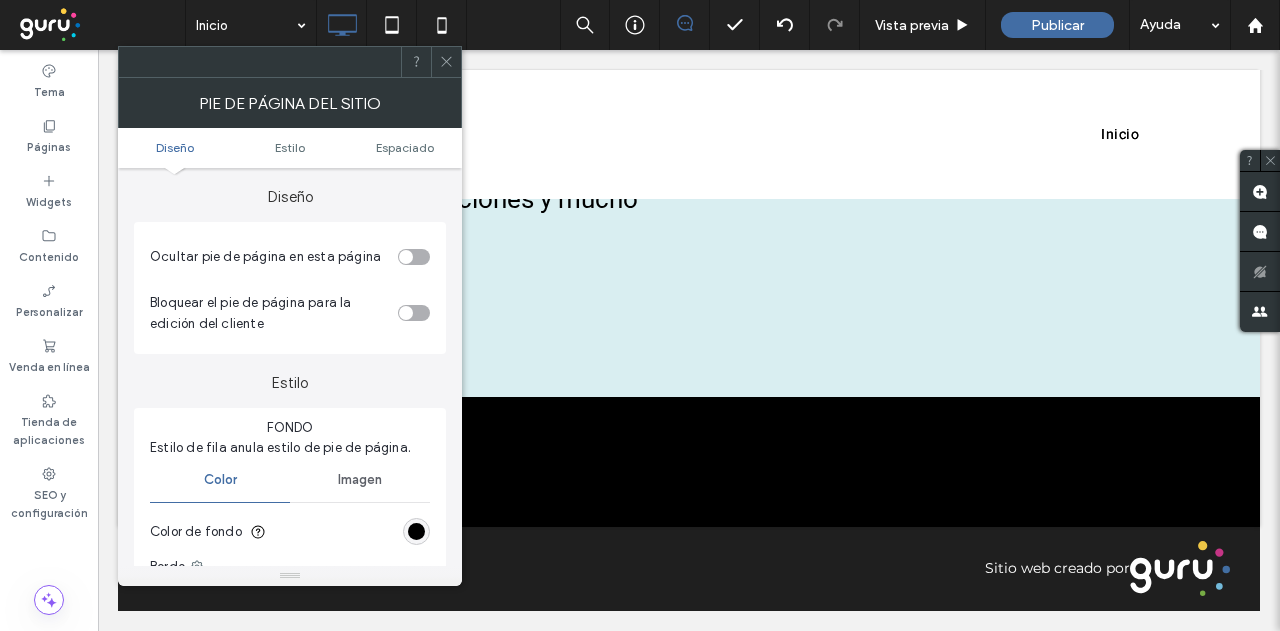 click 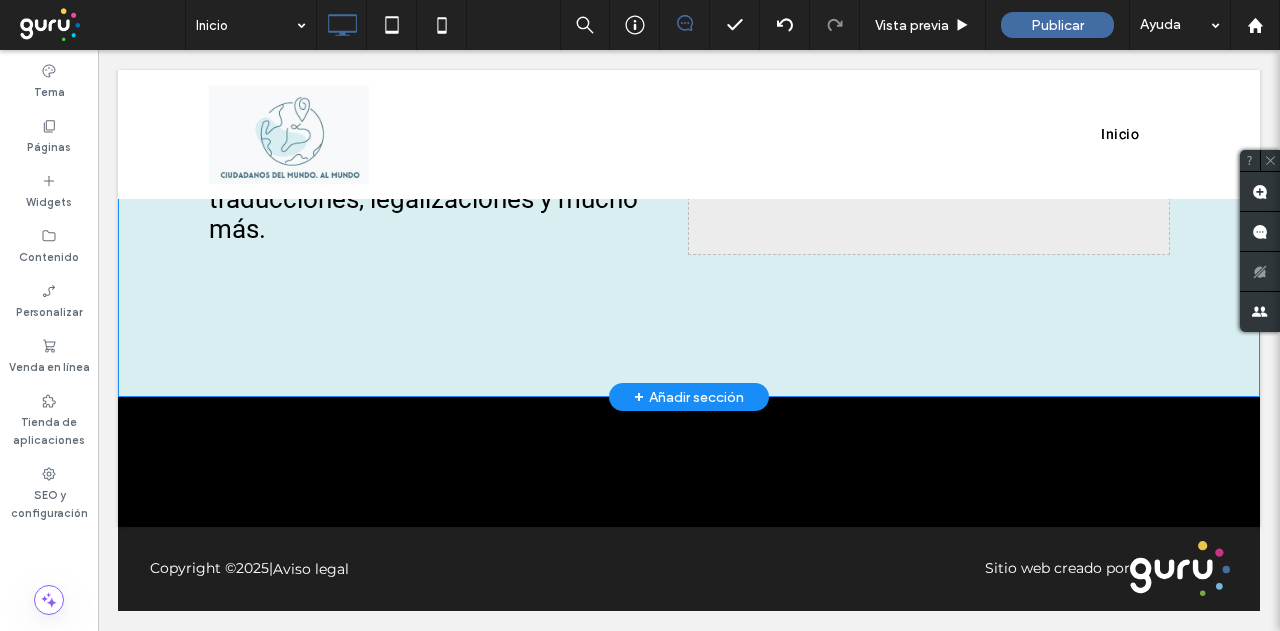 click on "+ Añadir sección" at bounding box center [689, 397] 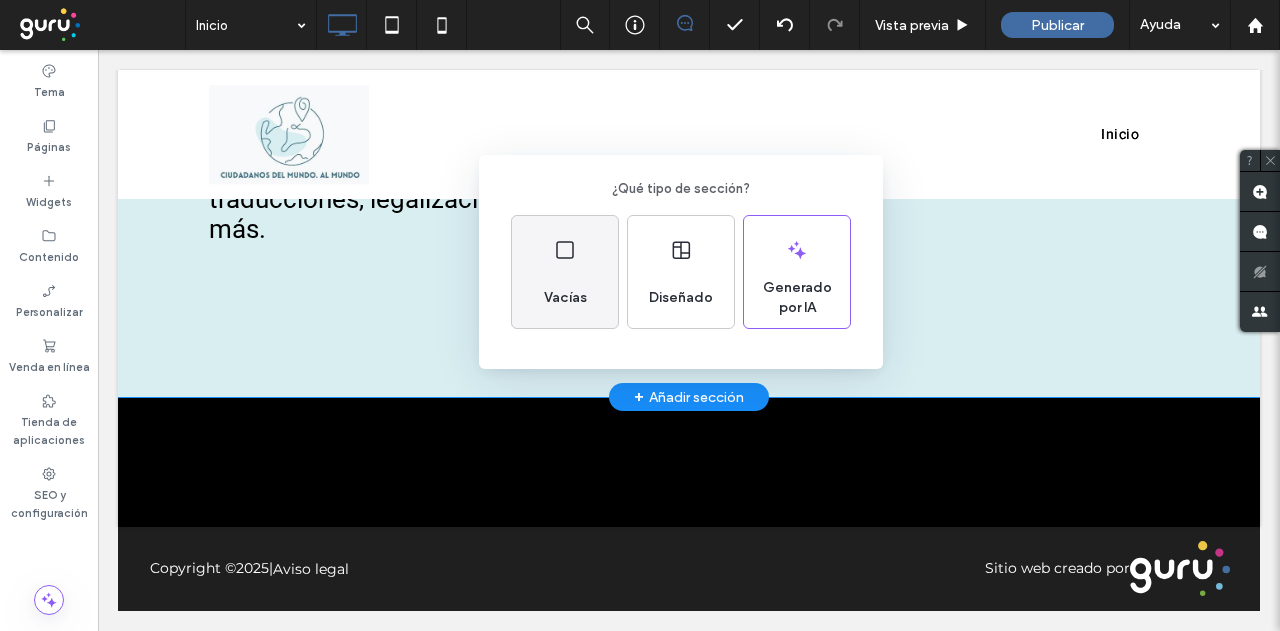 click on "Vacías" at bounding box center (565, 272) 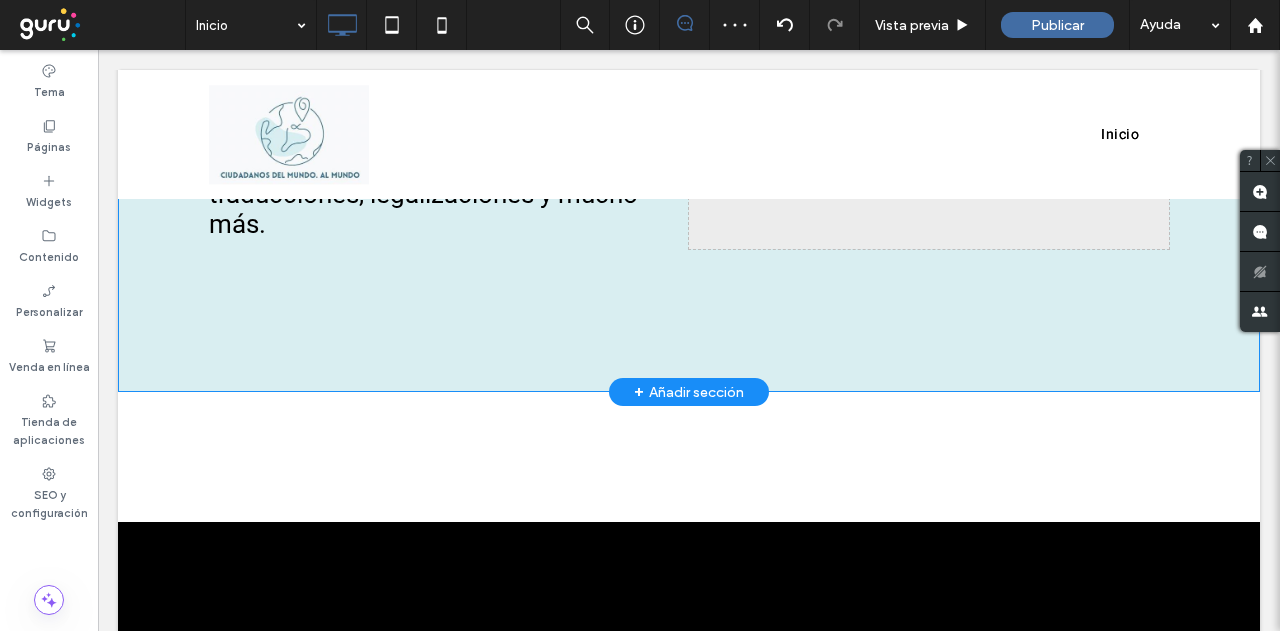 click on "+ Añadir sección" at bounding box center (689, 392) 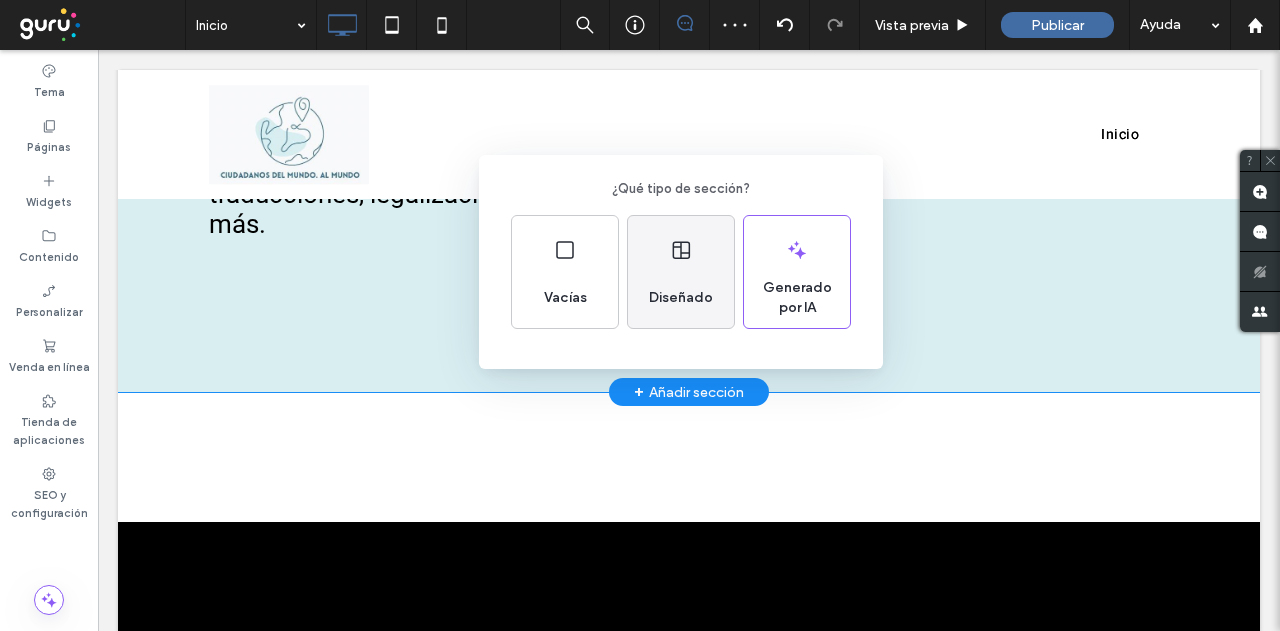 click 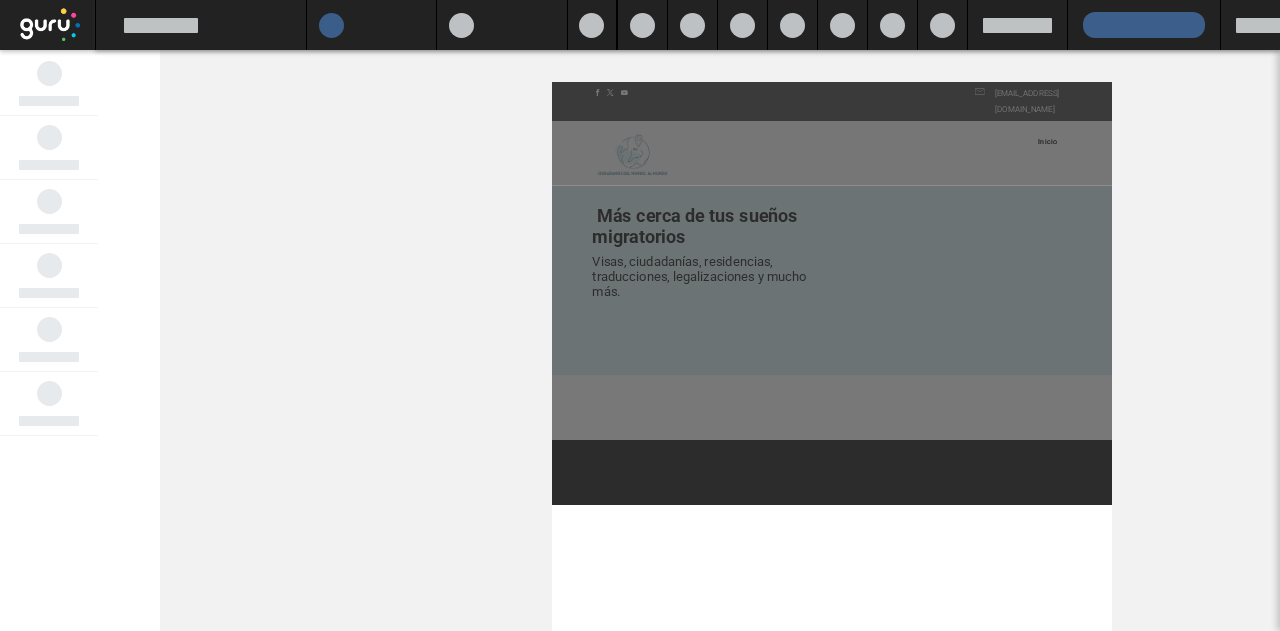 scroll, scrollTop: 82, scrollLeft: 0, axis: vertical 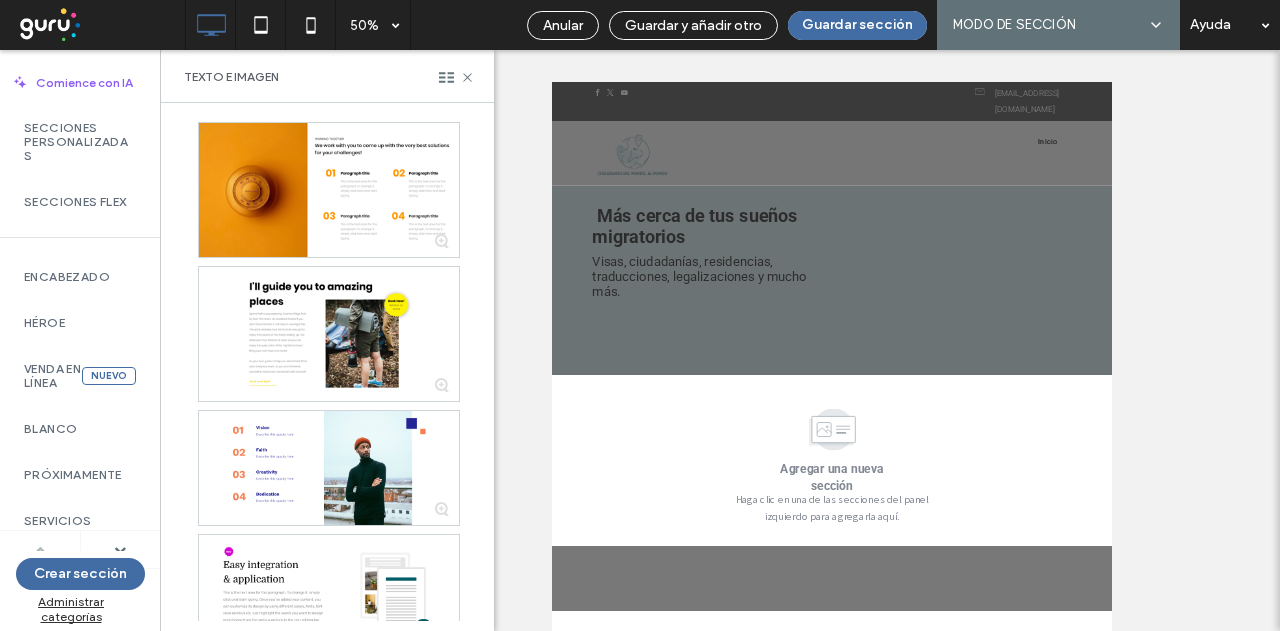 click at bounding box center (720, 340) 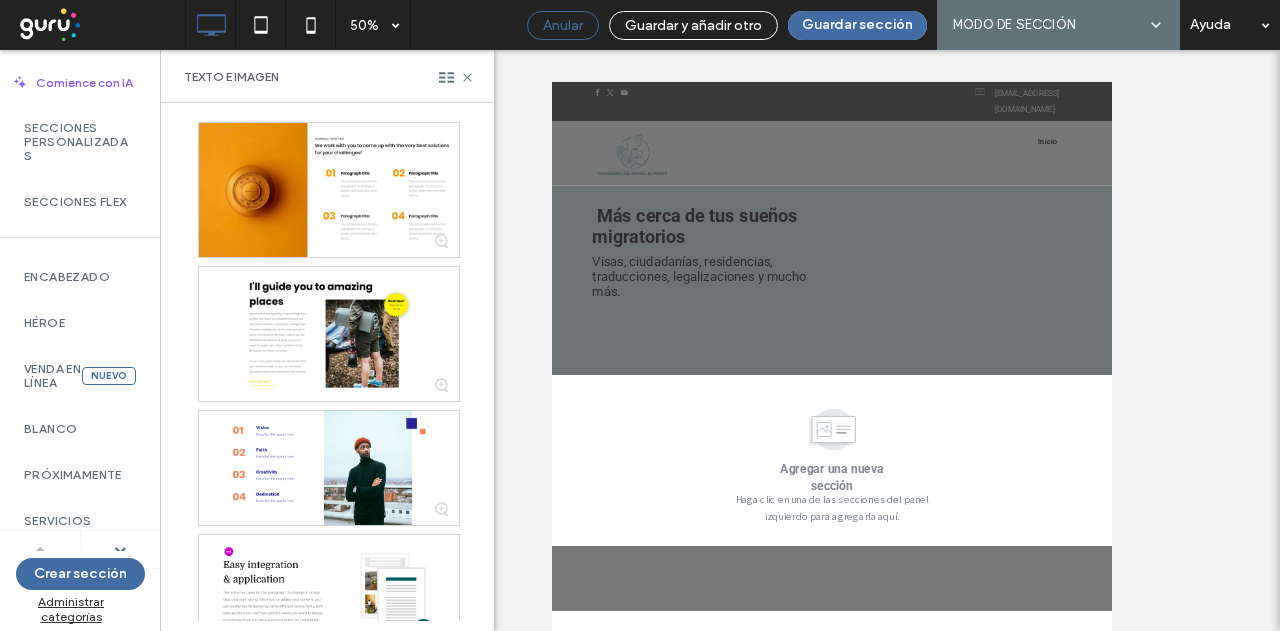 click on "Anular" at bounding box center (563, 25) 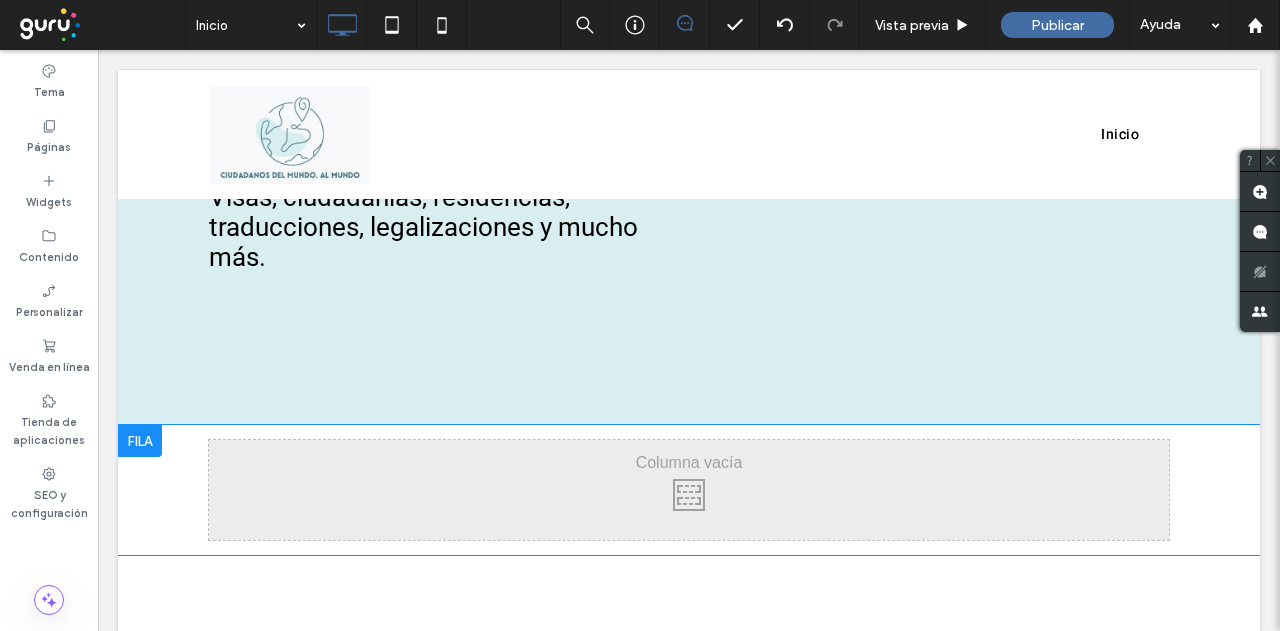 scroll, scrollTop: 382, scrollLeft: 0, axis: vertical 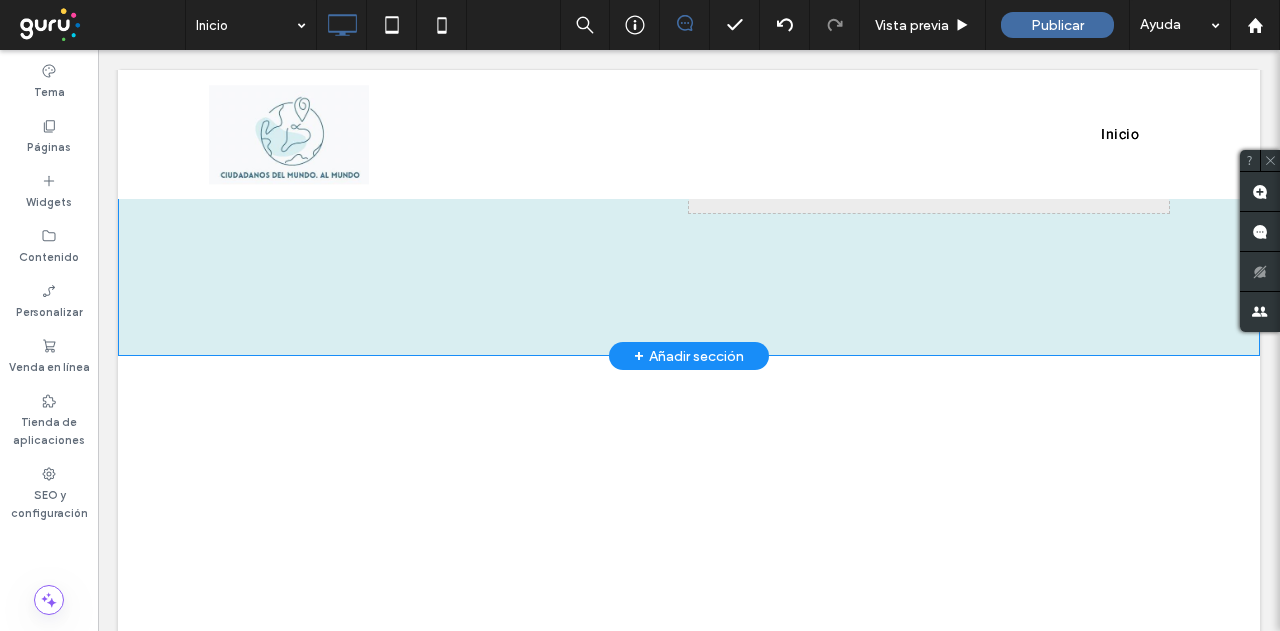 click on "+ Añadir sección" at bounding box center [689, 356] 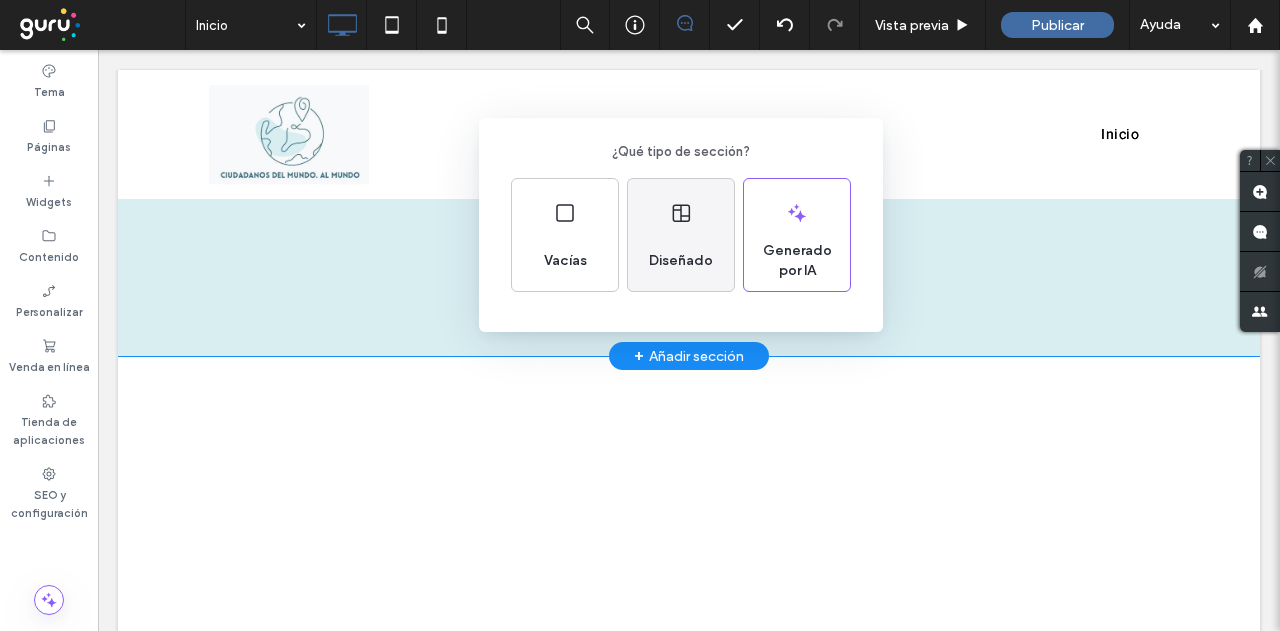 click on "Diseñado" at bounding box center [681, 235] 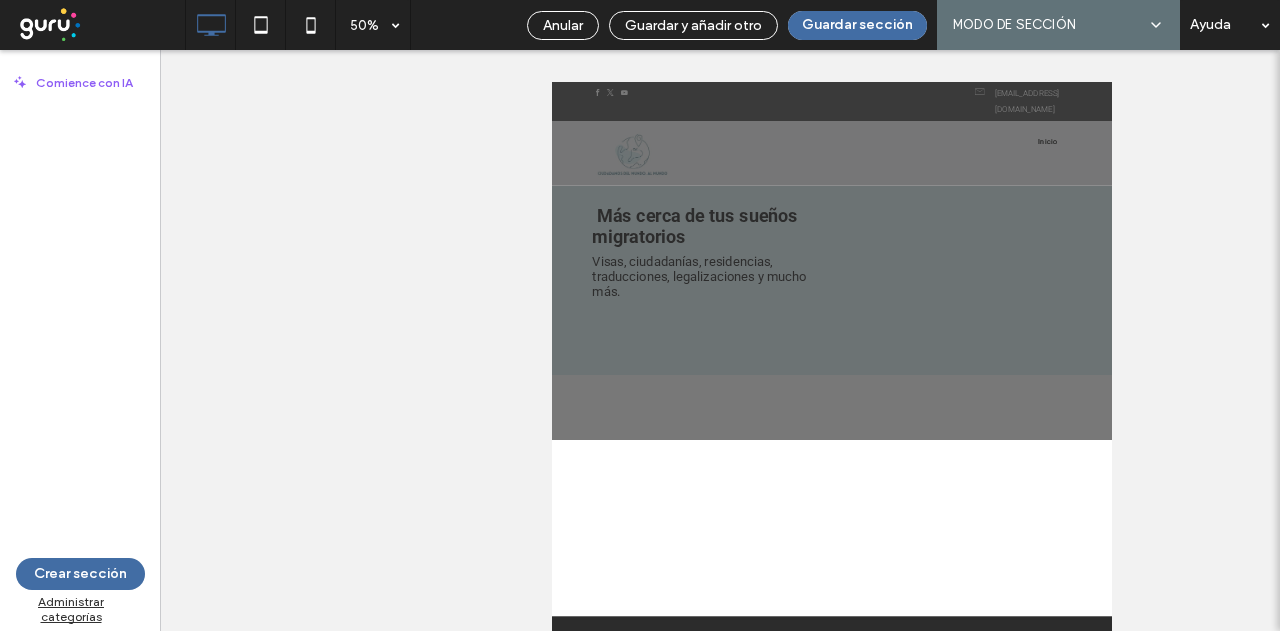 scroll, scrollTop: 82, scrollLeft: 0, axis: vertical 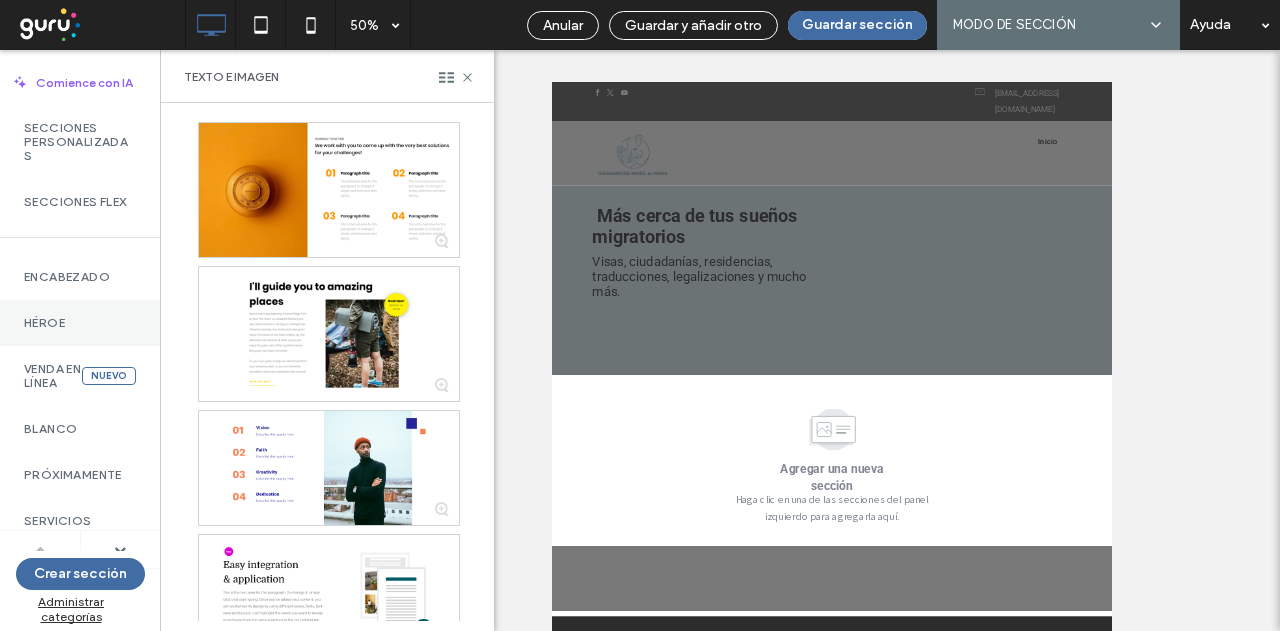 click on "Héroe" at bounding box center [80, 323] 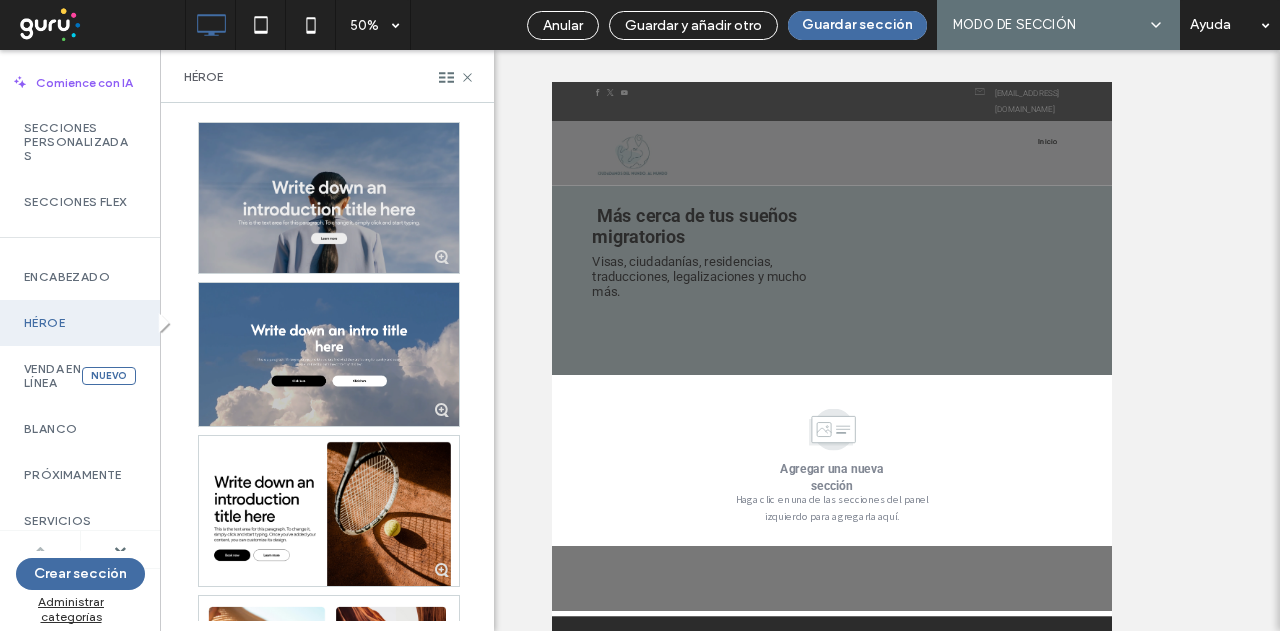 click at bounding box center (329, 198) 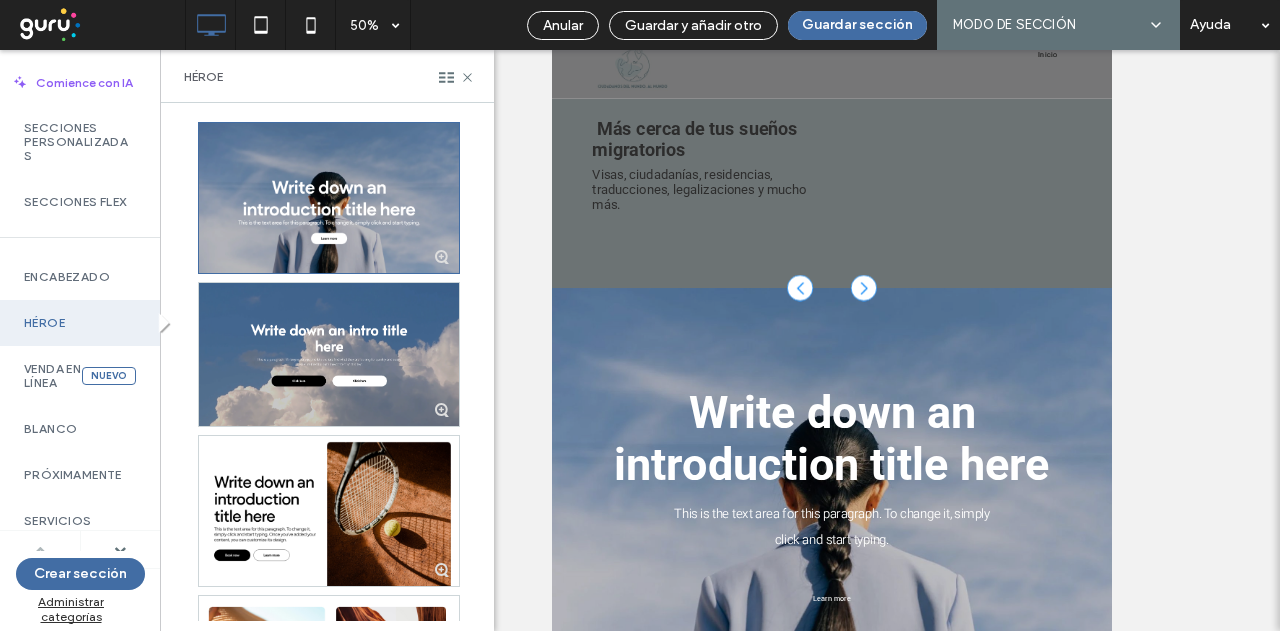 scroll, scrollTop: 300, scrollLeft: 0, axis: vertical 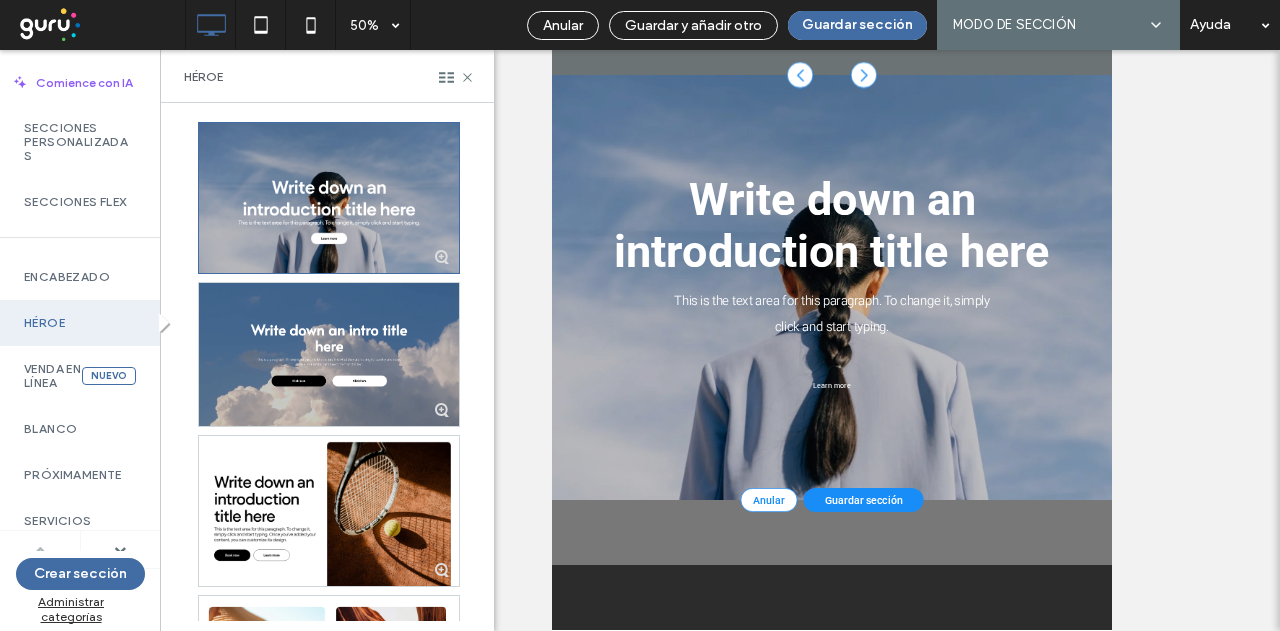 click on "Guardar sección" at bounding box center [1175, 1218] 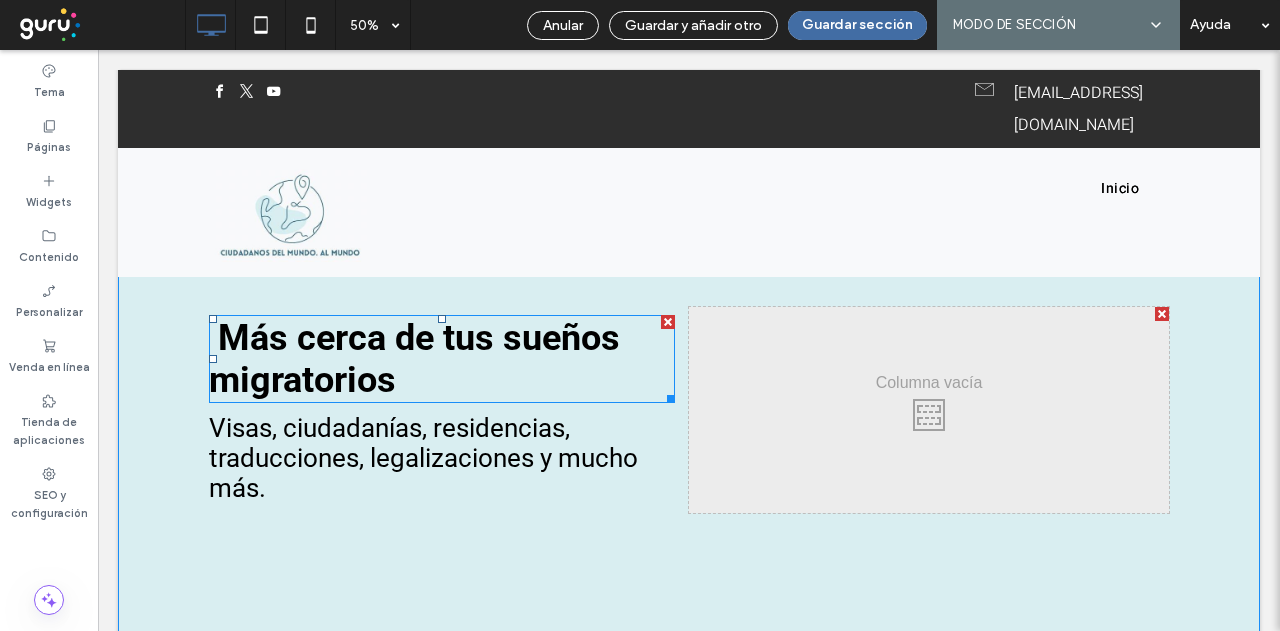scroll, scrollTop: 0, scrollLeft: 0, axis: both 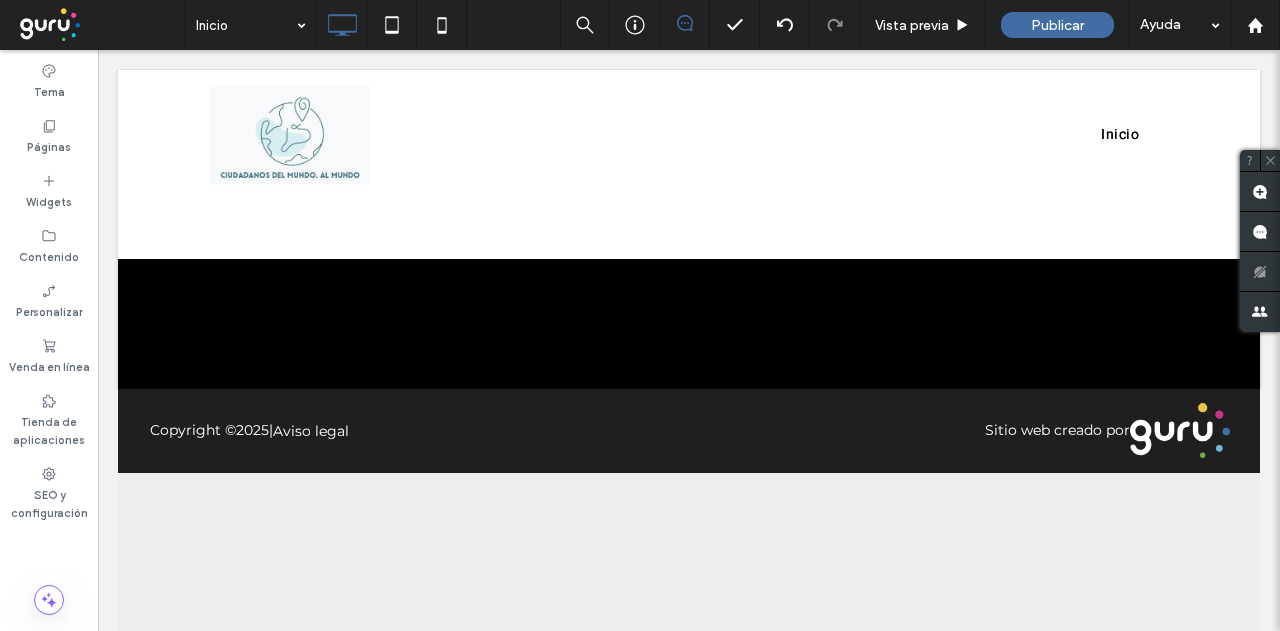 drag, startPoint x: 892, startPoint y: 564, endPoint x: 832, endPoint y: 243, distance: 326.55933 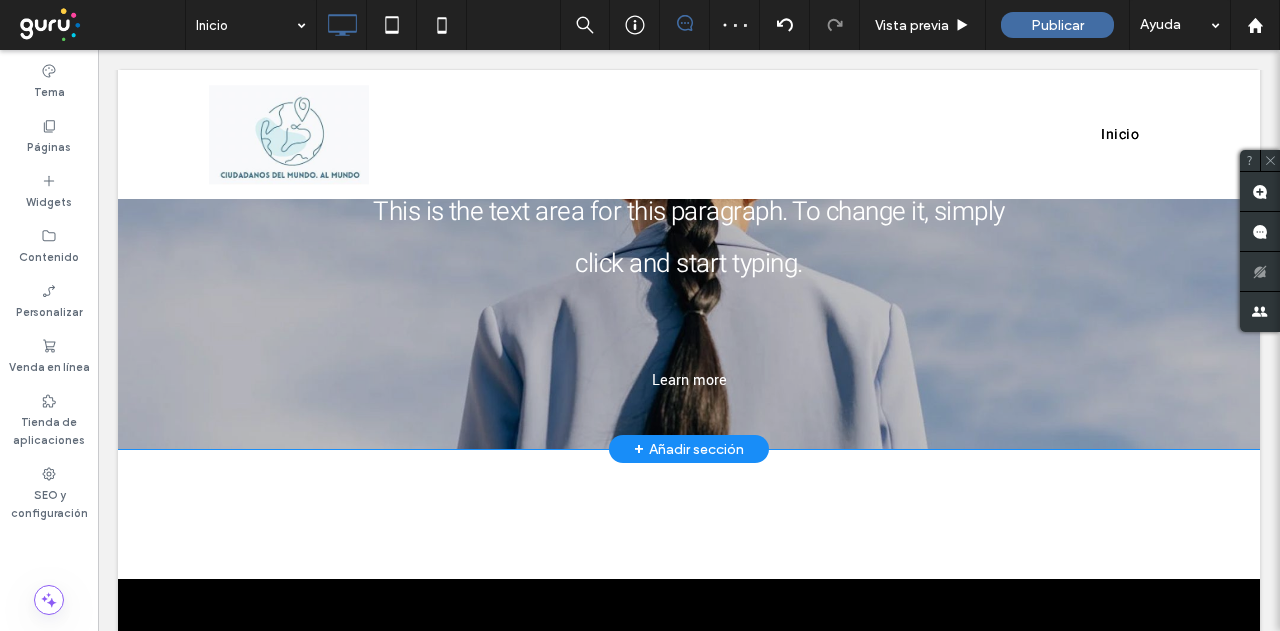 scroll, scrollTop: 819, scrollLeft: 0, axis: vertical 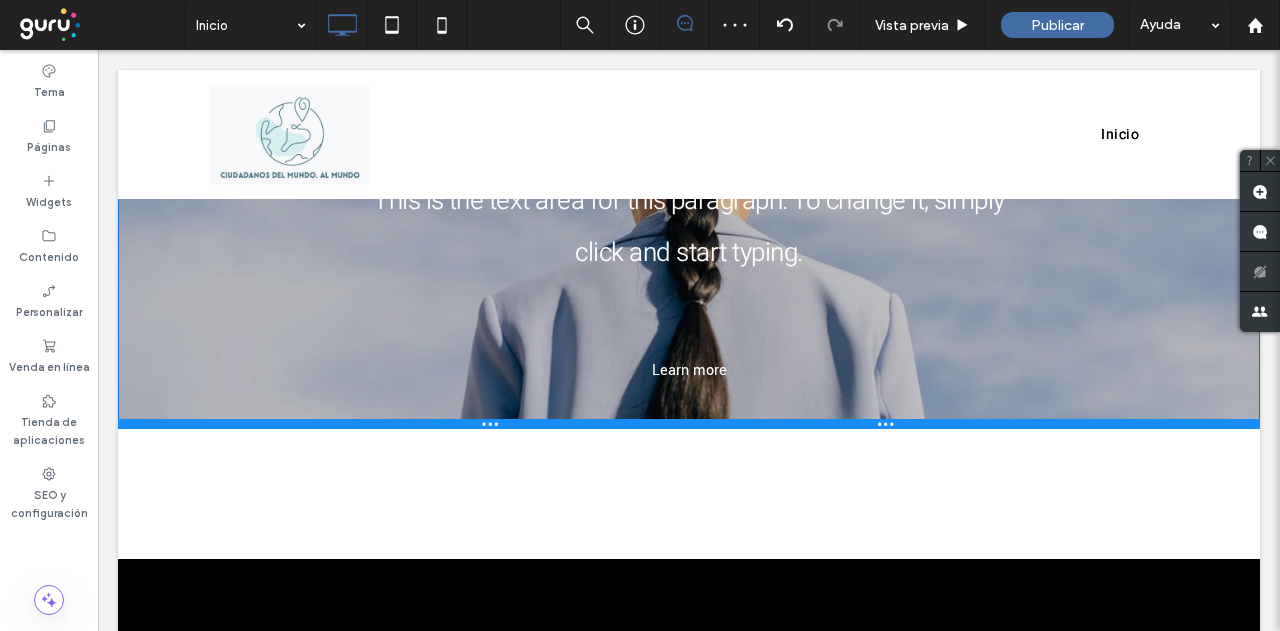 drag, startPoint x: 1008, startPoint y: 567, endPoint x: 942, endPoint y: 375, distance: 203.02708 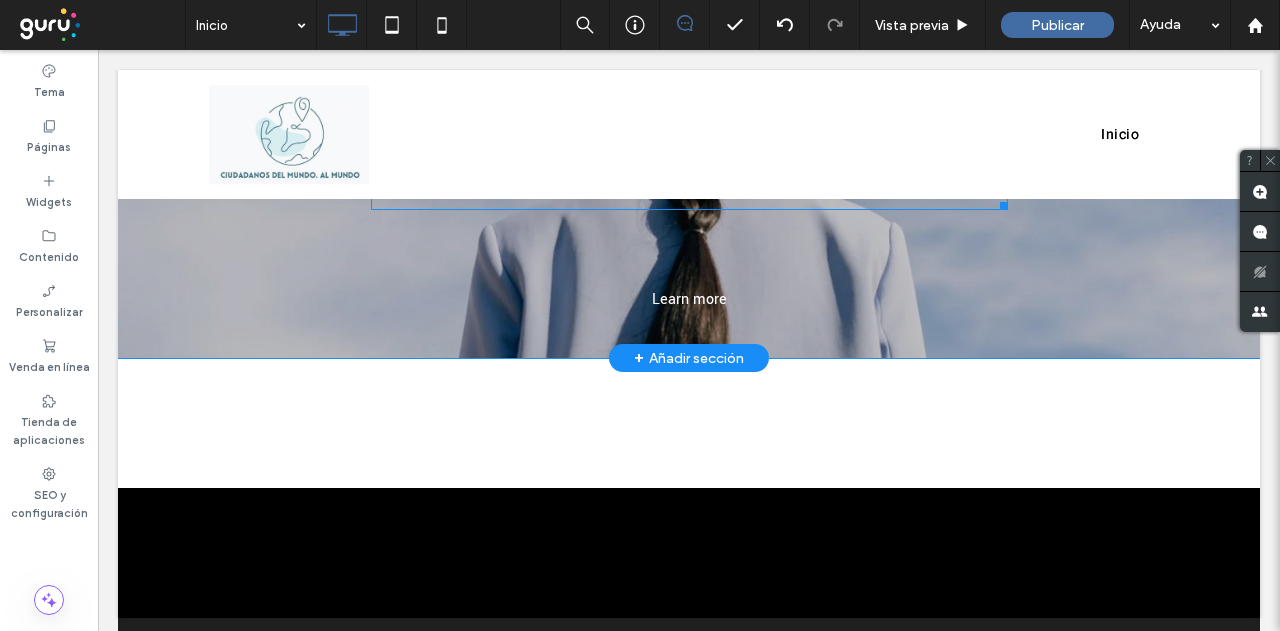scroll, scrollTop: 1000, scrollLeft: 0, axis: vertical 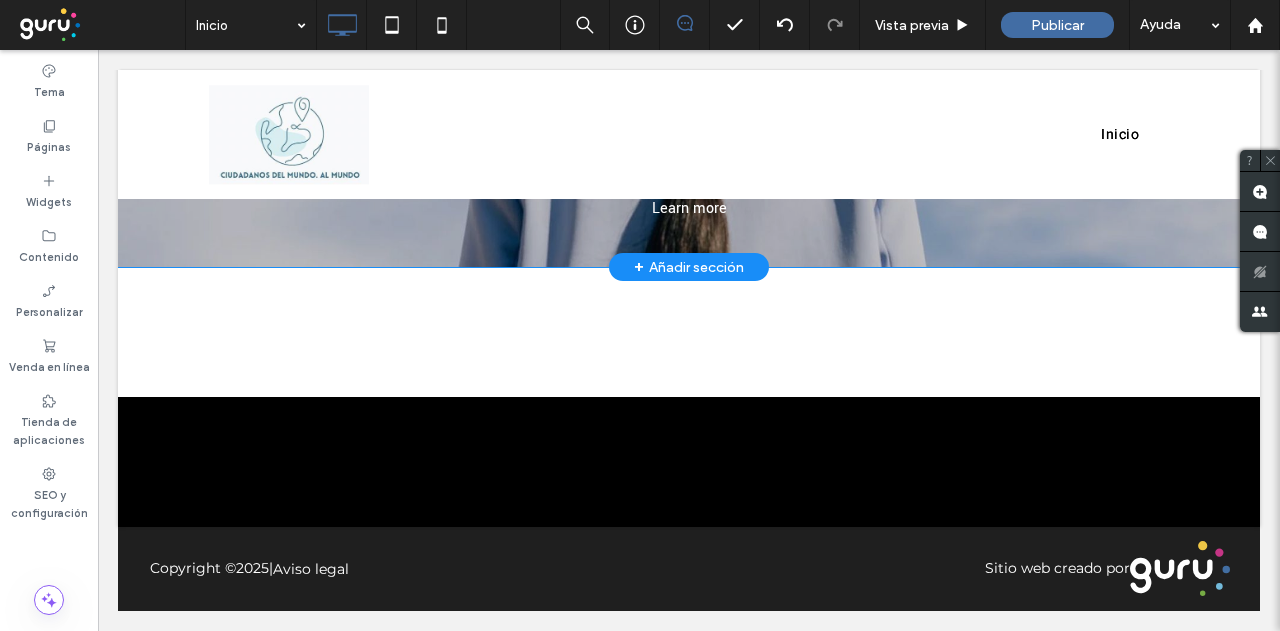 click on "+ Añadir sección" at bounding box center (689, 267) 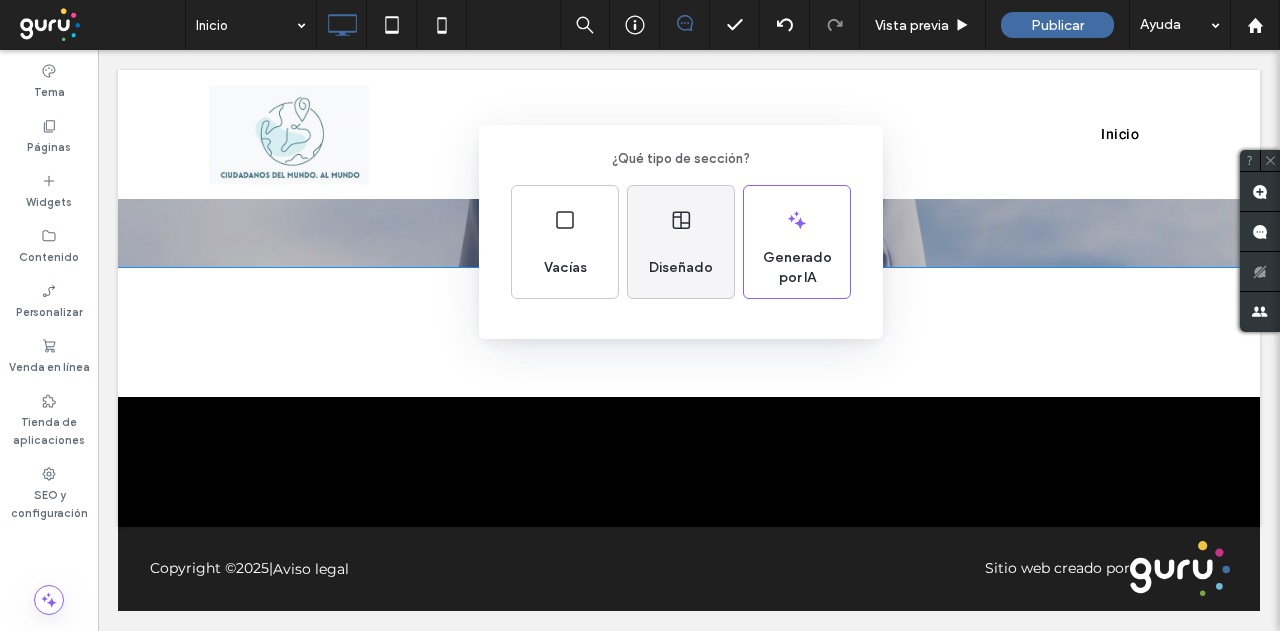 click on "Diseñado" at bounding box center [681, 268] 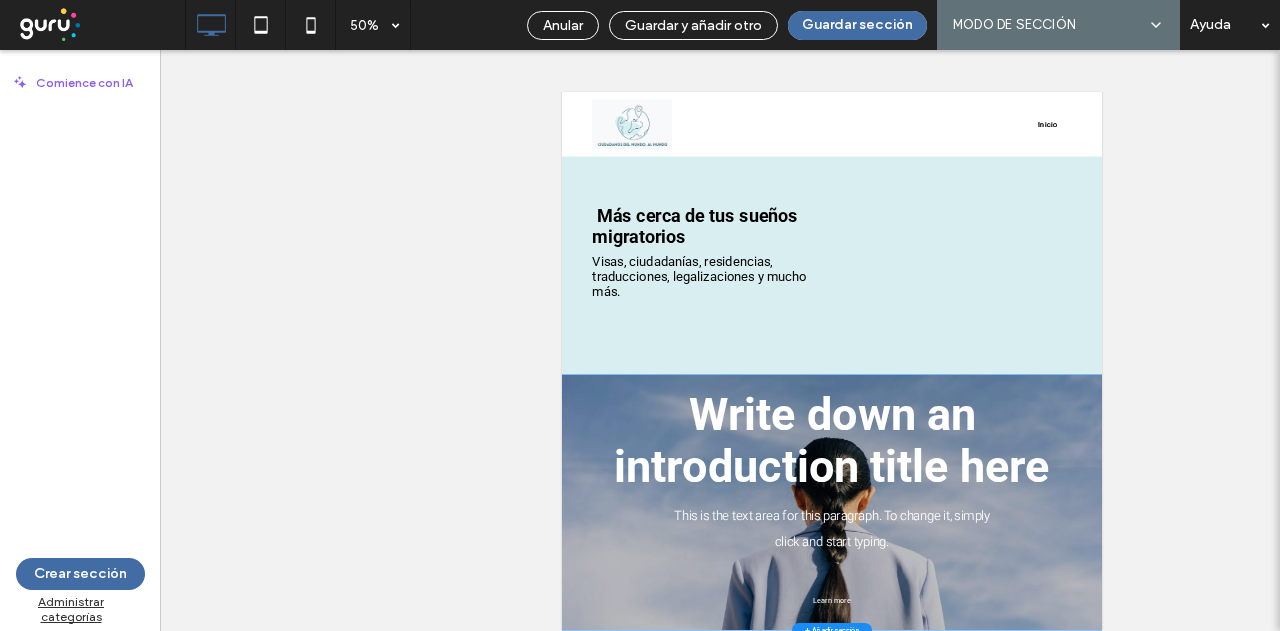 scroll, scrollTop: 82, scrollLeft: 0, axis: vertical 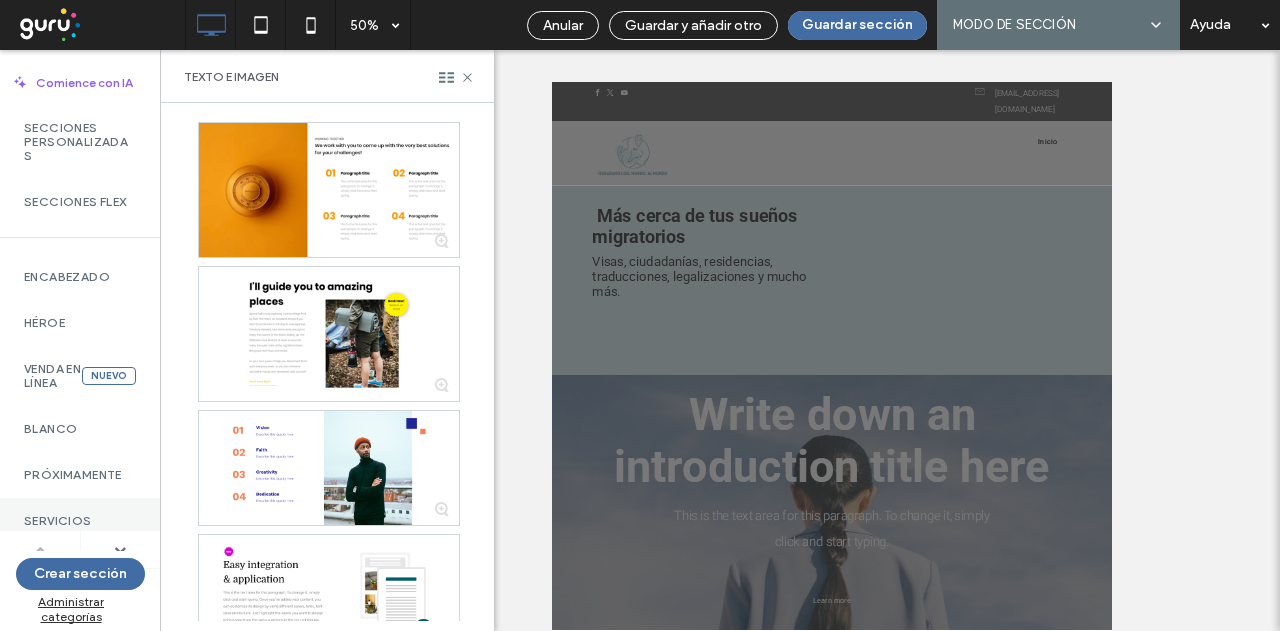 click on "Servicios" at bounding box center (80, 521) 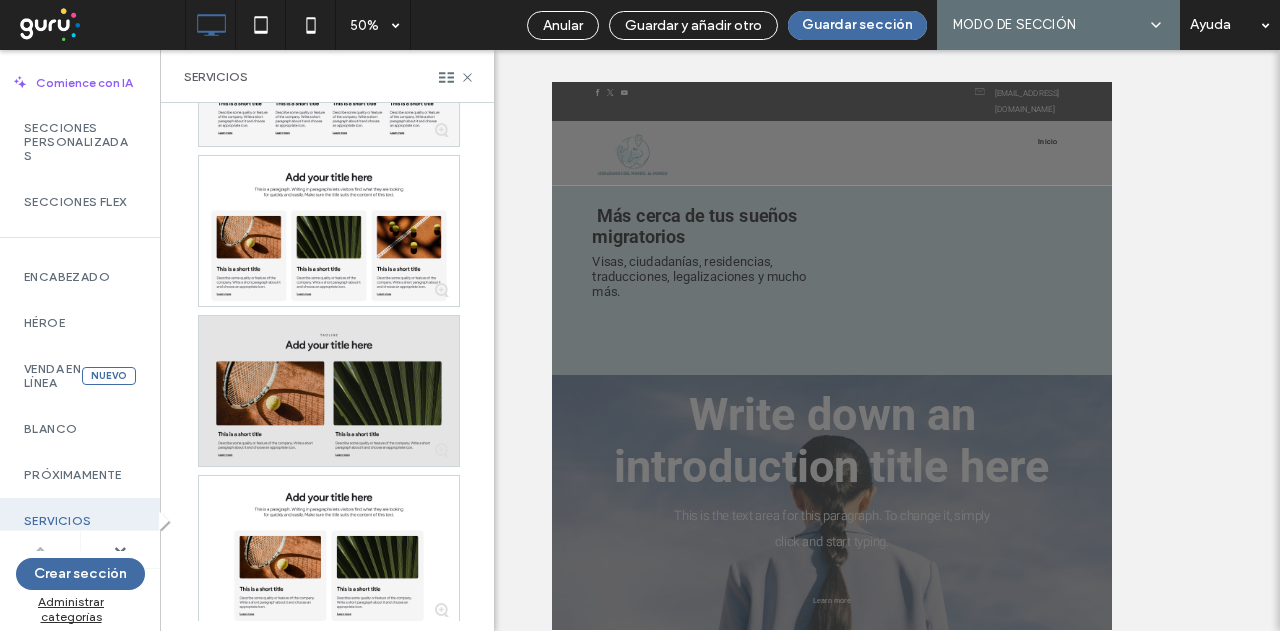 scroll, scrollTop: 100, scrollLeft: 0, axis: vertical 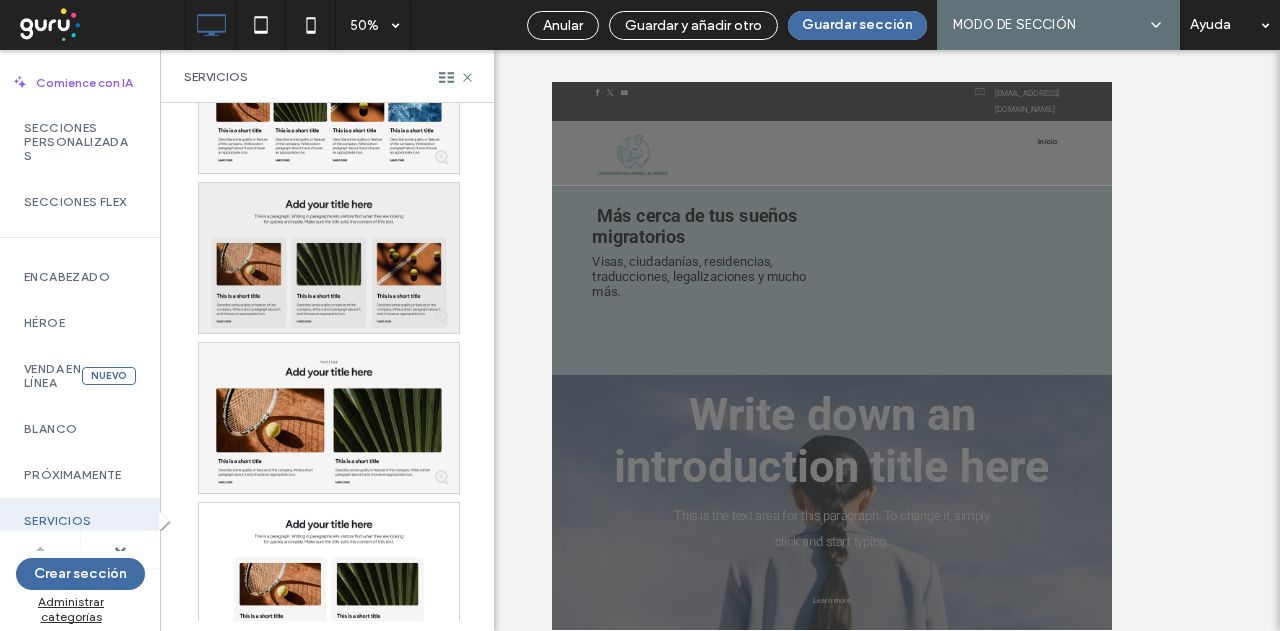 click at bounding box center [329, 258] 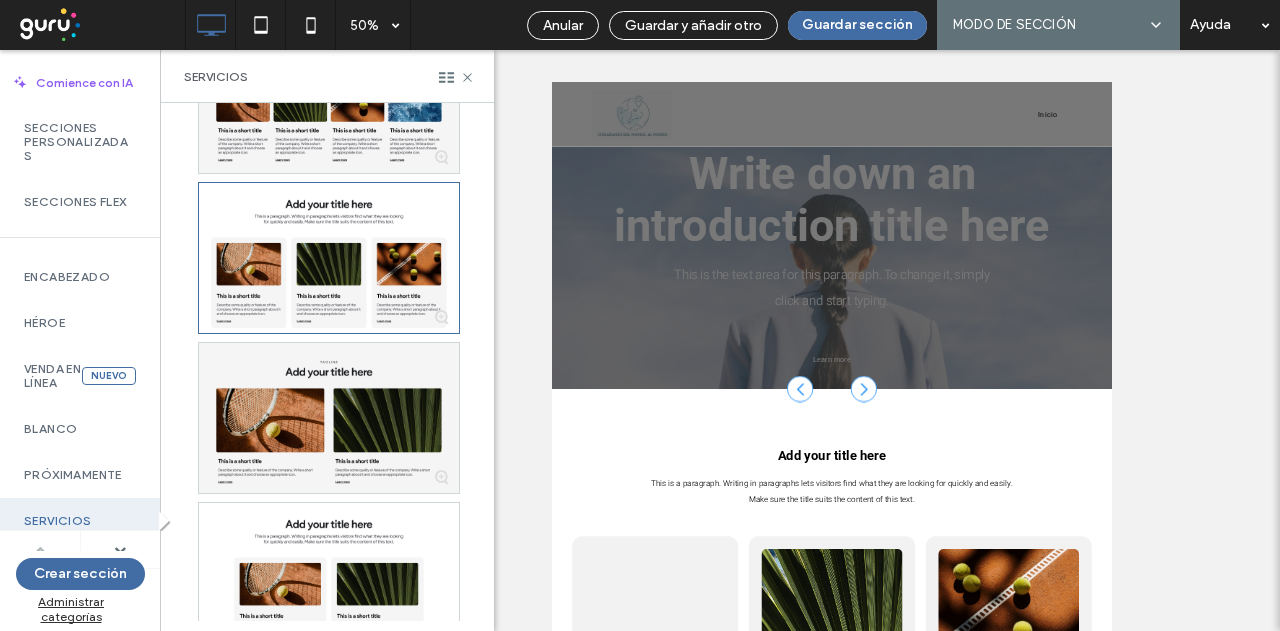 scroll, scrollTop: 848, scrollLeft: 0, axis: vertical 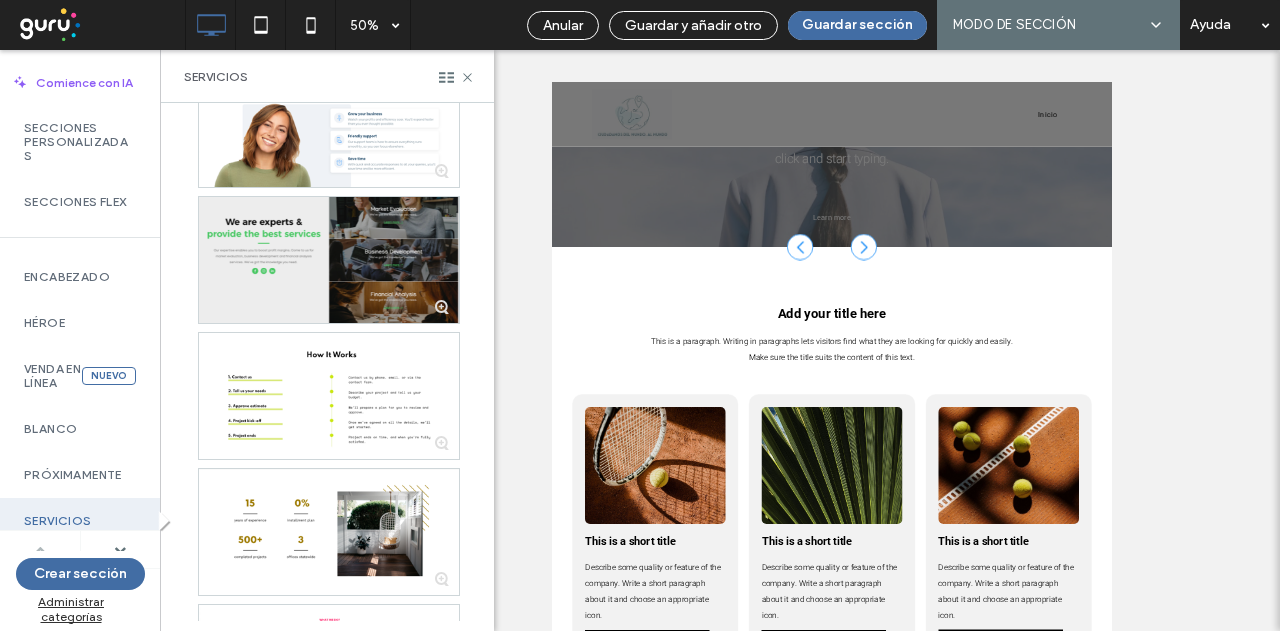 click at bounding box center [329, 260] 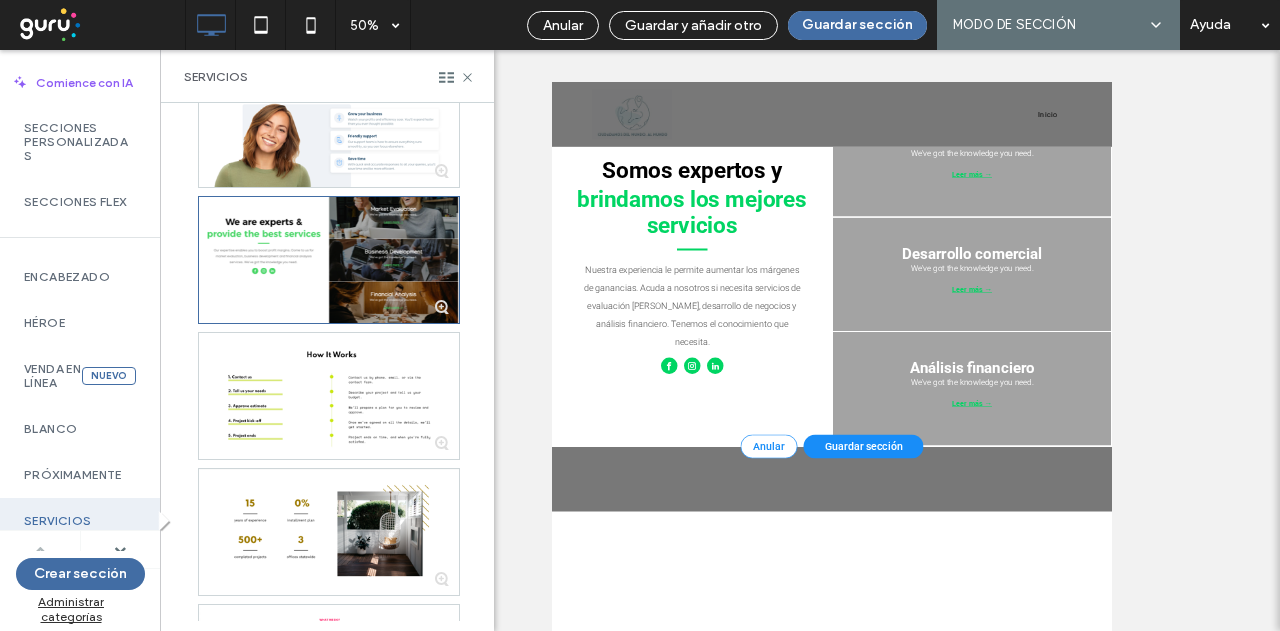 scroll, scrollTop: 1139, scrollLeft: 0, axis: vertical 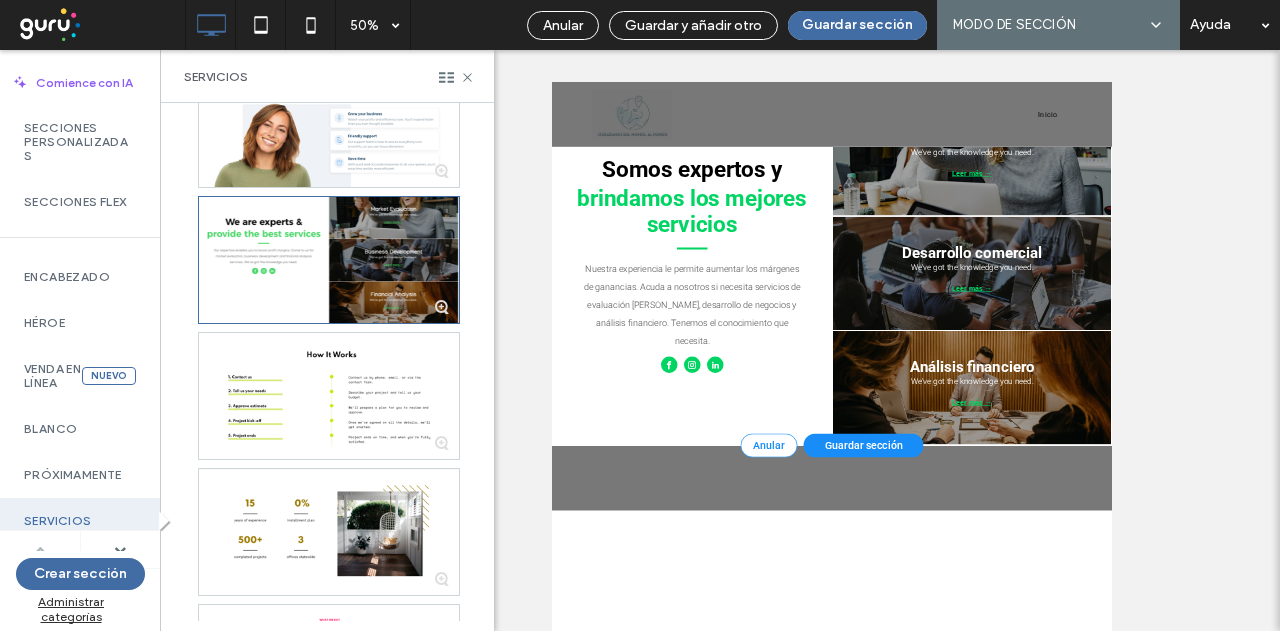 drag, startPoint x: 1149, startPoint y: 926, endPoint x: 1405, endPoint y: 589, distance: 423.20798 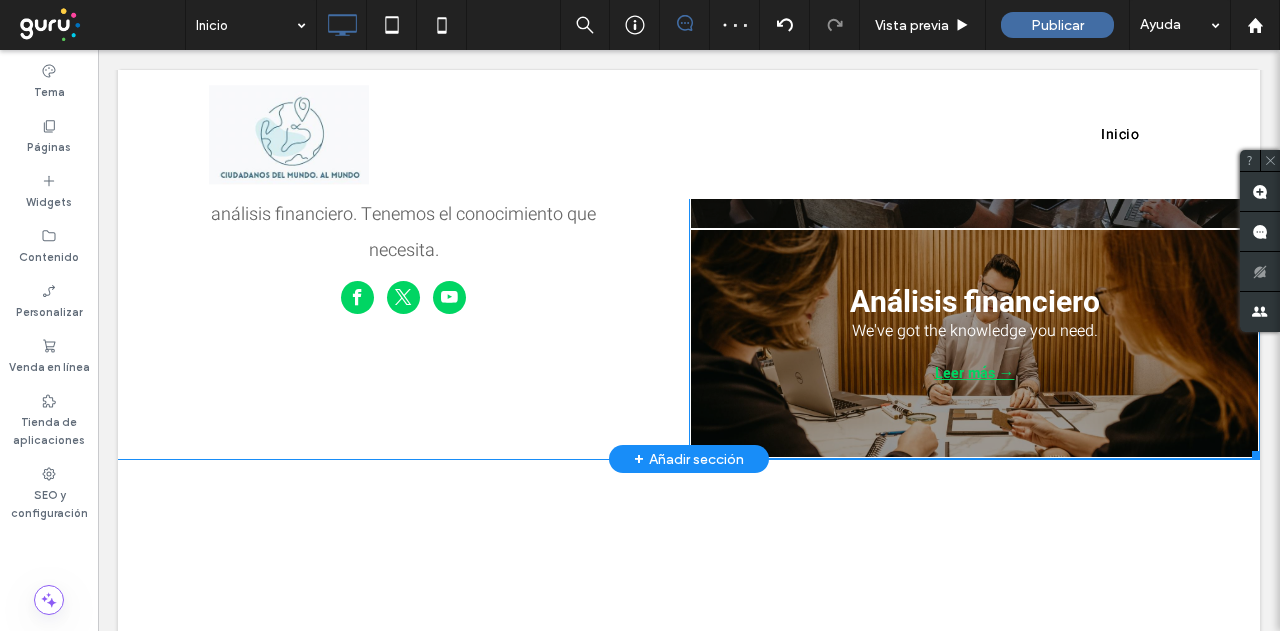 scroll, scrollTop: 1539, scrollLeft: 0, axis: vertical 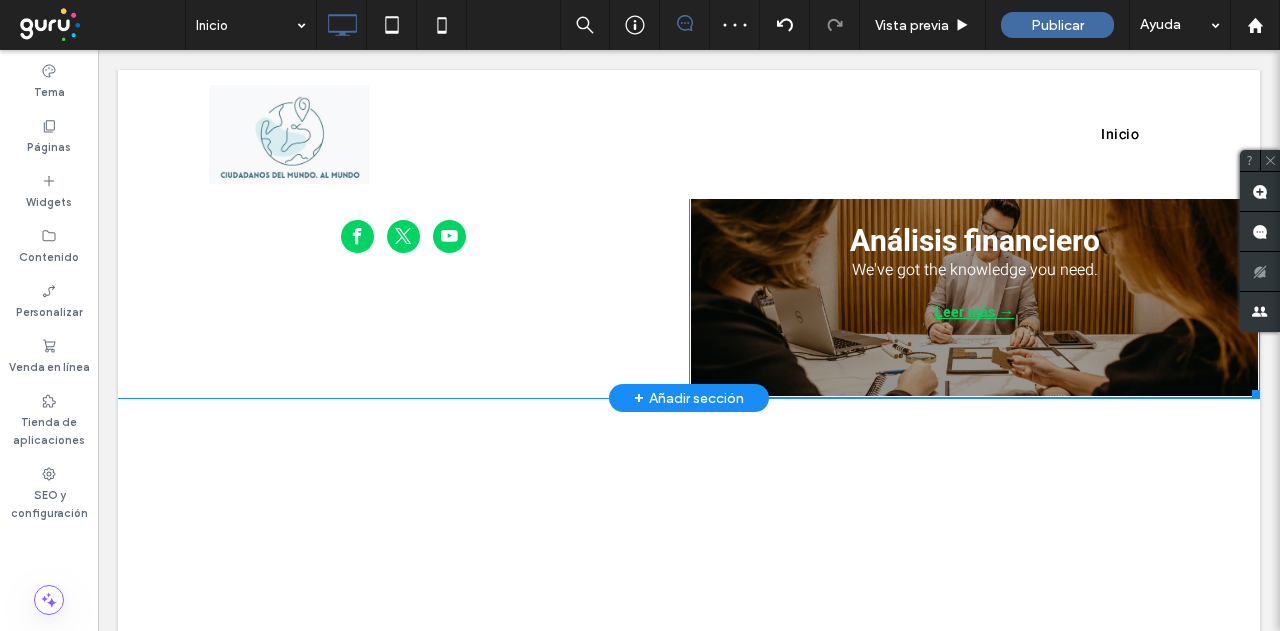 click at bounding box center (974, 283) 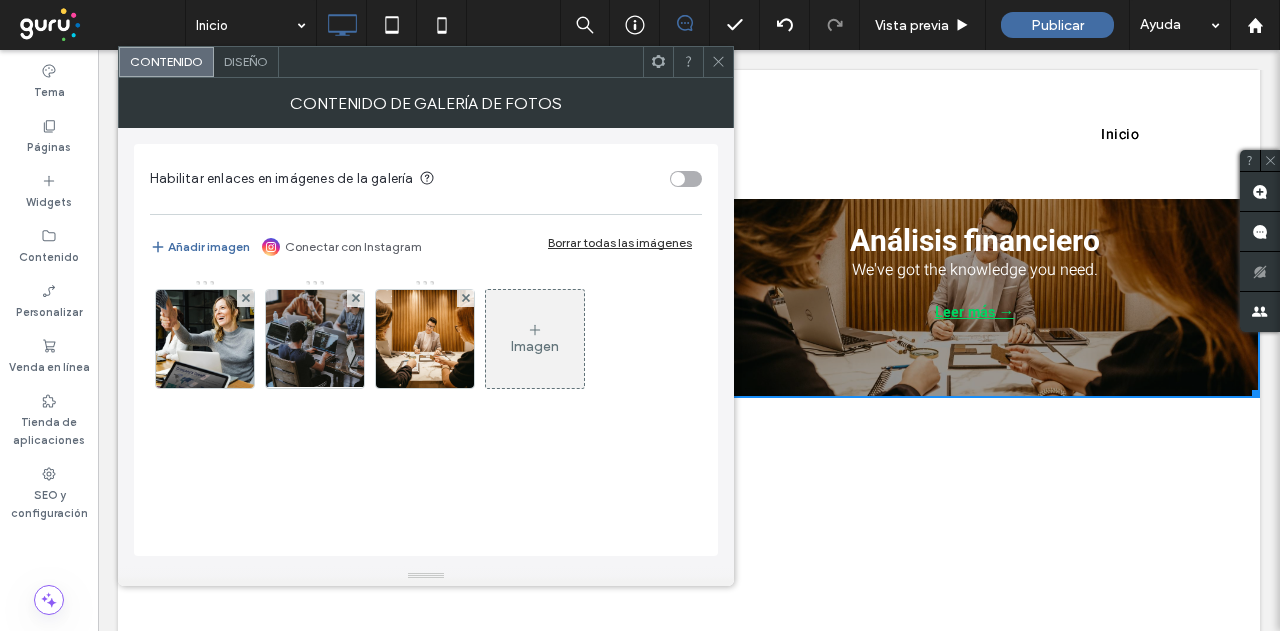 click on "Imagen" at bounding box center (535, 339) 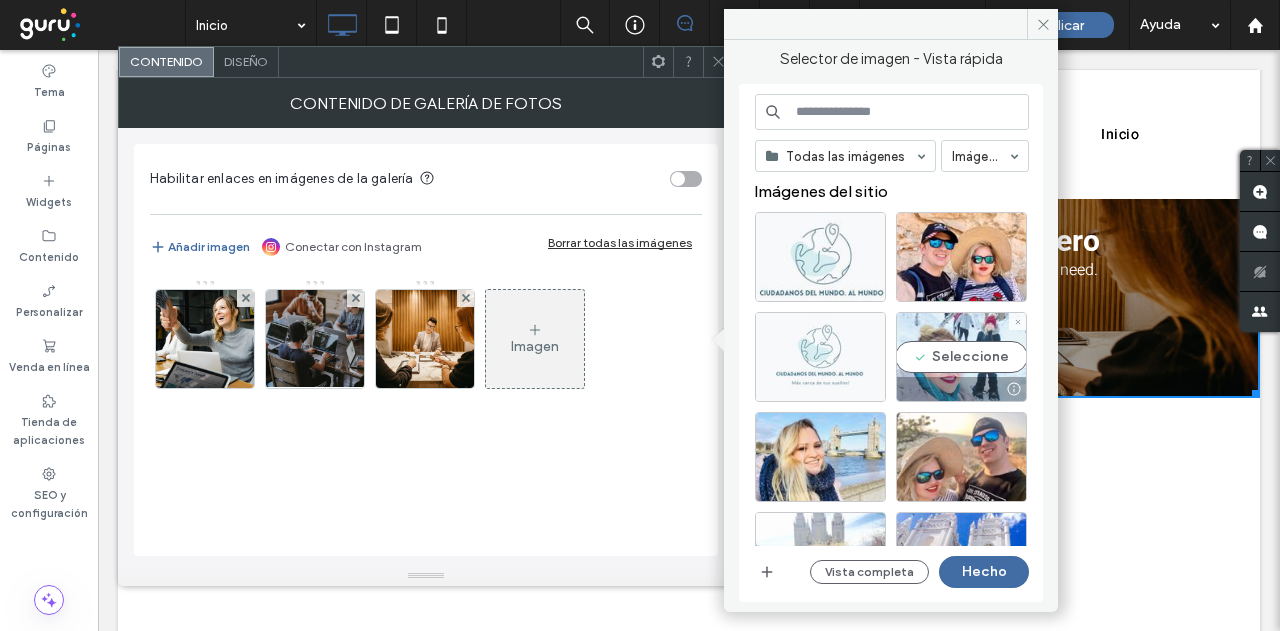 click on "Seleccione" at bounding box center [961, 357] 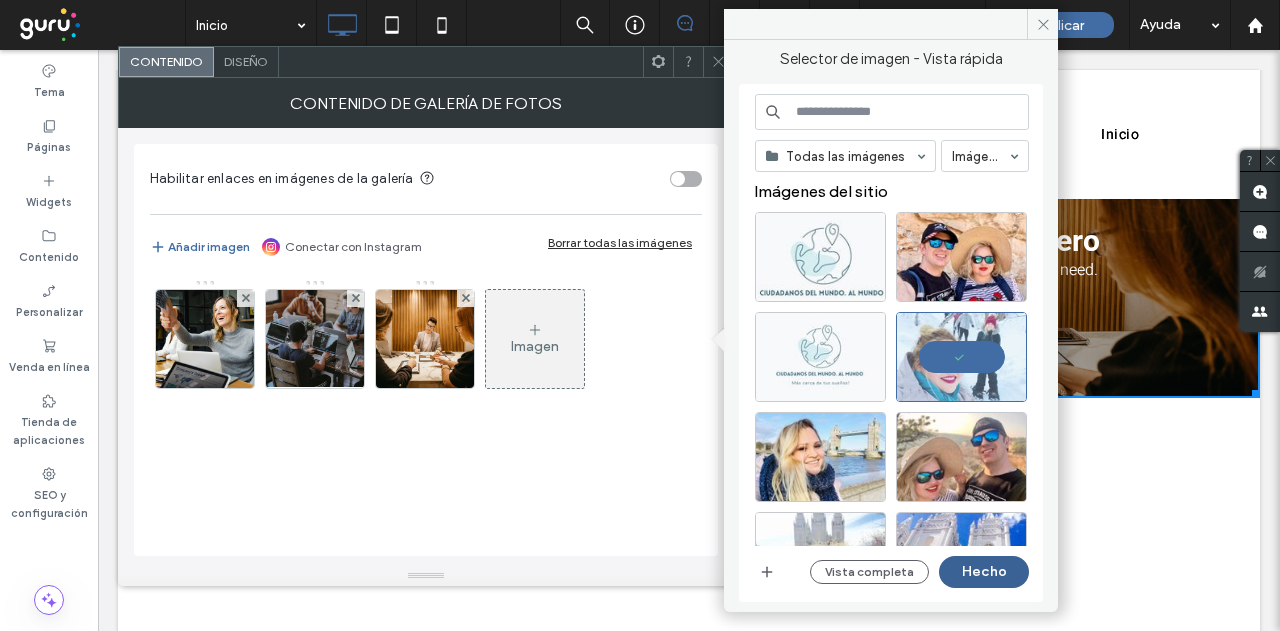 click on "Hecho" at bounding box center (984, 572) 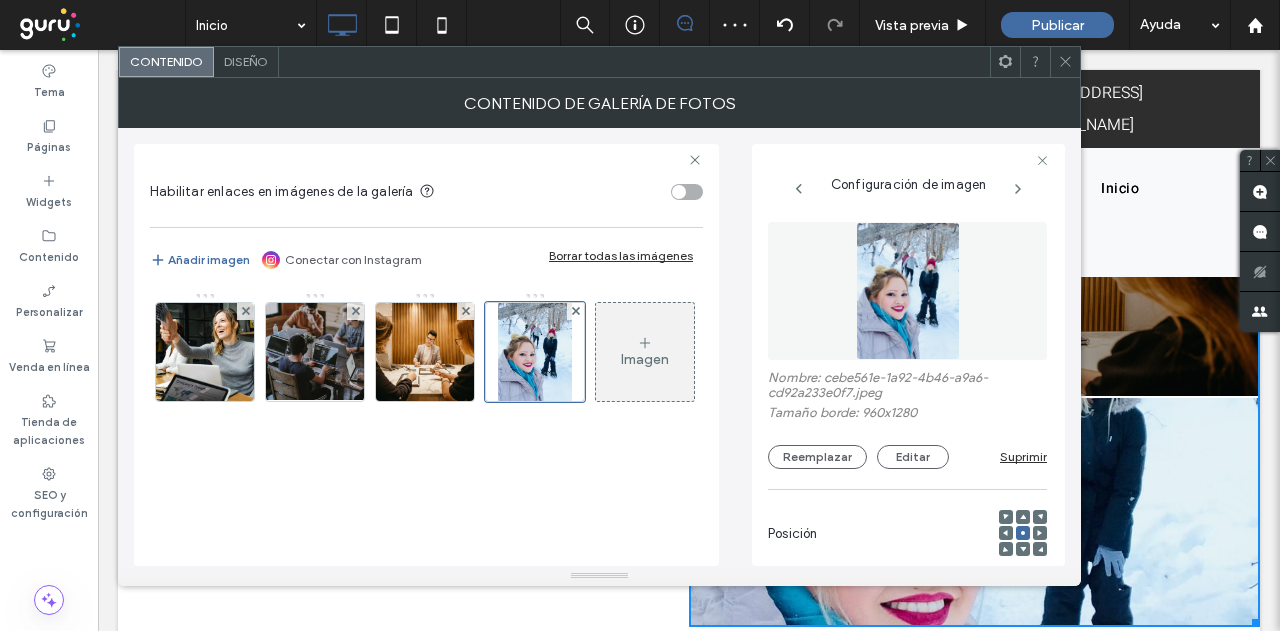 click on "Diseño" at bounding box center (246, 62) 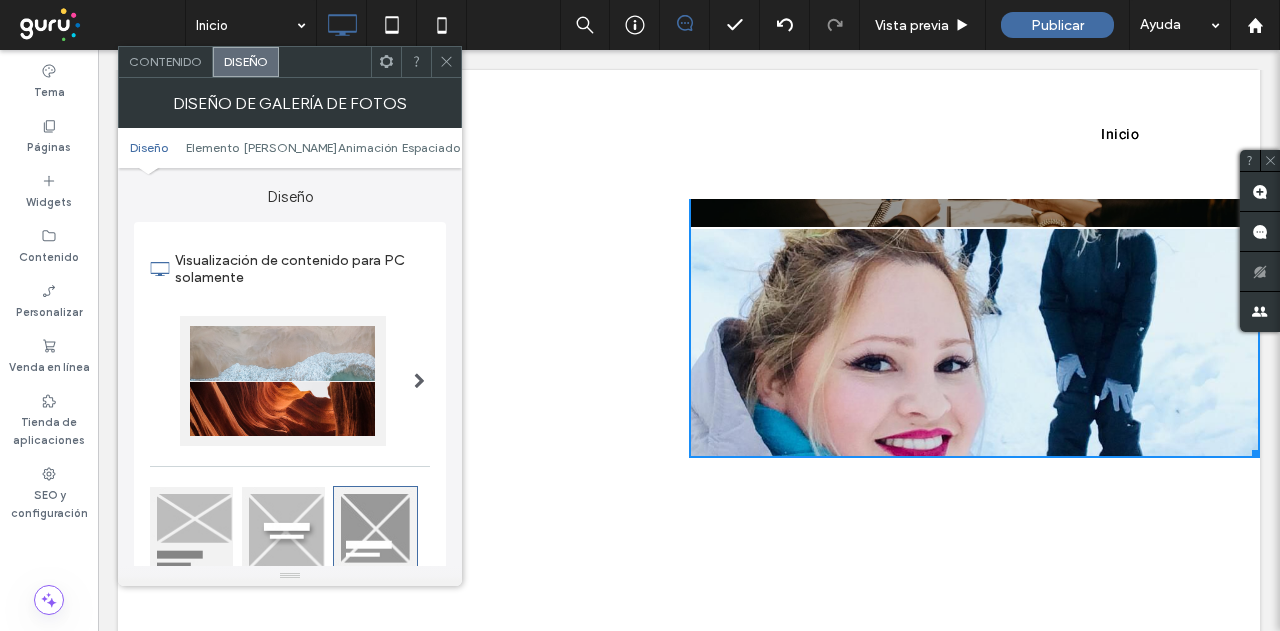 scroll, scrollTop: 1739, scrollLeft: 0, axis: vertical 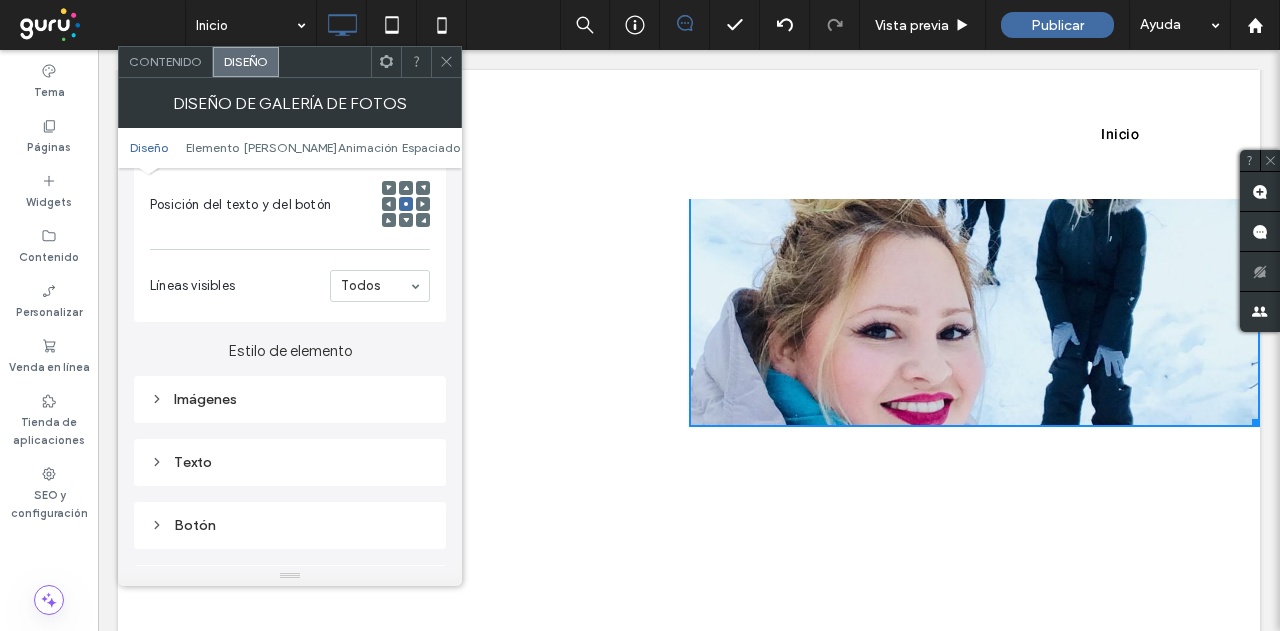 click 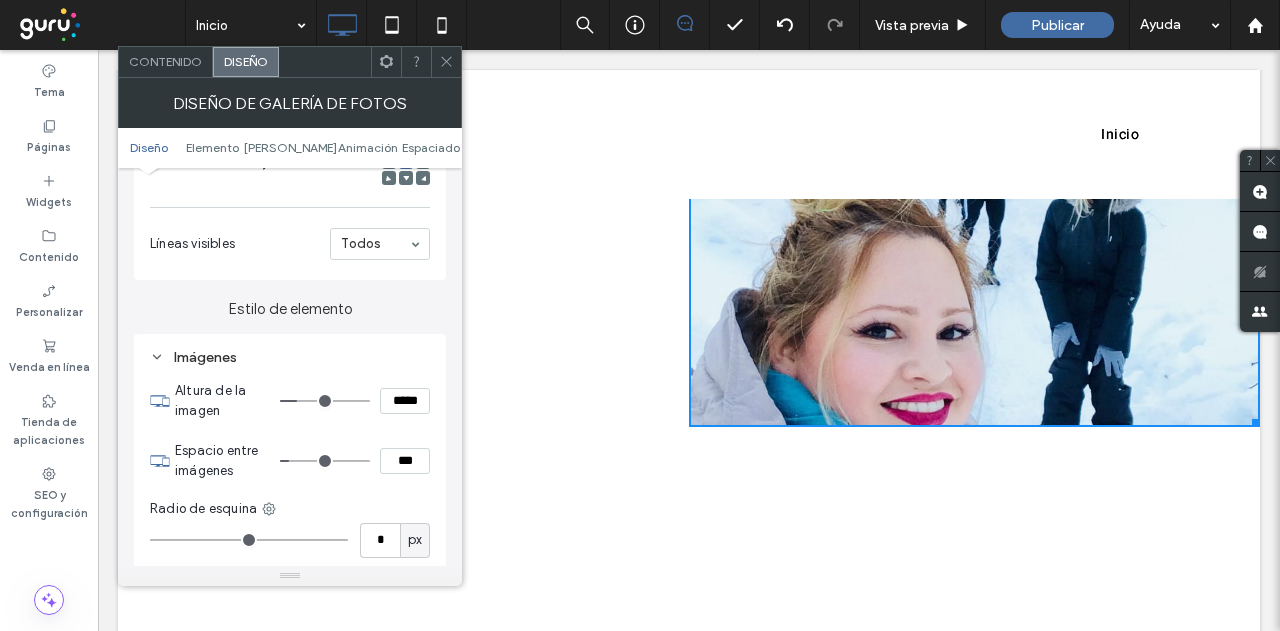 scroll, scrollTop: 600, scrollLeft: 0, axis: vertical 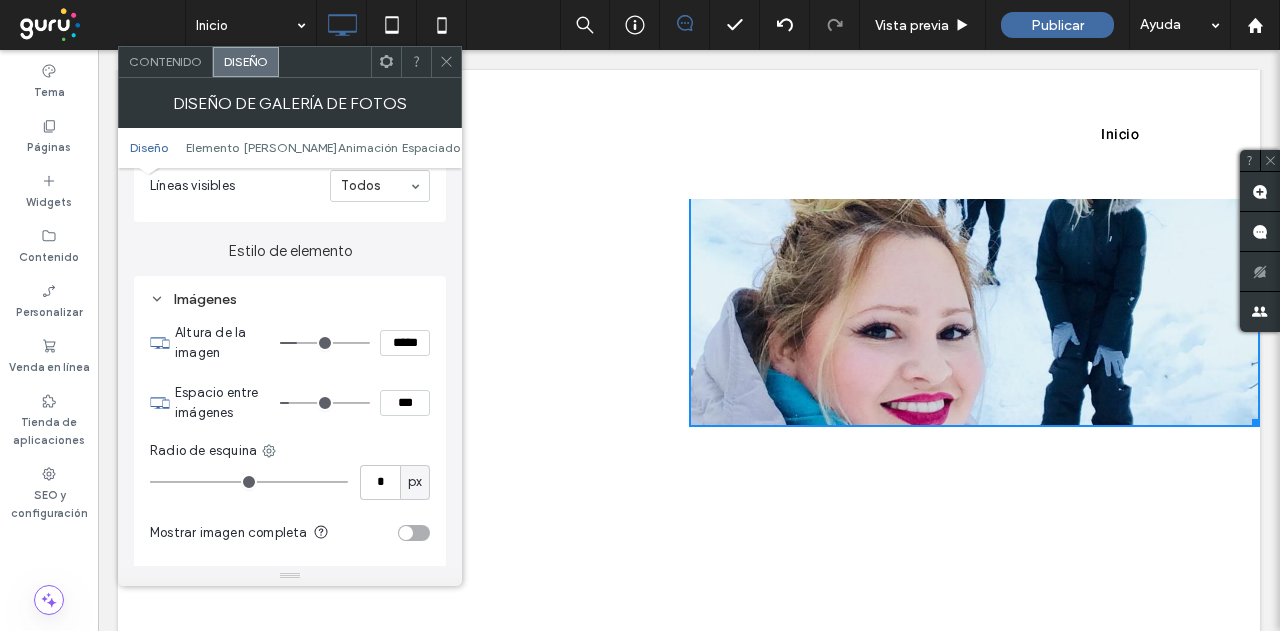 type on "***" 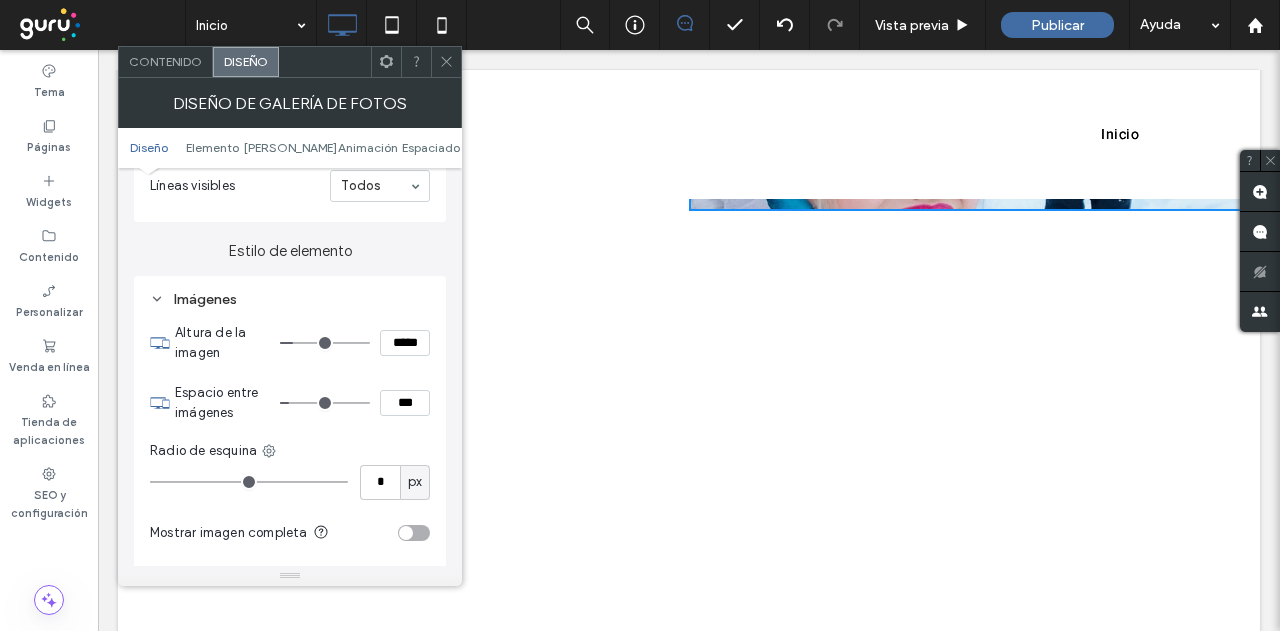 type on "***" 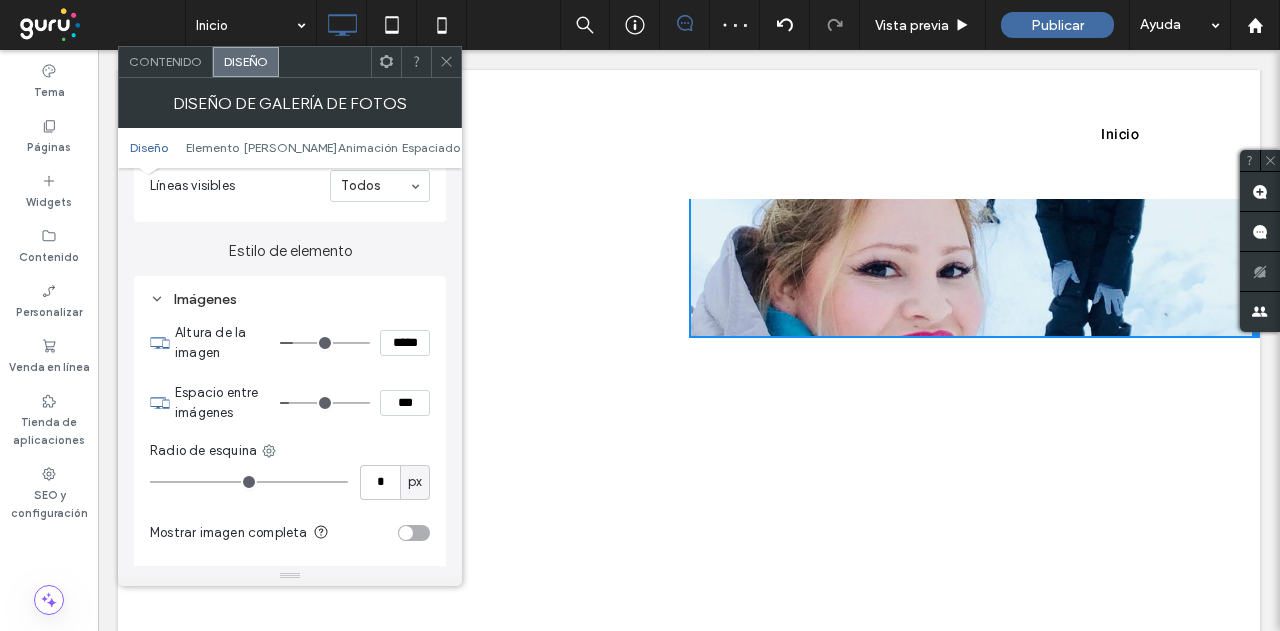 scroll, scrollTop: 1639, scrollLeft: 0, axis: vertical 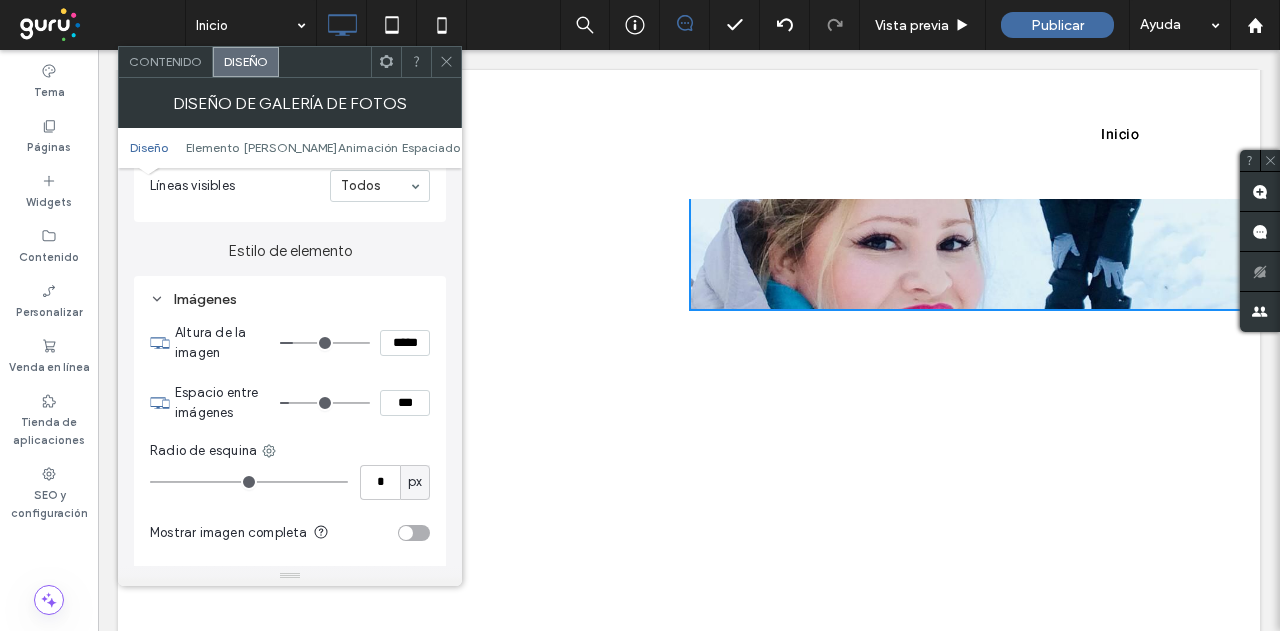 type on "*" 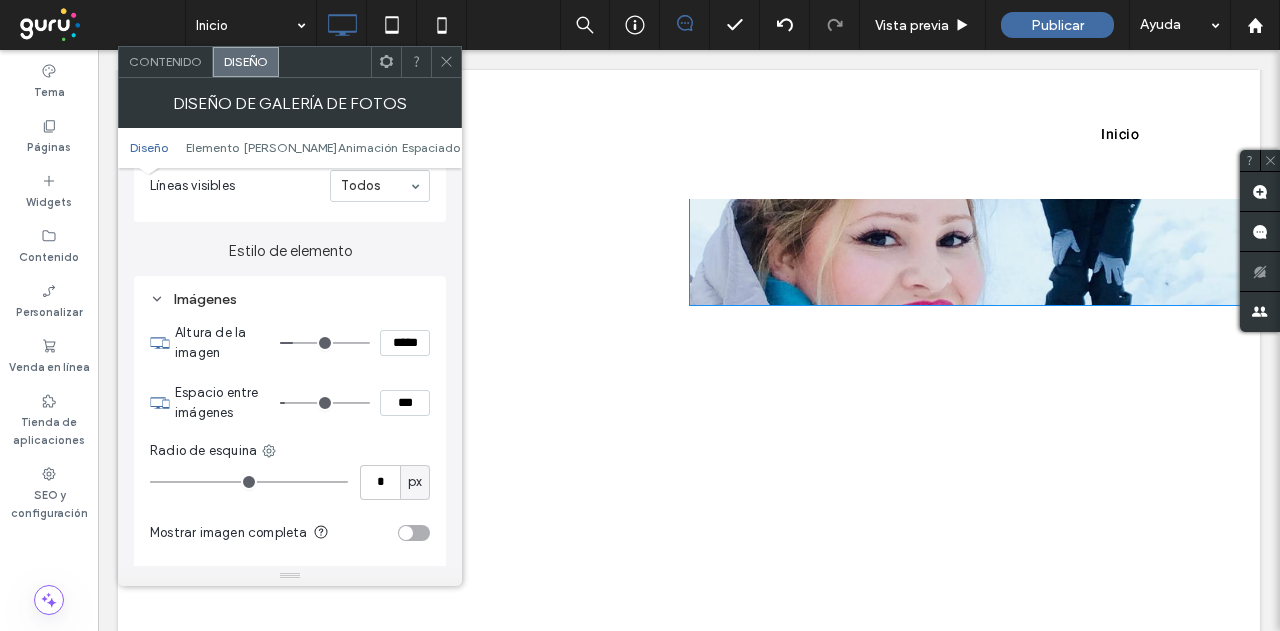 type on "*" 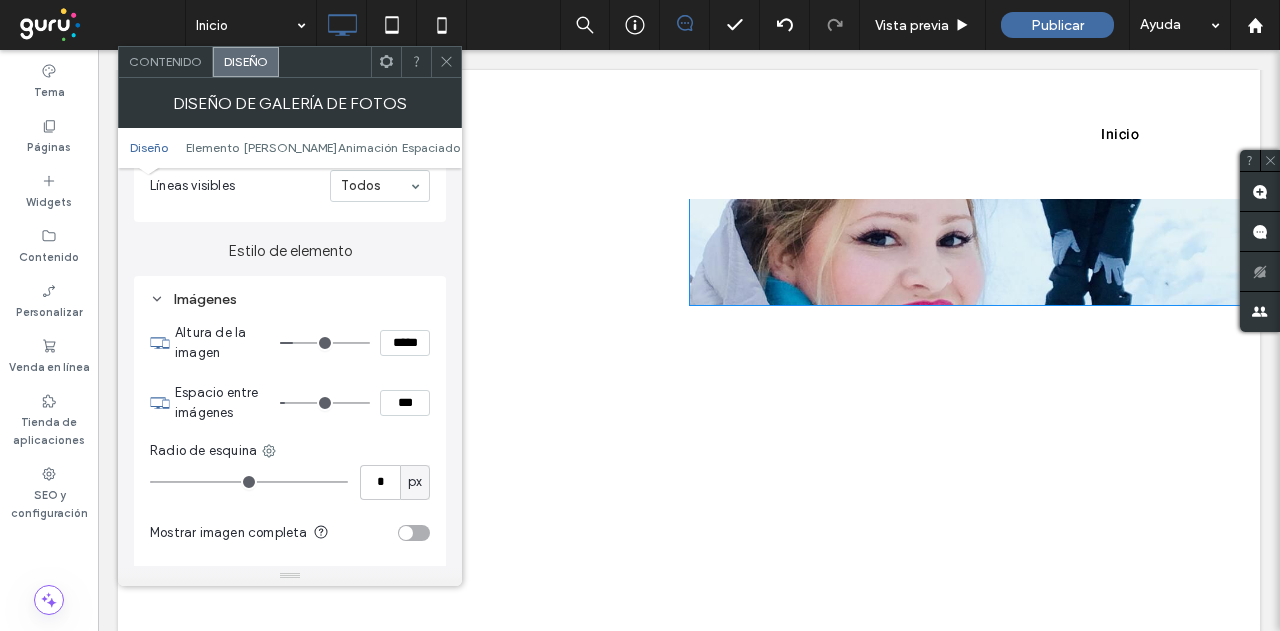 type on "***" 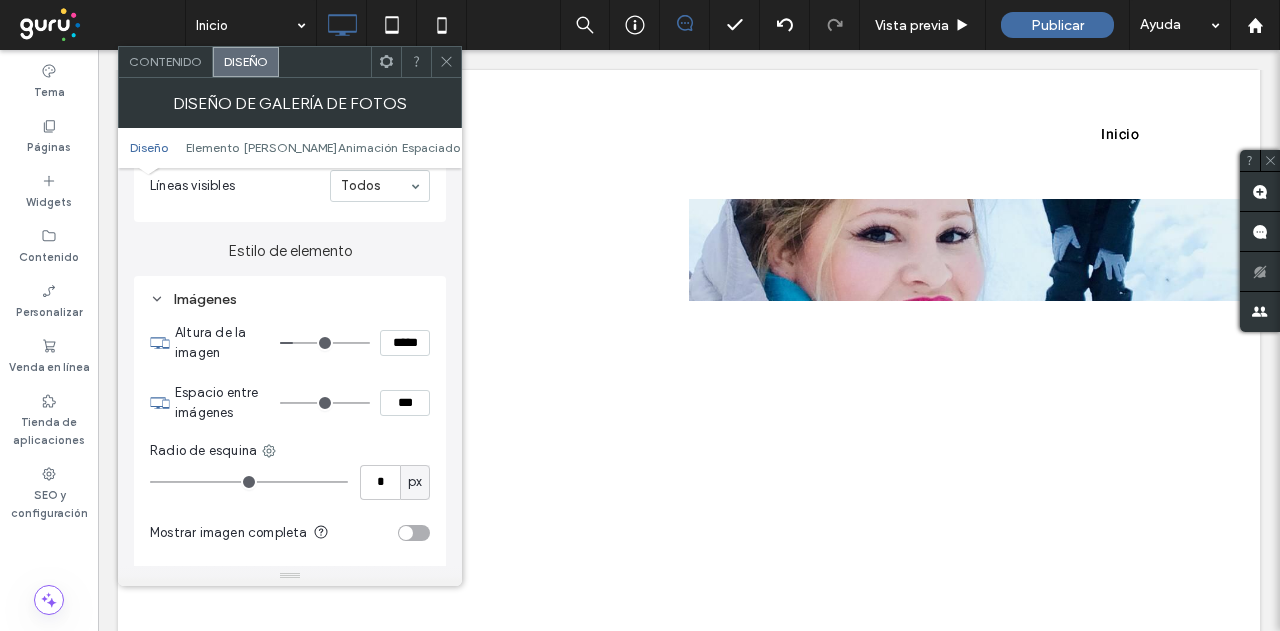 drag, startPoint x: 295, startPoint y: 401, endPoint x: 274, endPoint y: 396, distance: 21.587032 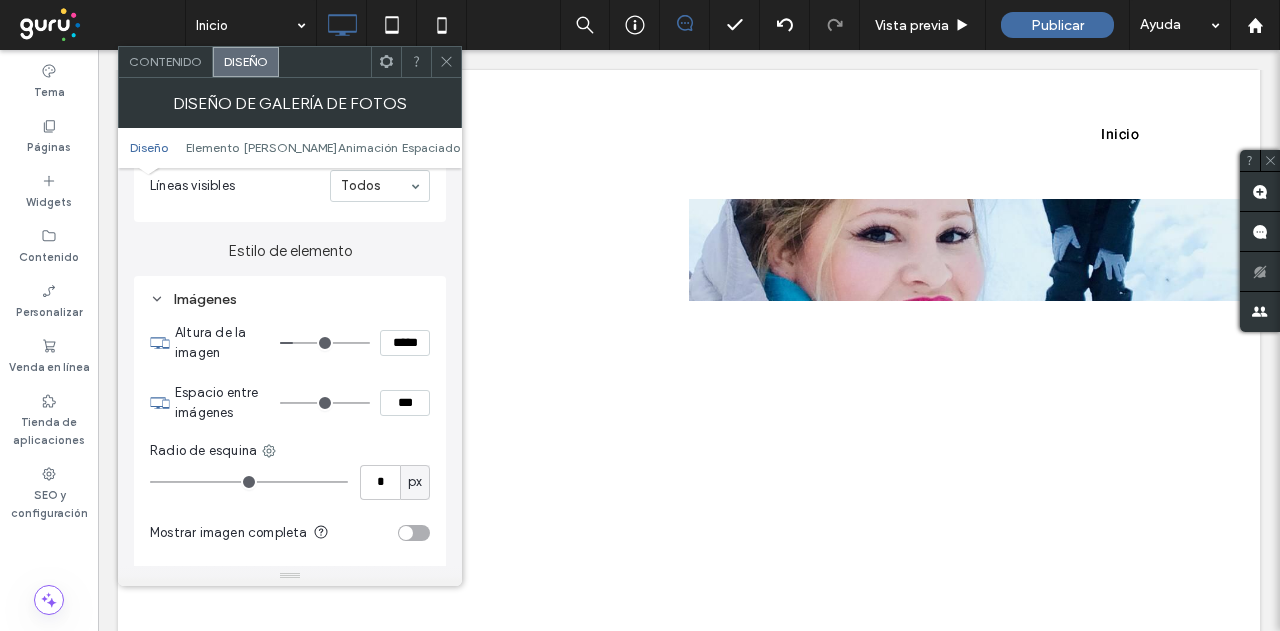 click at bounding box center [325, 403] 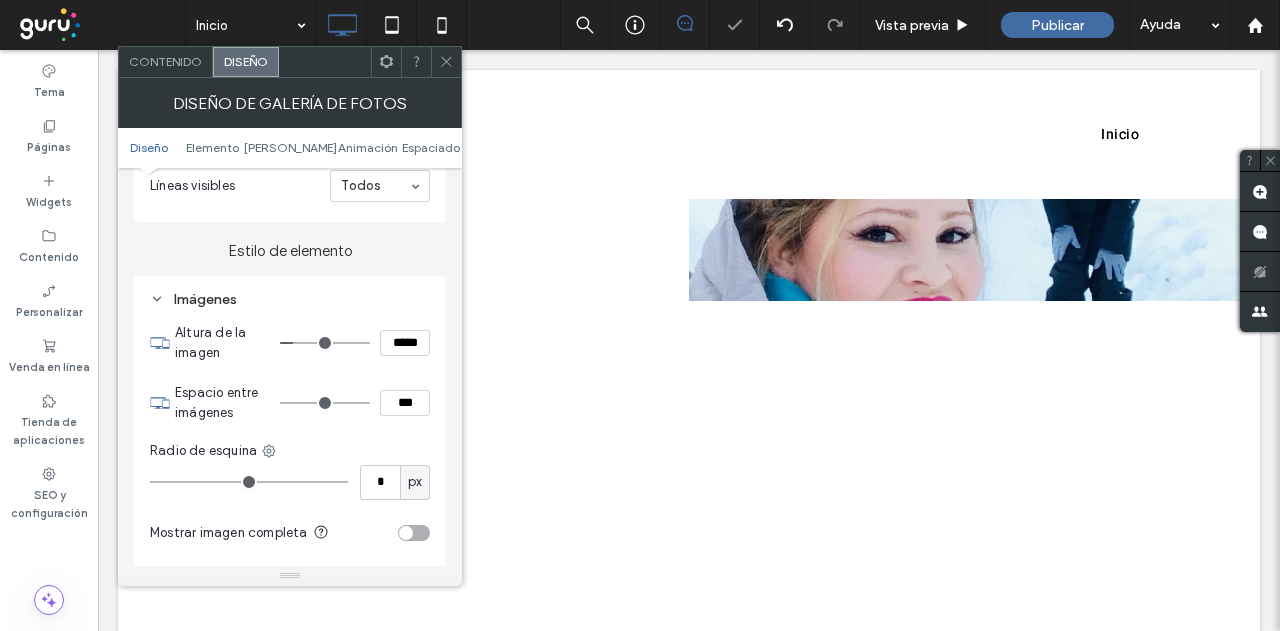 type on "*" 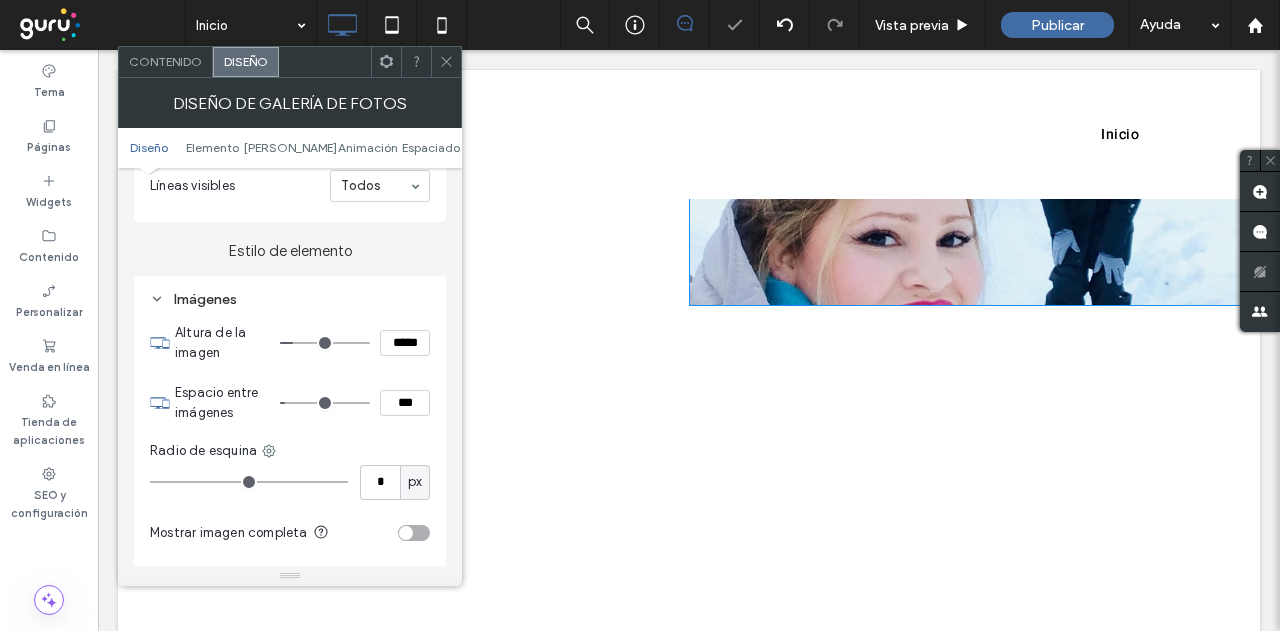 type on "*" 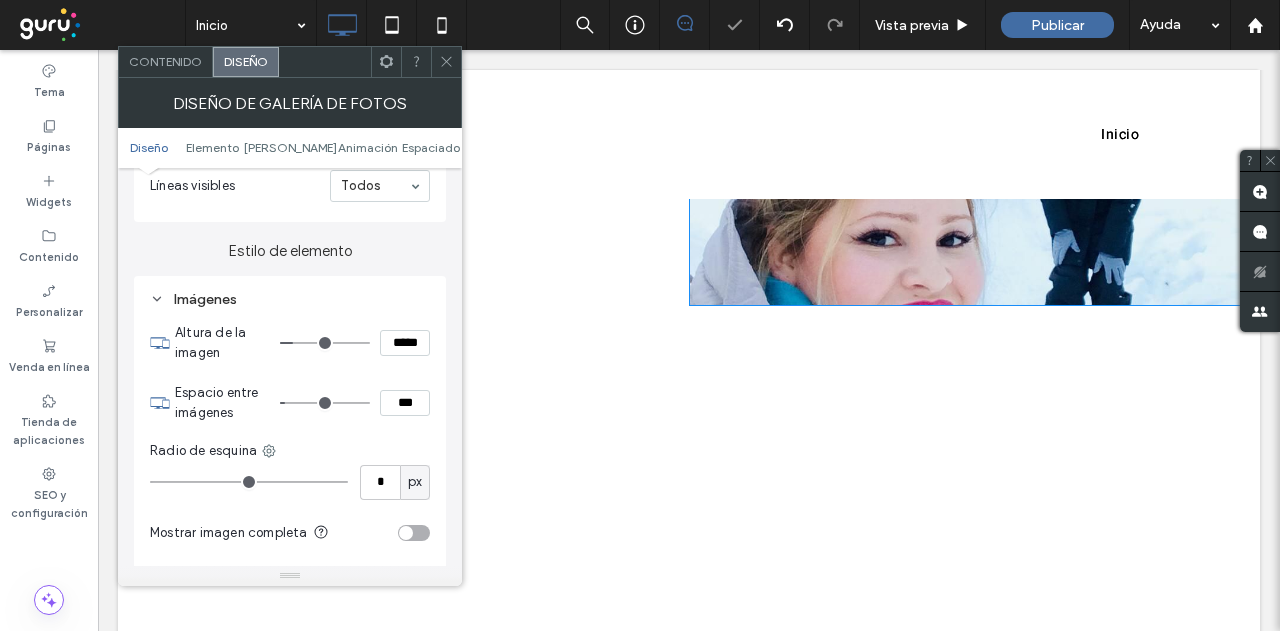type on "***" 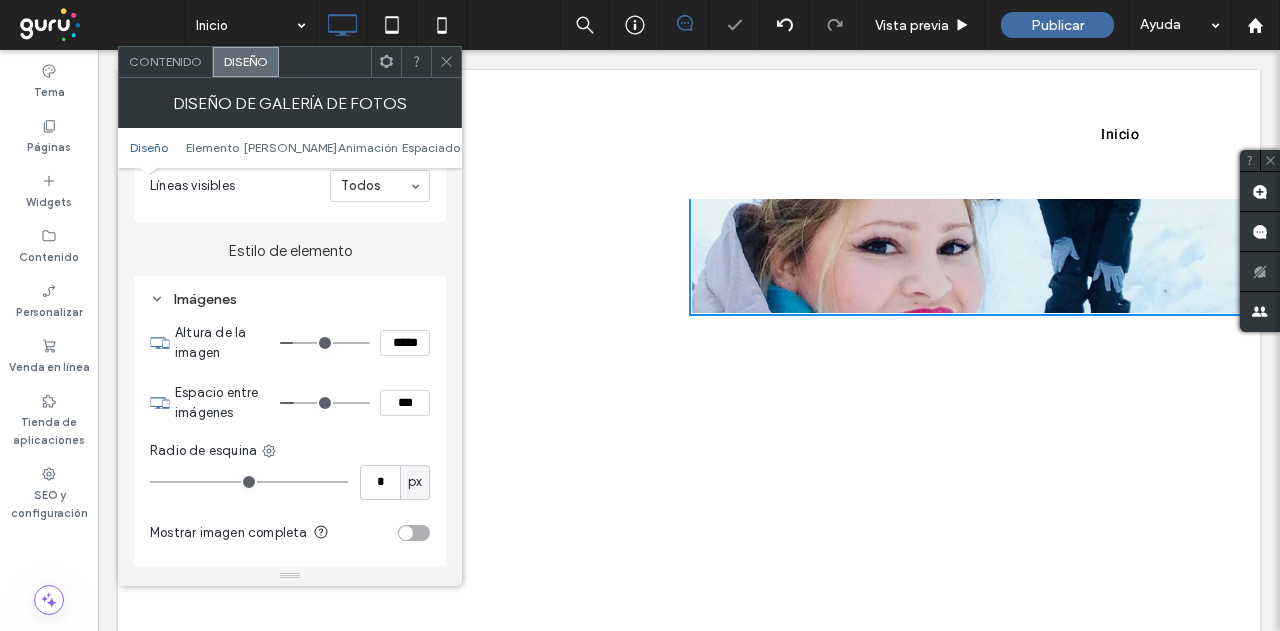 type on "*" 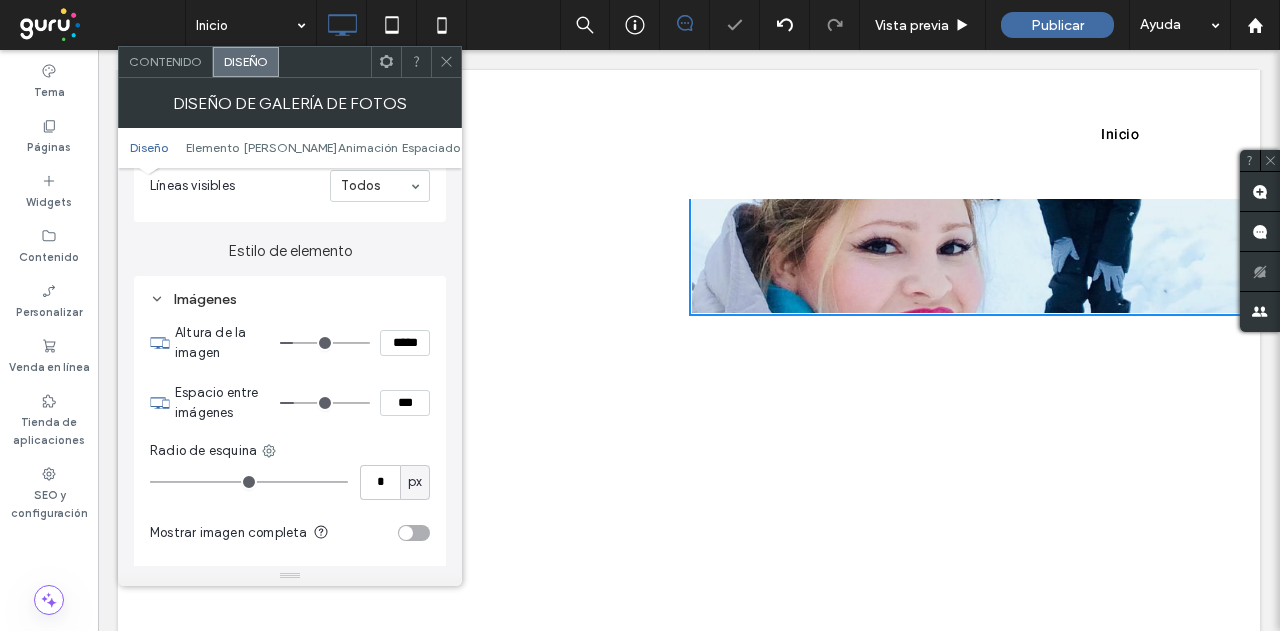 type on "***" 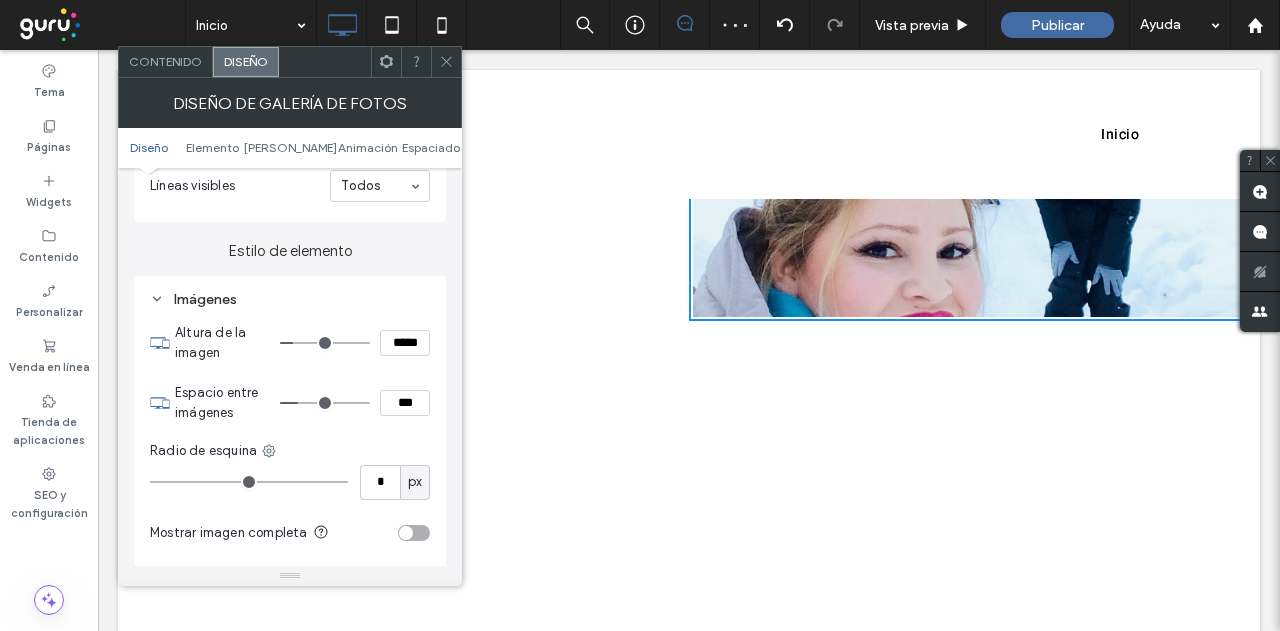 type on "*" 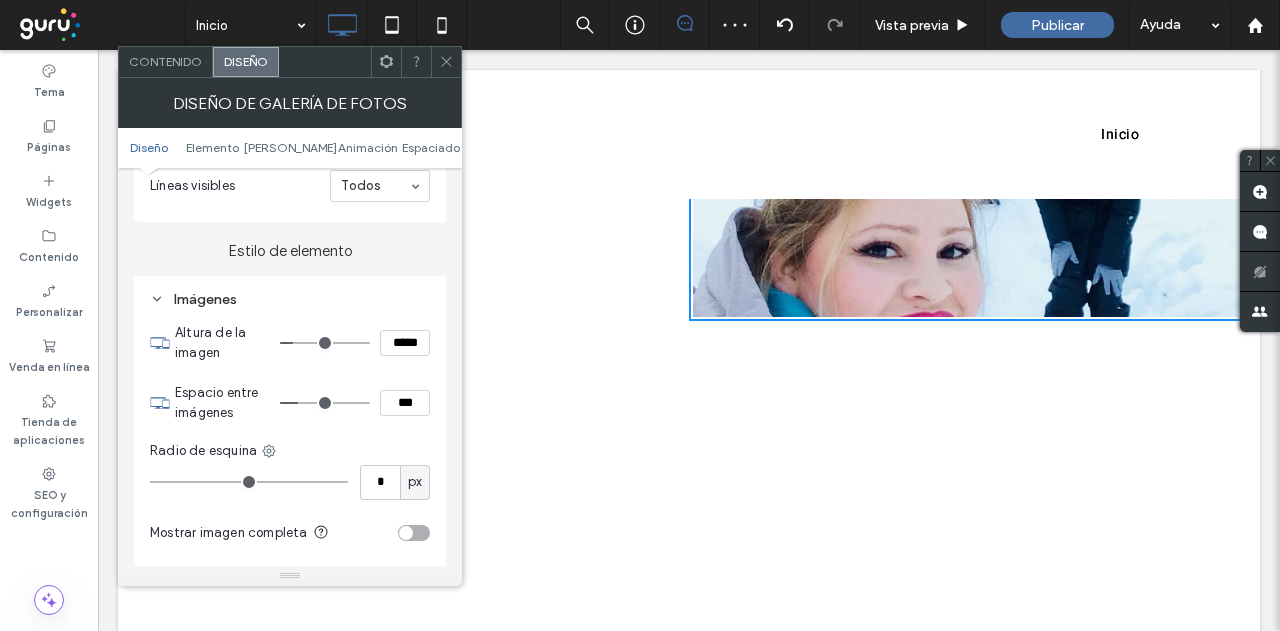 type on "***" 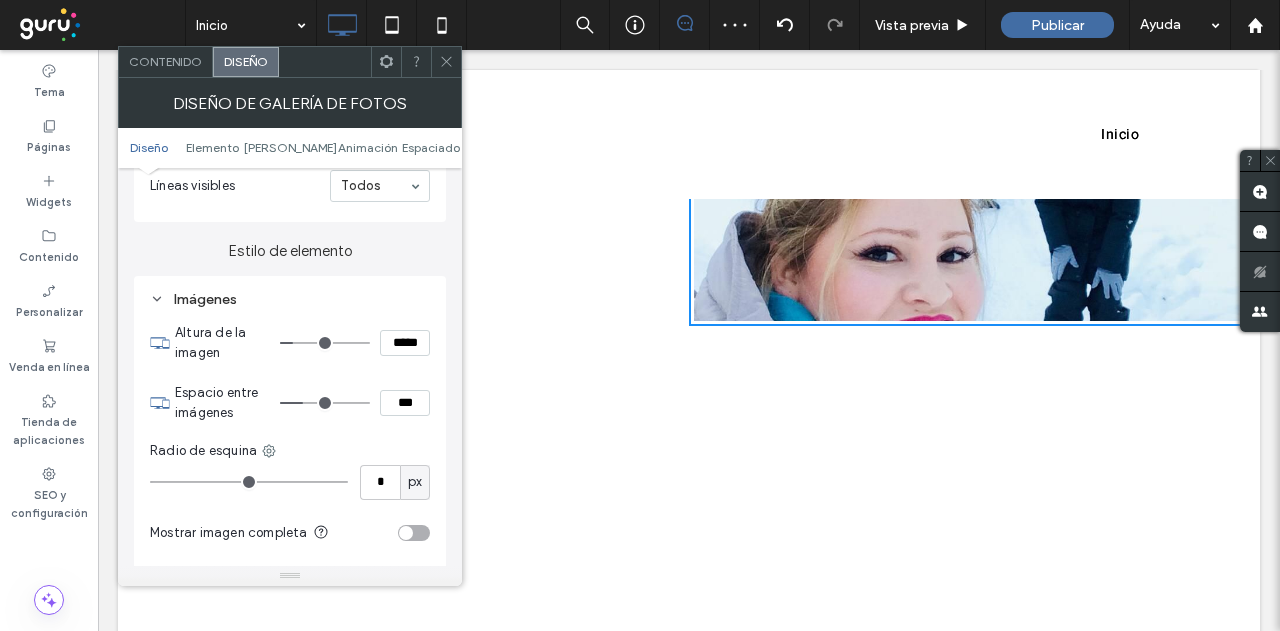 type on "*" 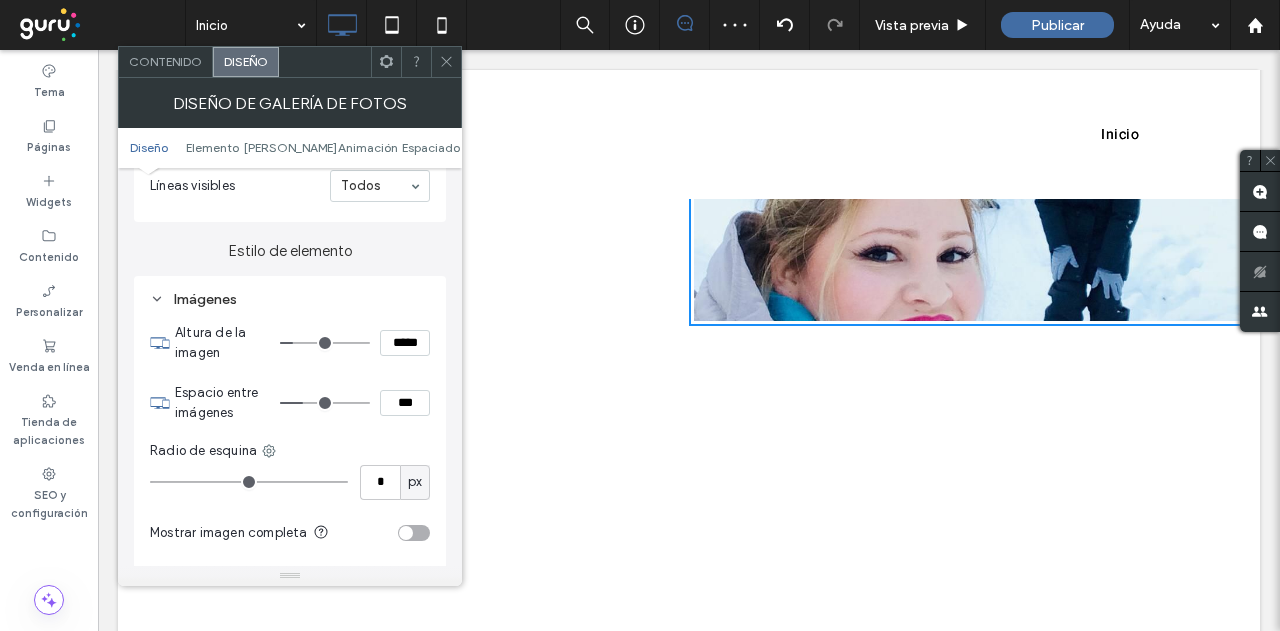 type on "***" 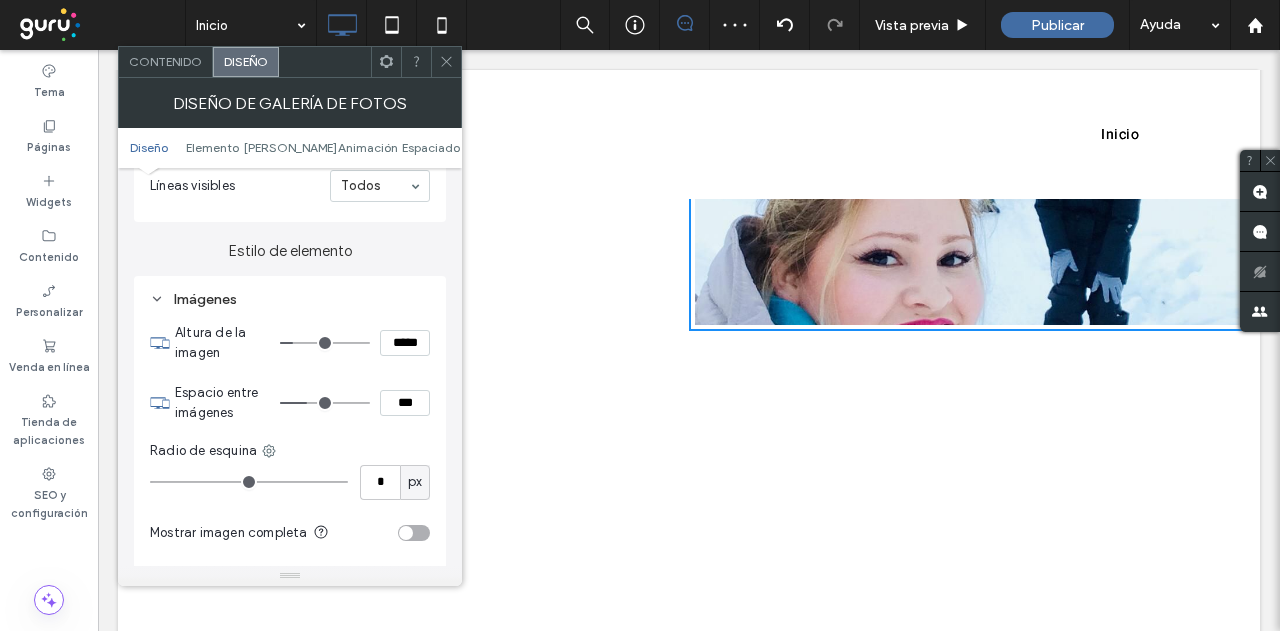 drag, startPoint x: 288, startPoint y: 403, endPoint x: 310, endPoint y: 403, distance: 22 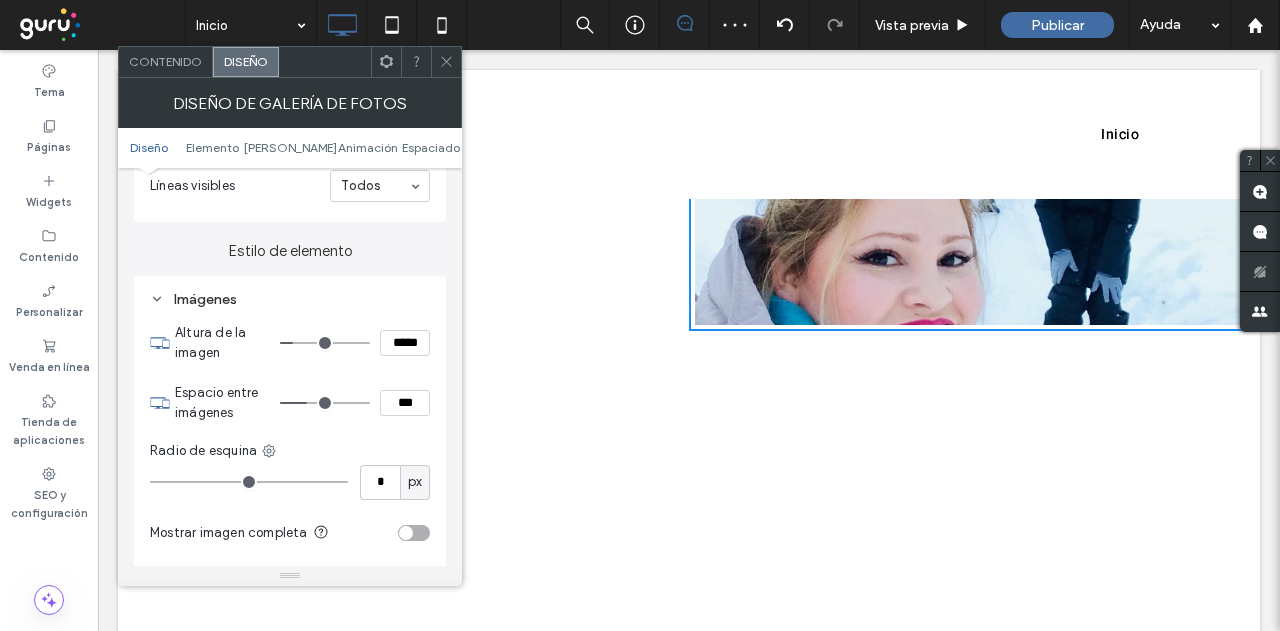 type on "*" 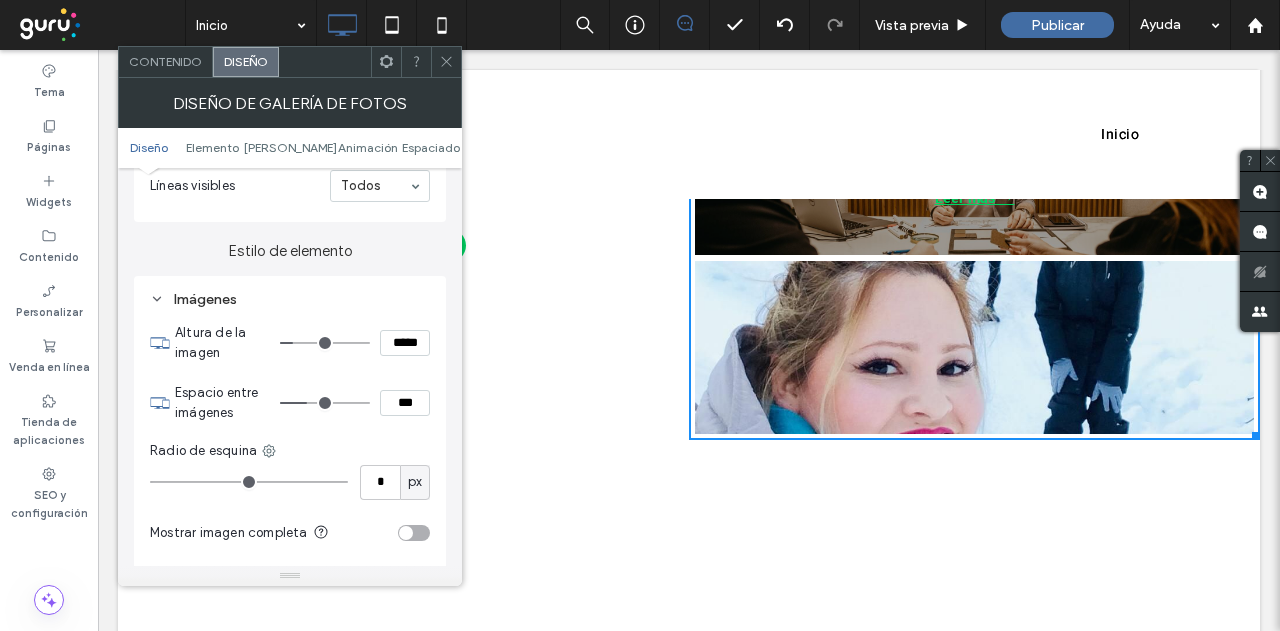 scroll, scrollTop: 1539, scrollLeft: 0, axis: vertical 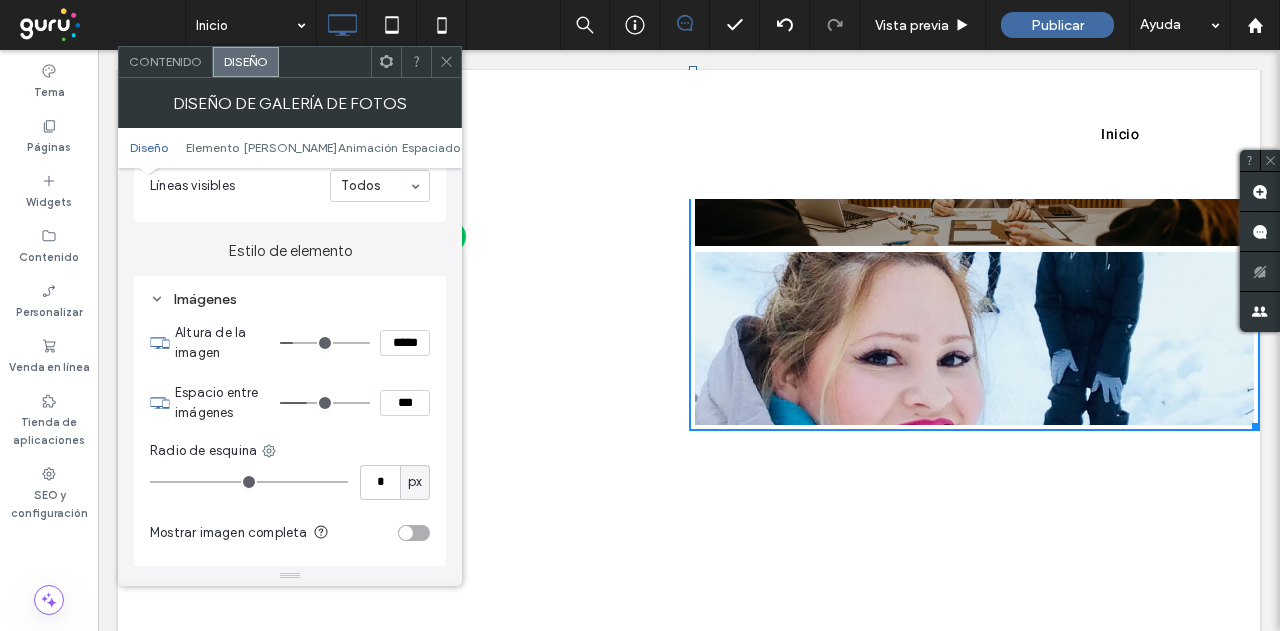 type on "***" 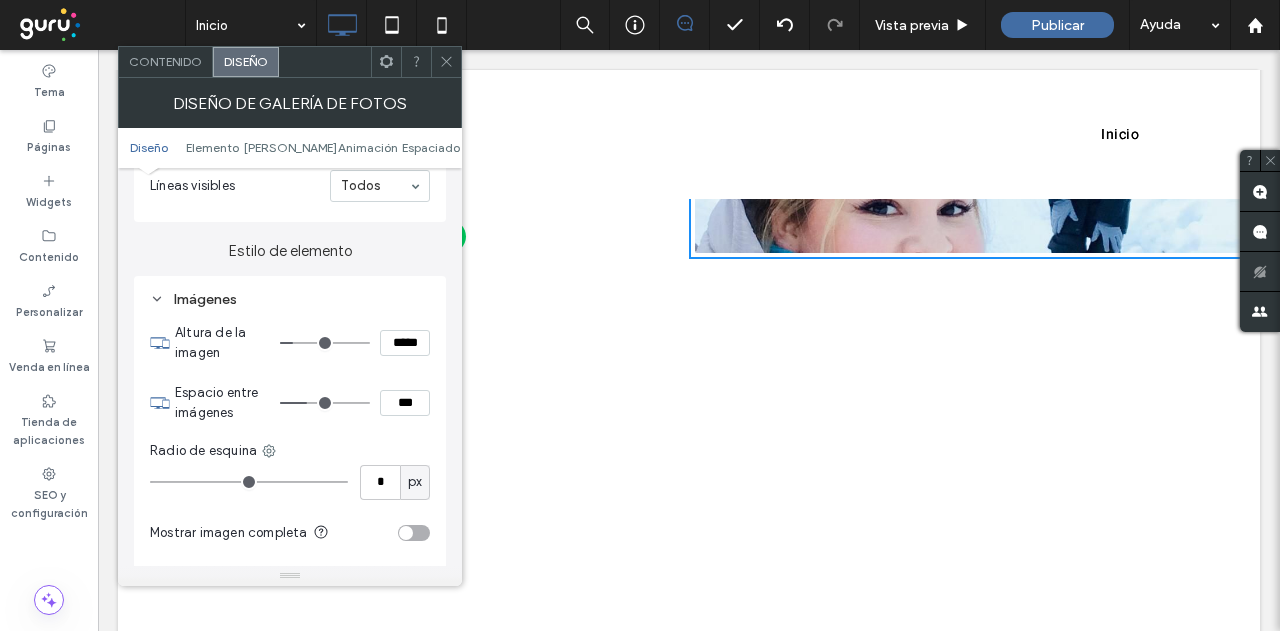 type on "***" 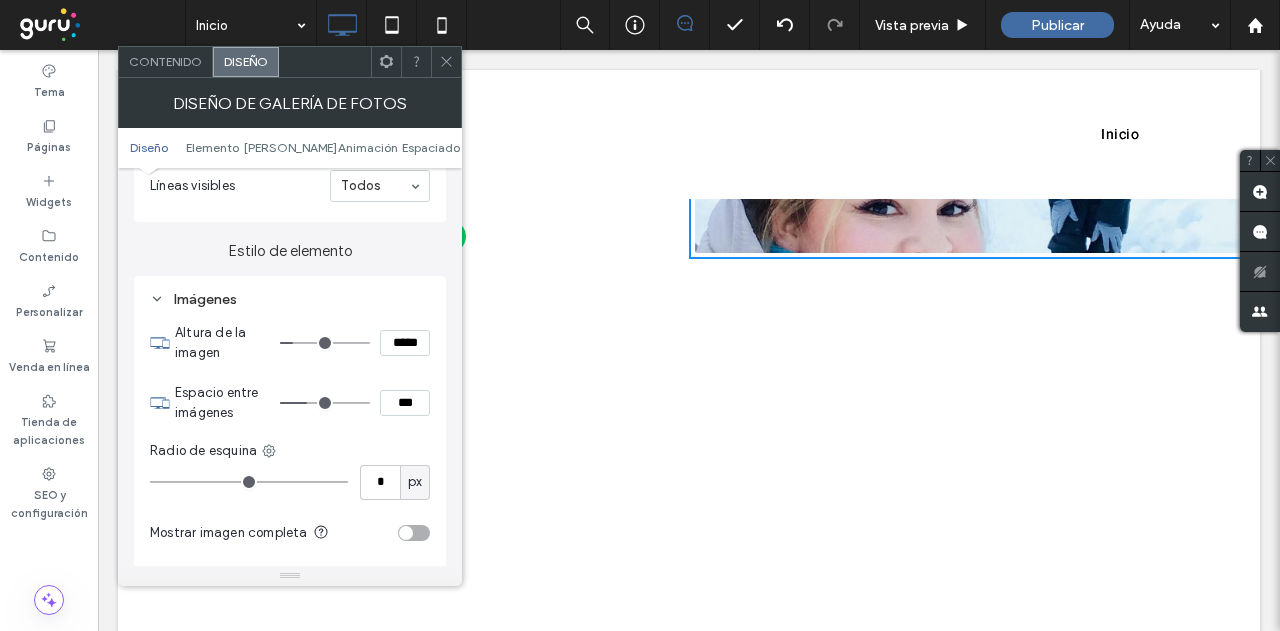 type on "*****" 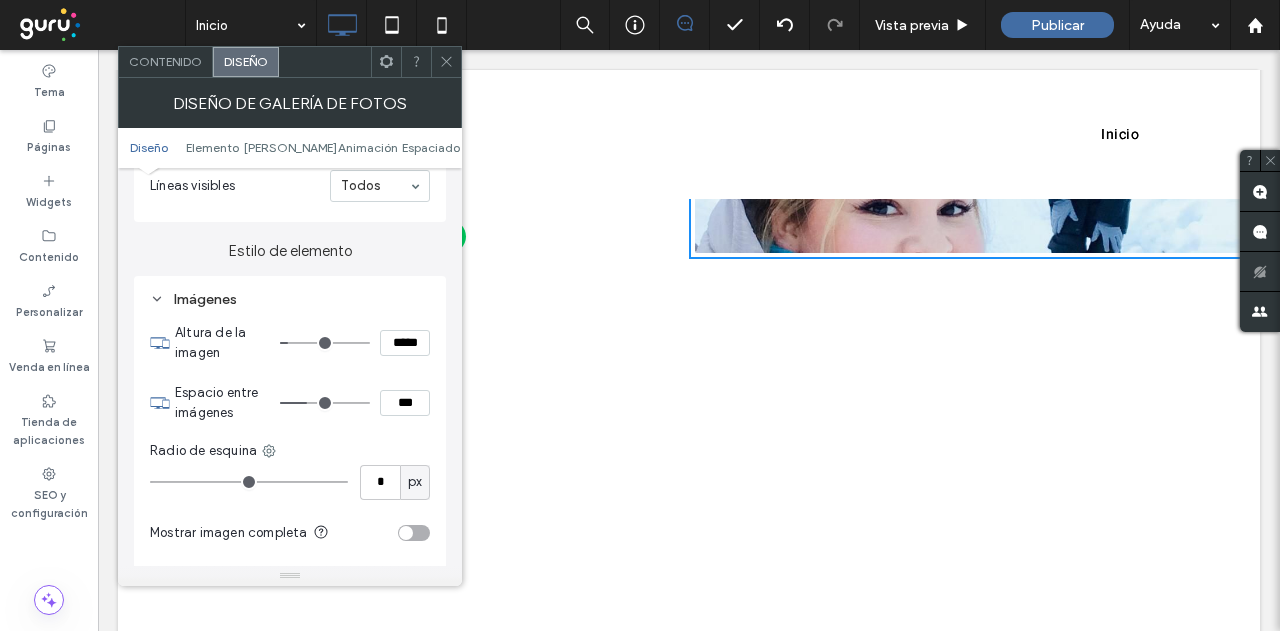 type on "**" 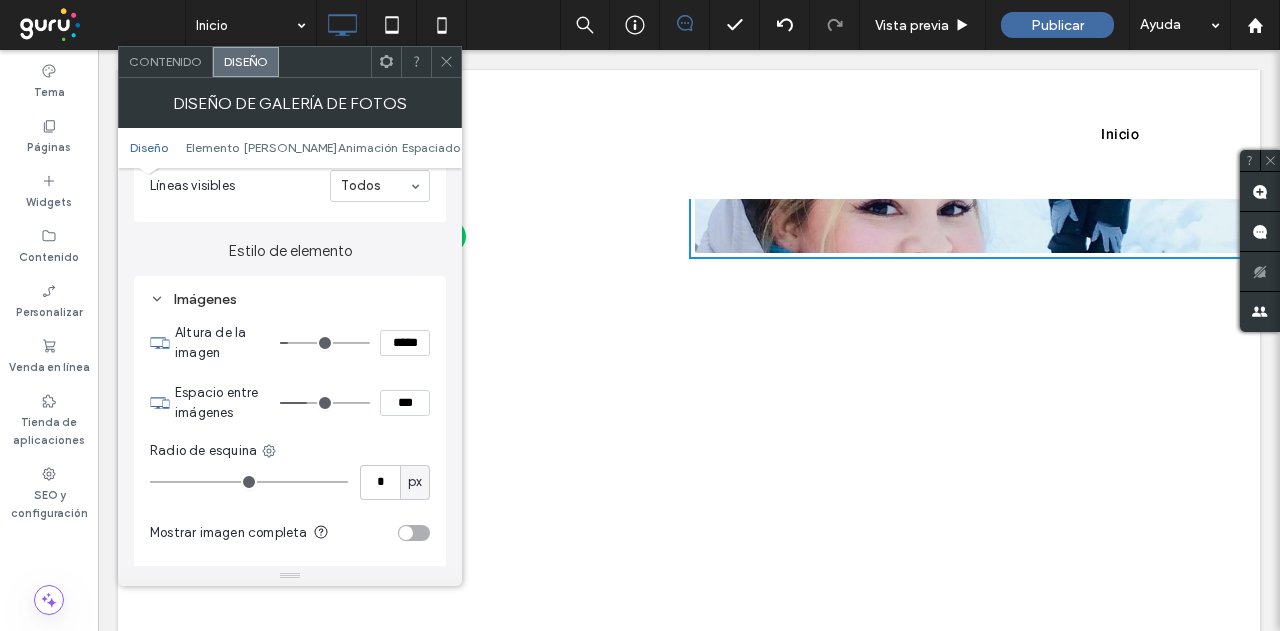 type on "****" 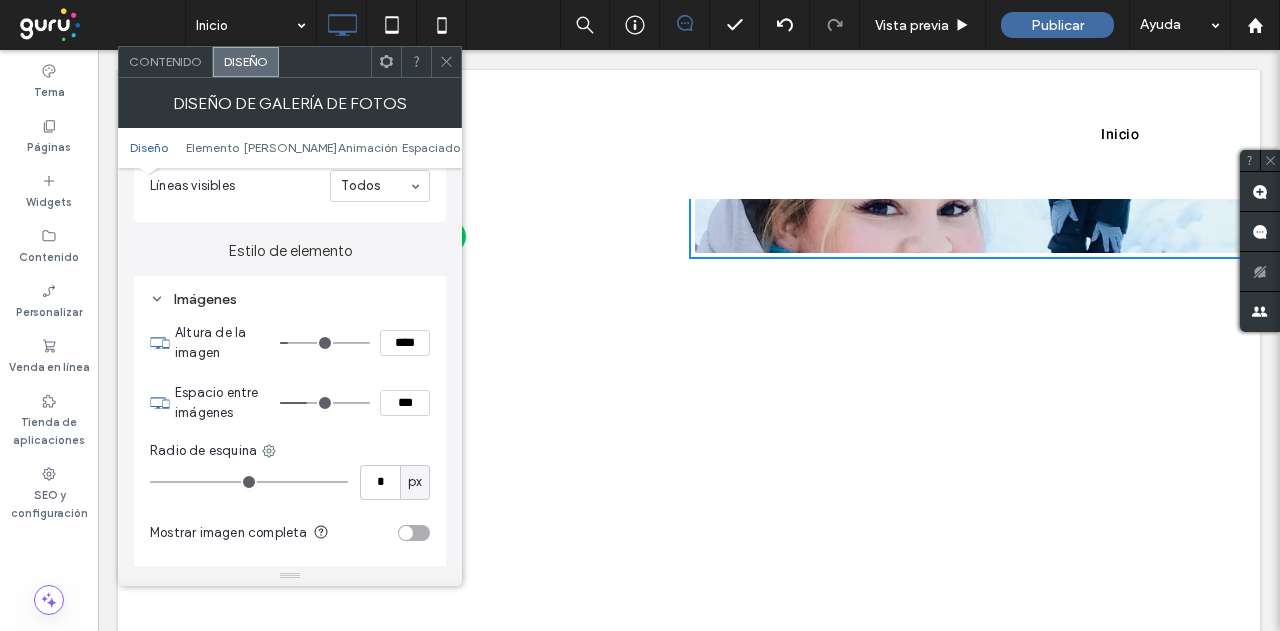 type on "**" 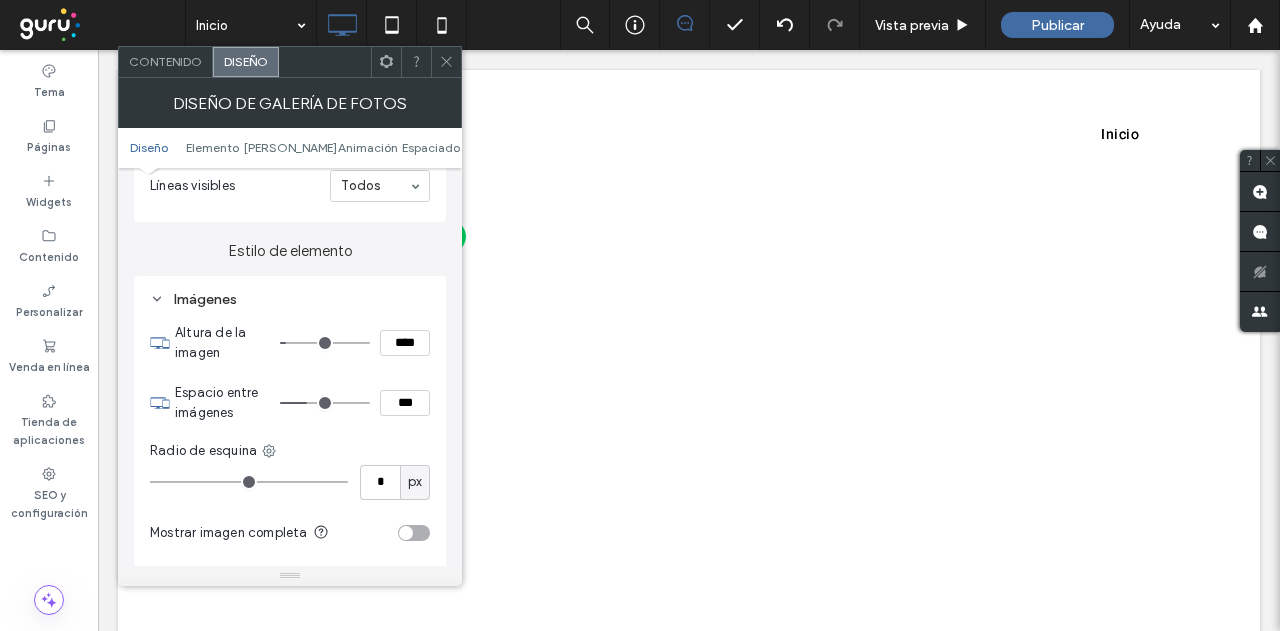type on "***" 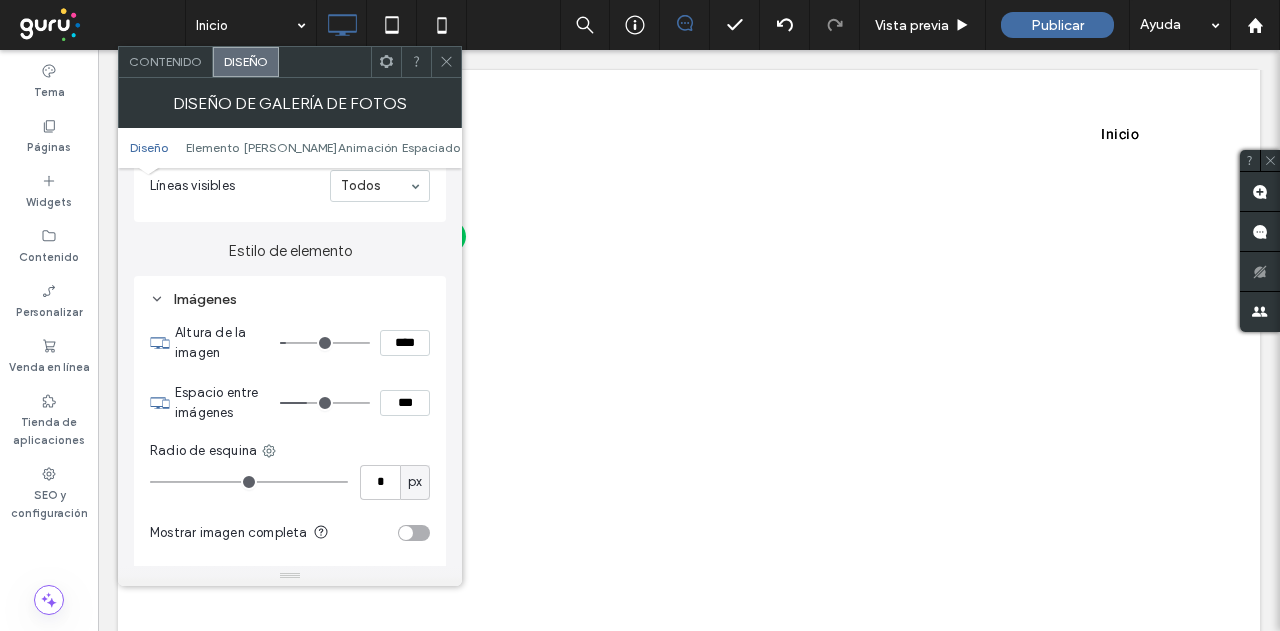 type on "*****" 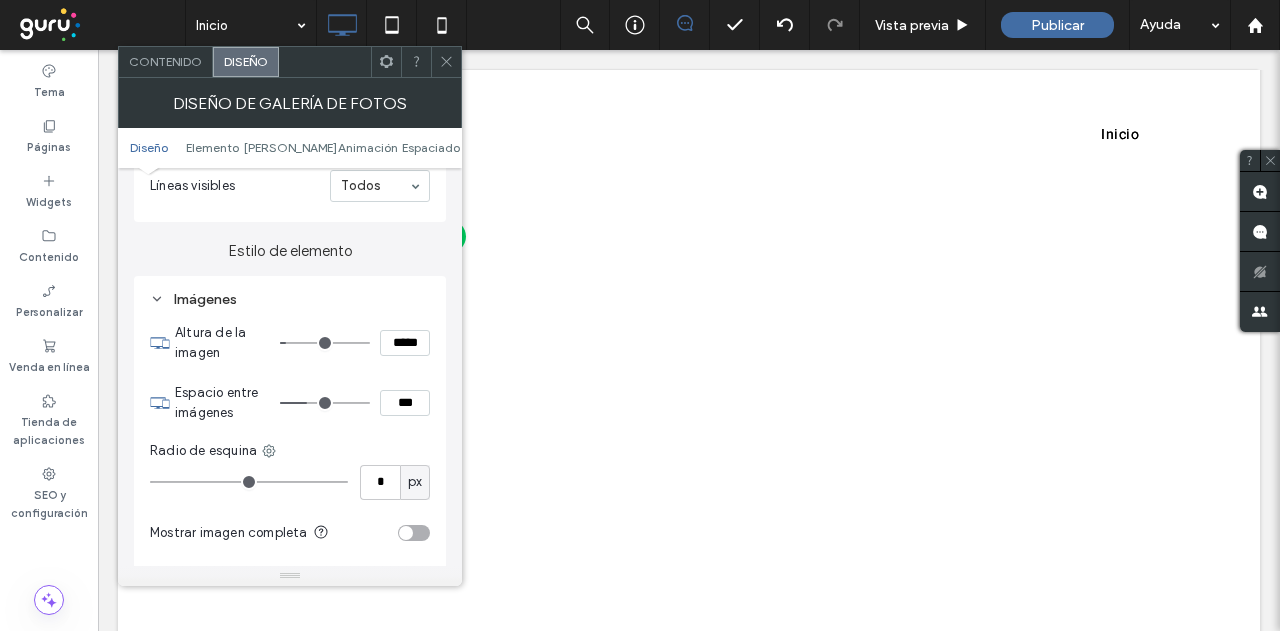 type on "***" 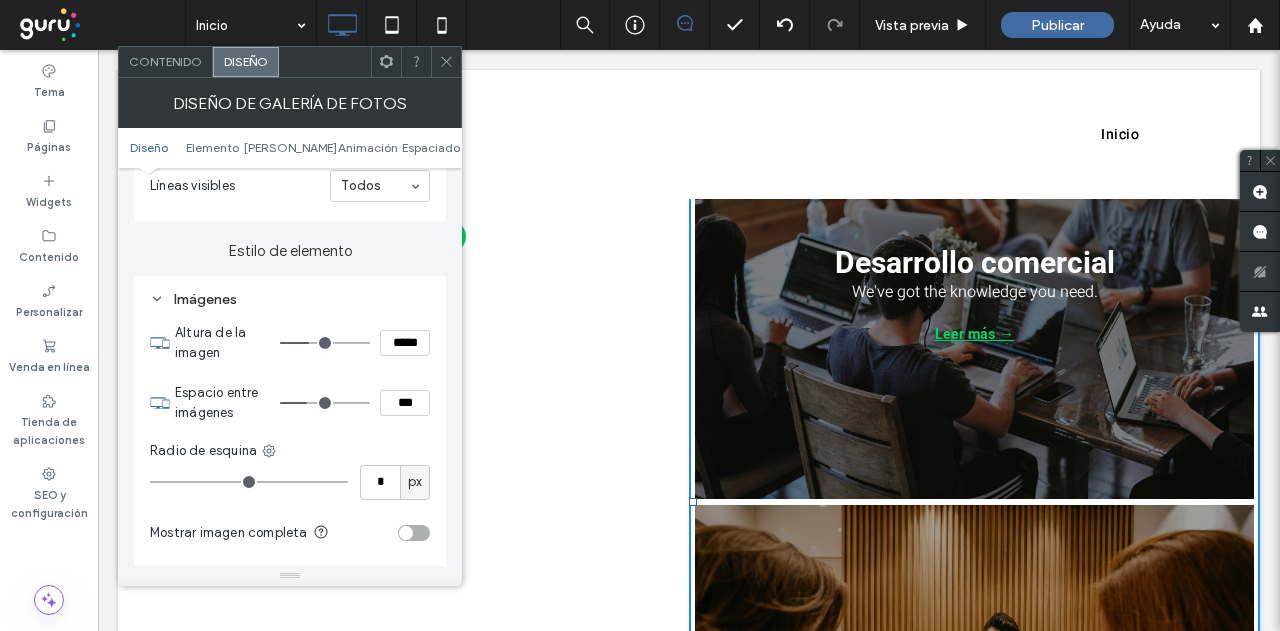 type on "***" 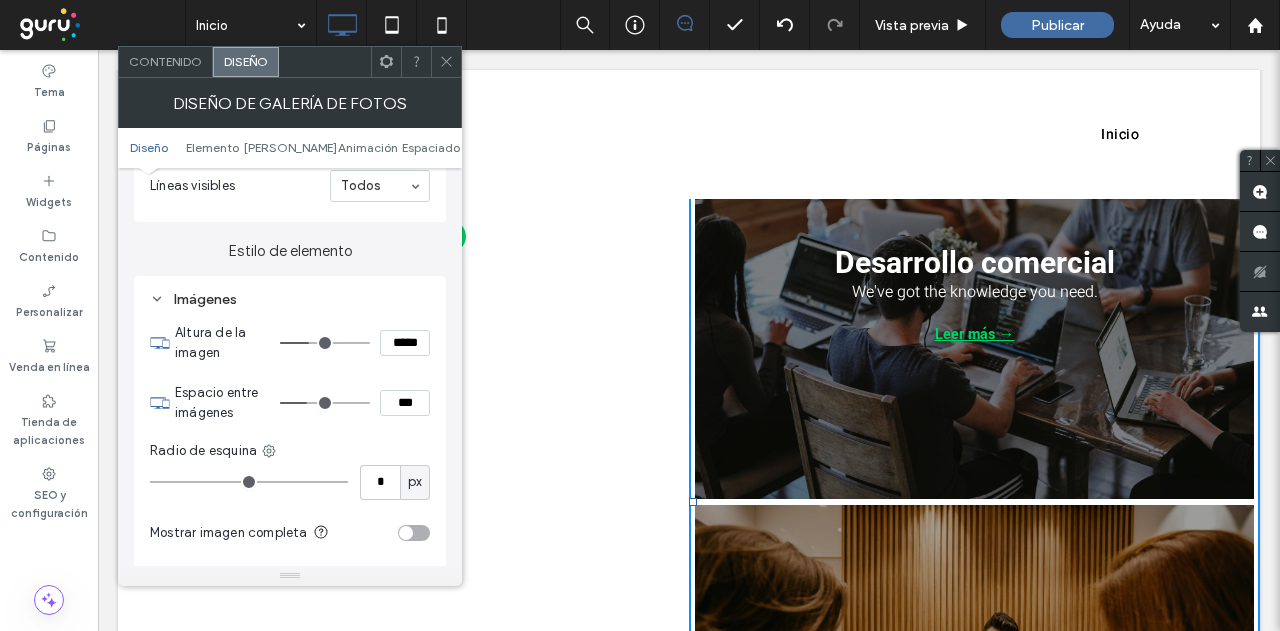 type on "*****" 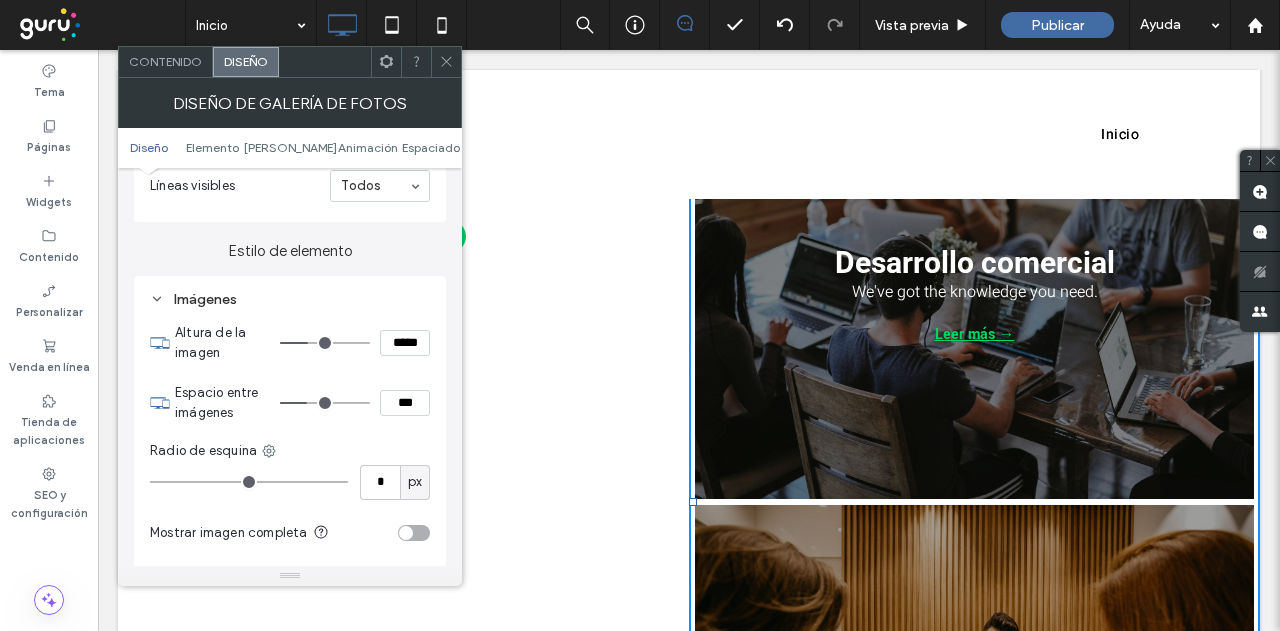 type on "***" 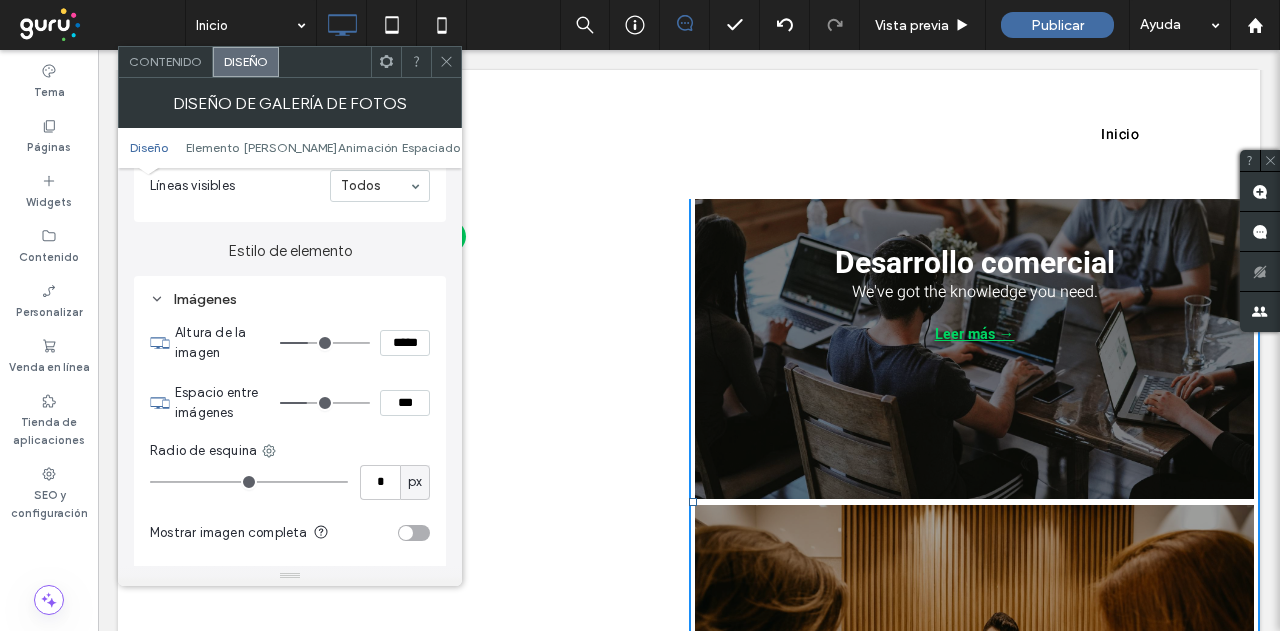 type on "*****" 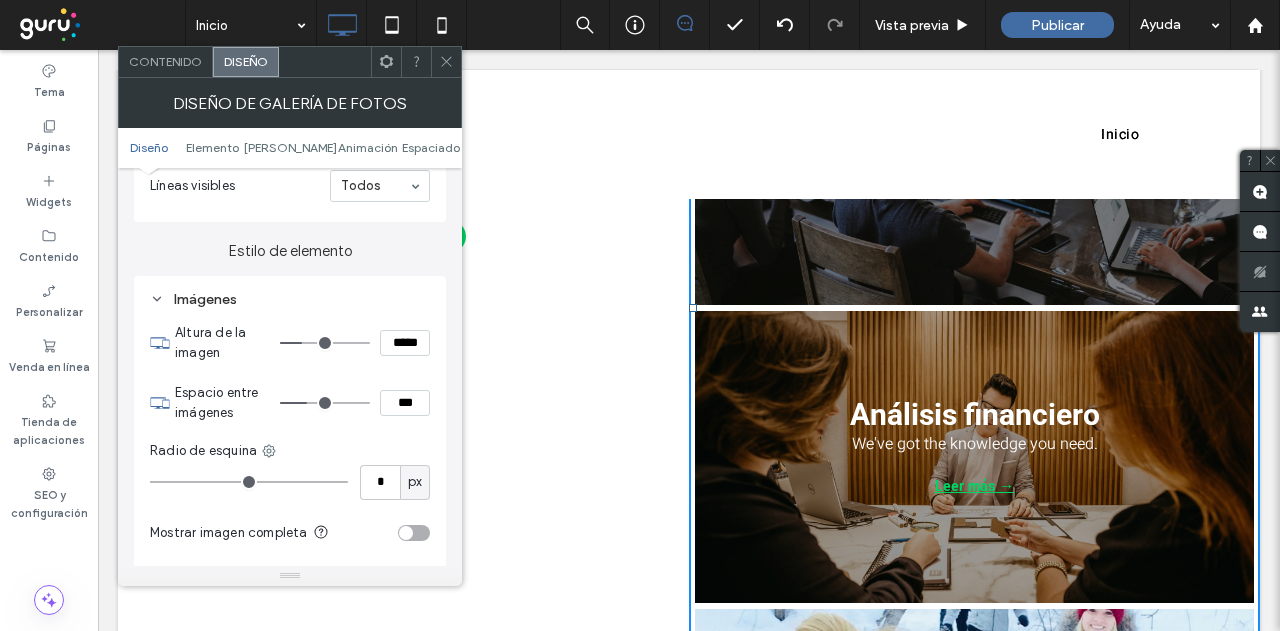 type on "***" 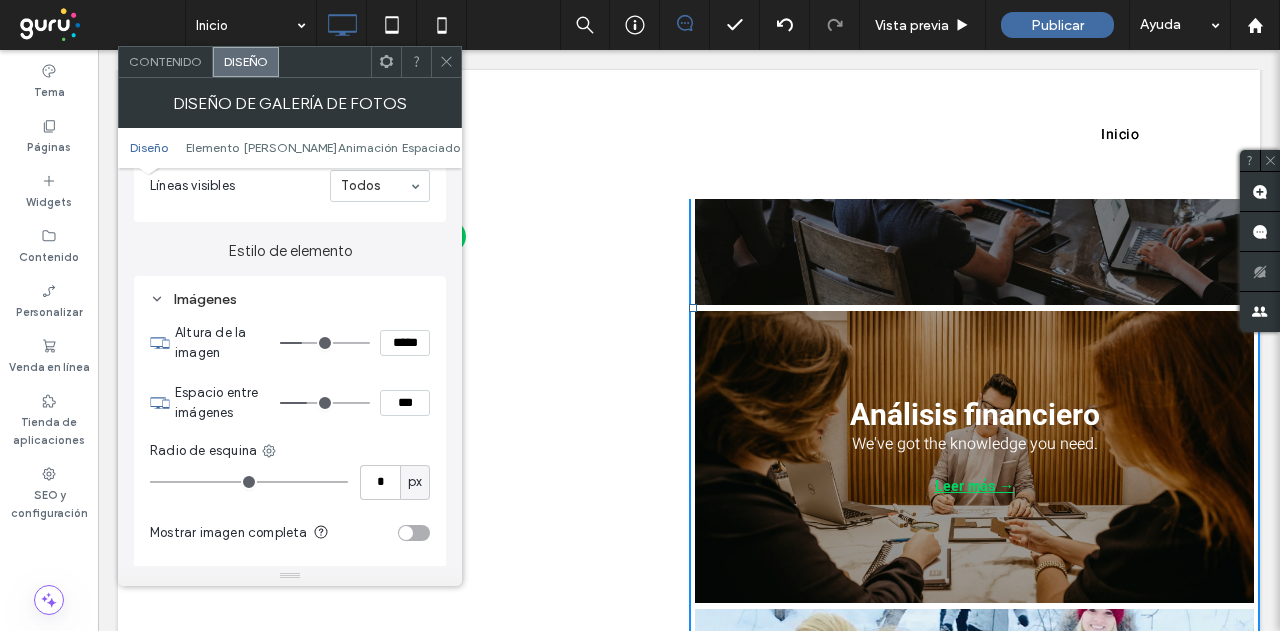 type on "*****" 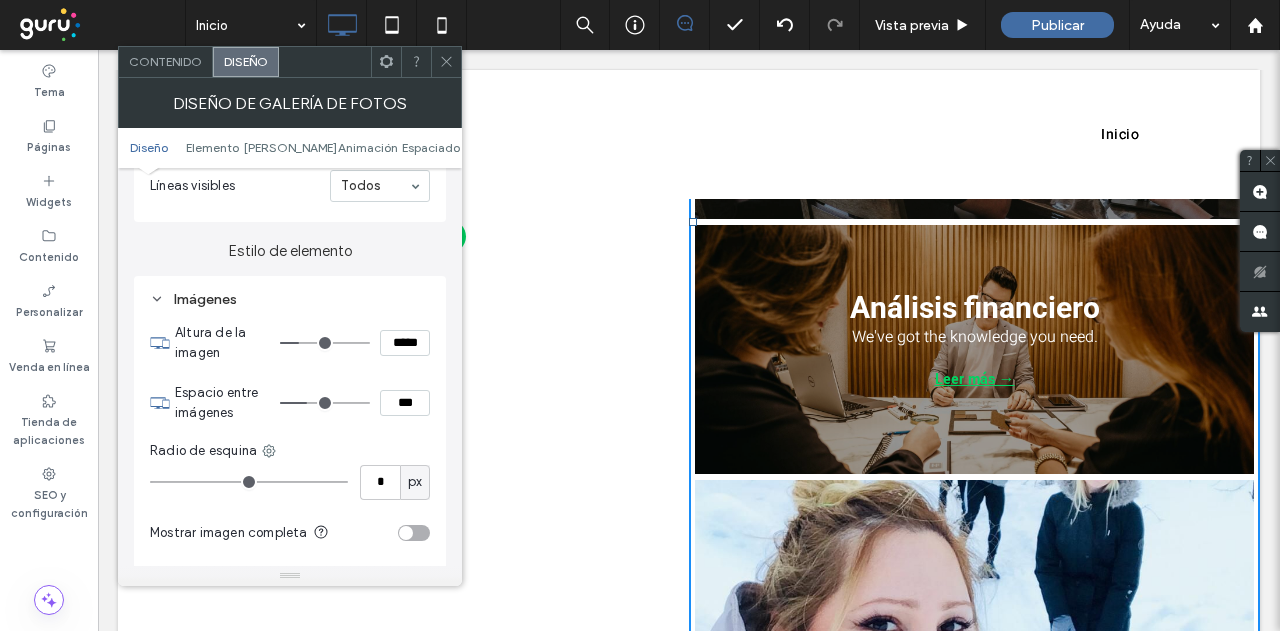 type on "***" 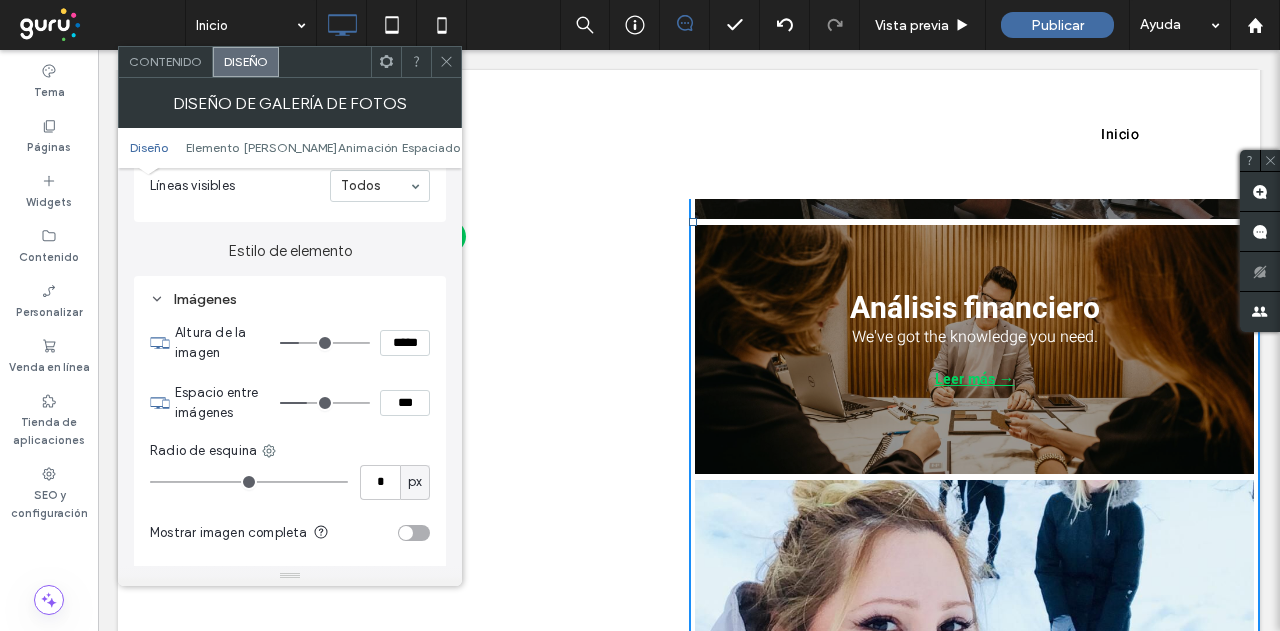 type on "*****" 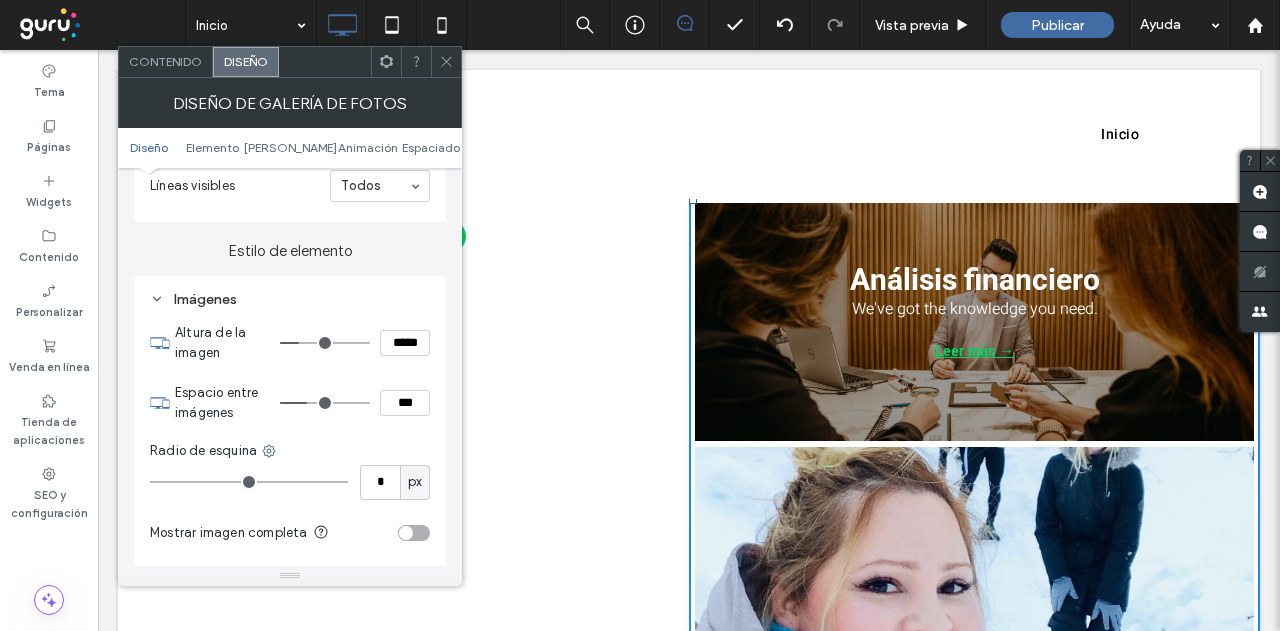 type on "***" 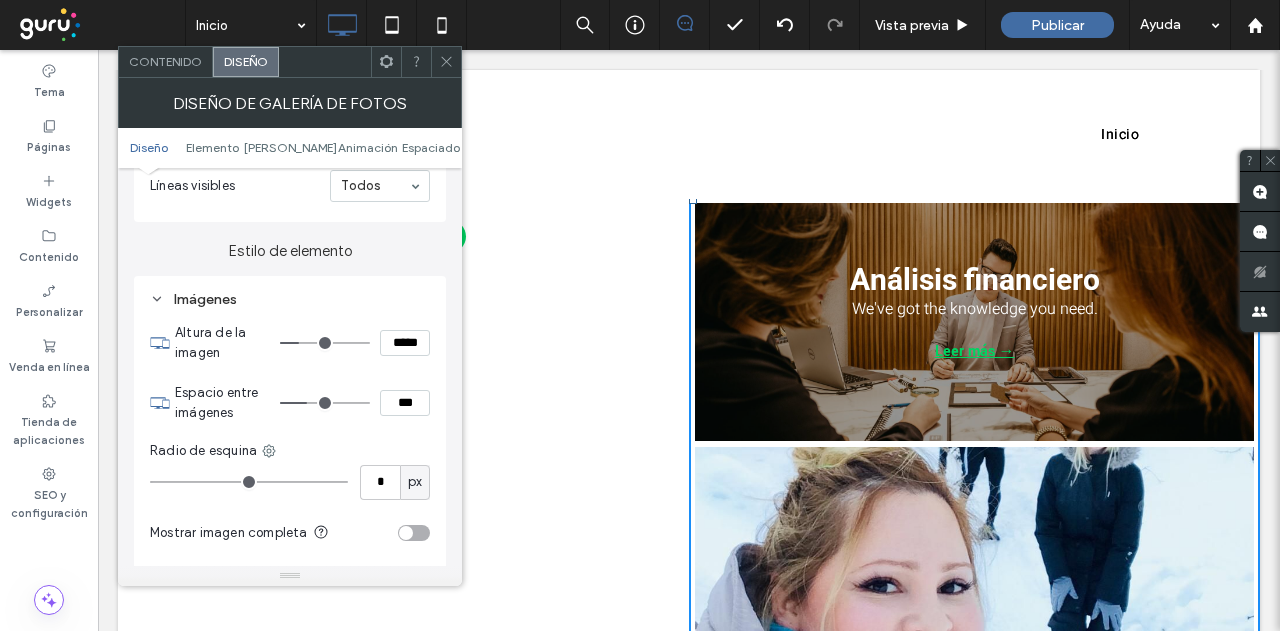 type on "*****" 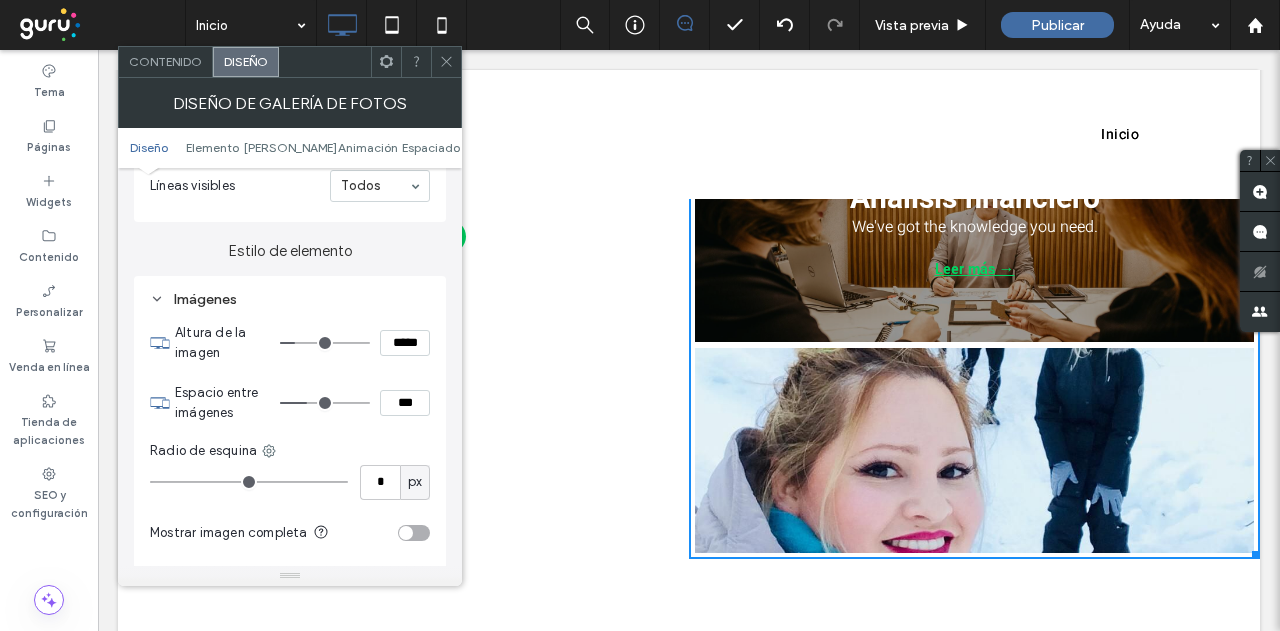 type on "***" 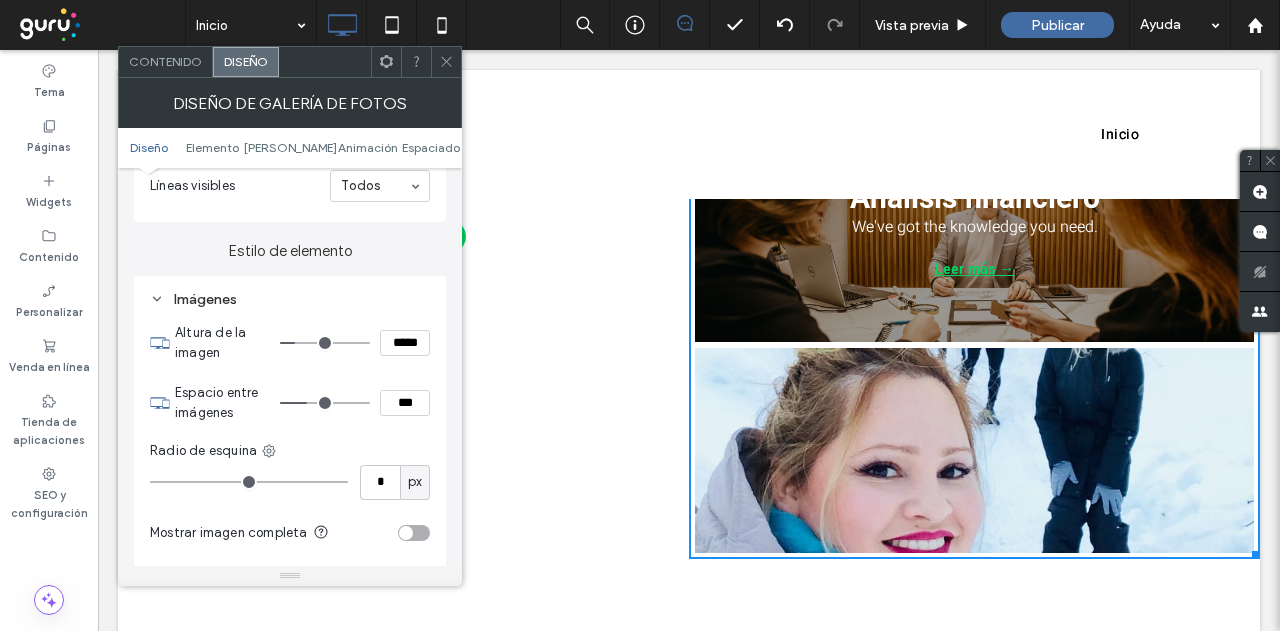 type on "*****" 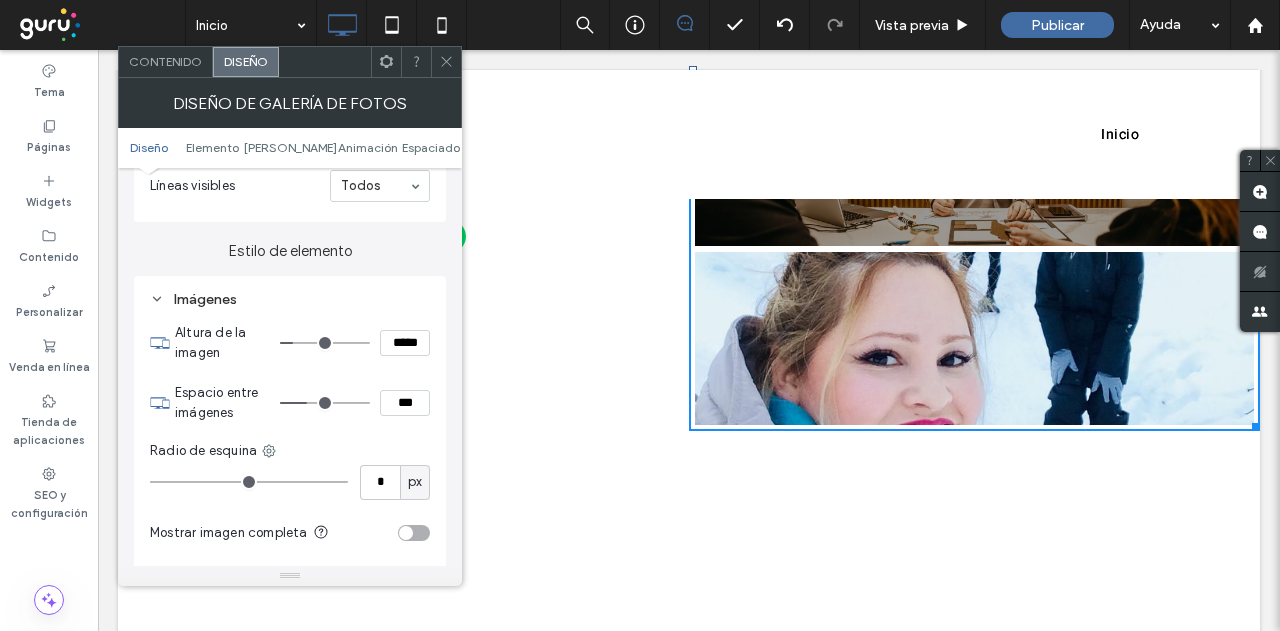 click at bounding box center [325, 343] 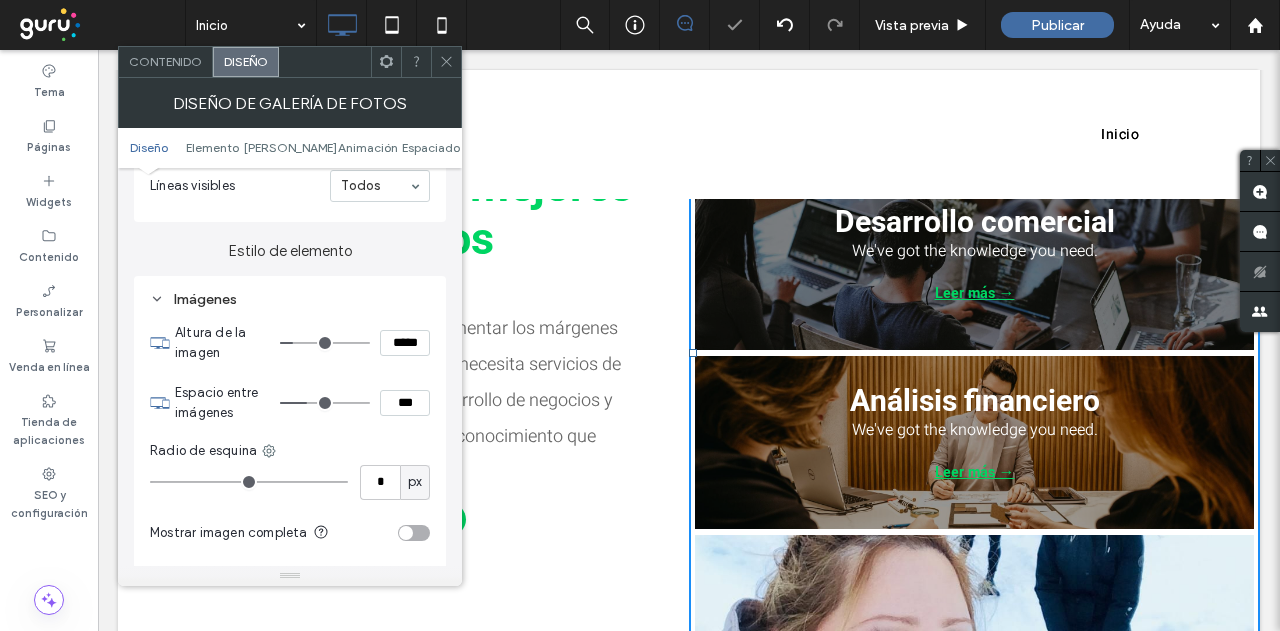 scroll, scrollTop: 1139, scrollLeft: 0, axis: vertical 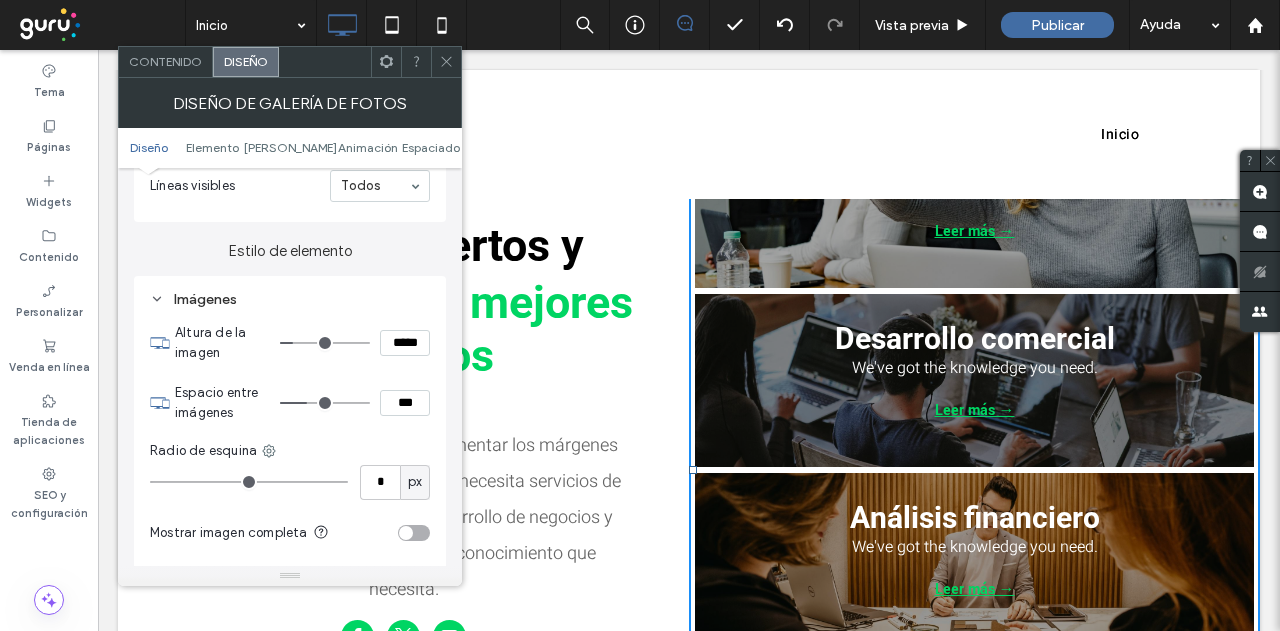 click 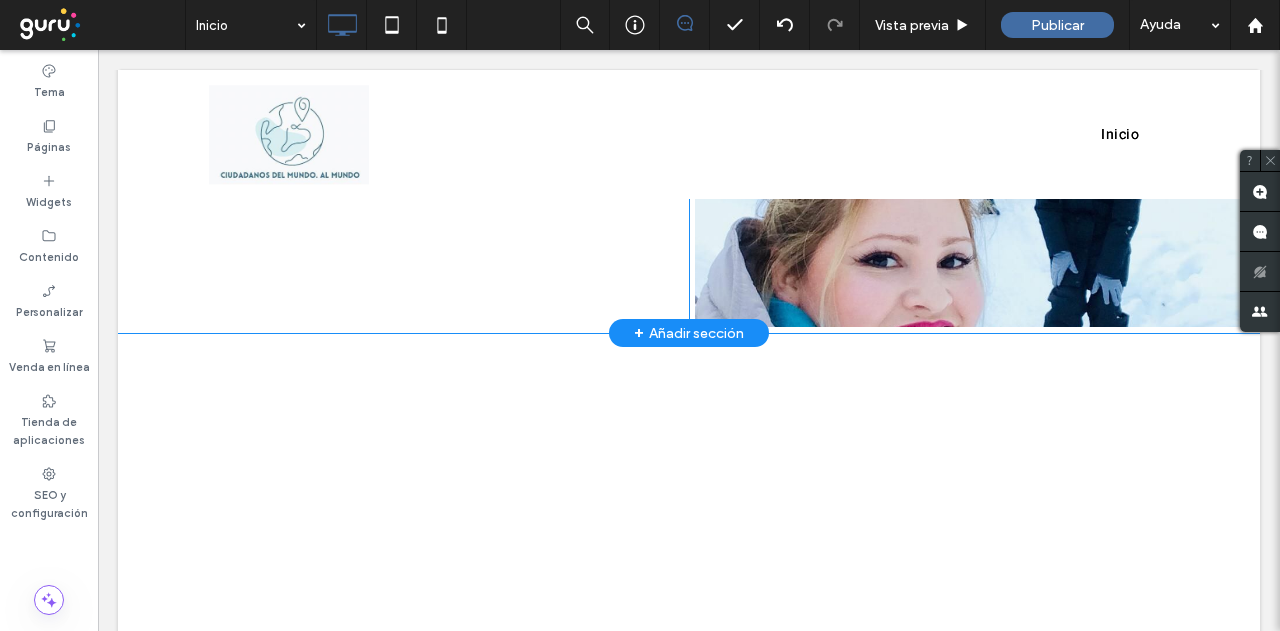 scroll, scrollTop: 1639, scrollLeft: 0, axis: vertical 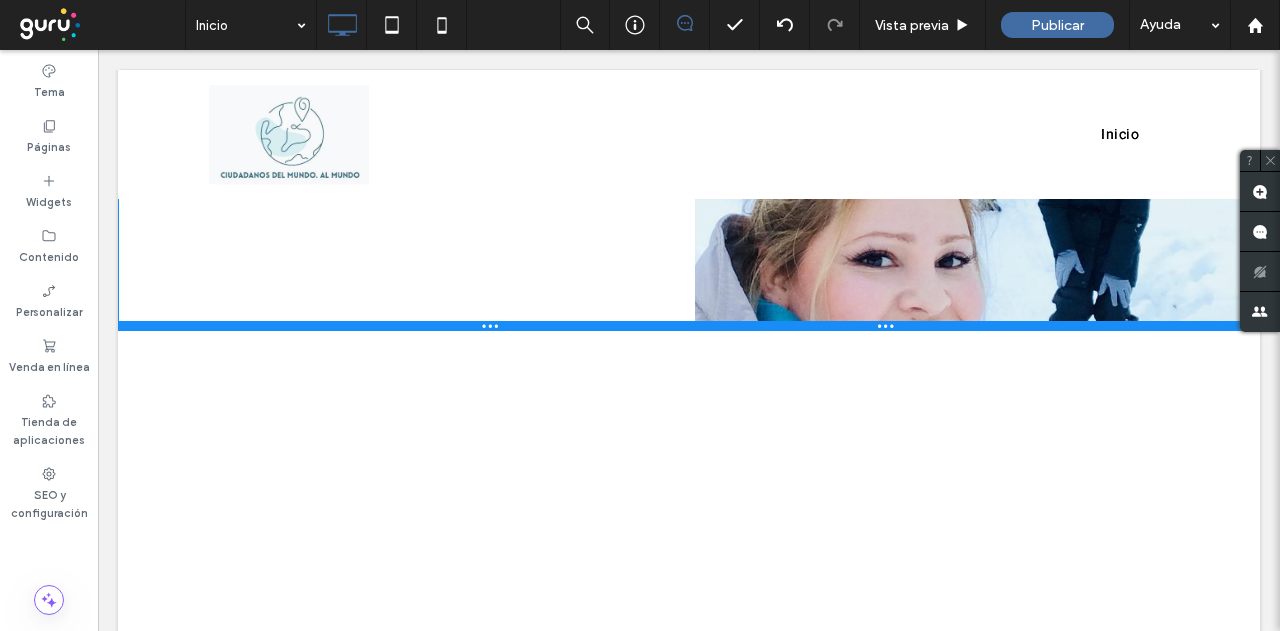 drag, startPoint x: 884, startPoint y: 447, endPoint x: 884, endPoint y: 384, distance: 63 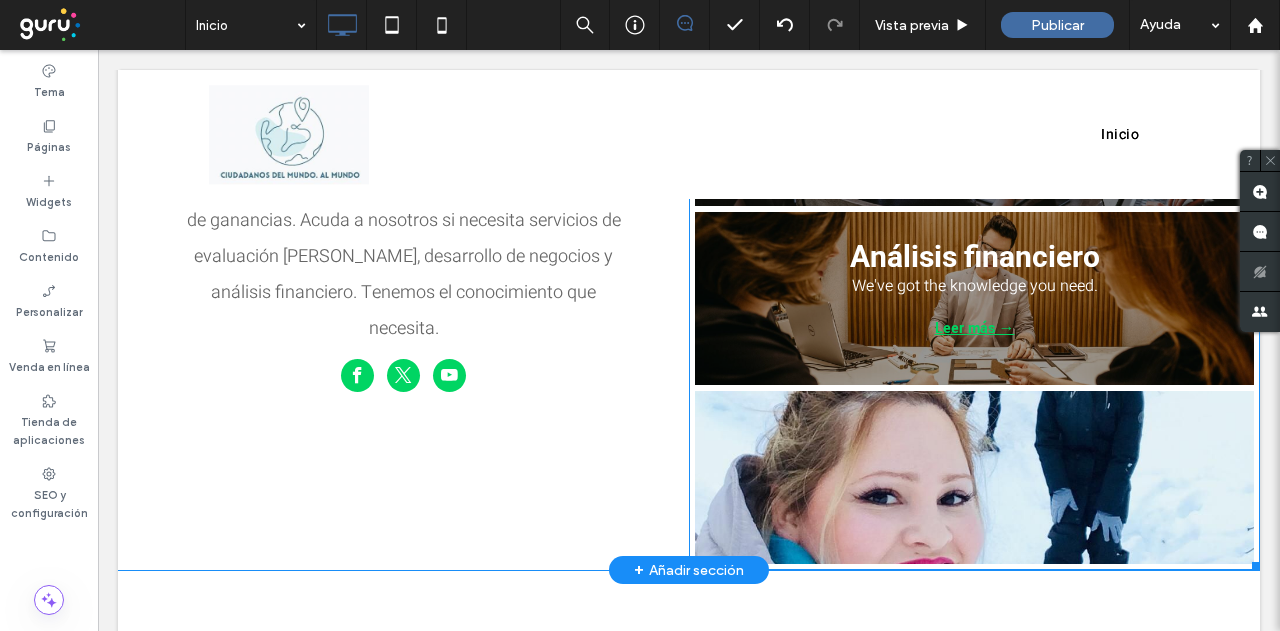 scroll, scrollTop: 1439, scrollLeft: 0, axis: vertical 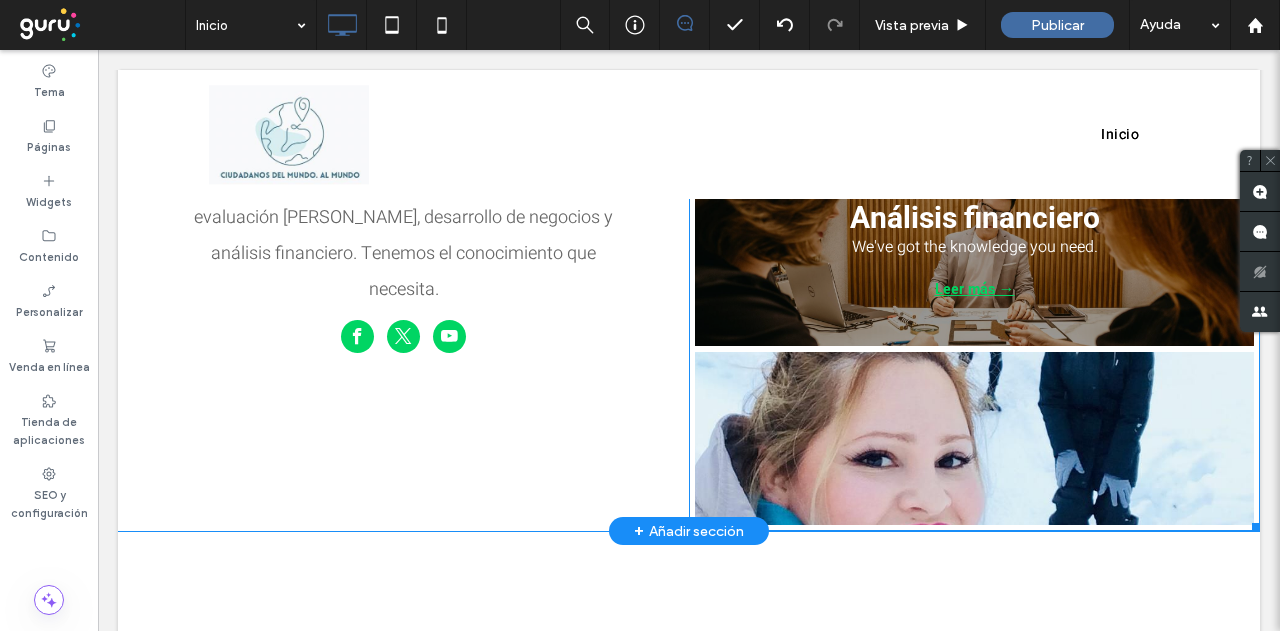 click at bounding box center [974, 438] 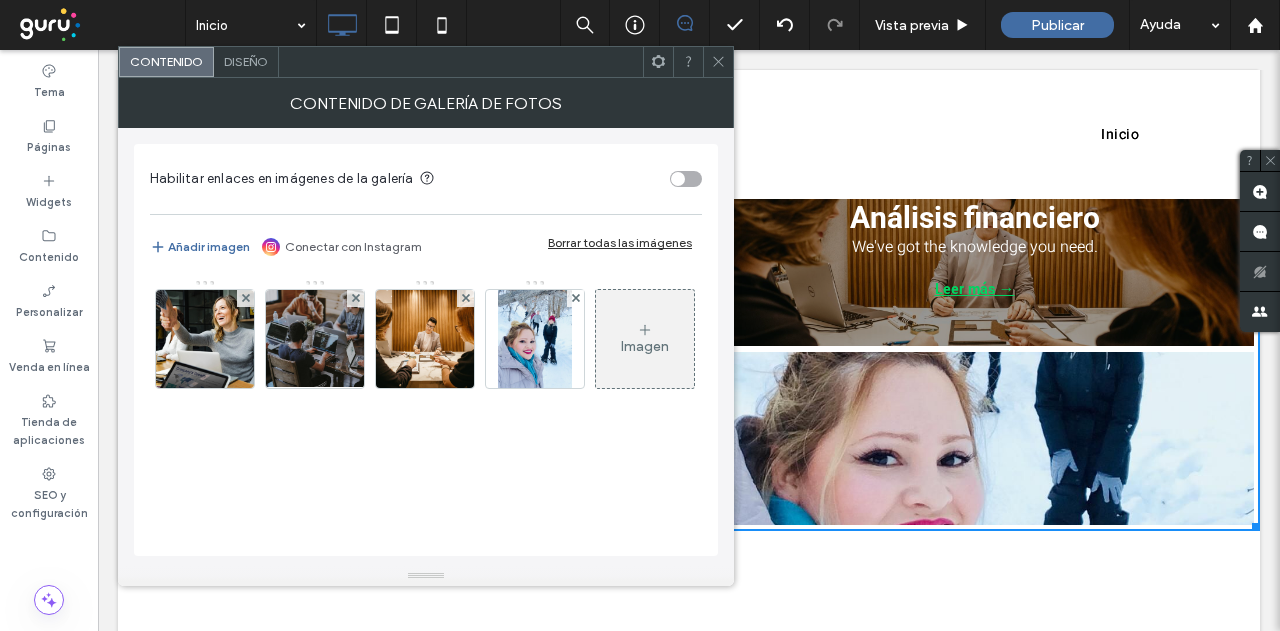 click on "Diseño" at bounding box center [246, 61] 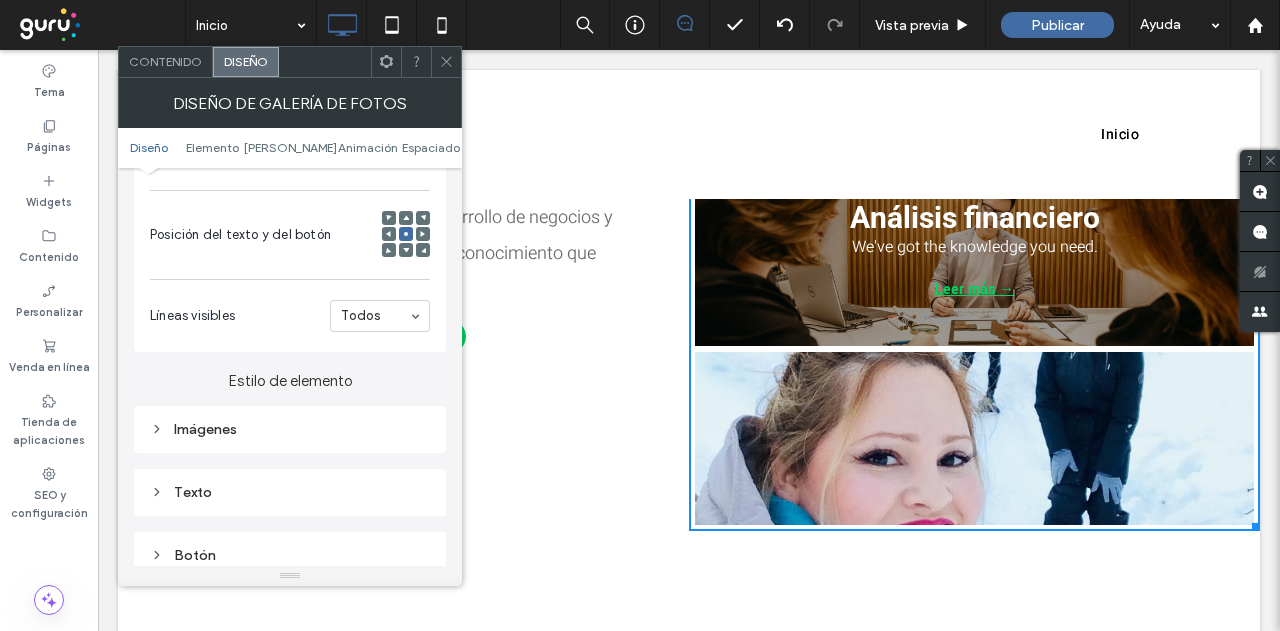 scroll, scrollTop: 500, scrollLeft: 0, axis: vertical 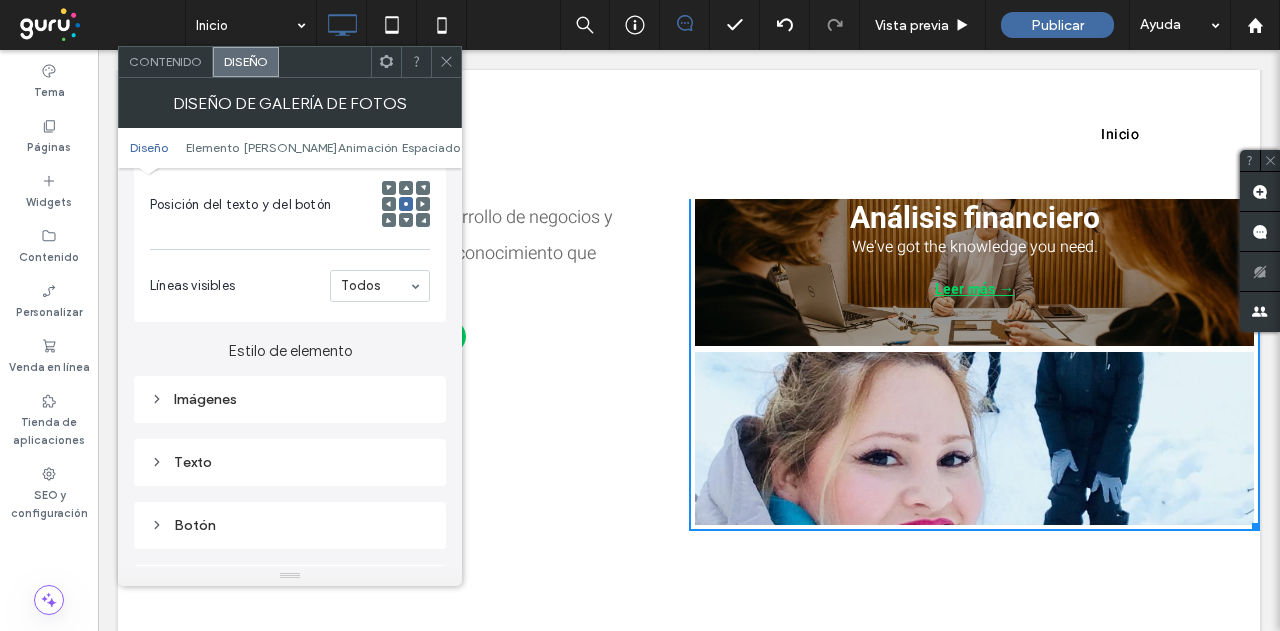 click 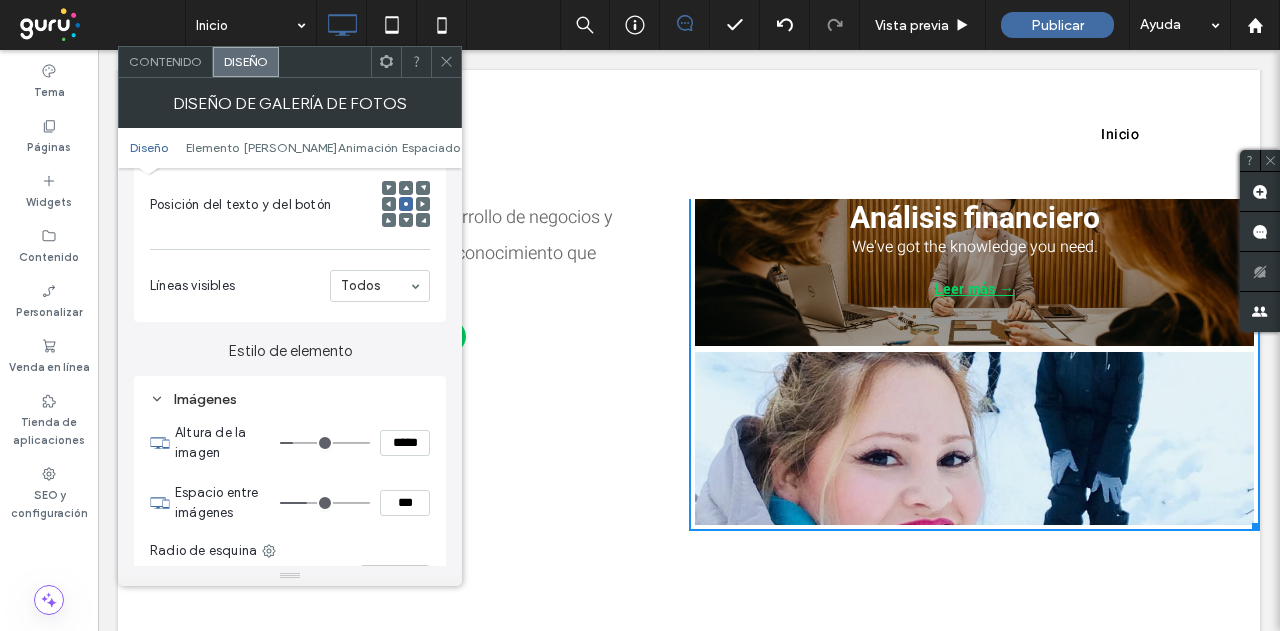 click 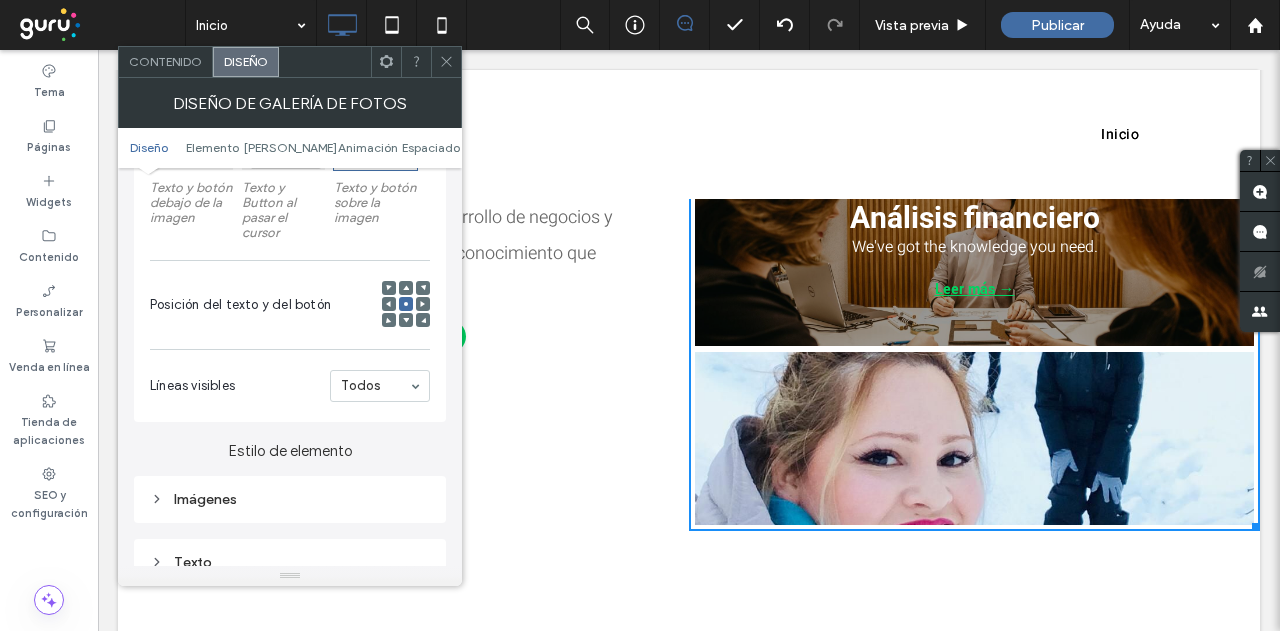 scroll, scrollTop: 500, scrollLeft: 0, axis: vertical 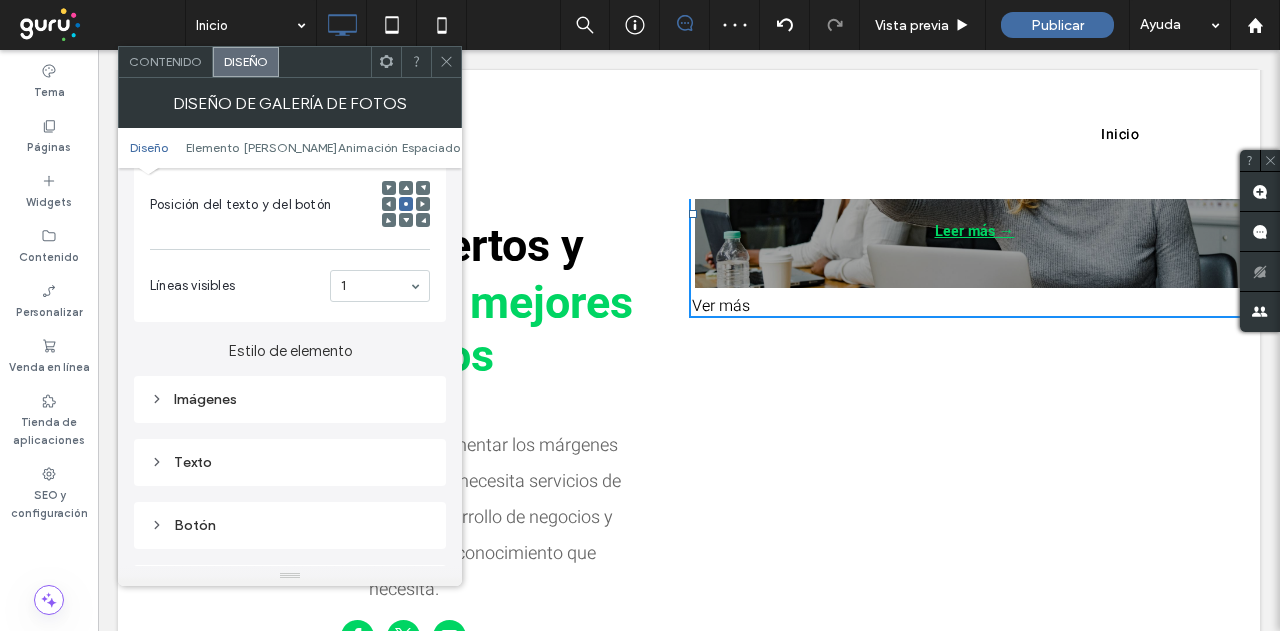 click on "1" at bounding box center [380, 286] 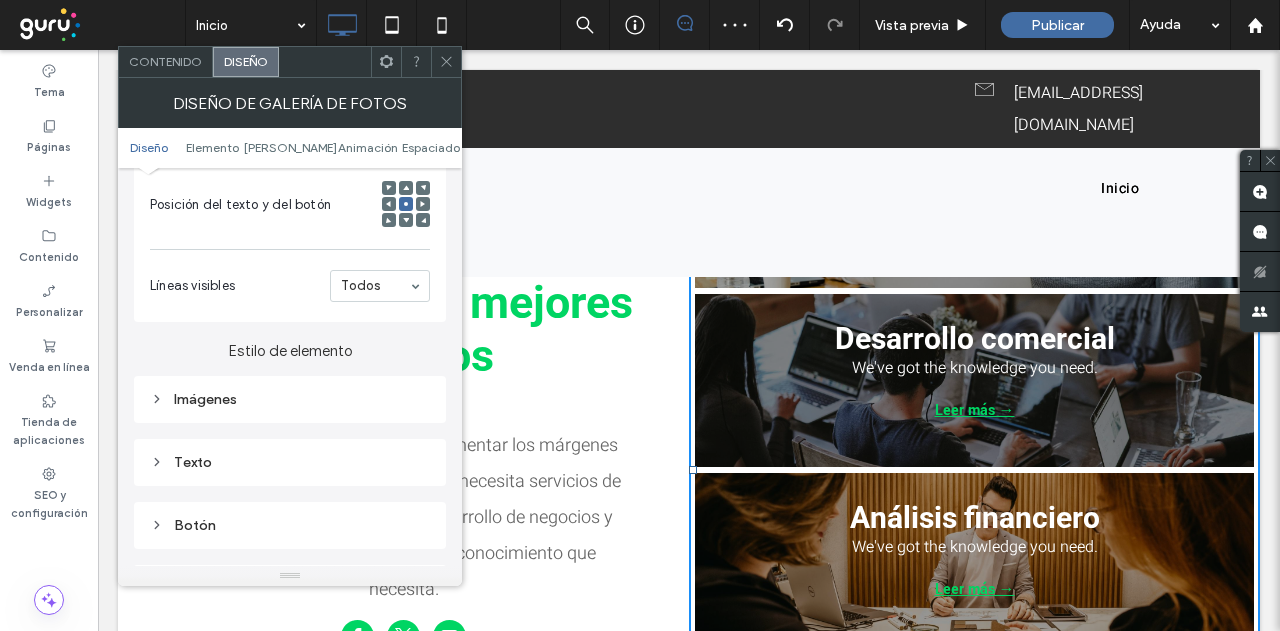 click 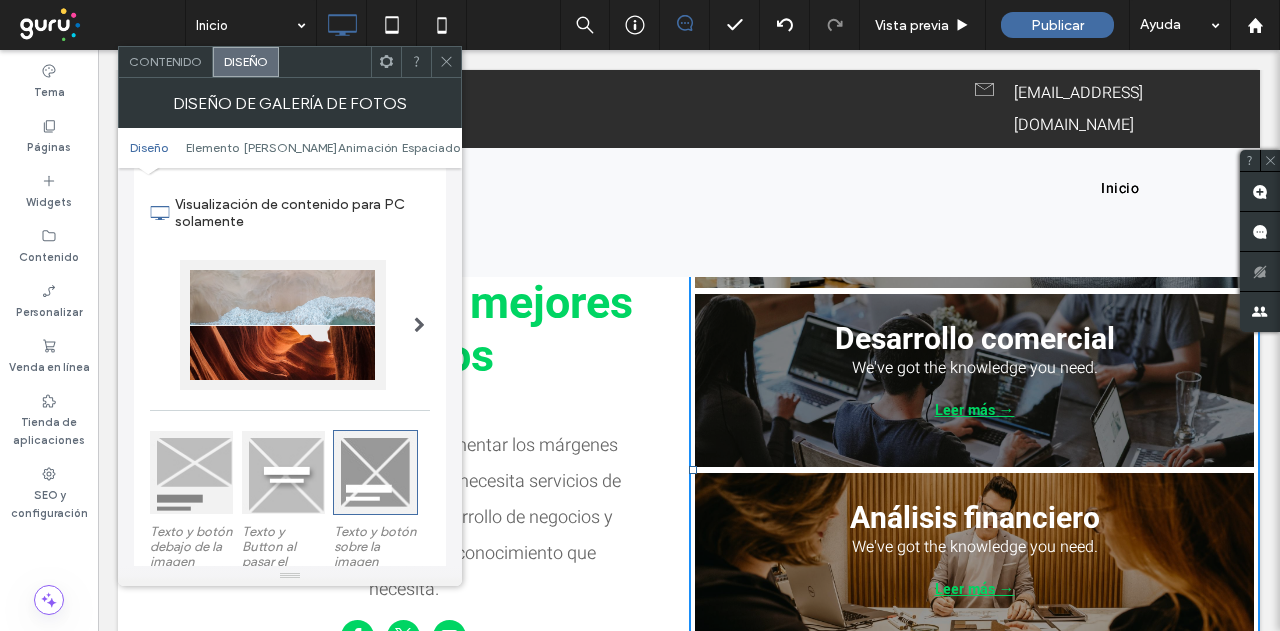 scroll, scrollTop: 100, scrollLeft: 0, axis: vertical 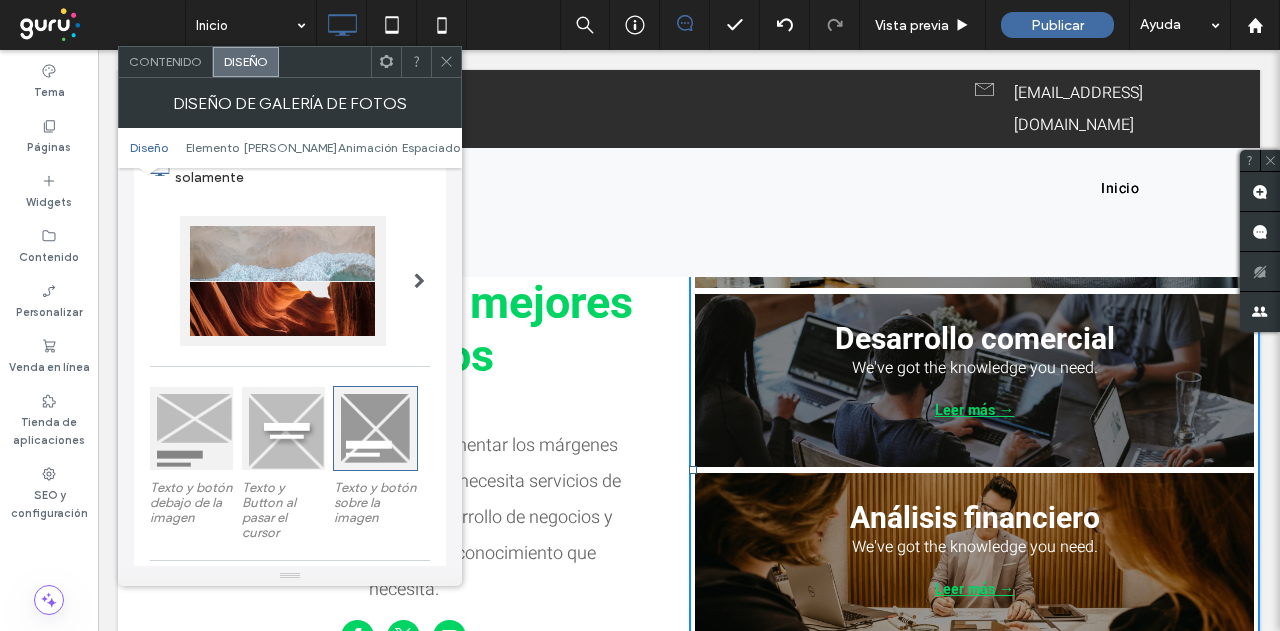 click at bounding box center [419, 281] 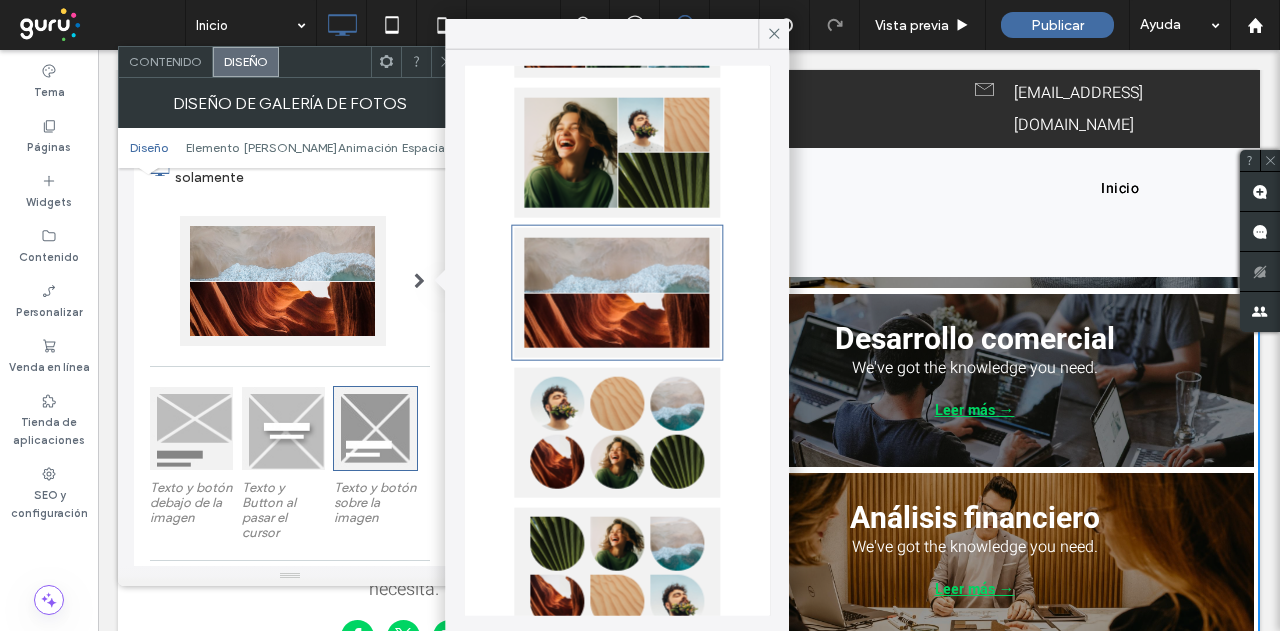 scroll, scrollTop: 700, scrollLeft: 0, axis: vertical 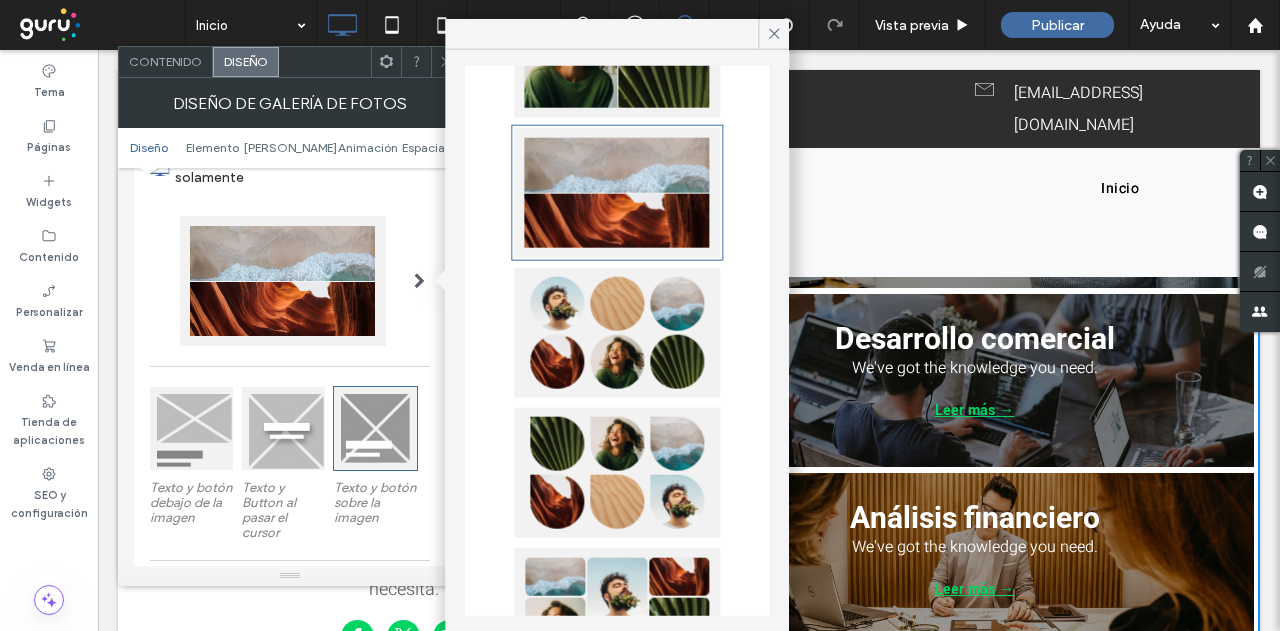 click at bounding box center [617, 333] 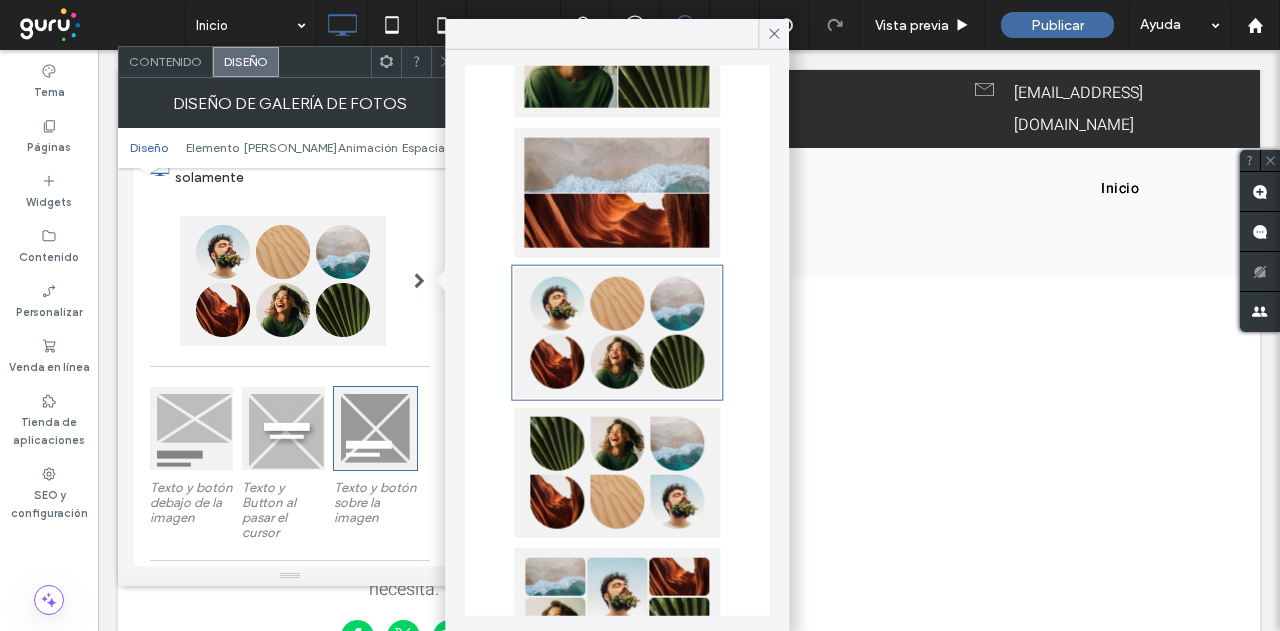 type on "***" 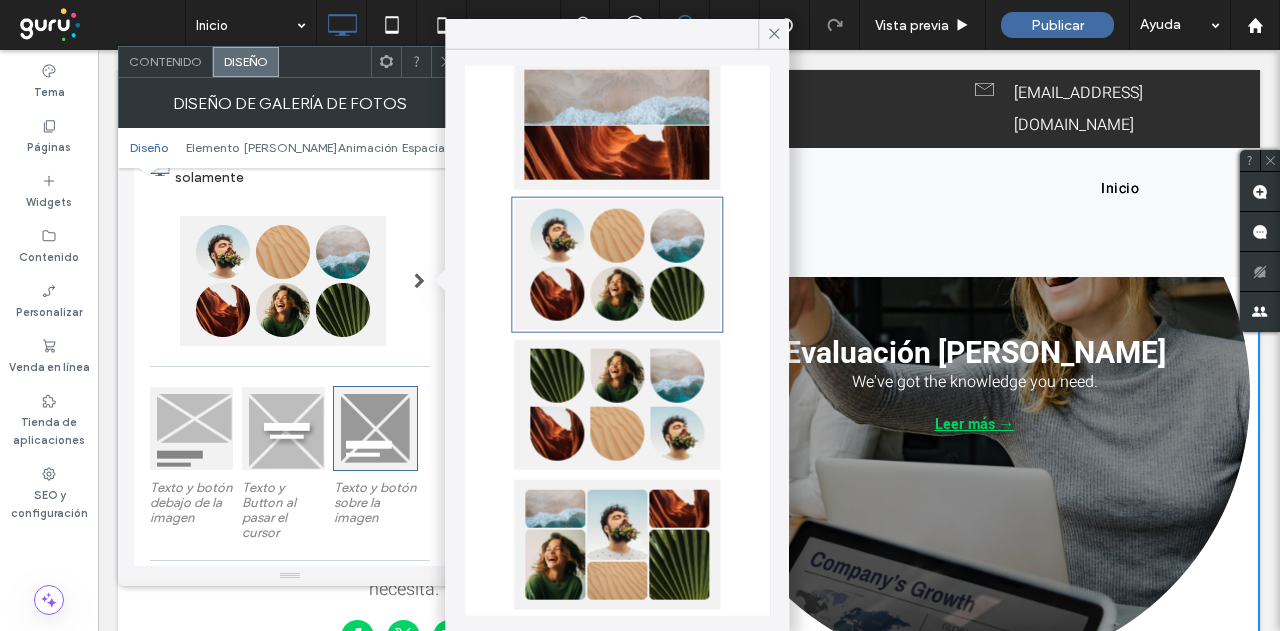 scroll, scrollTop: 800, scrollLeft: 0, axis: vertical 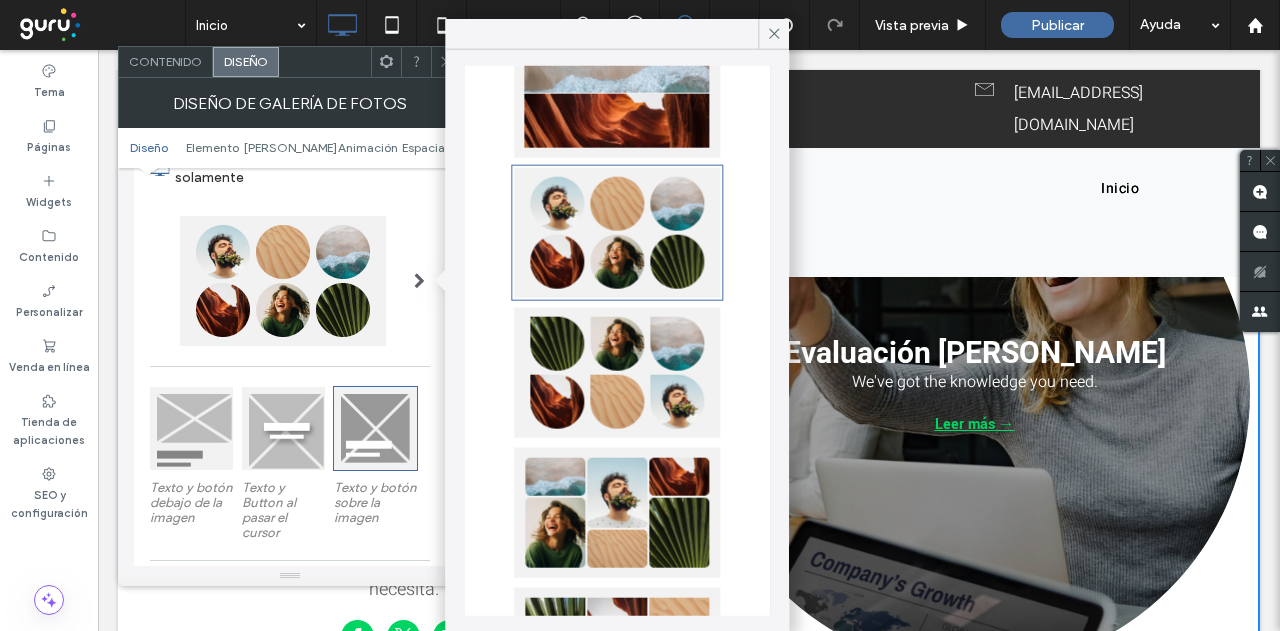 click at bounding box center (617, 373) 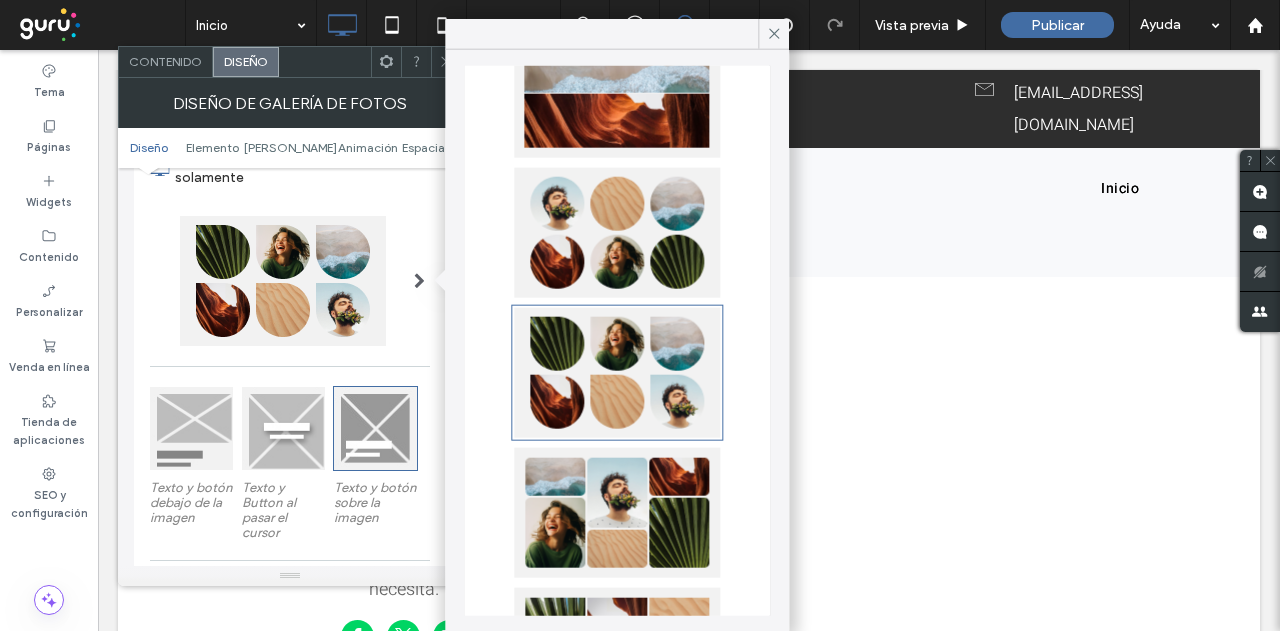 type on "*" 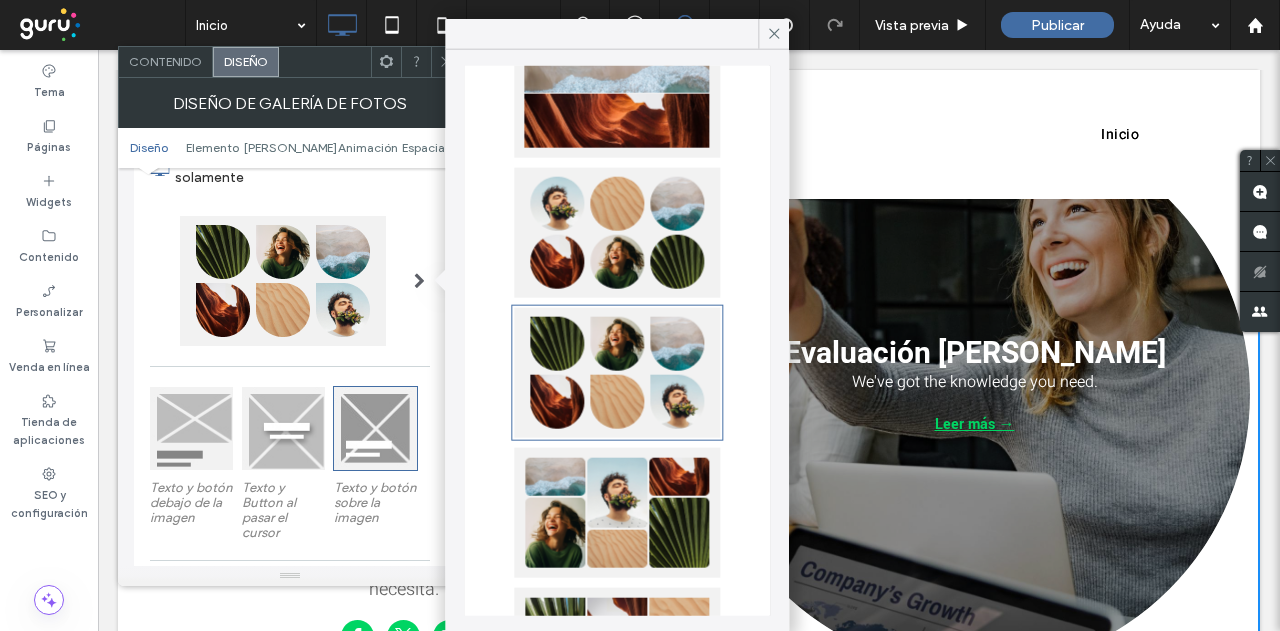 scroll, scrollTop: 1039, scrollLeft: 0, axis: vertical 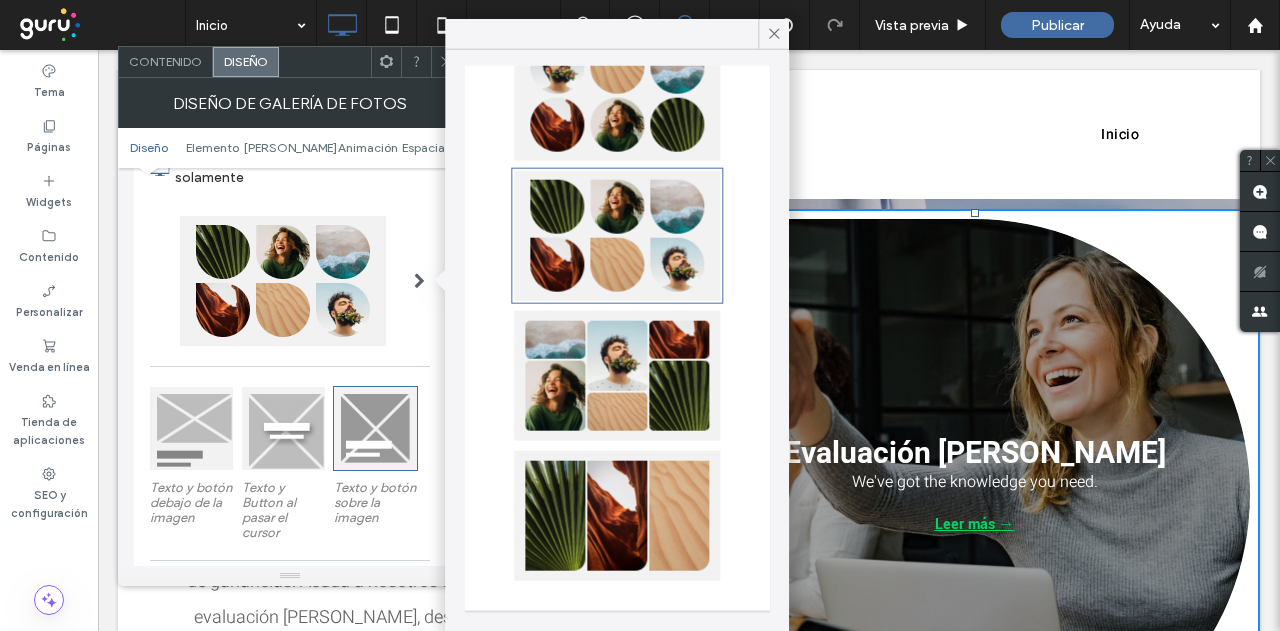 click at bounding box center [617, 376] 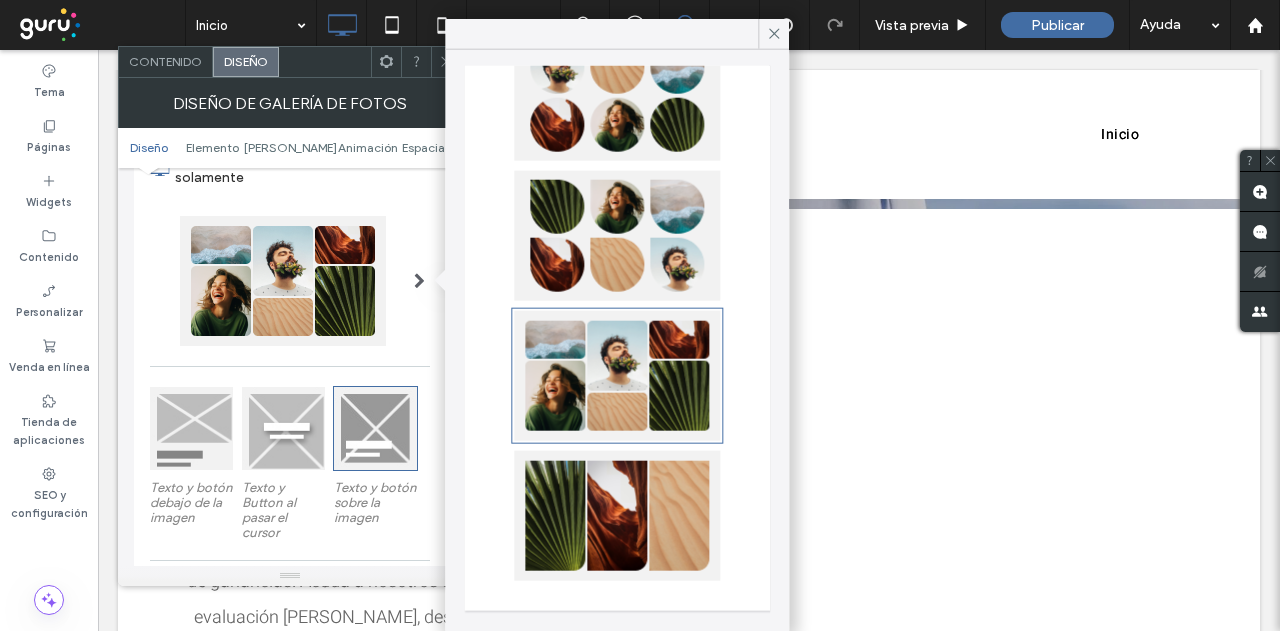 type on "**" 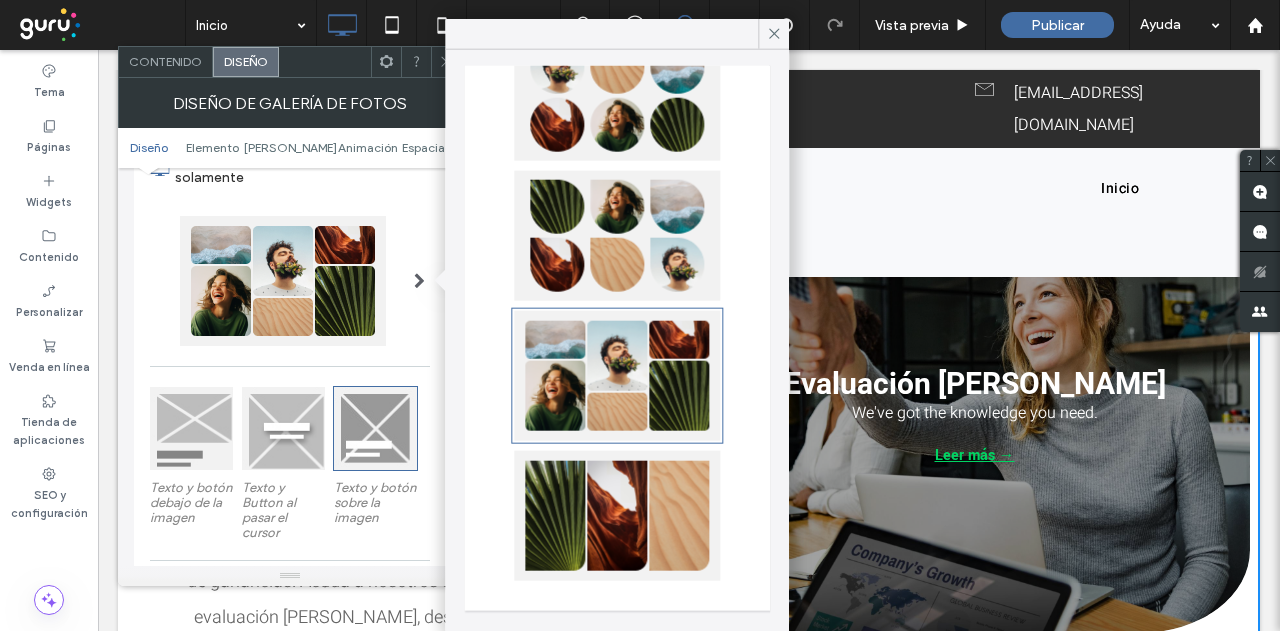 click at bounding box center (617, 516) 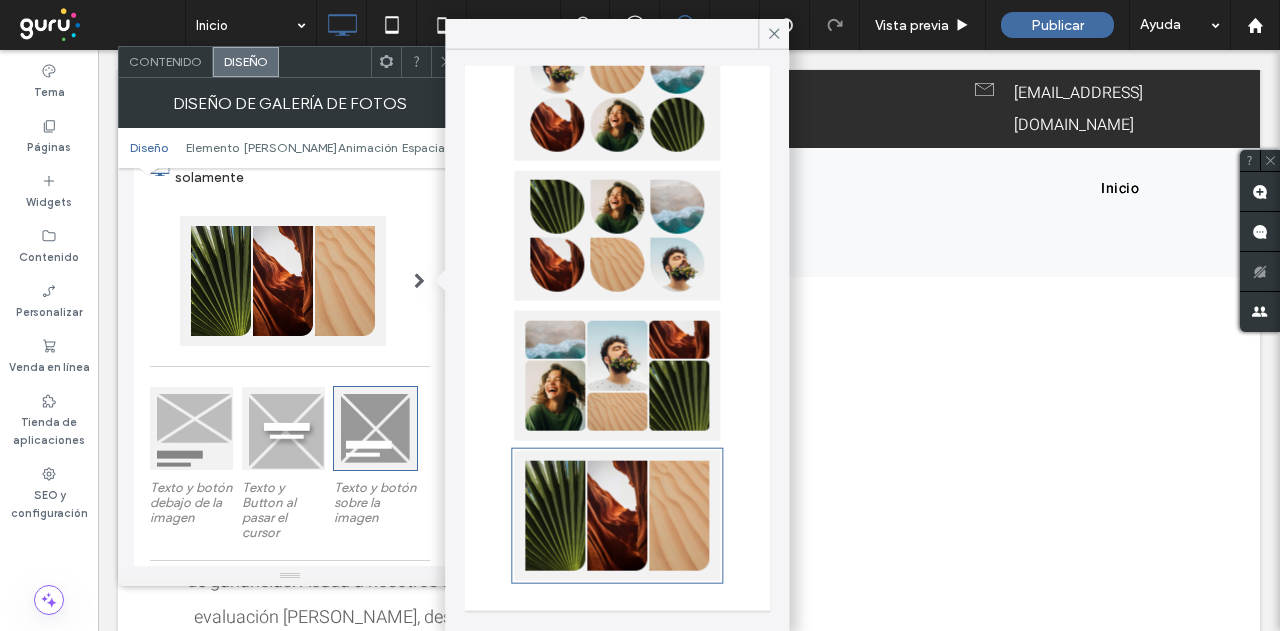 type on "****" 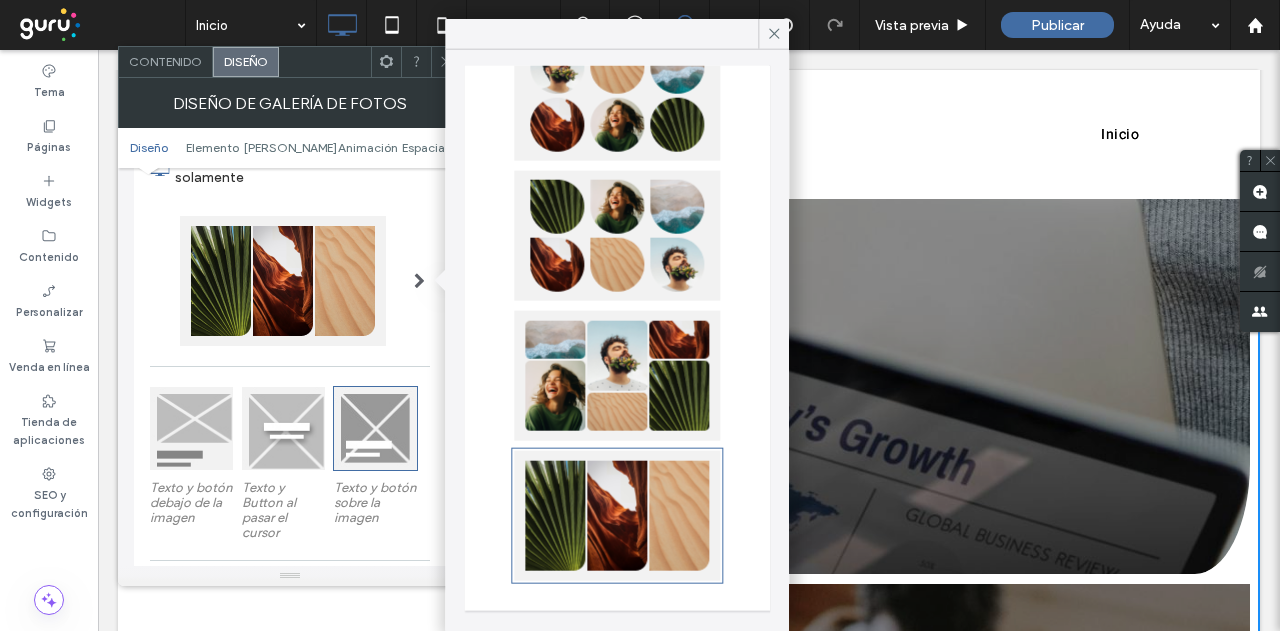scroll, scrollTop: 1639, scrollLeft: 0, axis: vertical 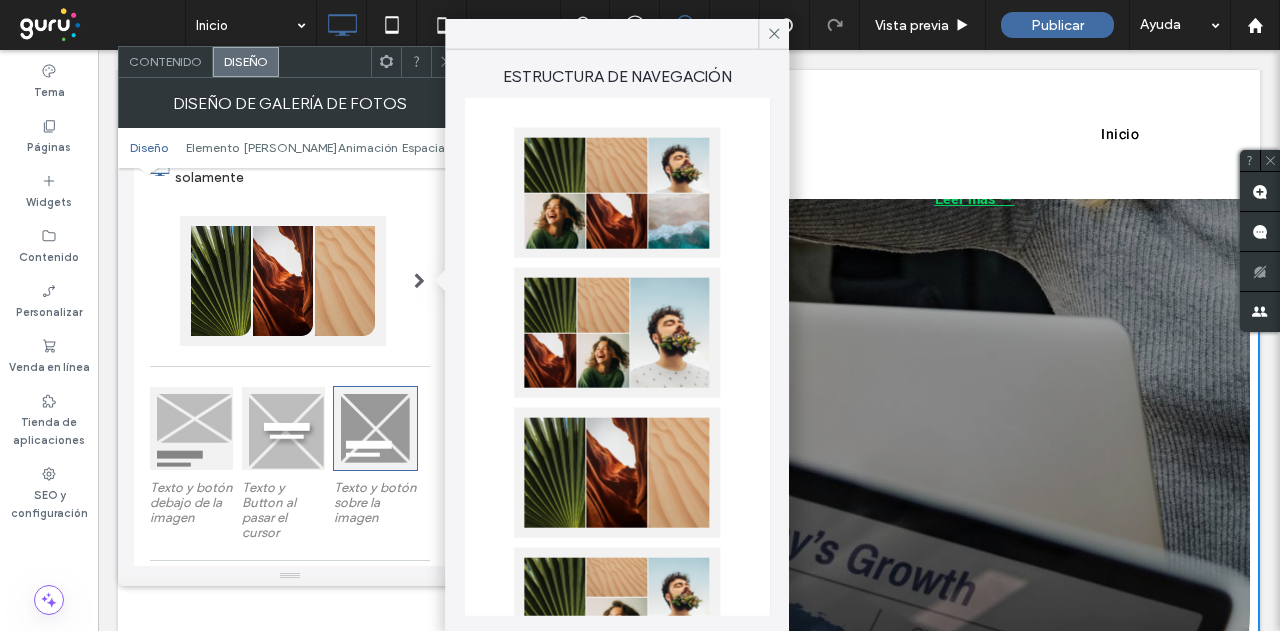 click at bounding box center (617, 193) 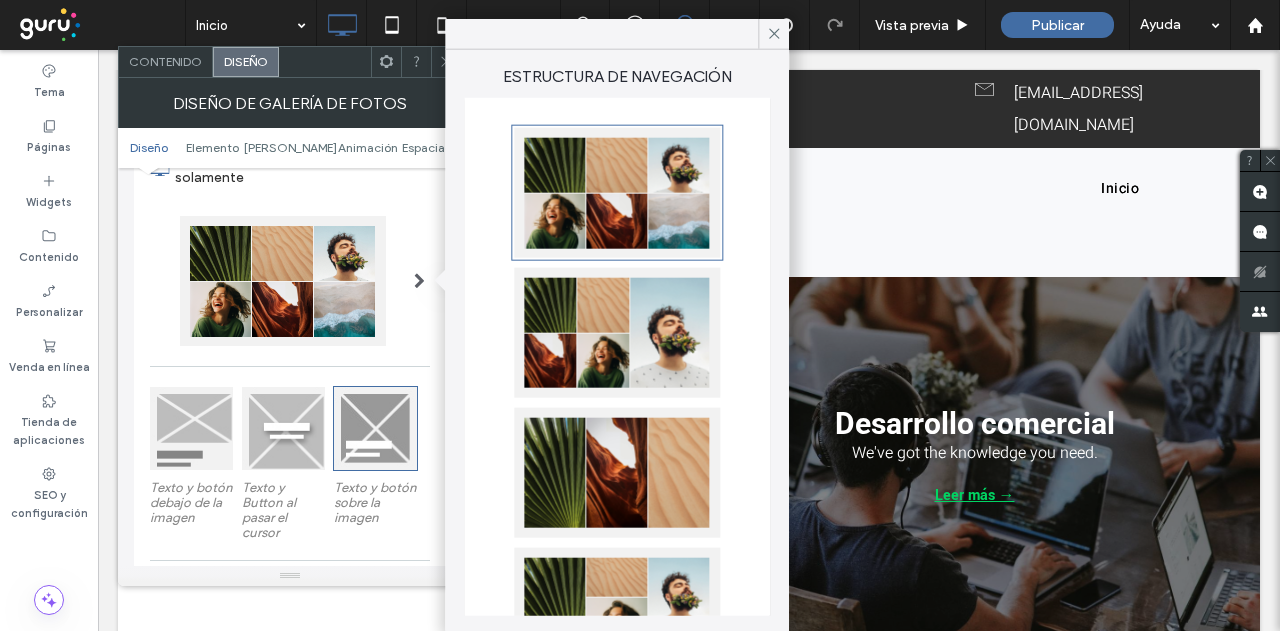 type on "***" 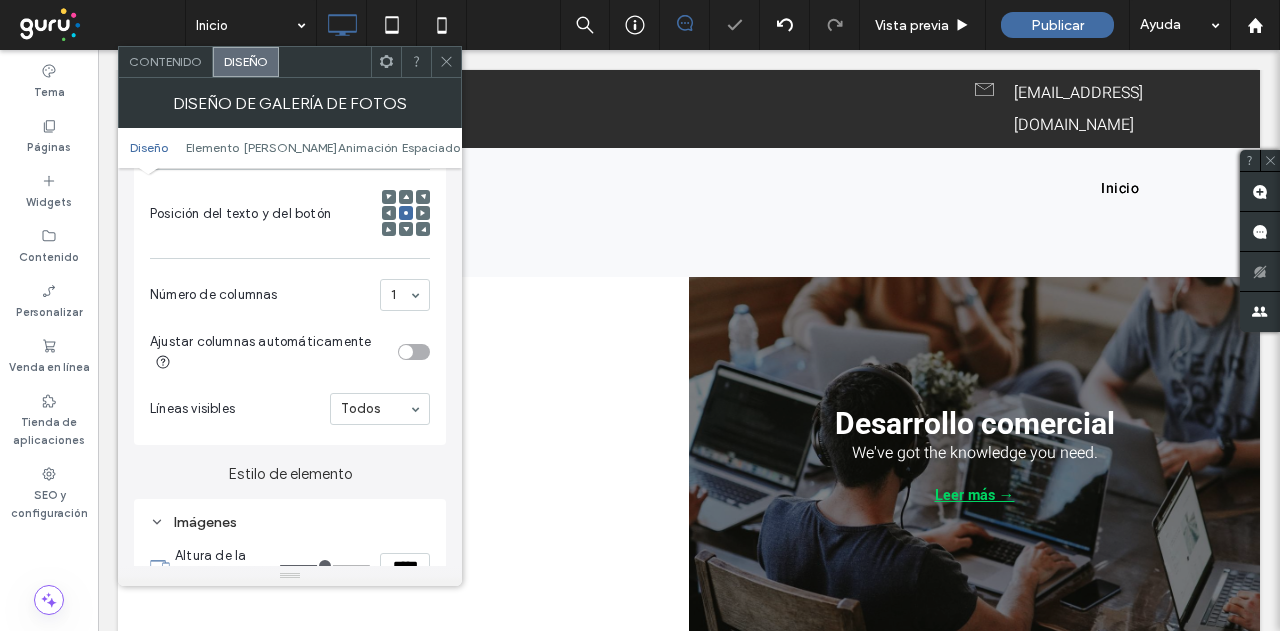 scroll, scrollTop: 500, scrollLeft: 0, axis: vertical 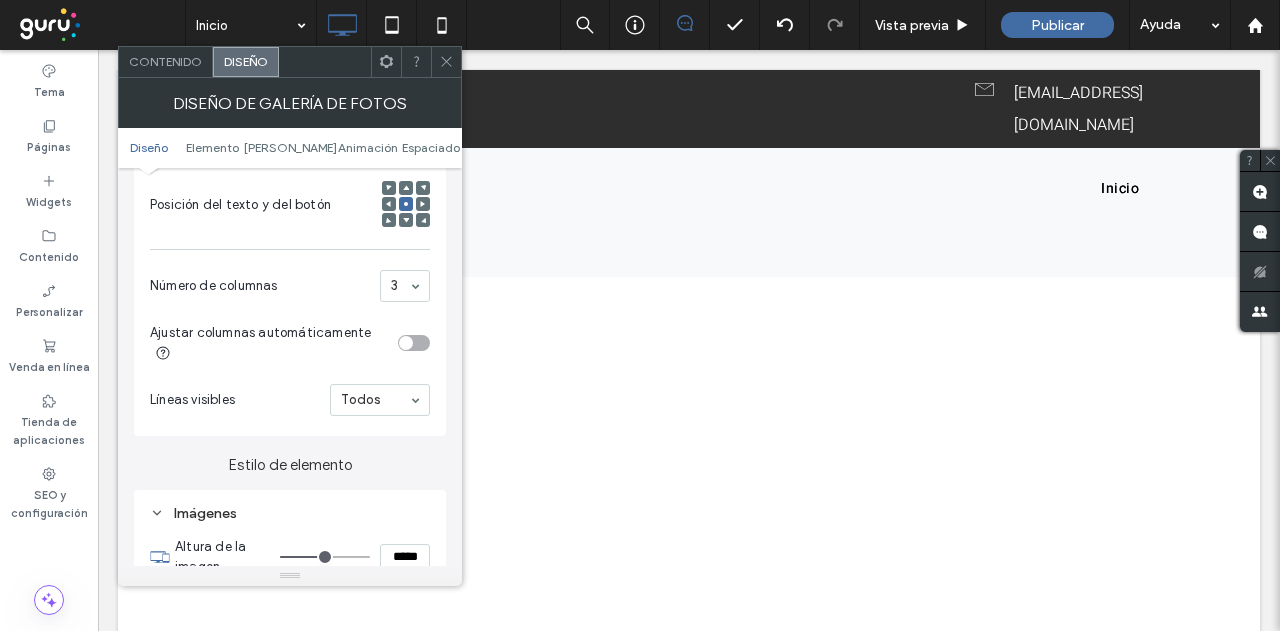 click 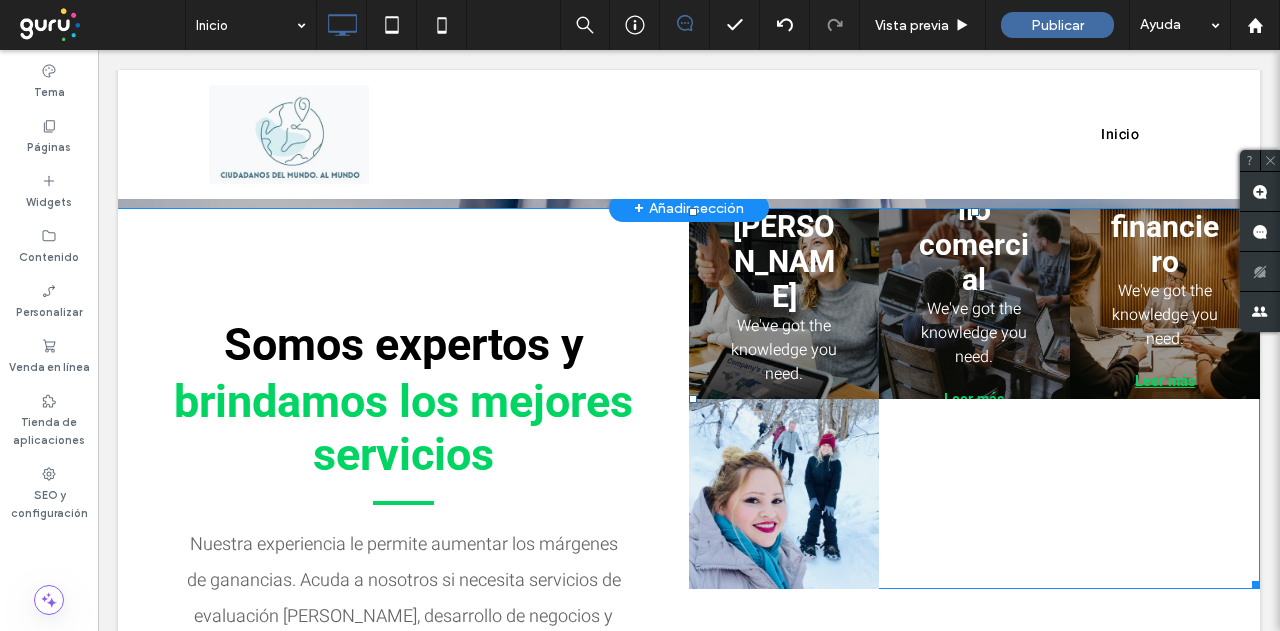 scroll, scrollTop: 1039, scrollLeft: 0, axis: vertical 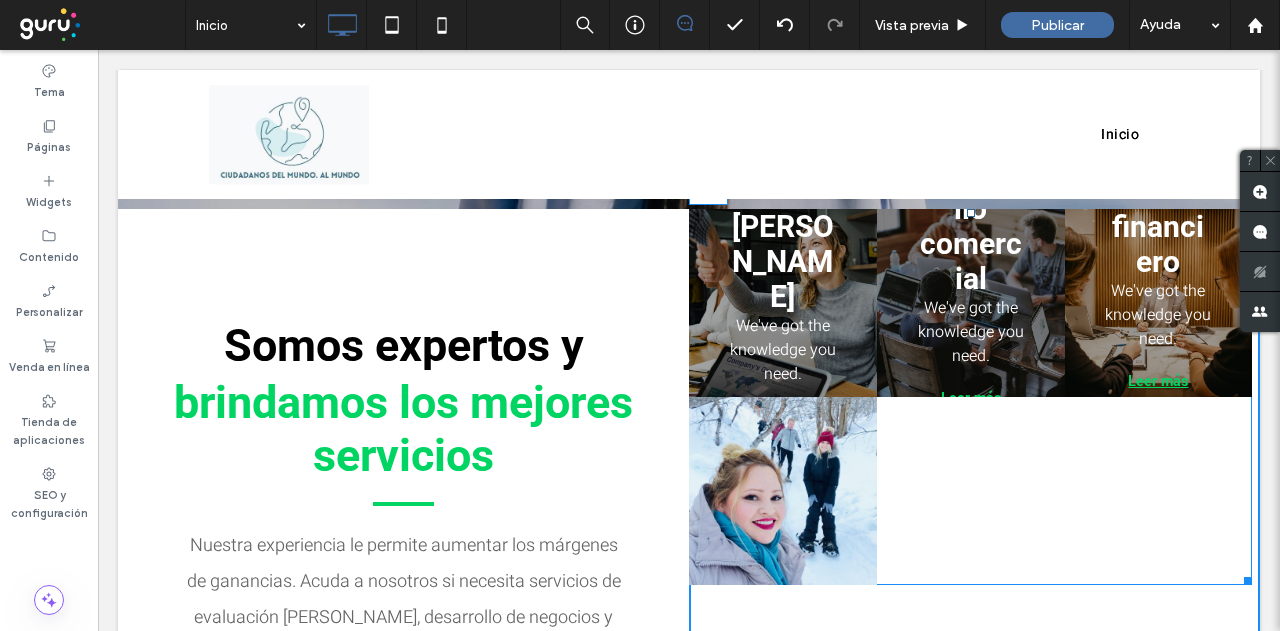 drag, startPoint x: 964, startPoint y: 333, endPoint x: 963, endPoint y: 426, distance: 93.00538 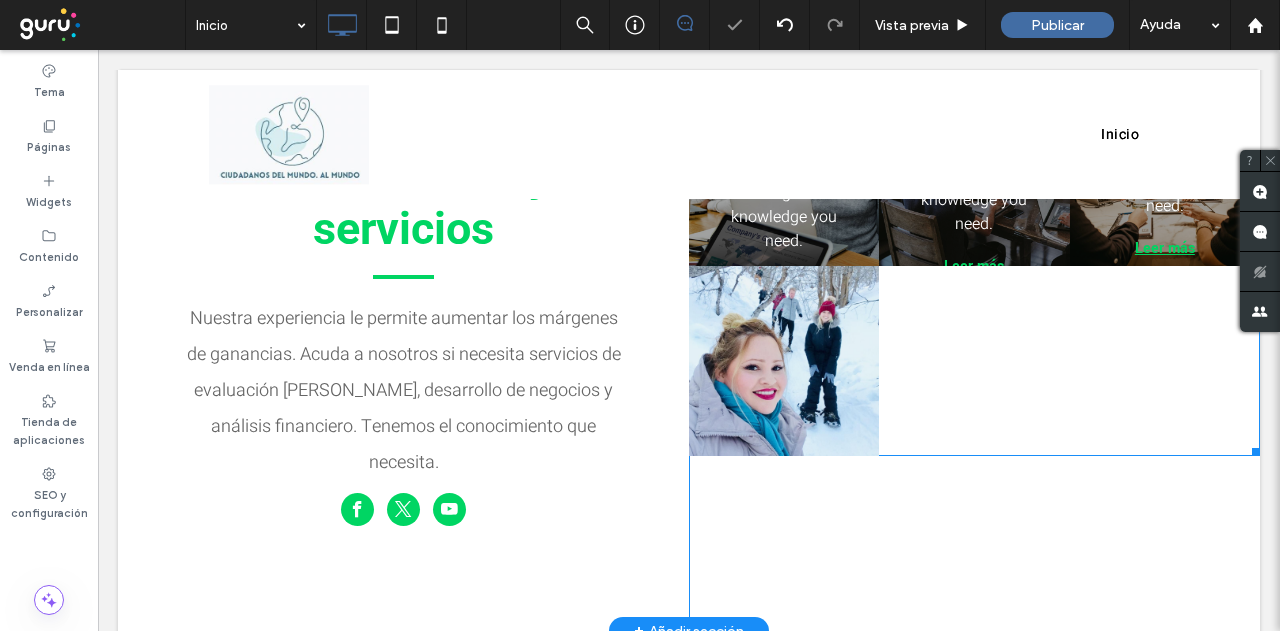 scroll, scrollTop: 1239, scrollLeft: 0, axis: vertical 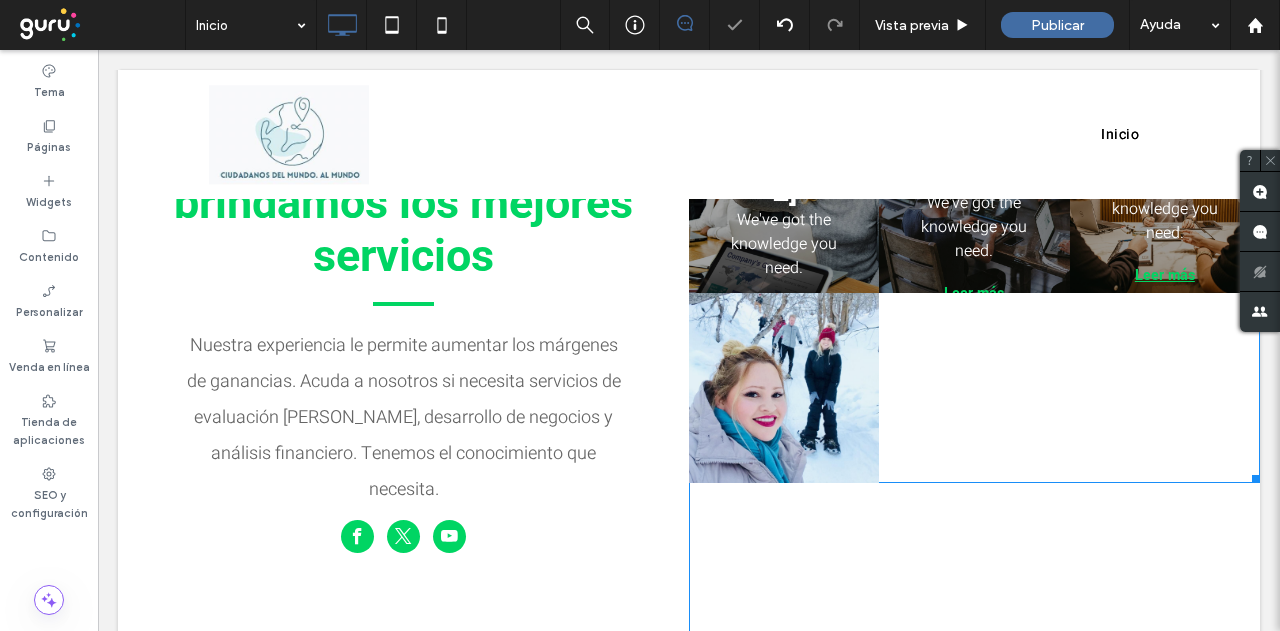 click at bounding box center (974, 388) 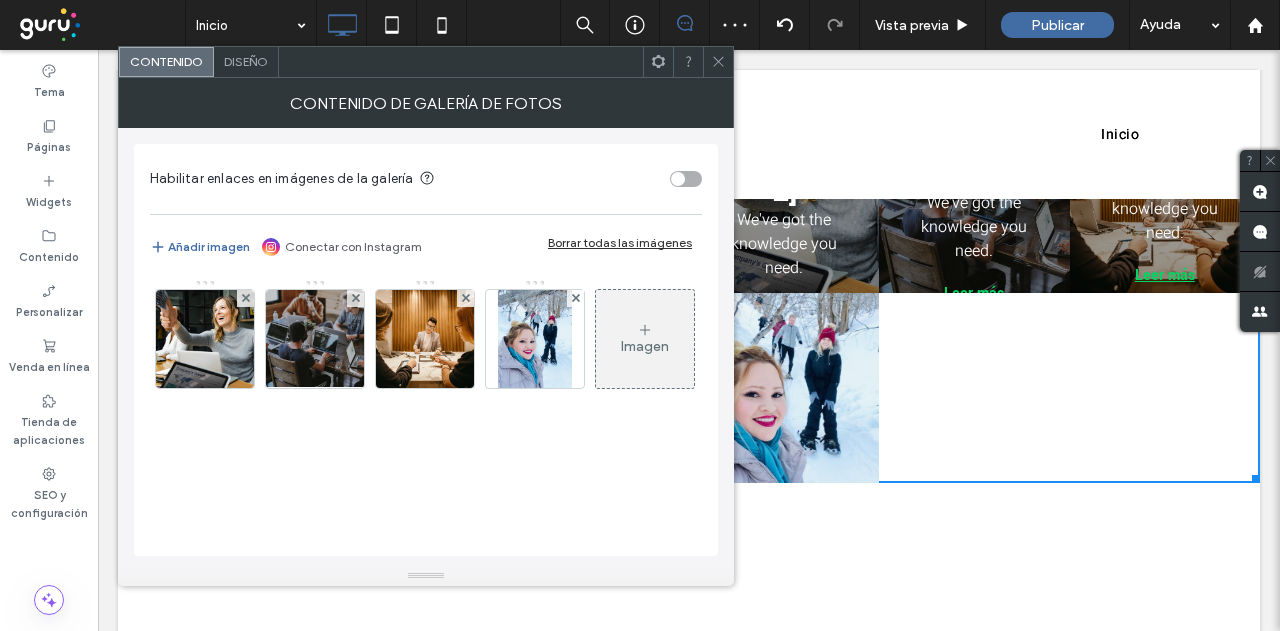 click on "Imagen" at bounding box center (645, 339) 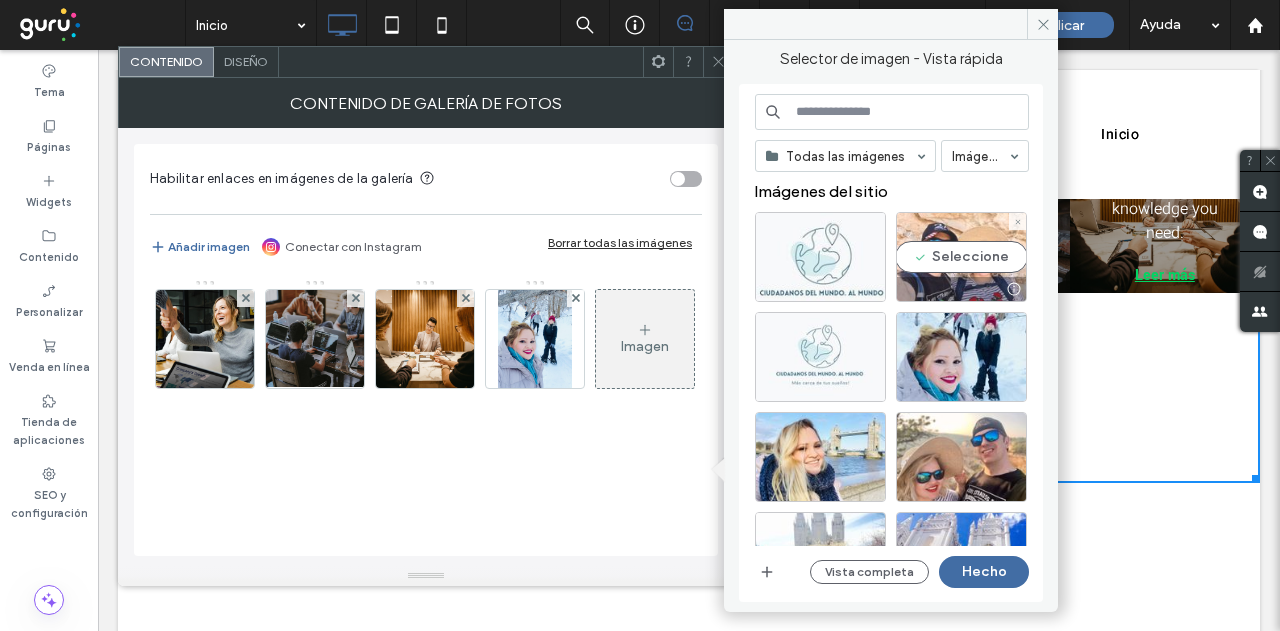 click on "Seleccione" at bounding box center (961, 257) 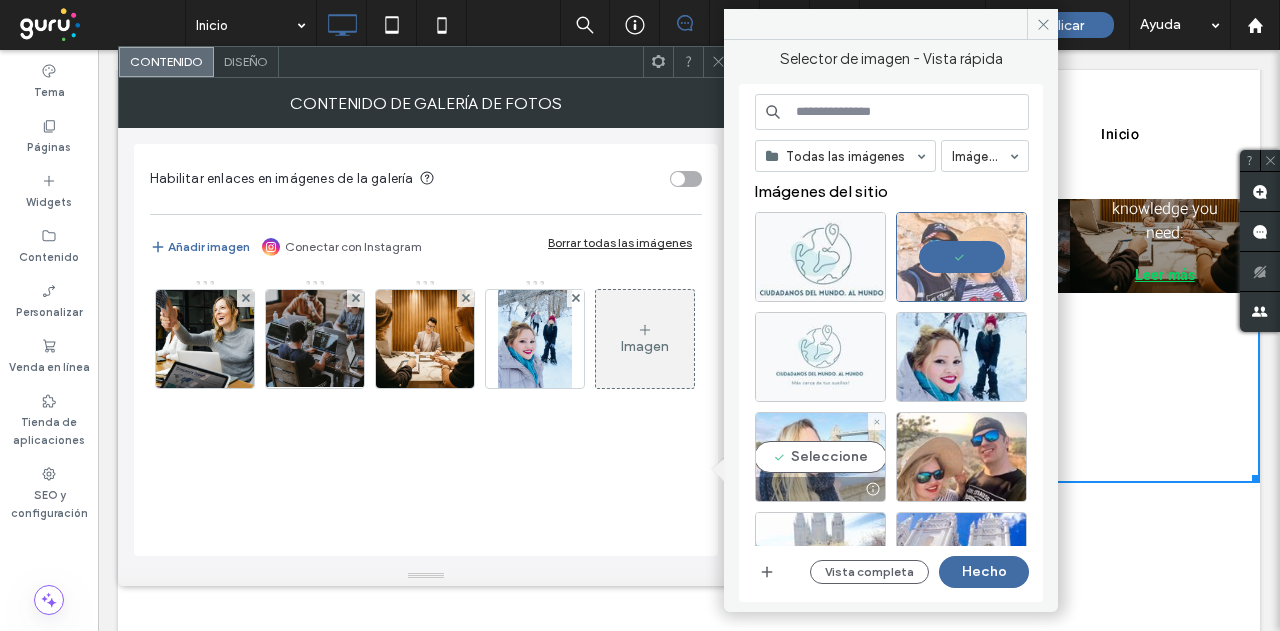click on "Seleccione" at bounding box center (820, 457) 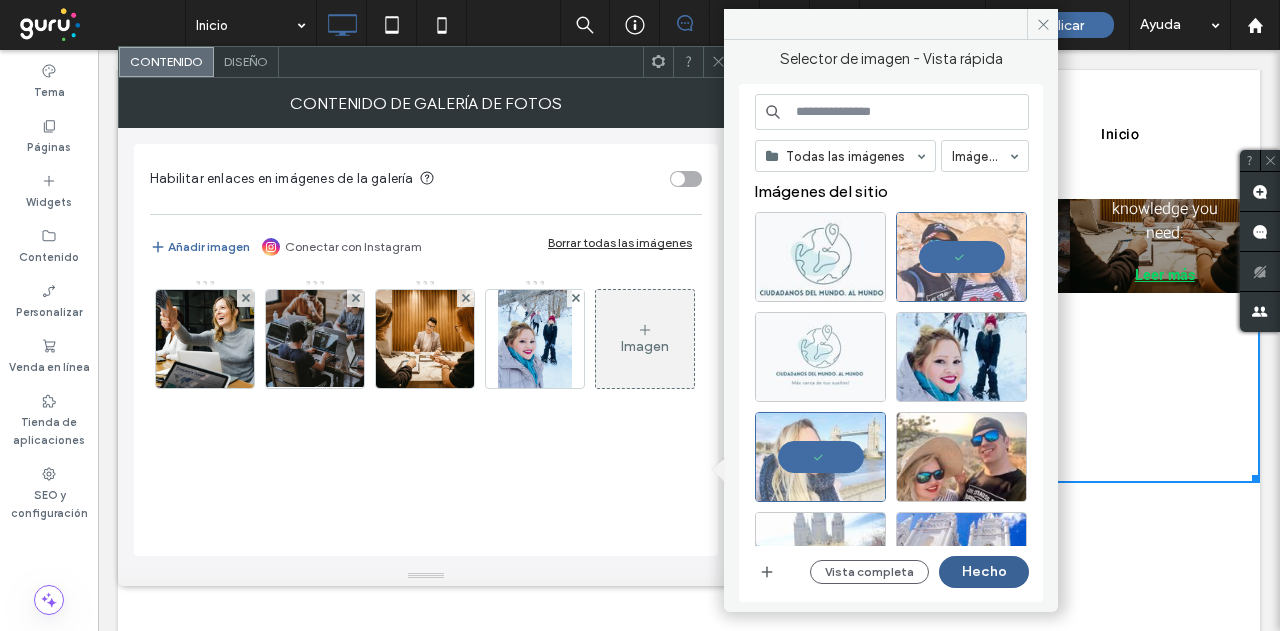 click on "Hecho" at bounding box center [984, 572] 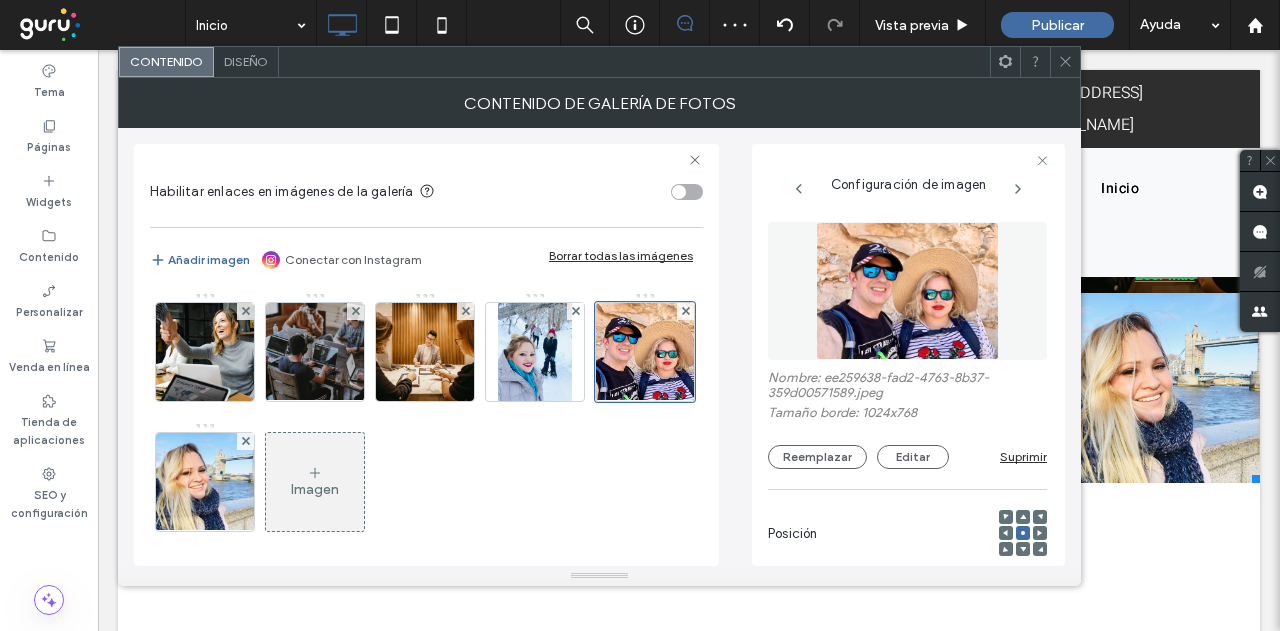 click 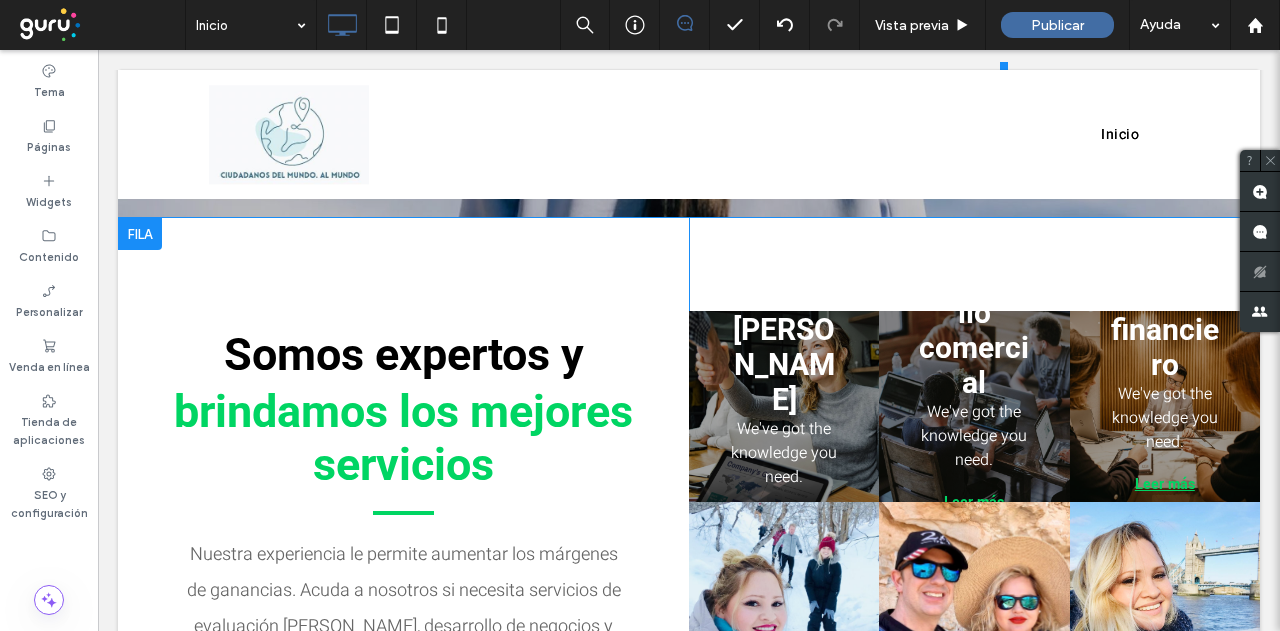 scroll, scrollTop: 1239, scrollLeft: 0, axis: vertical 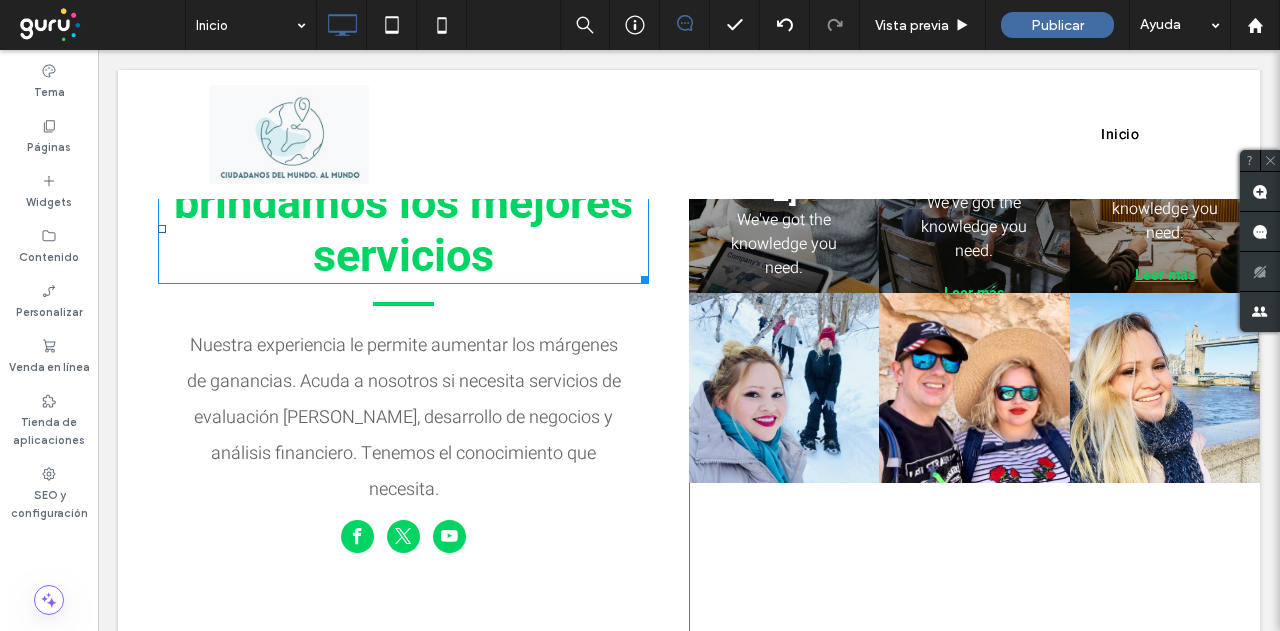 click on "brindamos los mejores servicios" at bounding box center [403, 229] 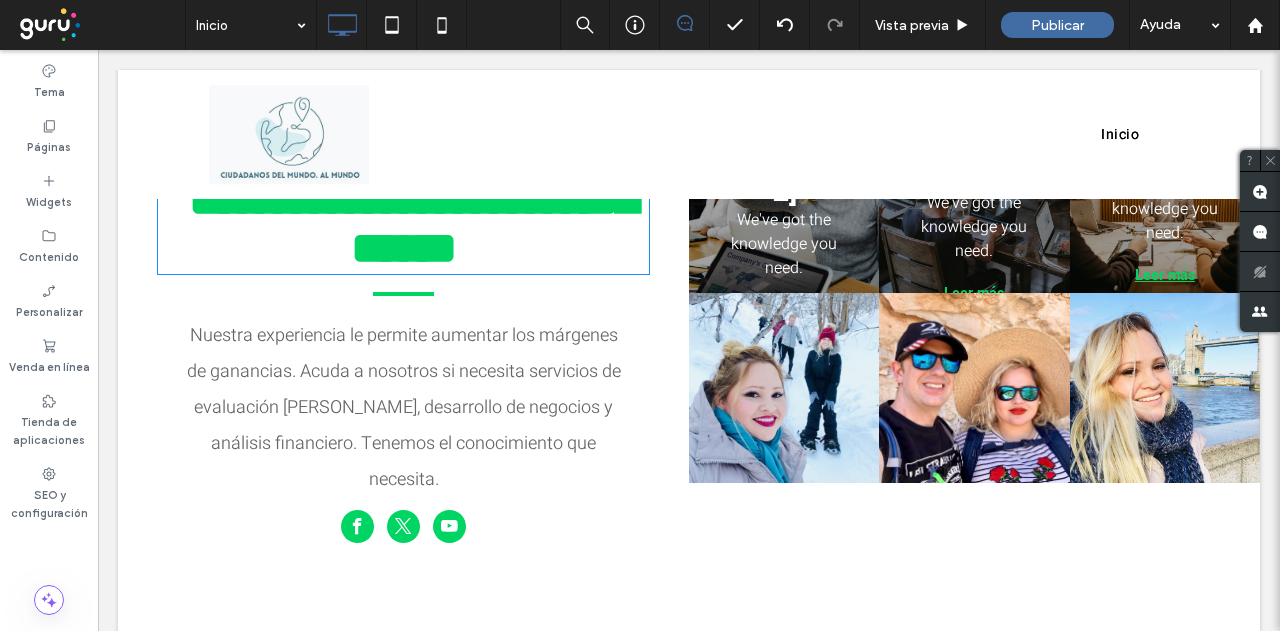 type on "******" 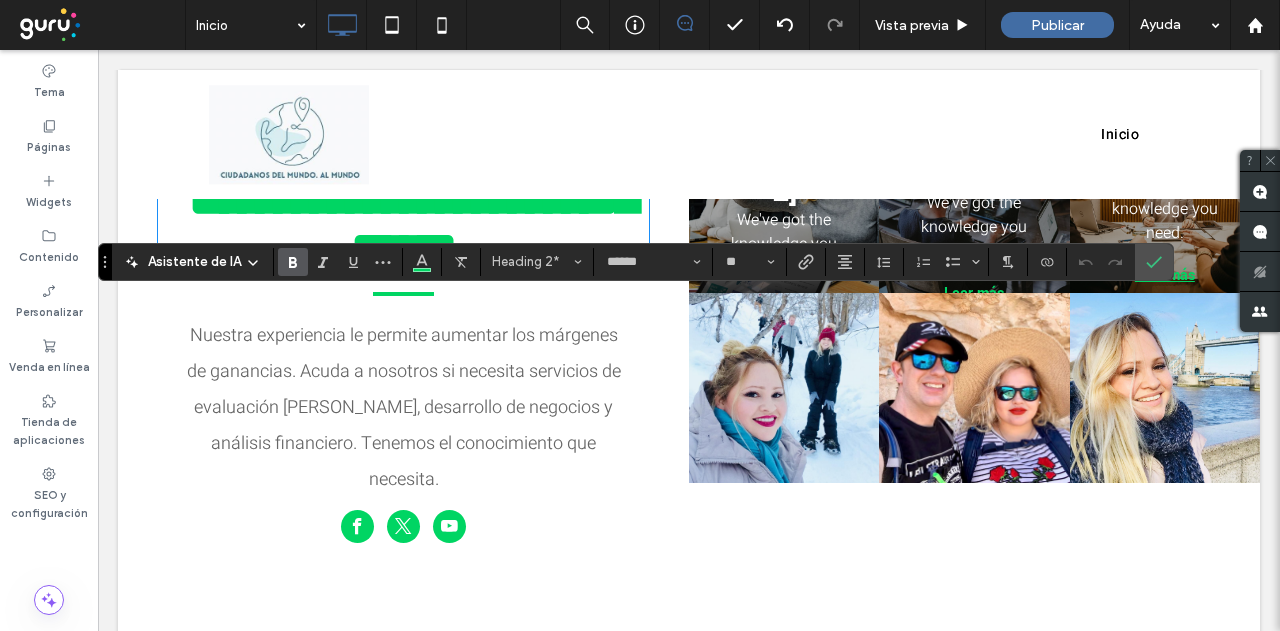 click at bounding box center [975, 198] 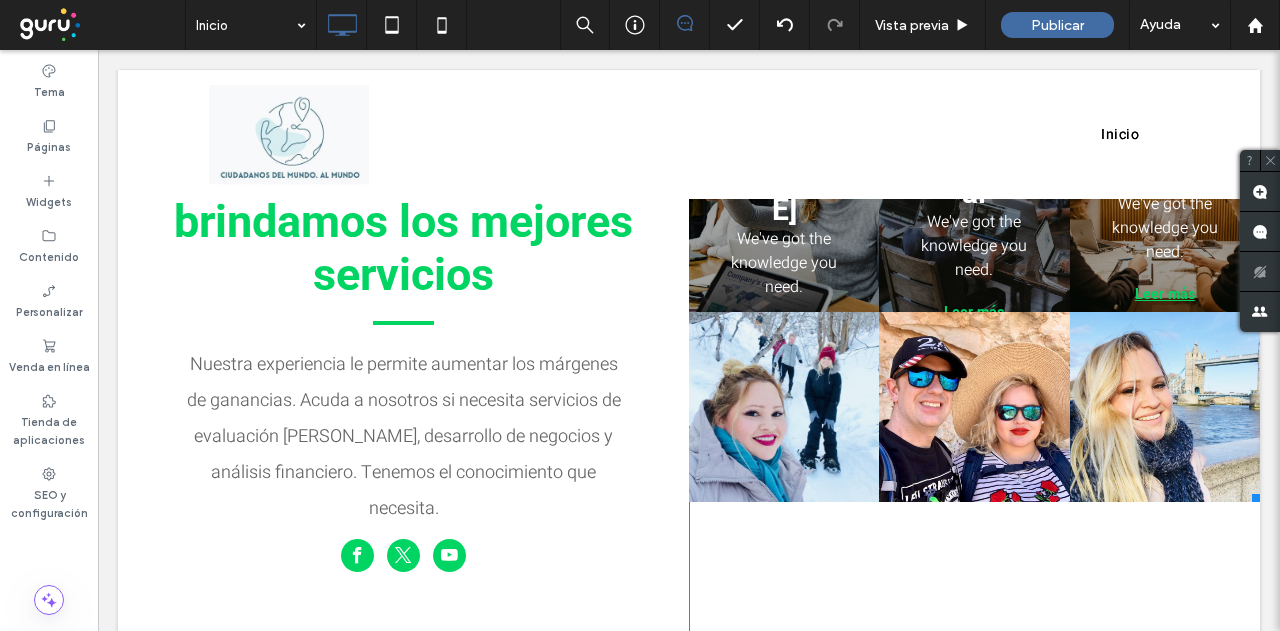 scroll, scrollTop: 1239, scrollLeft: 0, axis: vertical 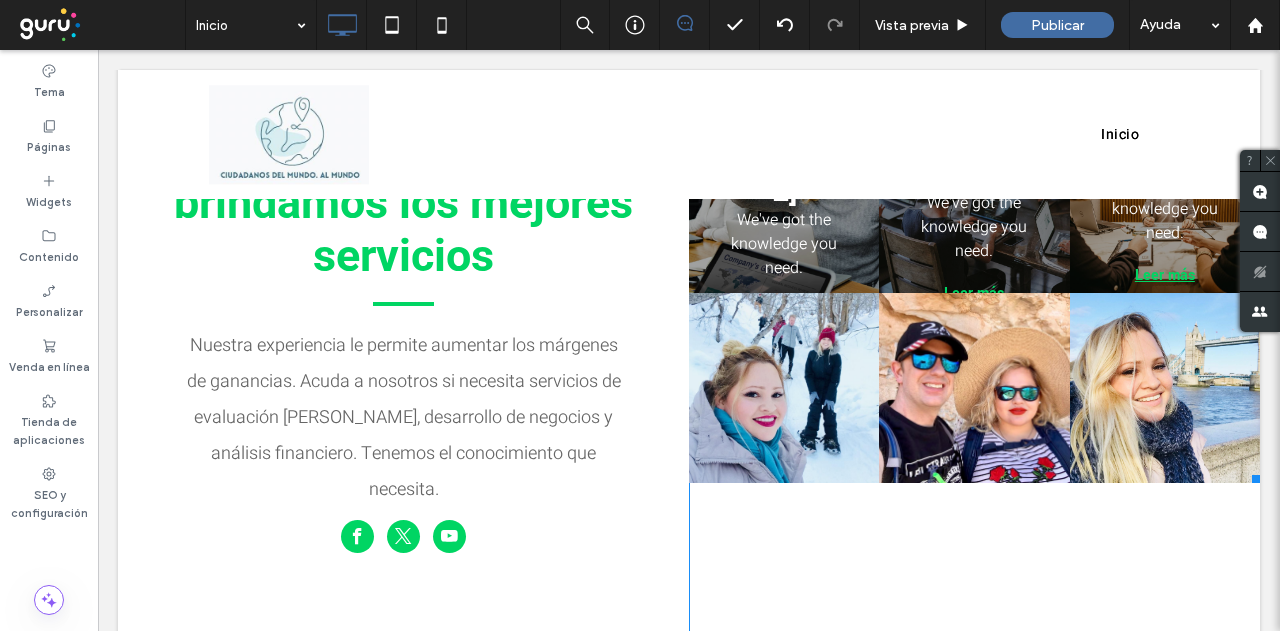 click at bounding box center (784, 198) 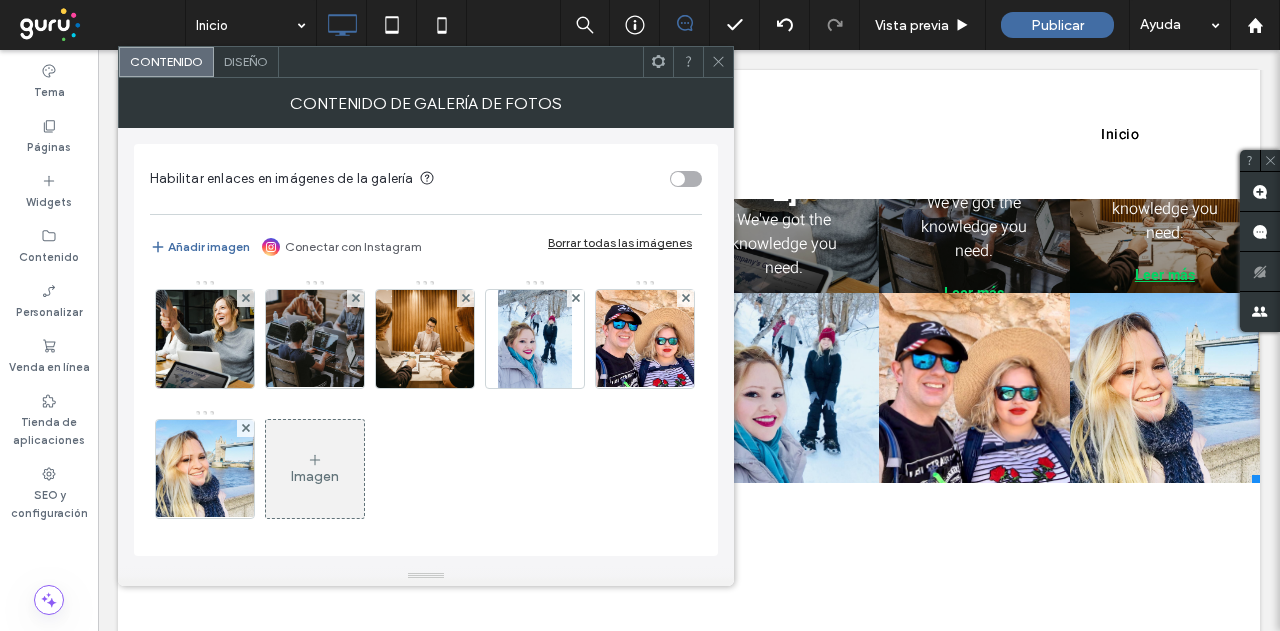 click at bounding box center [718, 62] 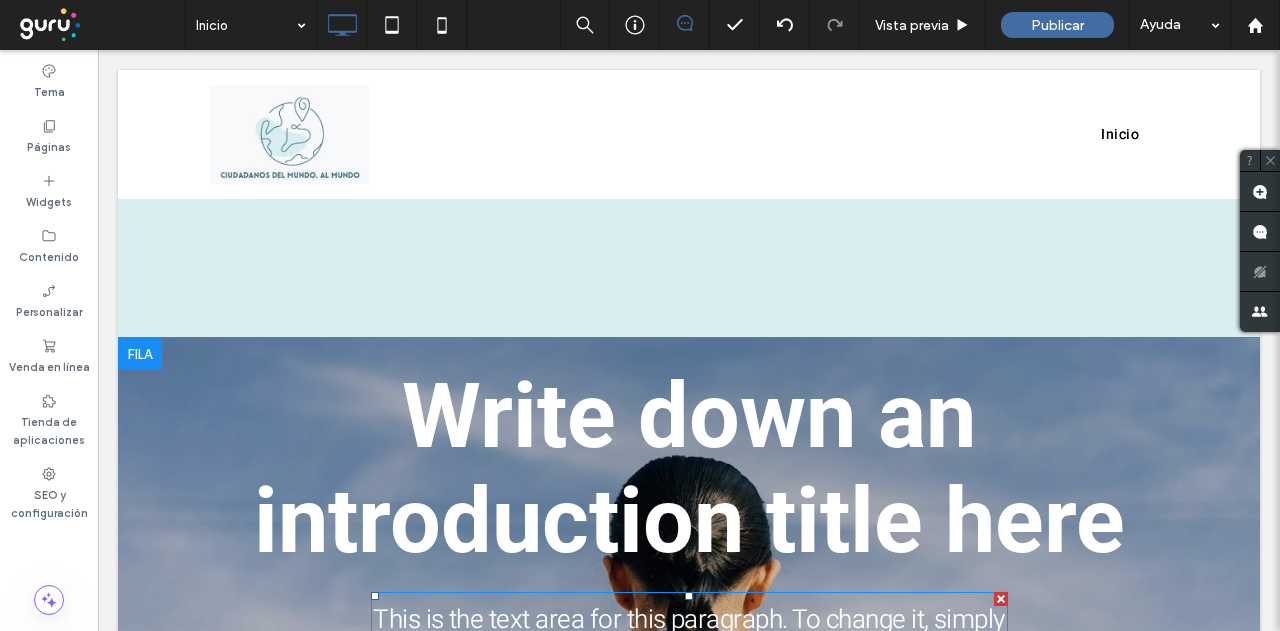 scroll, scrollTop: 600, scrollLeft: 0, axis: vertical 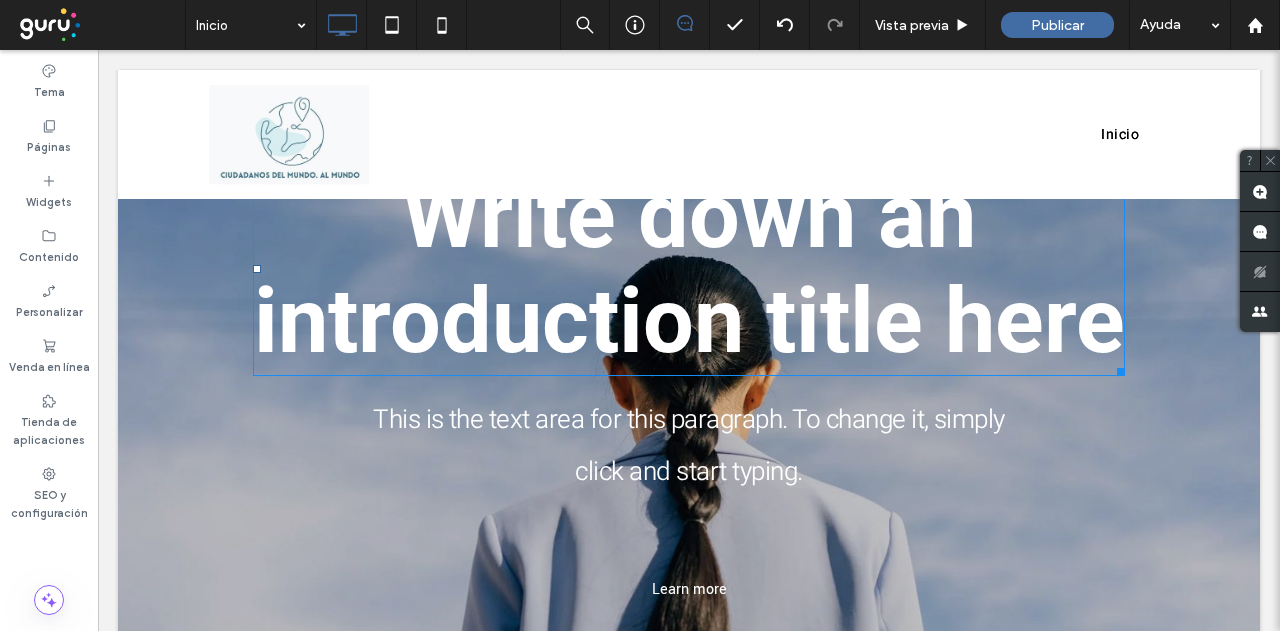 click on "Write down an introduction title here" at bounding box center (689, 269) 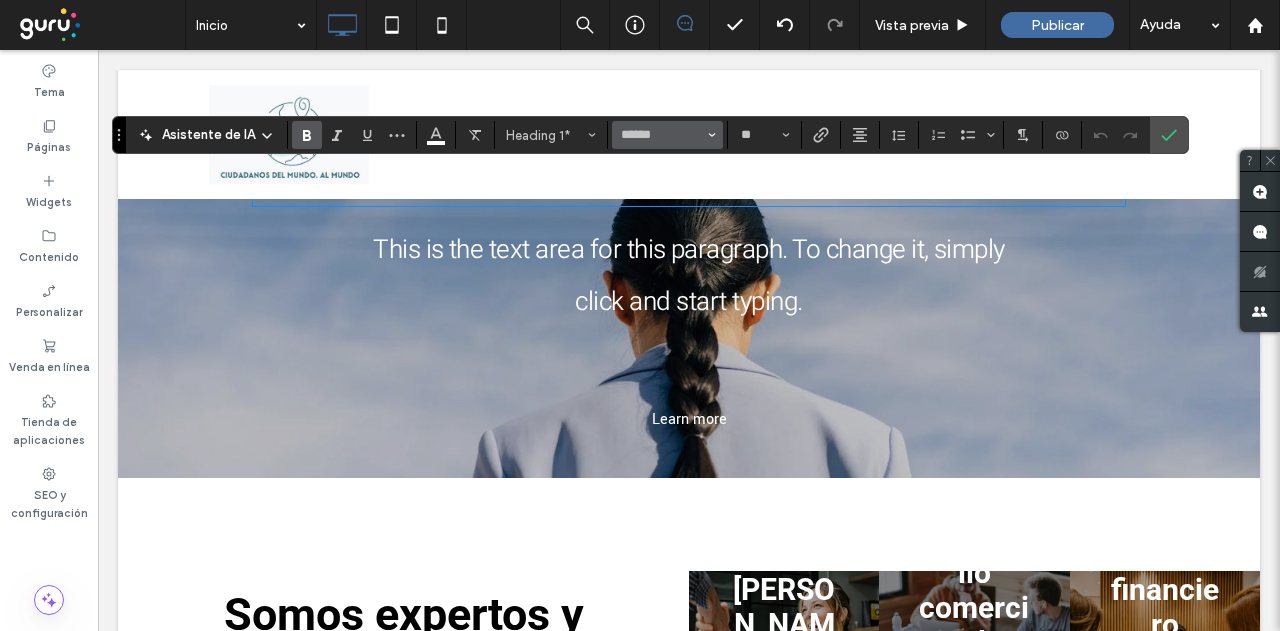 type on "*****" 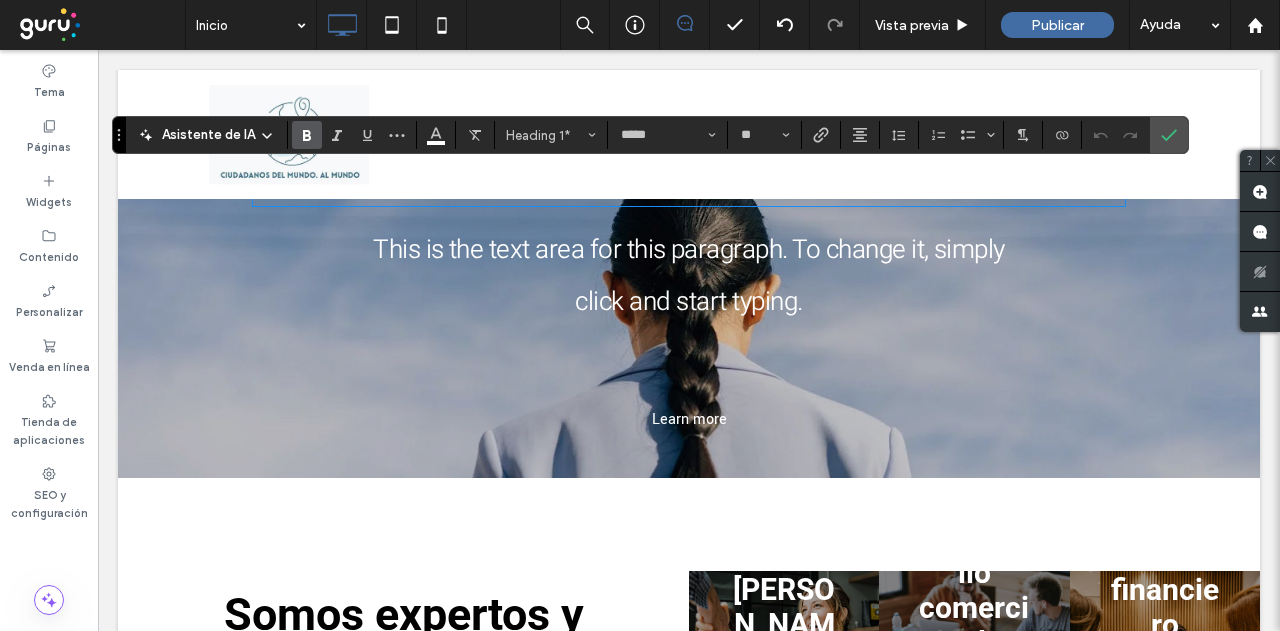 scroll, scrollTop: 0, scrollLeft: 0, axis: both 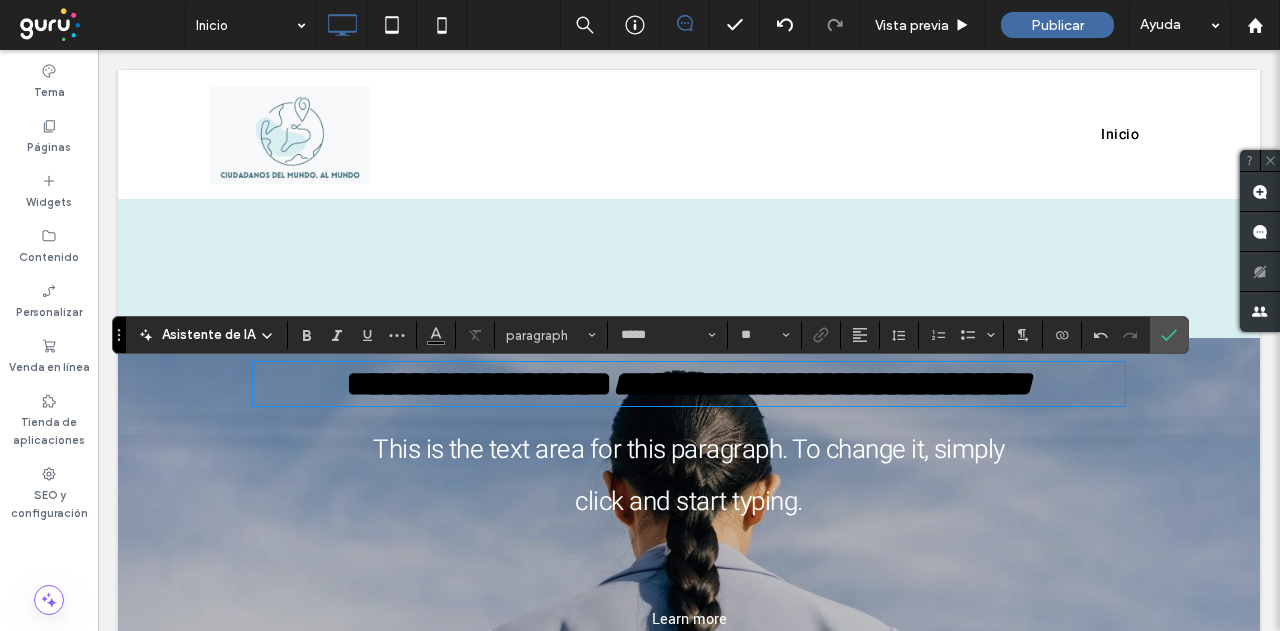 type on "******" 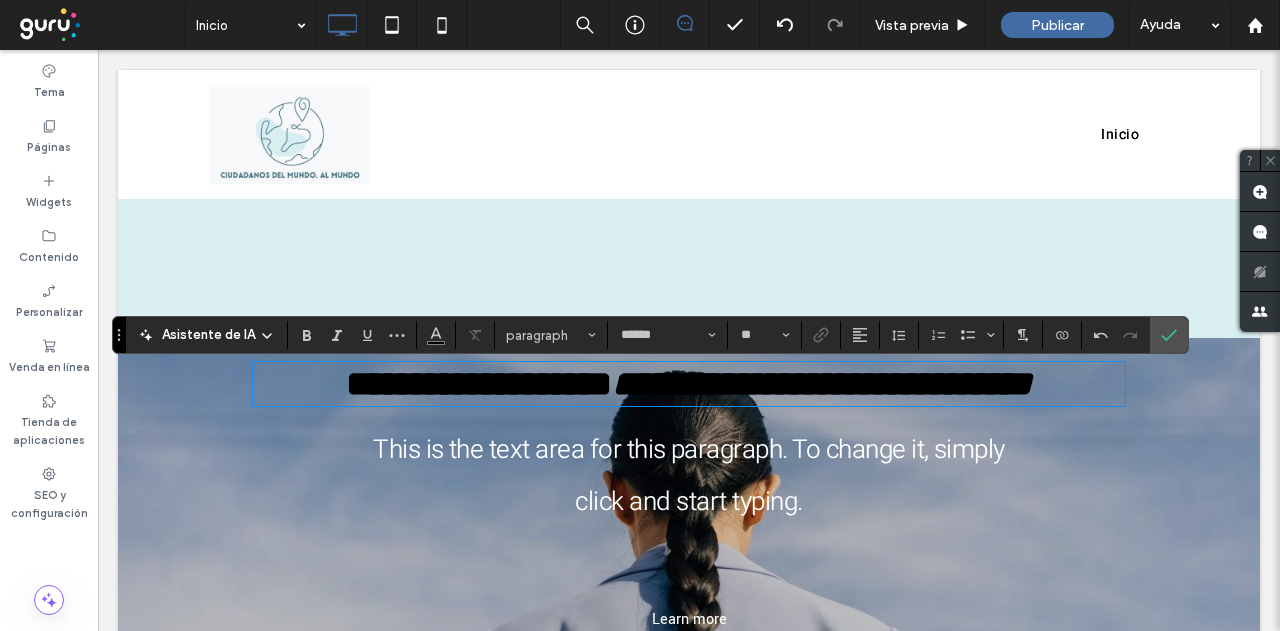 click on "**********" at bounding box center [822, 384] 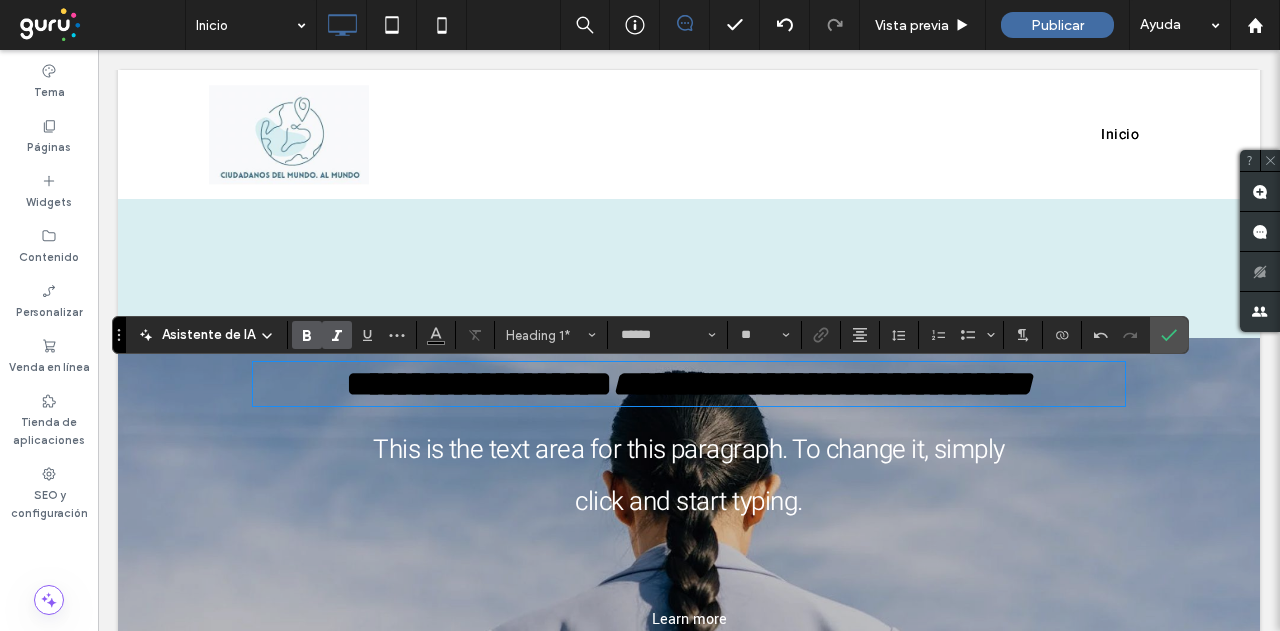 click on "**********" at bounding box center (822, 384) 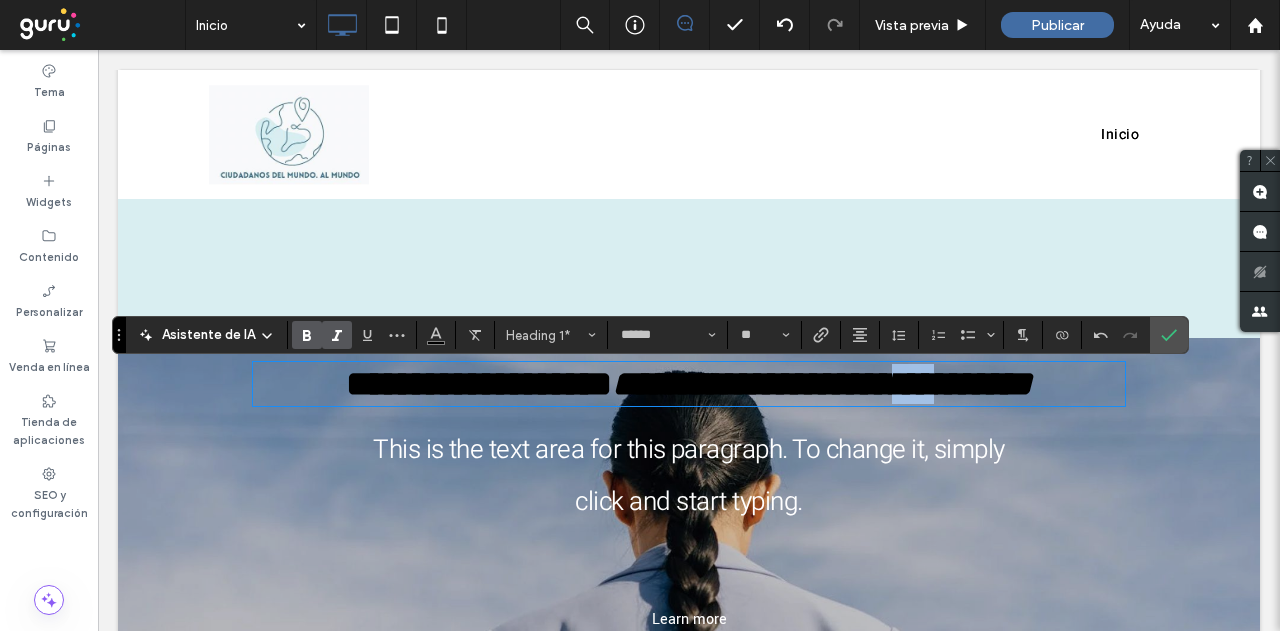 drag, startPoint x: 928, startPoint y: 402, endPoint x: 980, endPoint y: 400, distance: 52.03845 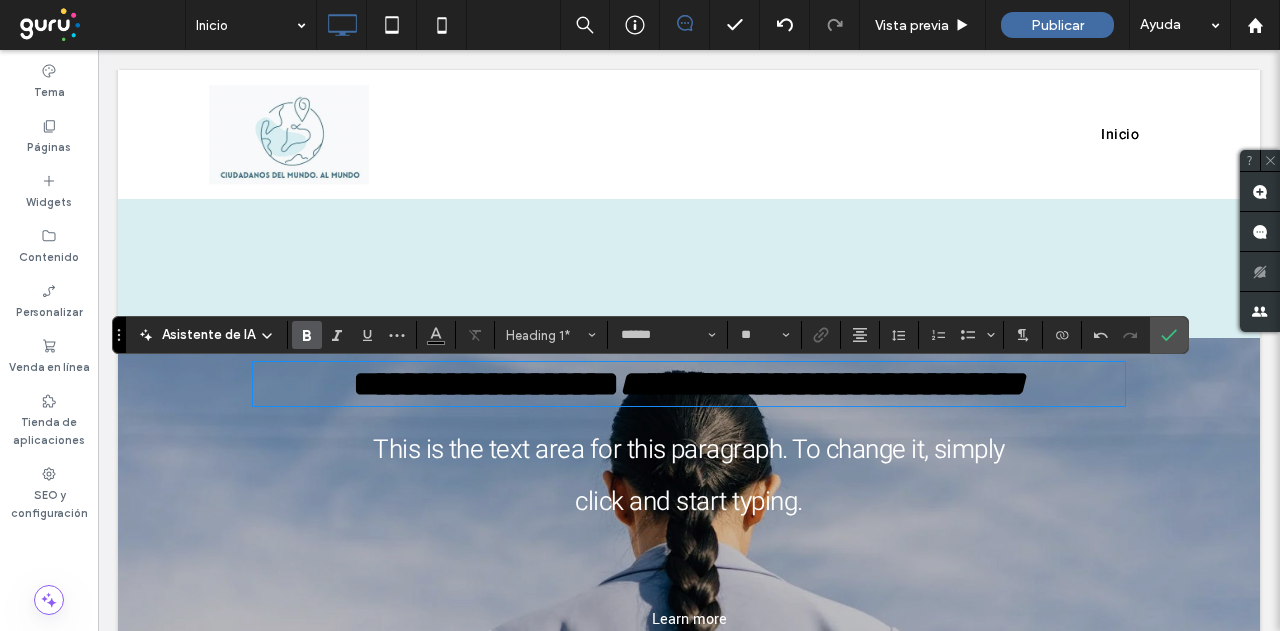 click on "**********" at bounding box center (822, 384) 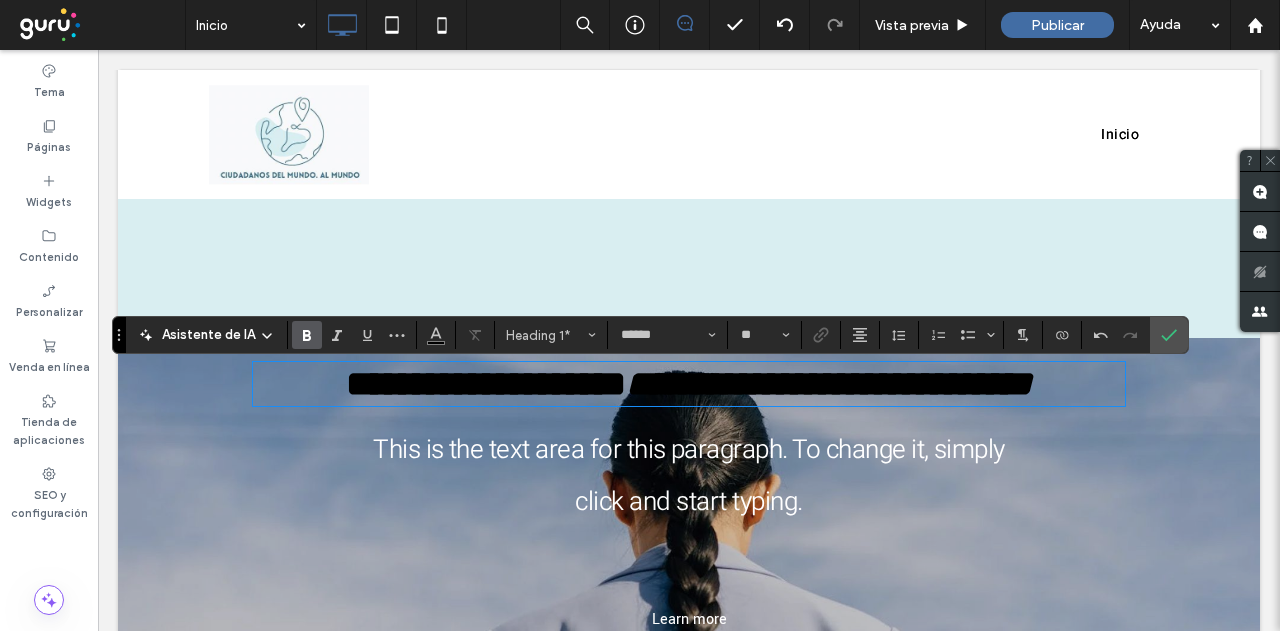 click on "**********" at bounding box center [829, 384] 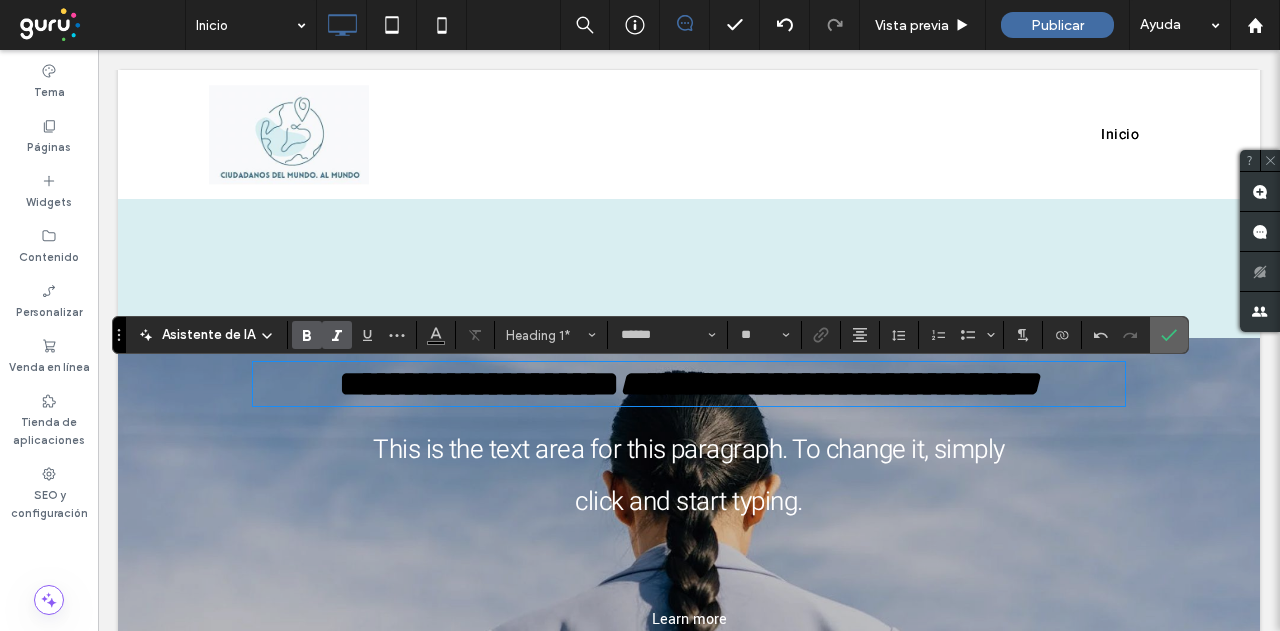 click 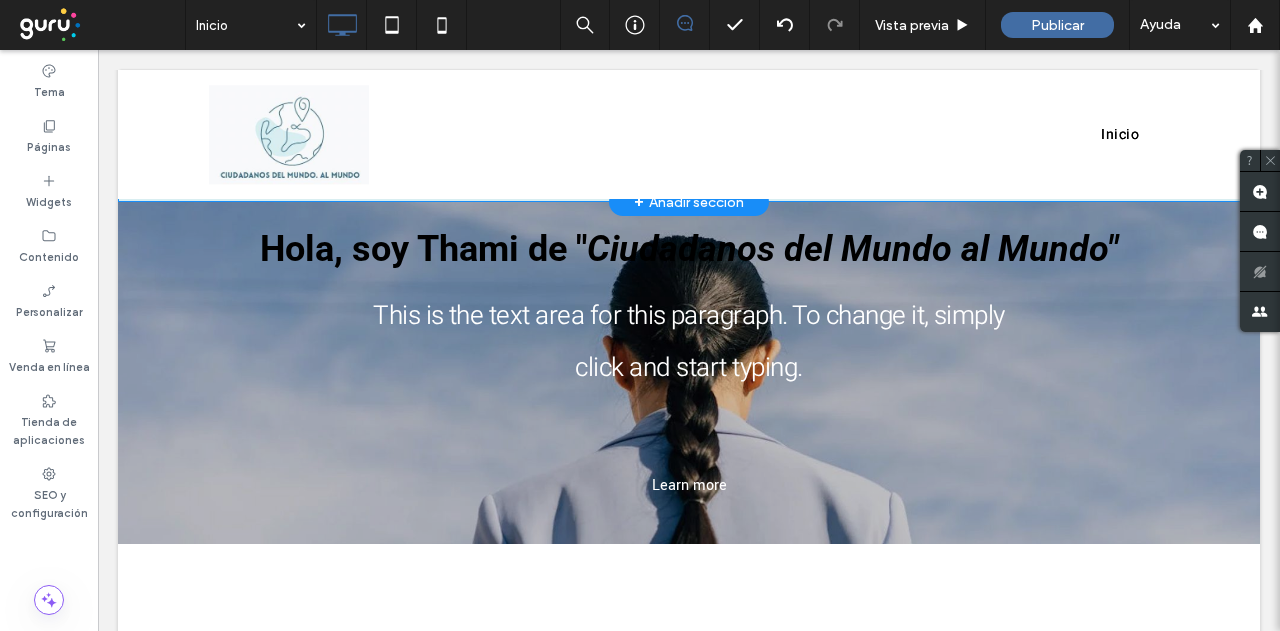 scroll, scrollTop: 500, scrollLeft: 0, axis: vertical 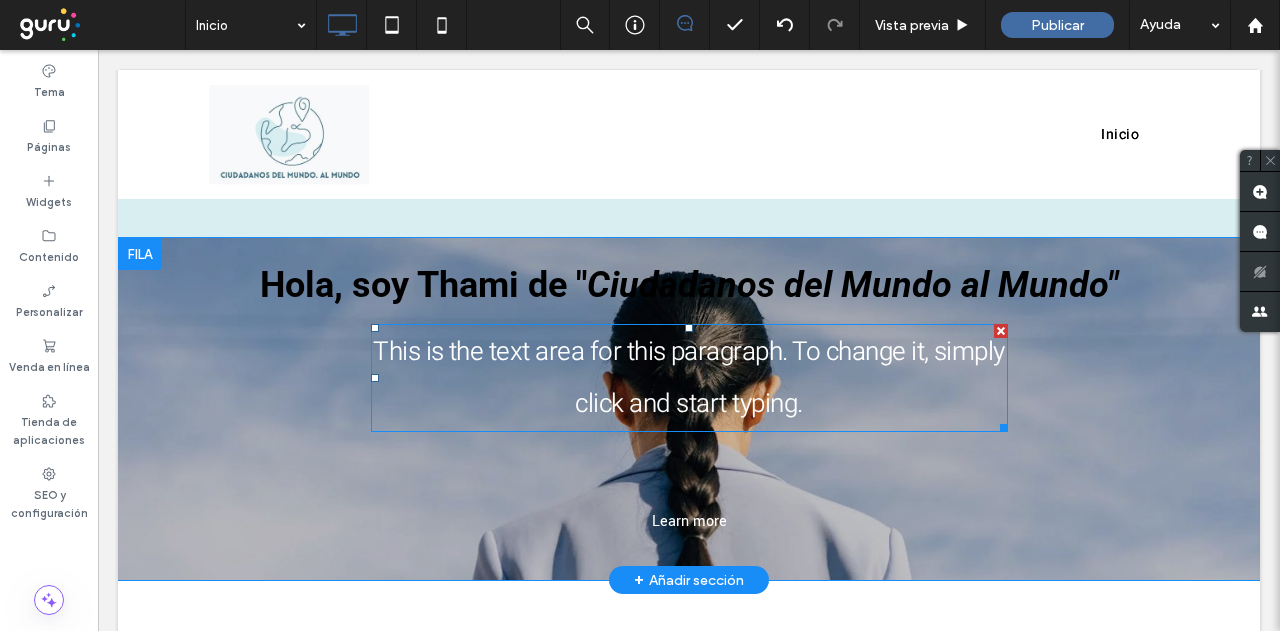 click on "This is the text area for this paragraph. To change it, simply click and start typing." at bounding box center [689, 378] 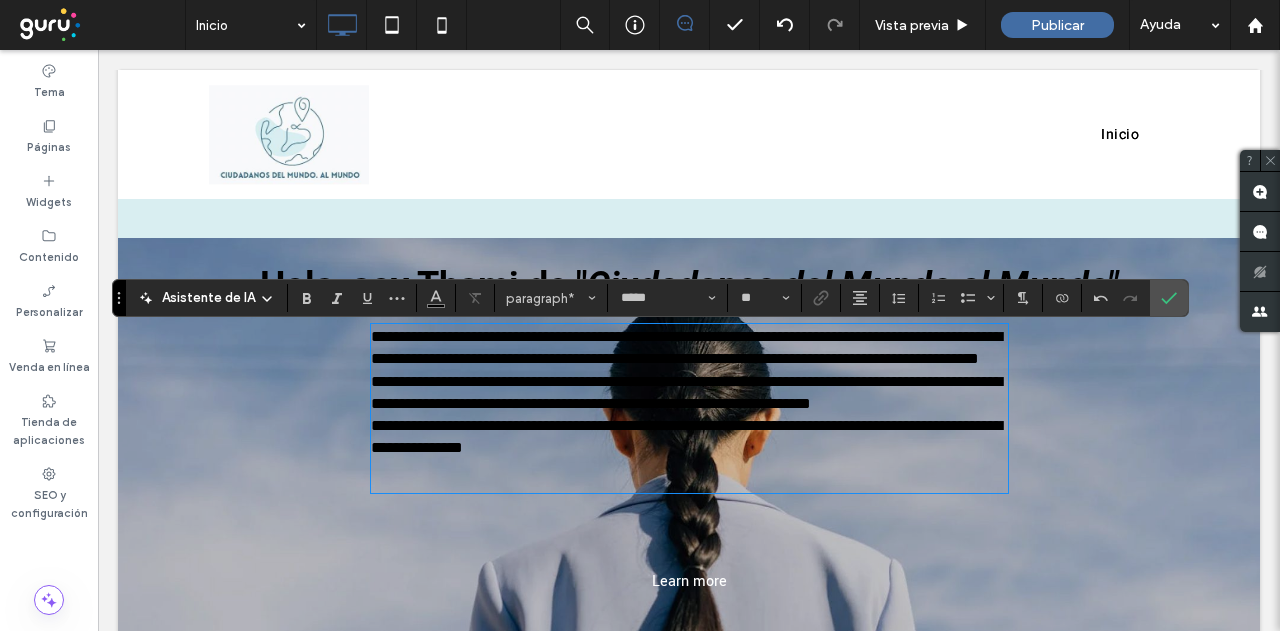 scroll, scrollTop: 0, scrollLeft: 0, axis: both 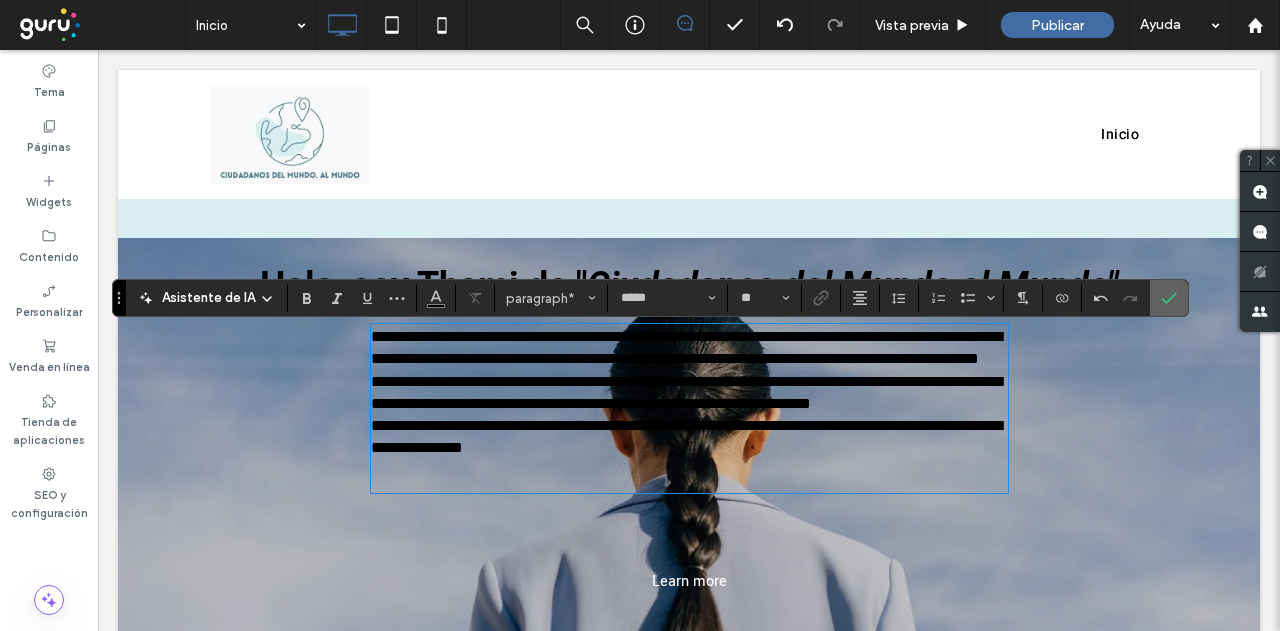 click 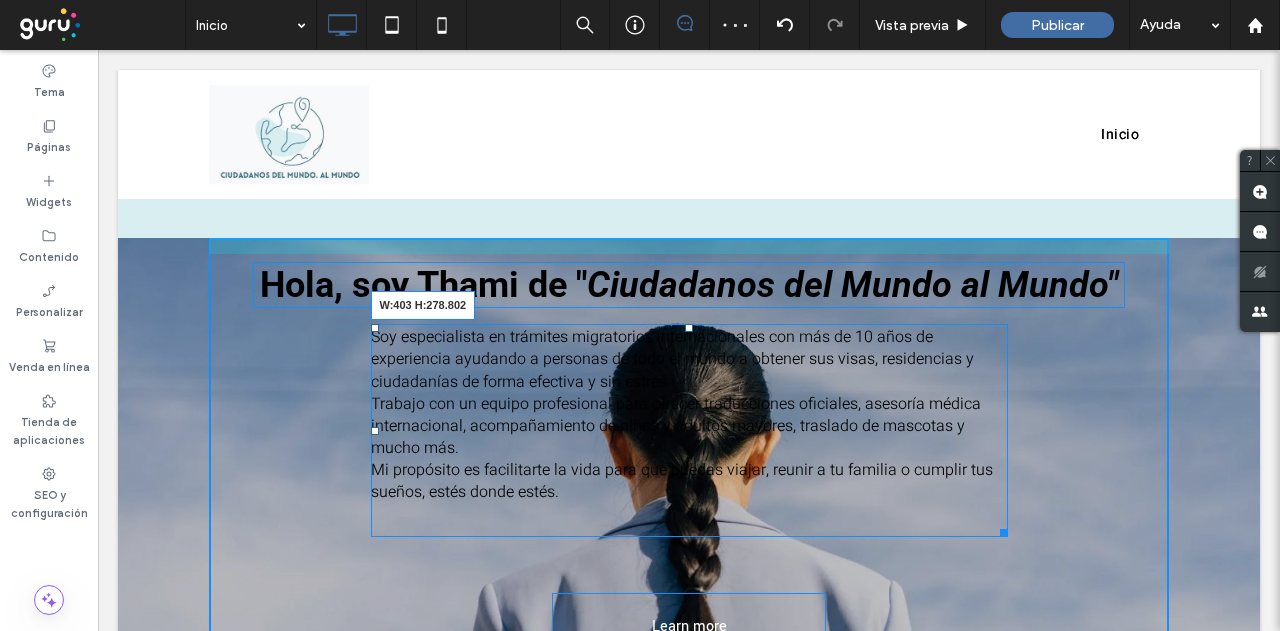 drag, startPoint x: 993, startPoint y: 539, endPoint x: 876, endPoint y: 559, distance: 118.69709 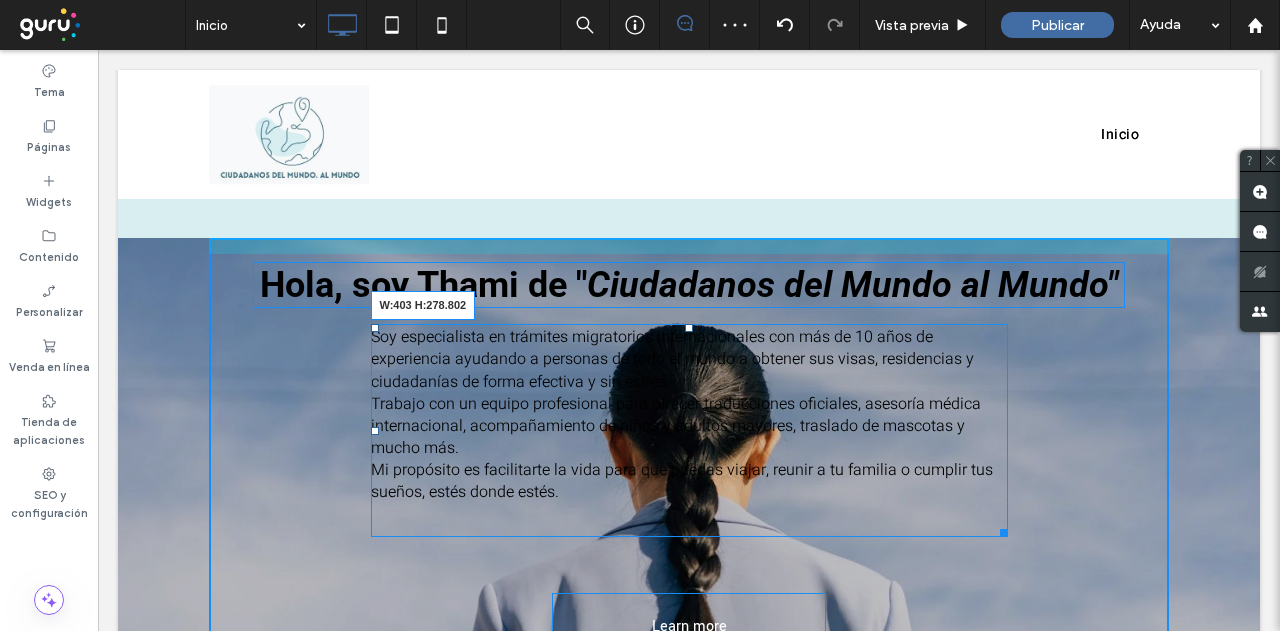 click on "Soy especialista en trámites migratorios internacionales con más de 10 años de experiencia ayudando a personas de todo el mundo a obtener sus visas, residencias y ciudadanías de forma efectiva y sin estrés. Trabajo con un equipo profesional para ofrecer traducciones oficiales, asesoría médica internacional, acompañamiento de niños y adultos mayores, traslado de mascotas y mucho más. Mi propósito es facilitarte la vida para que puedas viajar, reunir a tu familia o cumplir tus sueños, estés donde estés. W:403 H:278.802" at bounding box center (689, 430) 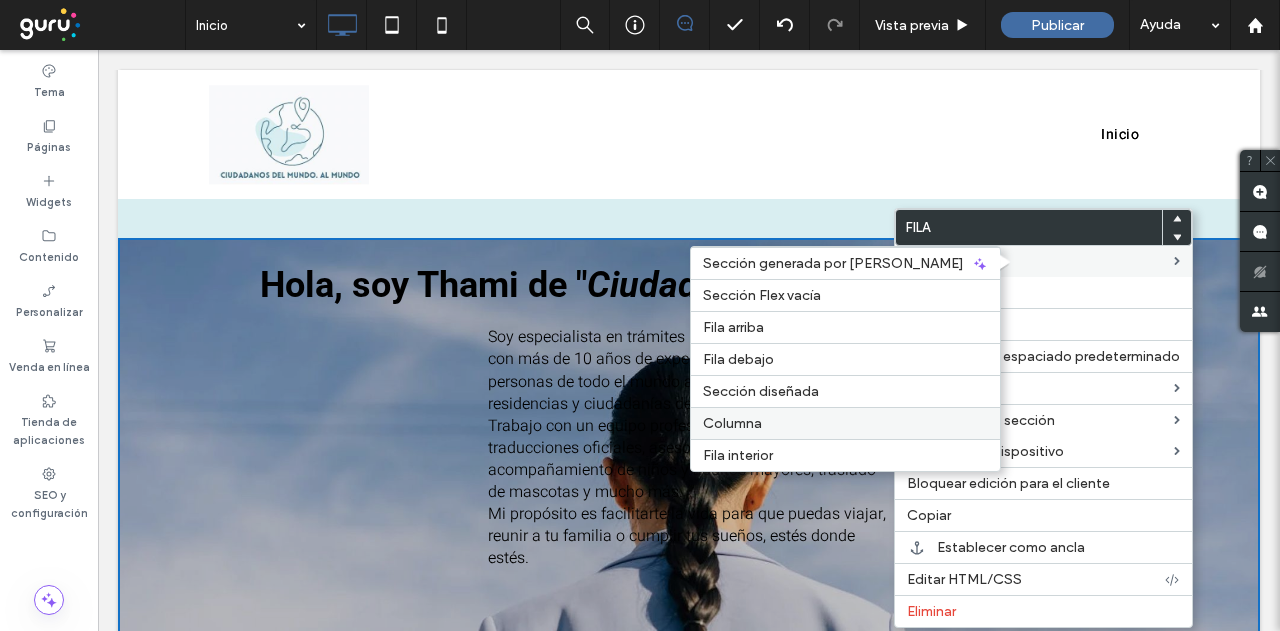 drag, startPoint x: 738, startPoint y: 412, endPoint x: 610, endPoint y: 437, distance: 130.41856 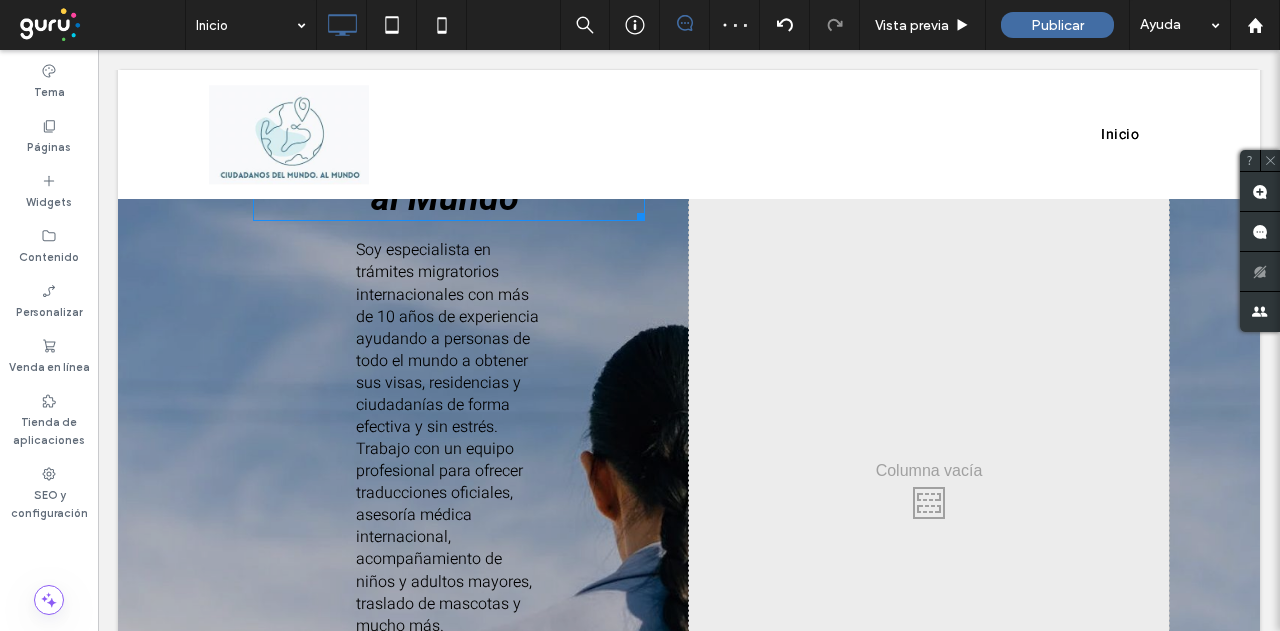 scroll, scrollTop: 700, scrollLeft: 0, axis: vertical 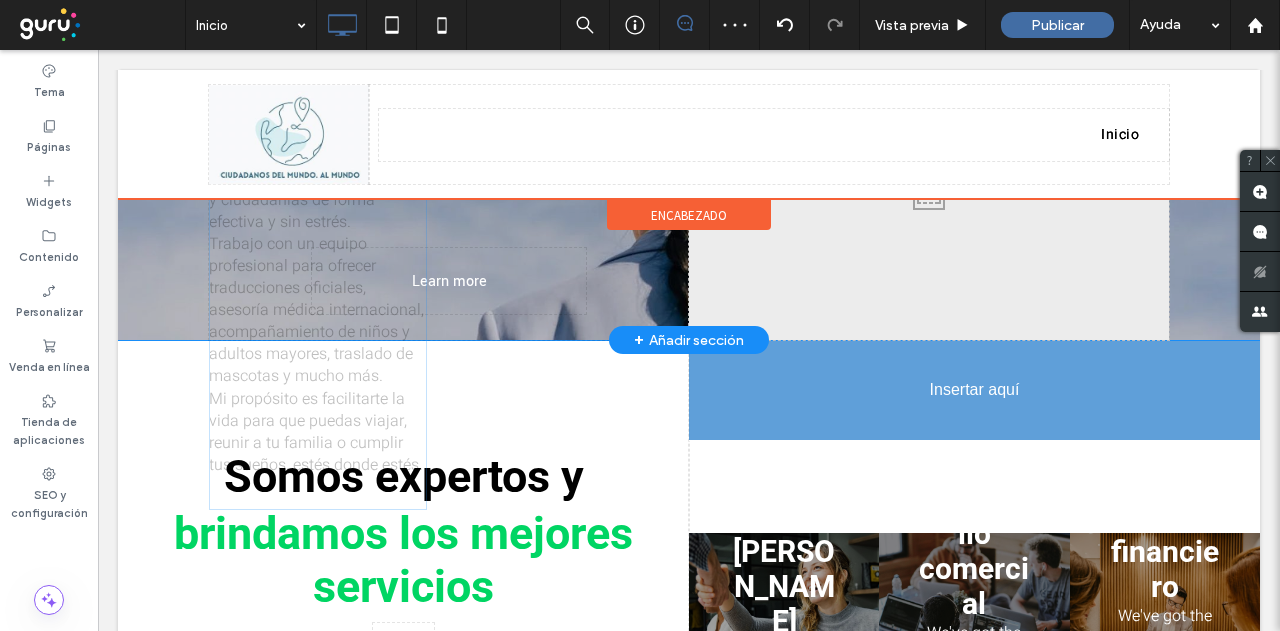 drag, startPoint x: 410, startPoint y: 421, endPoint x: 942, endPoint y: 406, distance: 532.2114 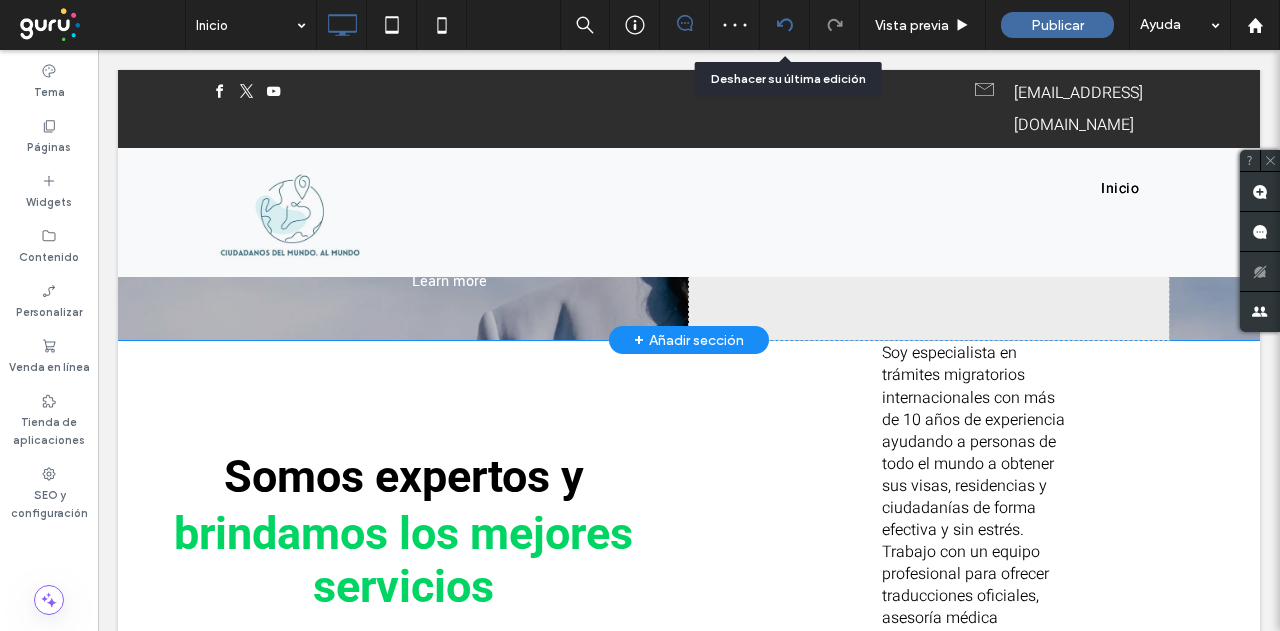 click 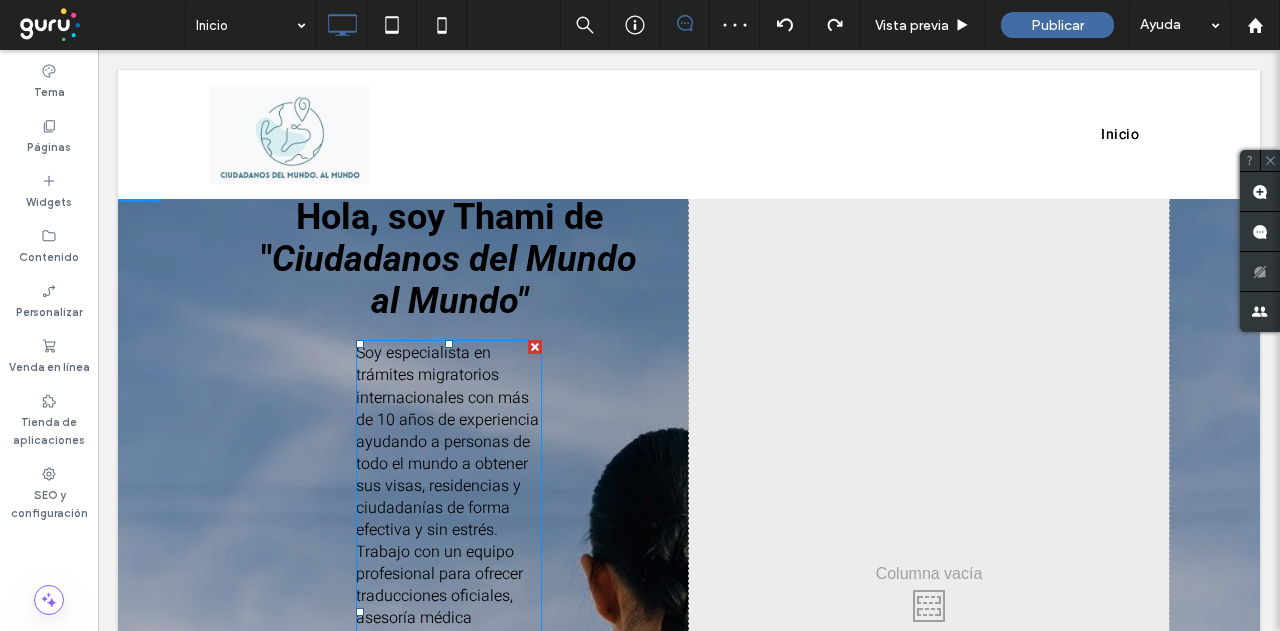 scroll, scrollTop: 600, scrollLeft: 0, axis: vertical 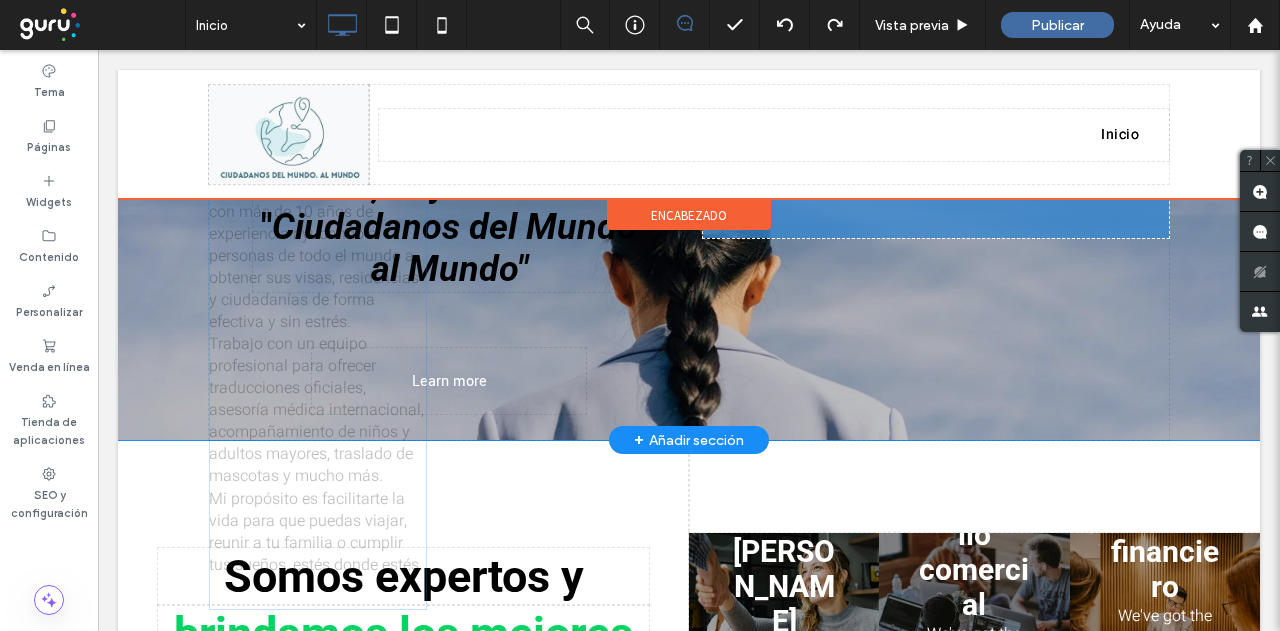 drag, startPoint x: 455, startPoint y: 421, endPoint x: 876, endPoint y: 222, distance: 465.66296 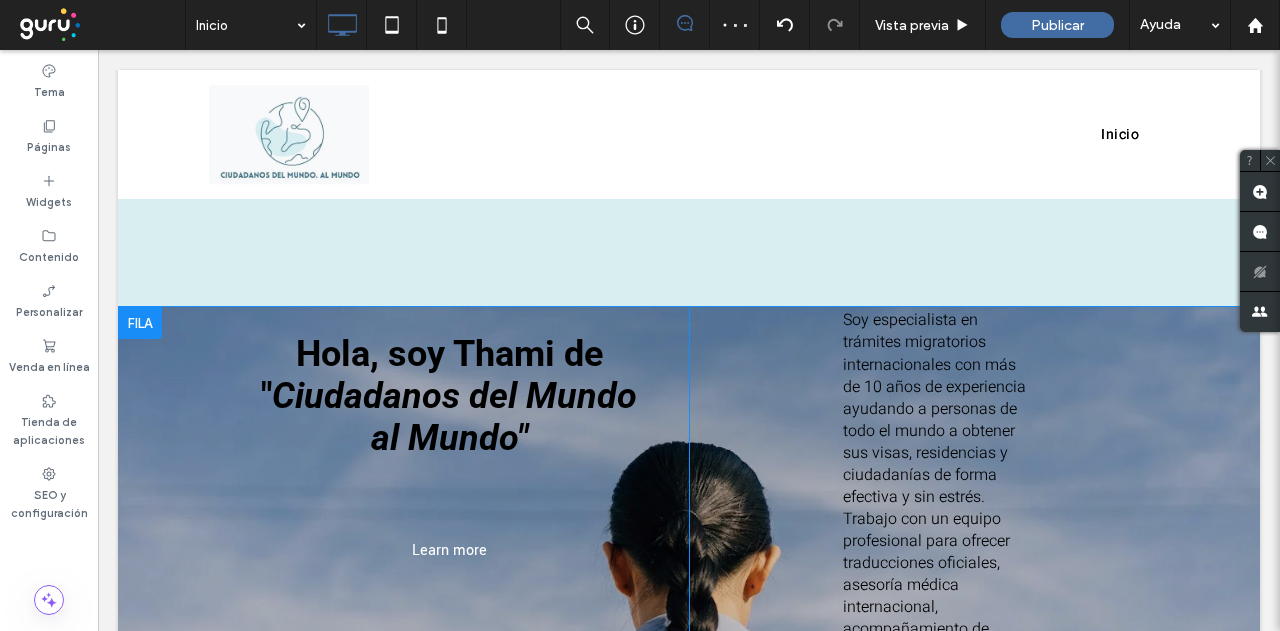 scroll, scrollTop: 400, scrollLeft: 0, axis: vertical 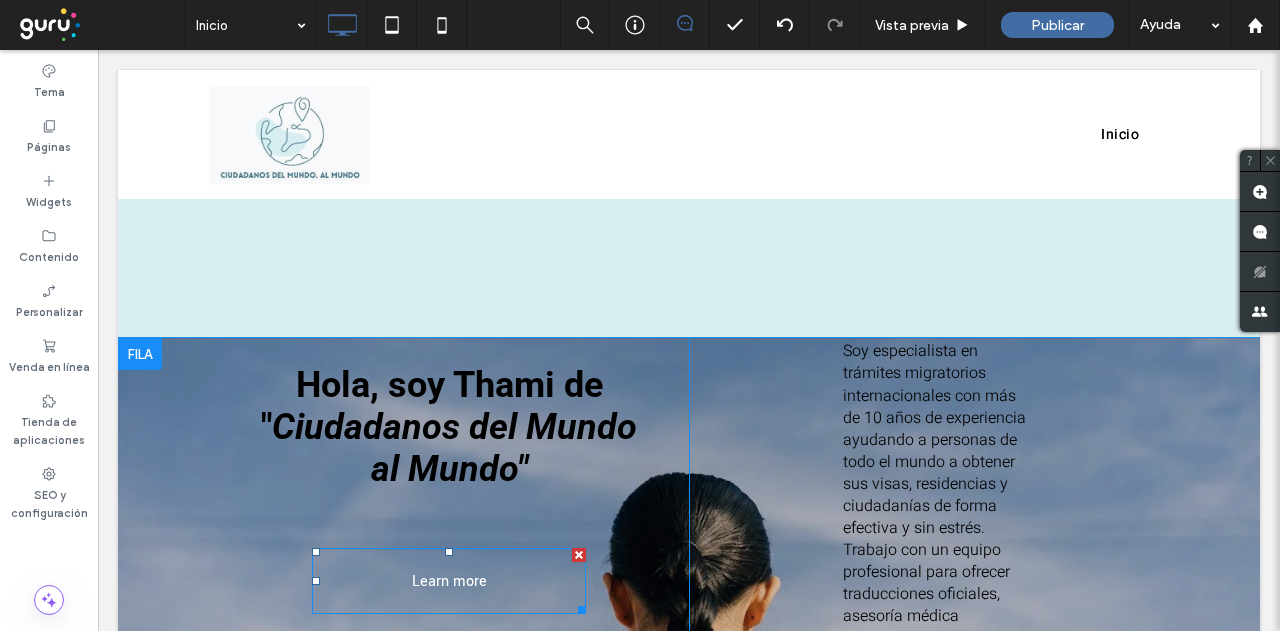 click at bounding box center (579, 555) 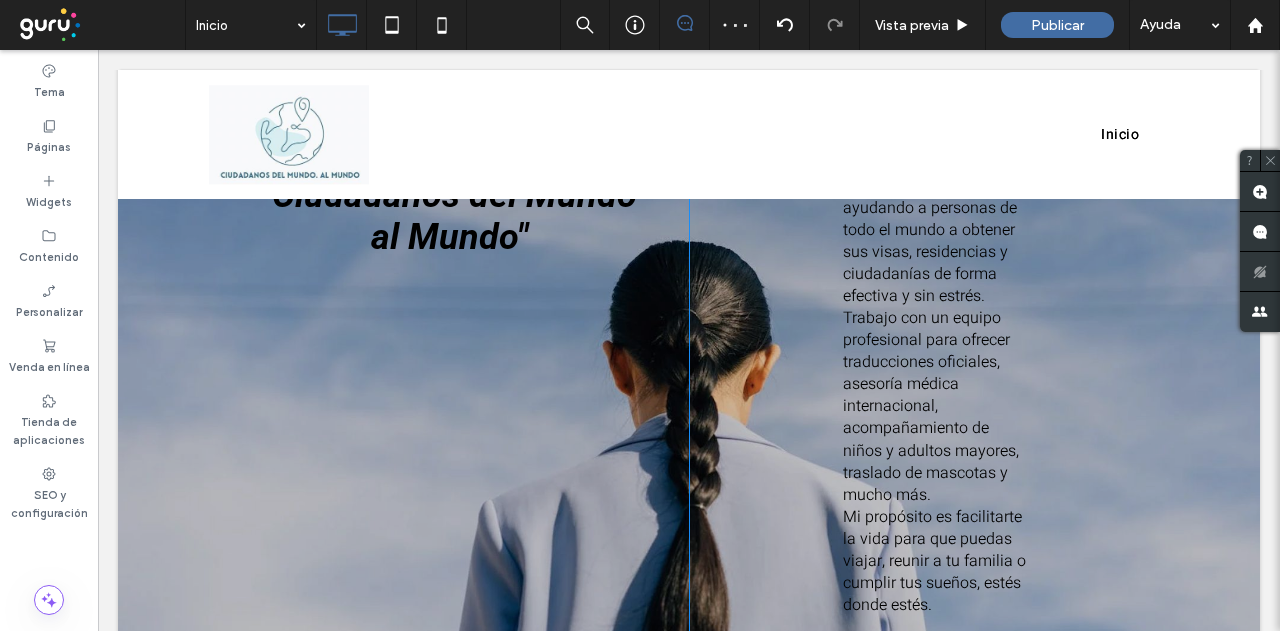 scroll, scrollTop: 600, scrollLeft: 0, axis: vertical 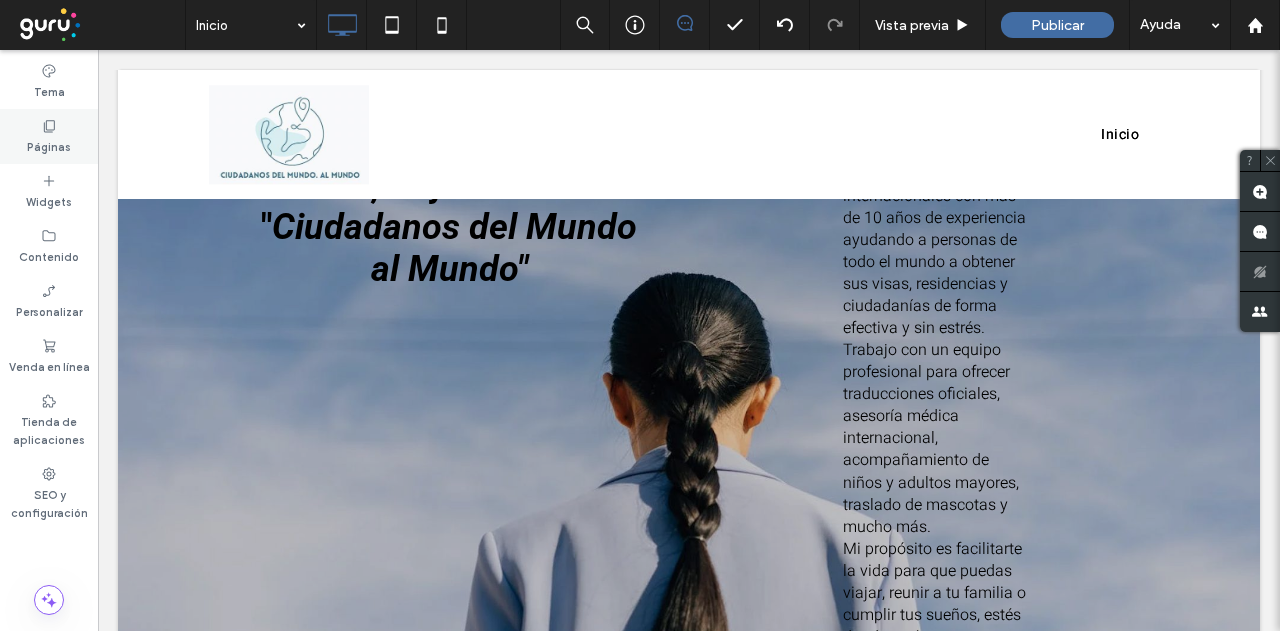 click 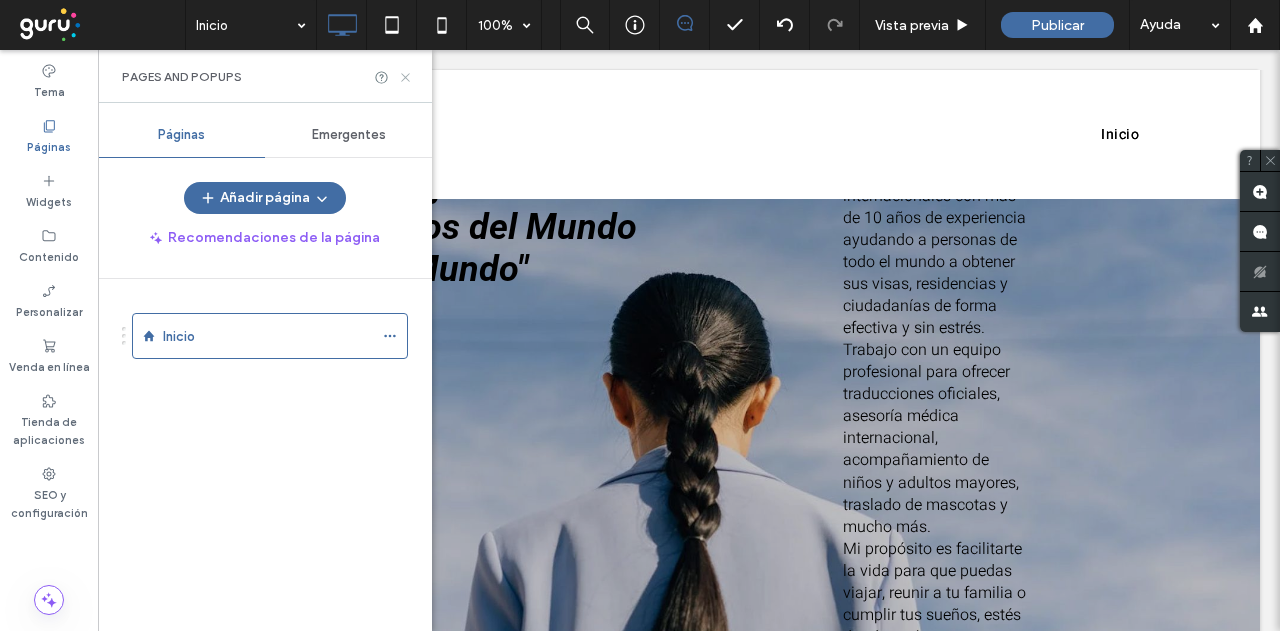 click 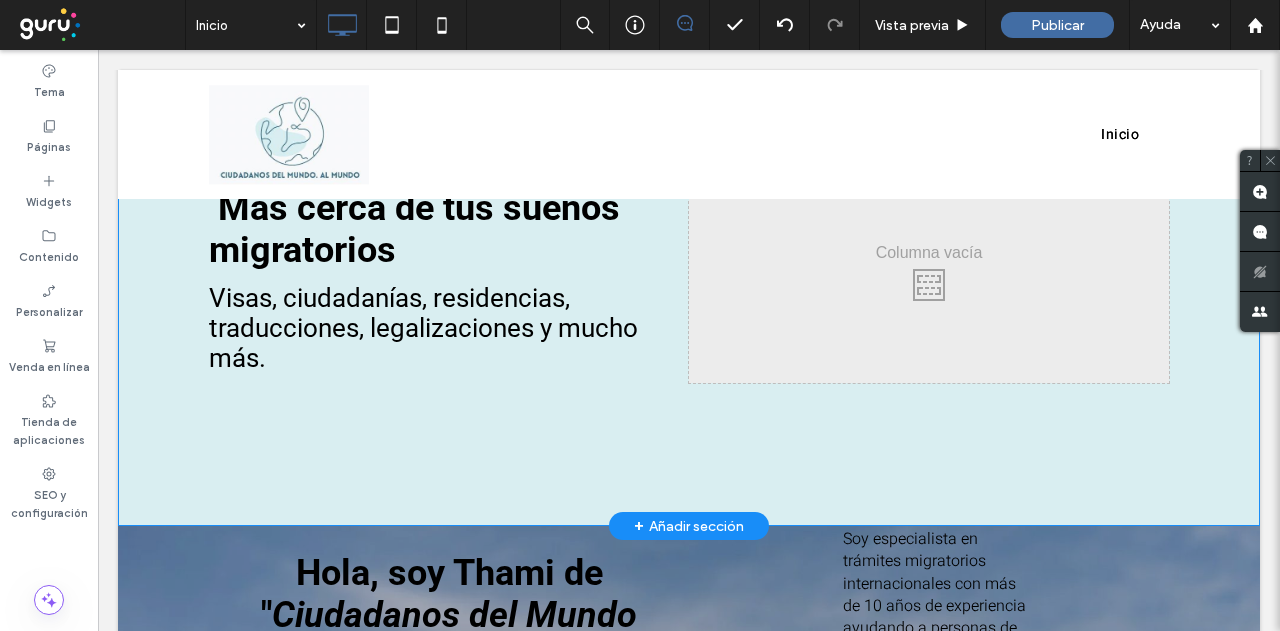 scroll, scrollTop: 0, scrollLeft: 0, axis: both 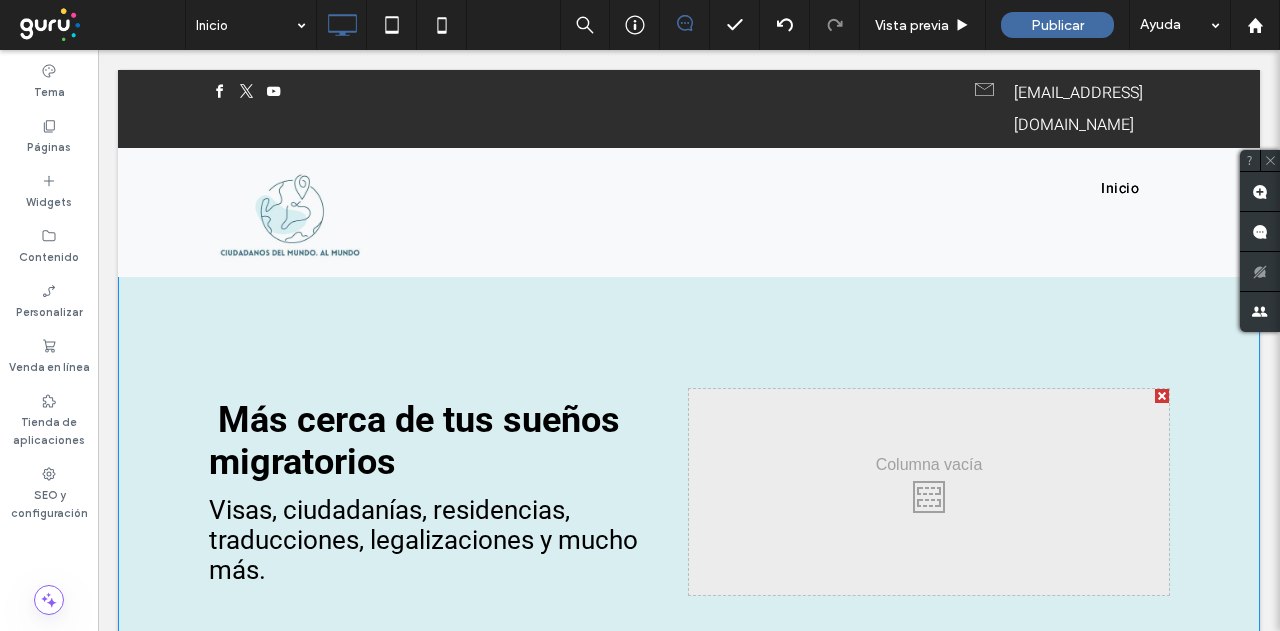 click on "Más cerca de tus sueños migratorios
Visas, ciudadanías, residencias, traducciones, legalizaciones y mucho más.
Click To Paste
Click To Paste
Fila + Añadir sección" at bounding box center (689, 491) 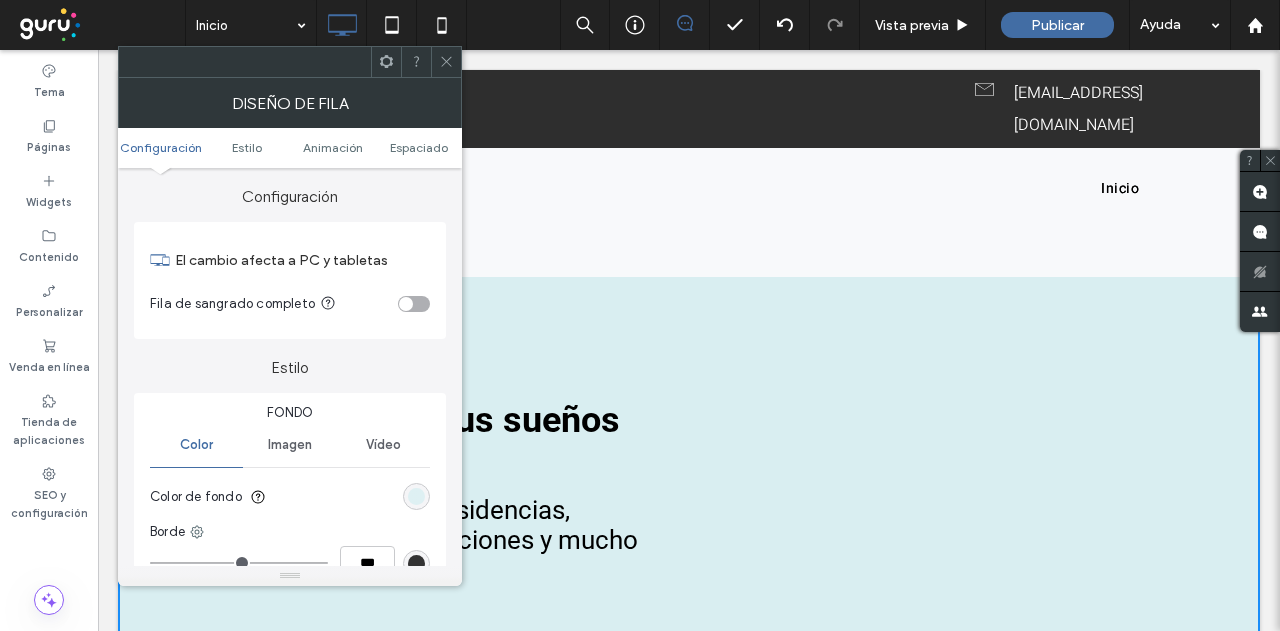 click at bounding box center (416, 496) 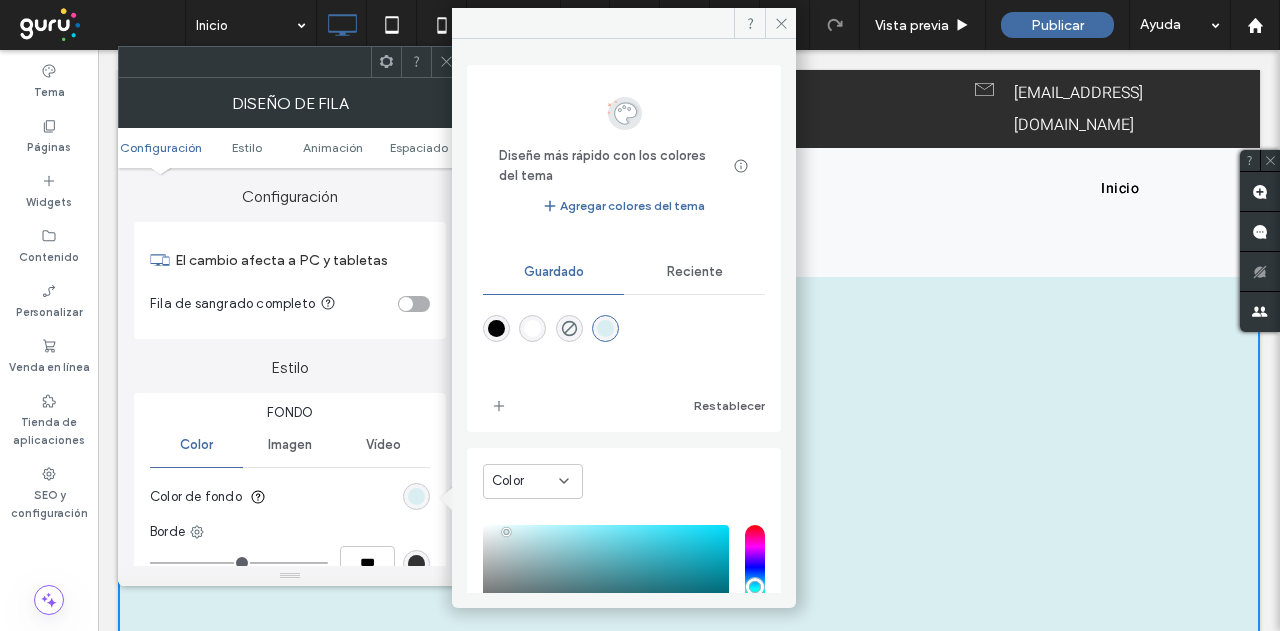 click on "Imagen" at bounding box center (289, 445) 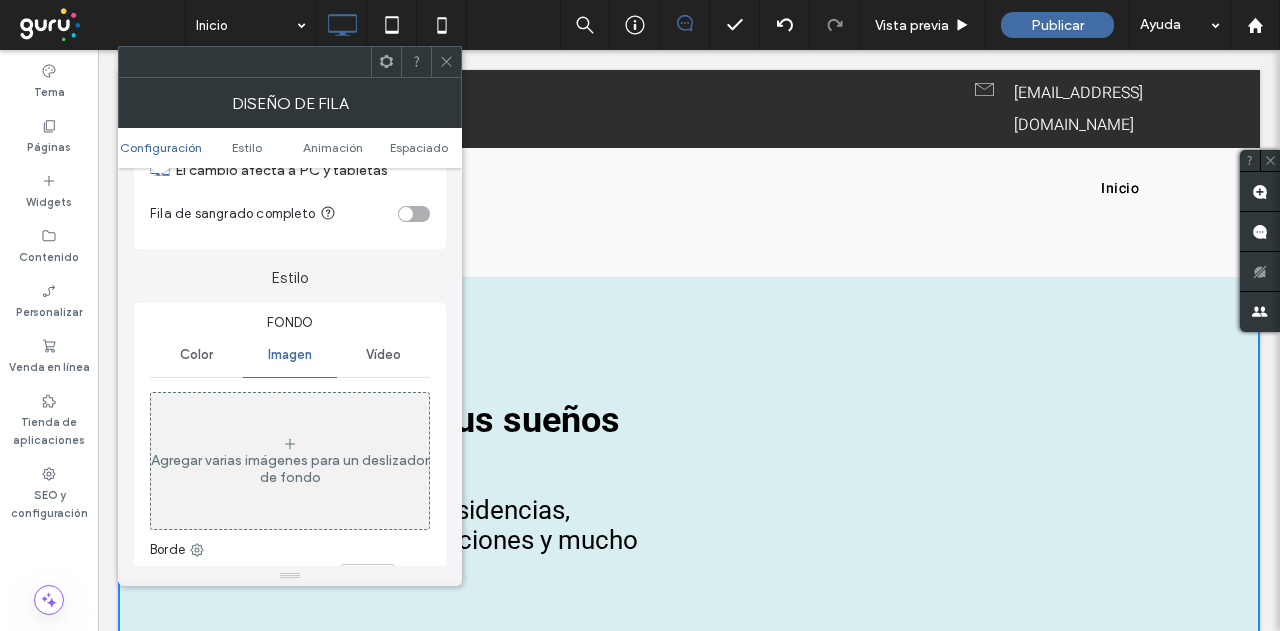 scroll, scrollTop: 200, scrollLeft: 0, axis: vertical 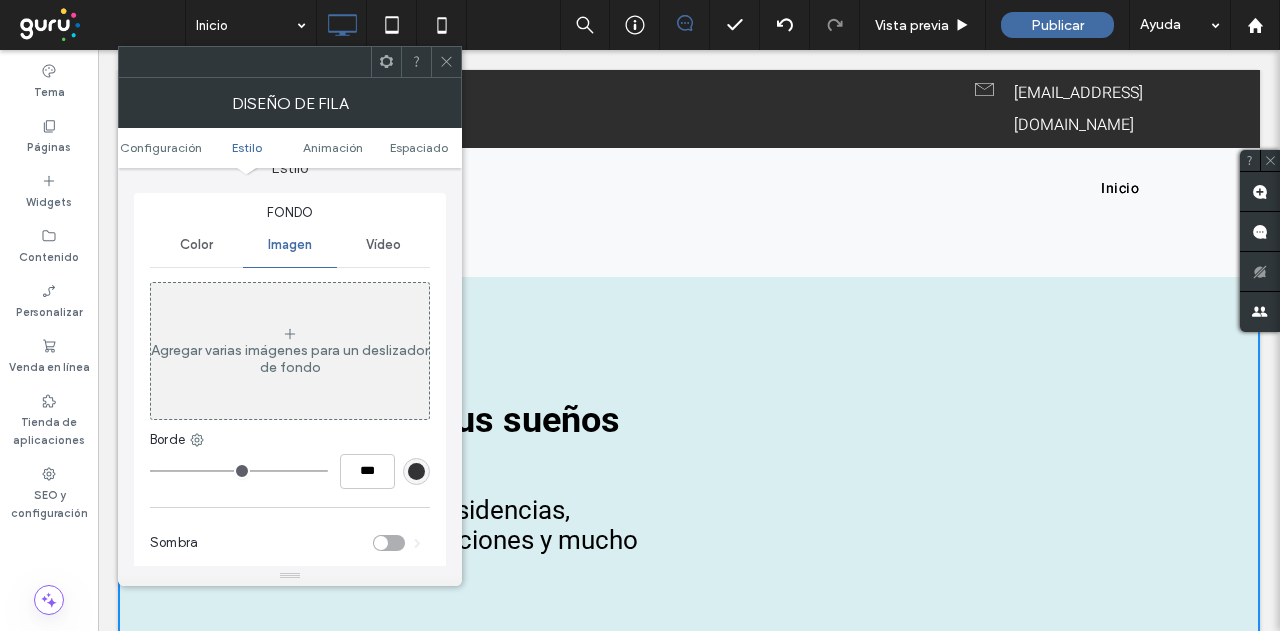 click on "Agregar varias imágenes para un deslizador de fondo" at bounding box center [290, 359] 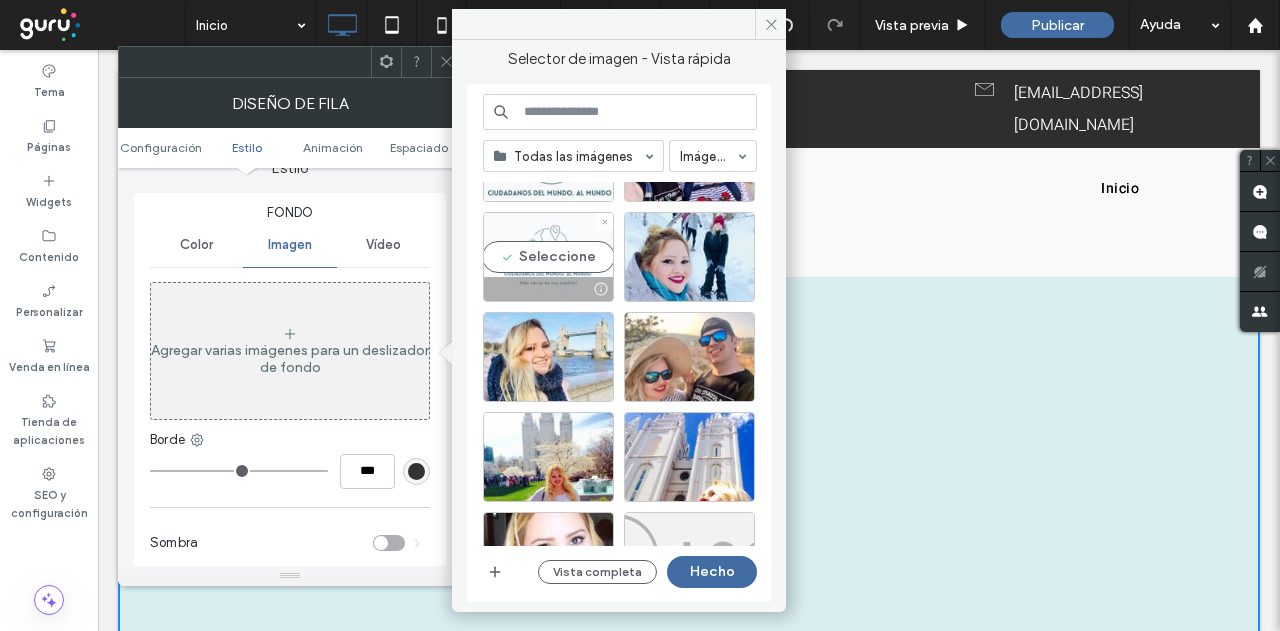 scroll, scrollTop: 200, scrollLeft: 0, axis: vertical 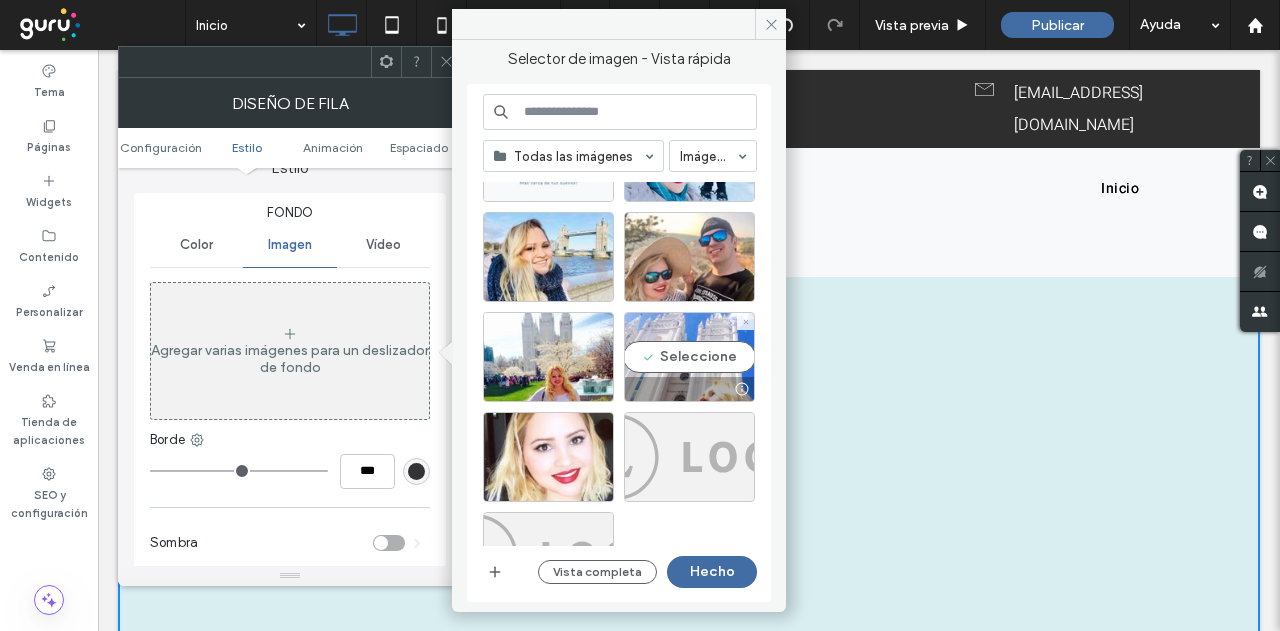 click on "Seleccione" at bounding box center [689, 357] 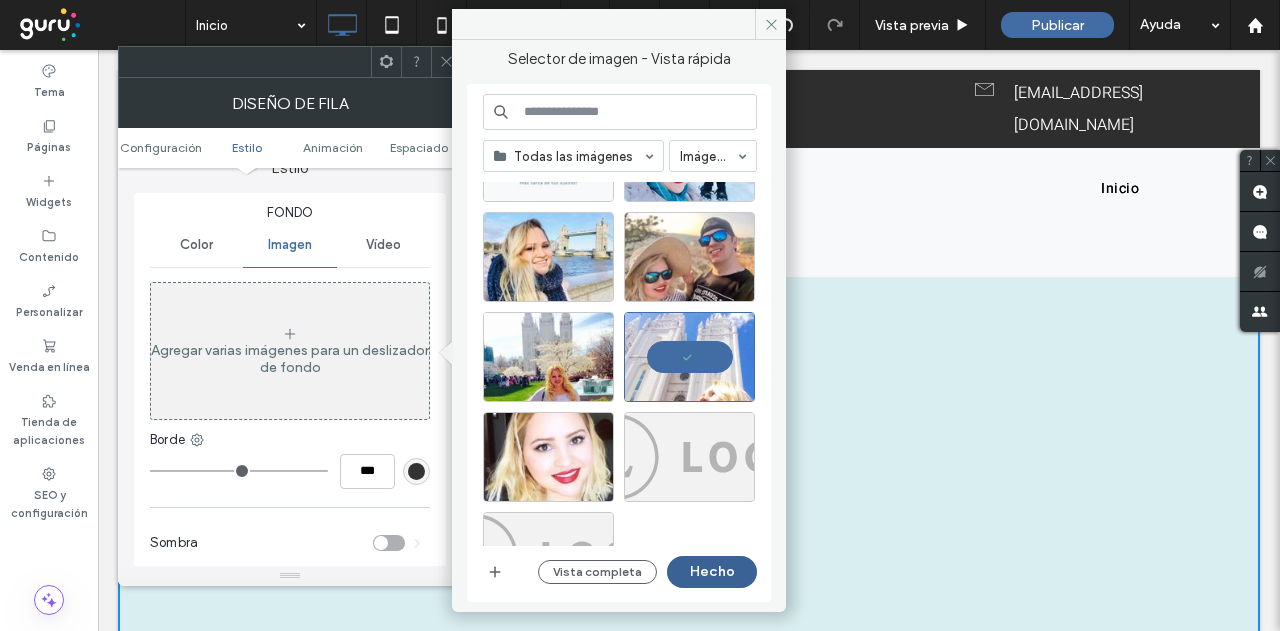 click on "Hecho" at bounding box center [712, 572] 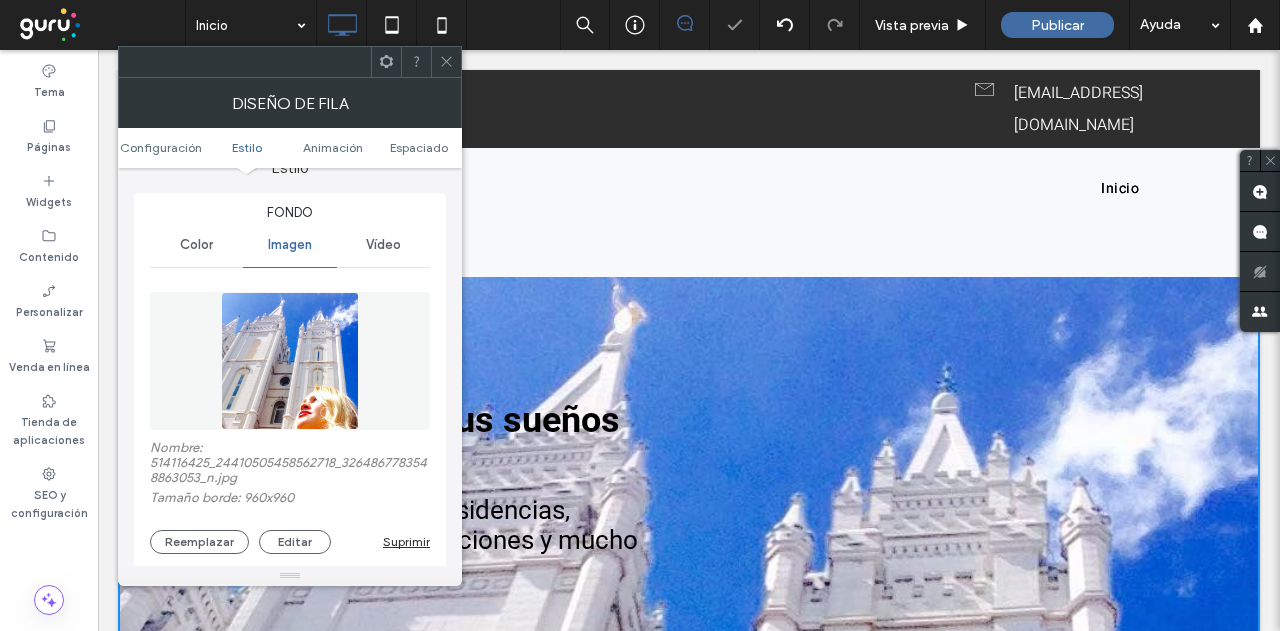 click 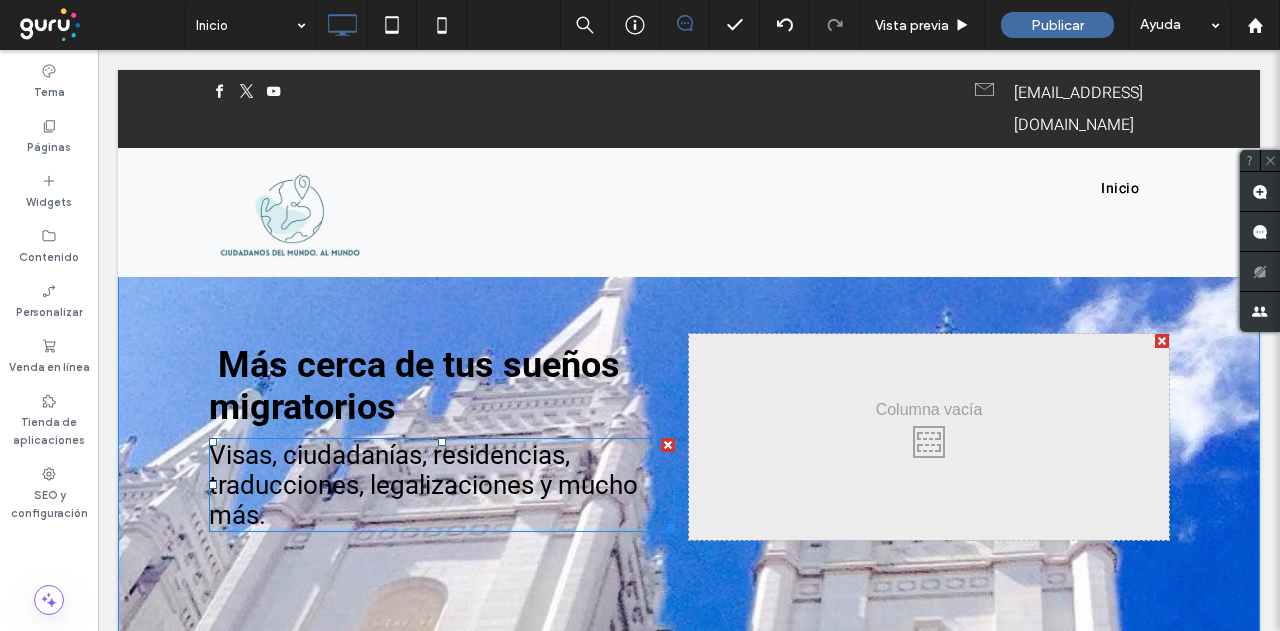 scroll, scrollTop: 100, scrollLeft: 0, axis: vertical 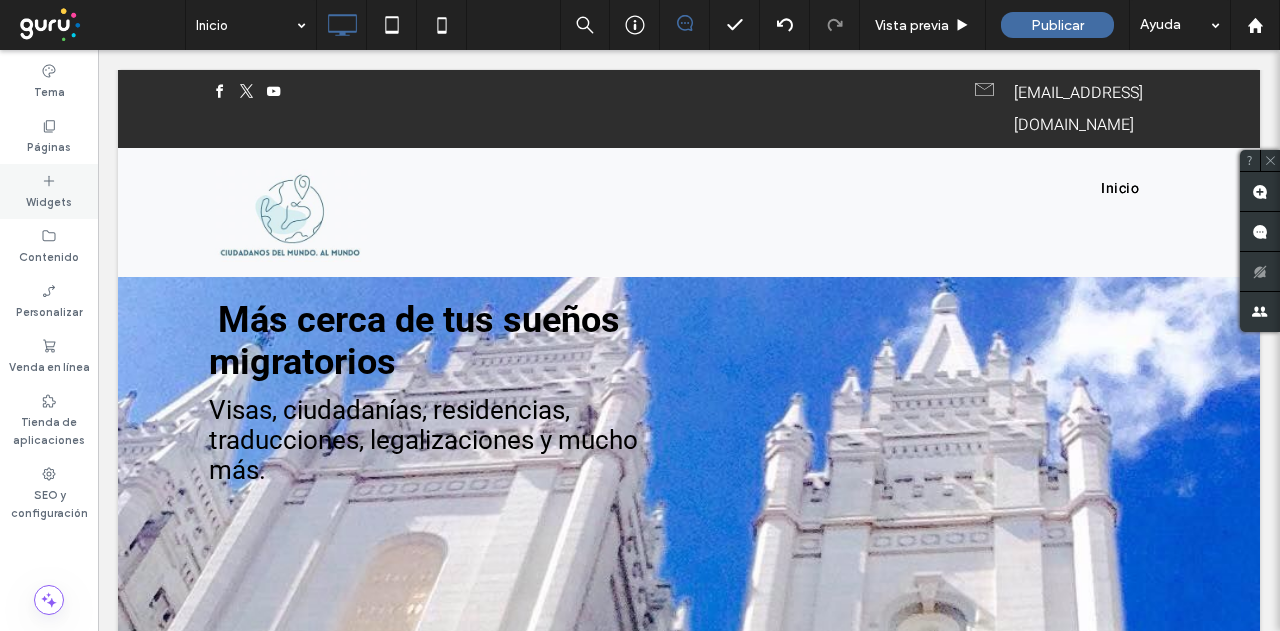 click 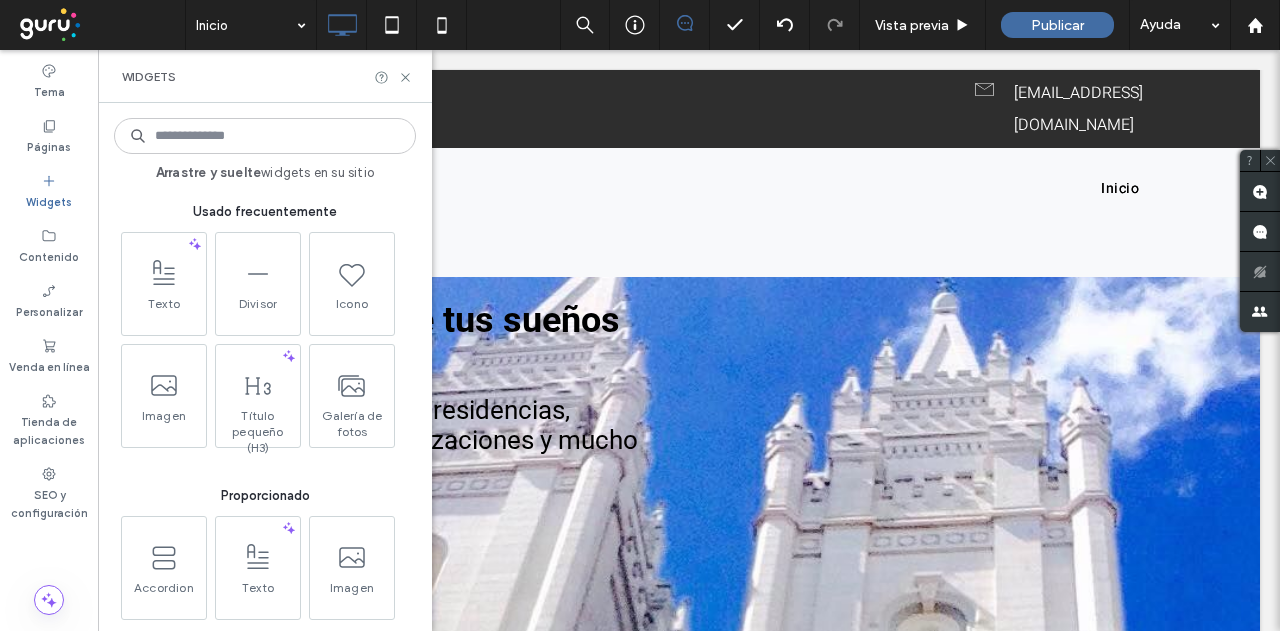 click at bounding box center (265, 136) 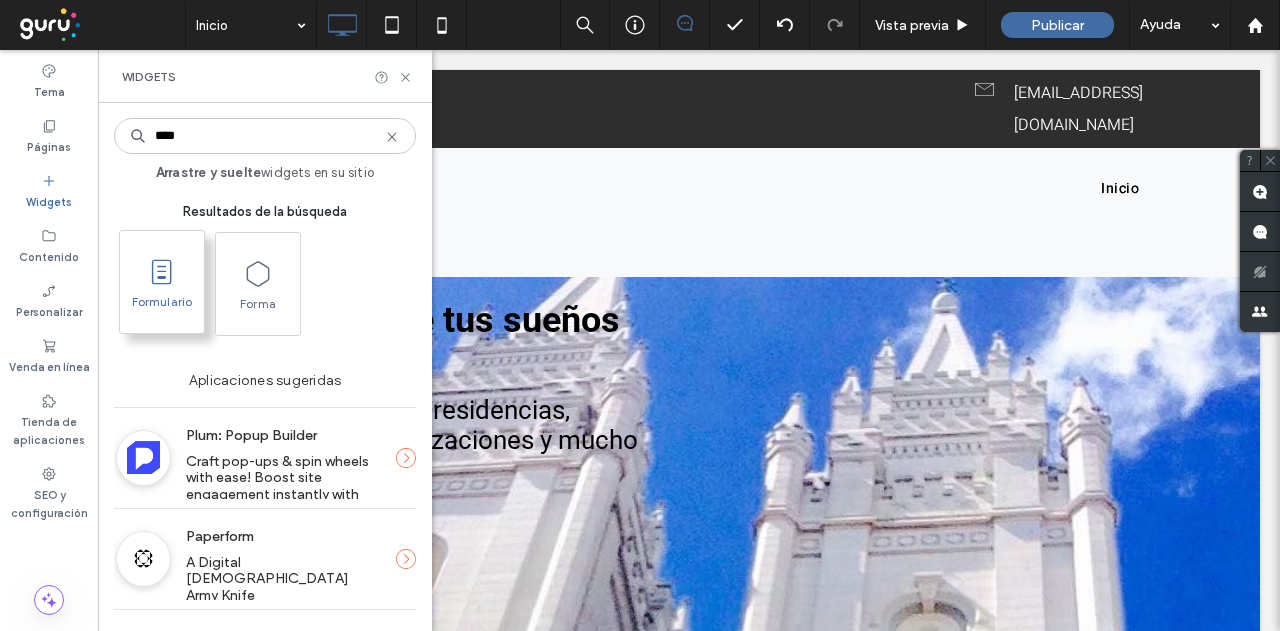 type on "****" 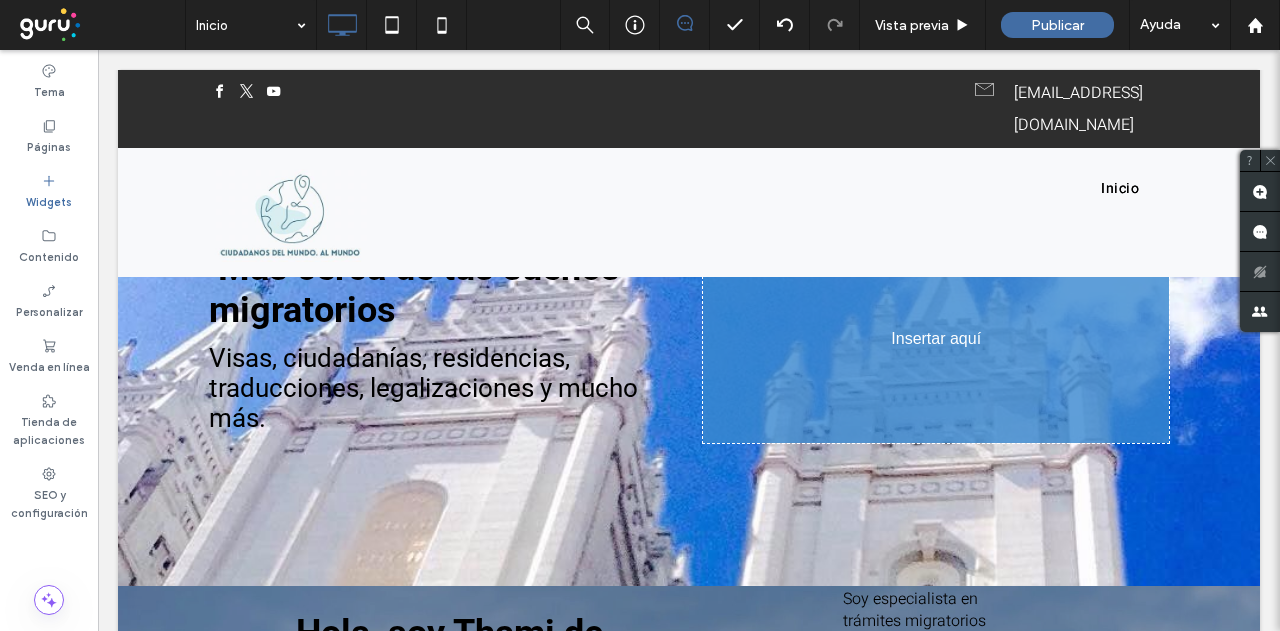 scroll, scrollTop: 174, scrollLeft: 0, axis: vertical 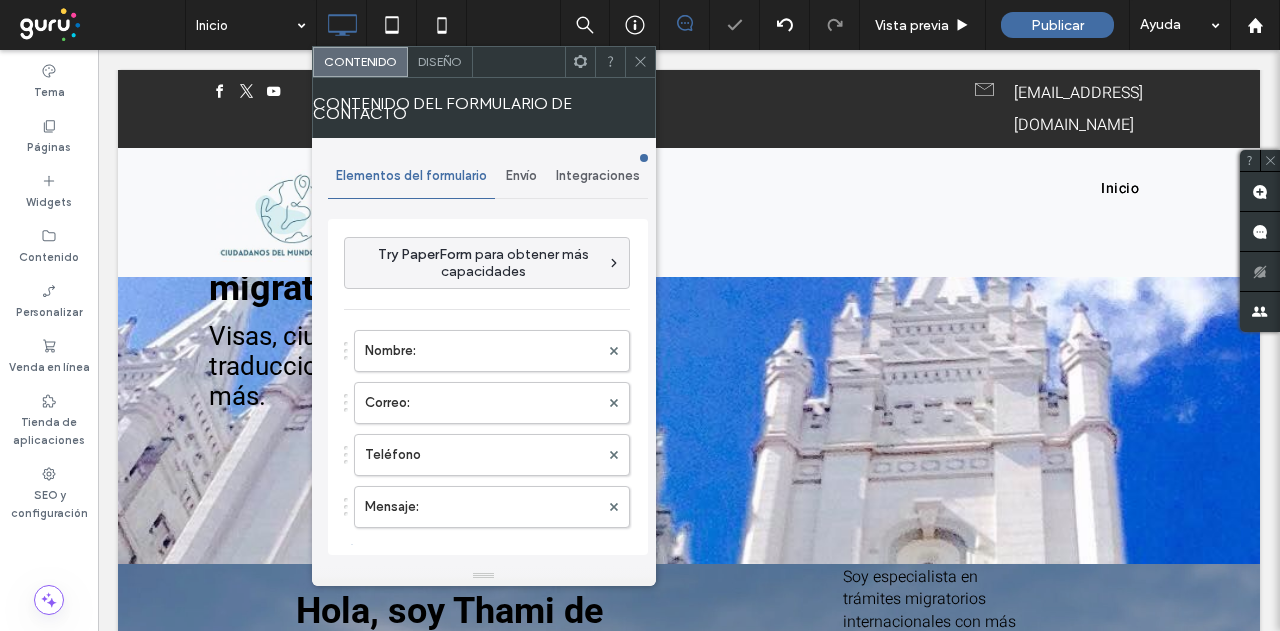 type on "**********" 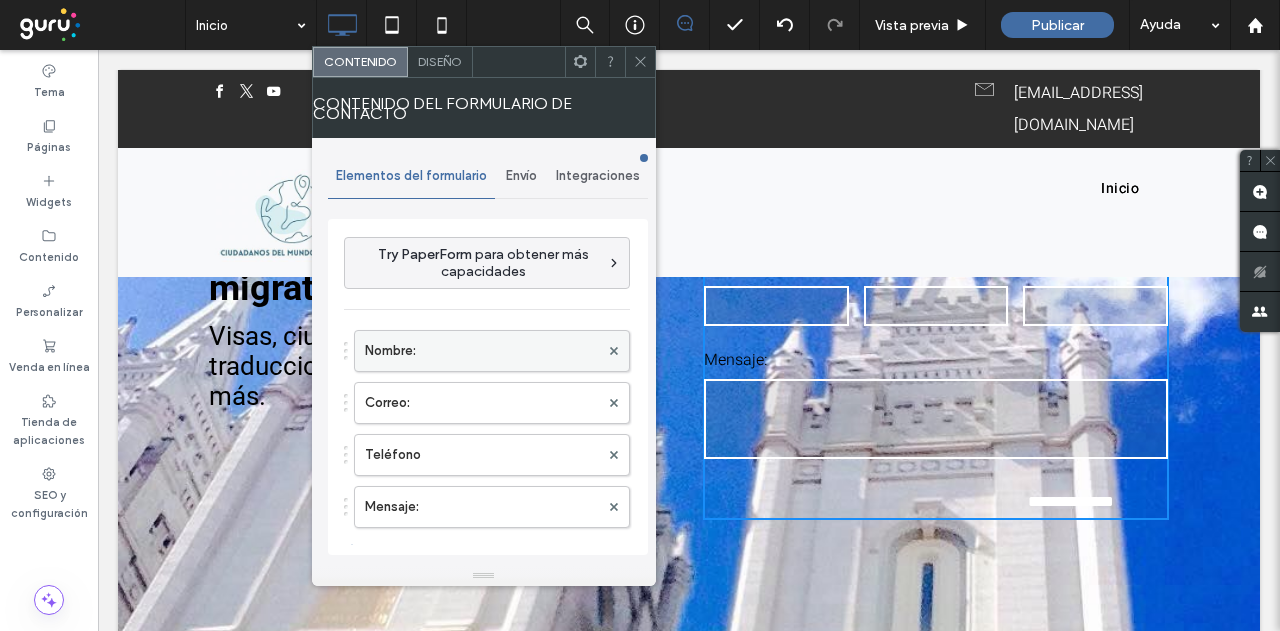 scroll, scrollTop: 100, scrollLeft: 0, axis: vertical 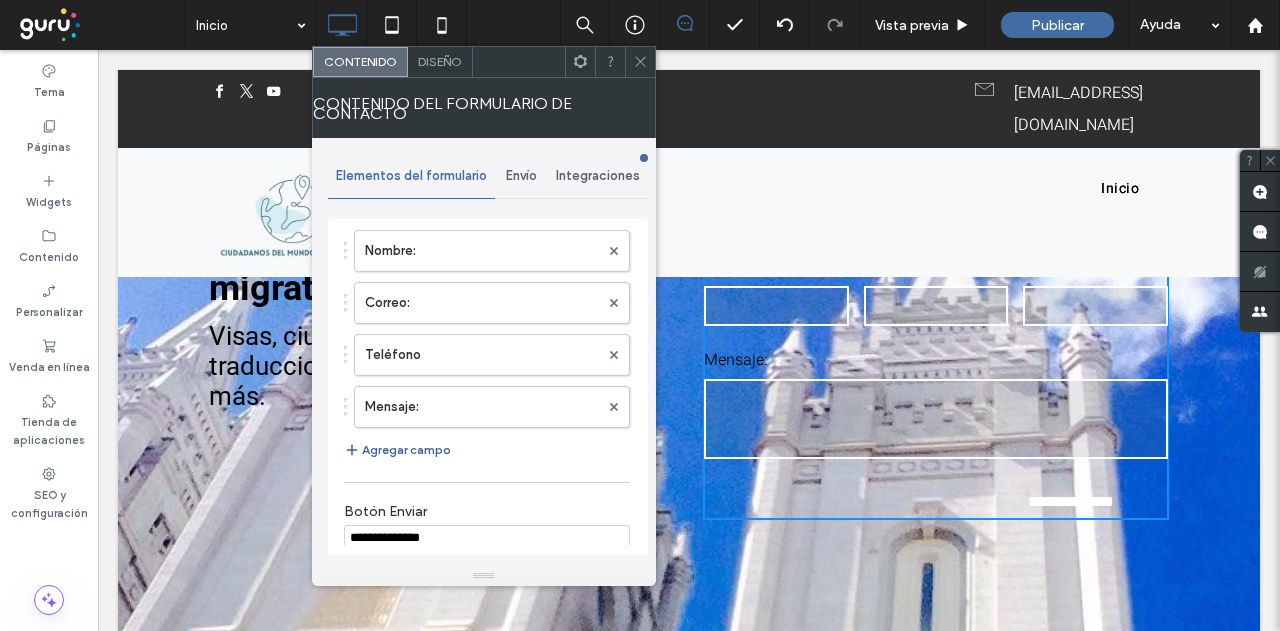click on "Agregar campo" at bounding box center [397, 450] 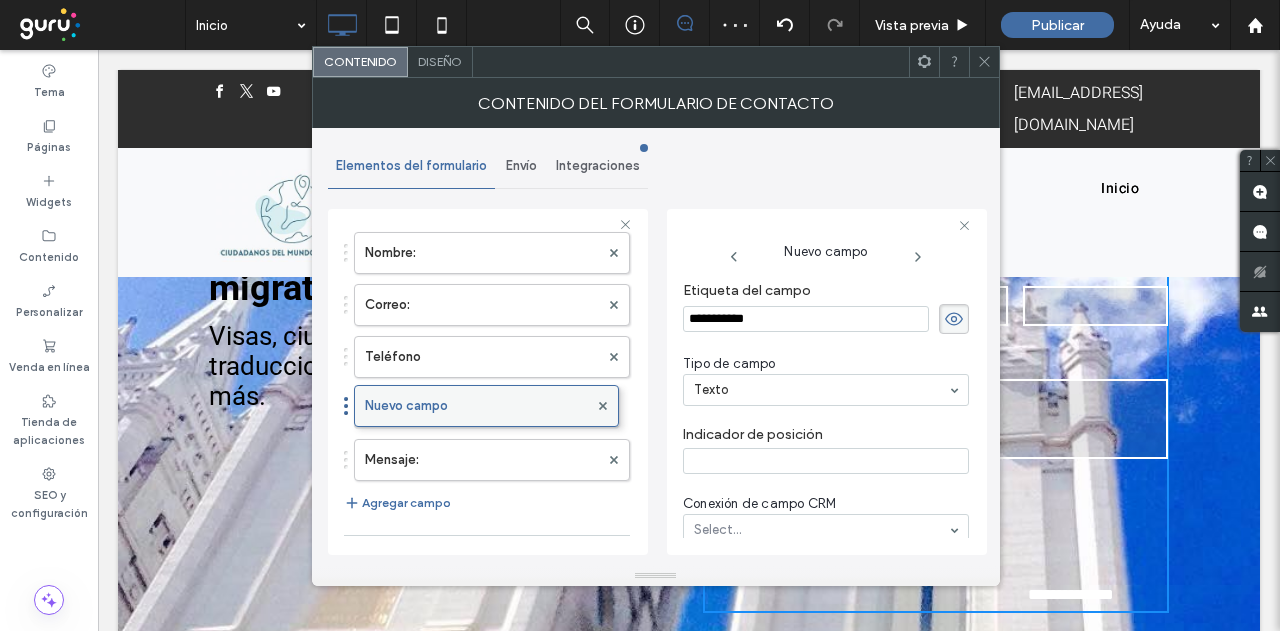 drag, startPoint x: 449, startPoint y: 455, endPoint x: 441, endPoint y: 393, distance: 62.514 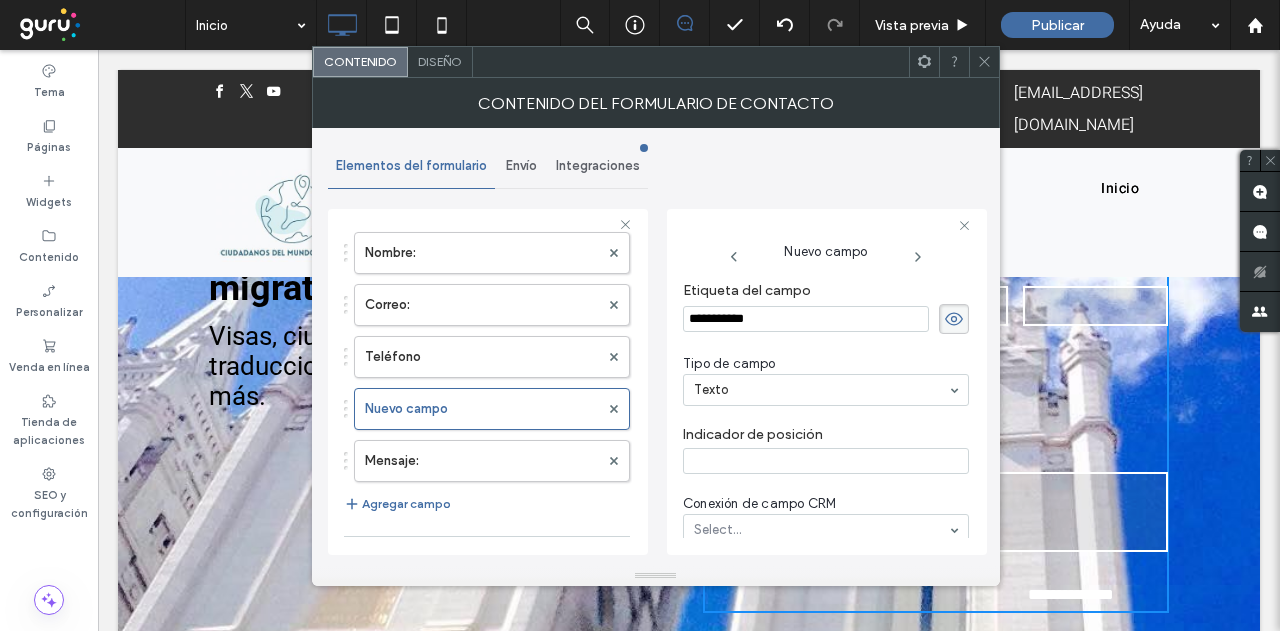 click on "**********" at bounding box center (806, 319) 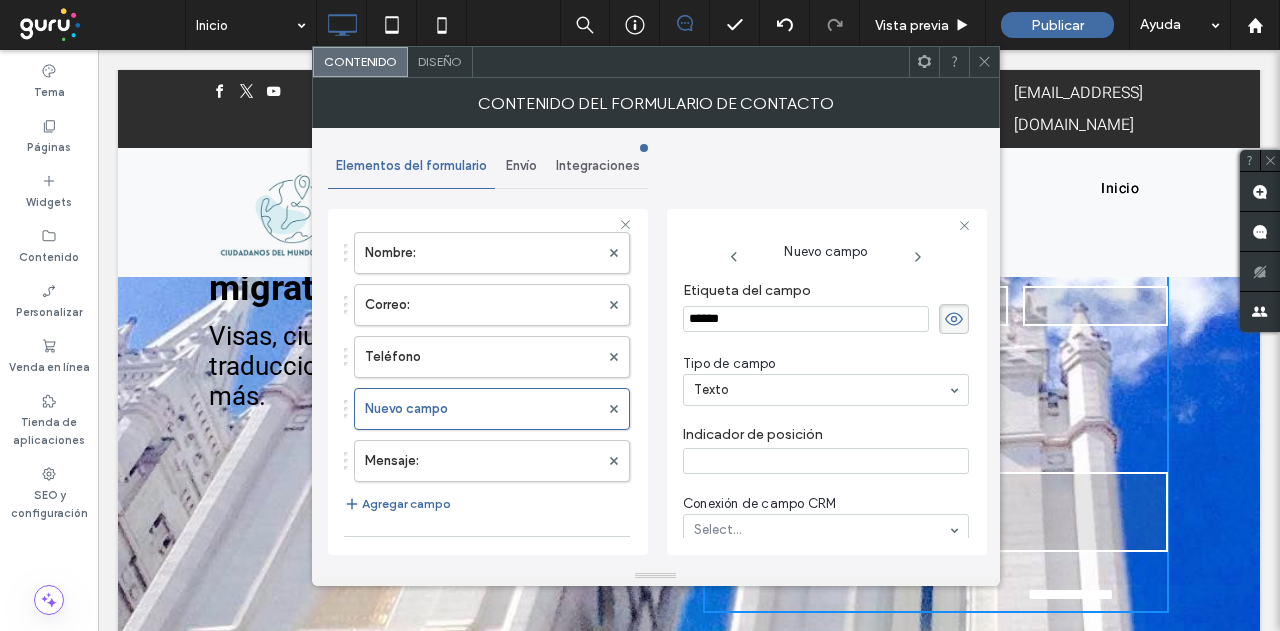 type on "*******" 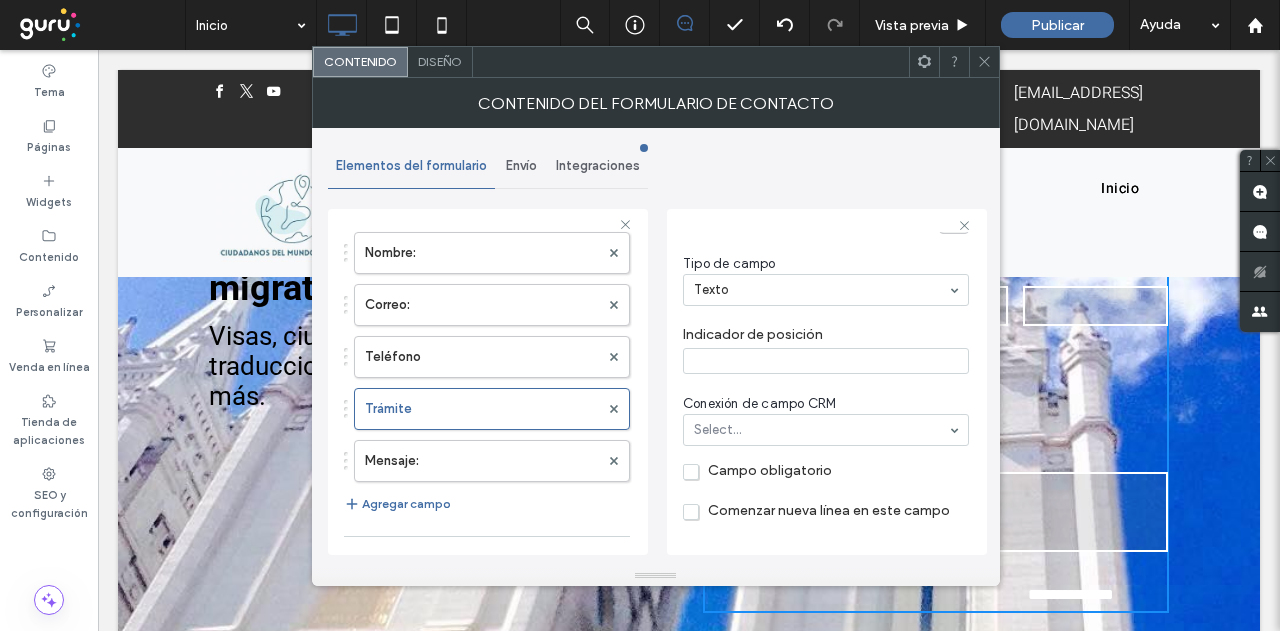 scroll, scrollTop: 192, scrollLeft: 0, axis: vertical 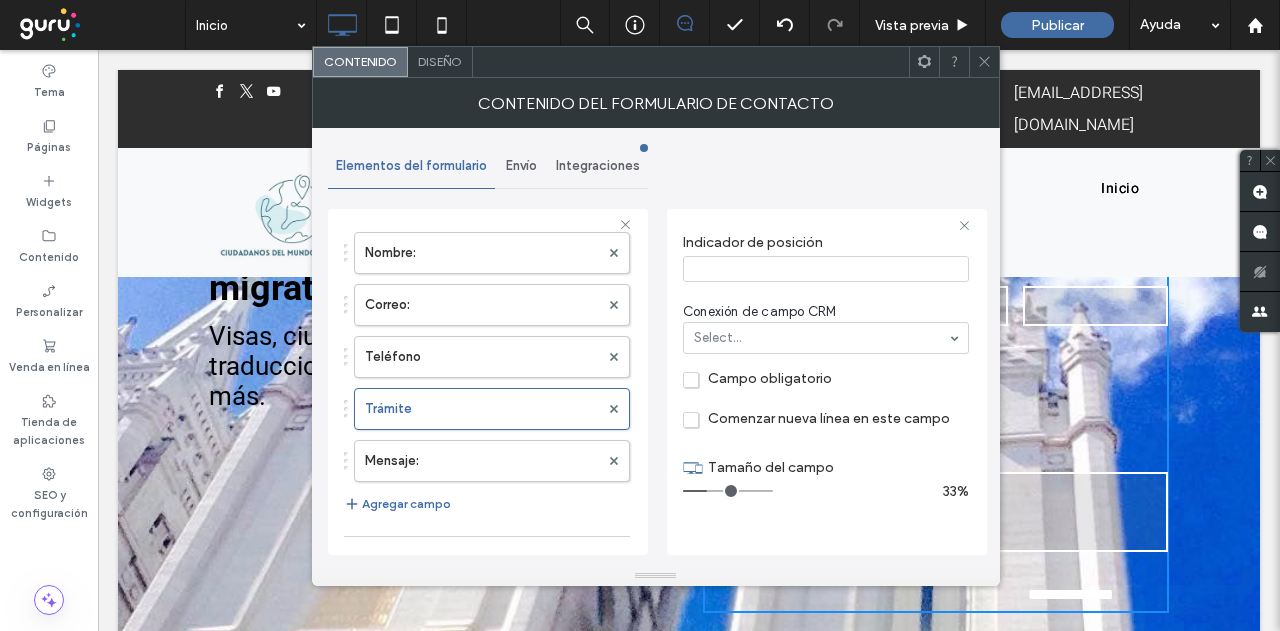 click on "Conexión de campo CRM Select..." at bounding box center [826, 317] 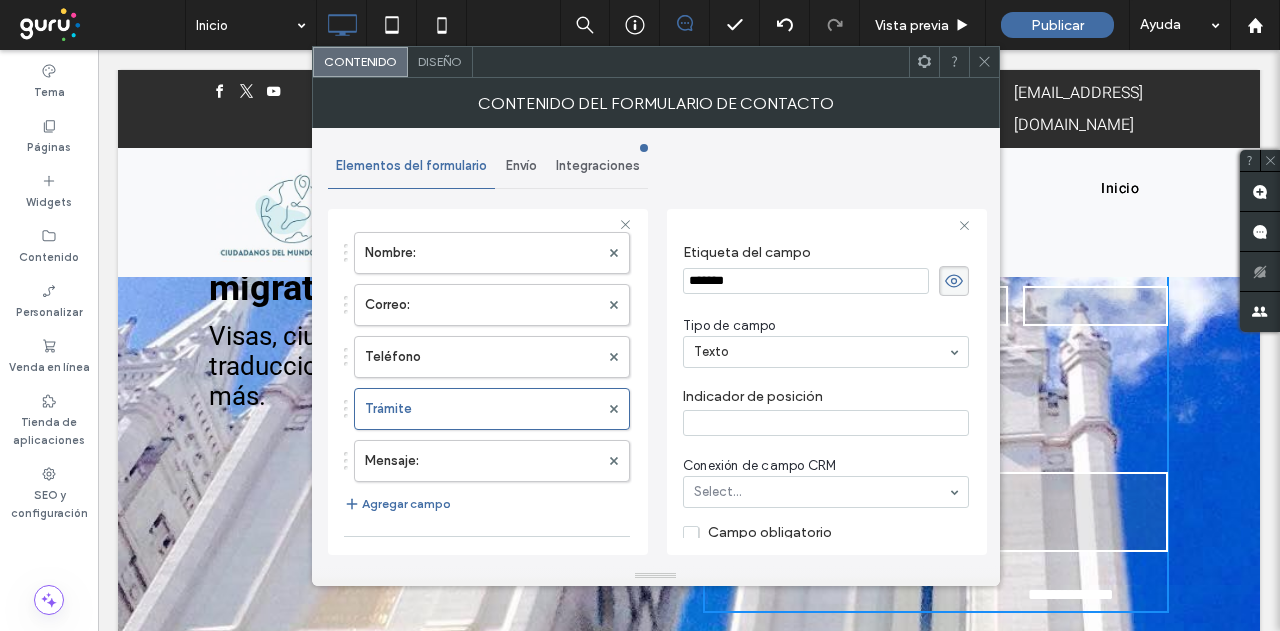 scroll, scrollTop: 0, scrollLeft: 0, axis: both 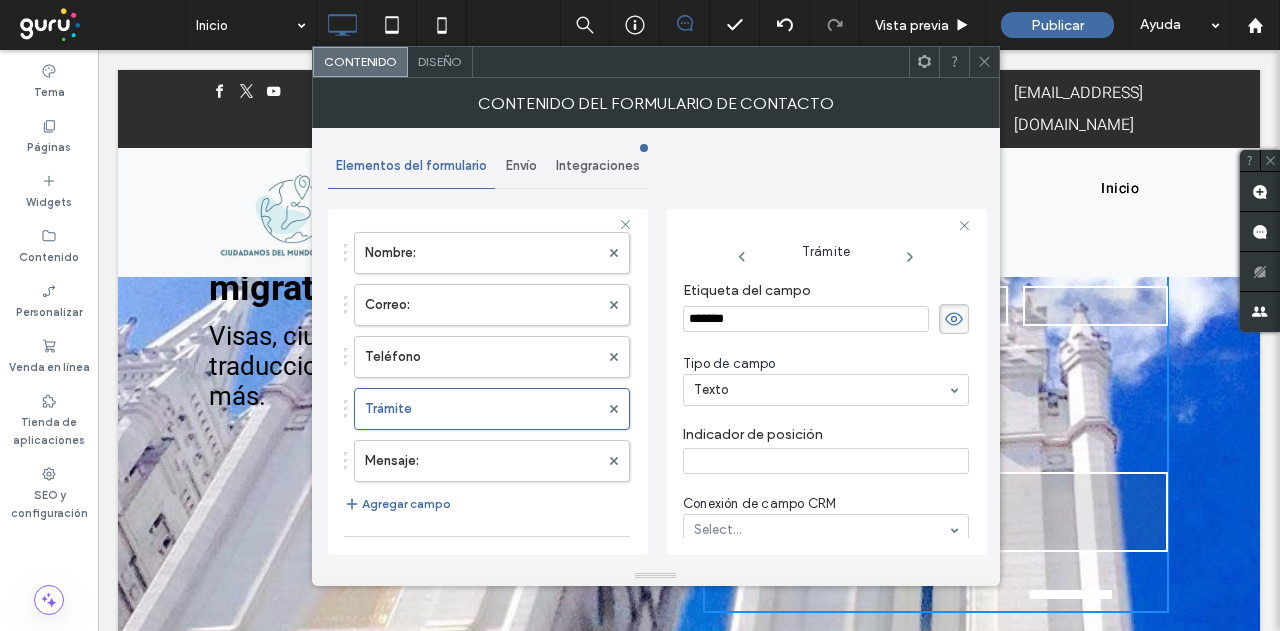 drag, startPoint x: 802, startPoint y: 364, endPoint x: 831, endPoint y: 383, distance: 34.669872 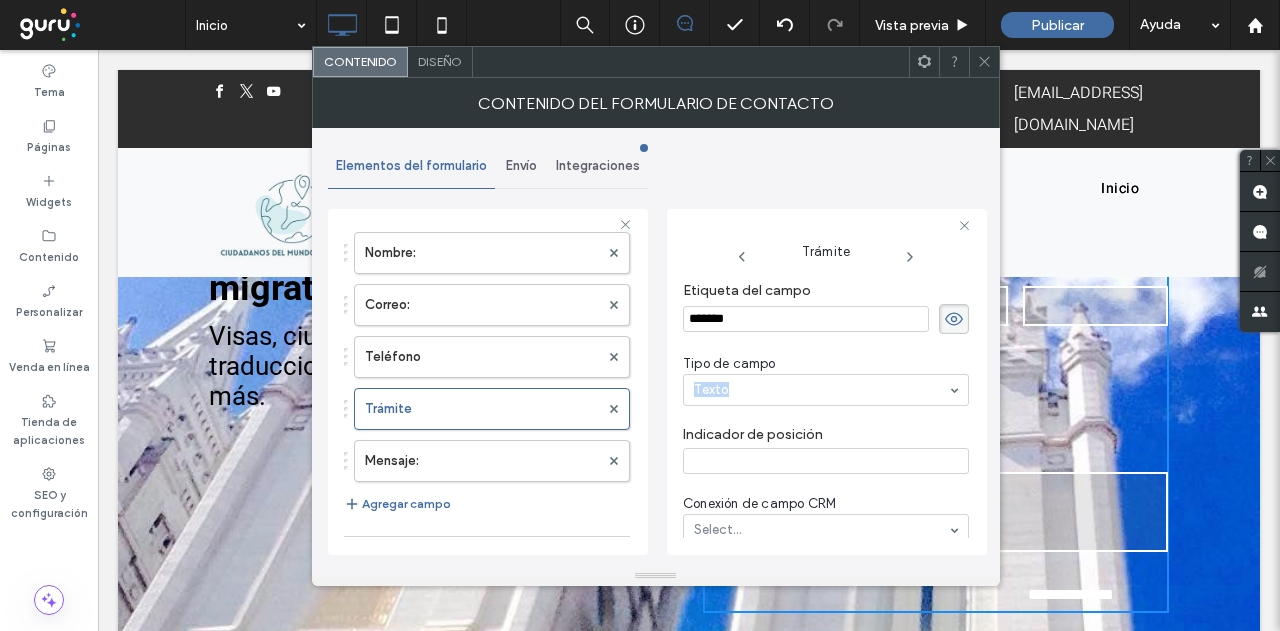 click on "Tipo de campo Texto" at bounding box center (826, 380) 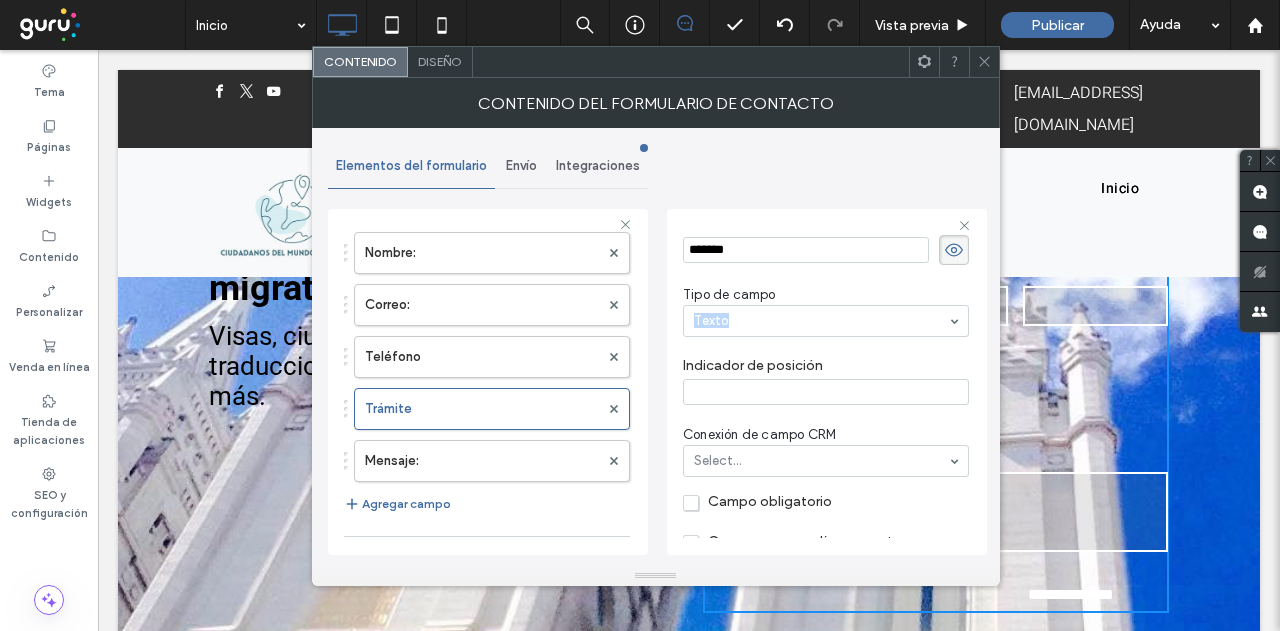 scroll, scrollTop: 100, scrollLeft: 0, axis: vertical 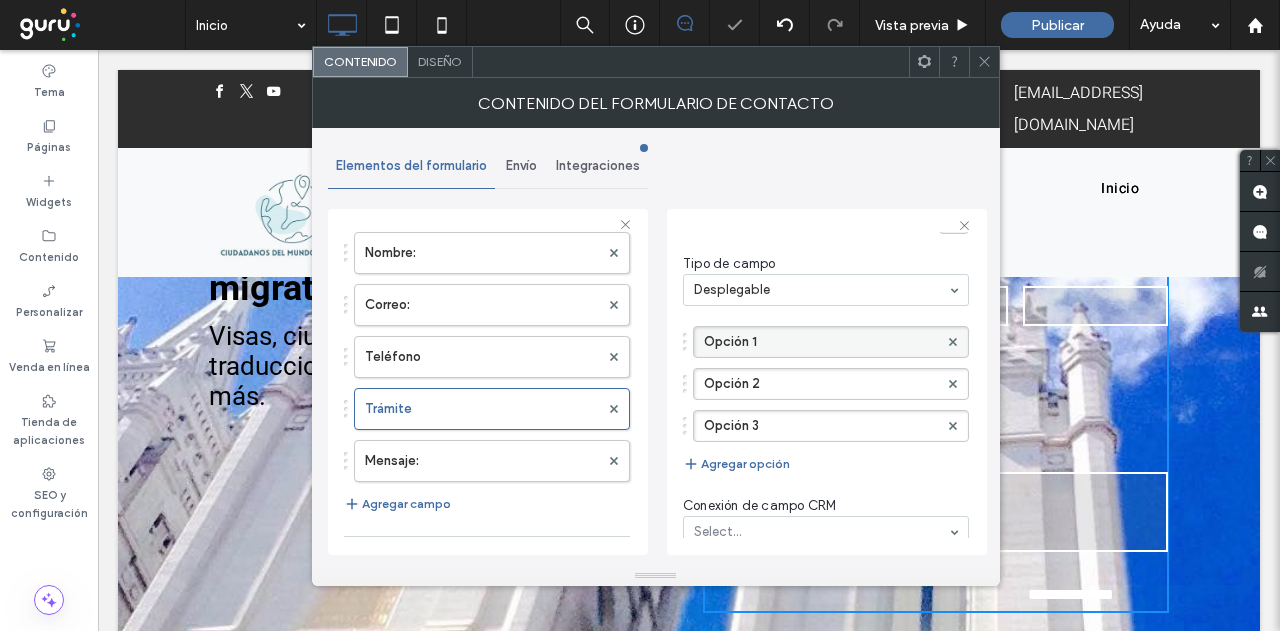 click on "Opción 1" at bounding box center [821, 342] 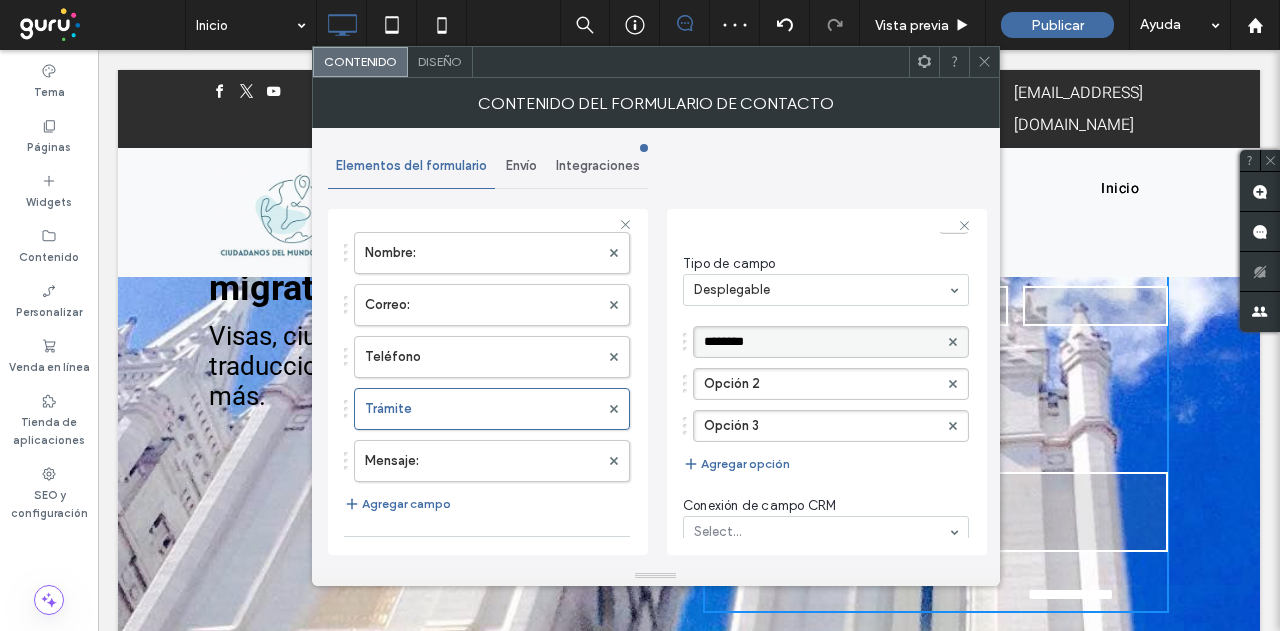 click on "********" at bounding box center [821, 342] 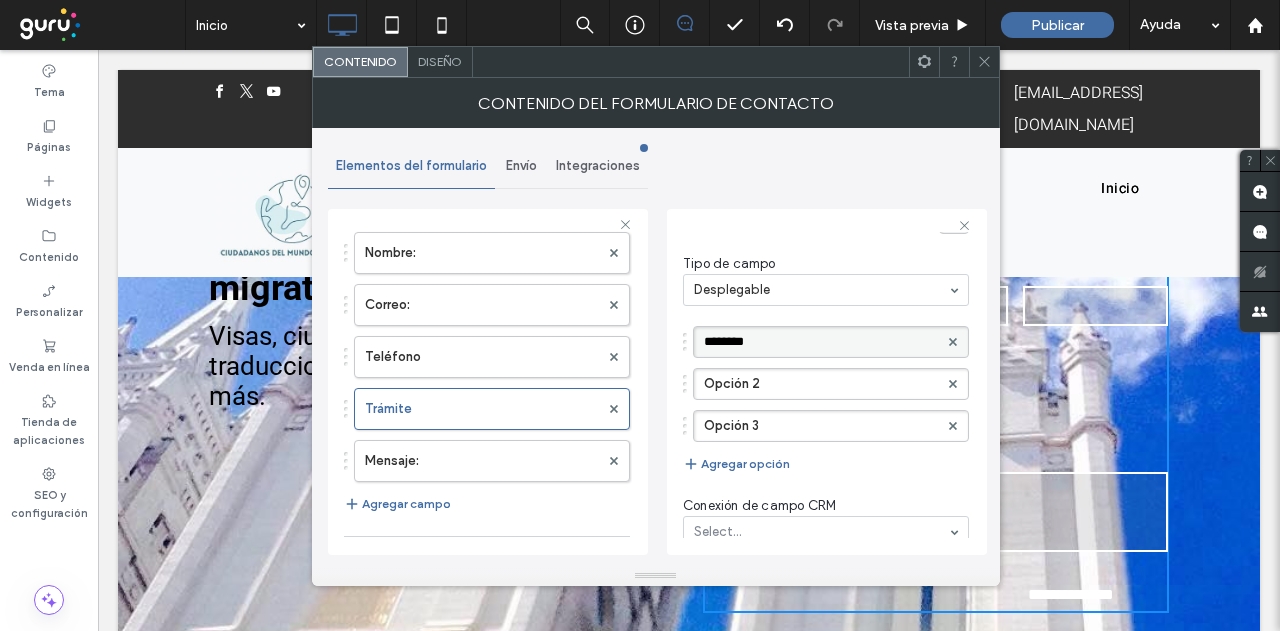 click on "********" at bounding box center (821, 342) 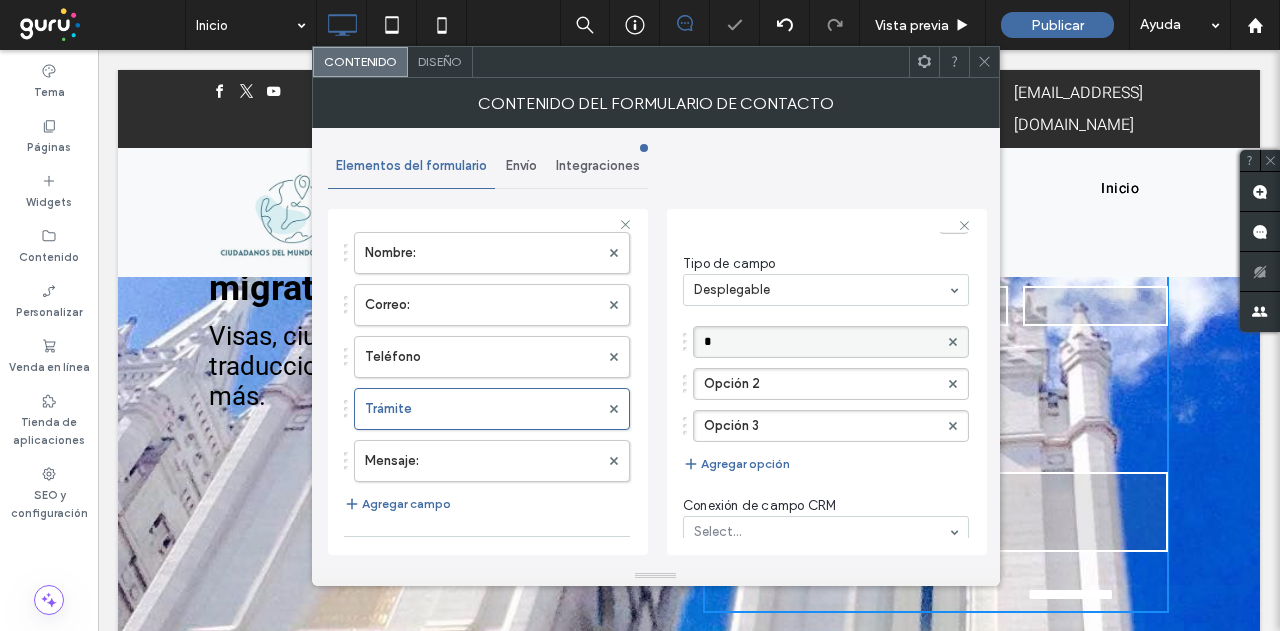 click on "*" at bounding box center [821, 342] 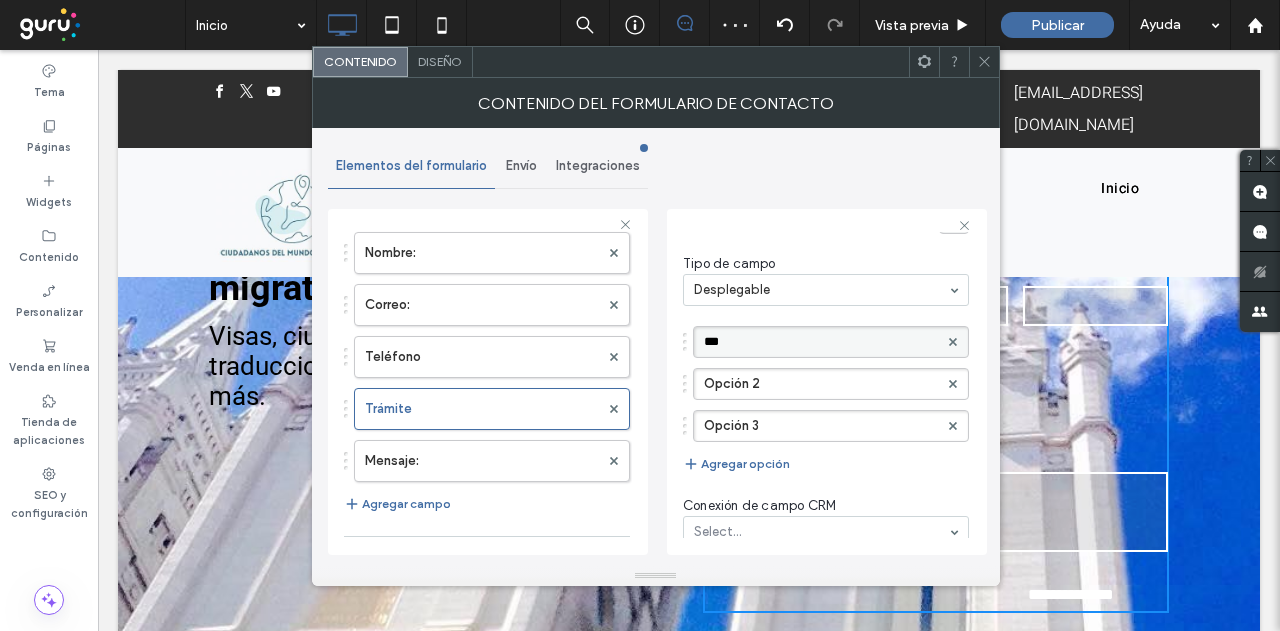type on "****" 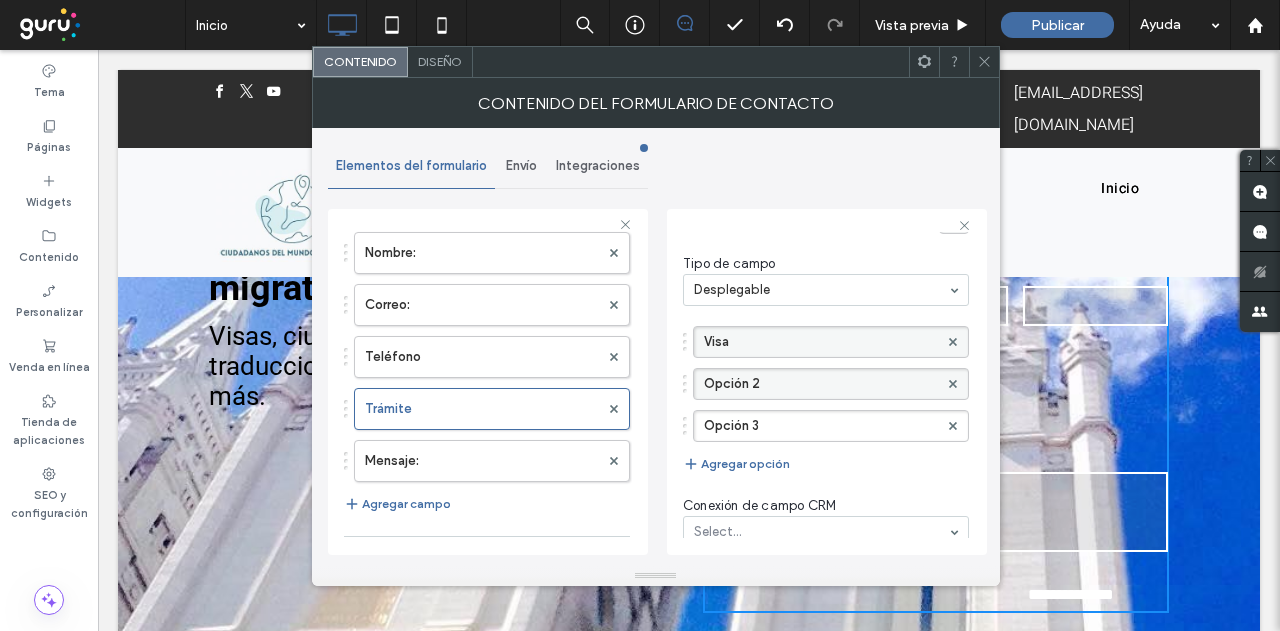 click on "Opción 2" at bounding box center [821, 384] 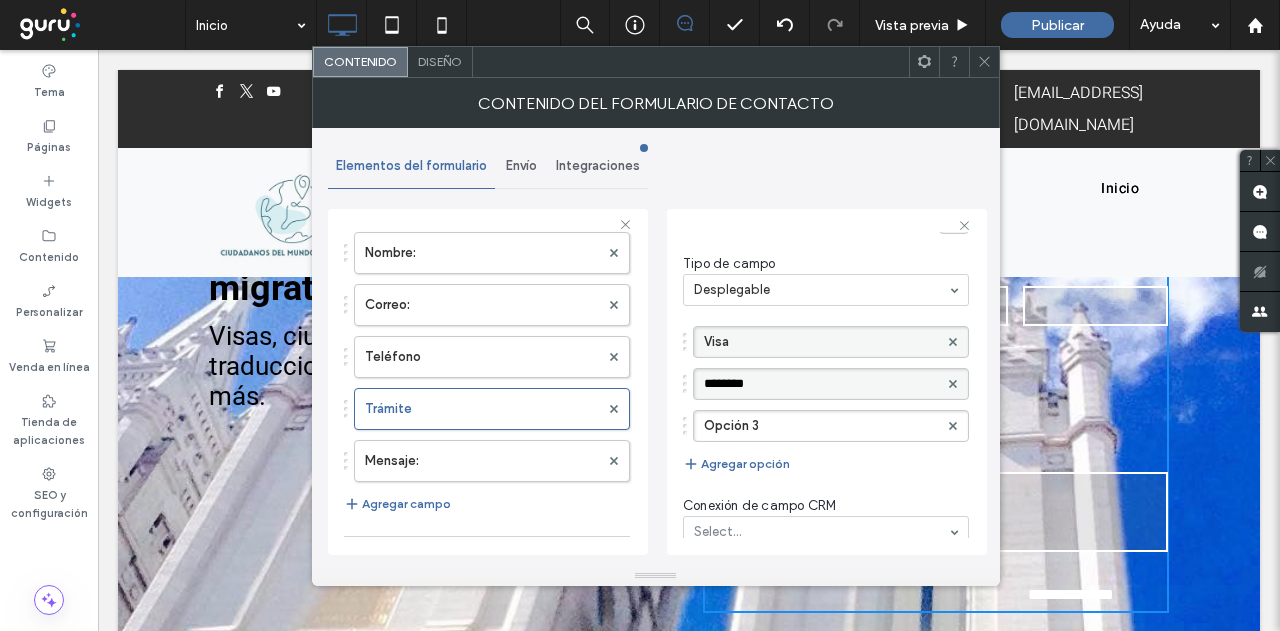 click on "********" at bounding box center [821, 384] 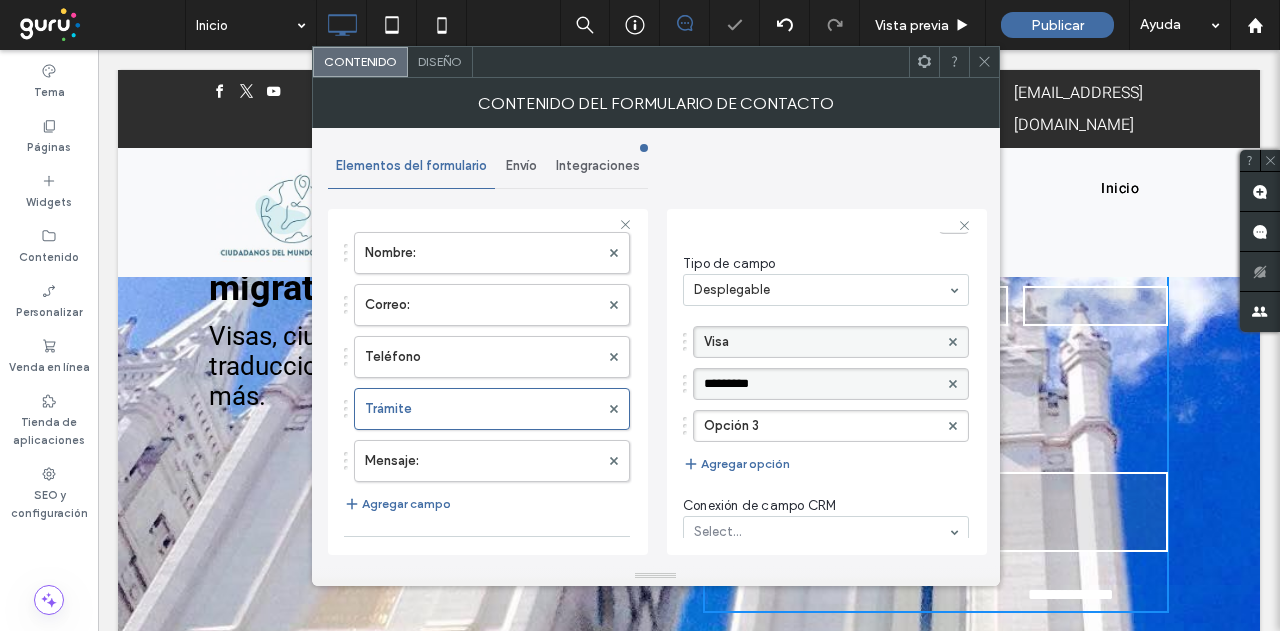type on "**********" 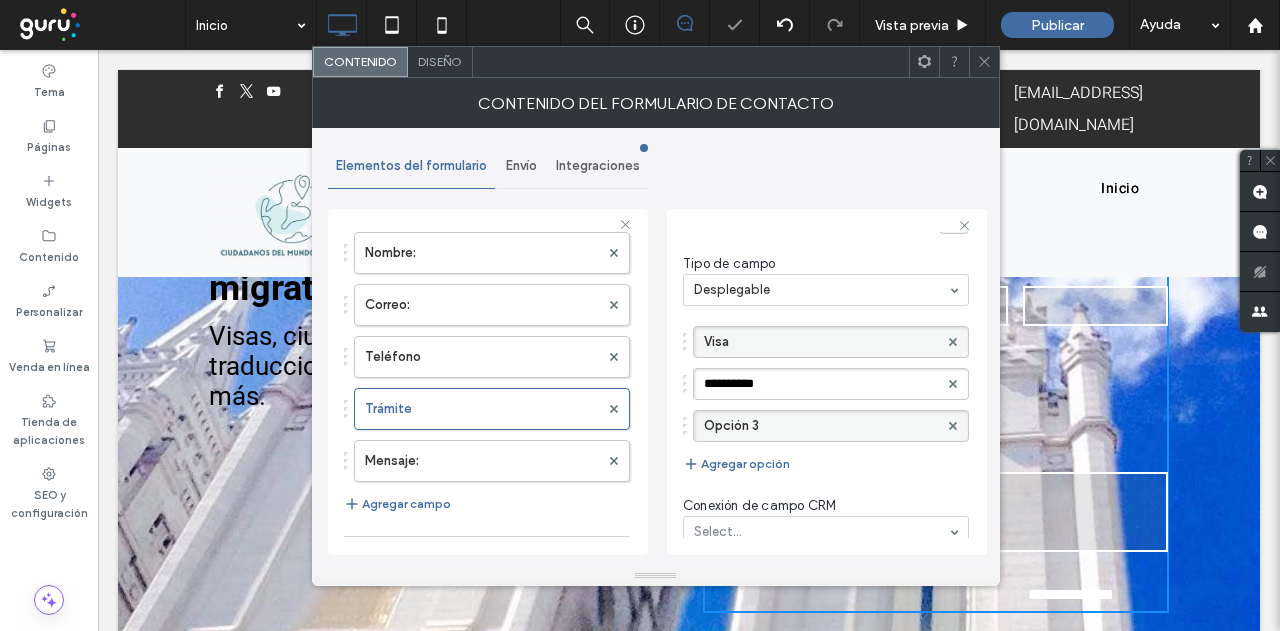 click on "Opción 3" at bounding box center [821, 426] 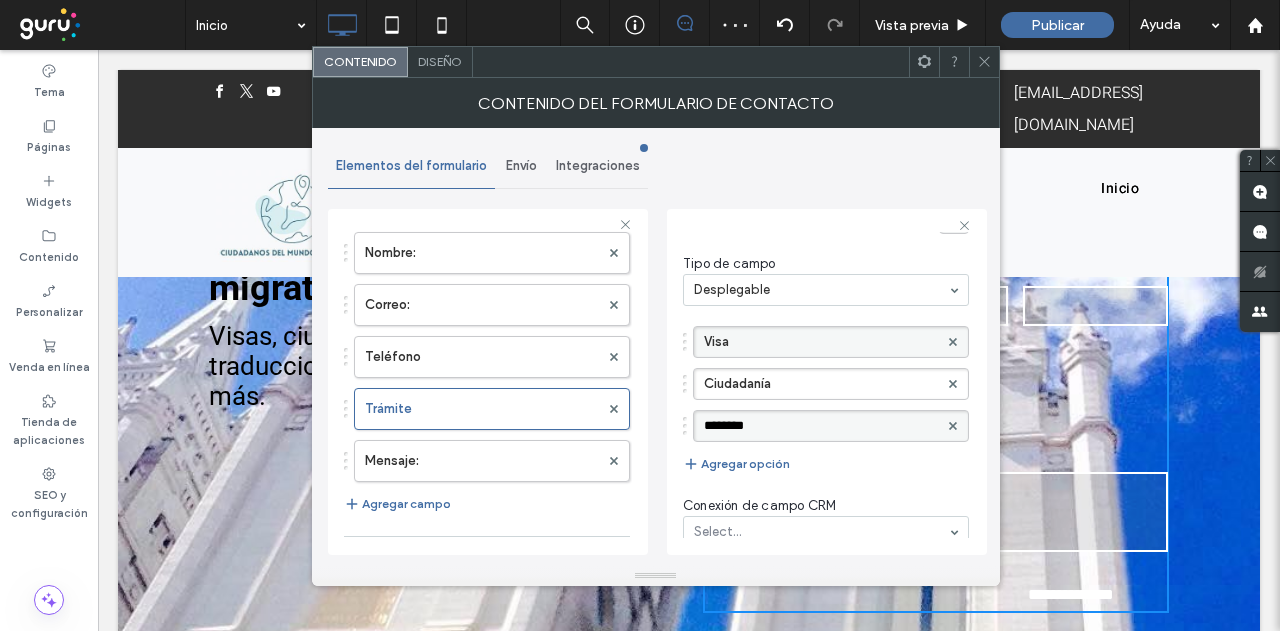 click on "********" at bounding box center (821, 426) 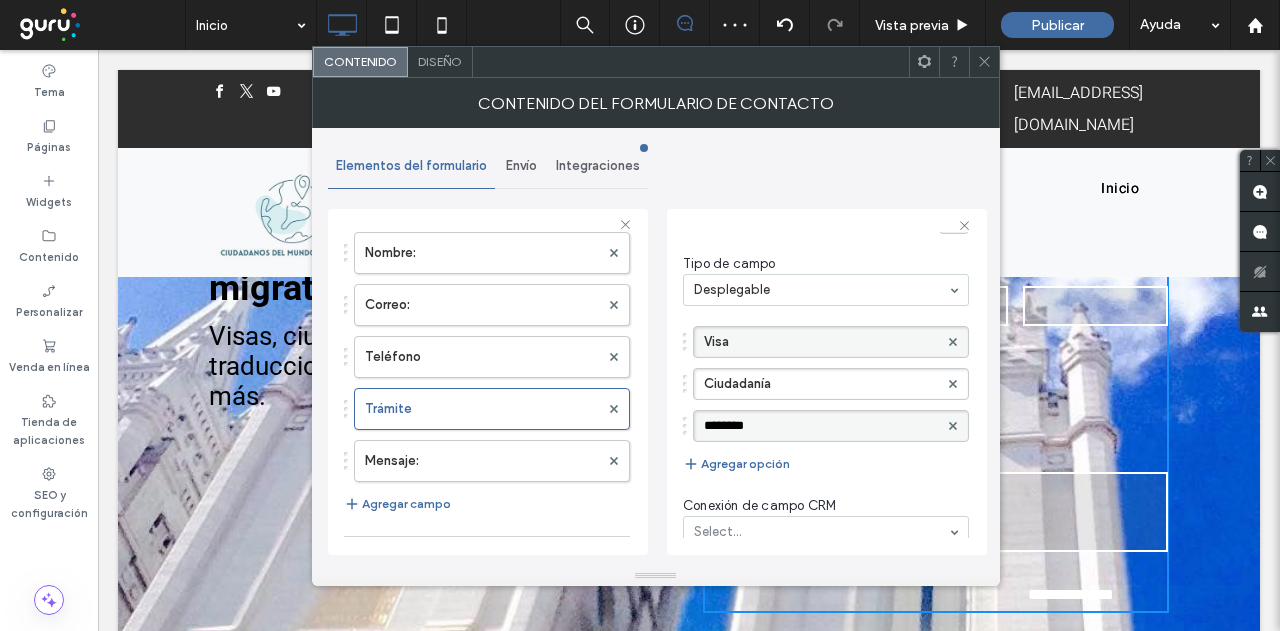 click on "********" at bounding box center [821, 426] 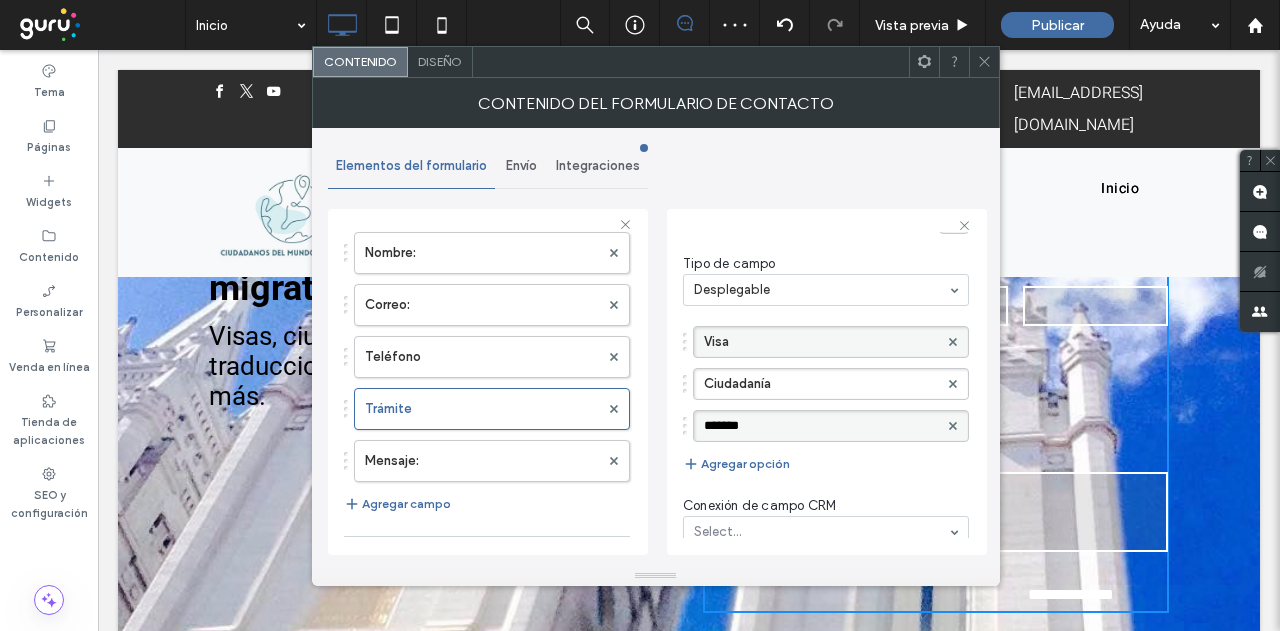 type on "********" 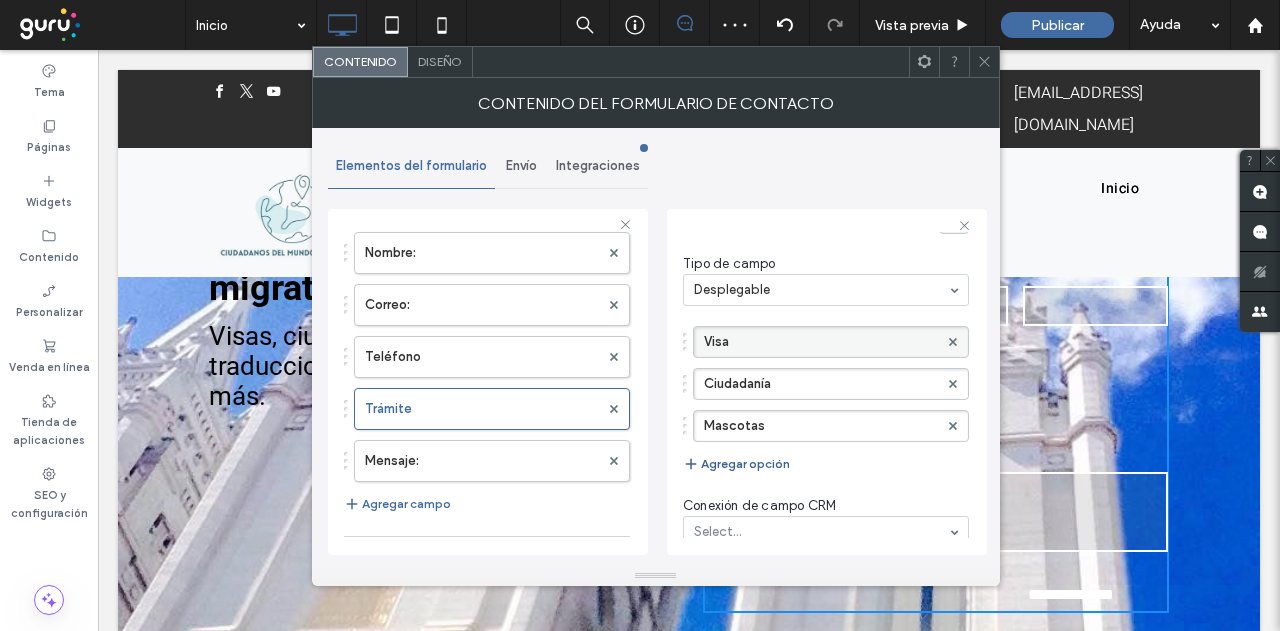 click on "Agregar opción" at bounding box center [736, 464] 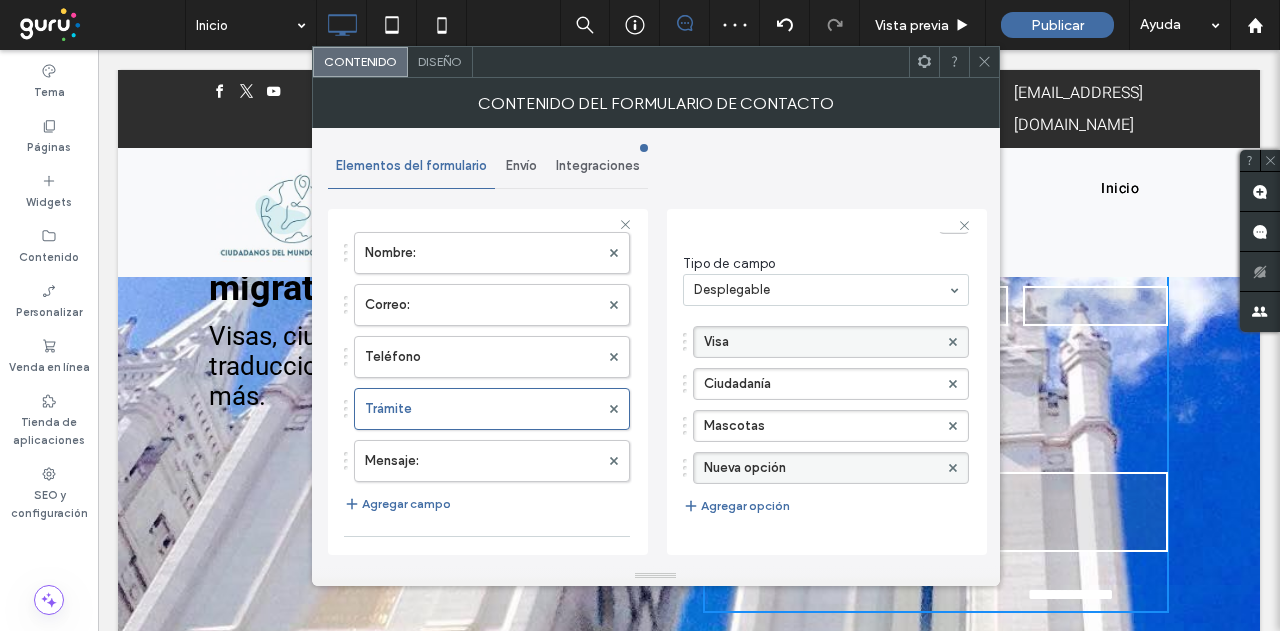 click on "Nueva opción" at bounding box center (821, 468) 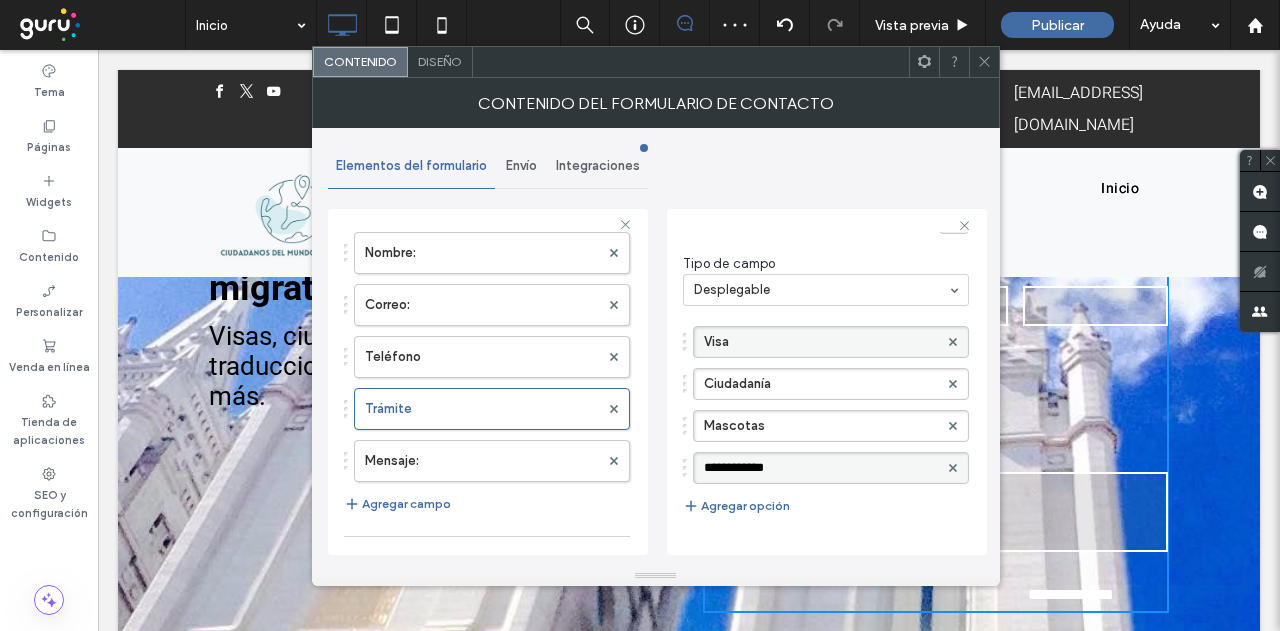 click on "**********" at bounding box center [821, 468] 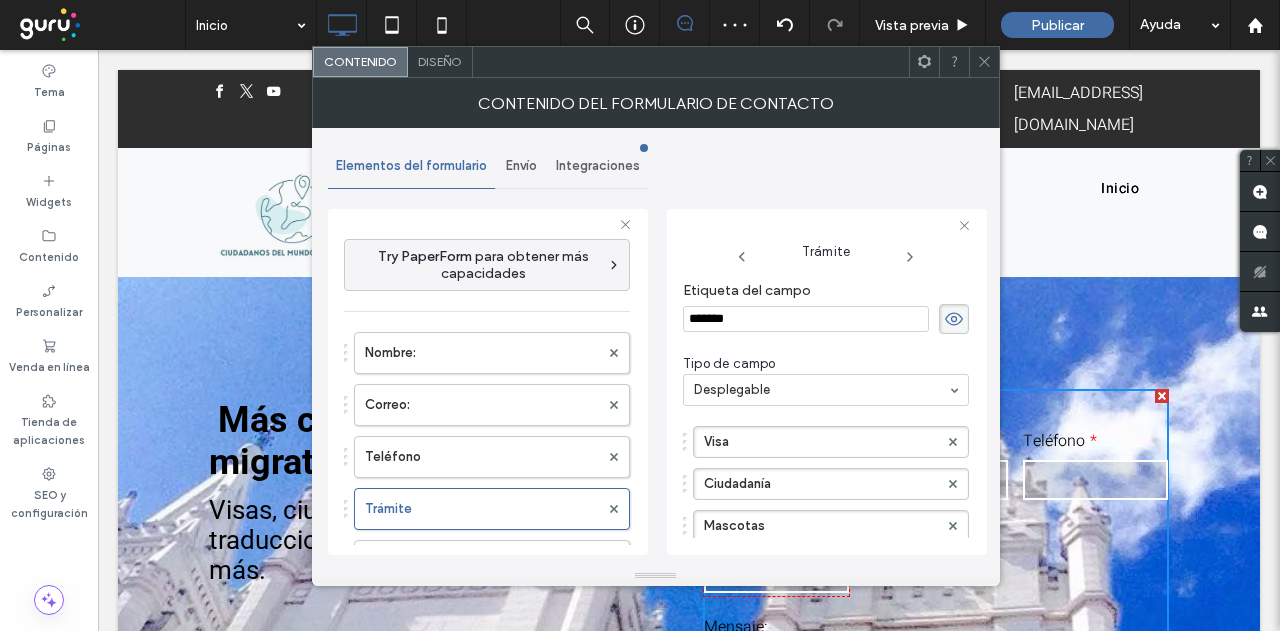 scroll, scrollTop: 174, scrollLeft: 0, axis: vertical 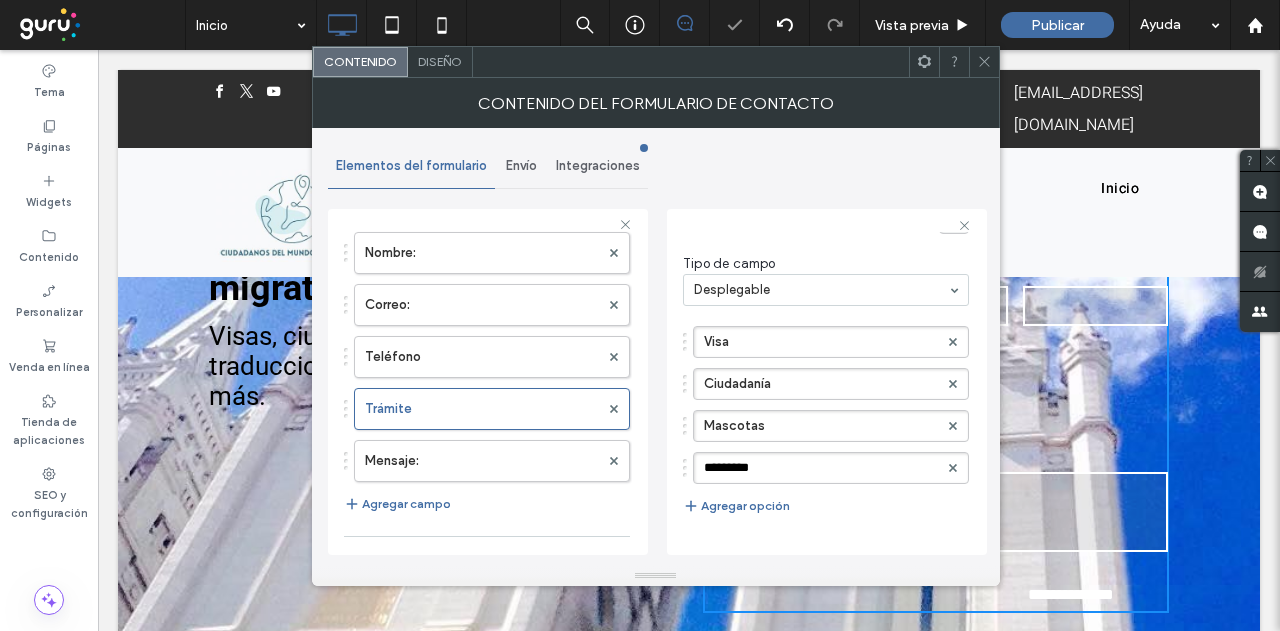 type on "**********" 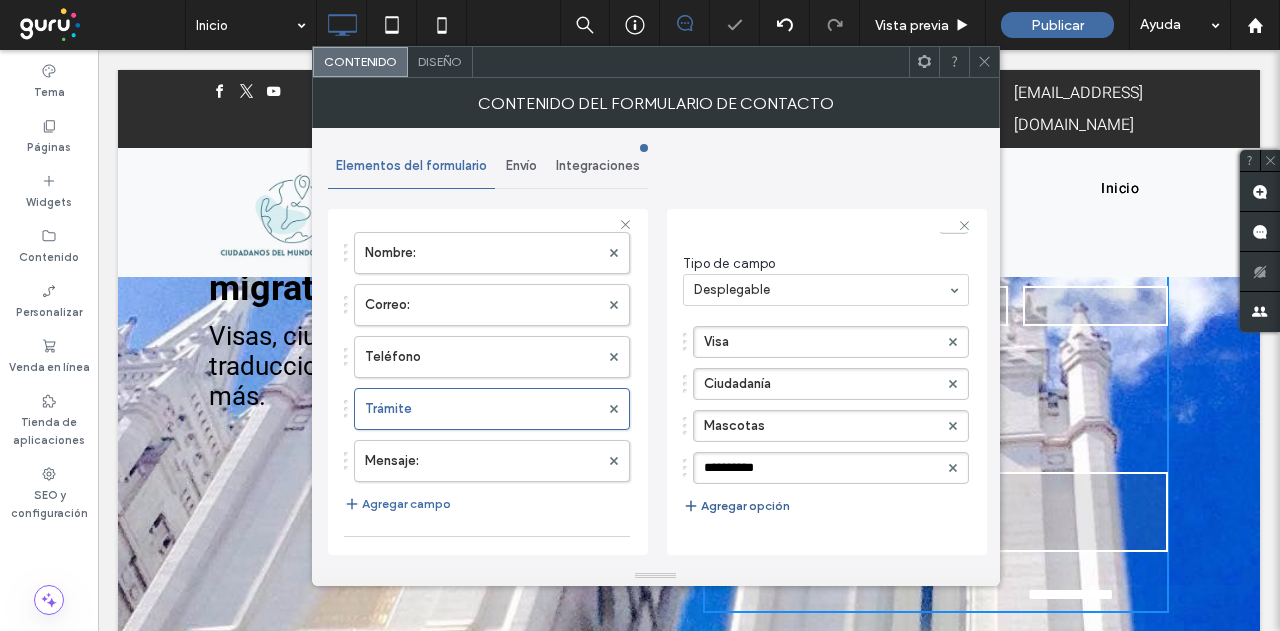 click on "Agregar opción" at bounding box center [736, 506] 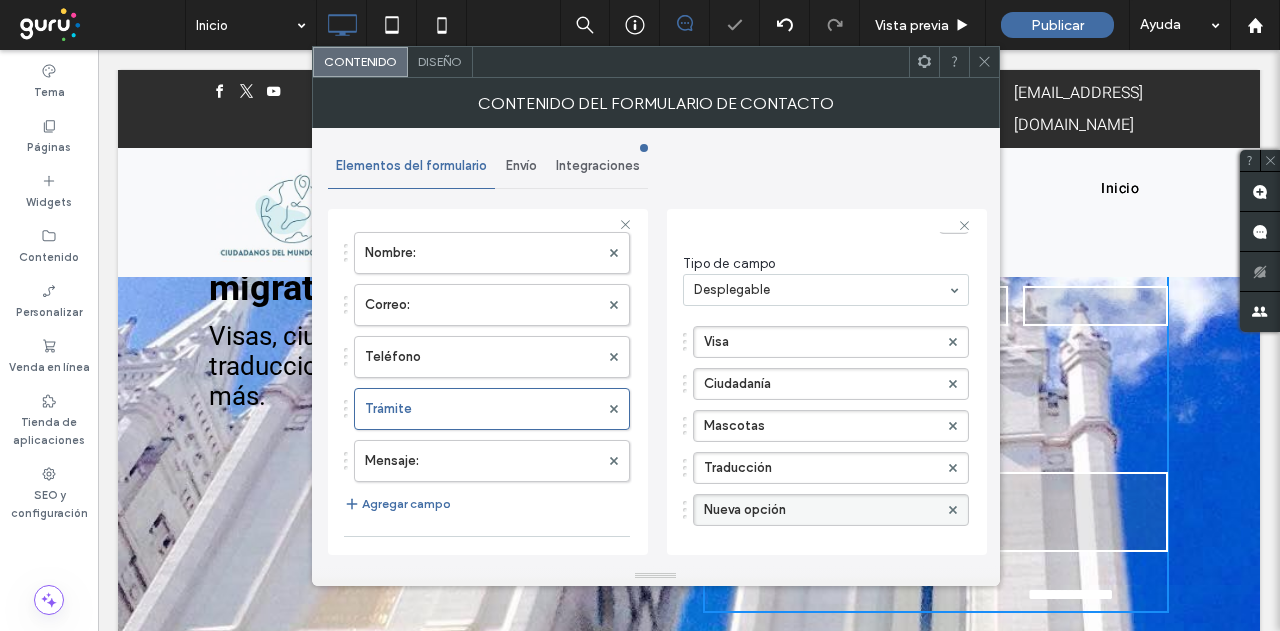 click on "Nueva opción" at bounding box center (821, 510) 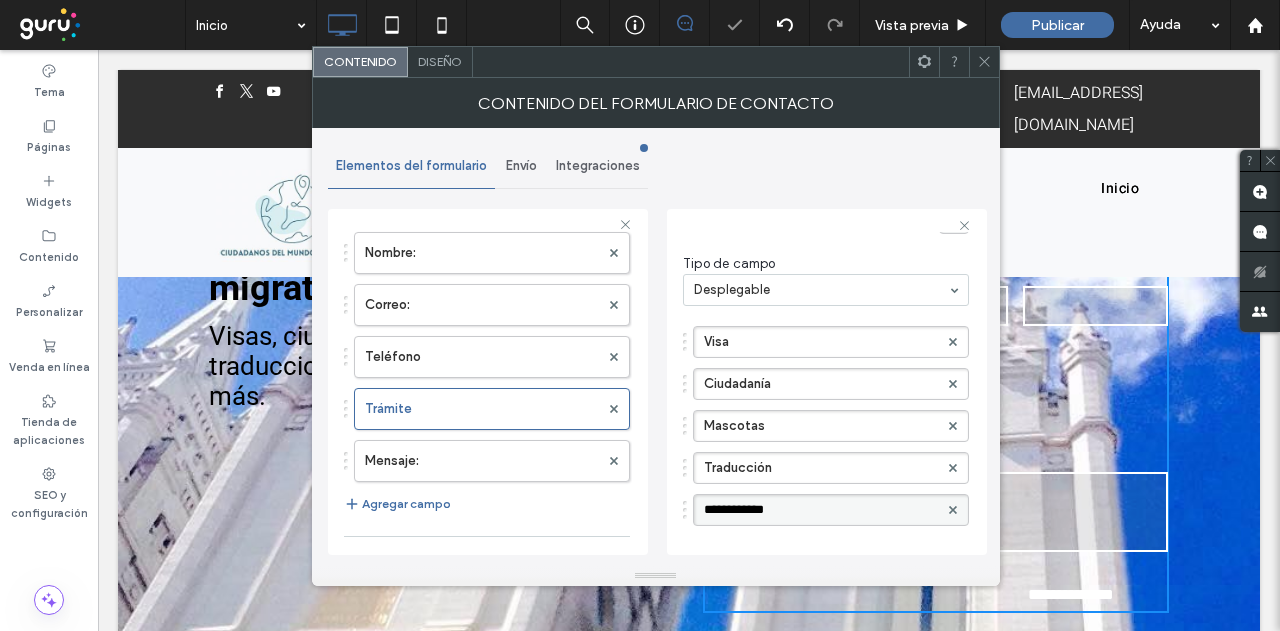 click on "**********" at bounding box center (821, 510) 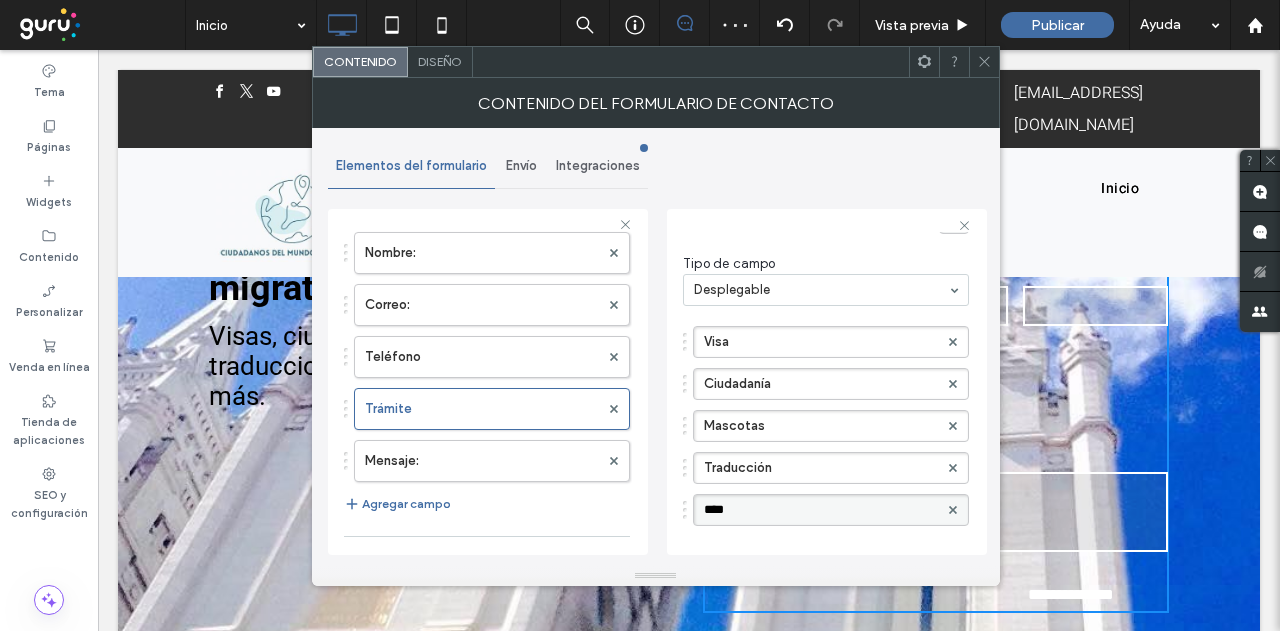 type on "*****" 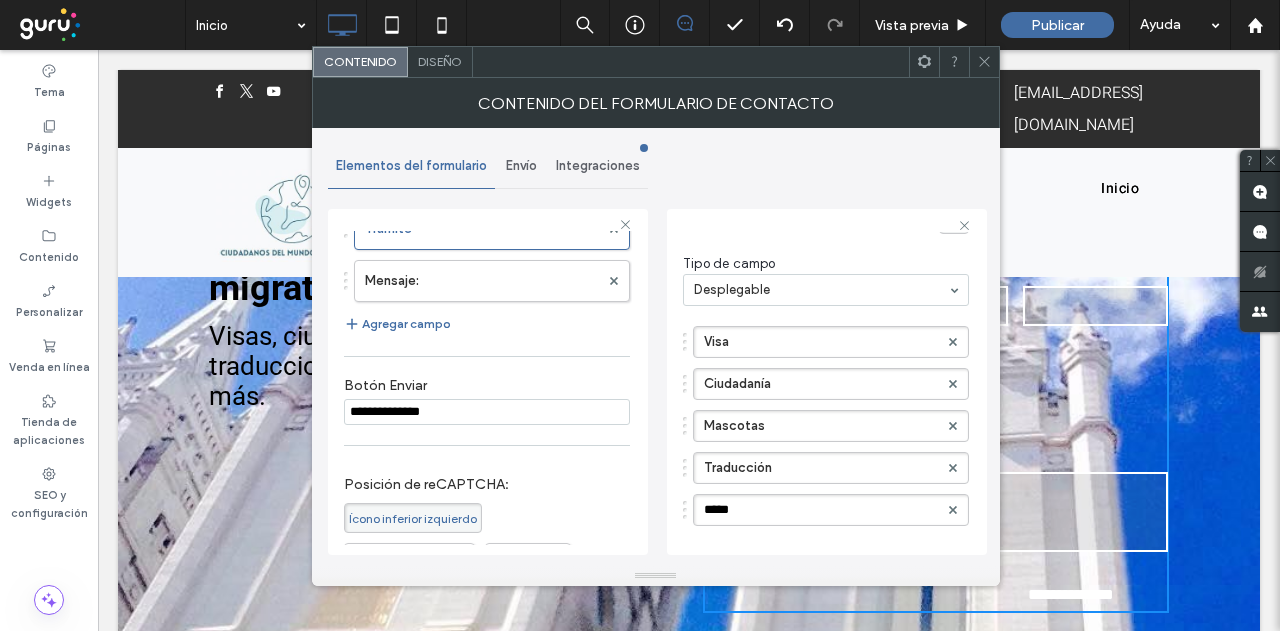 scroll, scrollTop: 300, scrollLeft: 0, axis: vertical 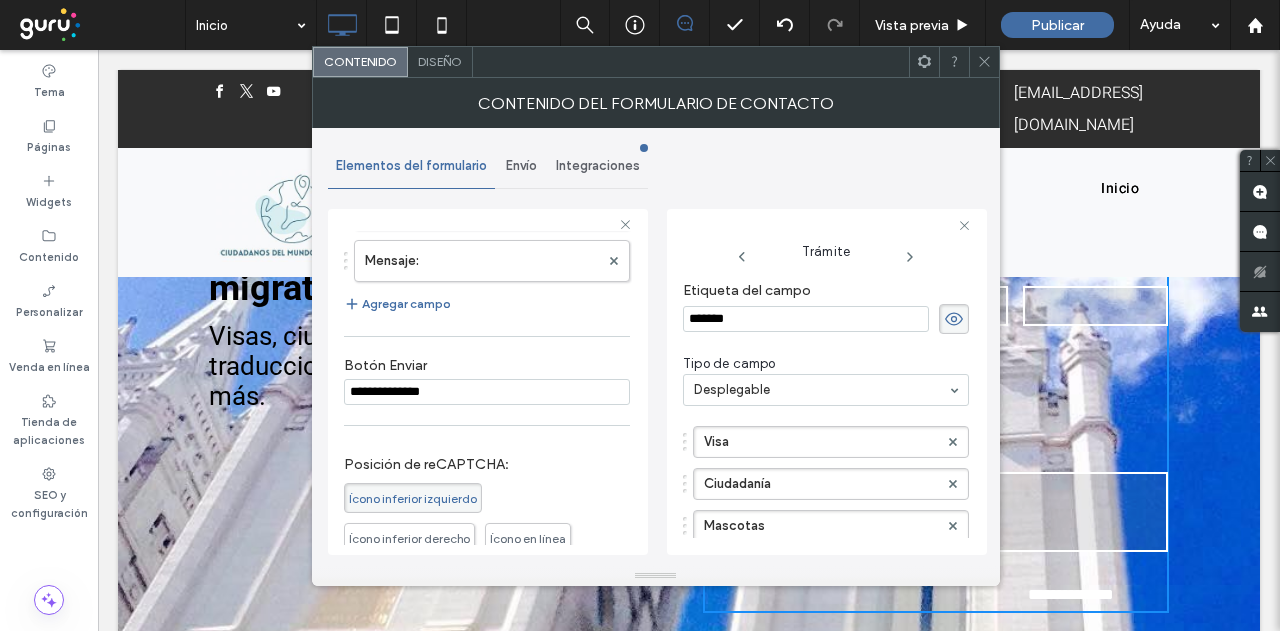 drag, startPoint x: 390, startPoint y: 388, endPoint x: 514, endPoint y: 388, distance: 124 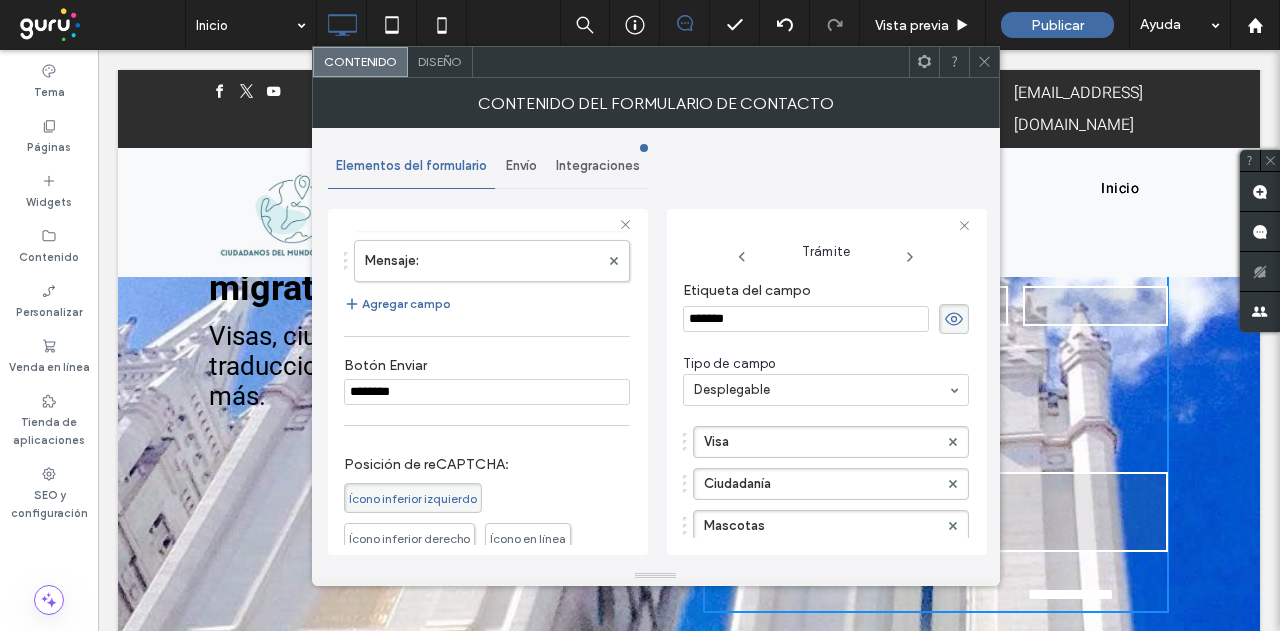 type on "********" 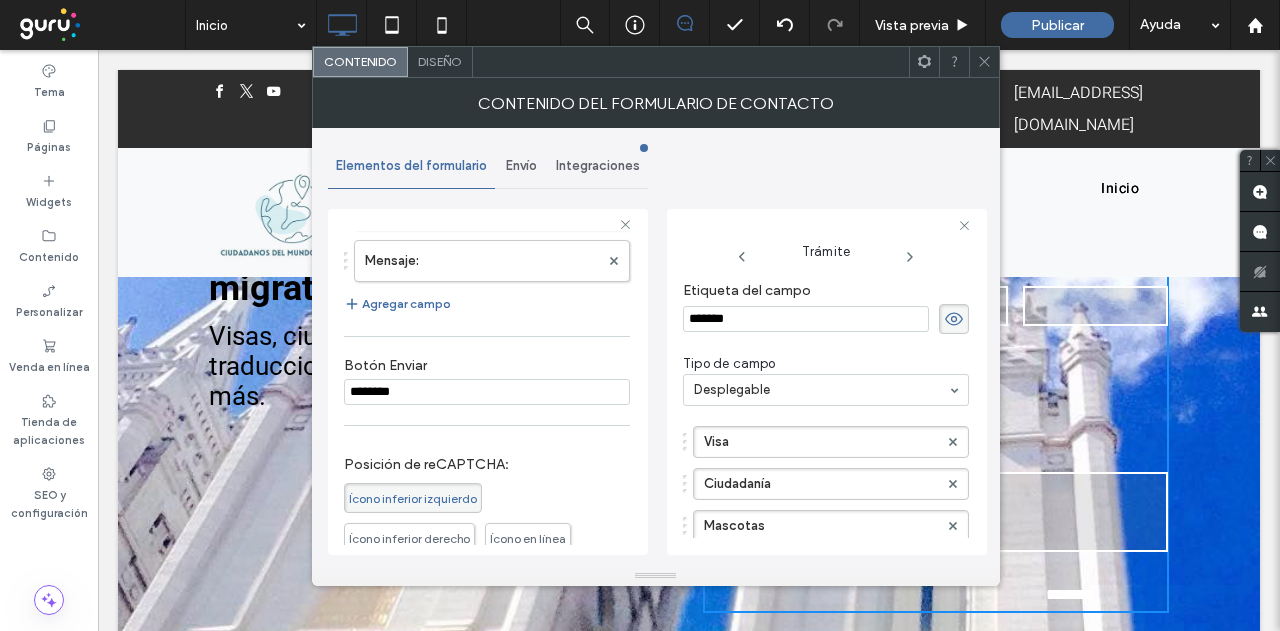type on "*********" 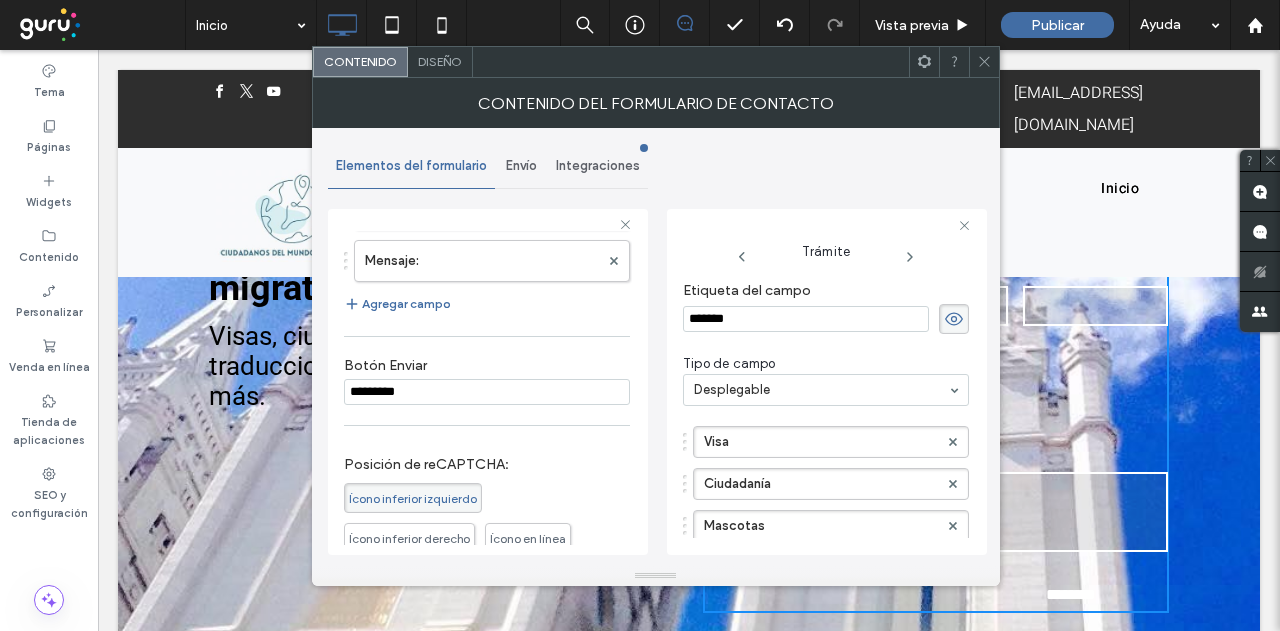 type on "*********" 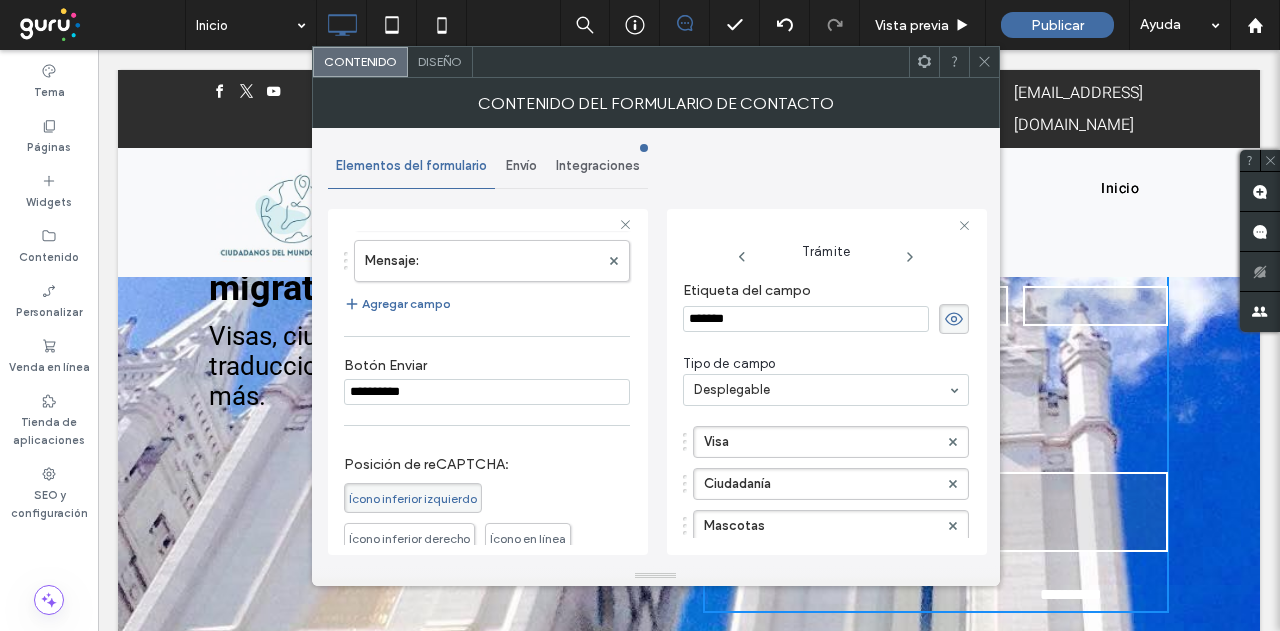 type on "**********" 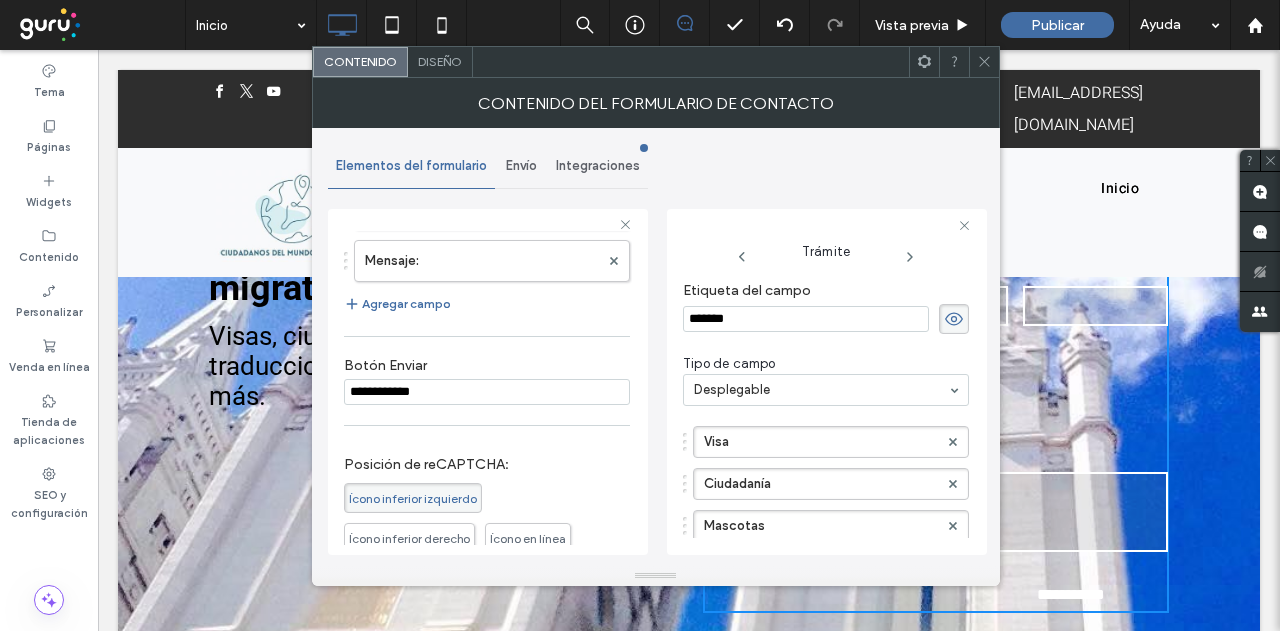 type on "**********" 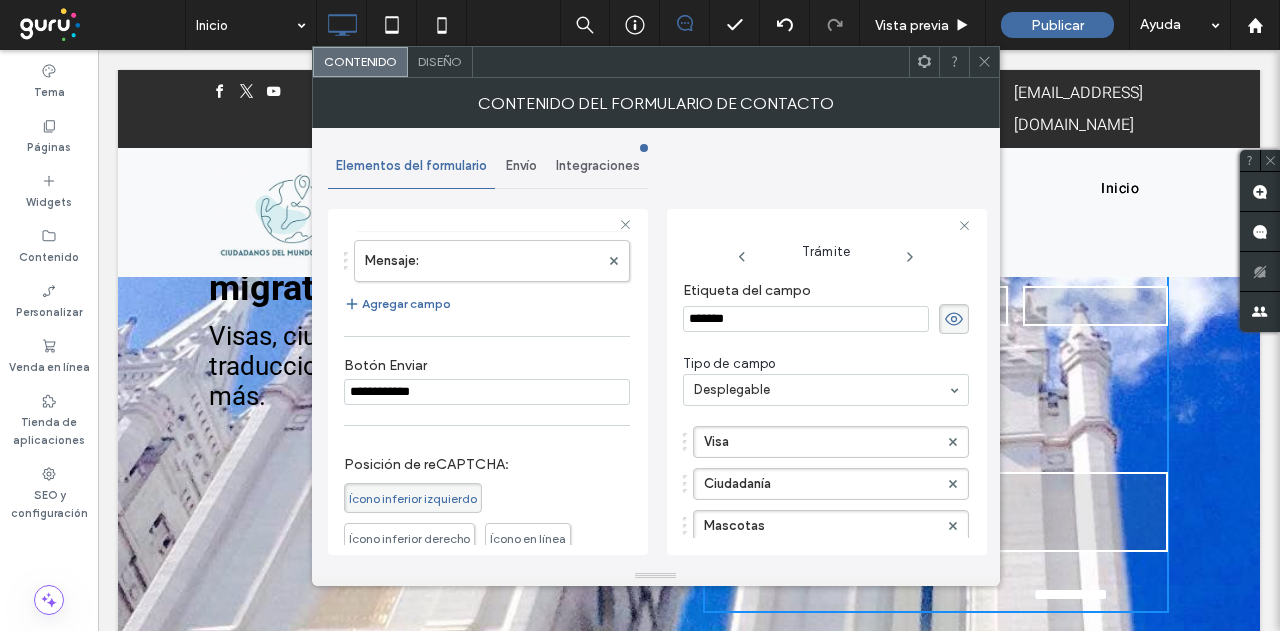 type on "**********" 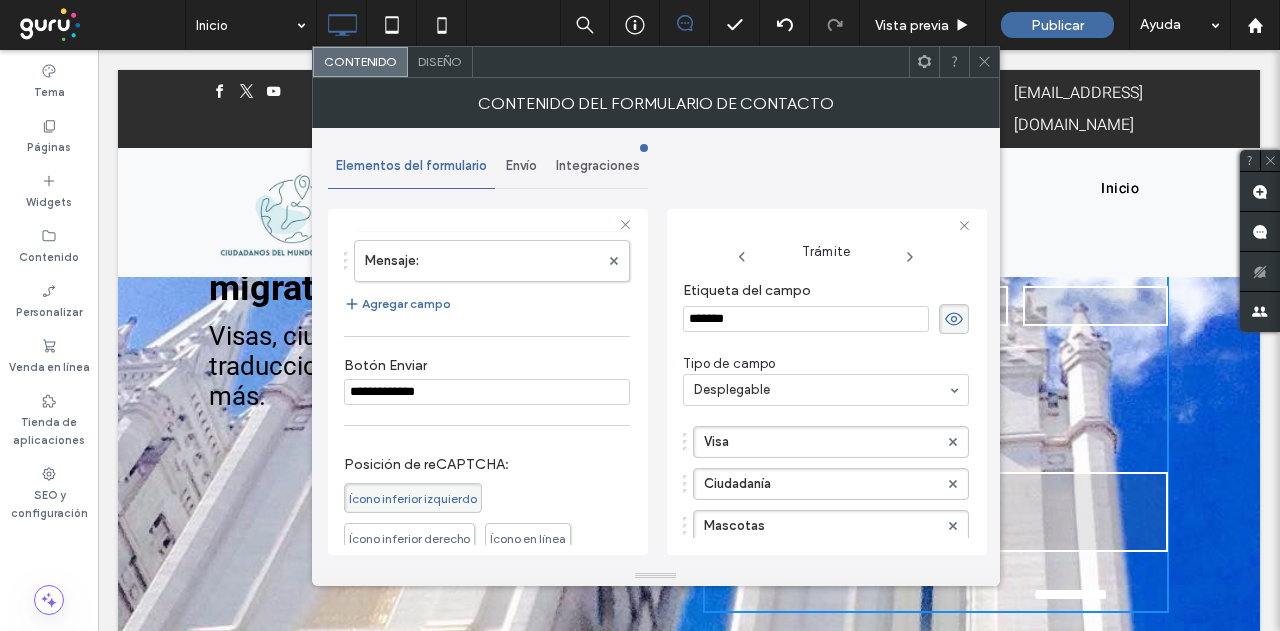 type on "**********" 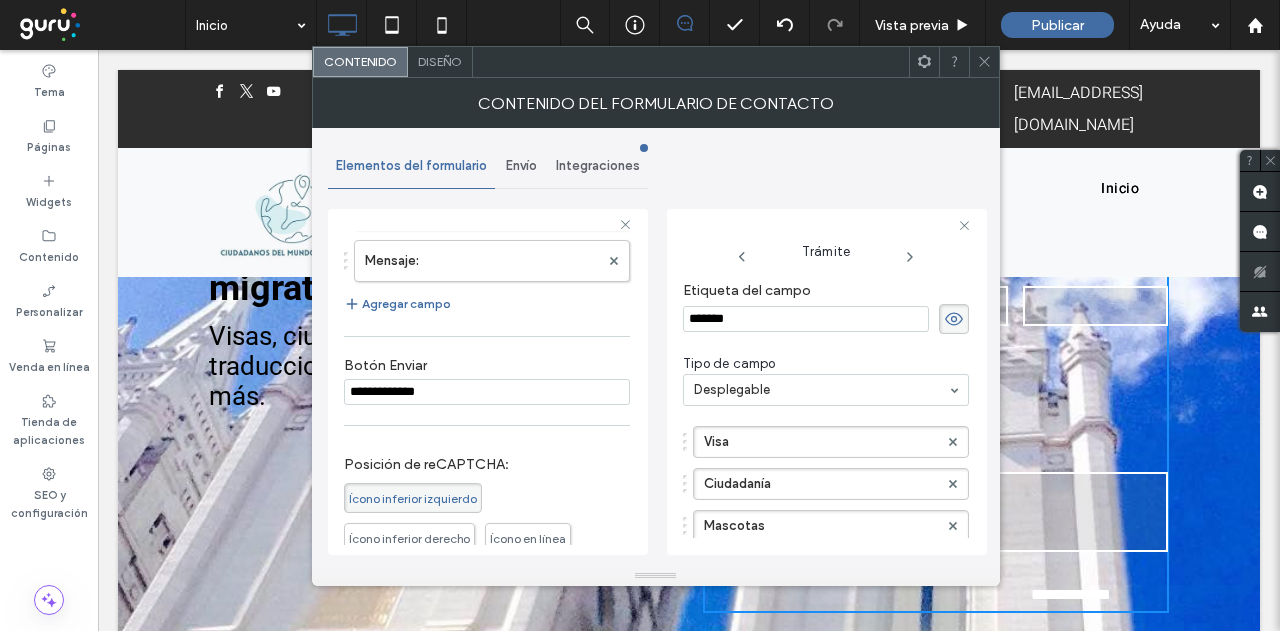 type on "**********" 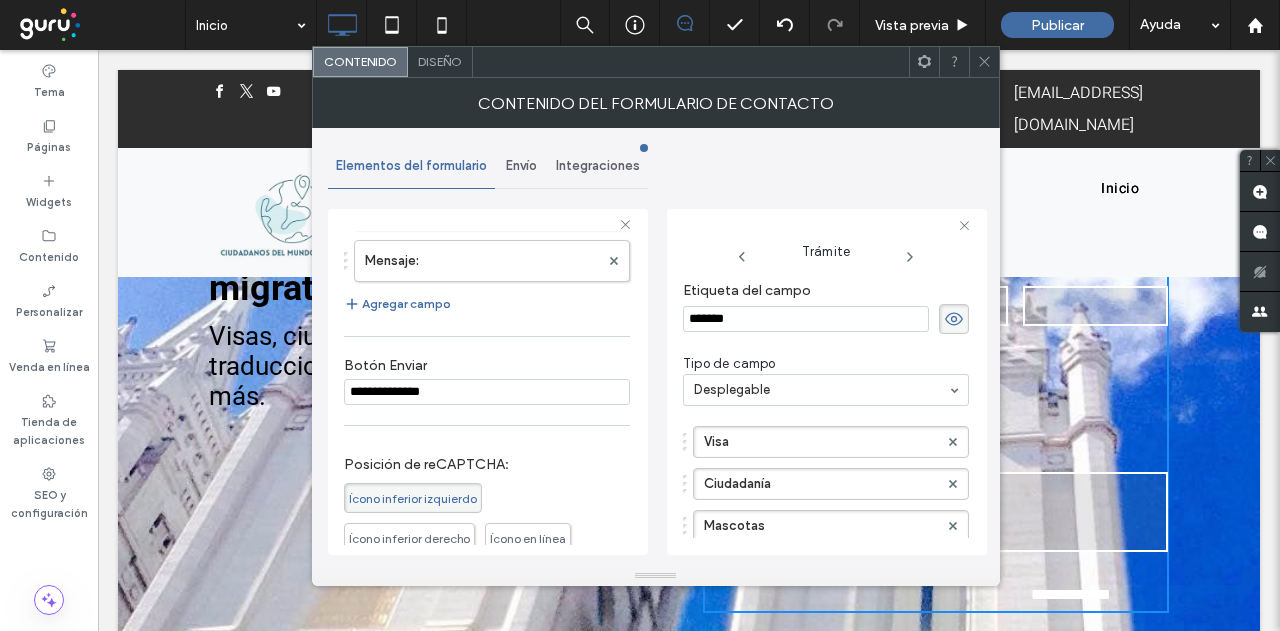 type on "**********" 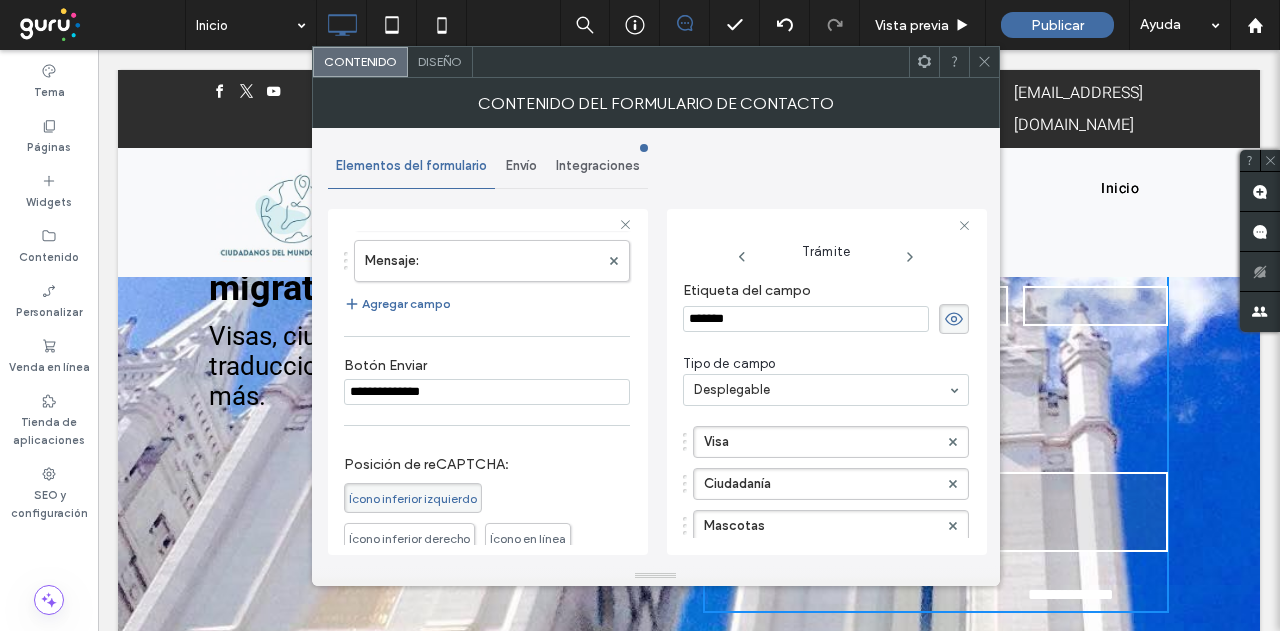 type on "**********" 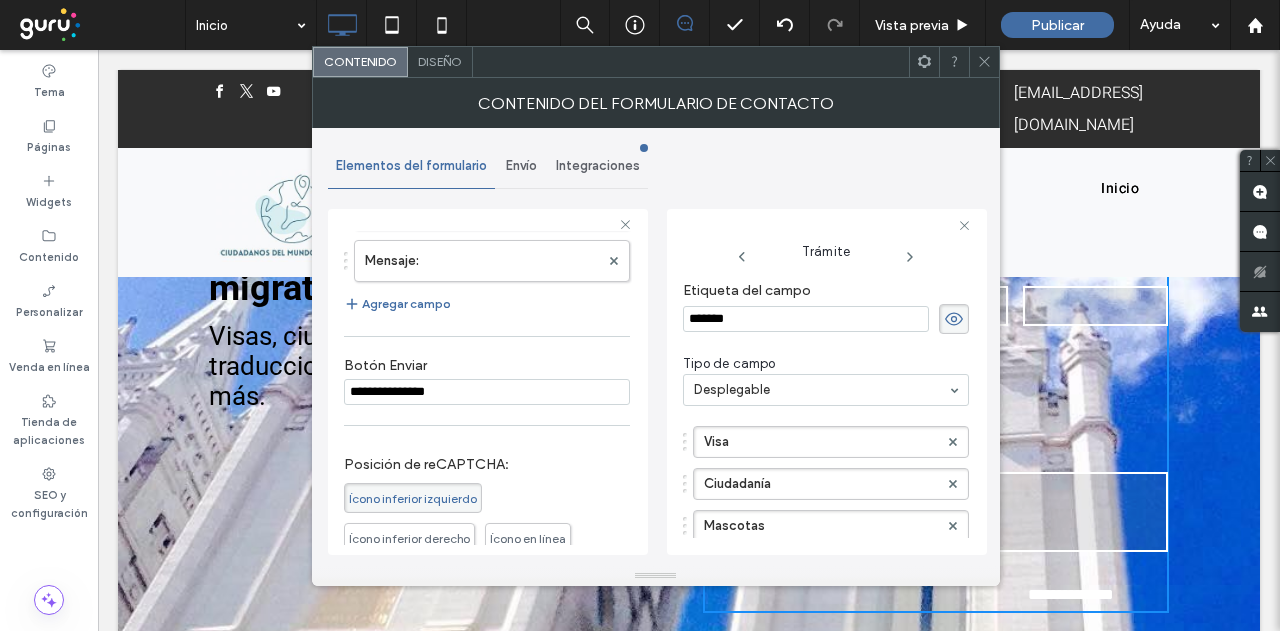 type on "**********" 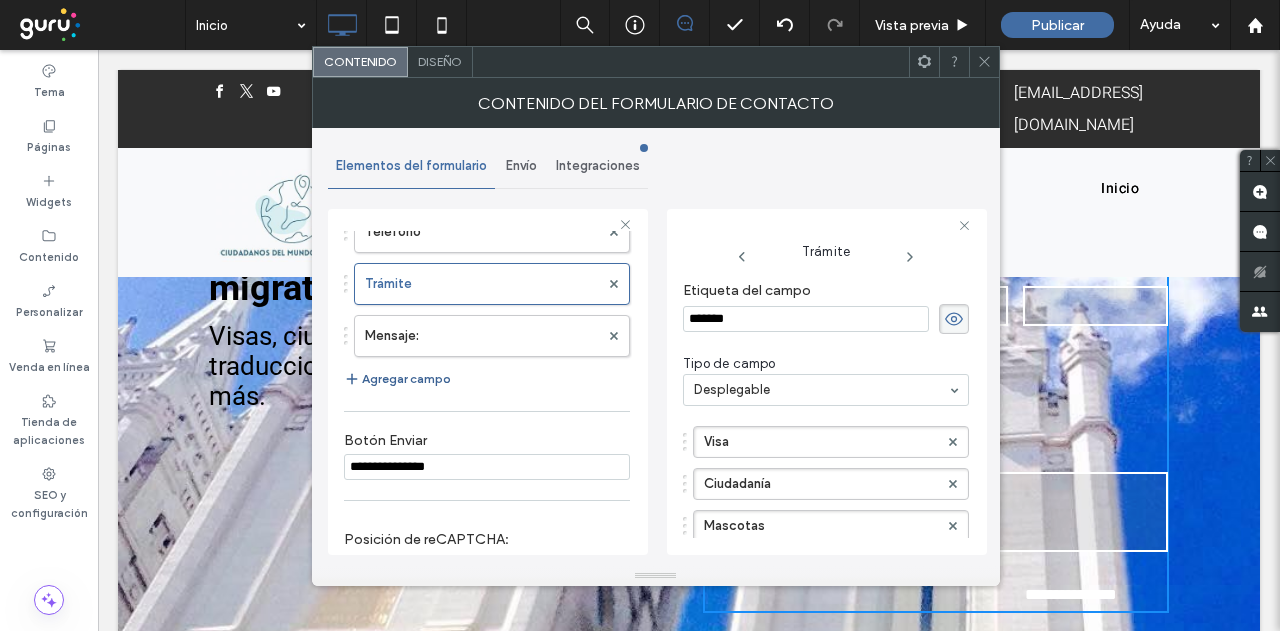 scroll, scrollTop: 300, scrollLeft: 0, axis: vertical 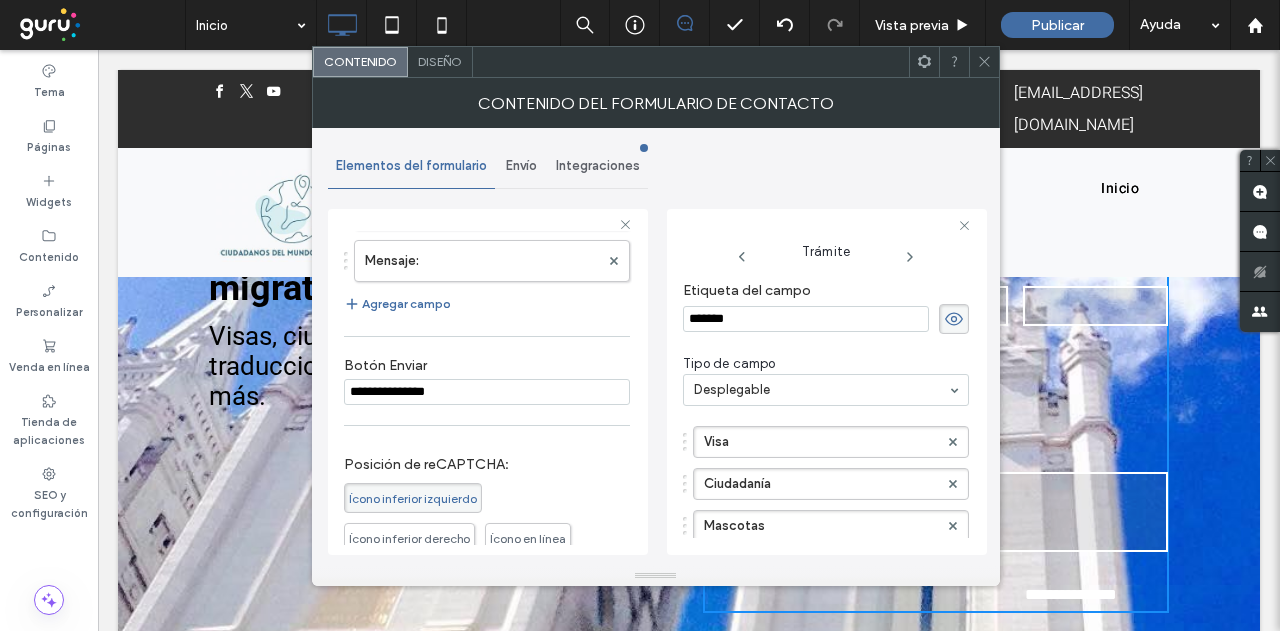 type on "**********" 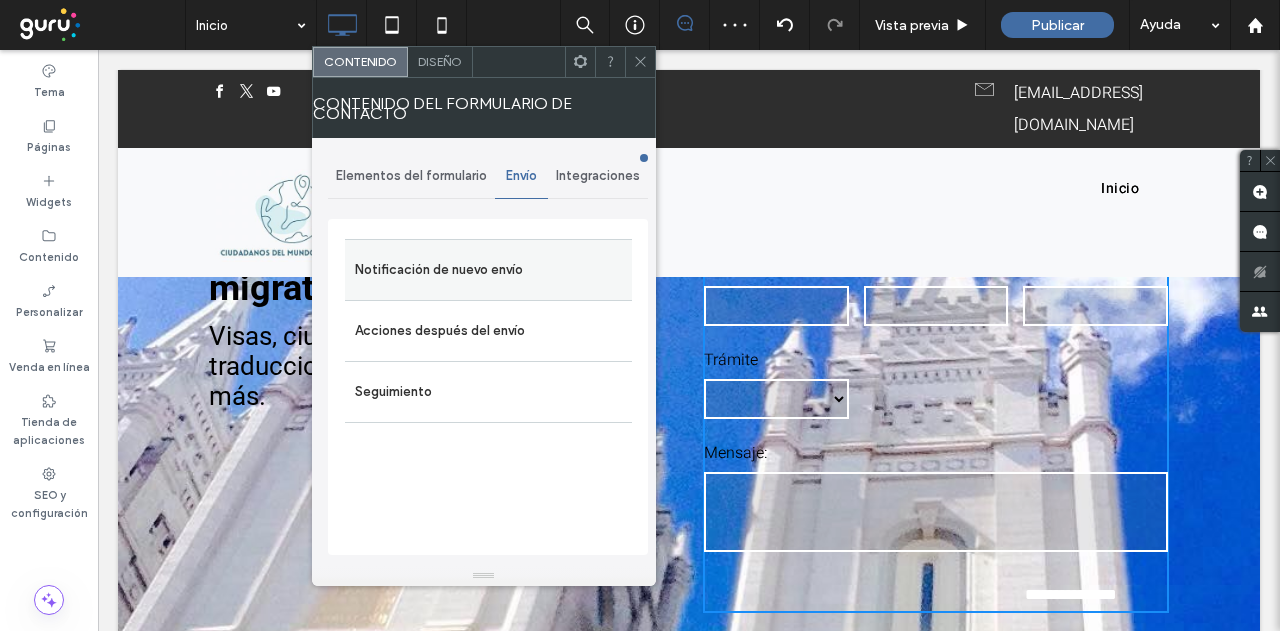 click on "Notificación de nuevo envío" at bounding box center [488, 270] 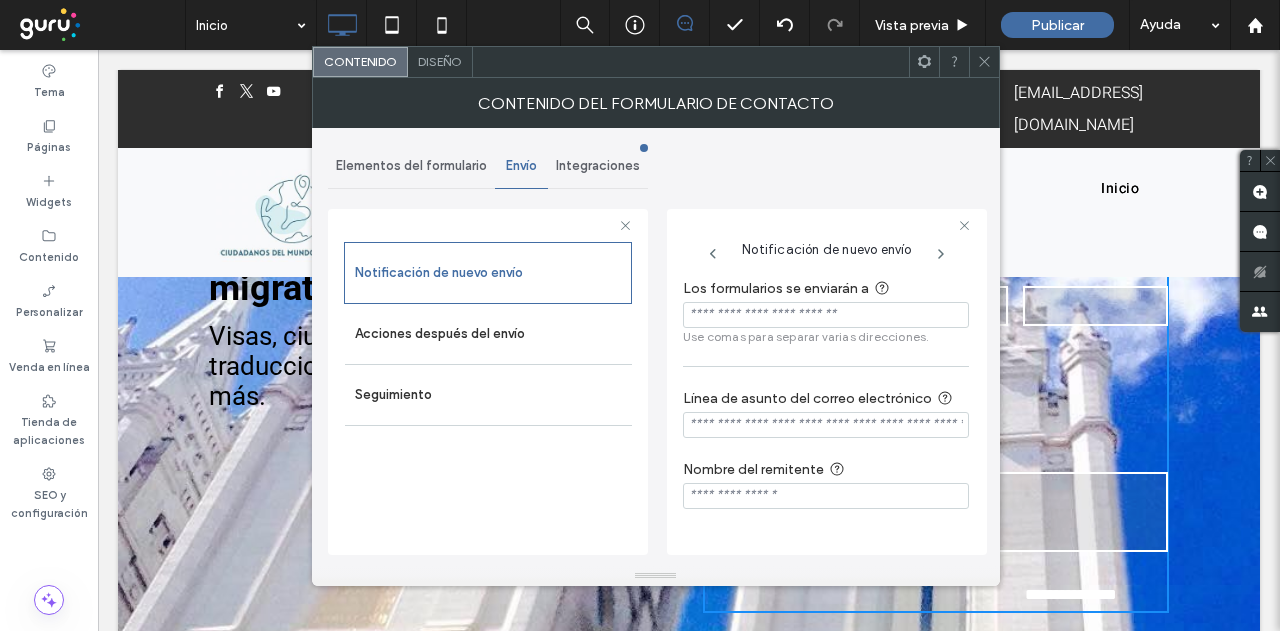 click at bounding box center (826, 315) 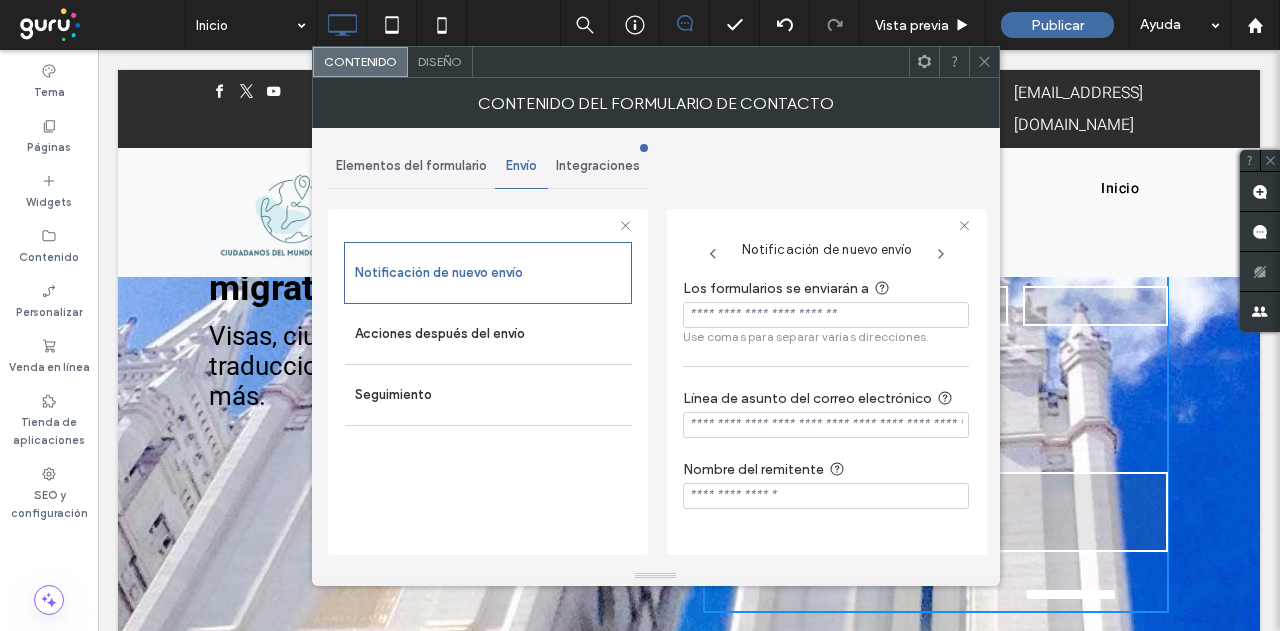 paste on "**********" 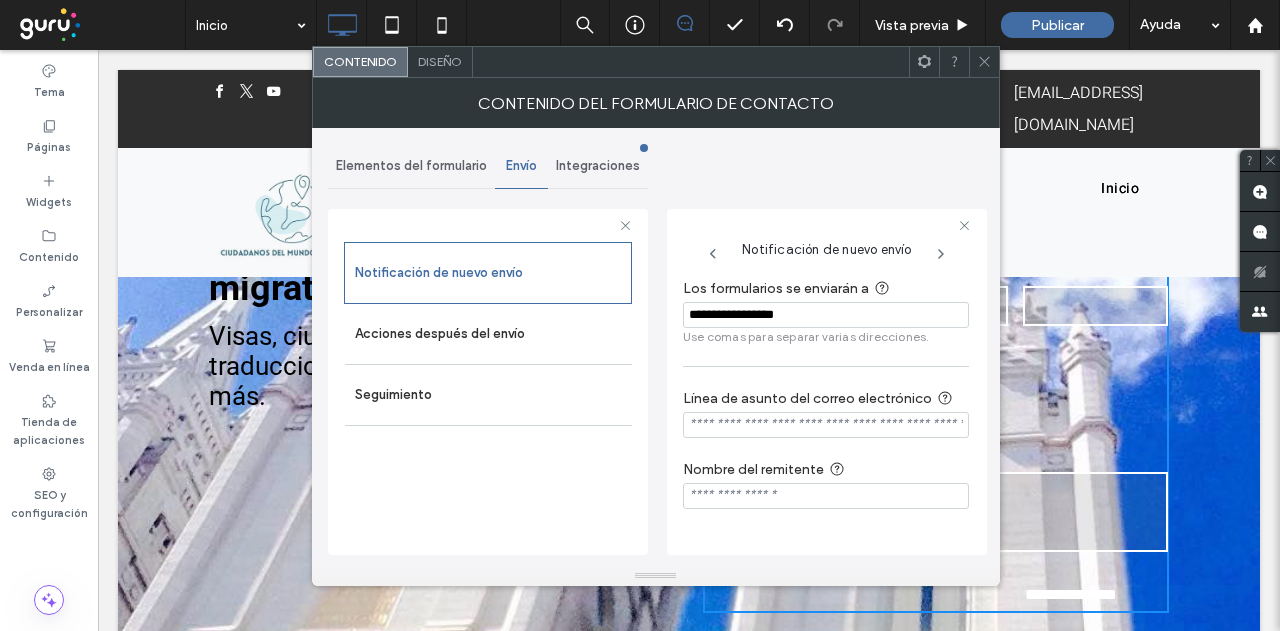type on "**********" 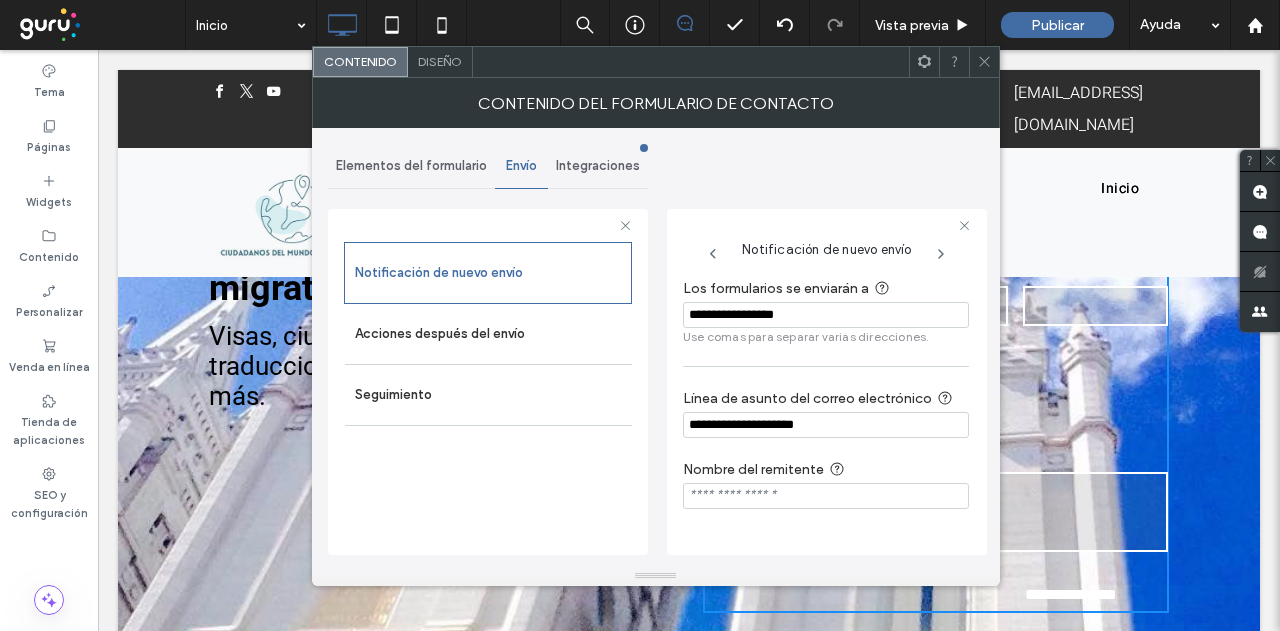 type on "**********" 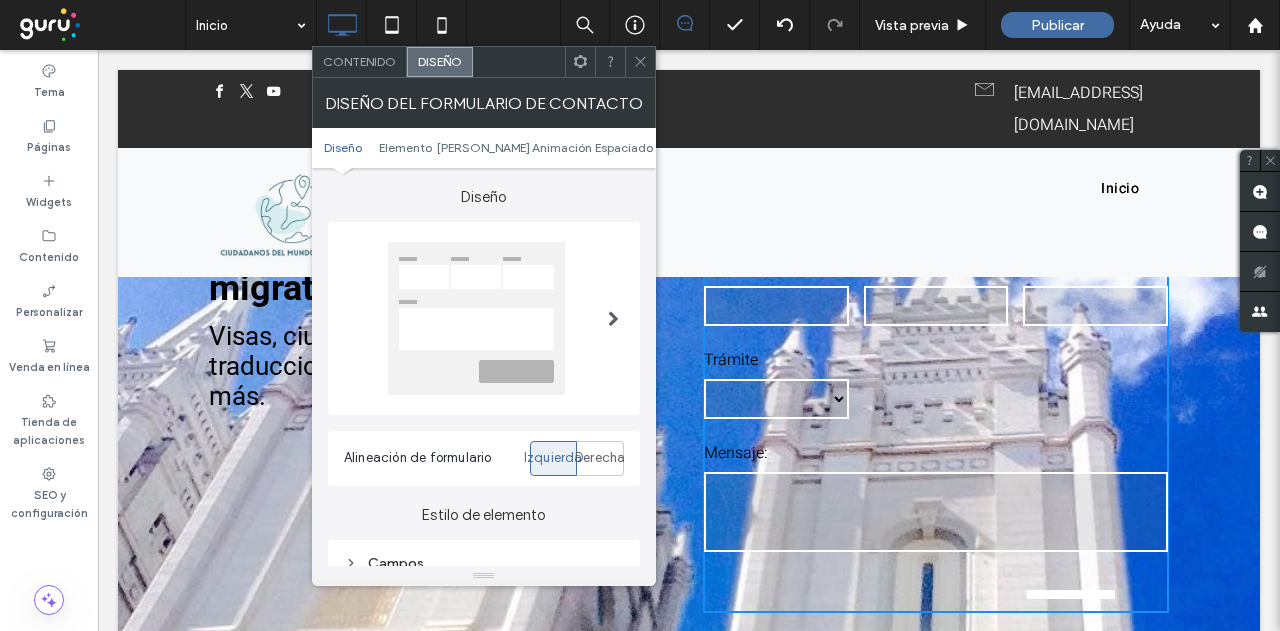 click 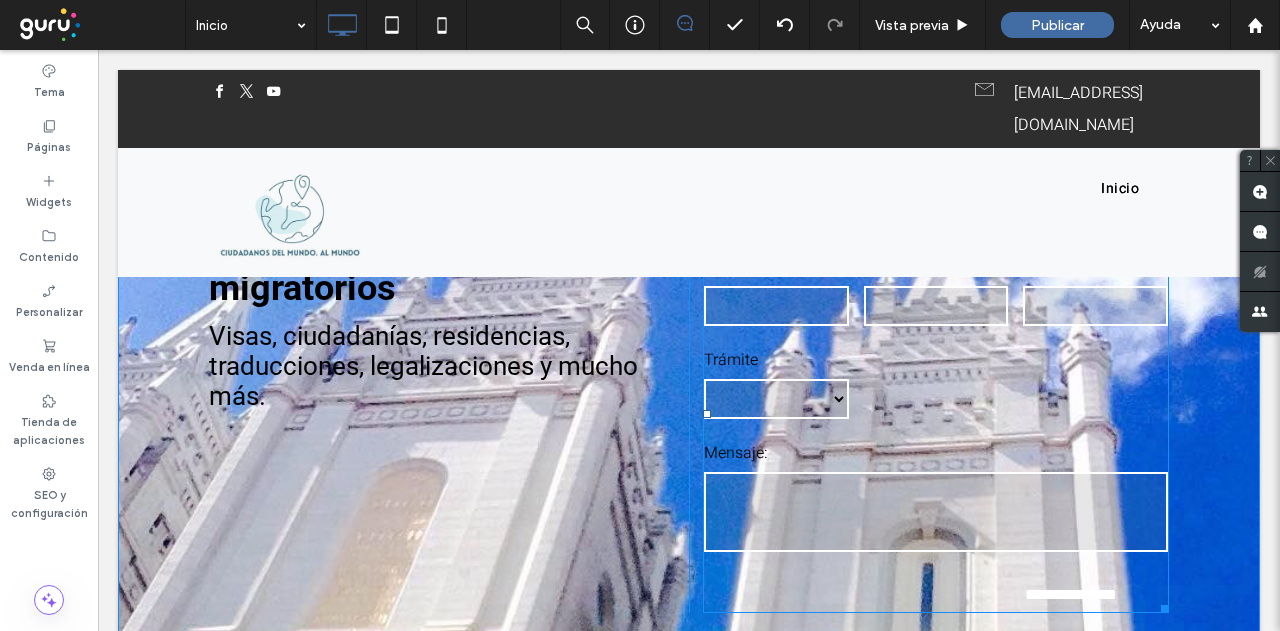 click on "**********" at bounding box center (776, 399) 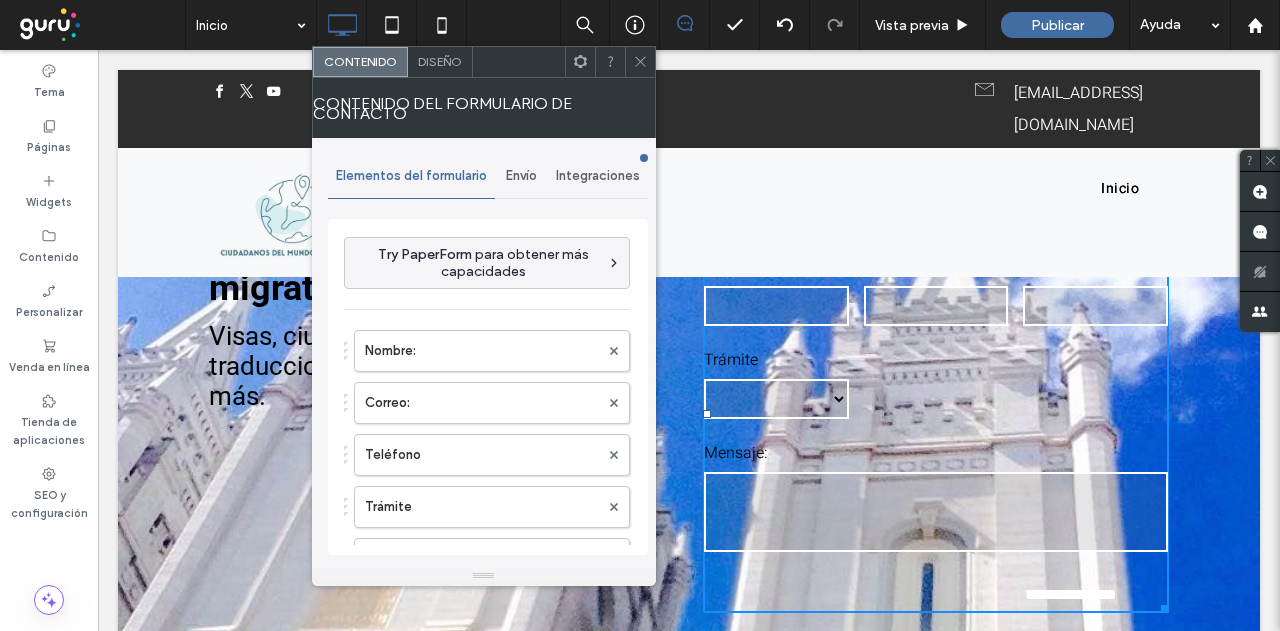 click on "**********" at bounding box center [776, 399] 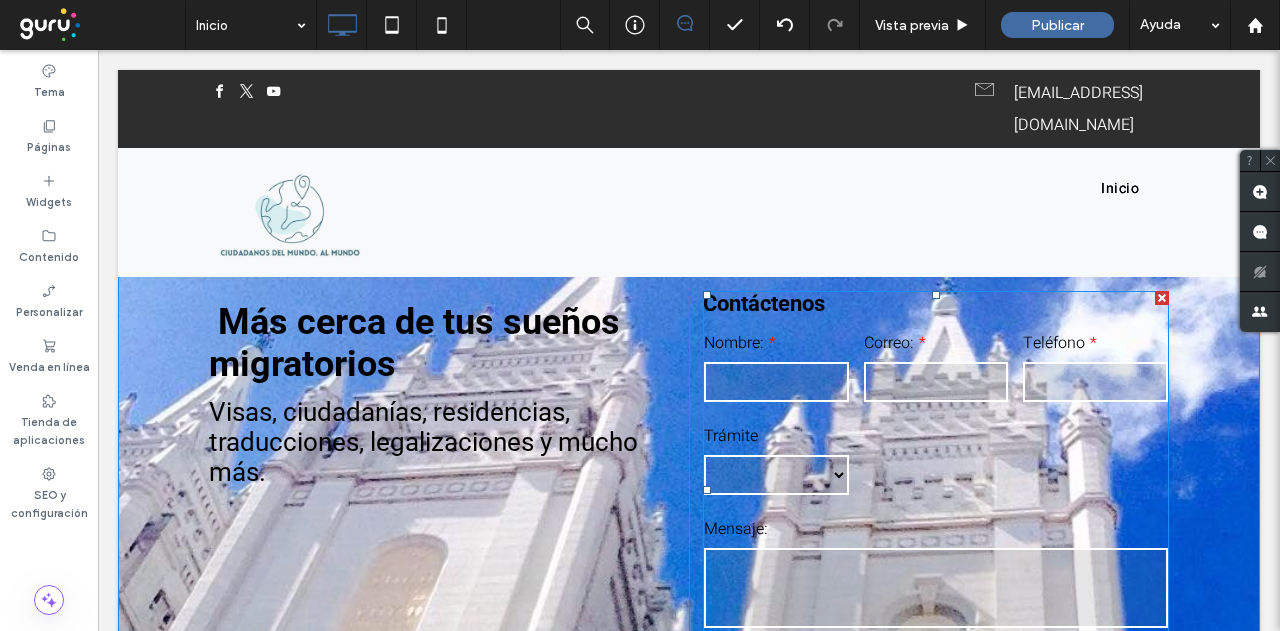 scroll, scrollTop: 0, scrollLeft: 0, axis: both 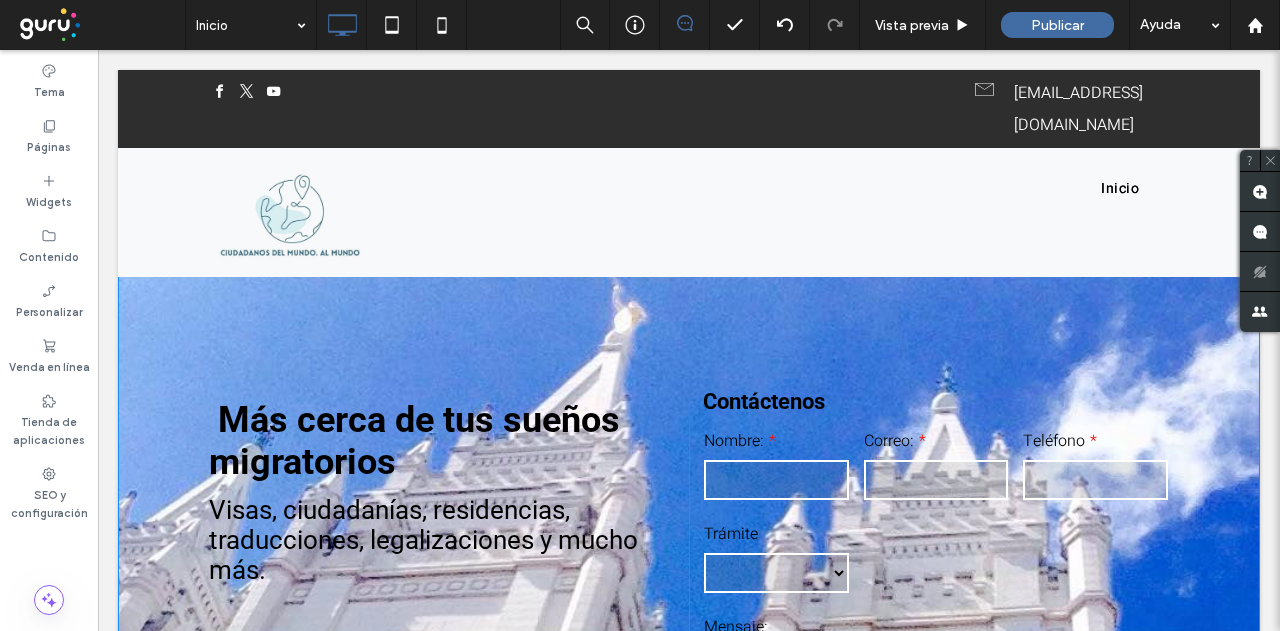 click on "**********" at bounding box center [689, 587] 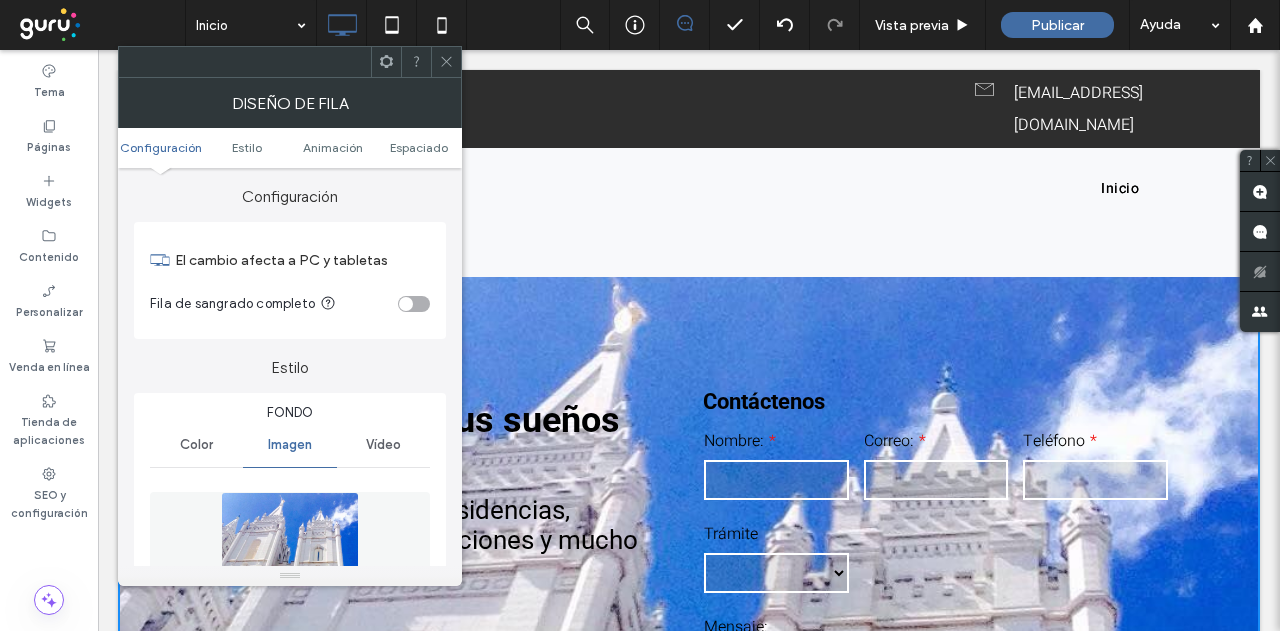 click at bounding box center [290, 561] 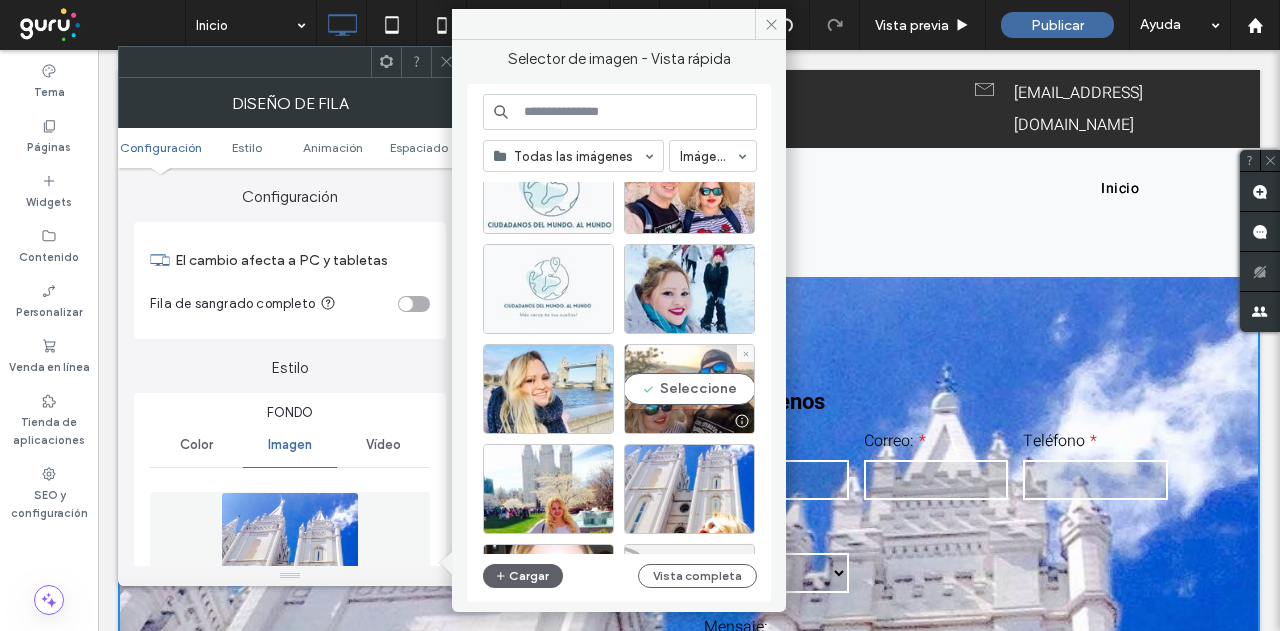 scroll, scrollTop: 100, scrollLeft: 0, axis: vertical 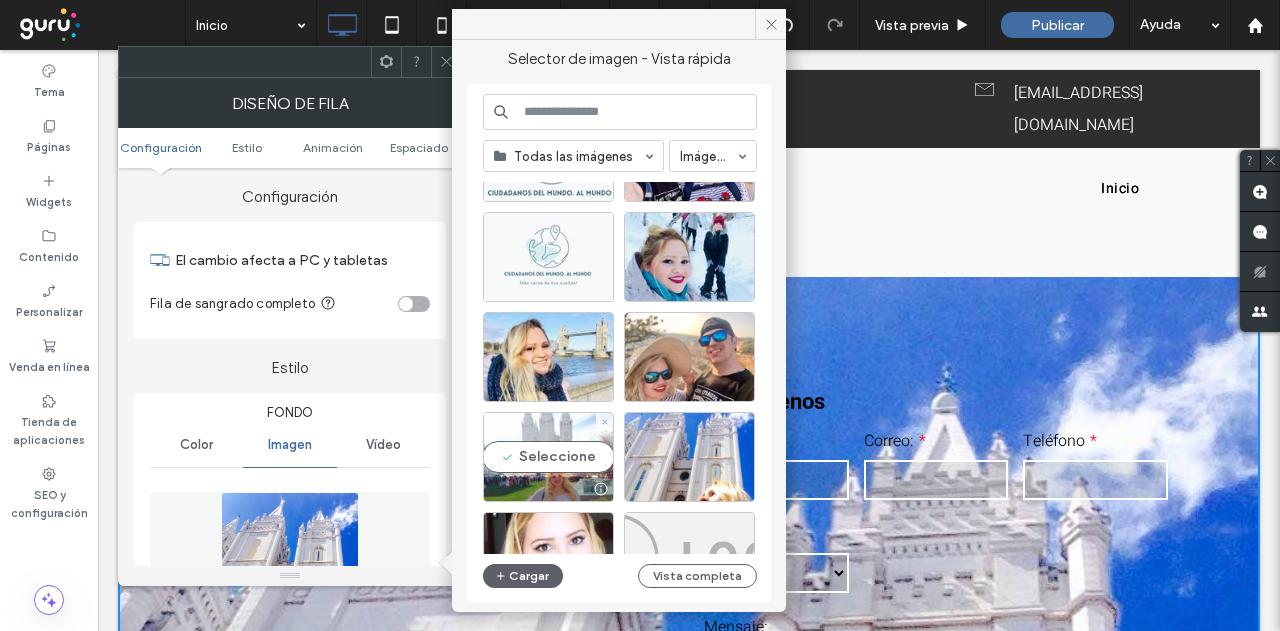 click on "Seleccione" at bounding box center [548, 457] 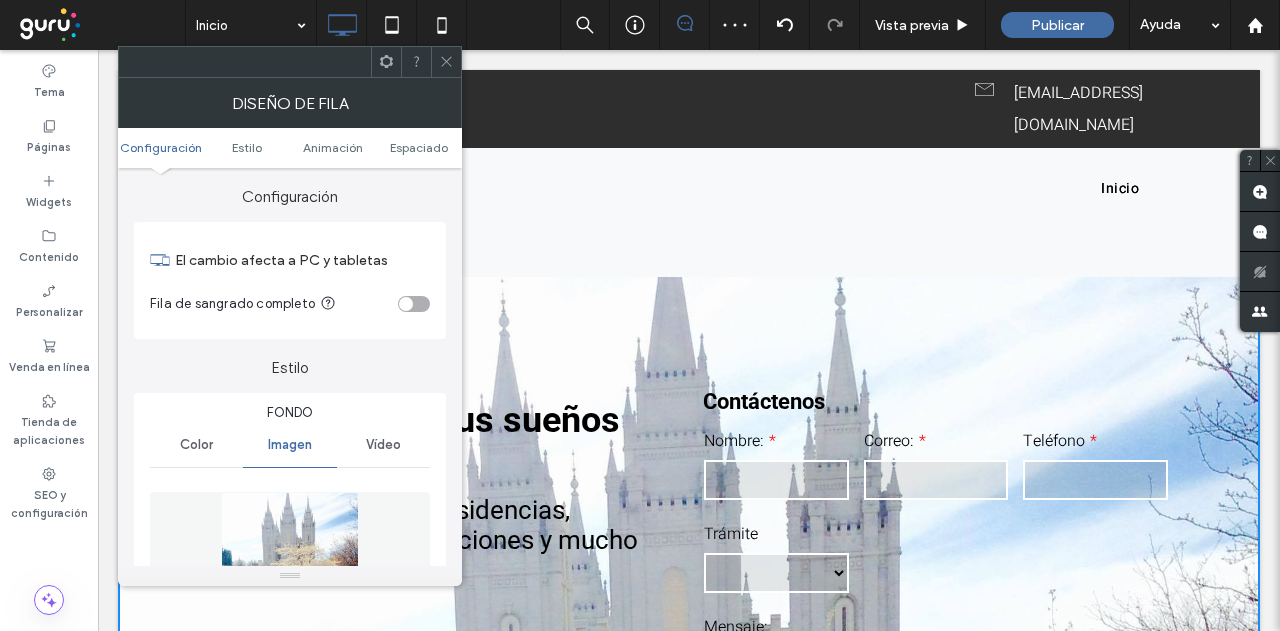 click 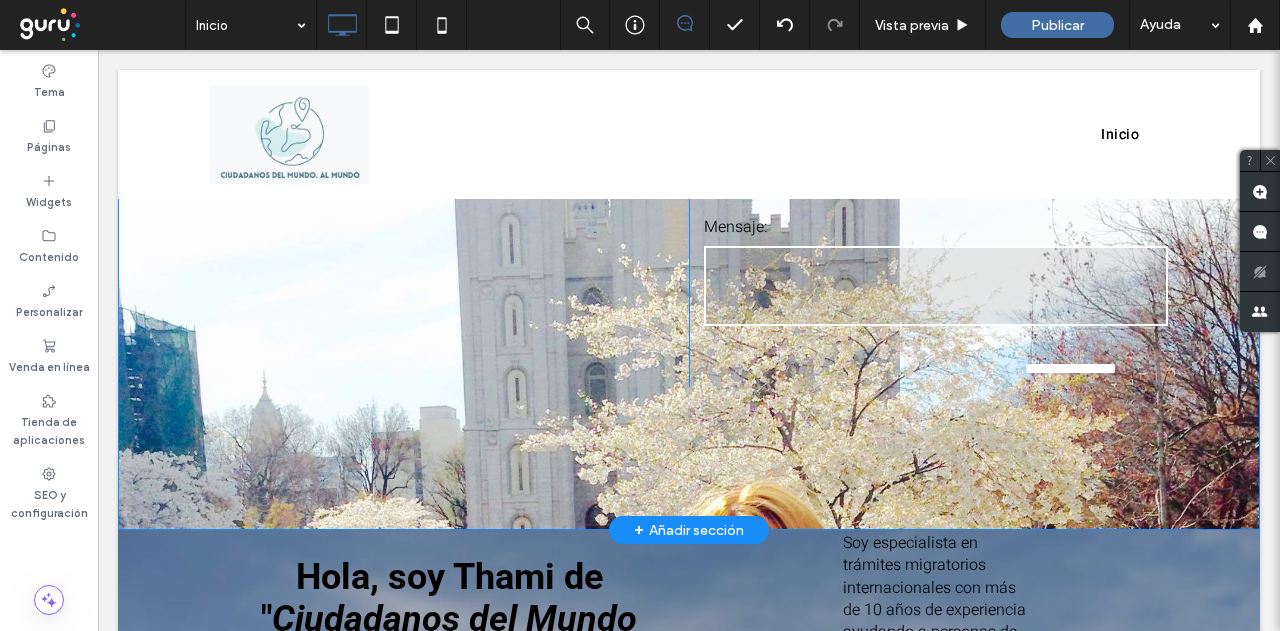scroll, scrollTop: 300, scrollLeft: 0, axis: vertical 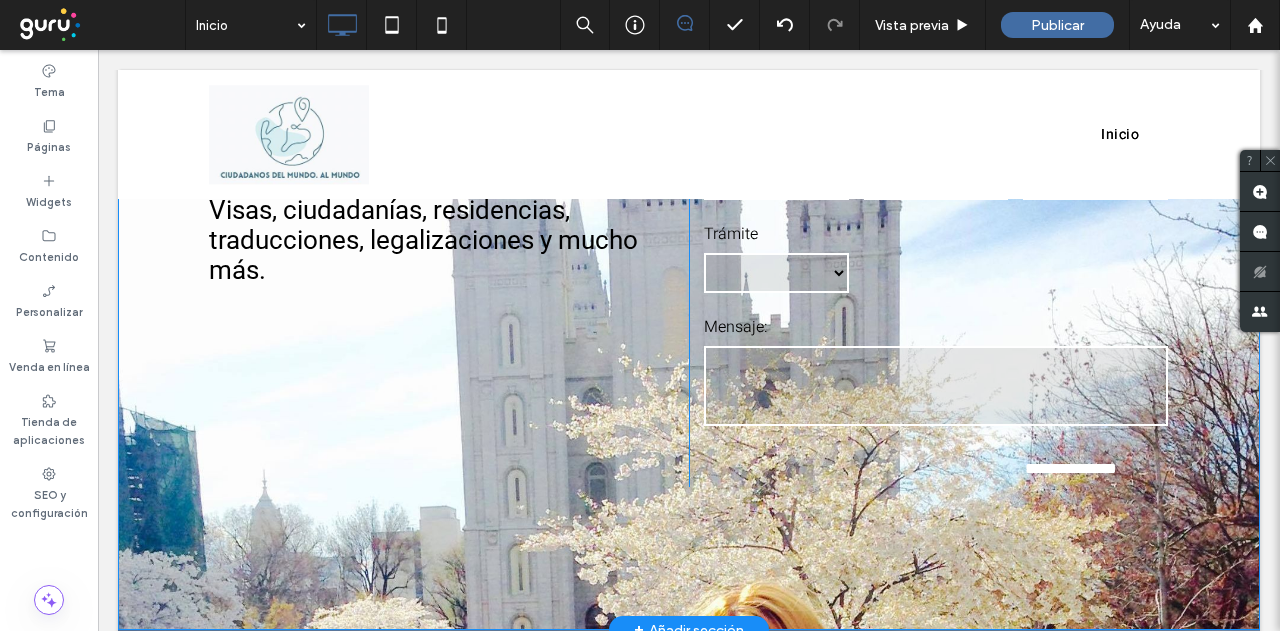 click on "Más cerca de tus sueños migratorios
Visas, ciudadanías, residencias, traducciones, legalizaciones y mucho más.
Click To Paste" at bounding box center (449, 288) 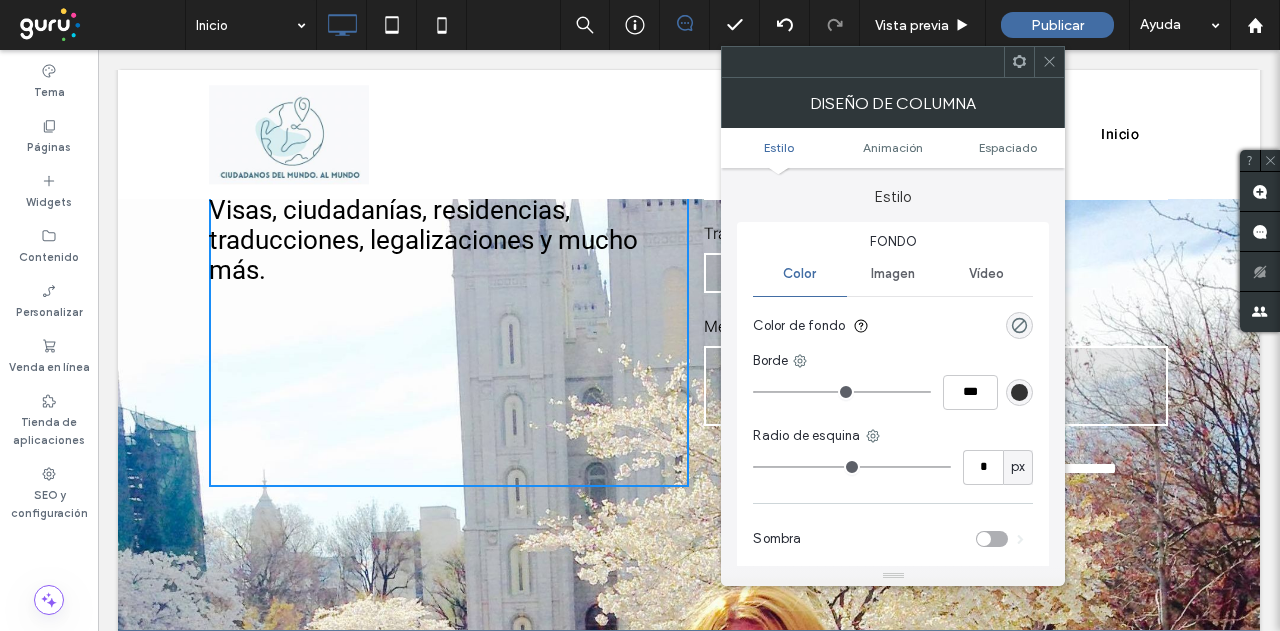 click on "**********" at bounding box center [689, 287] 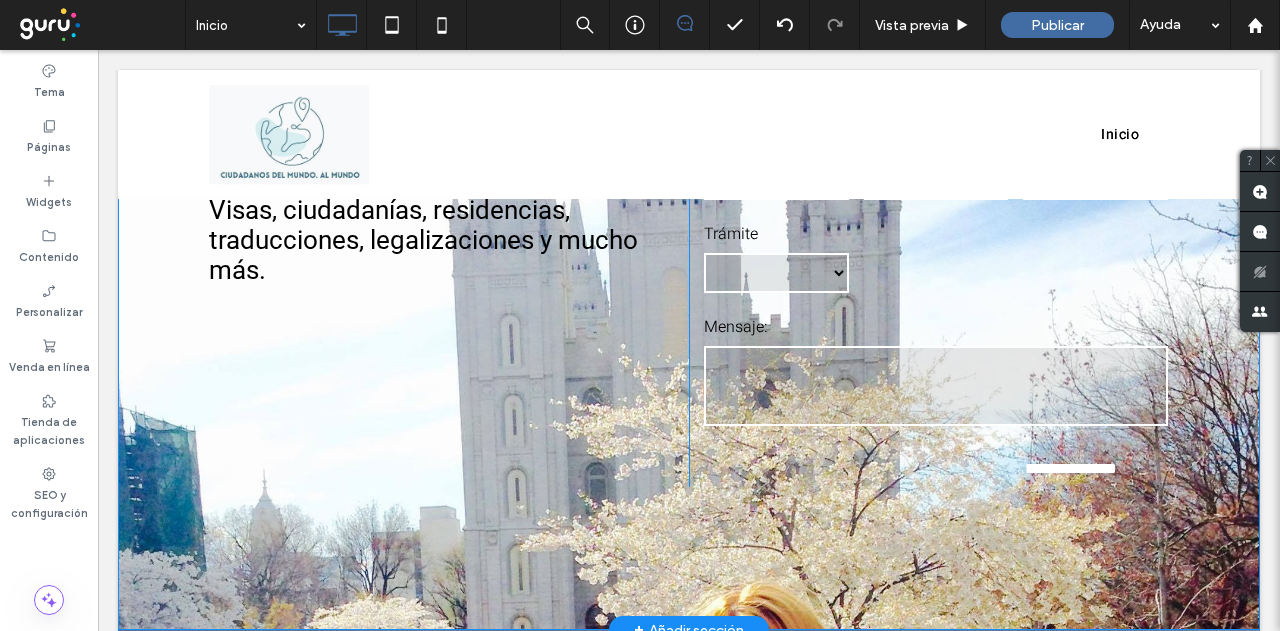 click on "**********" at bounding box center [689, 287] 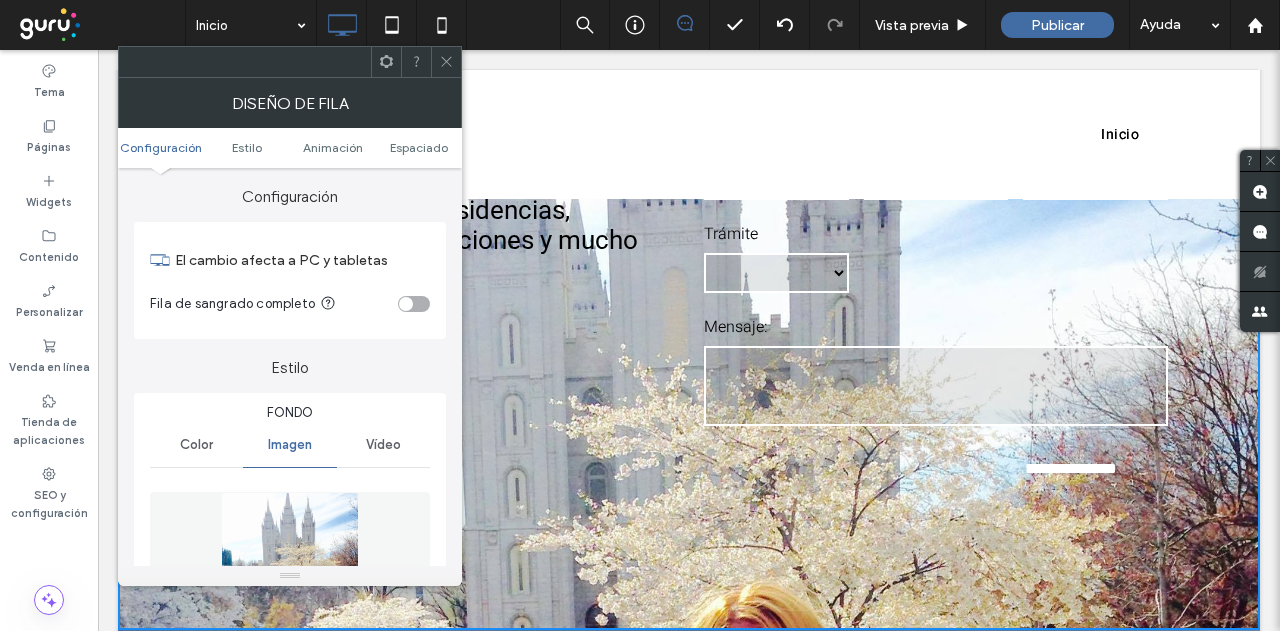 scroll, scrollTop: 300, scrollLeft: 0, axis: vertical 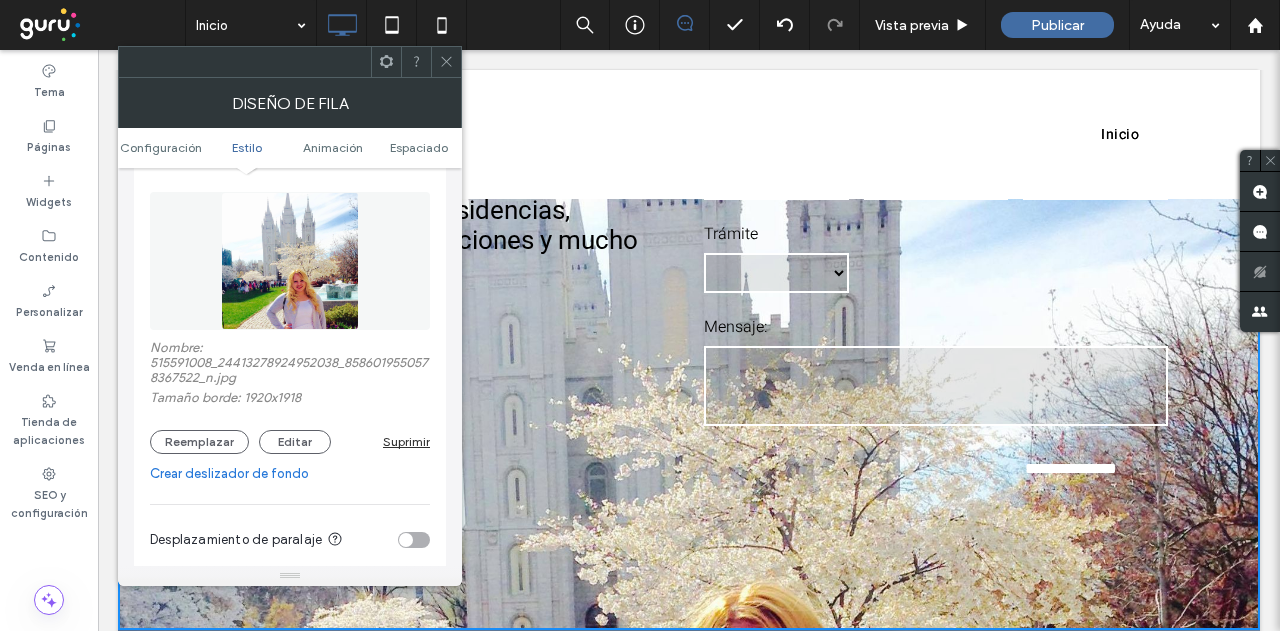 click at bounding box center (290, 261) 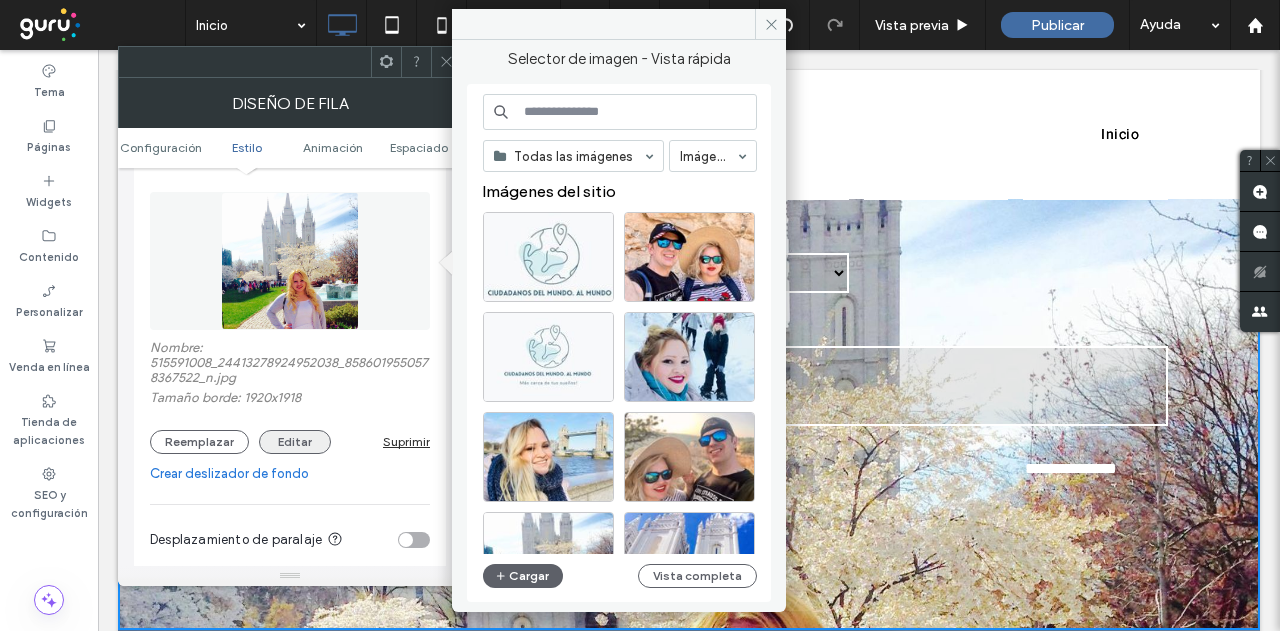 click on "Editar" at bounding box center (295, 442) 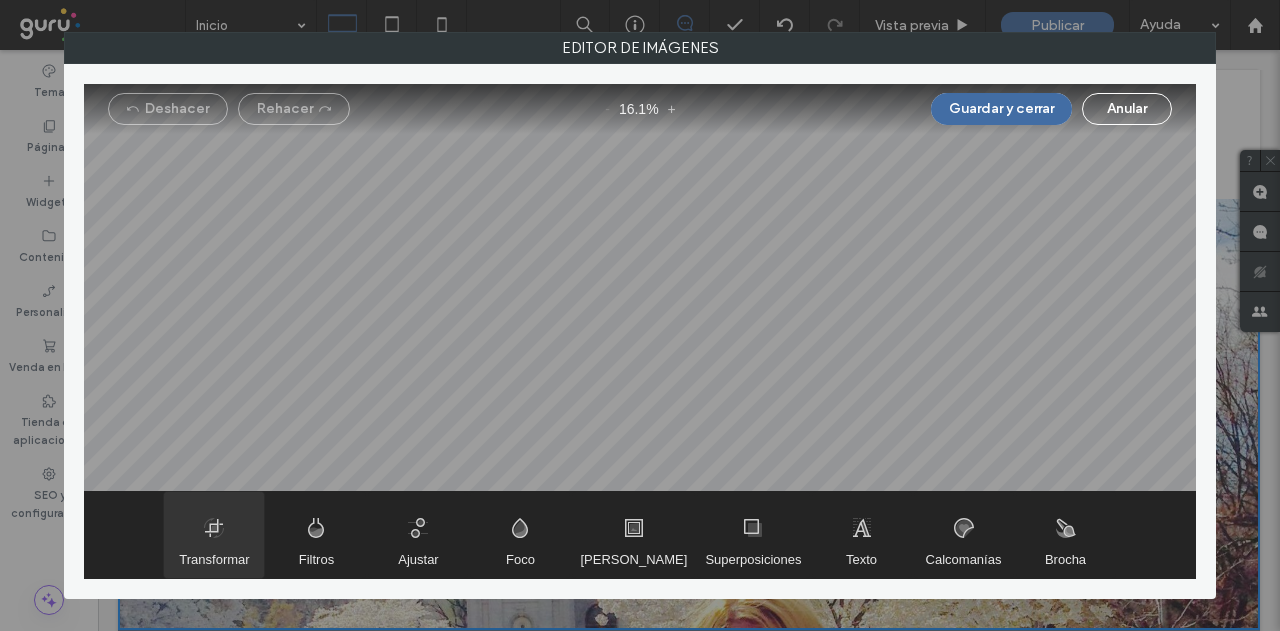 click at bounding box center [214, 535] 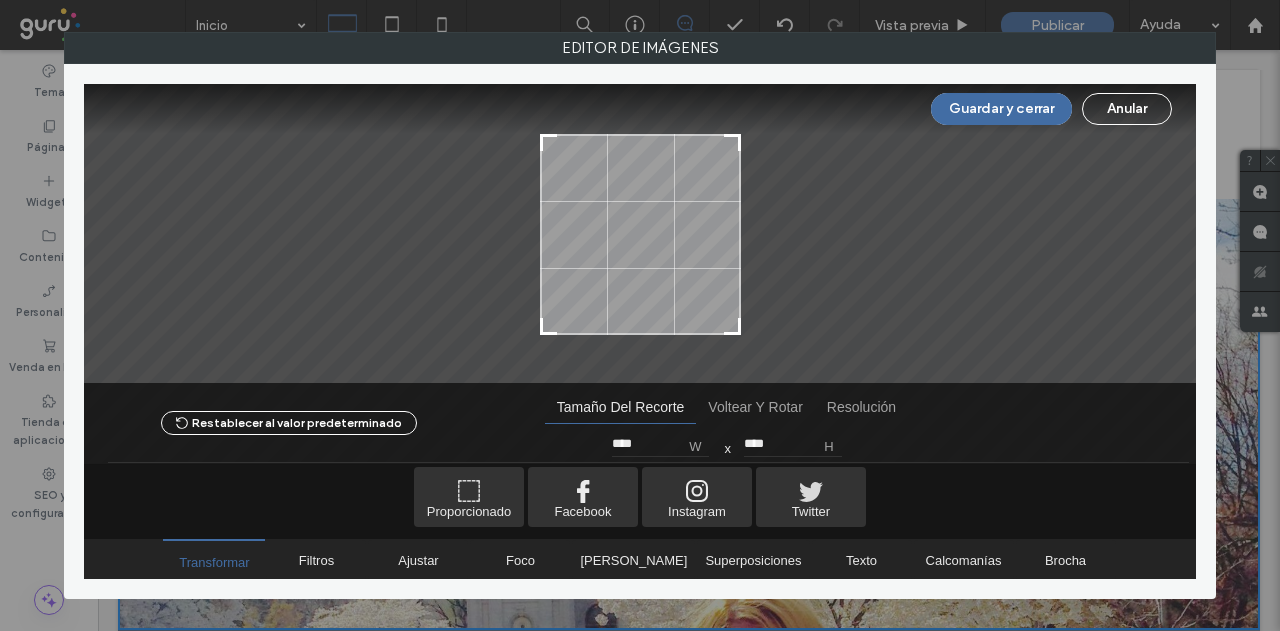 type on "****" 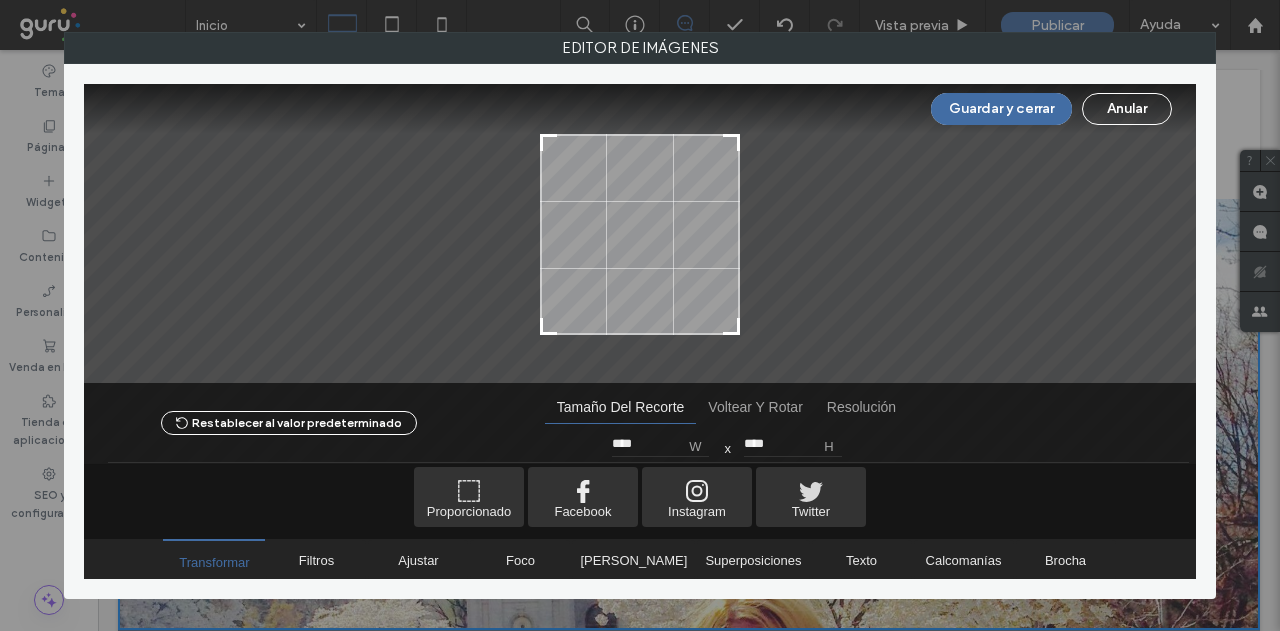 type on "****" 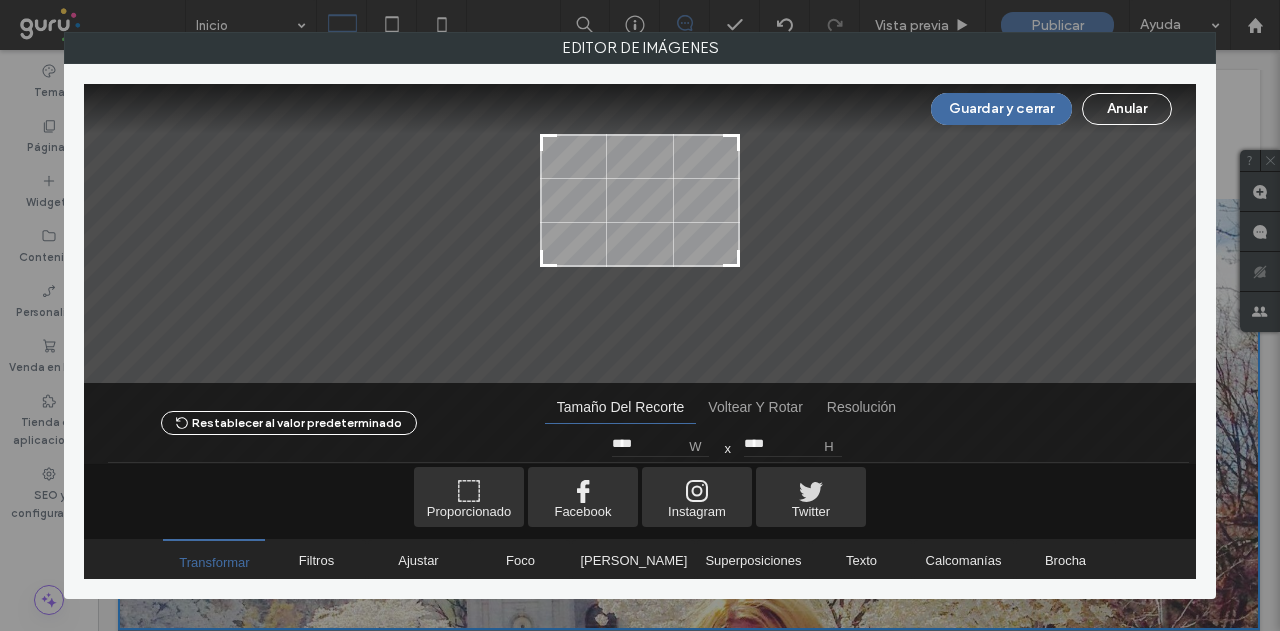 type on "****" 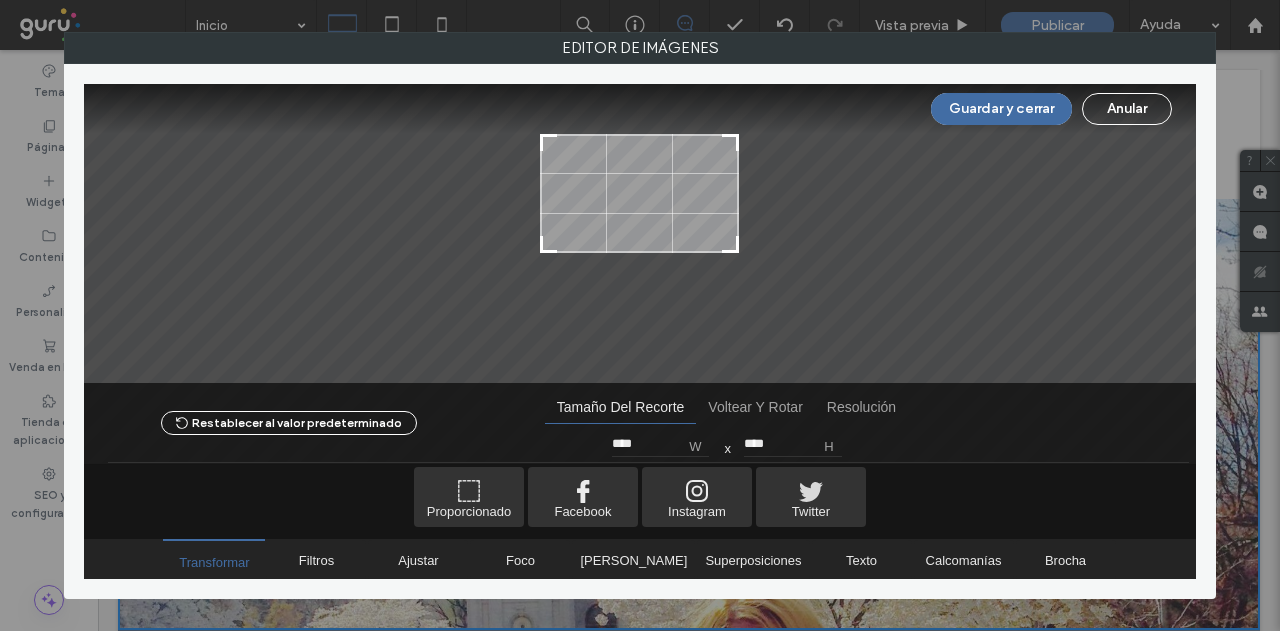 type on "****" 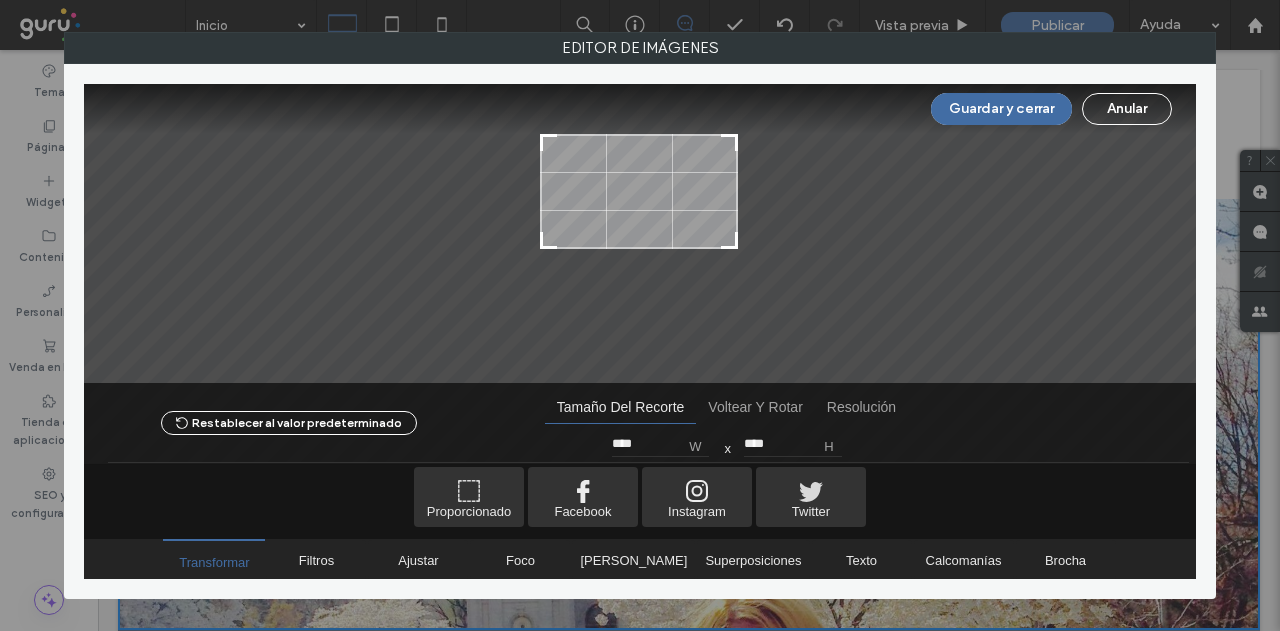 type on "****" 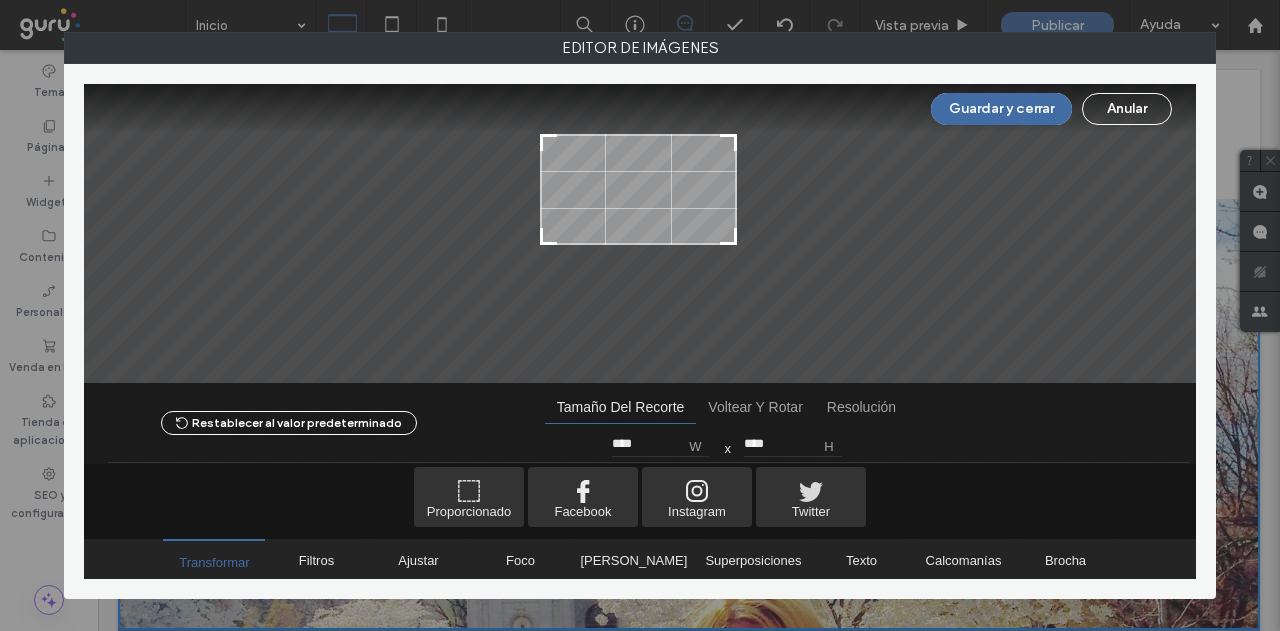 drag, startPoint x: 735, startPoint y: 327, endPoint x: 732, endPoint y: 237, distance: 90.04999 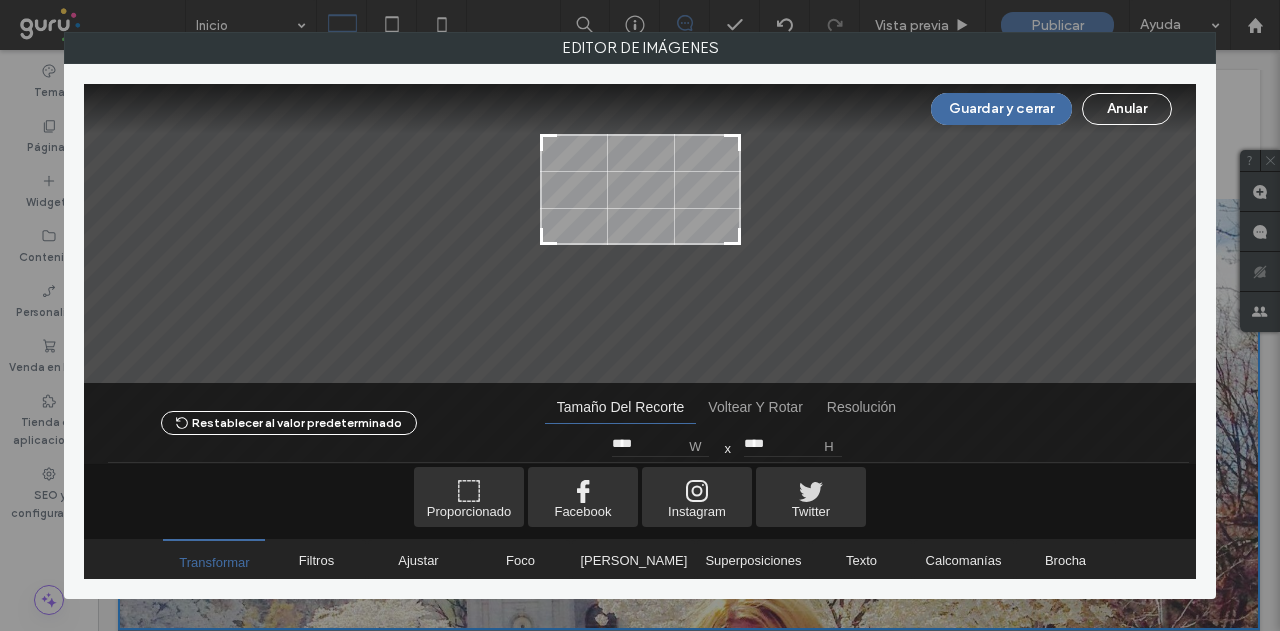 drag, startPoint x: 732, startPoint y: 237, endPoint x: 743, endPoint y: 237, distance: 11 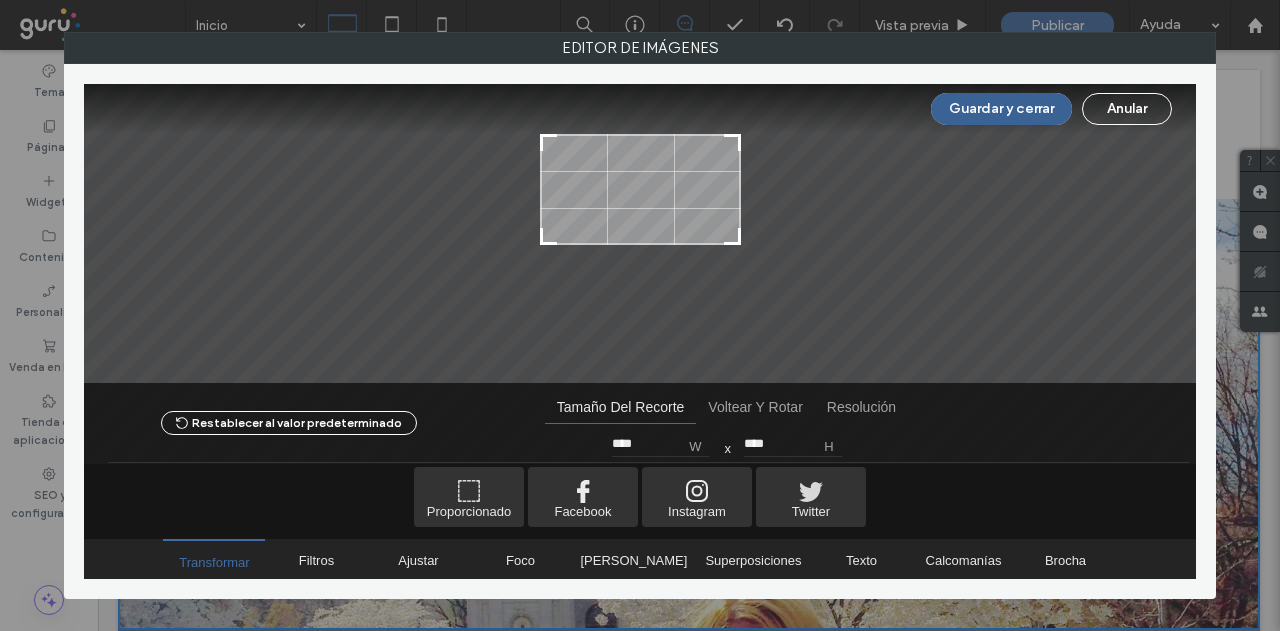 click on "Guardar y cerrar" at bounding box center [1001, 109] 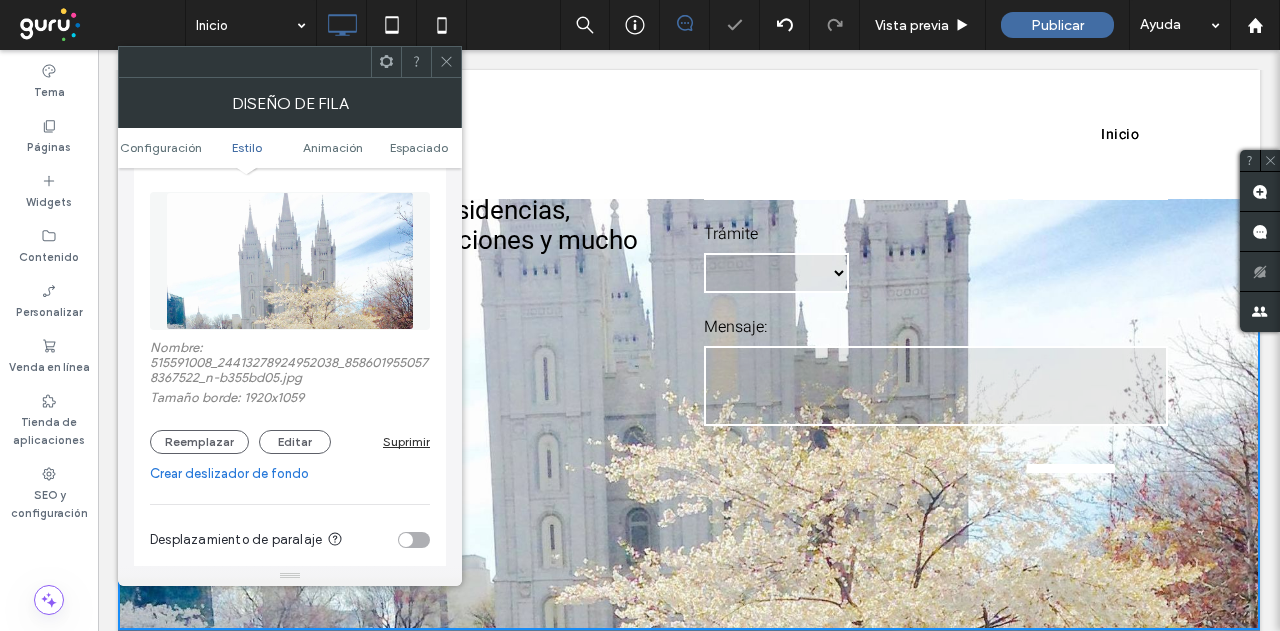 click 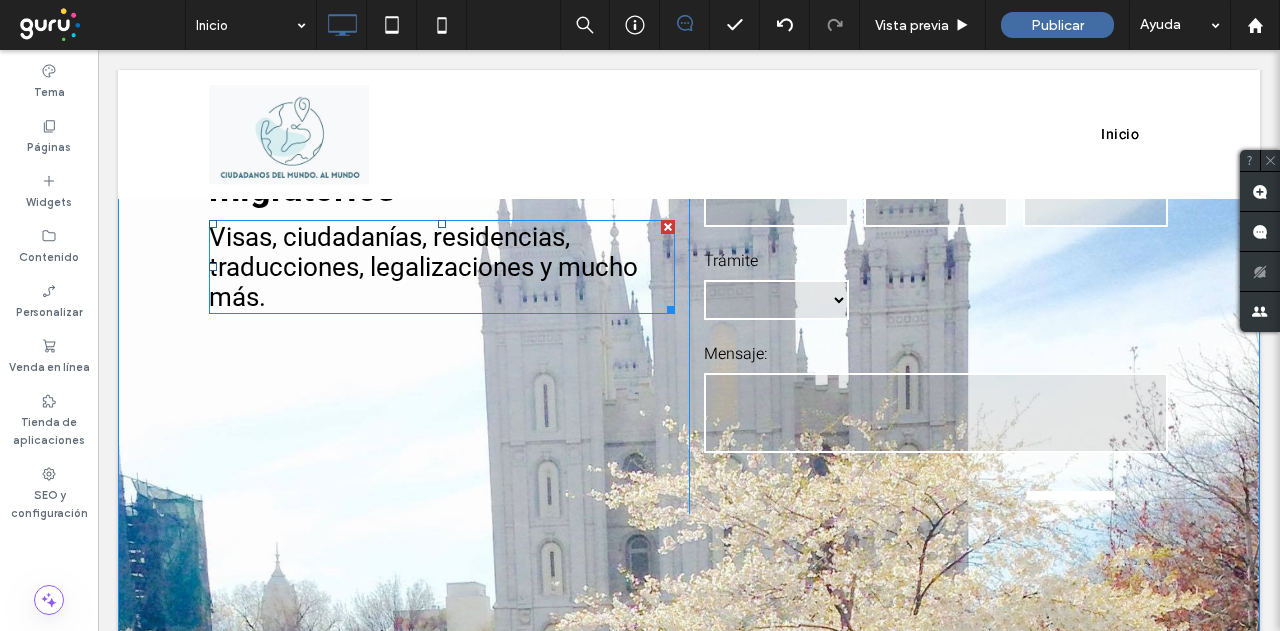 scroll, scrollTop: 300, scrollLeft: 0, axis: vertical 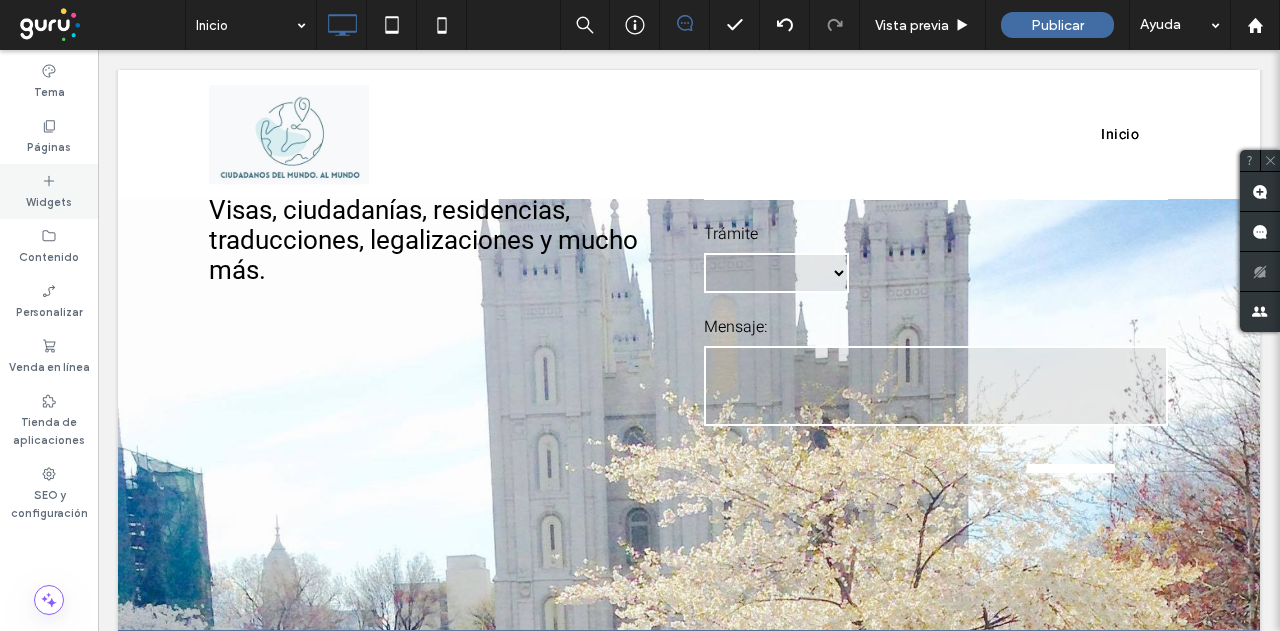 click 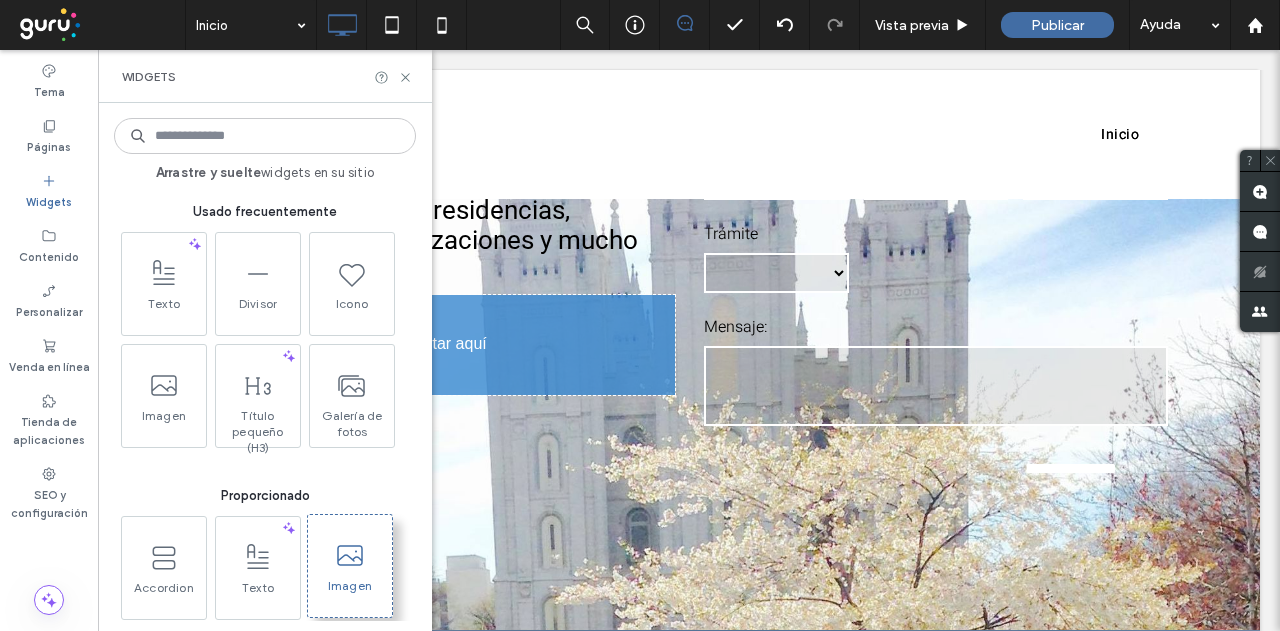 scroll, scrollTop: 337, scrollLeft: 0, axis: vertical 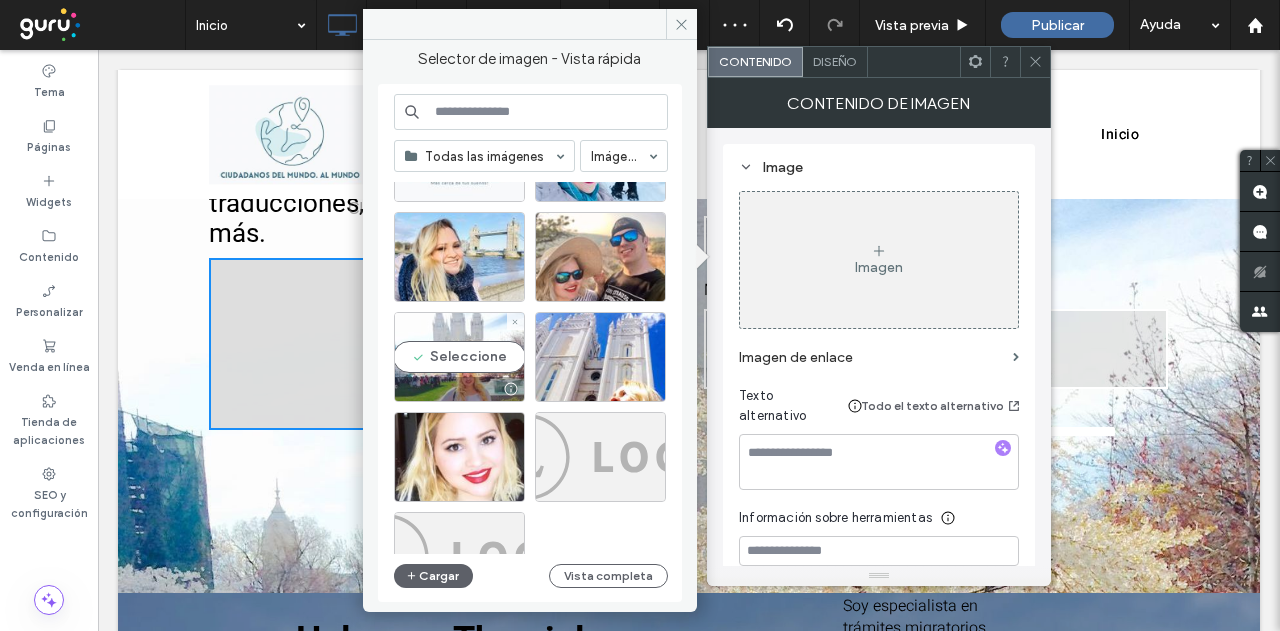 click on "Seleccione" at bounding box center [459, 357] 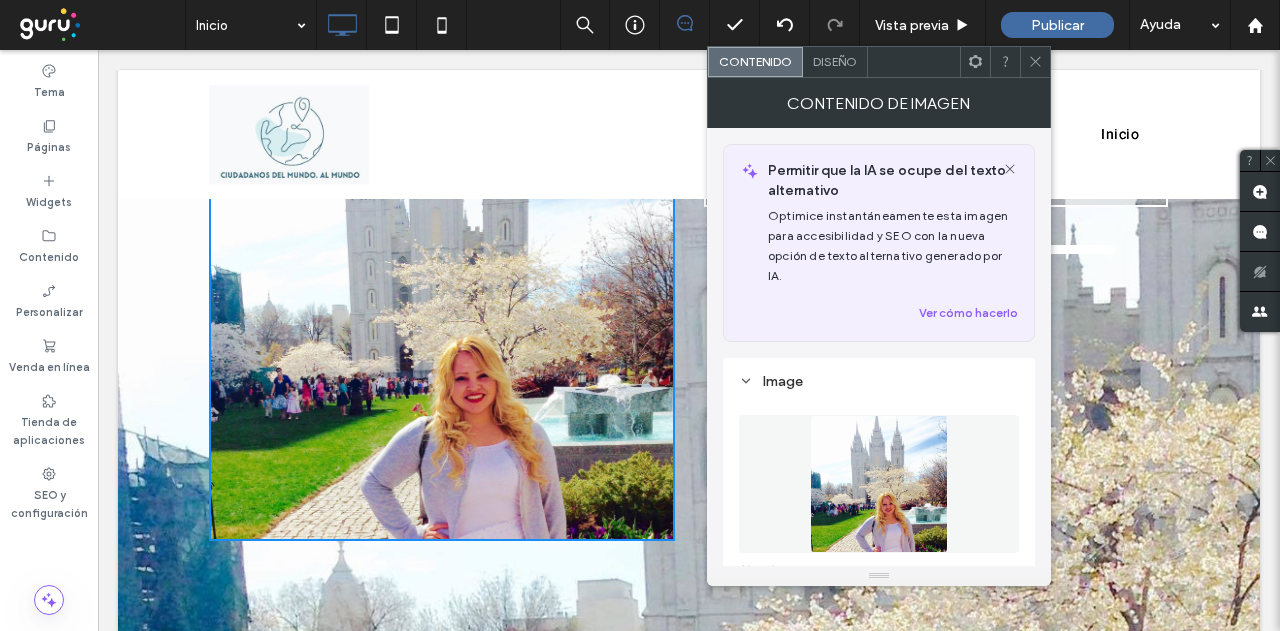 scroll, scrollTop: 537, scrollLeft: 0, axis: vertical 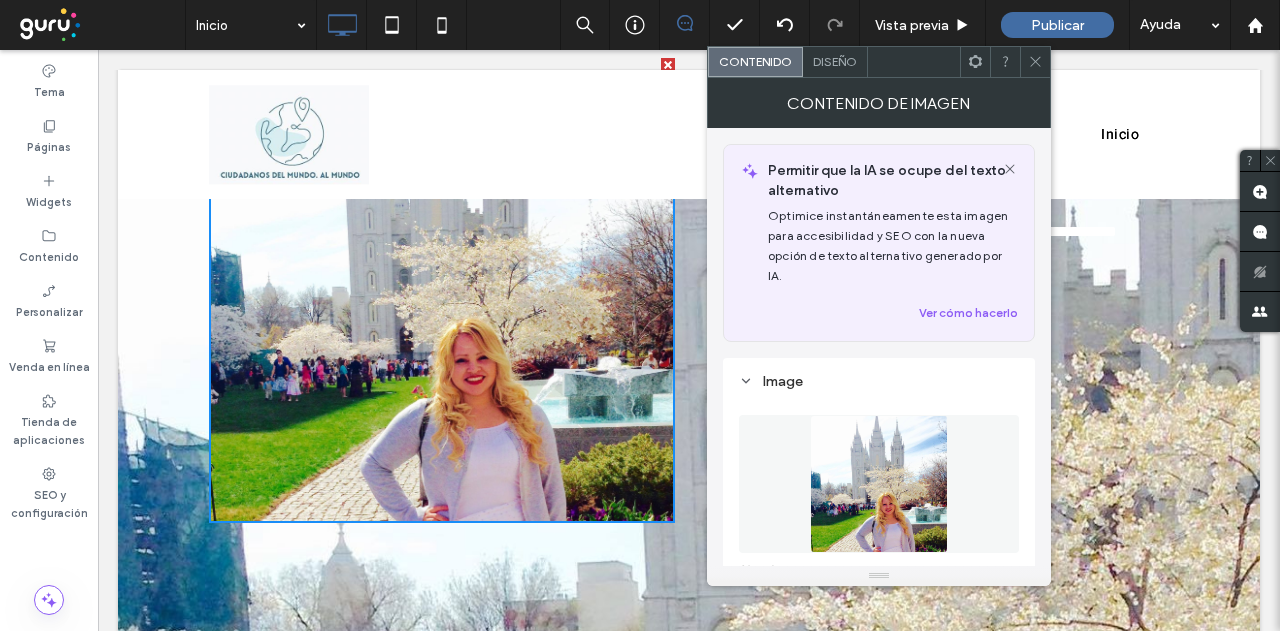 click on "Diseño" at bounding box center (835, 61) 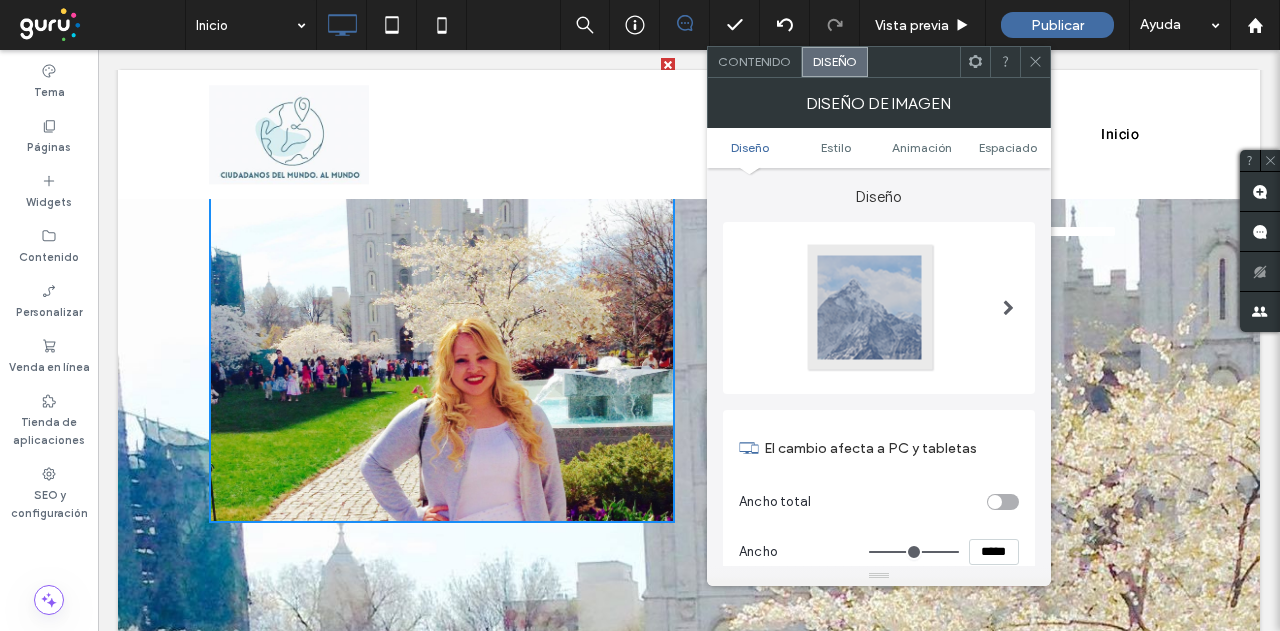 type on "***" 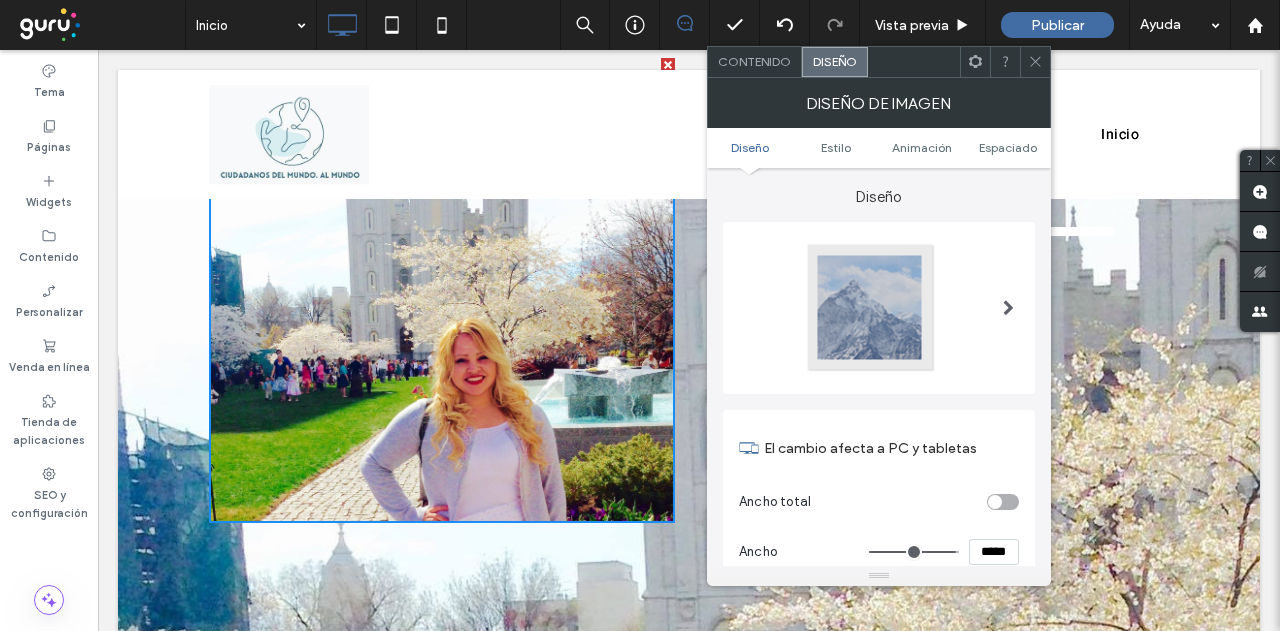 type on "***" 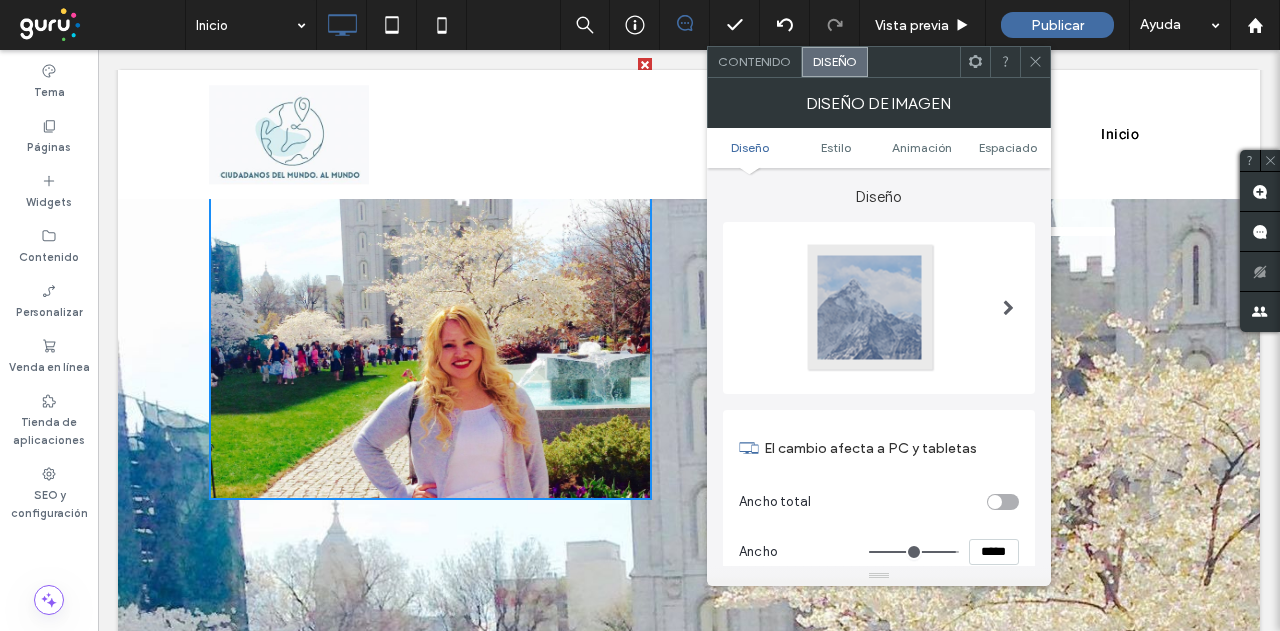 type on "***" 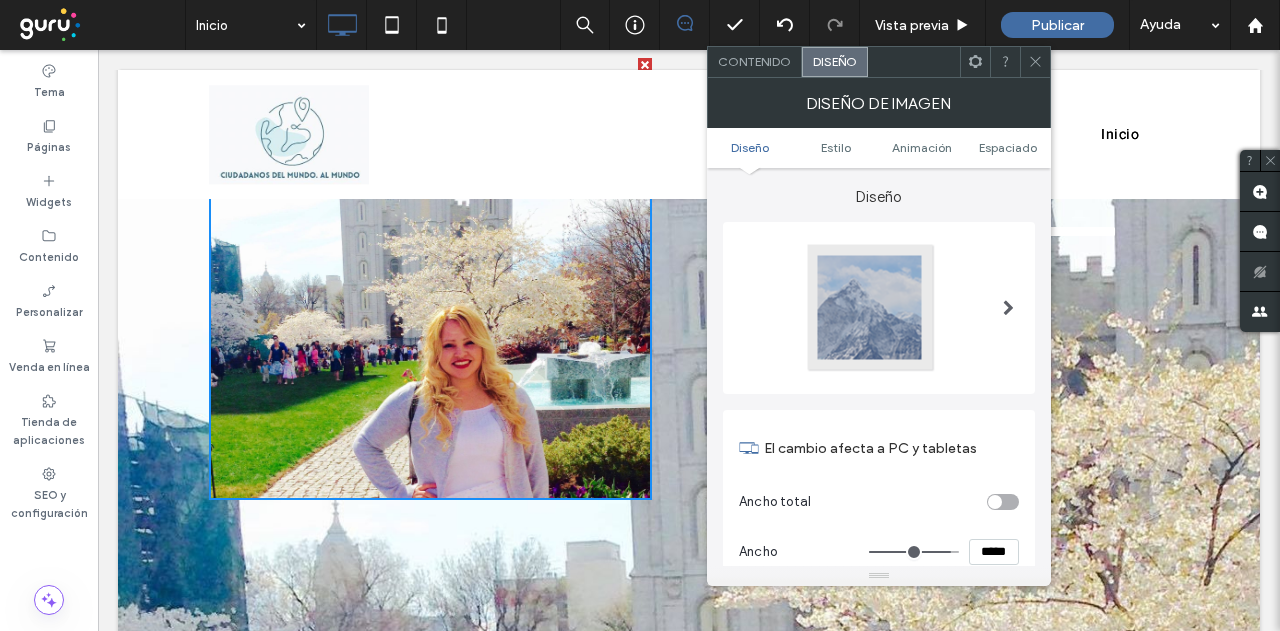 type on "***" 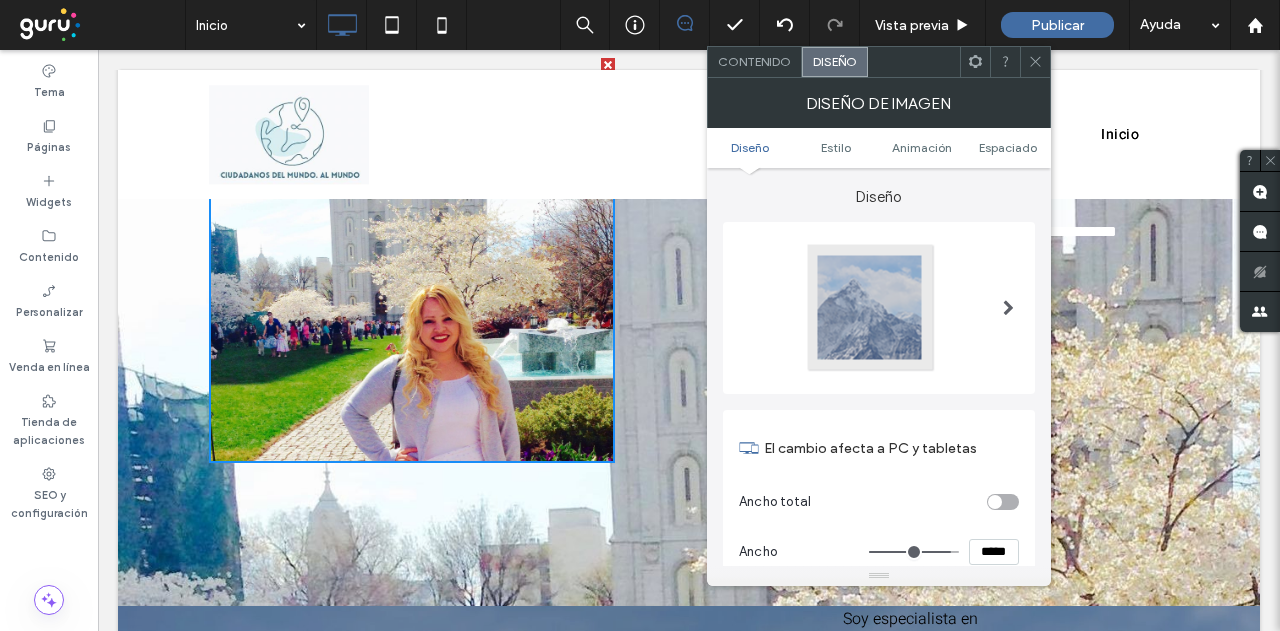 type on "***" 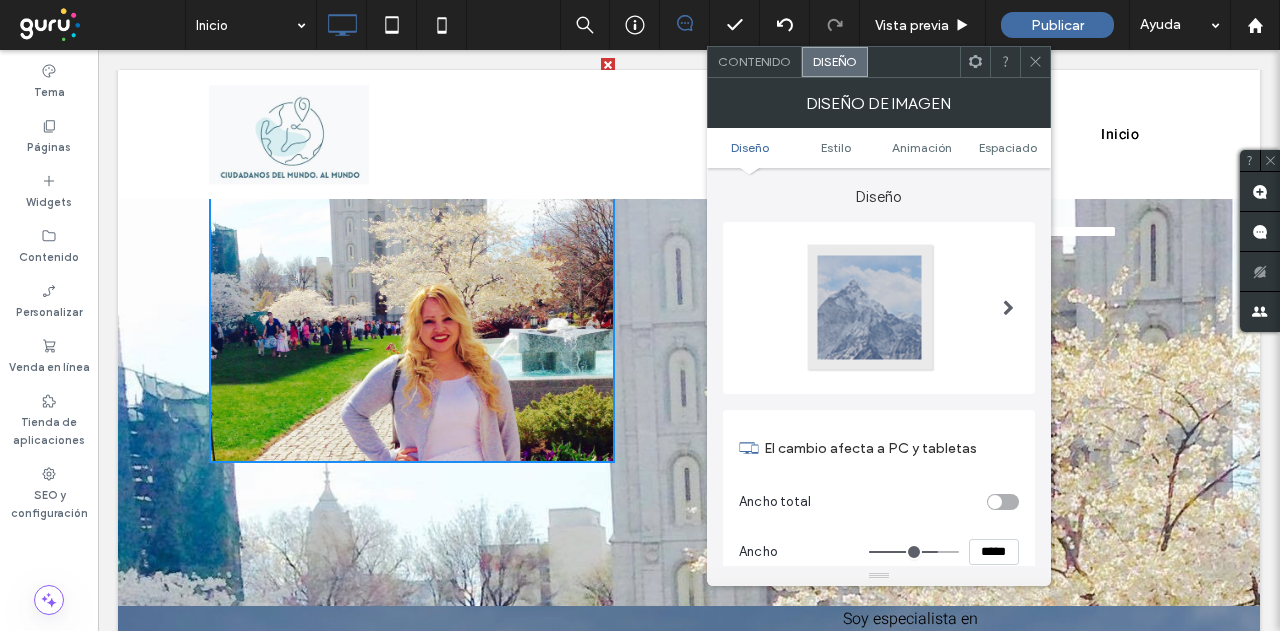 type on "***" 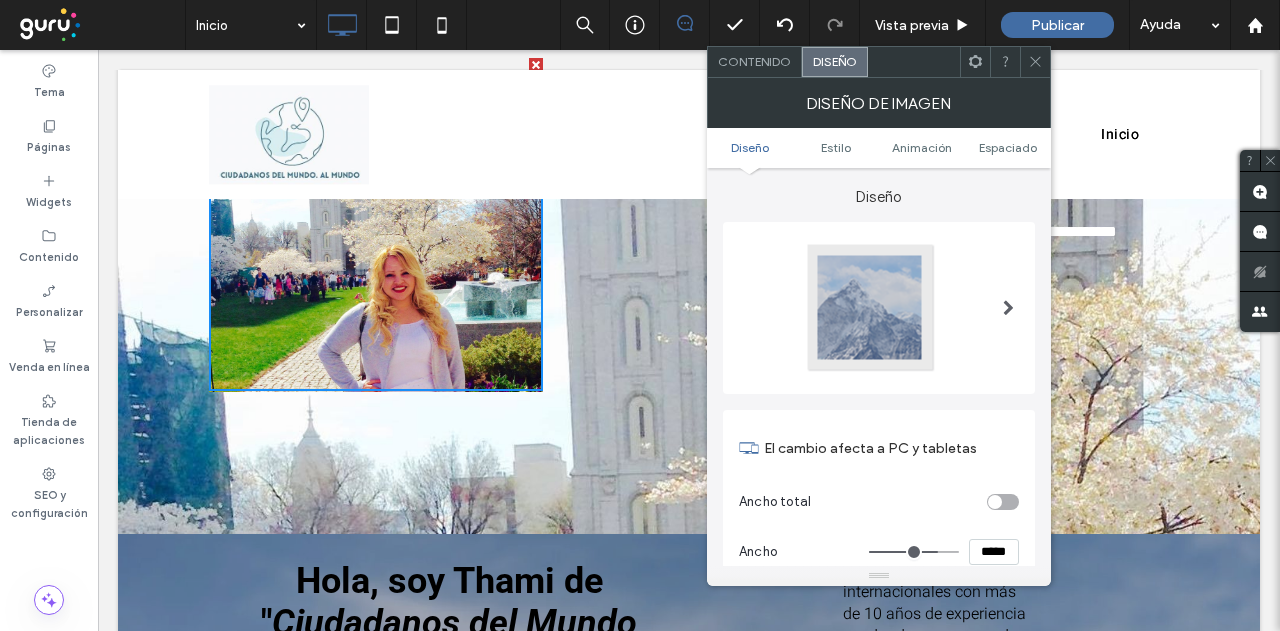 type on "***" 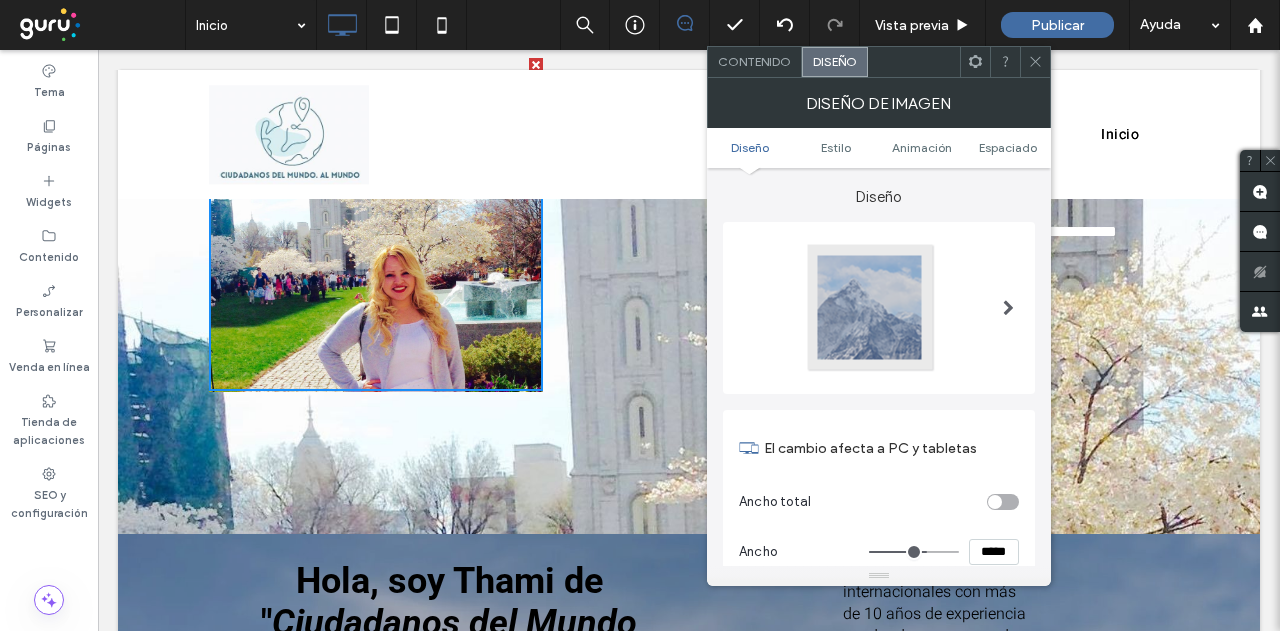 type on "***" 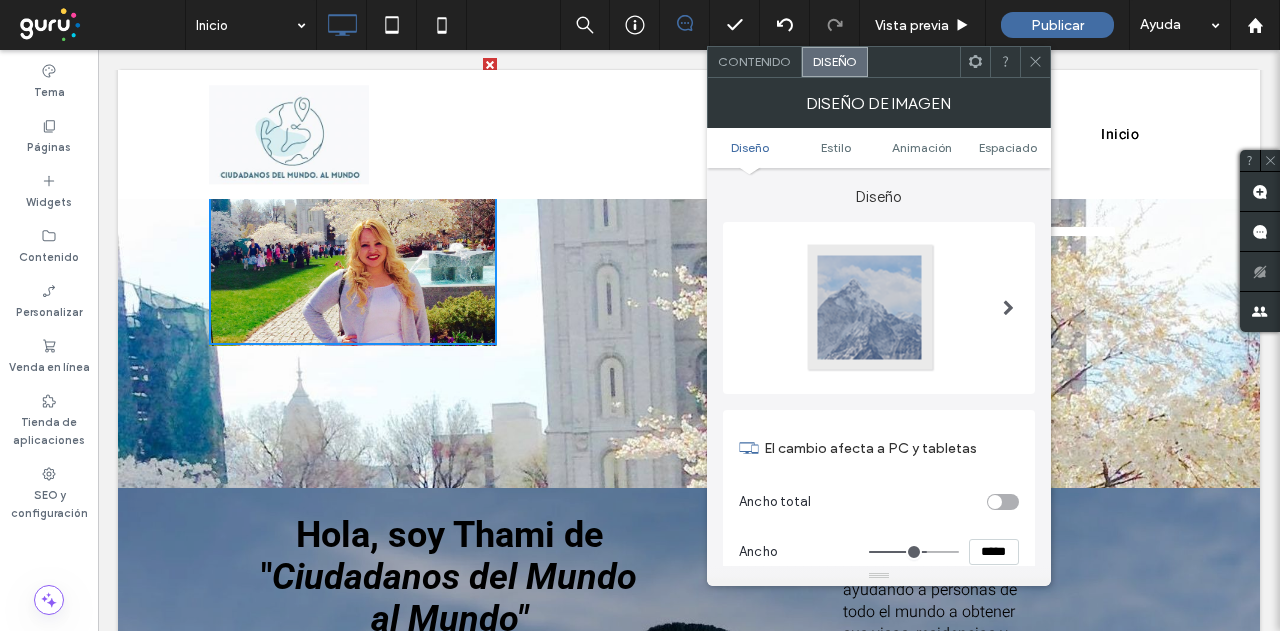 type on "***" 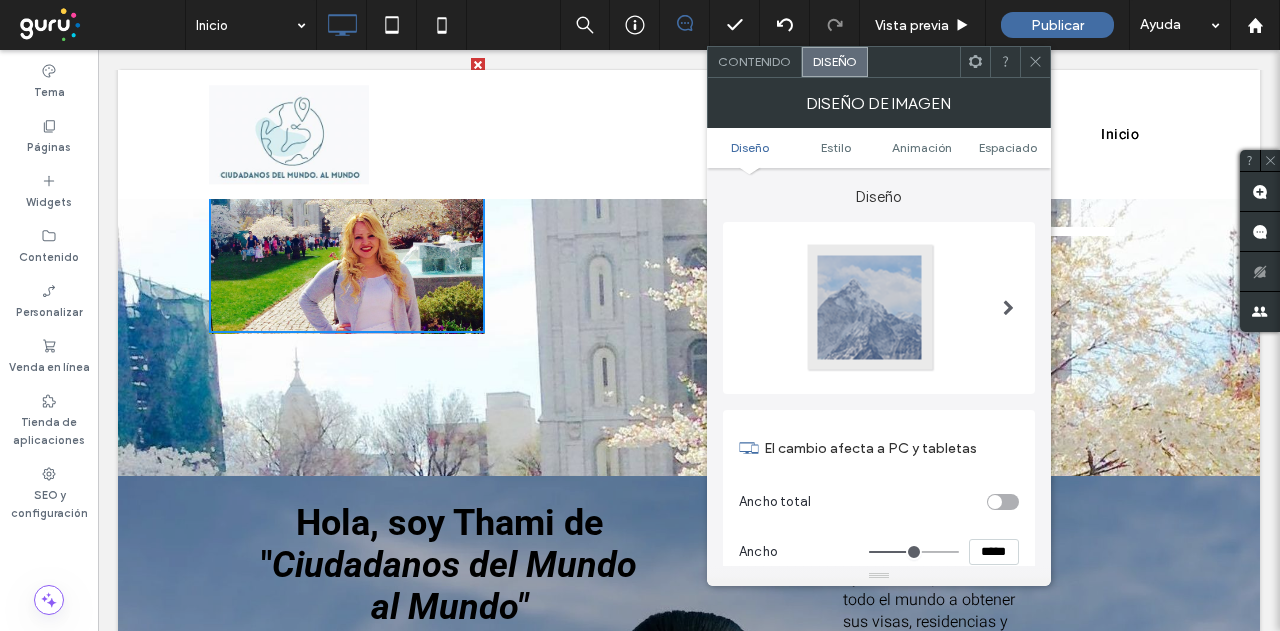 type on "***" 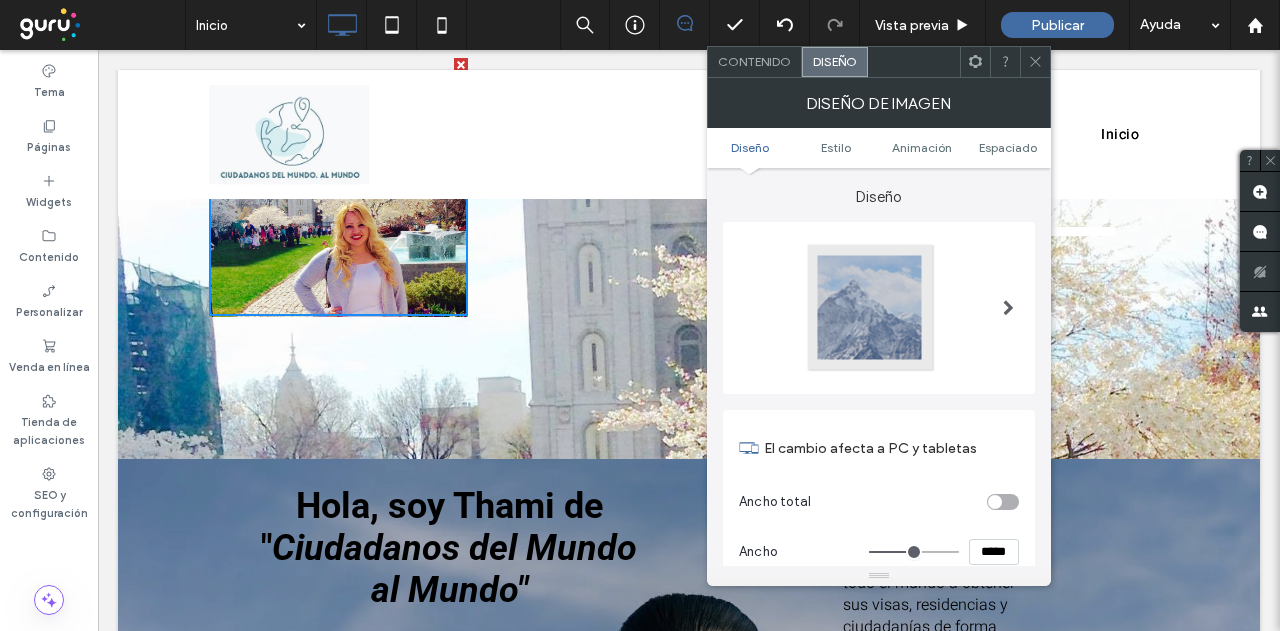 type on "***" 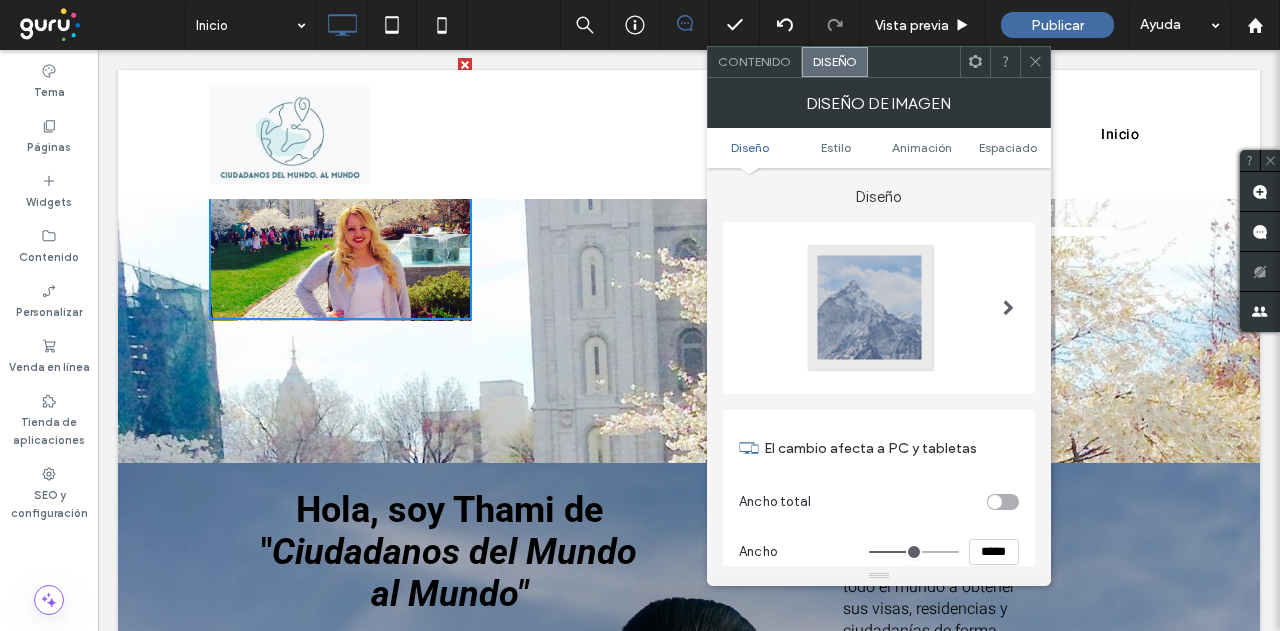 type on "***" 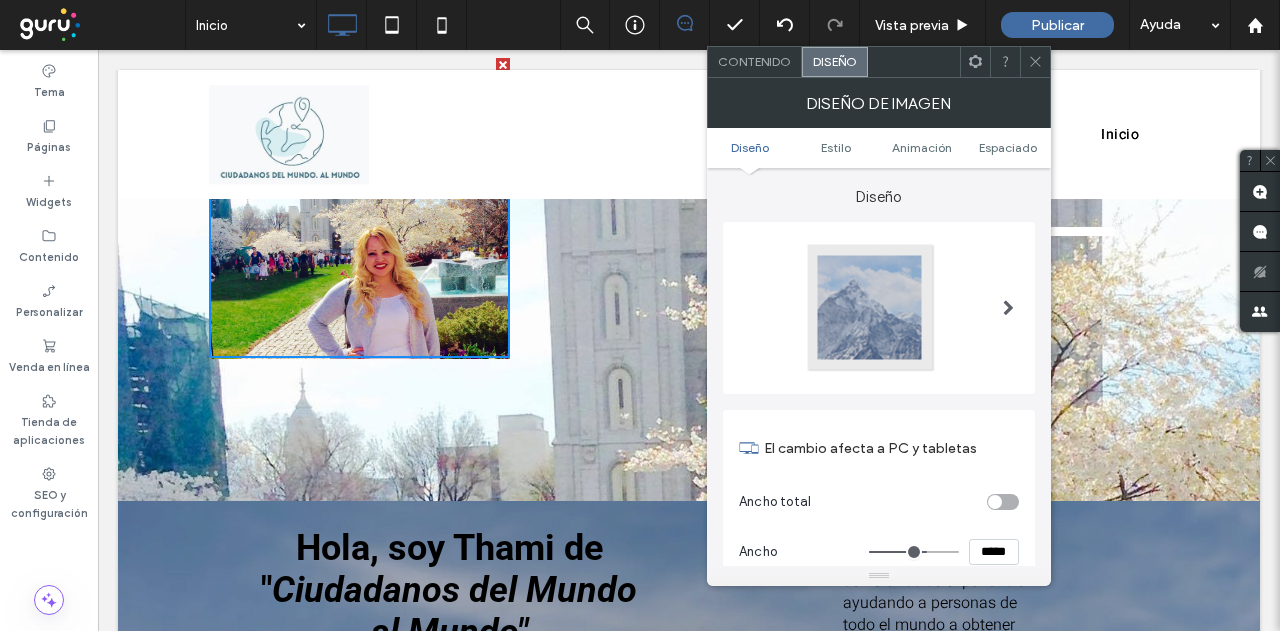 drag, startPoint x: 948, startPoint y: 547, endPoint x: 924, endPoint y: 543, distance: 24.33105 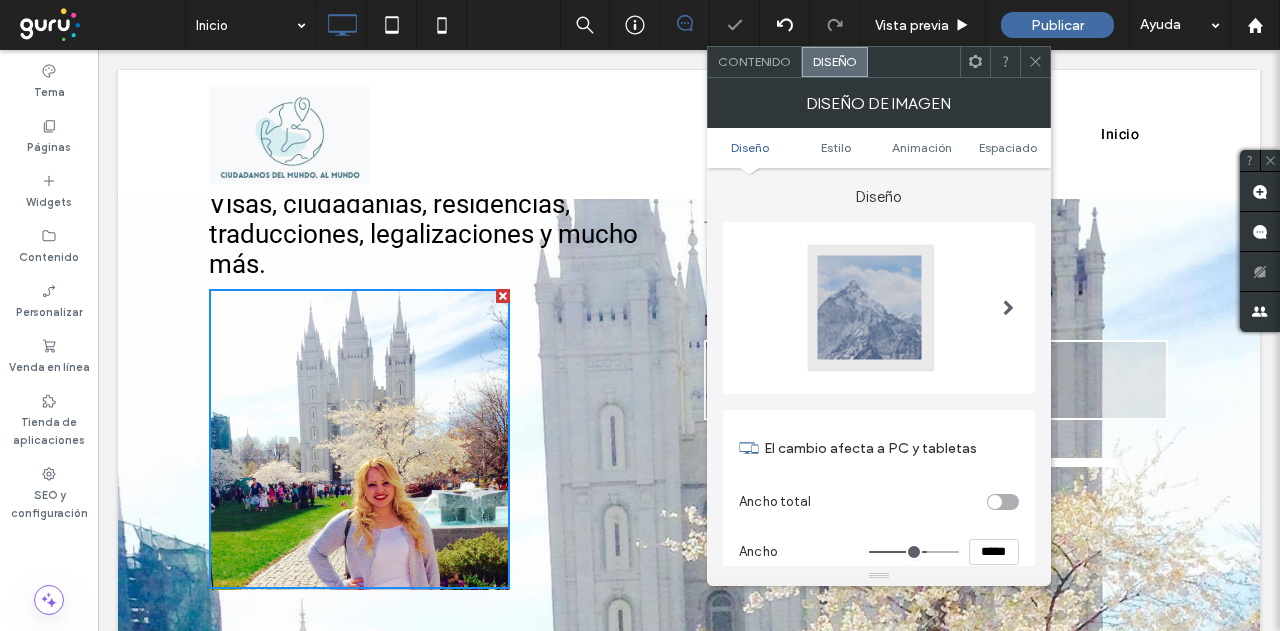scroll, scrollTop: 337, scrollLeft: 0, axis: vertical 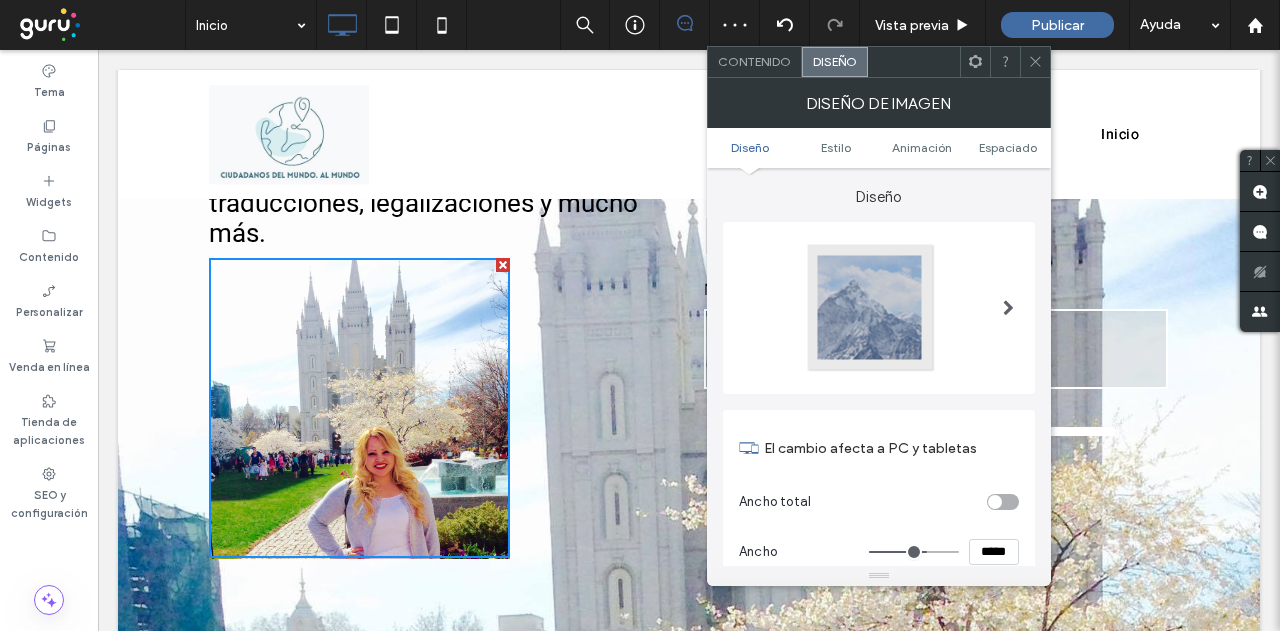 click at bounding box center [503, 265] 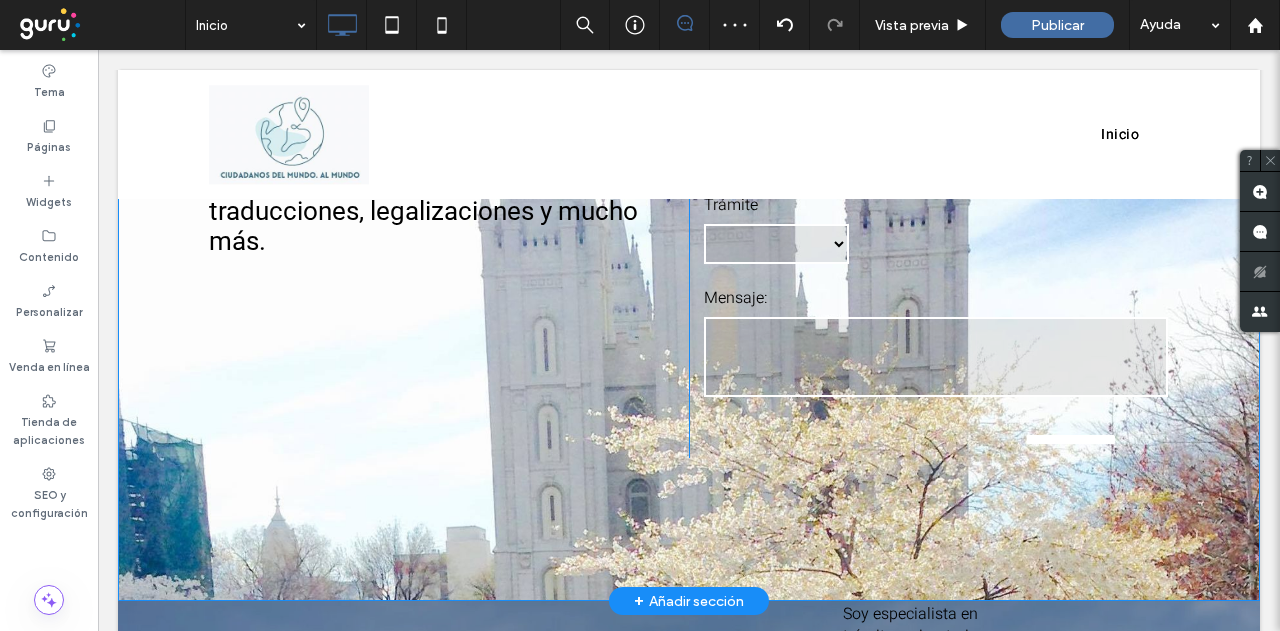 scroll, scrollTop: 337, scrollLeft: 0, axis: vertical 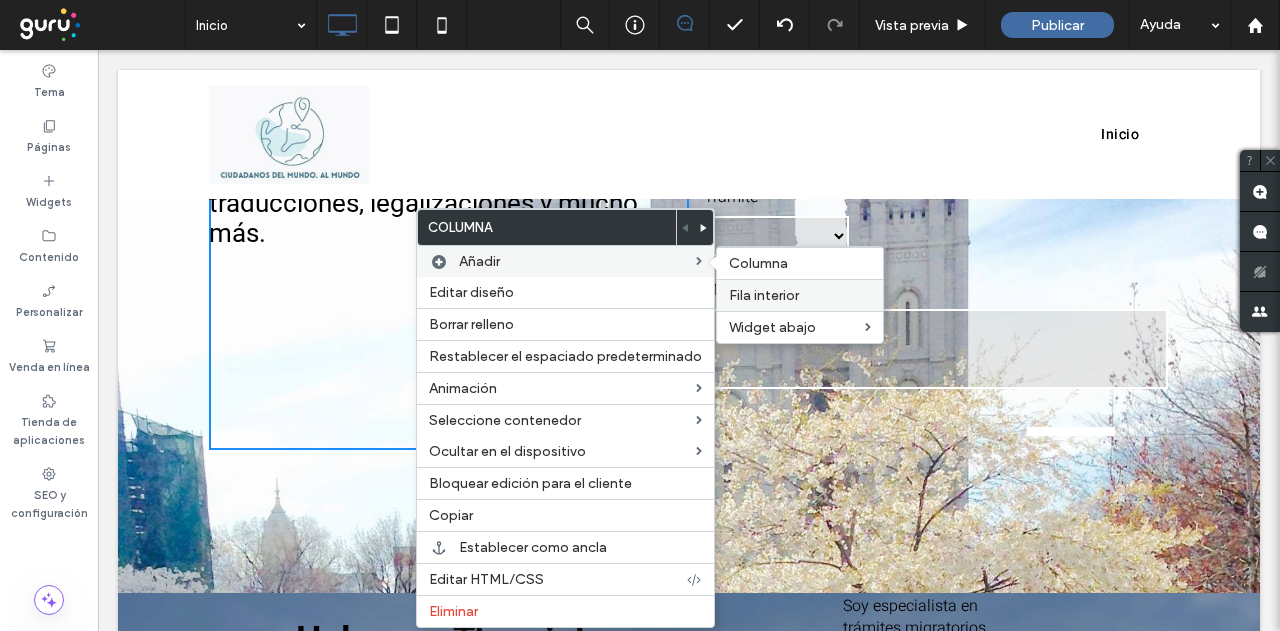 click on "Fila interior" at bounding box center (764, 295) 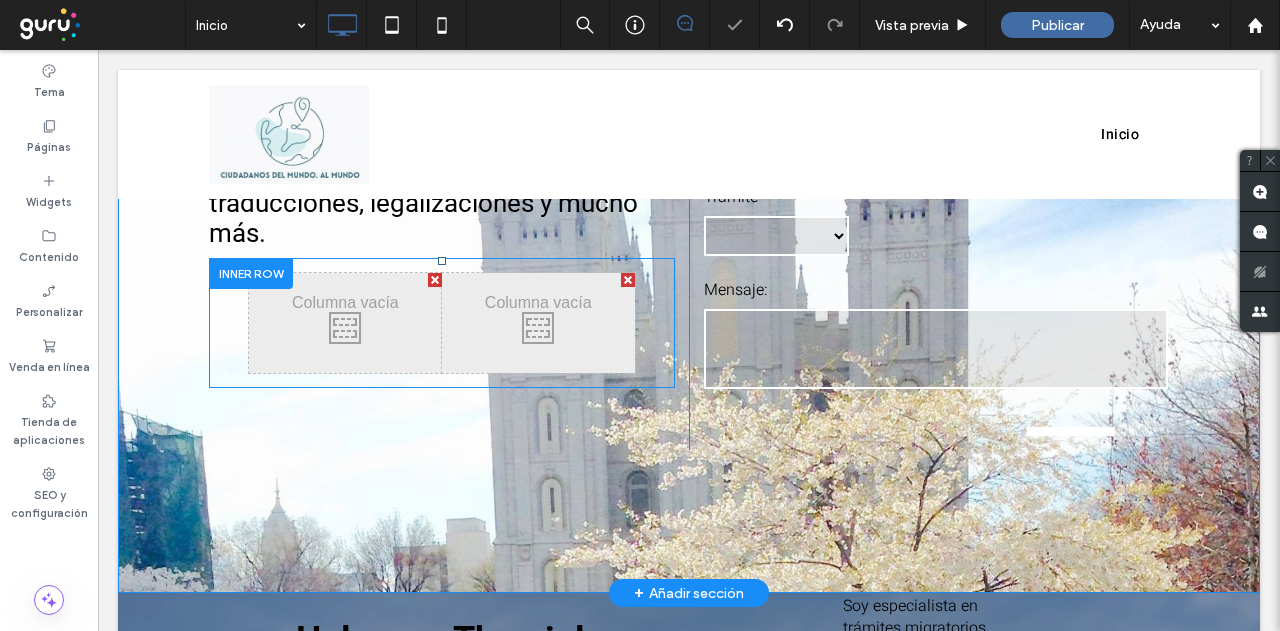 scroll, scrollTop: 237, scrollLeft: 0, axis: vertical 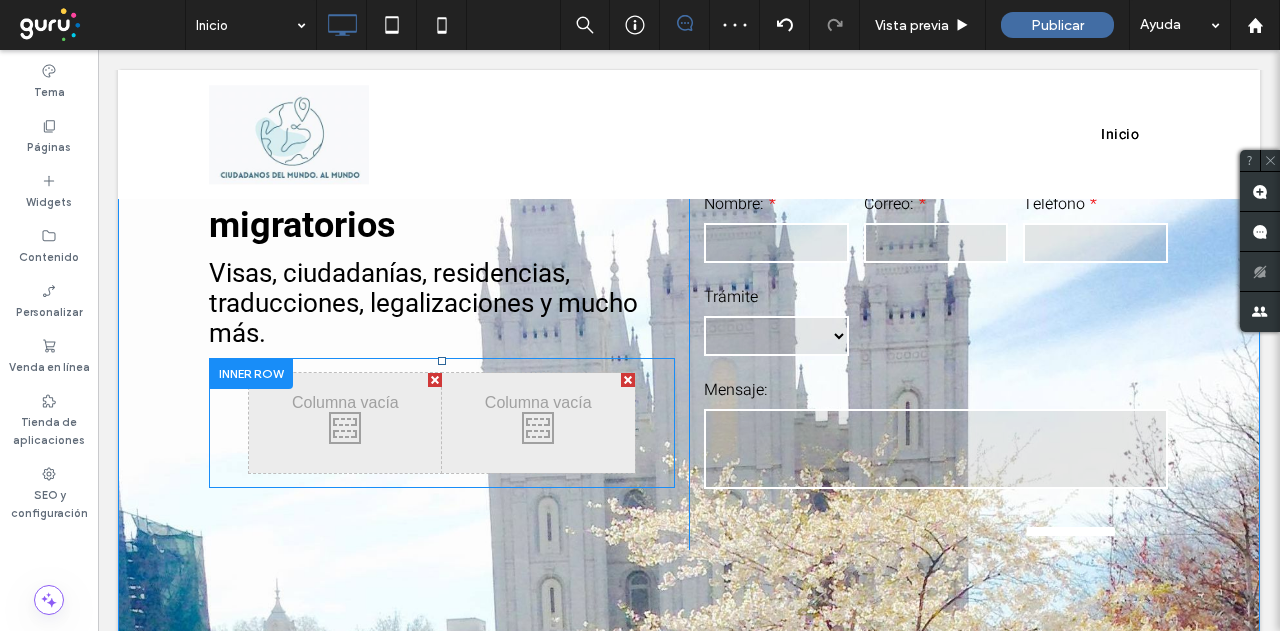 click at bounding box center [628, 380] 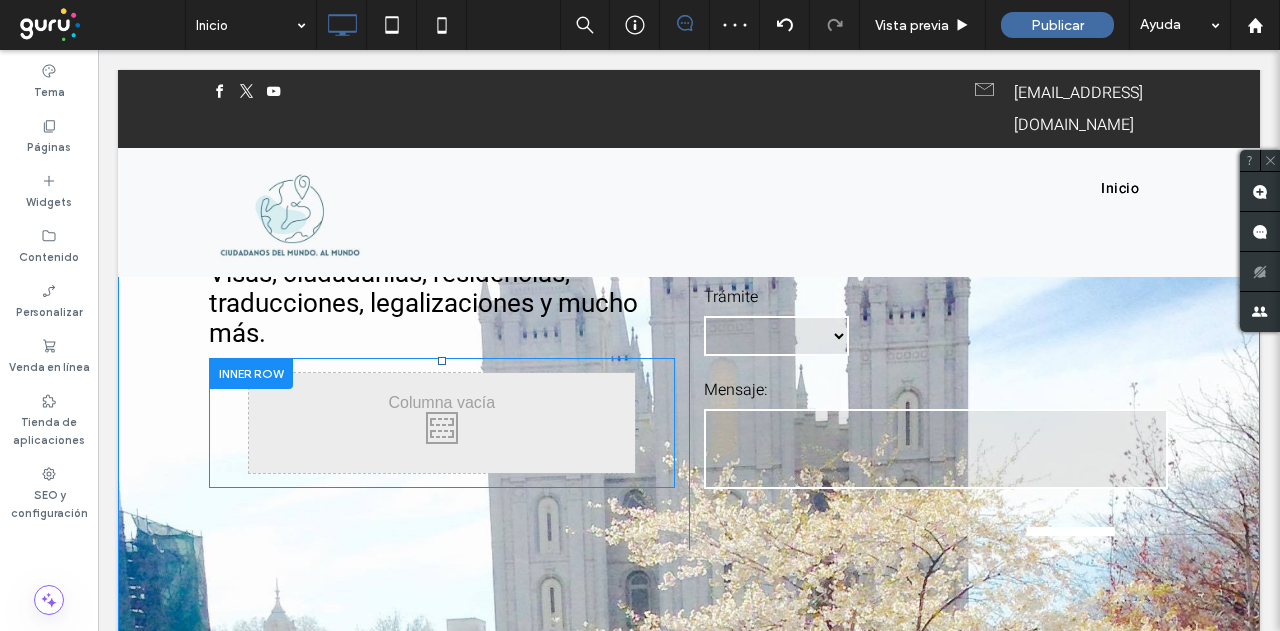 click on "Click To Paste     Click To Paste" at bounding box center [442, 423] 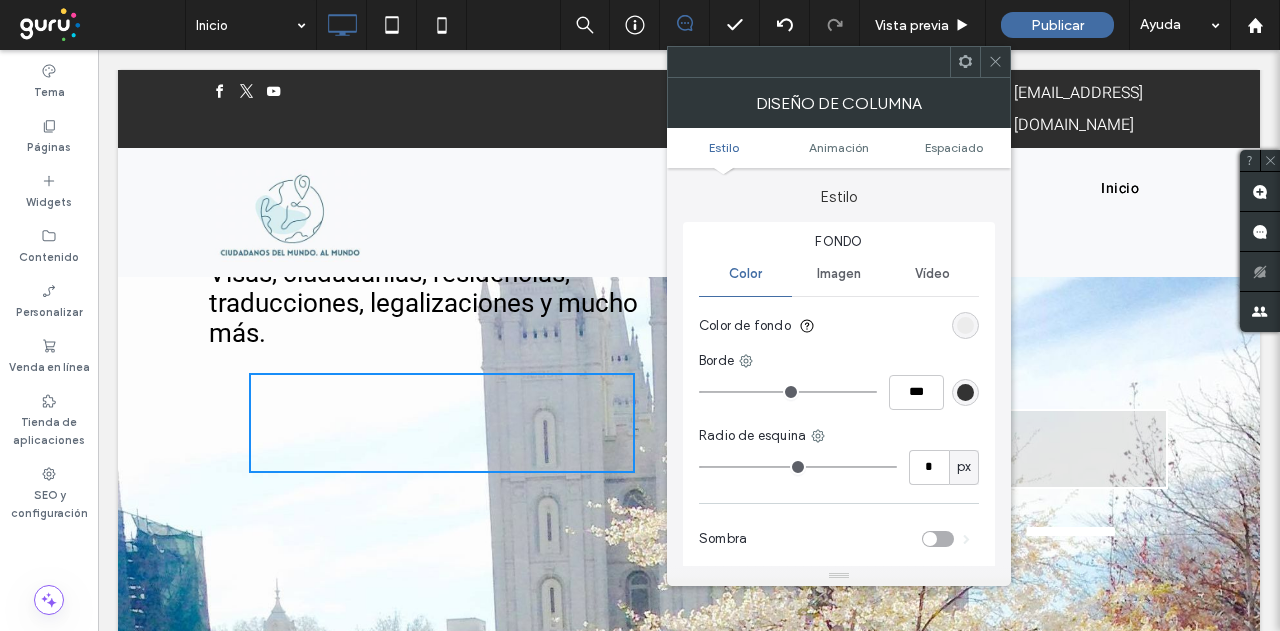 click on "Imagen" at bounding box center (839, 274) 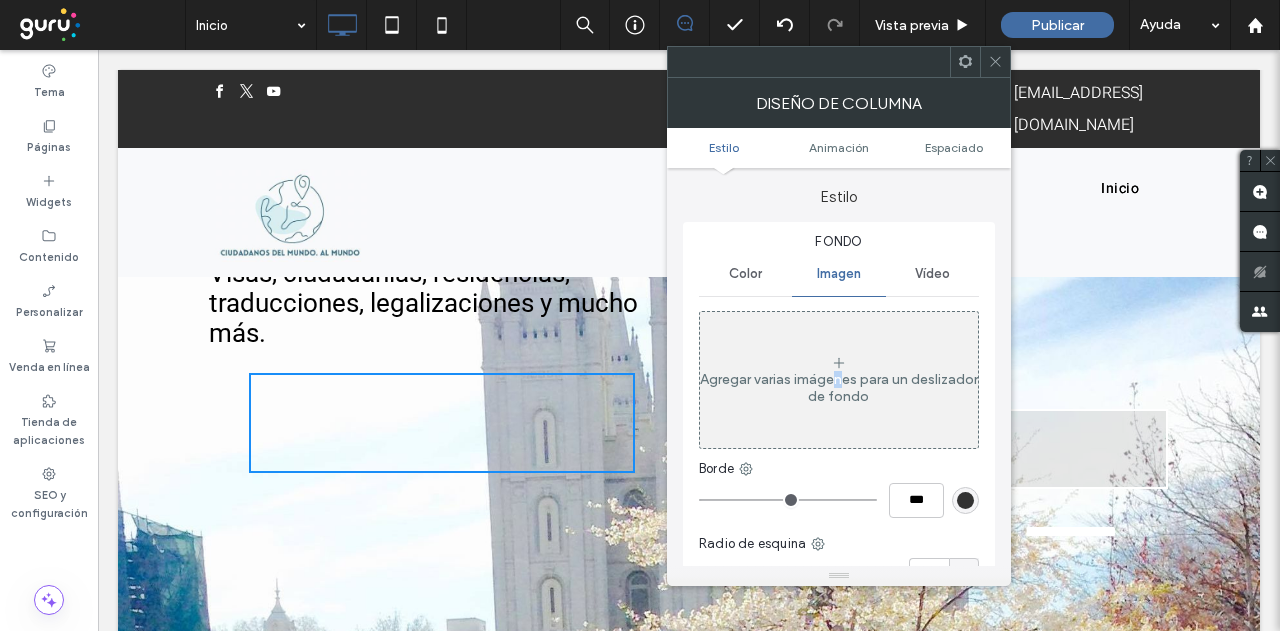 click on "Agregar varias imágenes para un deslizador de fondo" at bounding box center (839, 388) 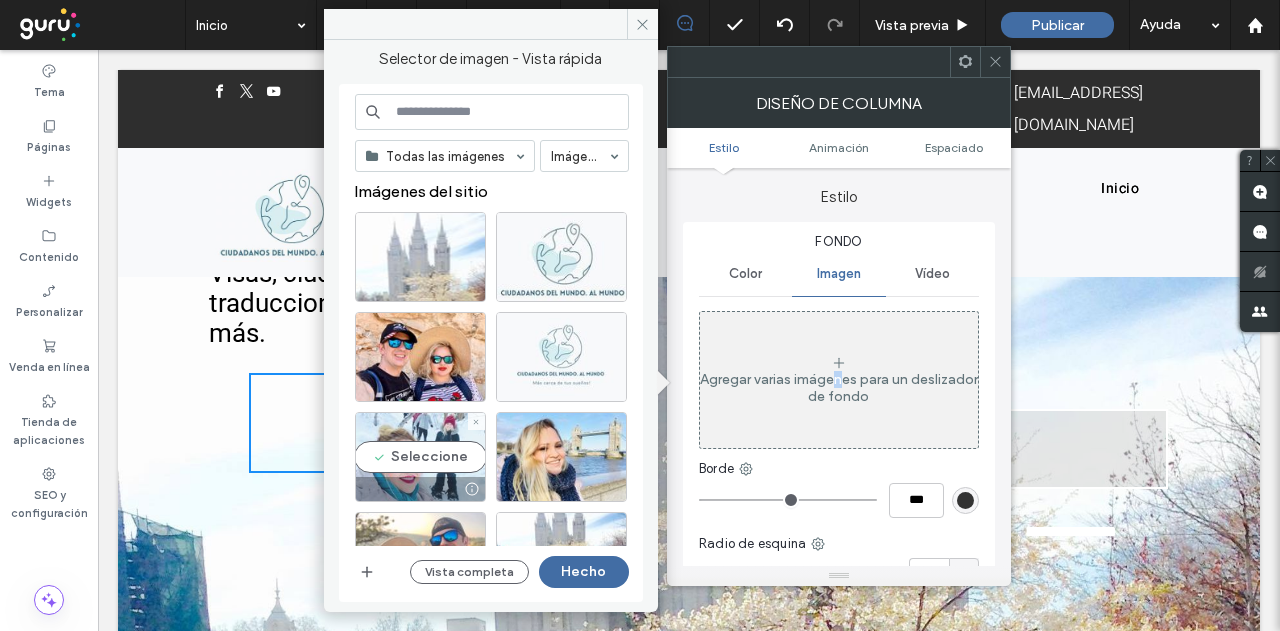 scroll, scrollTop: 100, scrollLeft: 0, axis: vertical 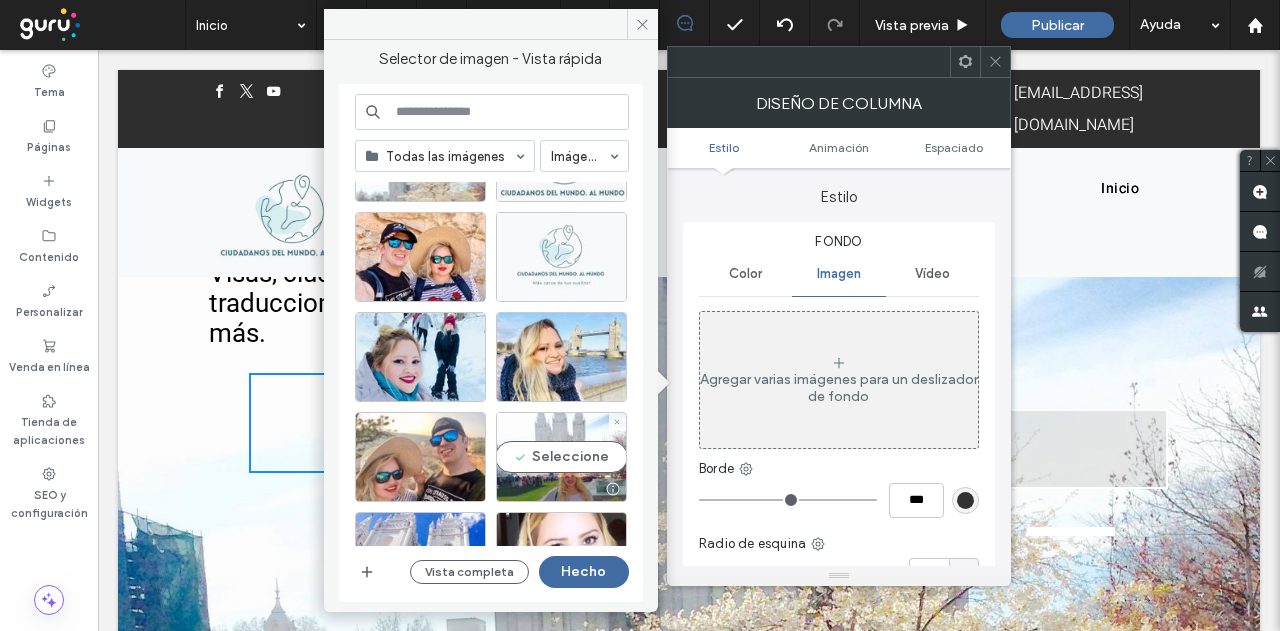 click on "Seleccione" at bounding box center (561, 457) 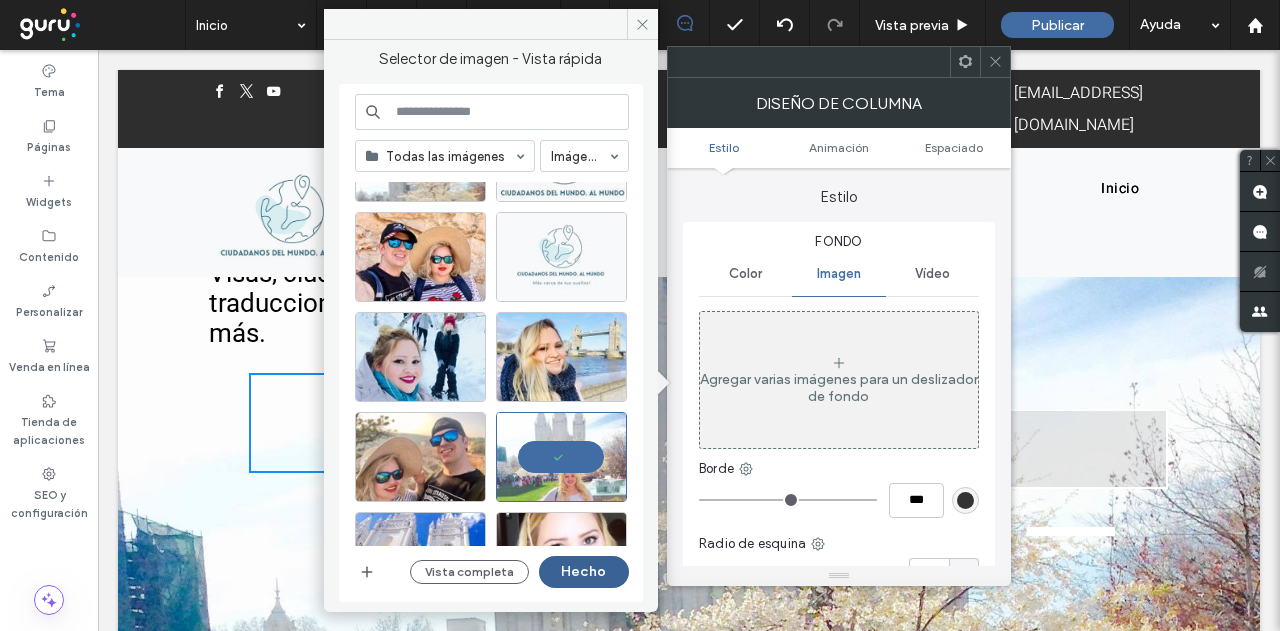 click on "Hecho" at bounding box center [584, 572] 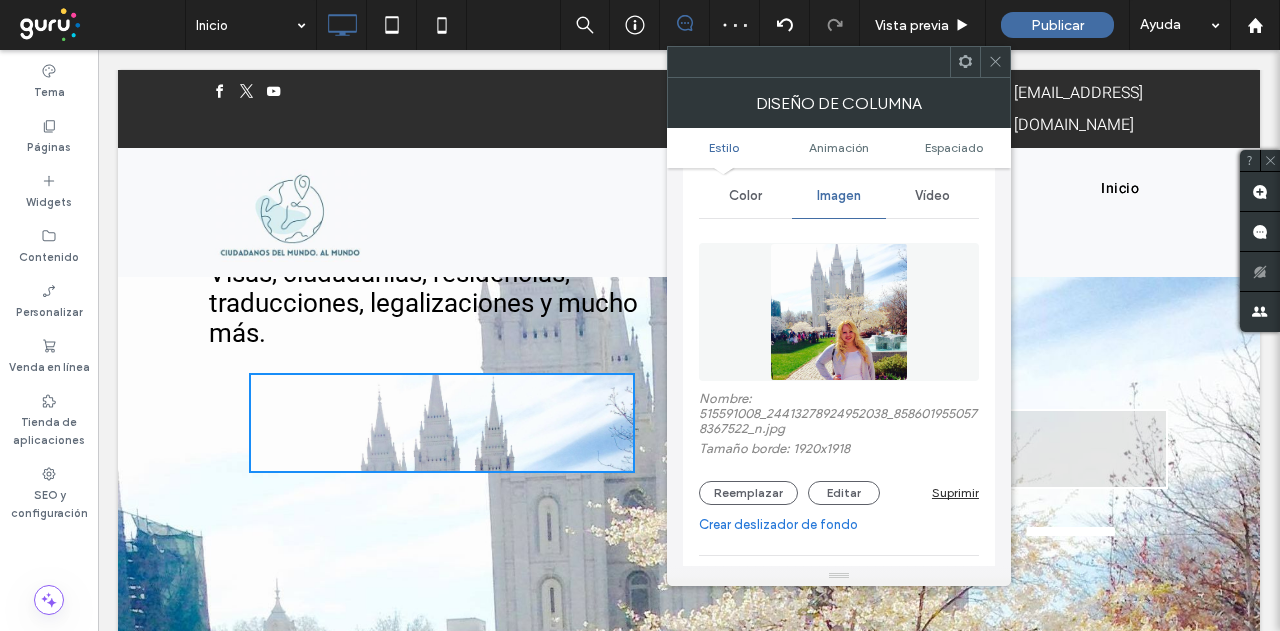 scroll, scrollTop: 400, scrollLeft: 0, axis: vertical 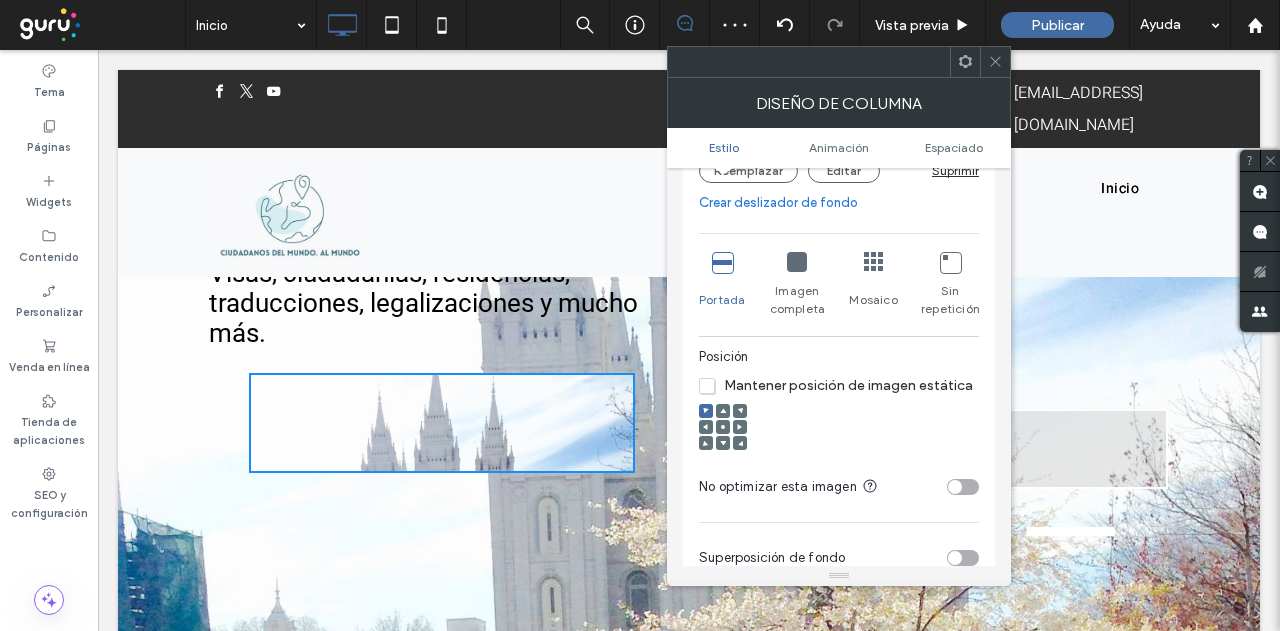 click 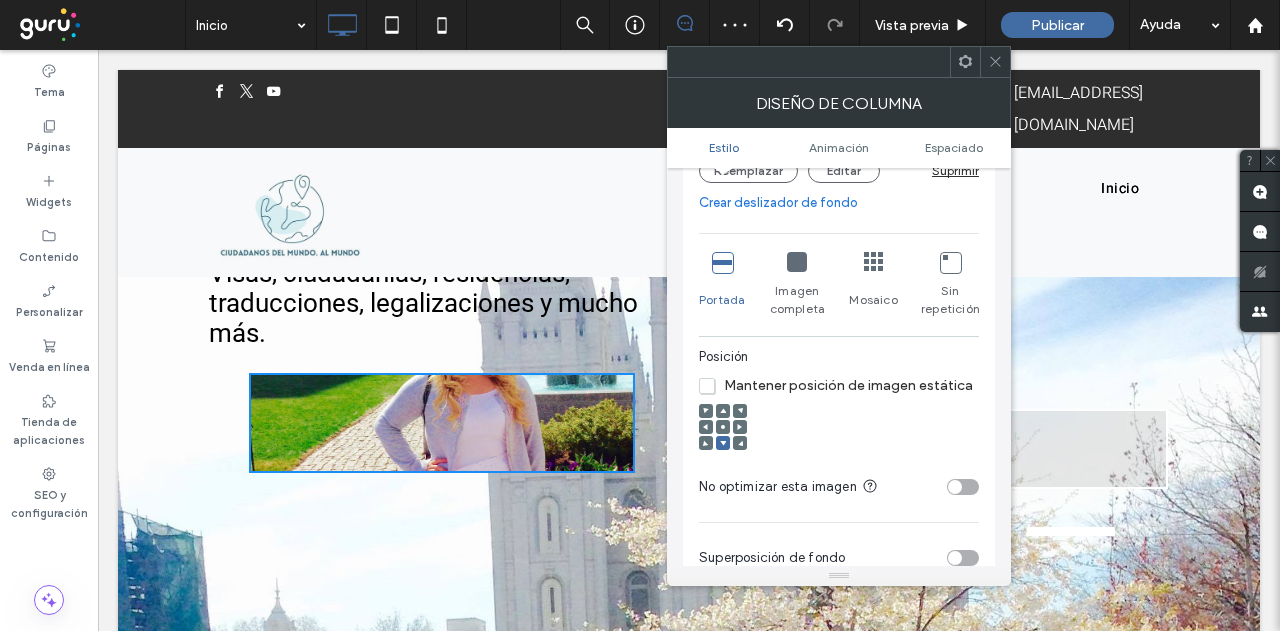 click 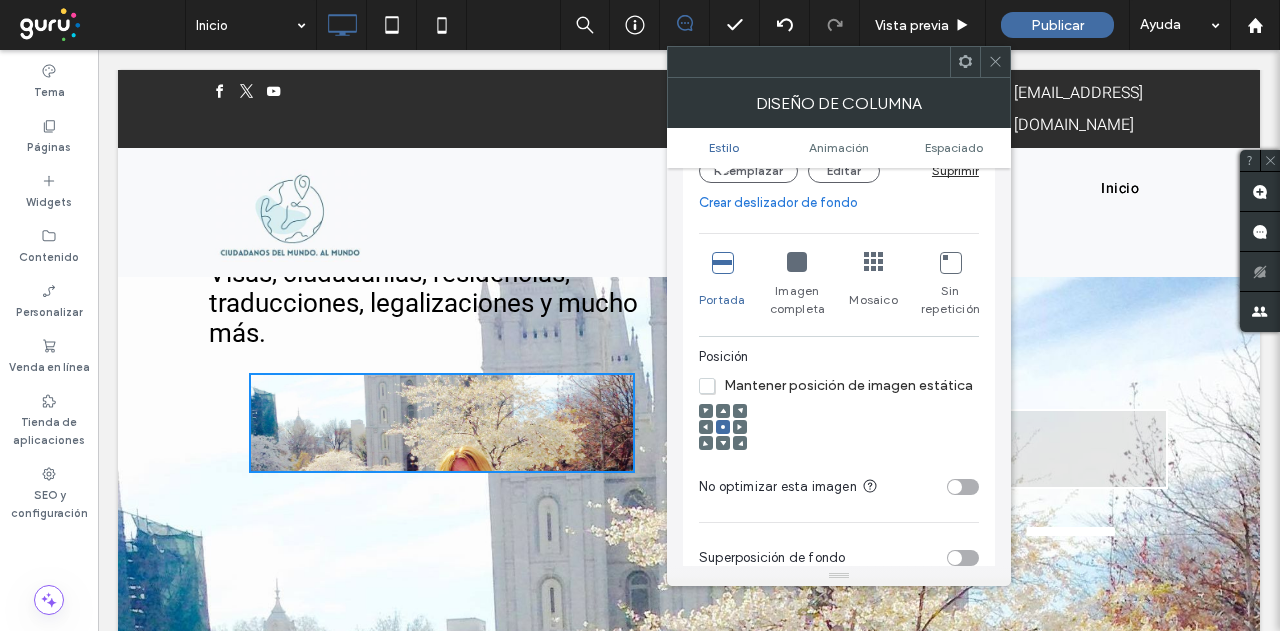 click 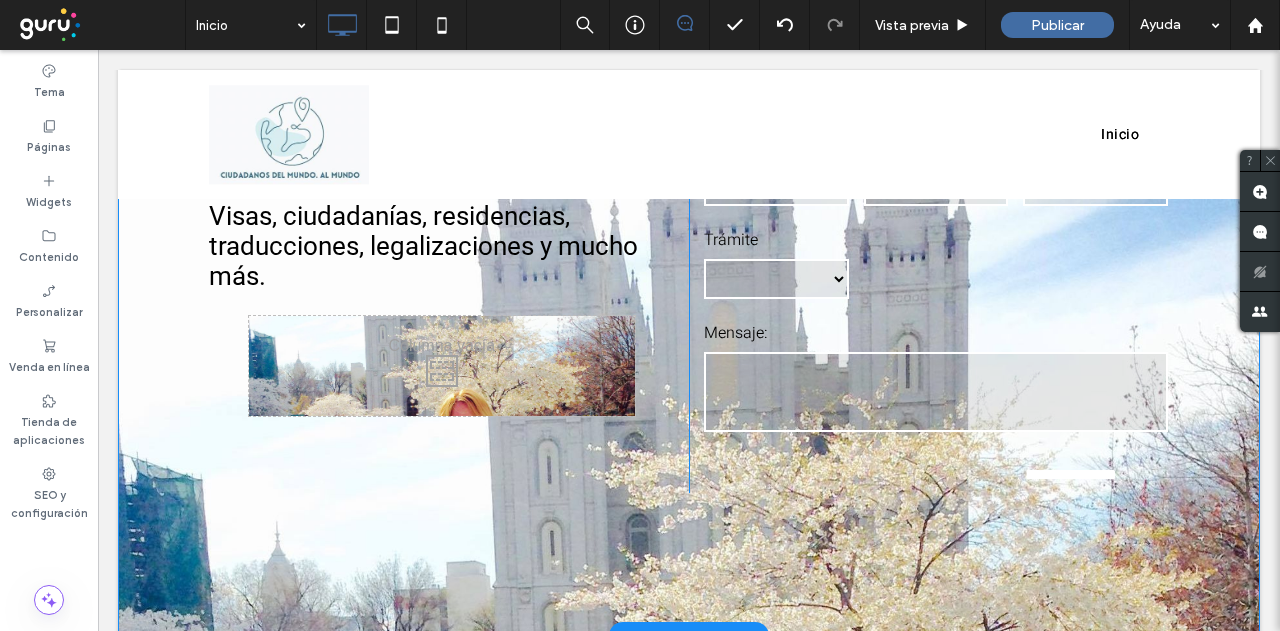 scroll, scrollTop: 337, scrollLeft: 0, axis: vertical 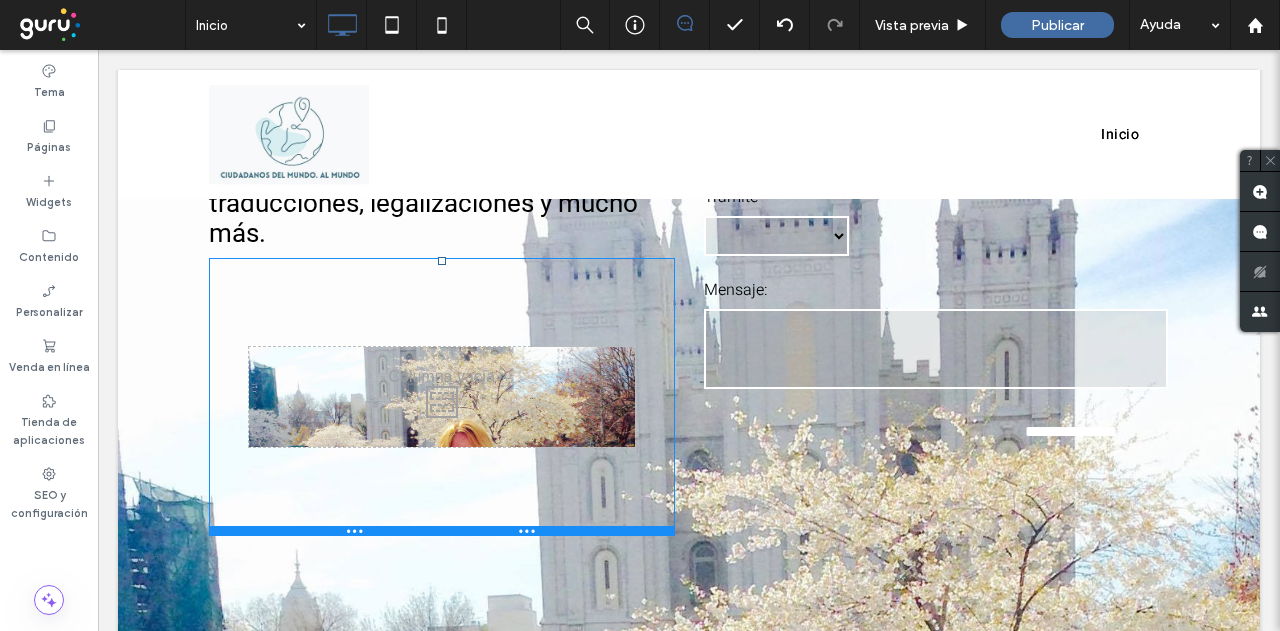 drag, startPoint x: 530, startPoint y: 390, endPoint x: 536, endPoint y: 535, distance: 145.12408 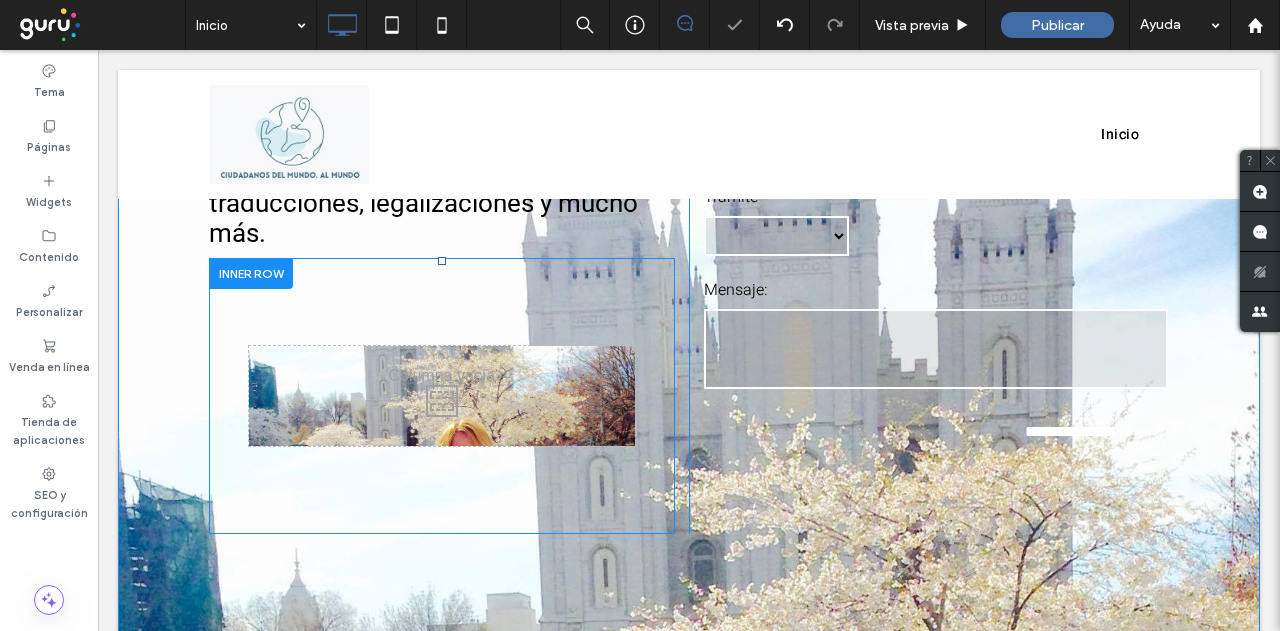 drag, startPoint x: 486, startPoint y: 489, endPoint x: 542, endPoint y: 494, distance: 56.22277 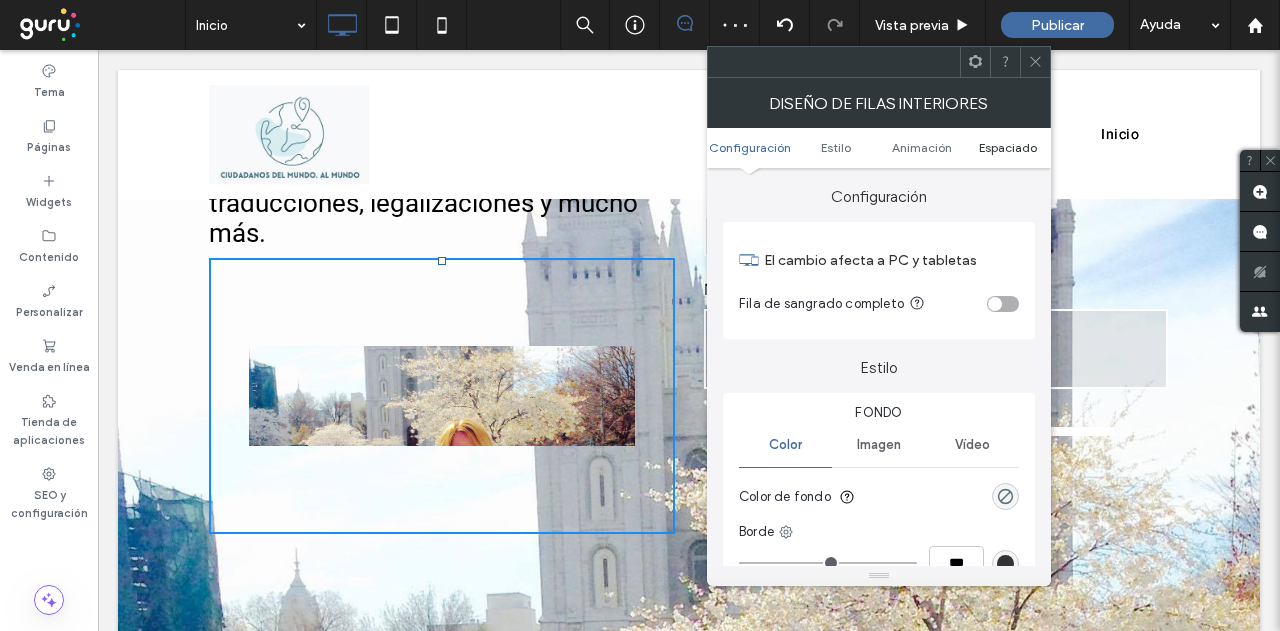click on "Espaciado" at bounding box center (1008, 147) 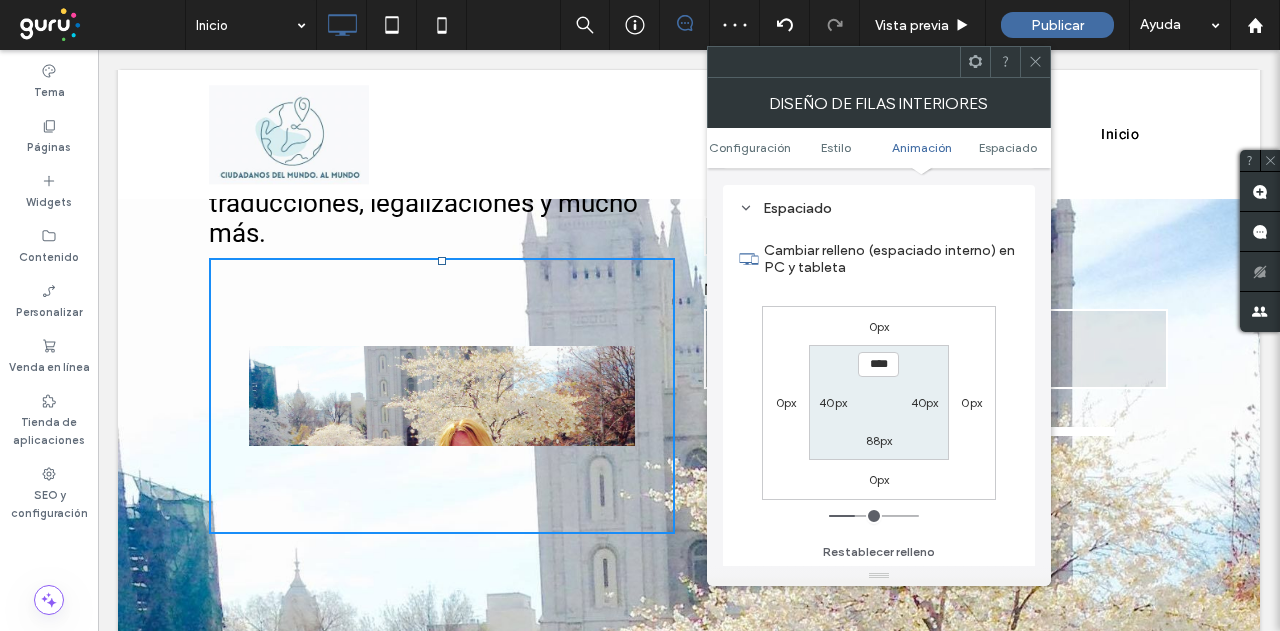 scroll, scrollTop: 640, scrollLeft: 0, axis: vertical 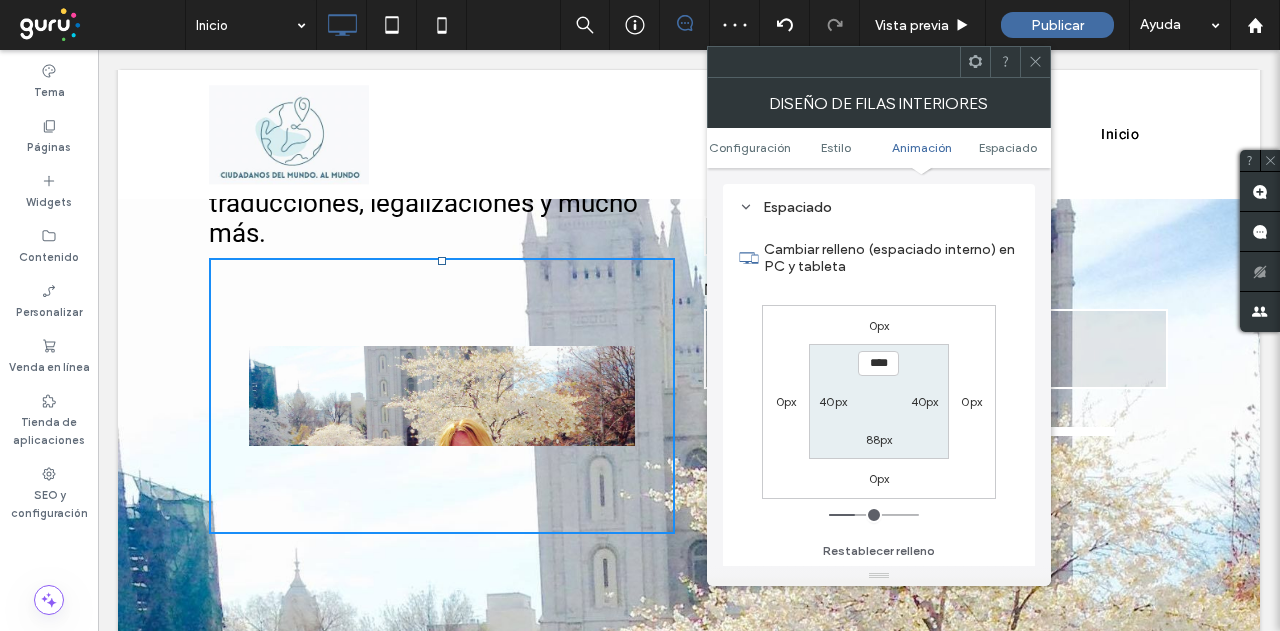 type on "**" 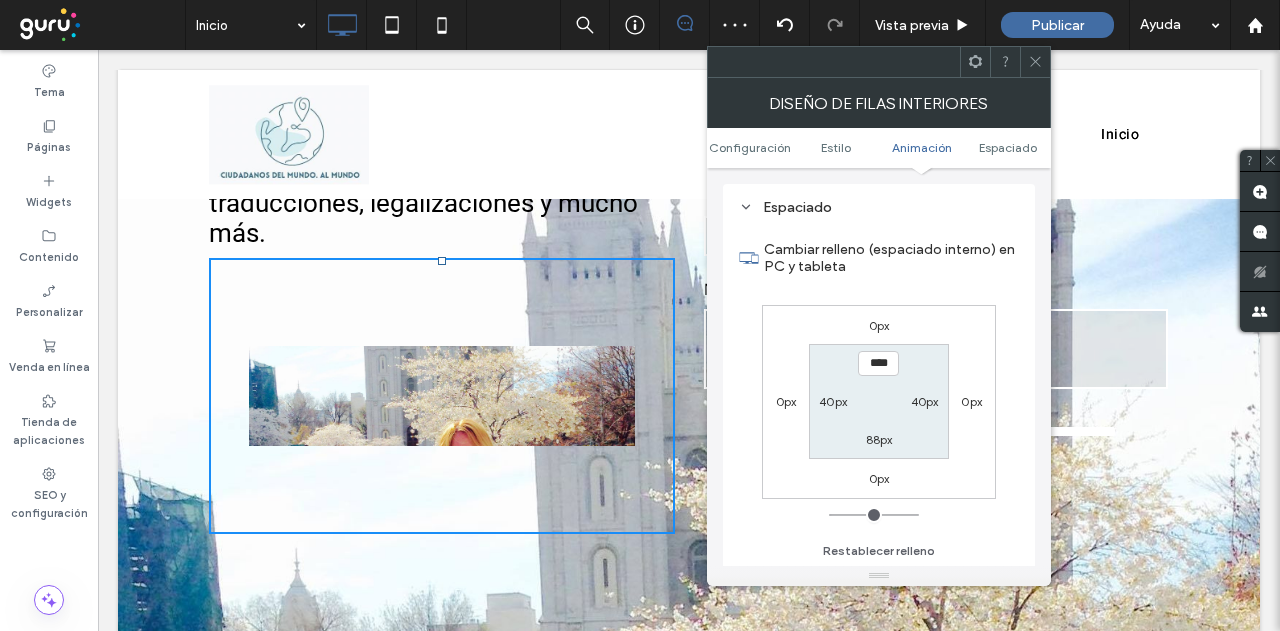 type on "***" 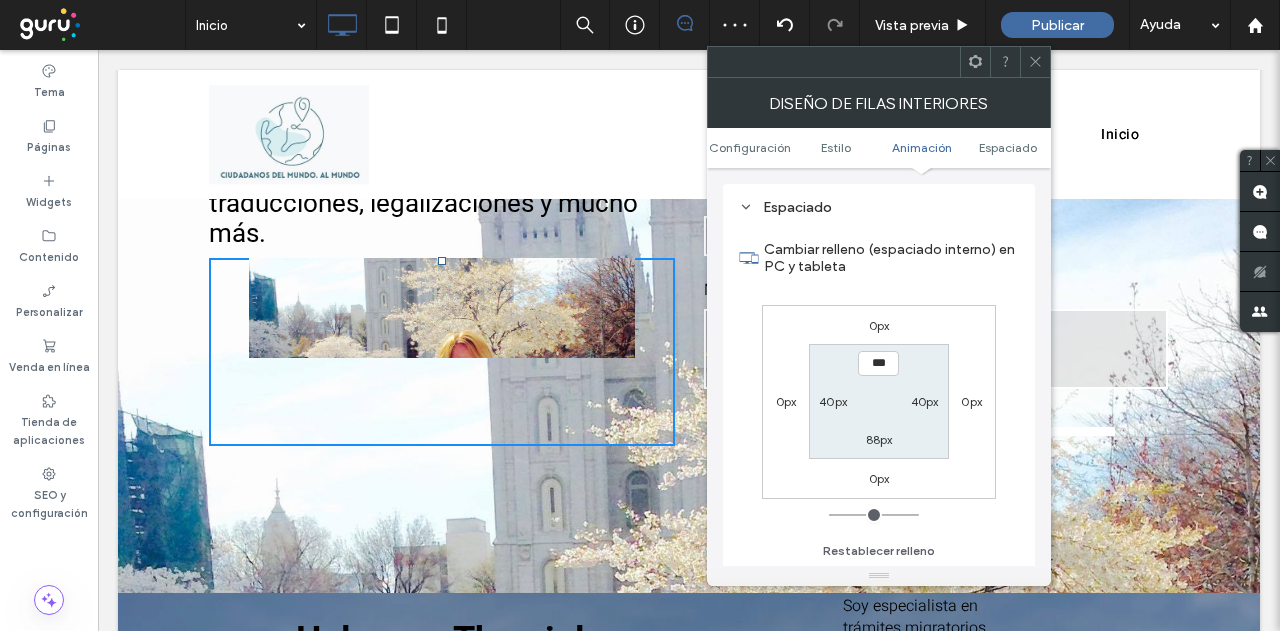 type on "**" 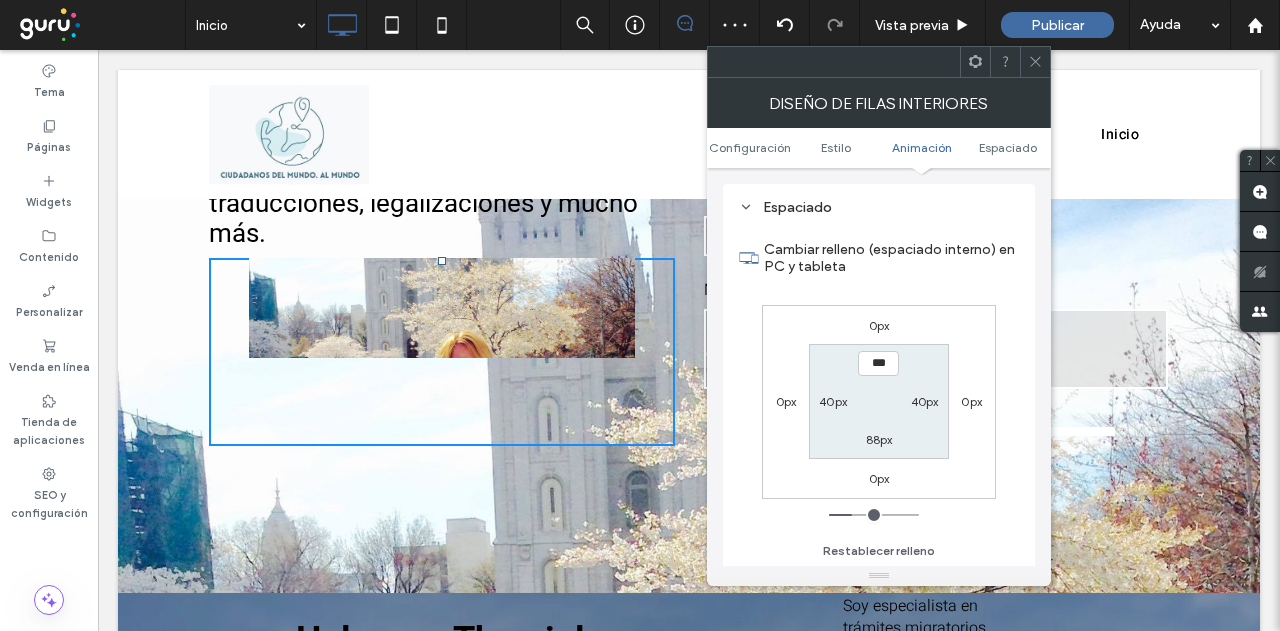 type on "****" 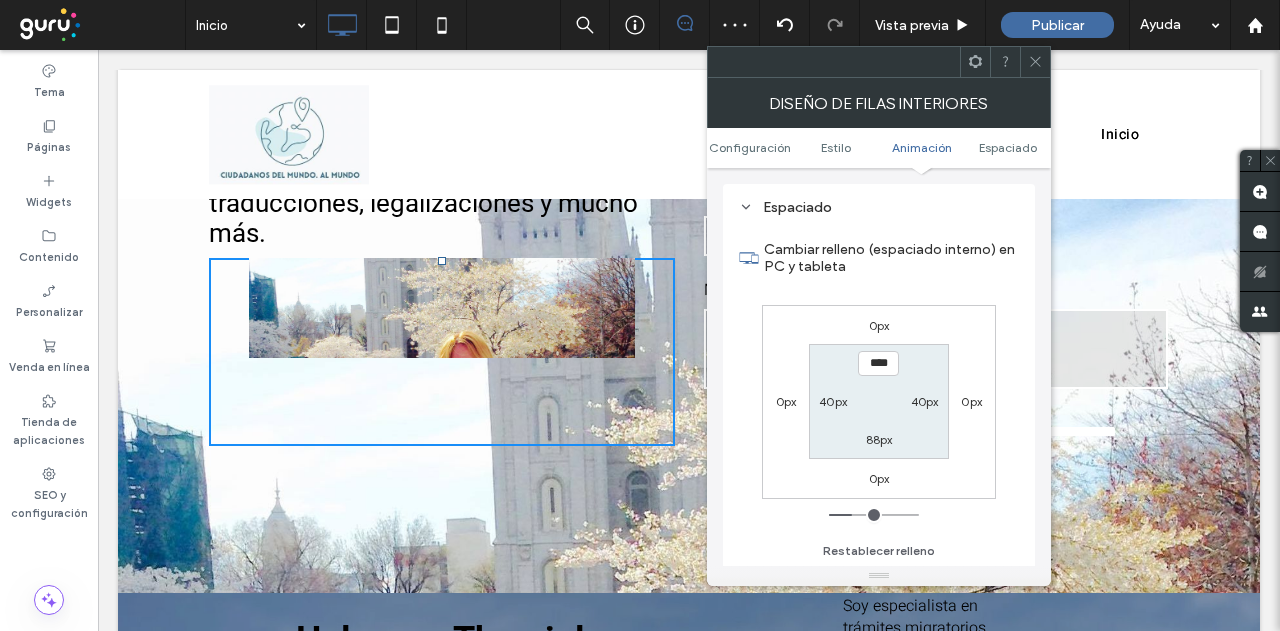 type on "***" 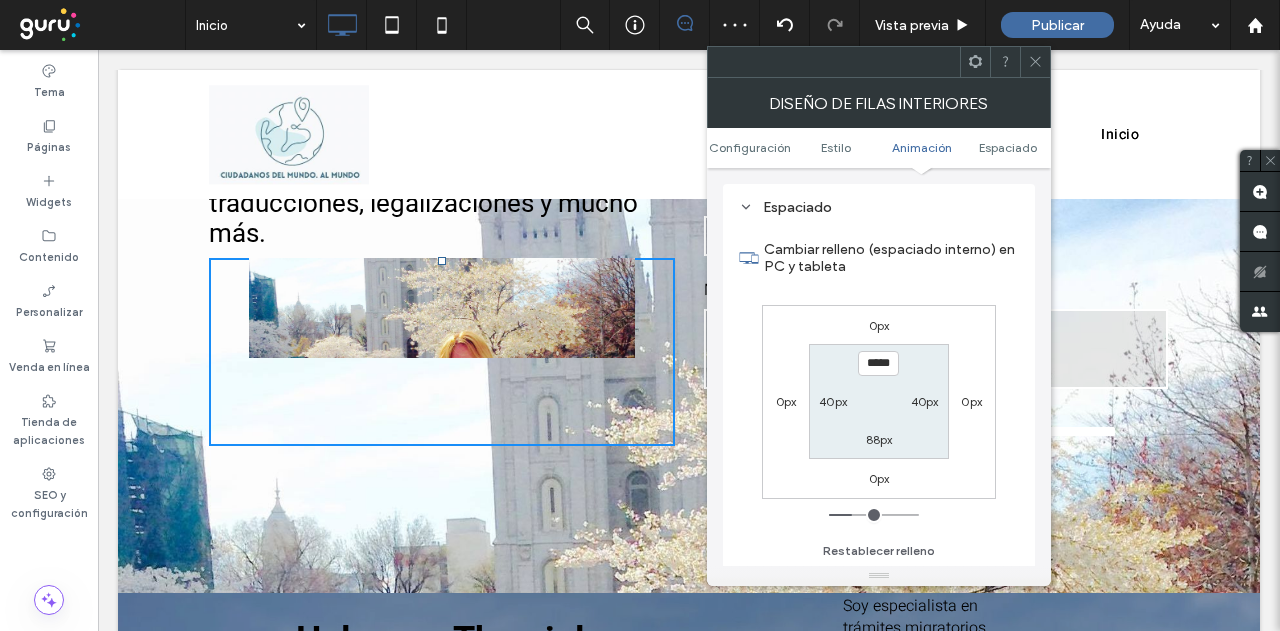 type on "***" 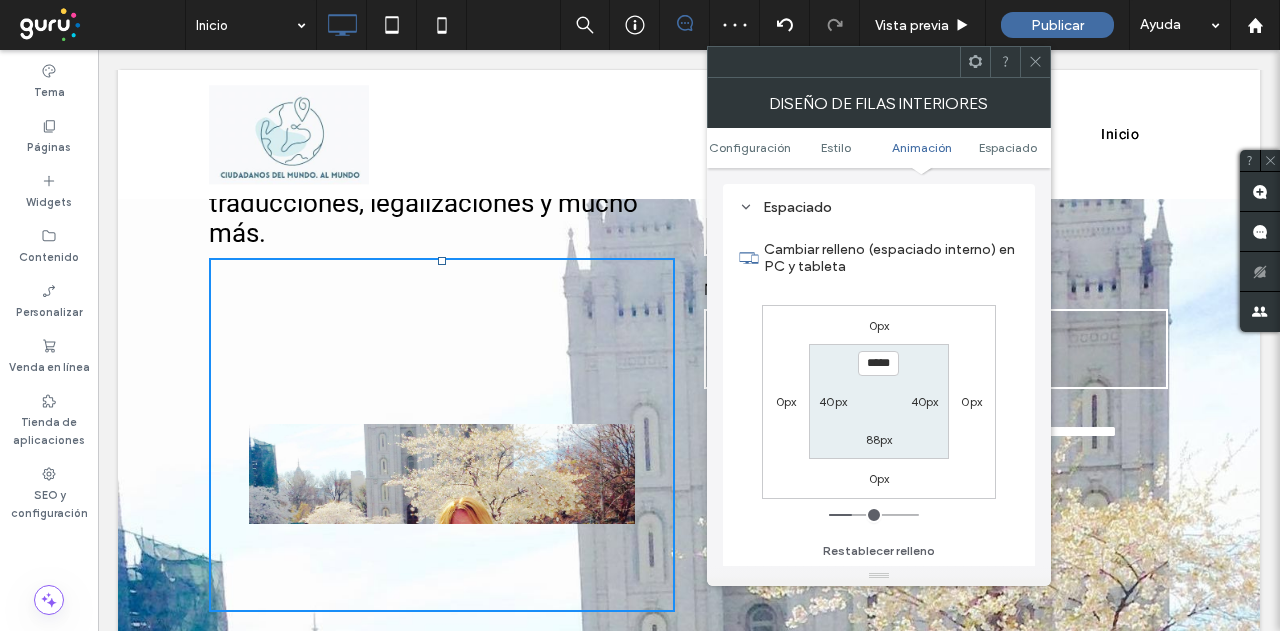 type on "***" 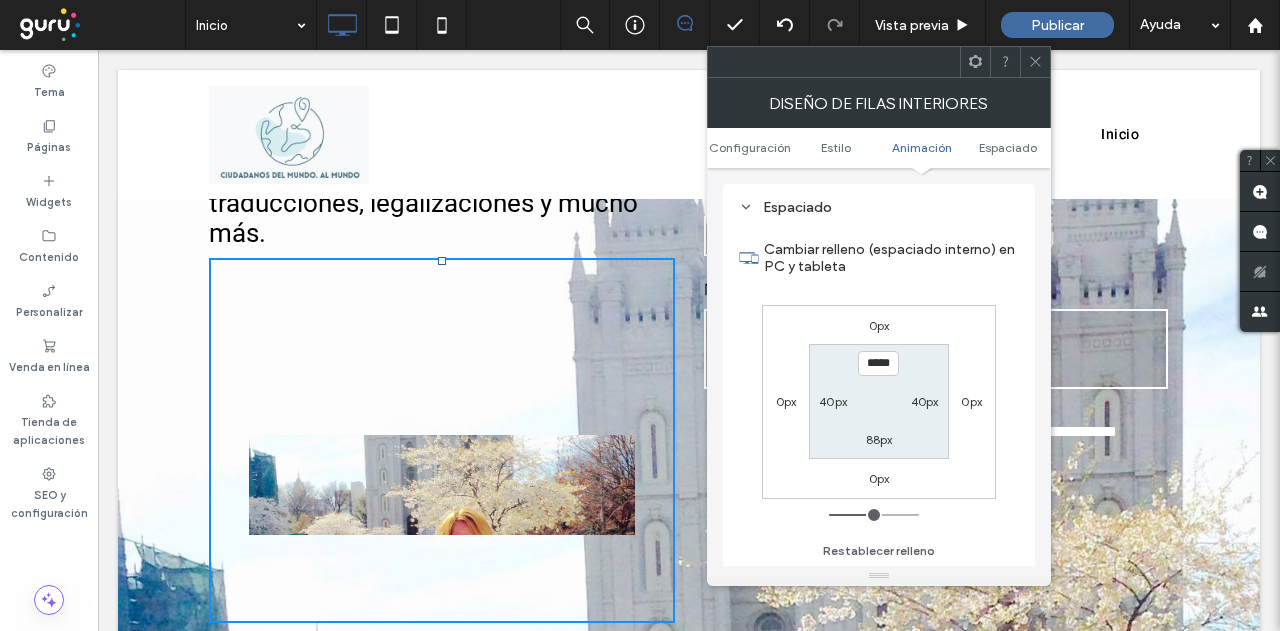 type on "***" 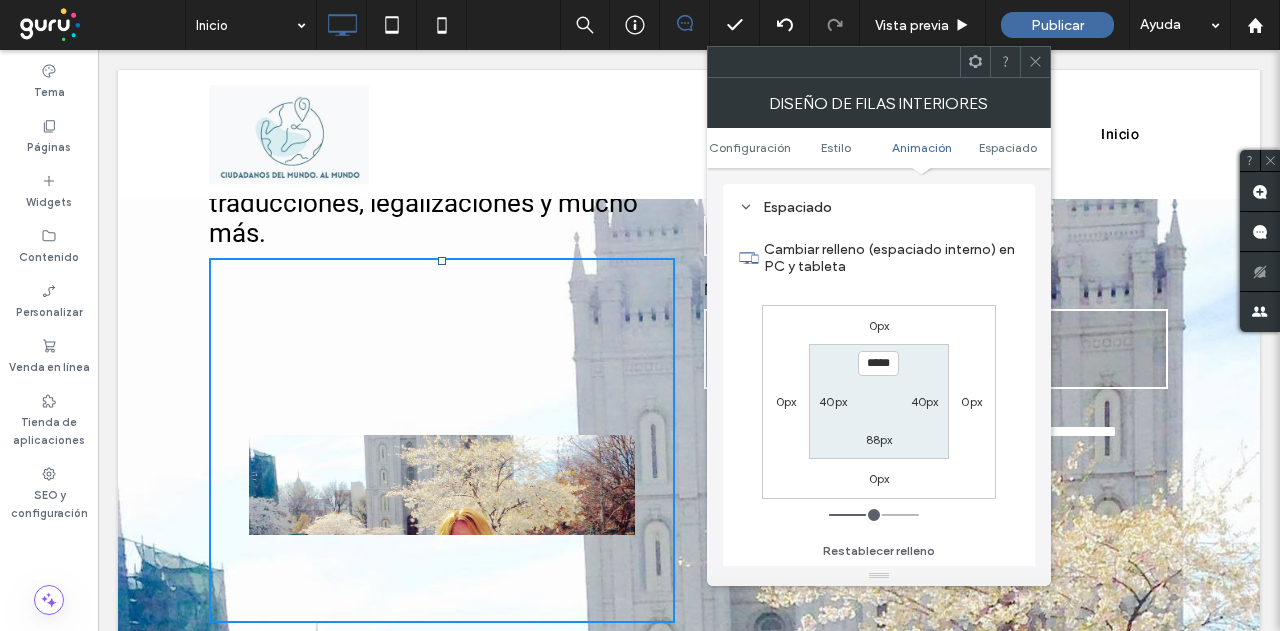 type on "**" 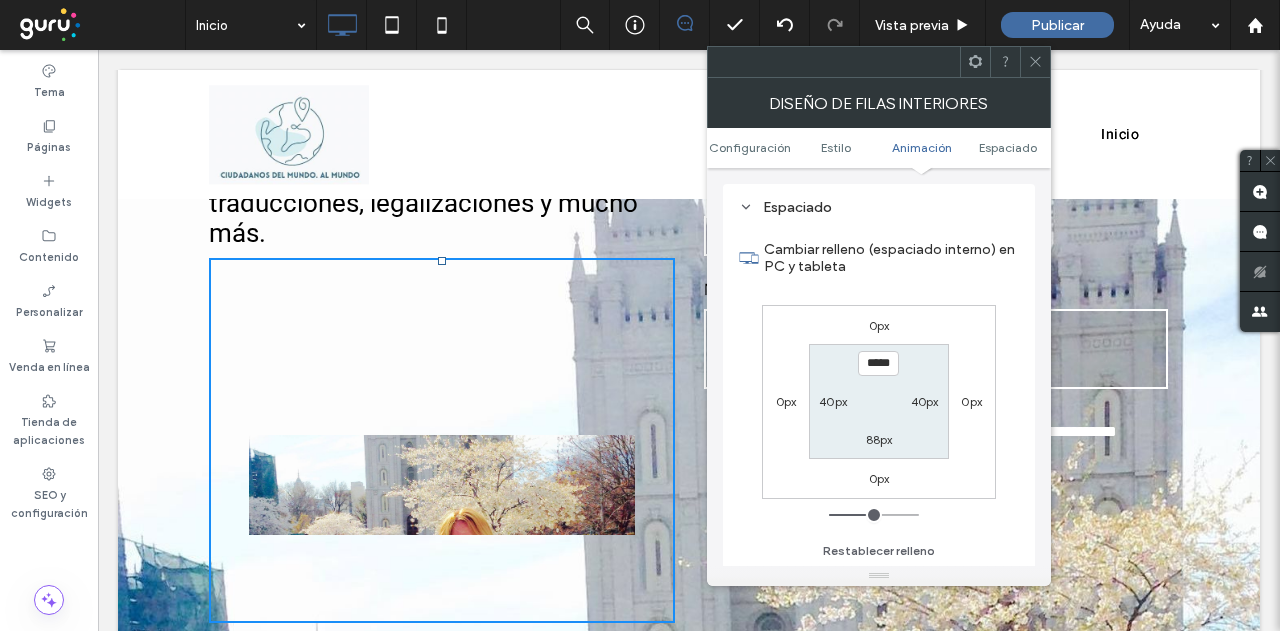 type on "****" 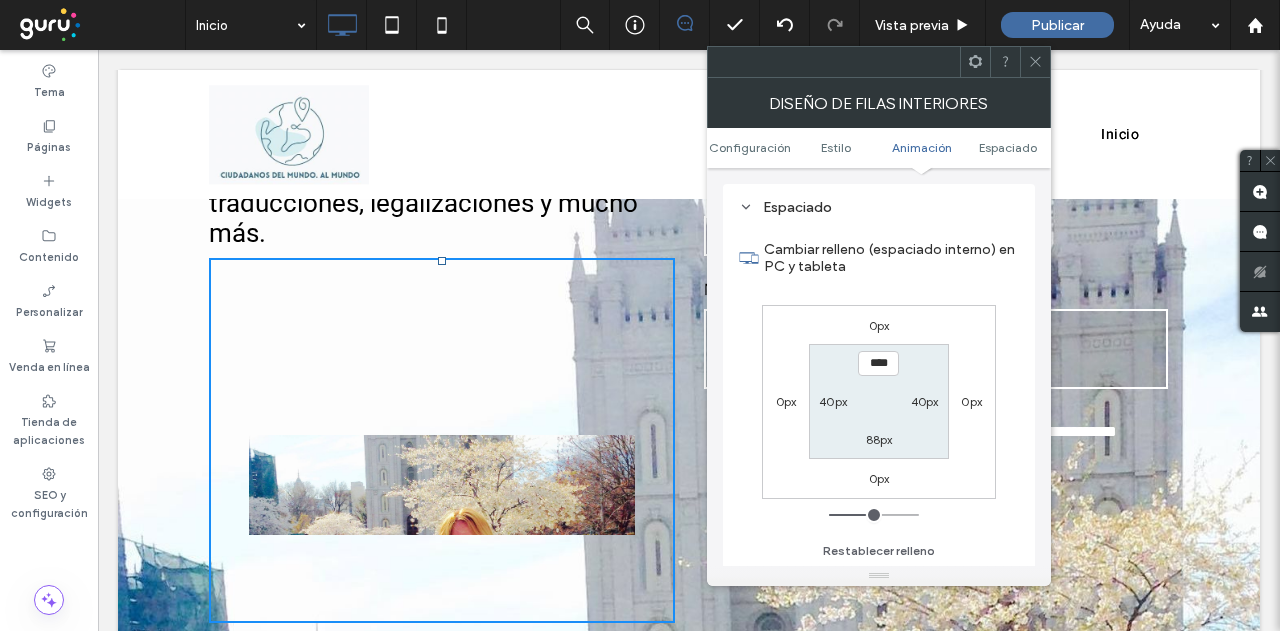 type on "**" 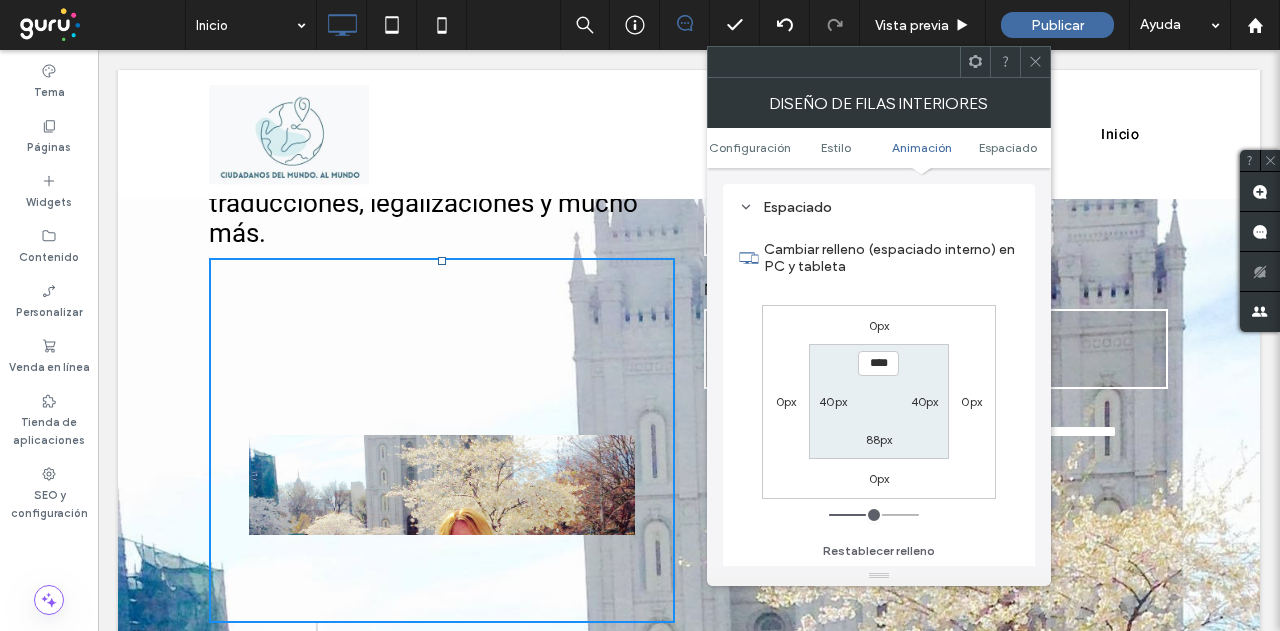 type on "*" 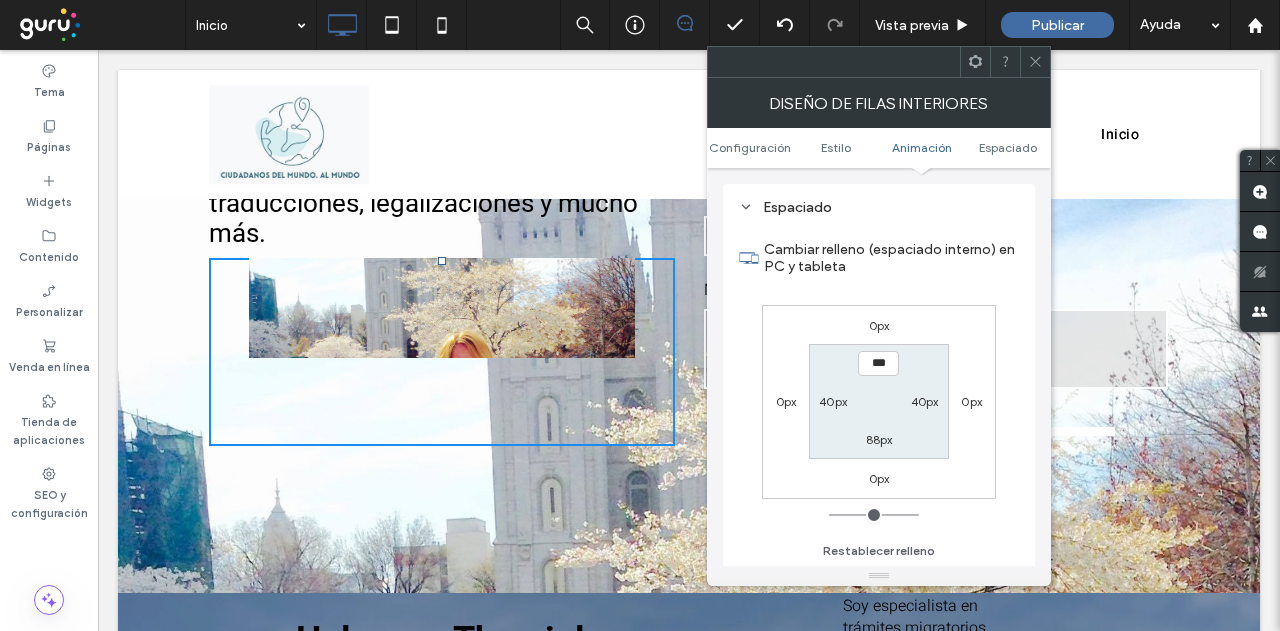 drag, startPoint x: 857, startPoint y: 507, endPoint x: 725, endPoint y: 499, distance: 132.2422 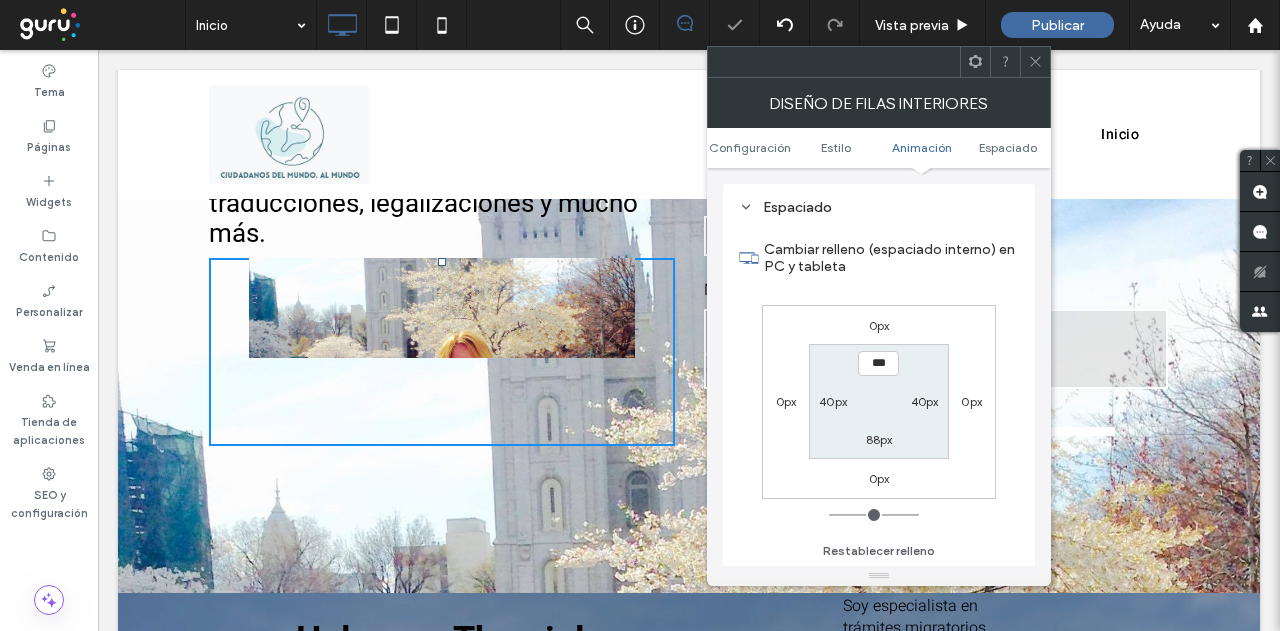 click on "88px" at bounding box center (879, 439) 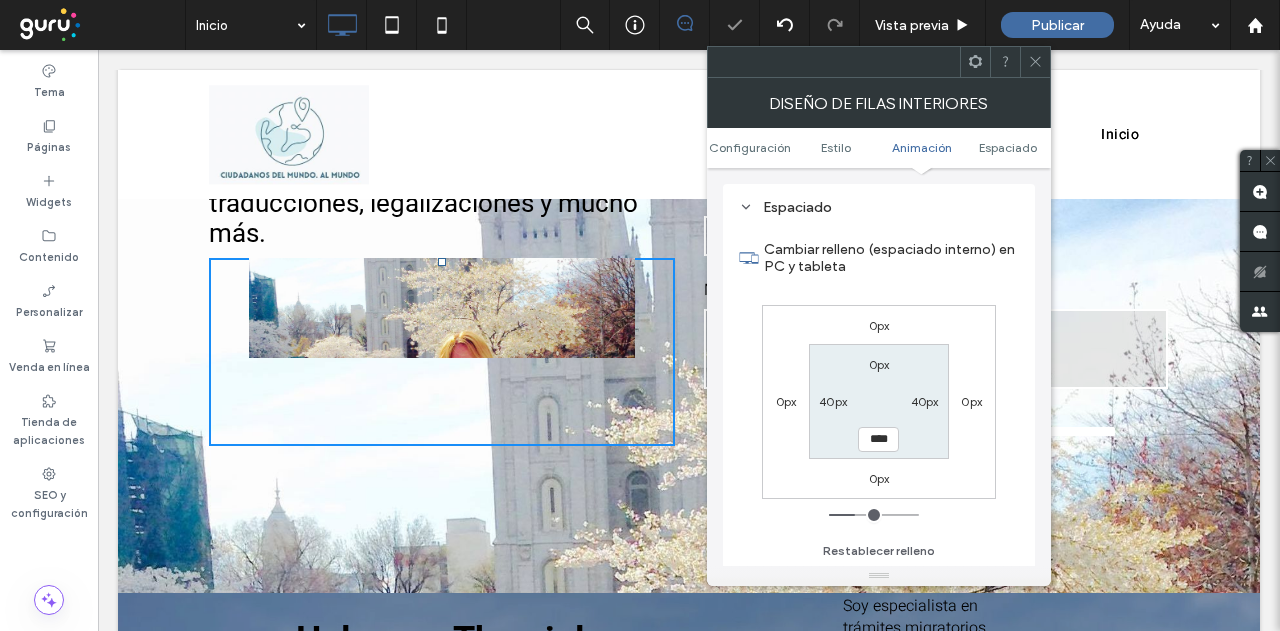 type on "**" 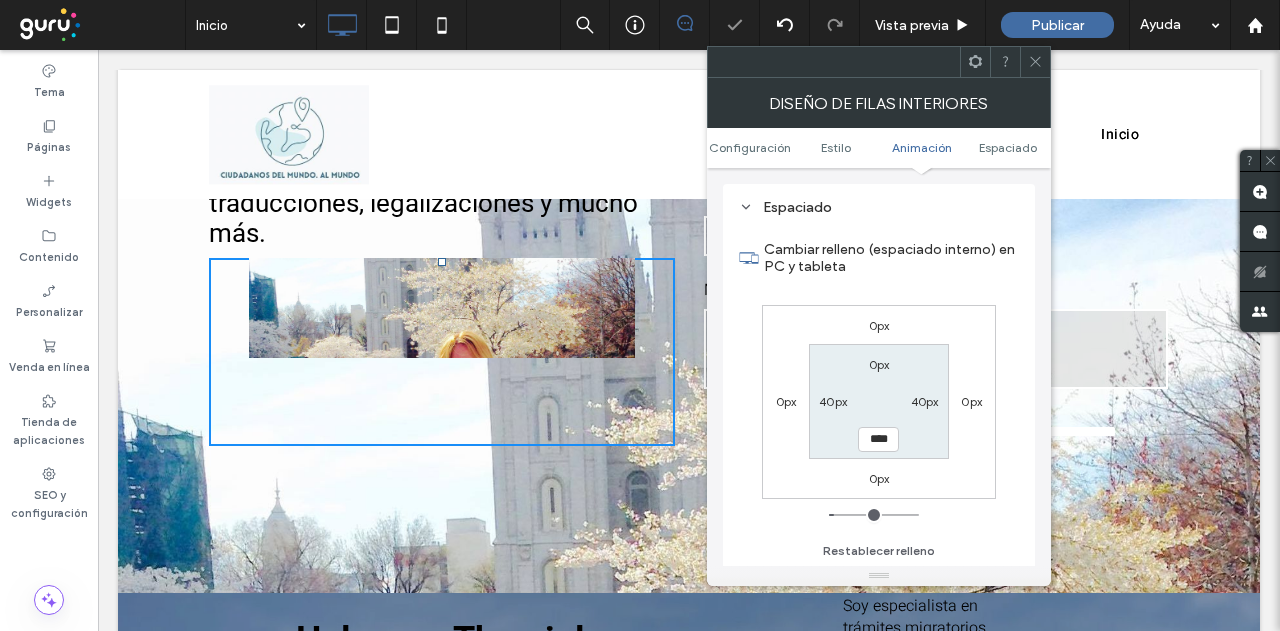 type on "****" 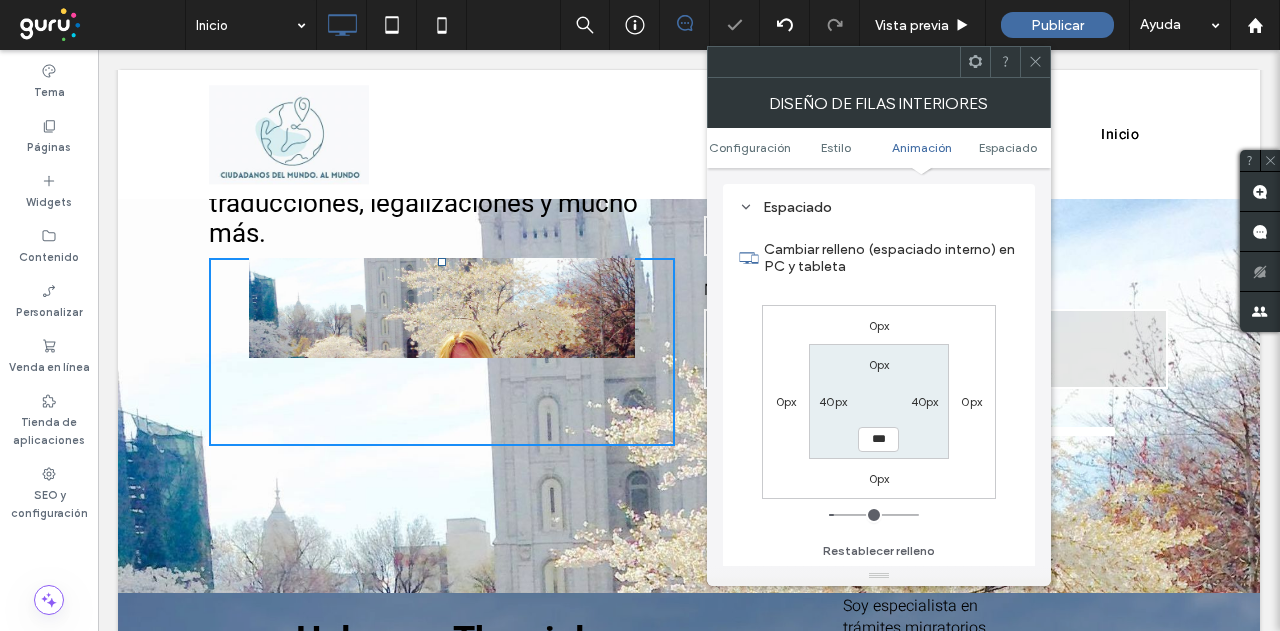 type on "*" 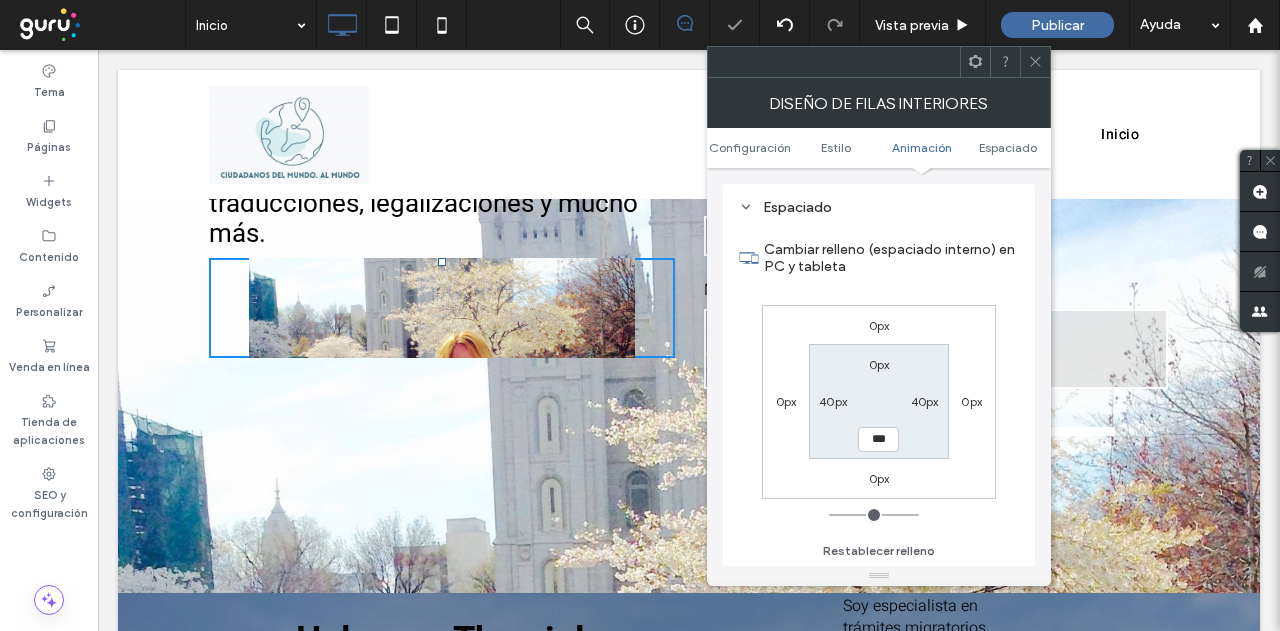 drag, startPoint x: 852, startPoint y: 514, endPoint x: 762, endPoint y: 511, distance: 90.04999 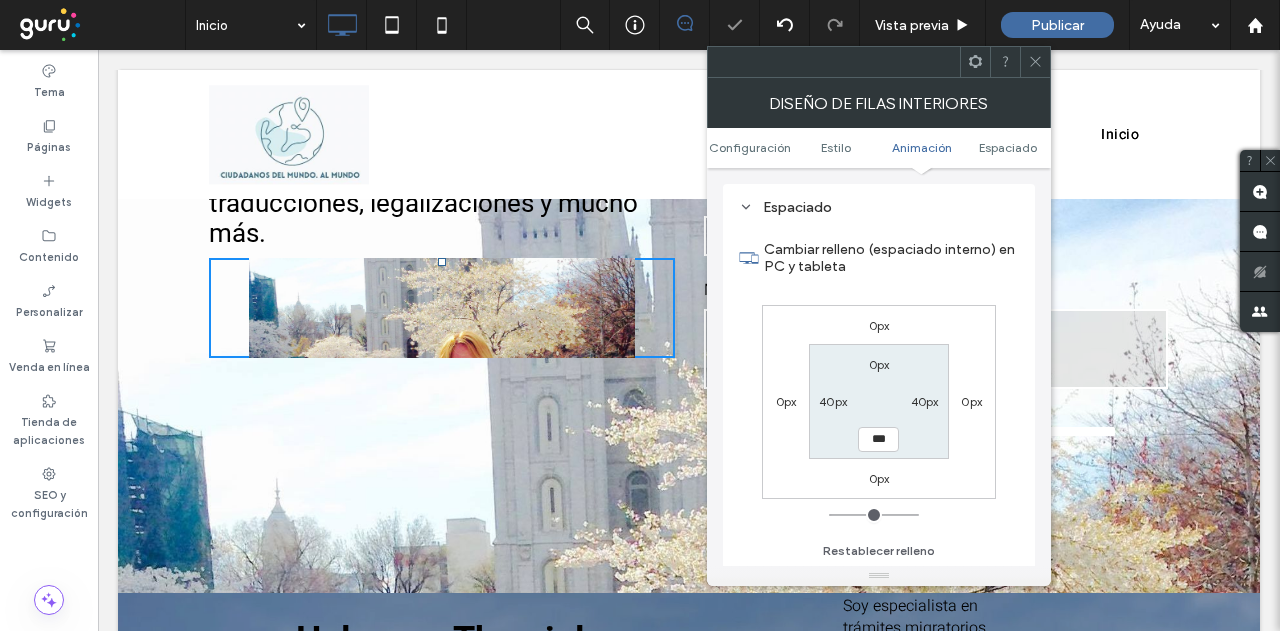 click at bounding box center [874, 515] 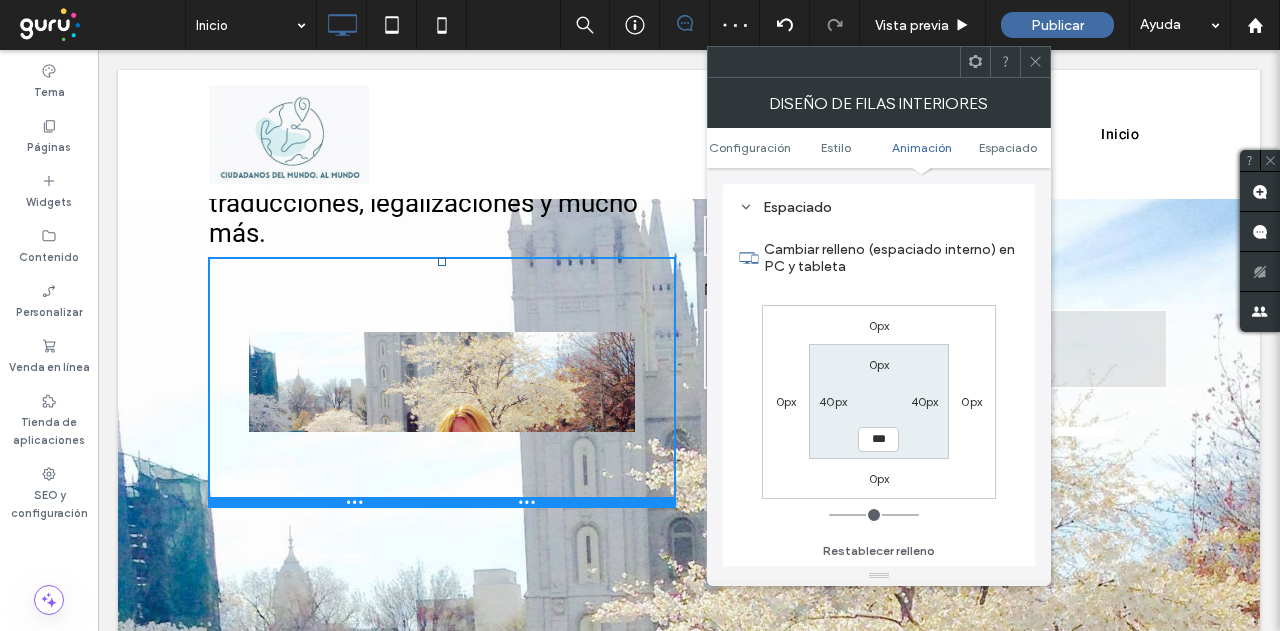 drag, startPoint x: 645, startPoint y: 359, endPoint x: 731, endPoint y: 557, distance: 215.87033 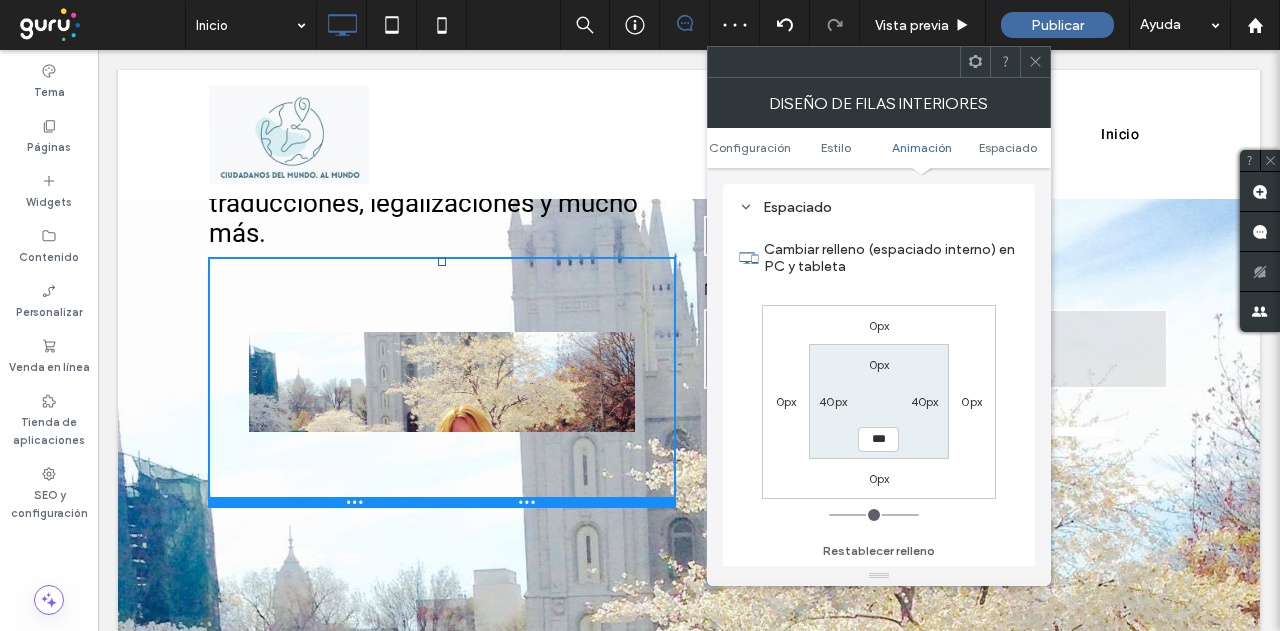click at bounding box center [442, 502] 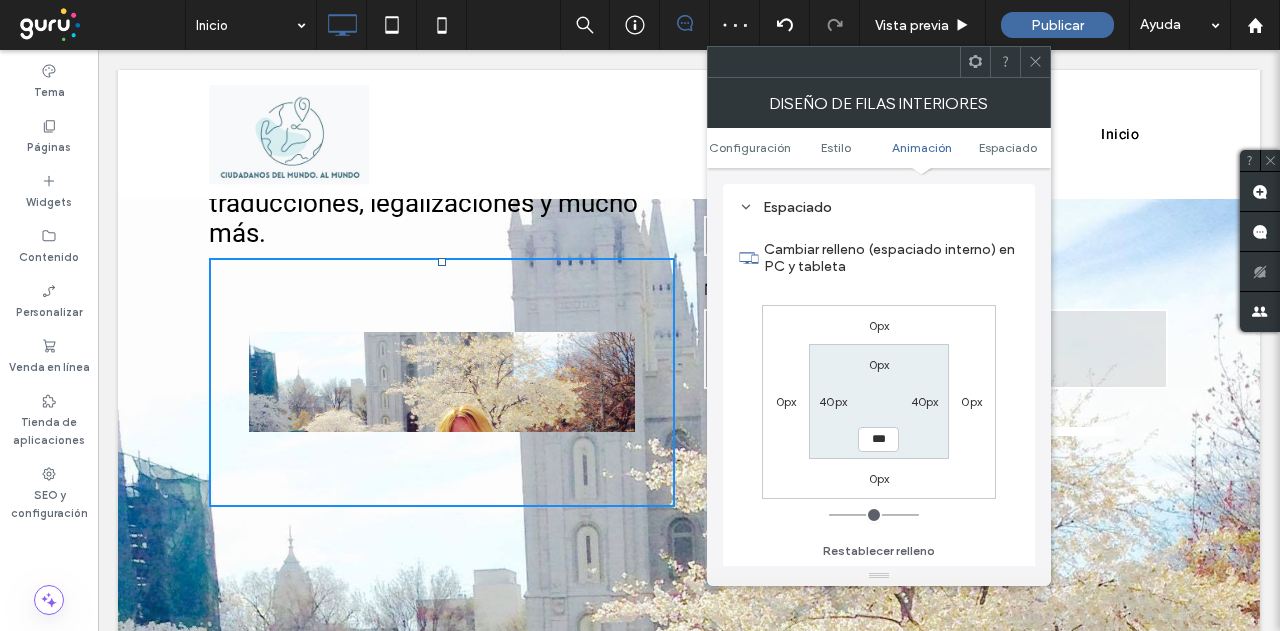 click 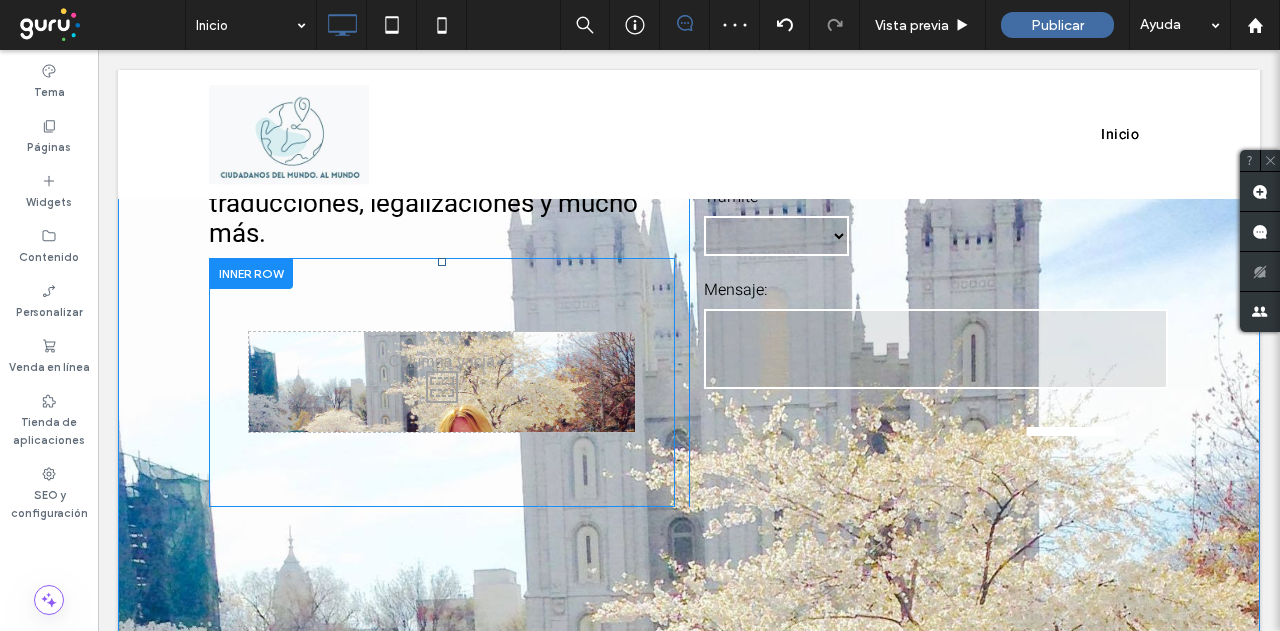 click on "Click To Paste     Click To Paste" at bounding box center (442, 382) 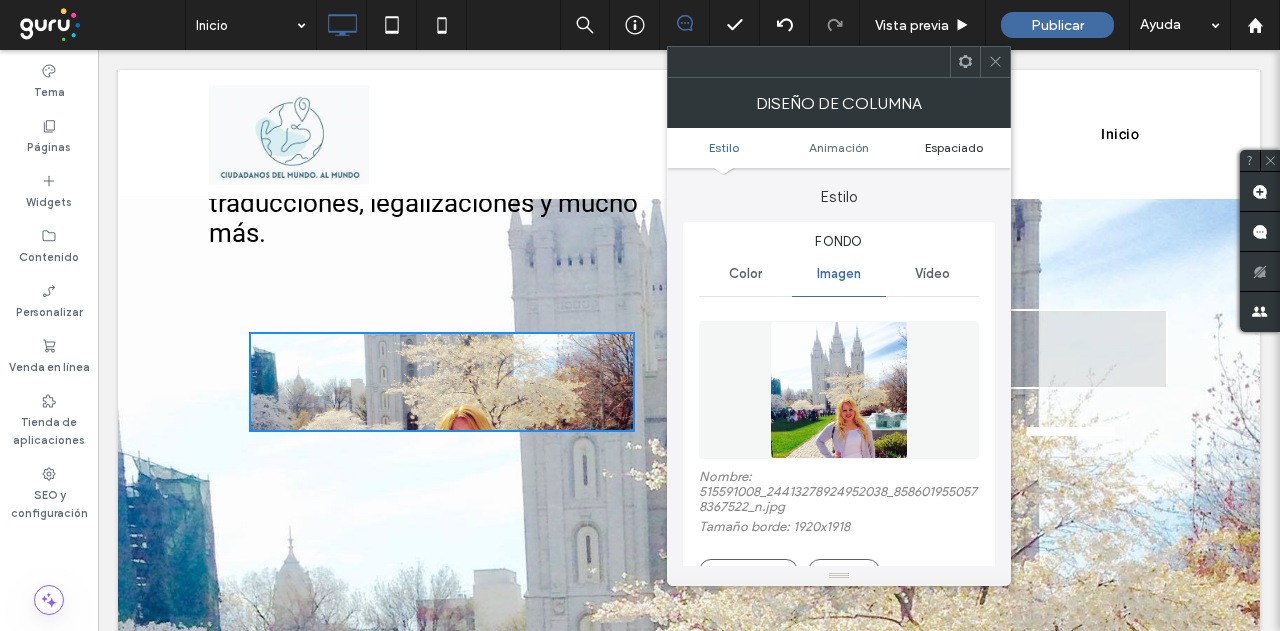 click on "Espaciado" at bounding box center (954, 147) 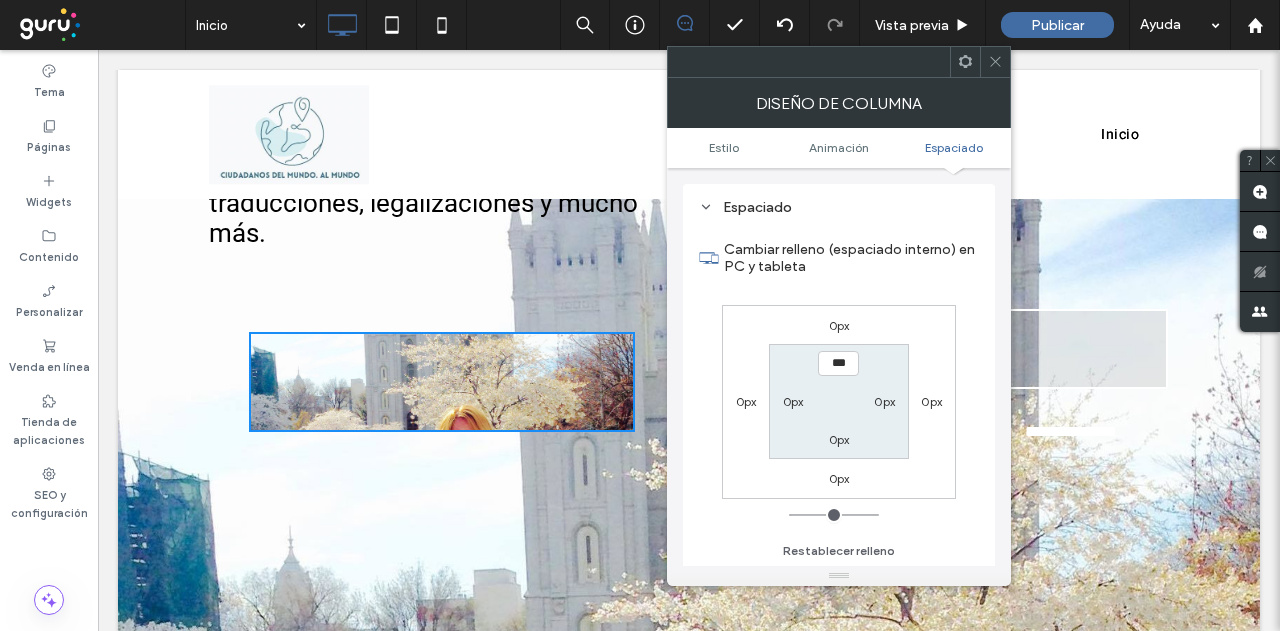 scroll, scrollTop: 1124, scrollLeft: 0, axis: vertical 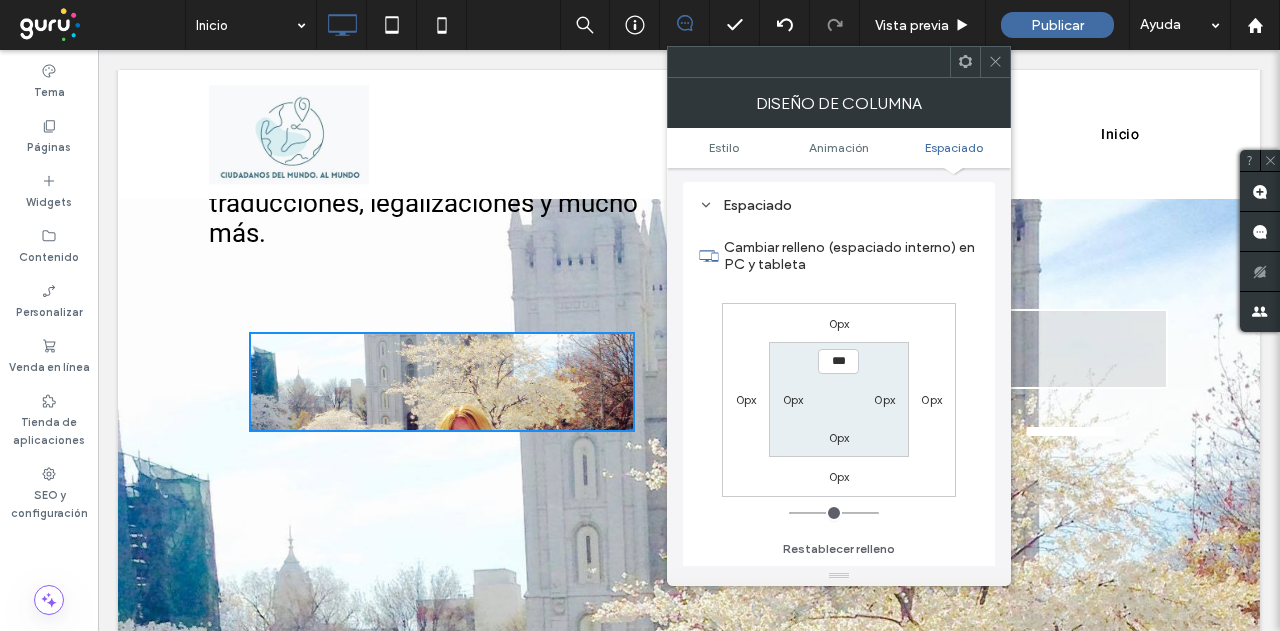 drag, startPoint x: 1001, startPoint y: 77, endPoint x: 990, endPoint y: 85, distance: 13.601471 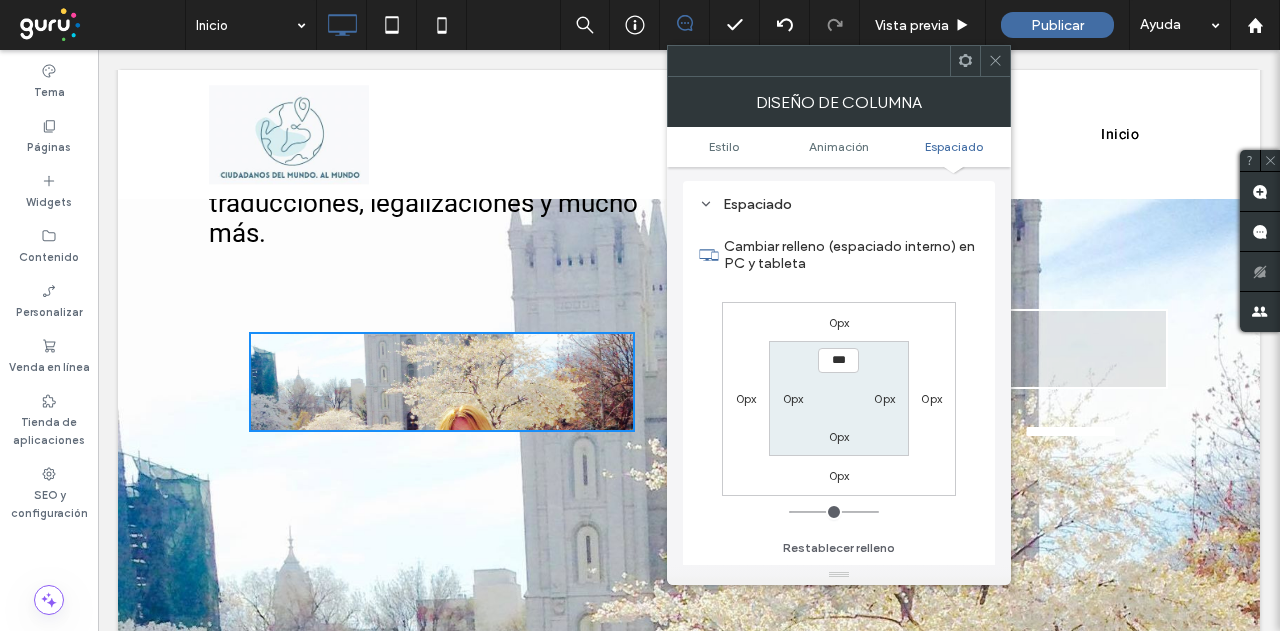click on "Click To Paste     Click To Paste" at bounding box center [442, 382] 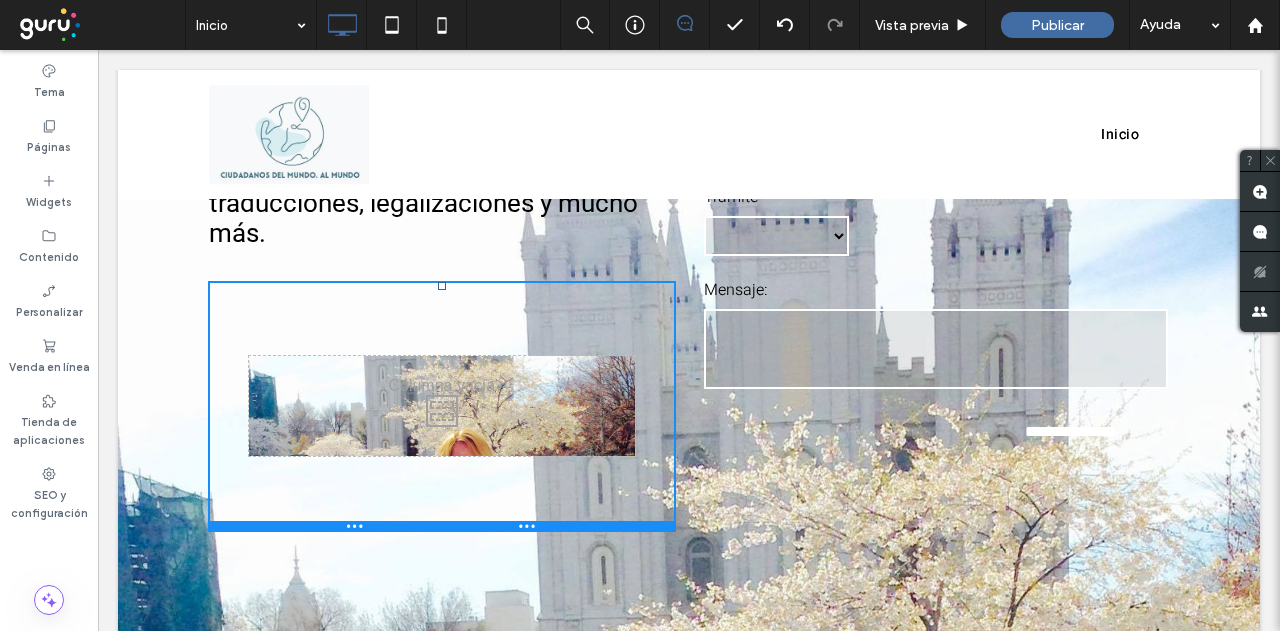 drag, startPoint x: 434, startPoint y: 265, endPoint x: 516, endPoint y: 347, distance: 115.965515 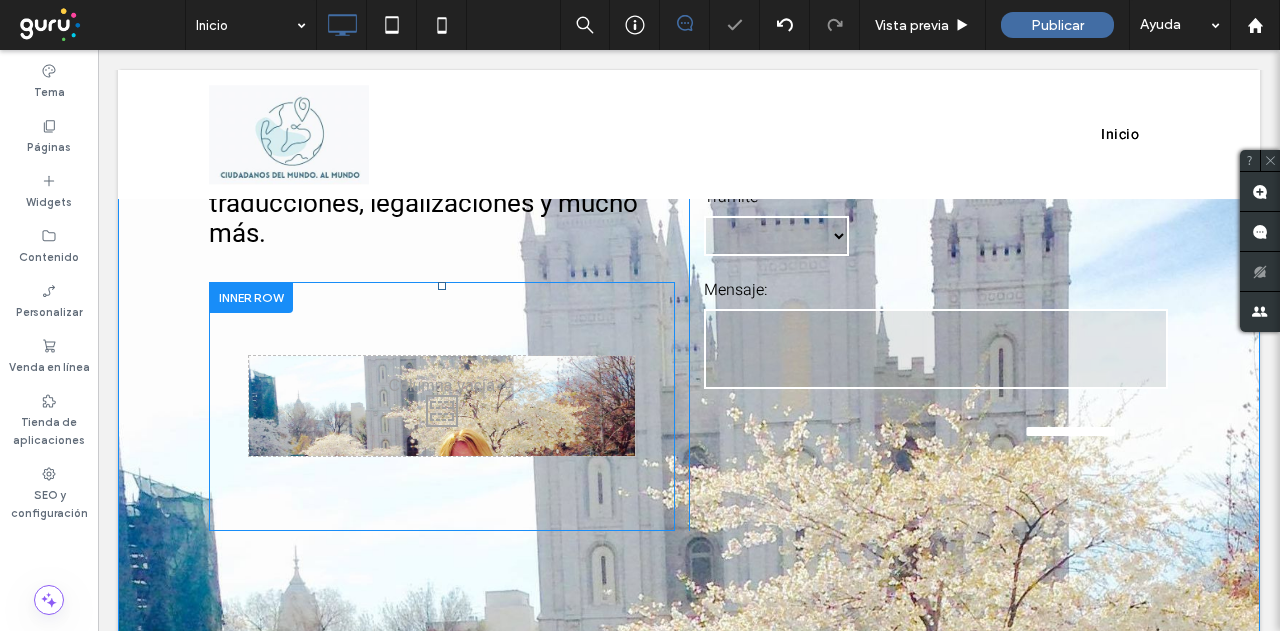 click on "Click To Paste     Click To Paste" at bounding box center [442, 406] 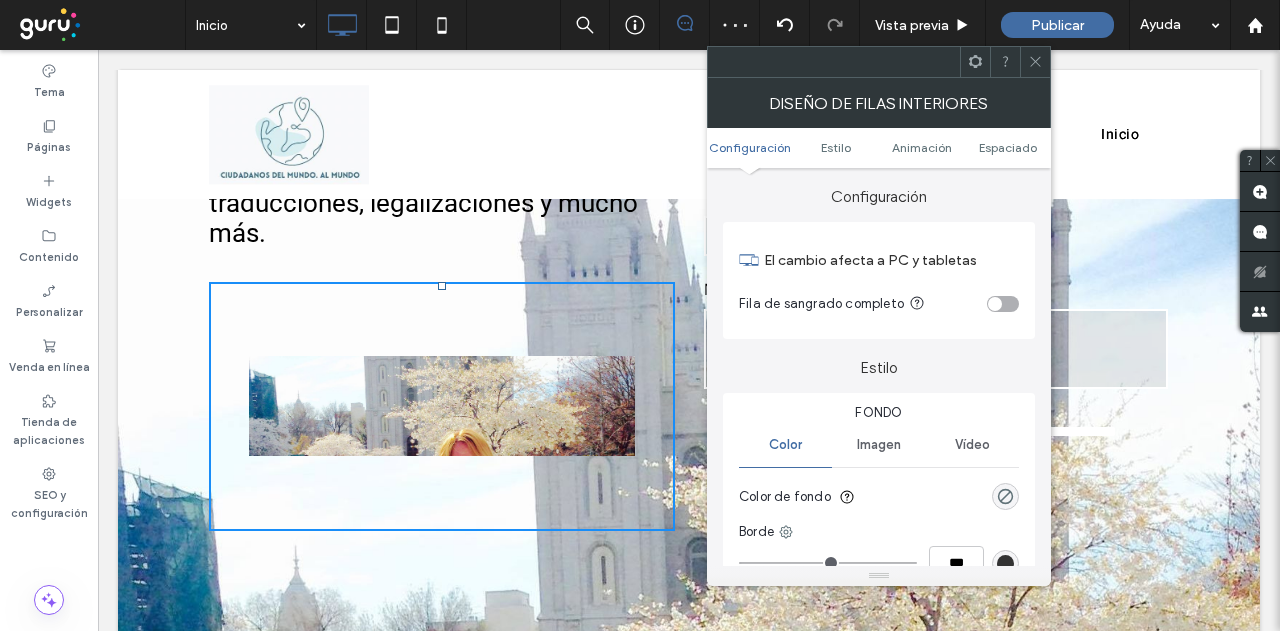 click at bounding box center [995, 304] 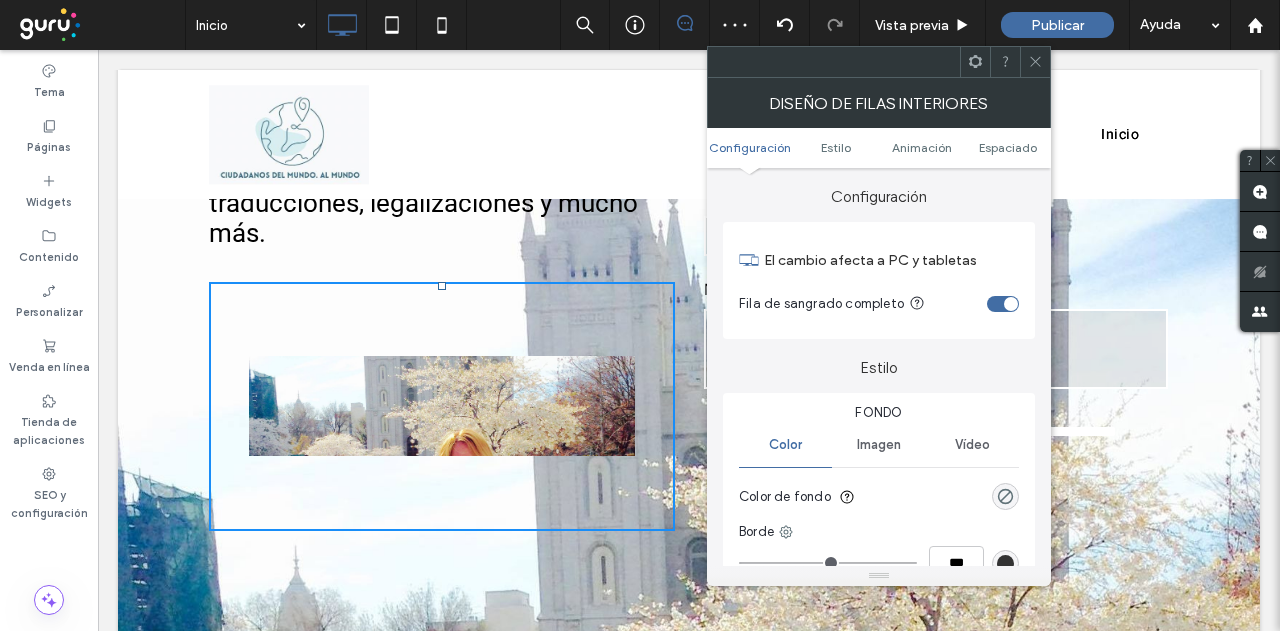 click at bounding box center (1003, 304) 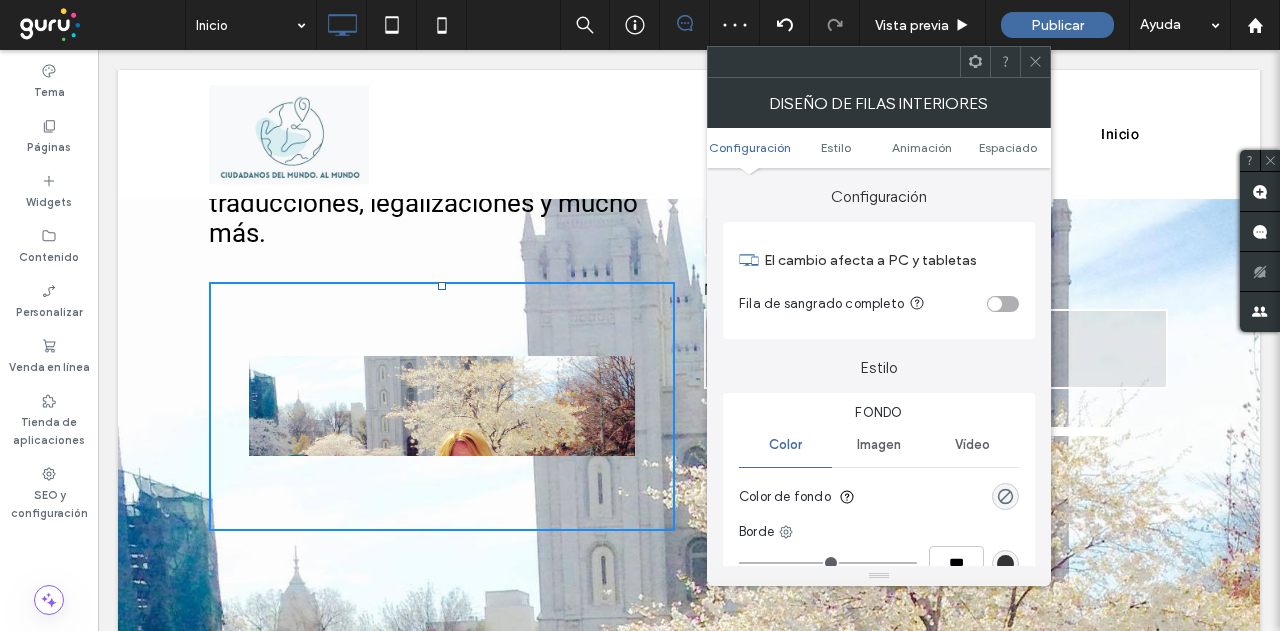 click on "Configuración Estilo Animación Espaciado" at bounding box center (879, 148) 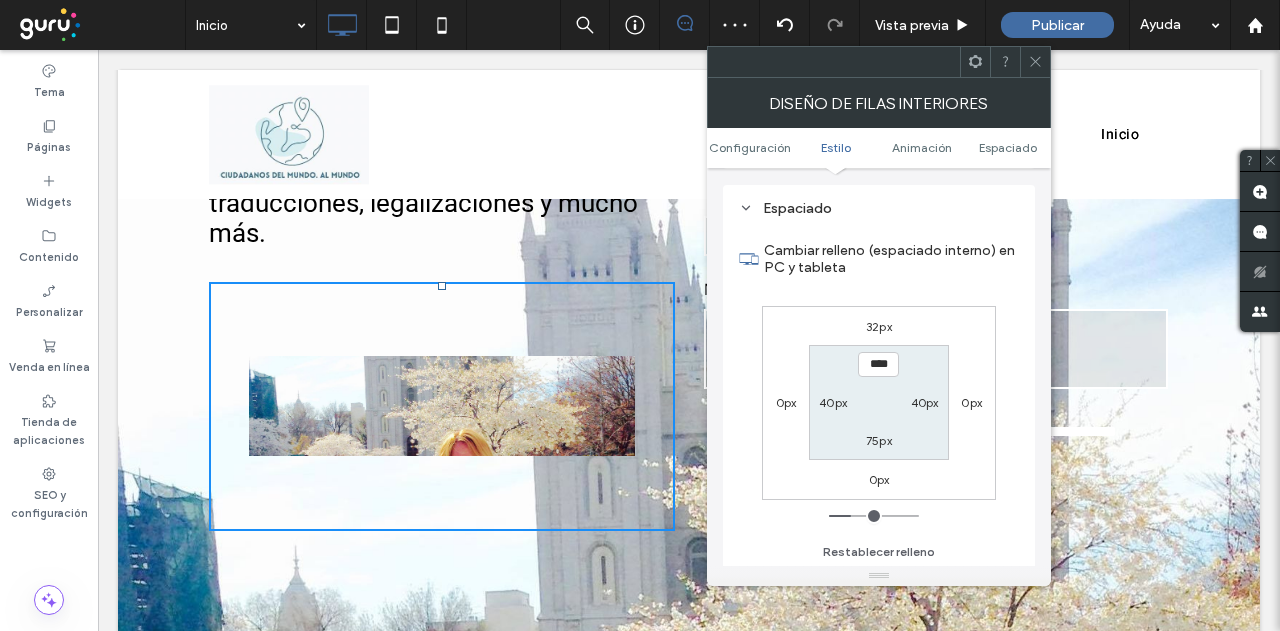 scroll, scrollTop: 640, scrollLeft: 0, axis: vertical 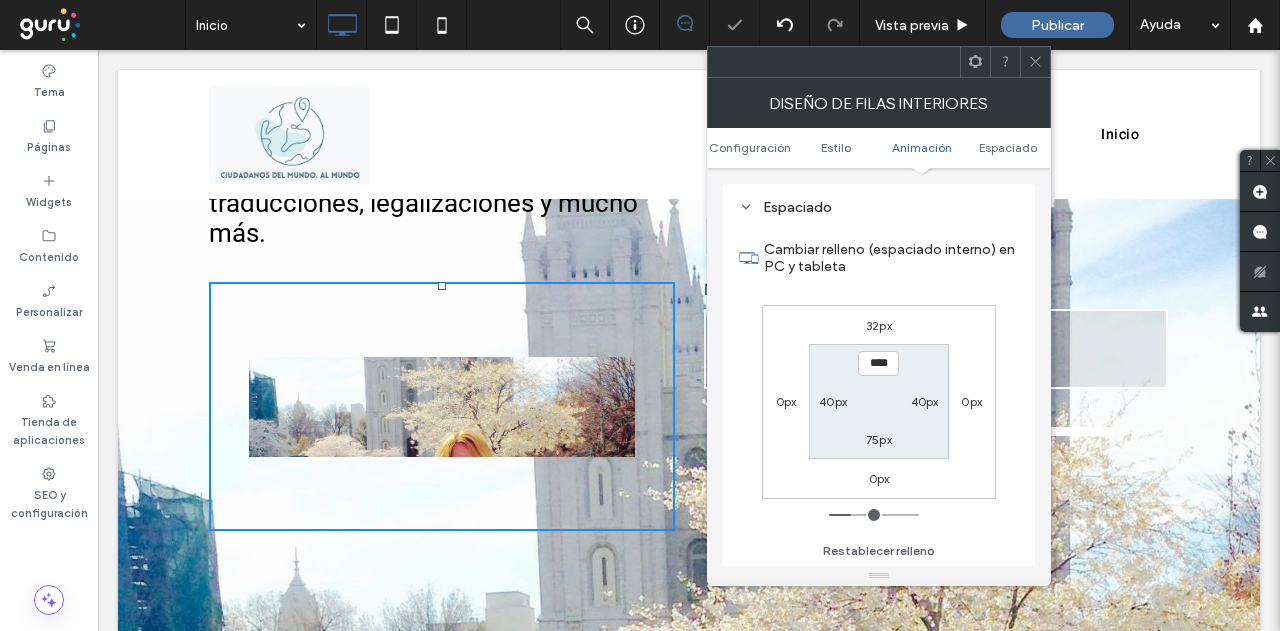 type on "**" 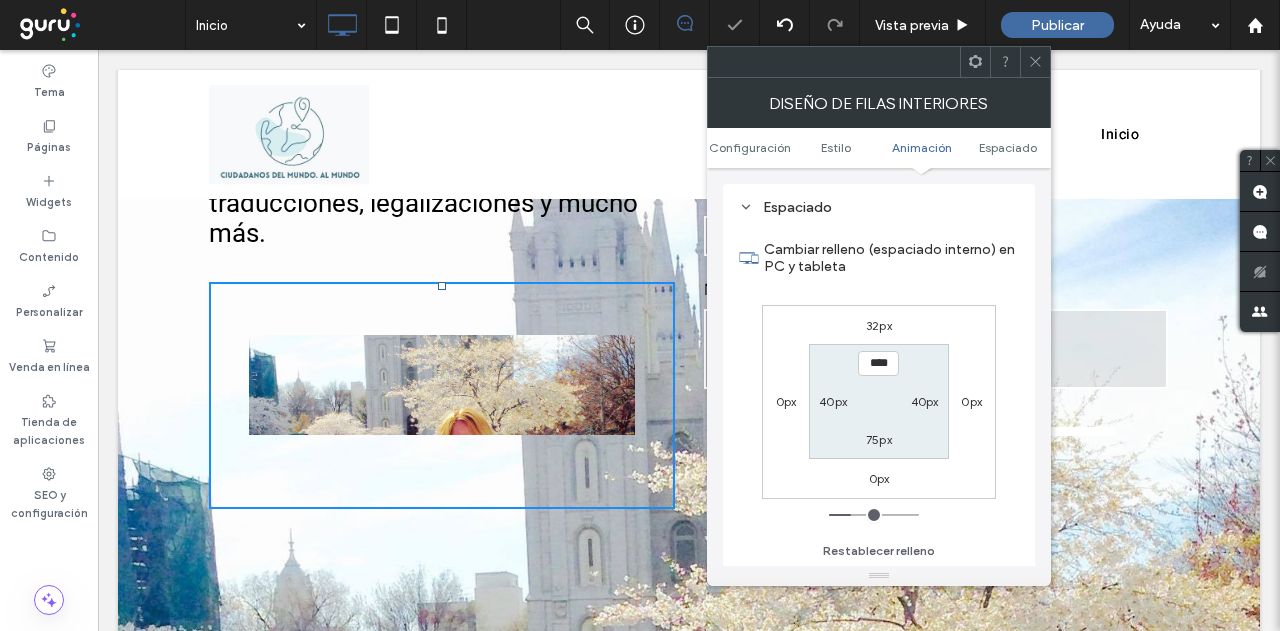 type on "**" 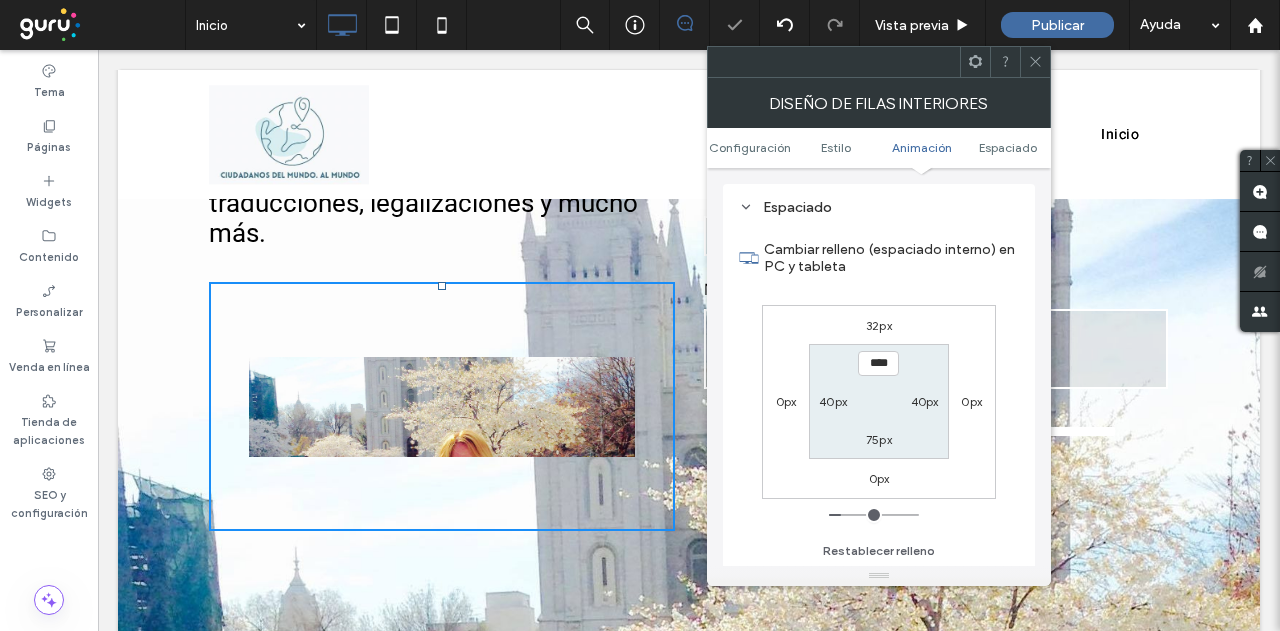 type on "**" 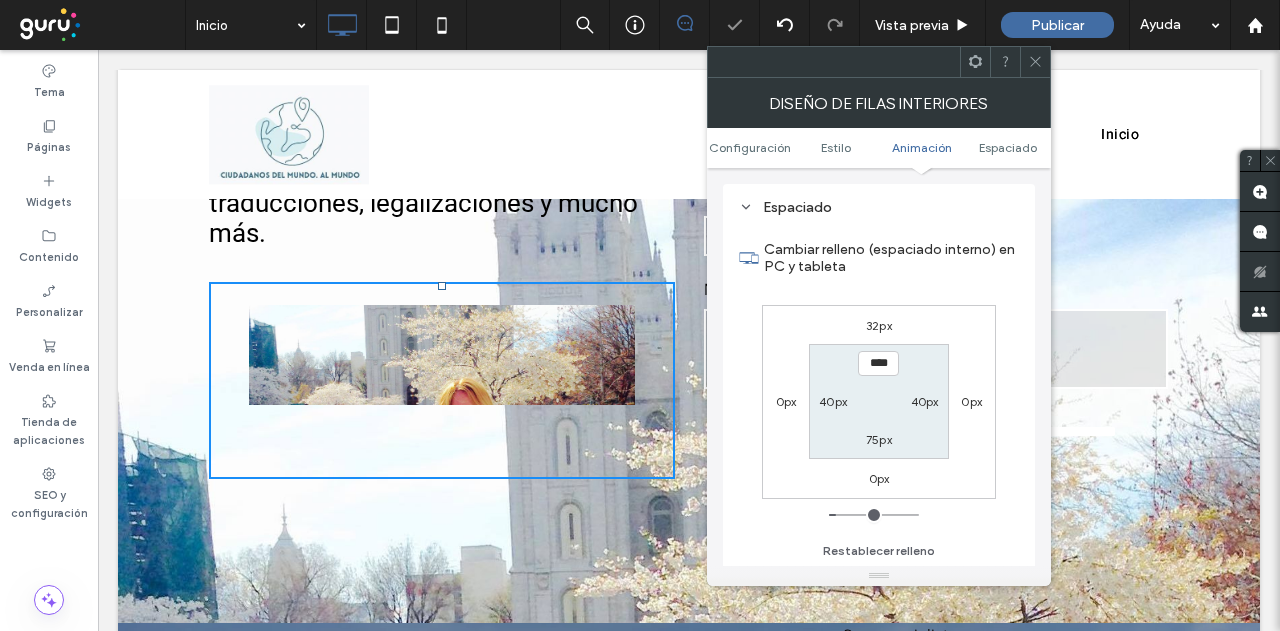 type on "**" 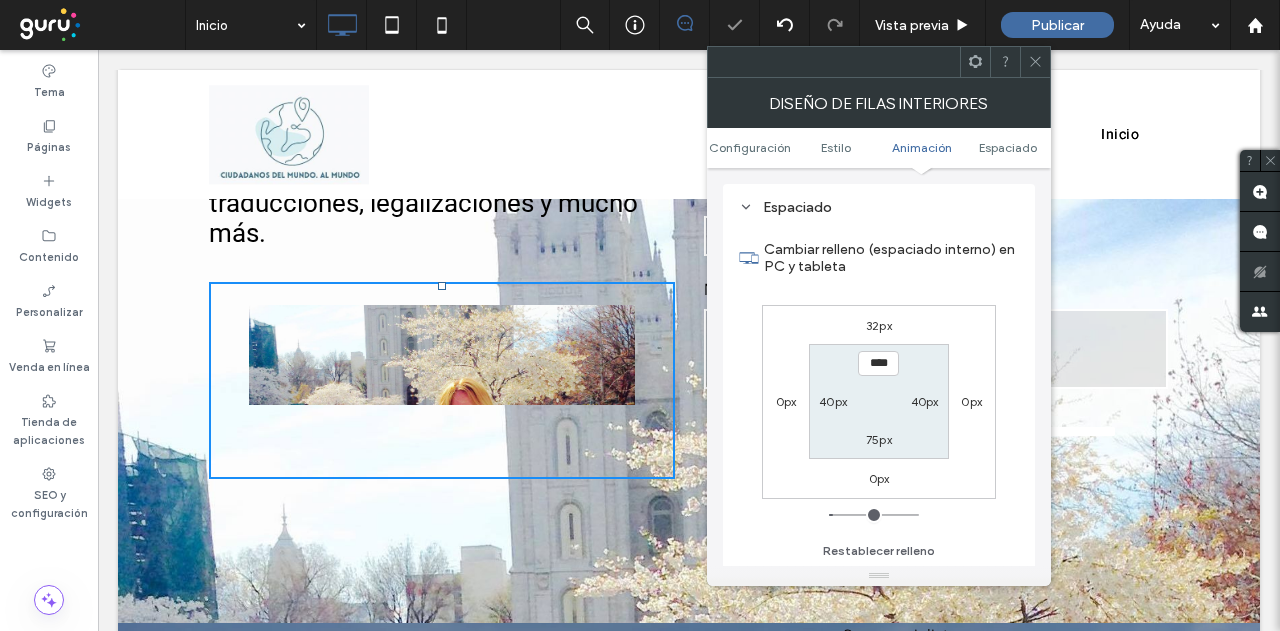 type on "**" 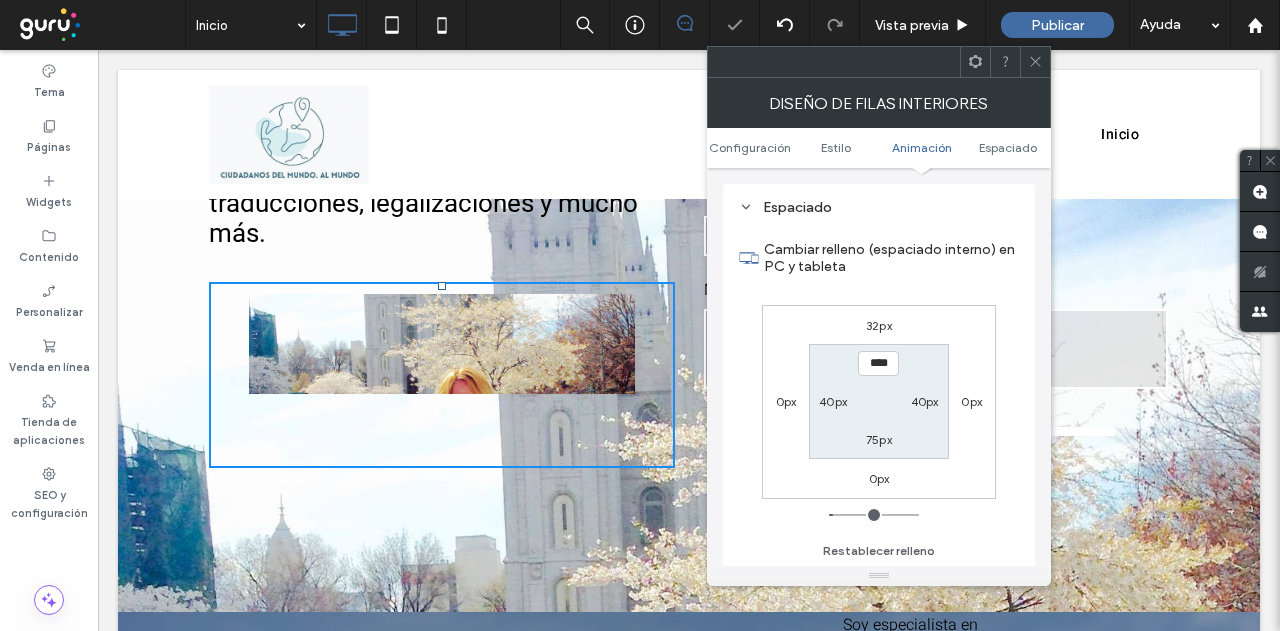 type on "*" 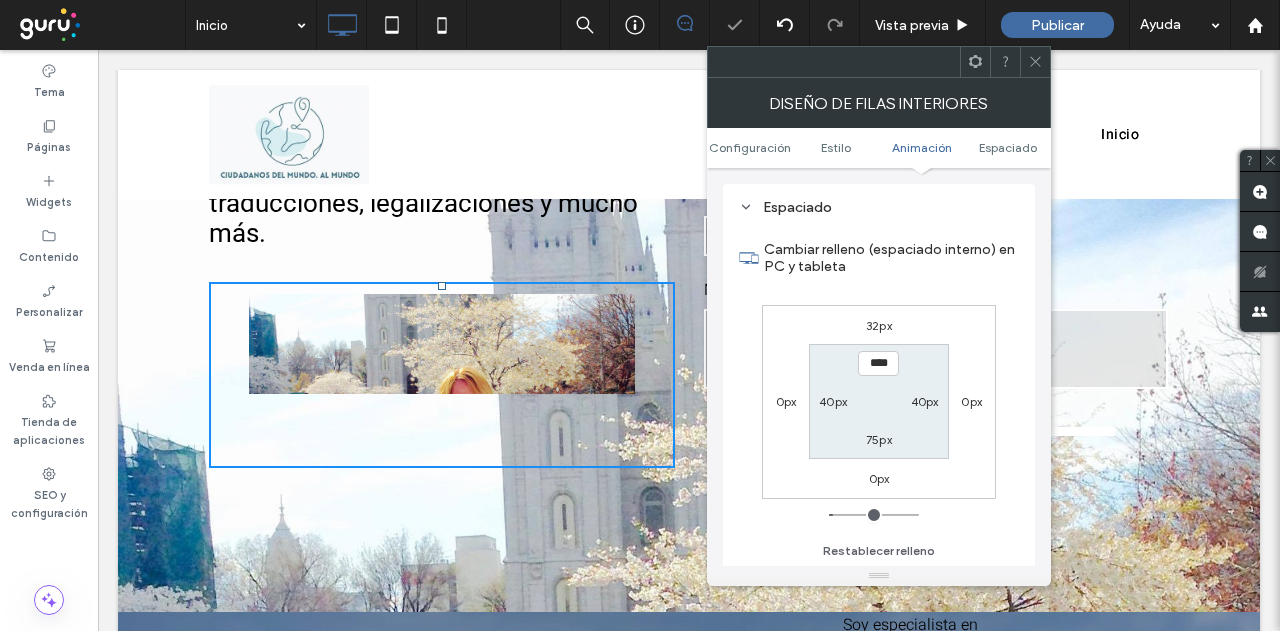 type on "***" 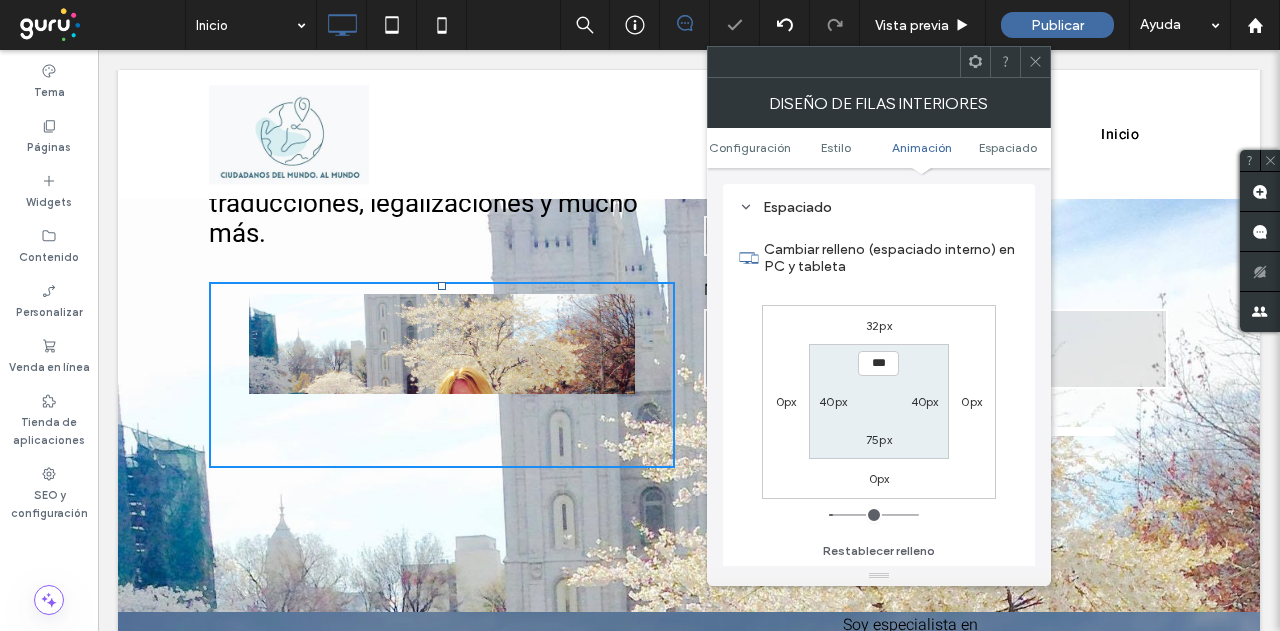 type on "*" 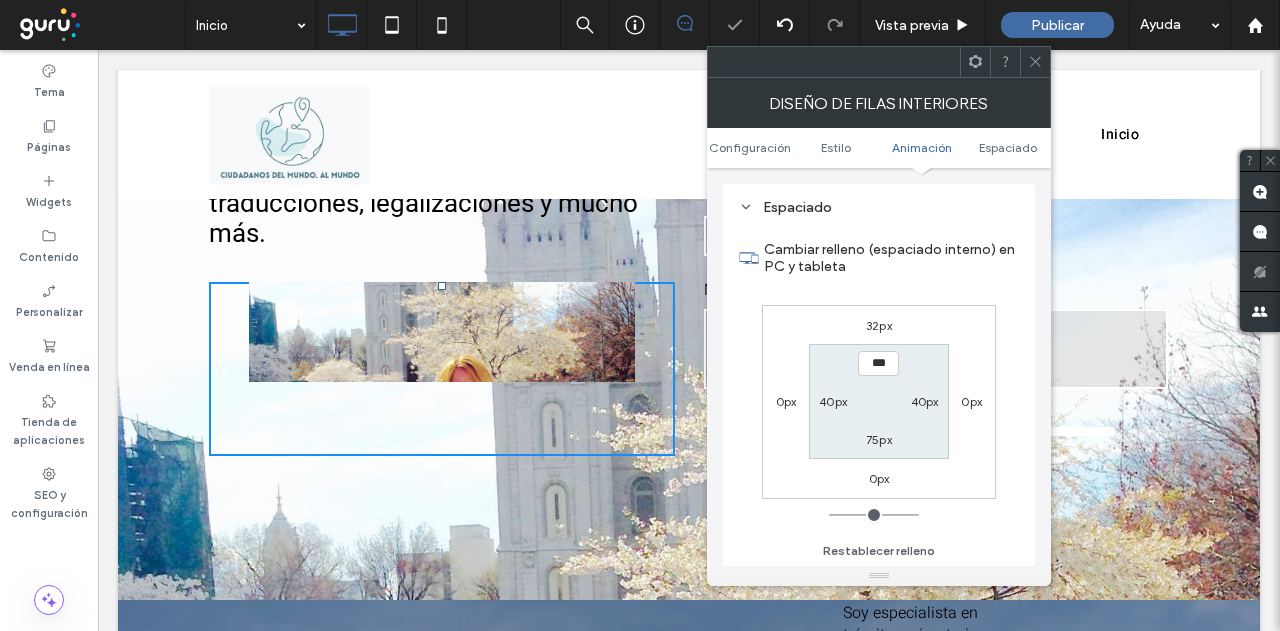 drag, startPoint x: 850, startPoint y: 509, endPoint x: 777, endPoint y: 478, distance: 79.30952 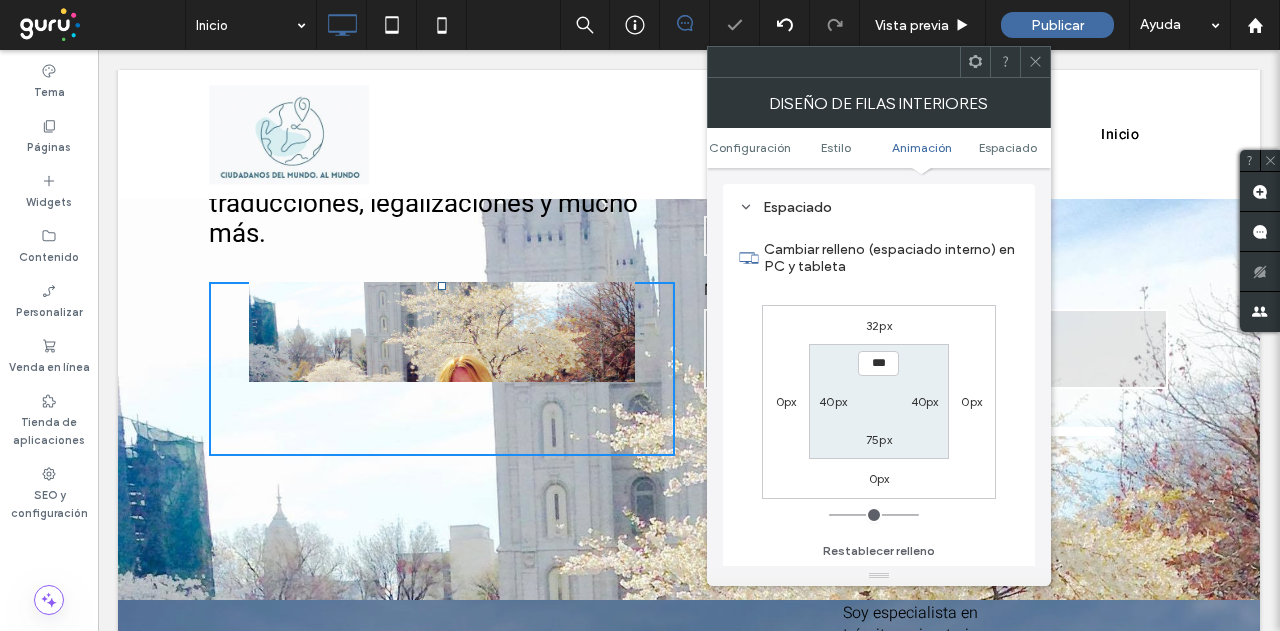 click on "40px" at bounding box center (833, 401) 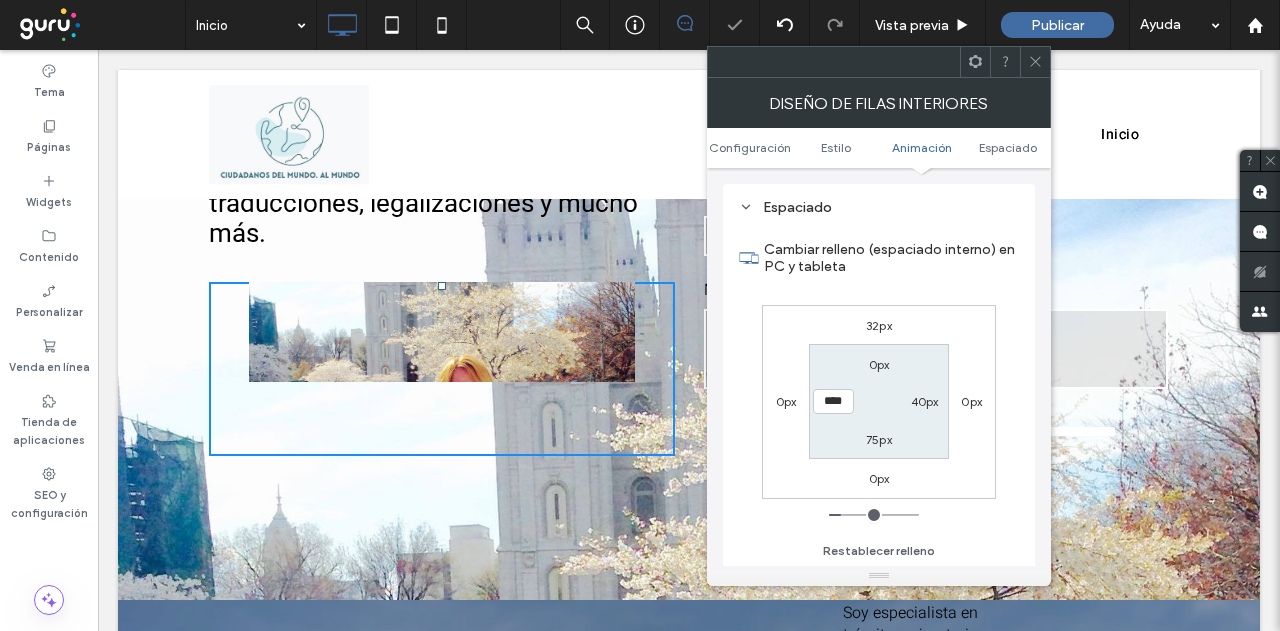 type on "**" 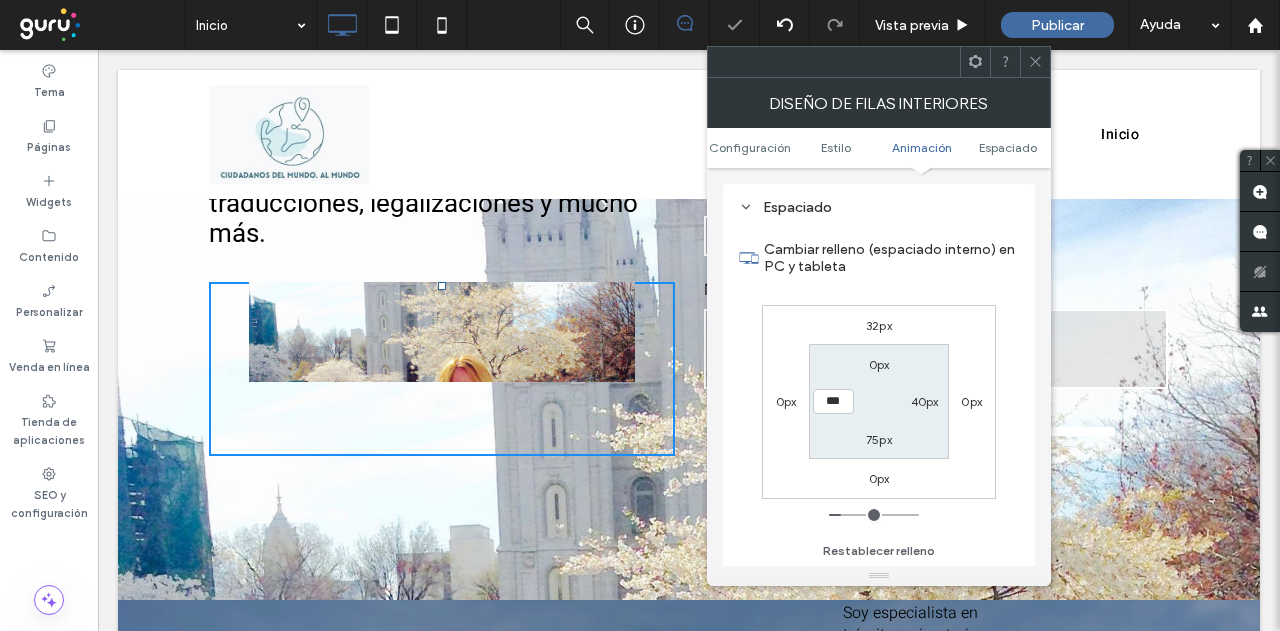 type on "*" 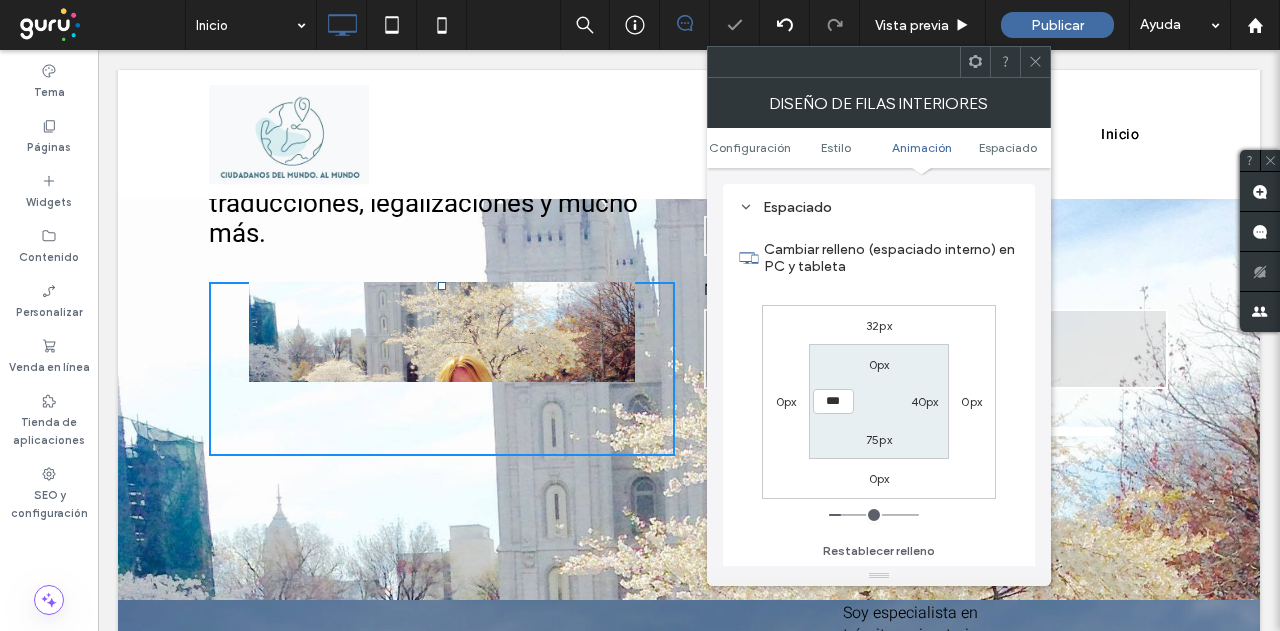 type on "***" 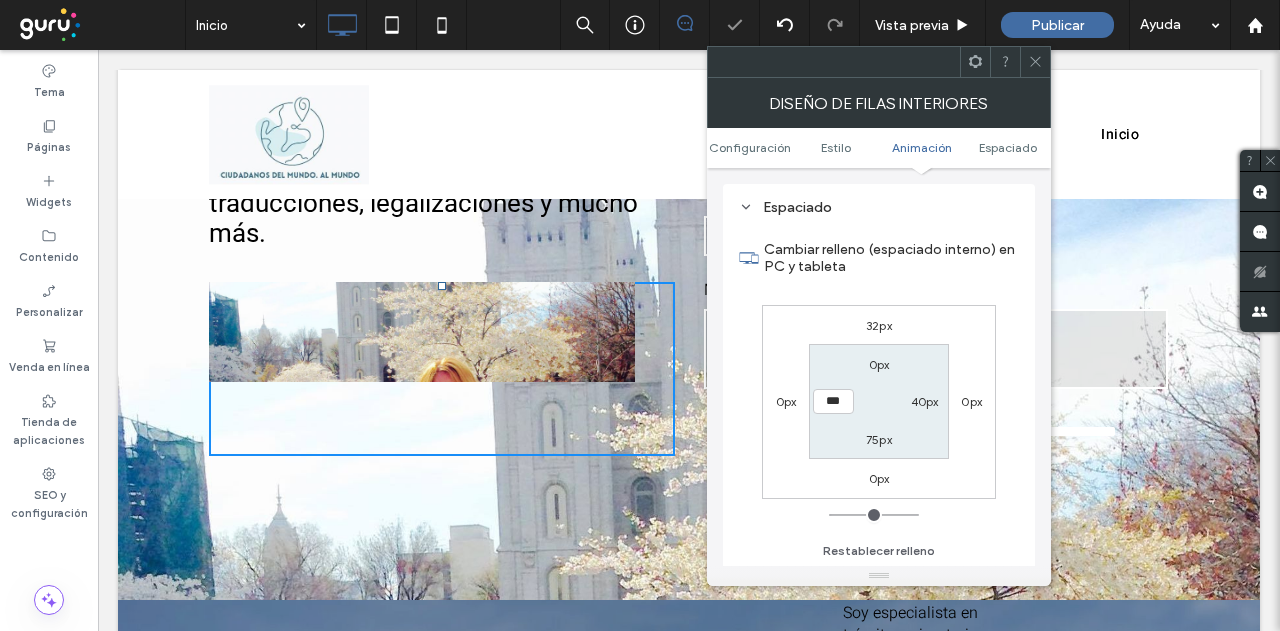 drag, startPoint x: 845, startPoint y: 509, endPoint x: 756, endPoint y: 481, distance: 93.30059 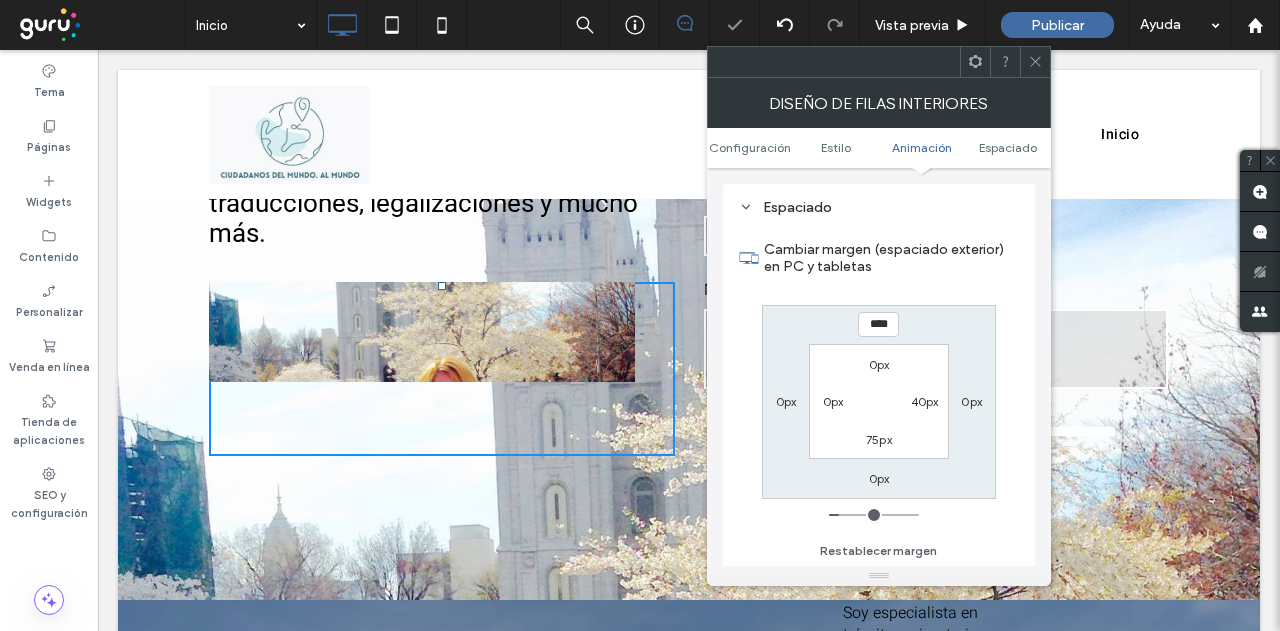 type on "**" 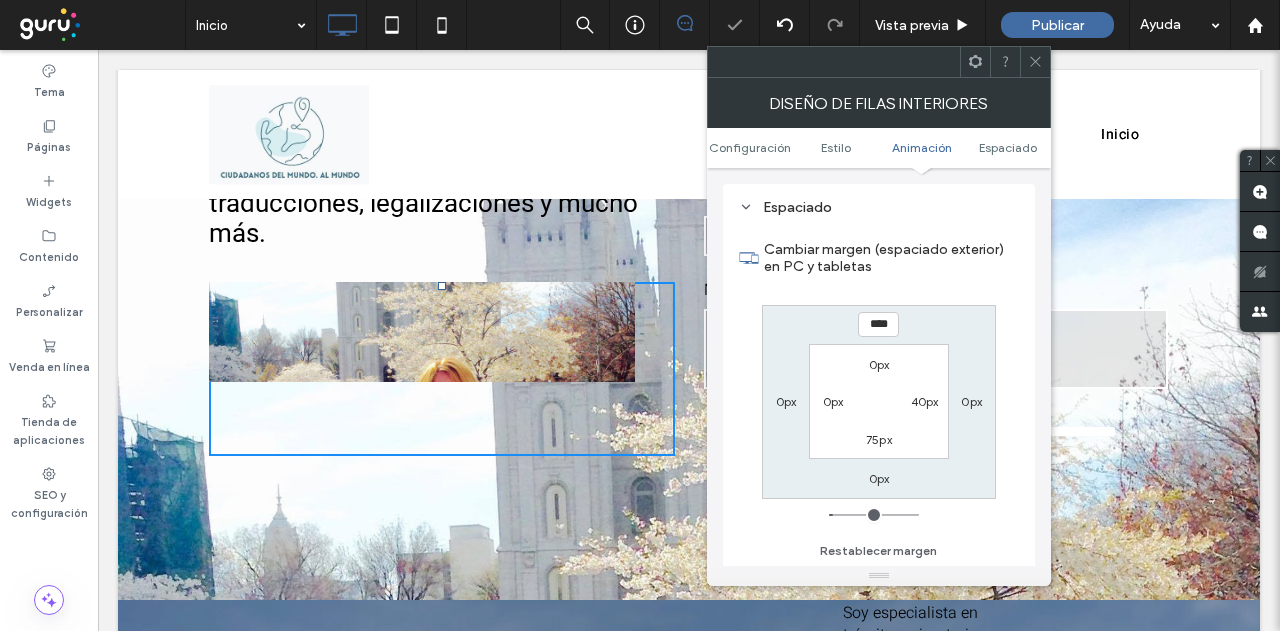 type on "*" 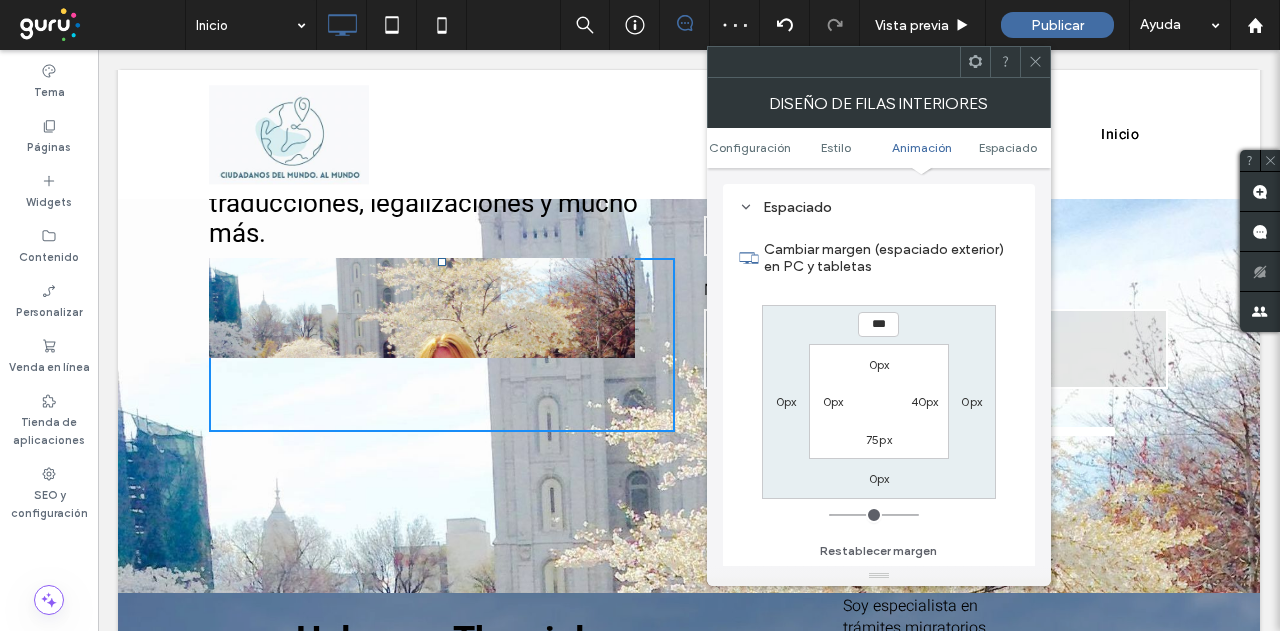 drag, startPoint x: 840, startPoint y: 514, endPoint x: 710, endPoint y: 502, distance: 130.55267 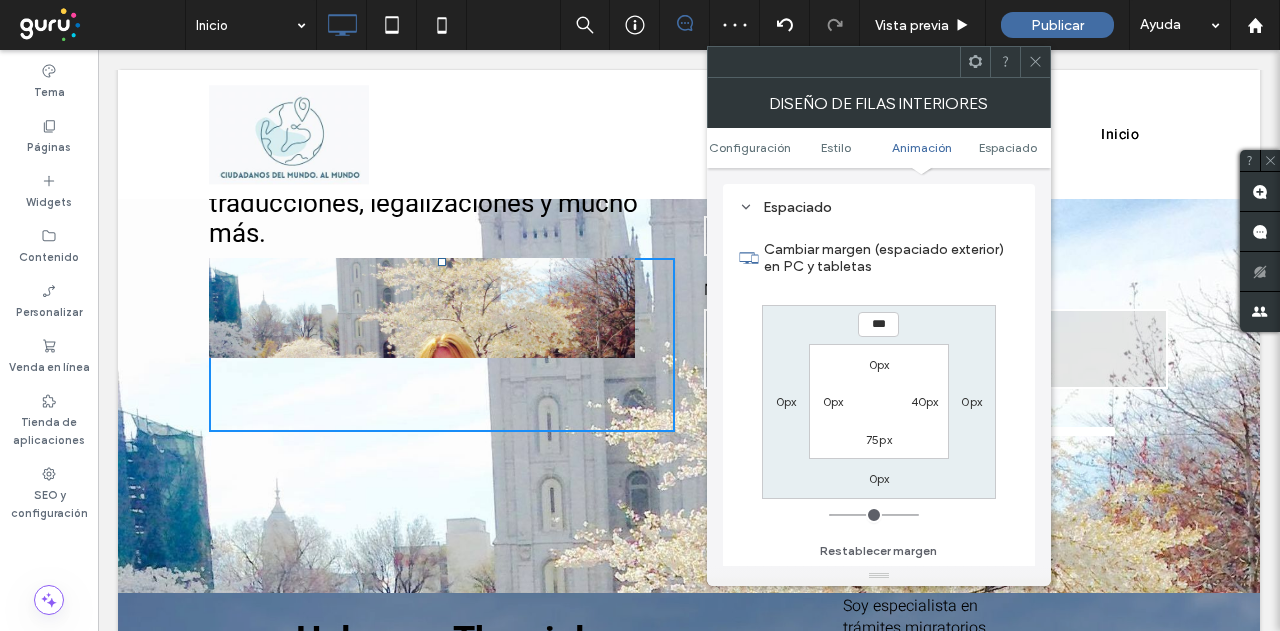 click at bounding box center (874, 515) 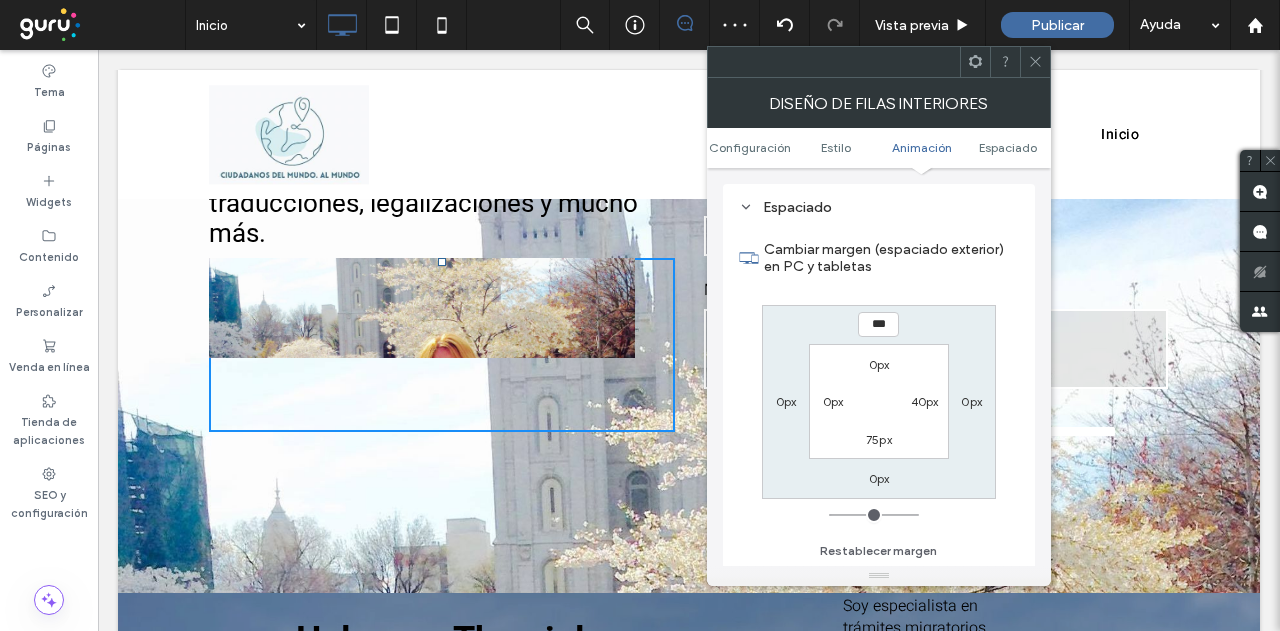 click on "0px" at bounding box center (971, 401) 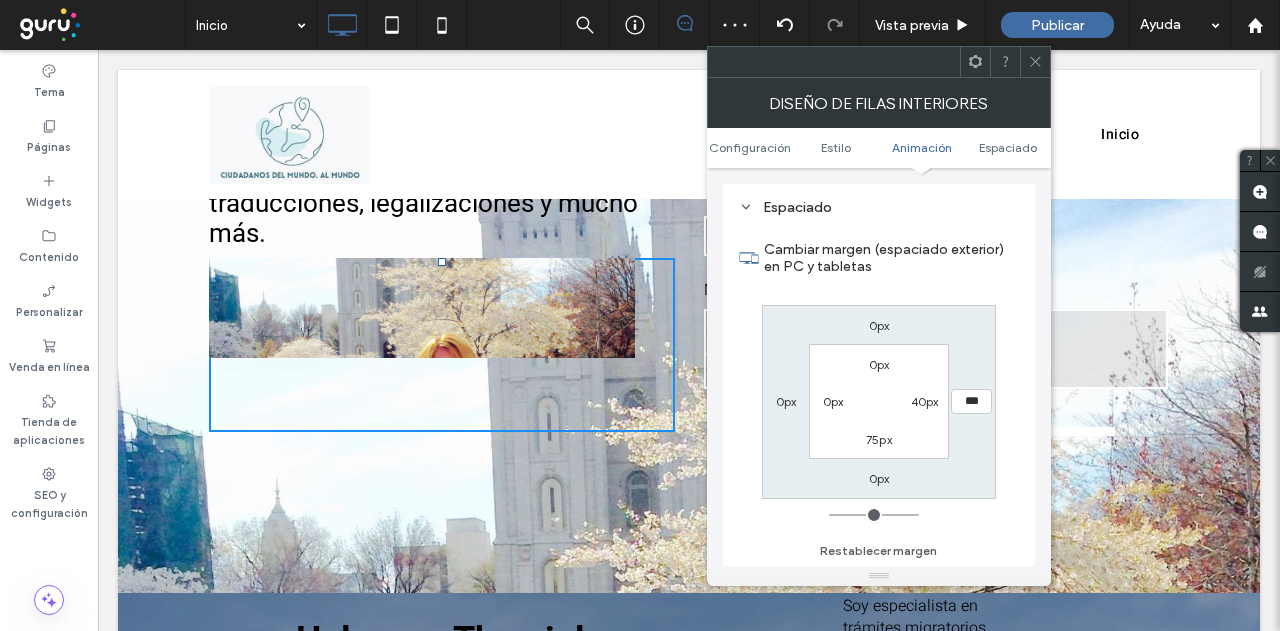 click on "40px" at bounding box center [925, 401] 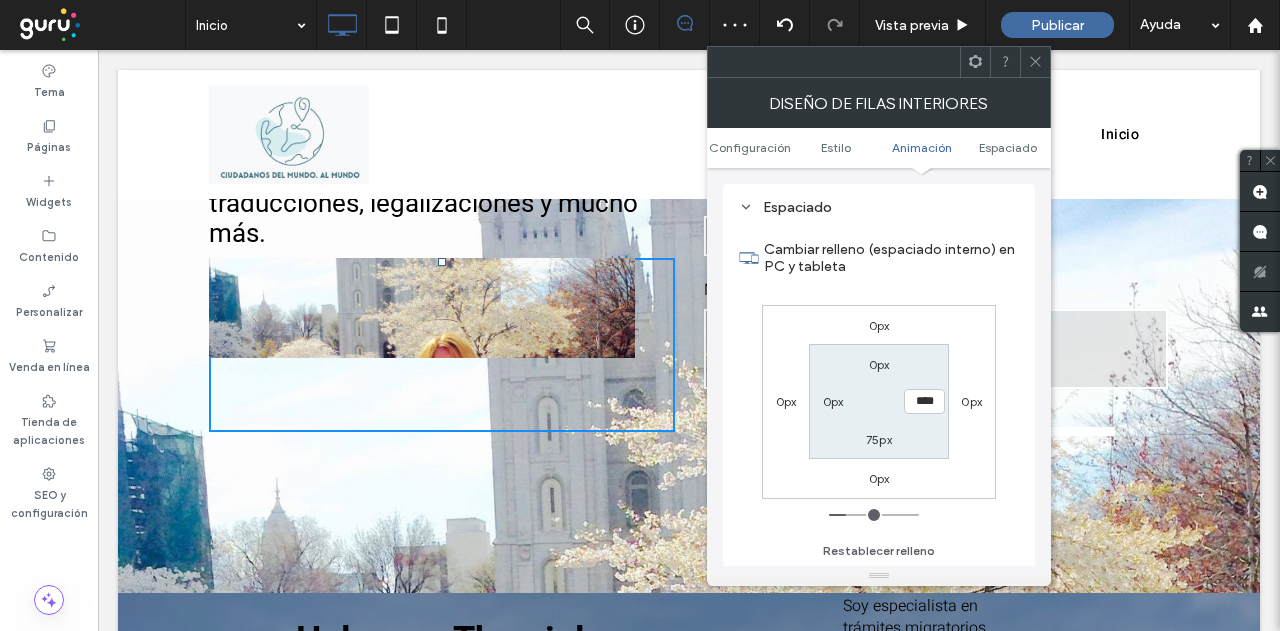 type 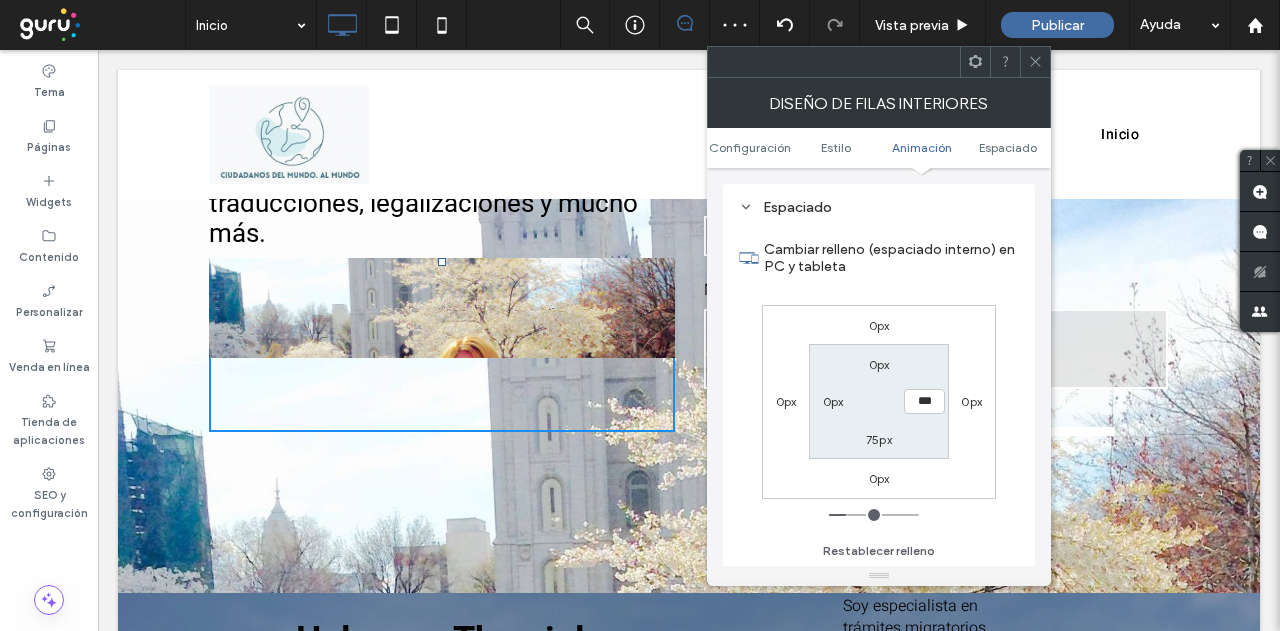 drag, startPoint x: 851, startPoint y: 512, endPoint x: 743, endPoint y: 503, distance: 108.37435 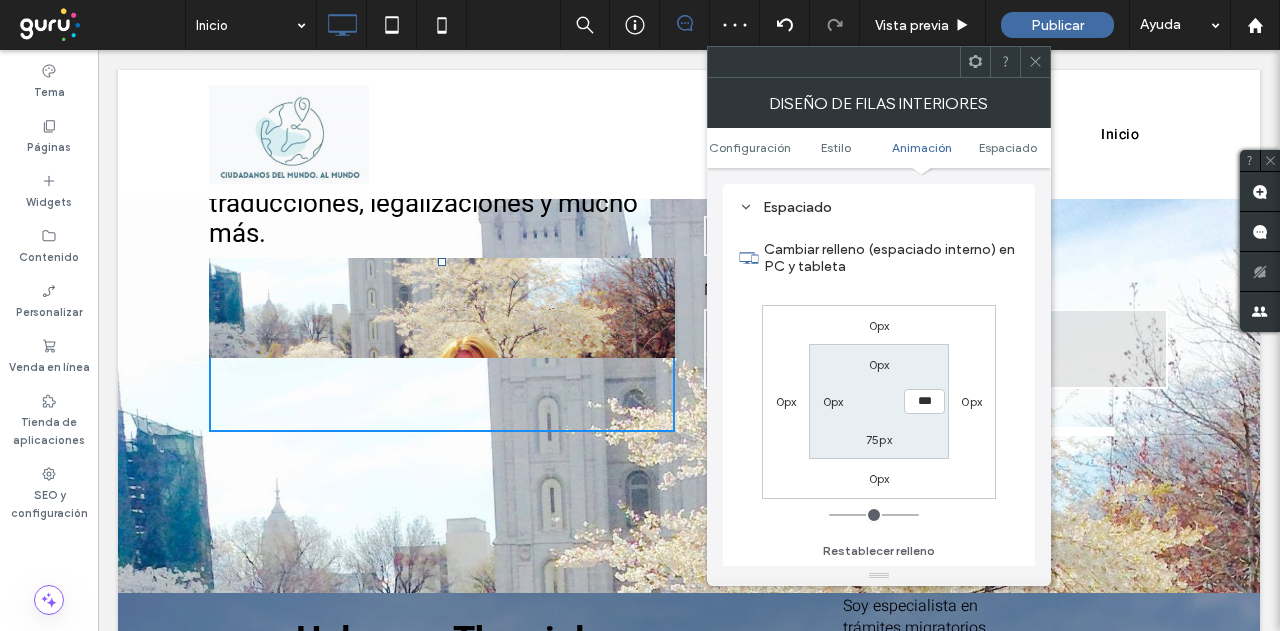 drag, startPoint x: 873, startPoint y: 439, endPoint x: 883, endPoint y: 487, distance: 49.0306 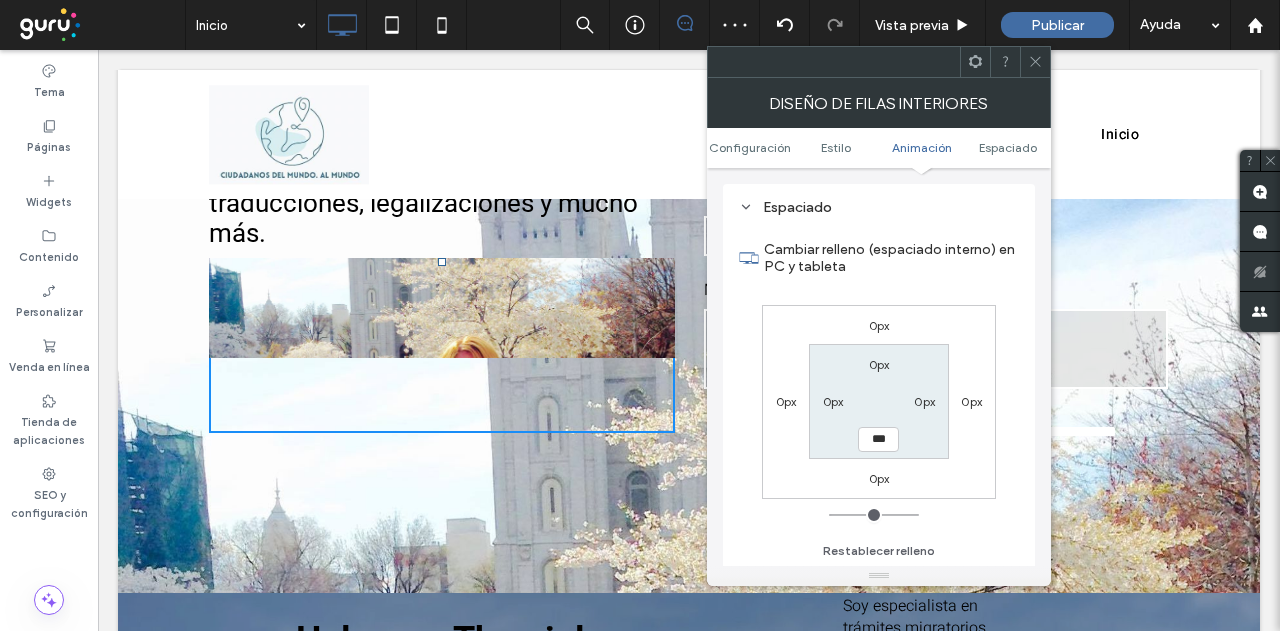 drag, startPoint x: 855, startPoint y: 512, endPoint x: 782, endPoint y: 497, distance: 74.52516 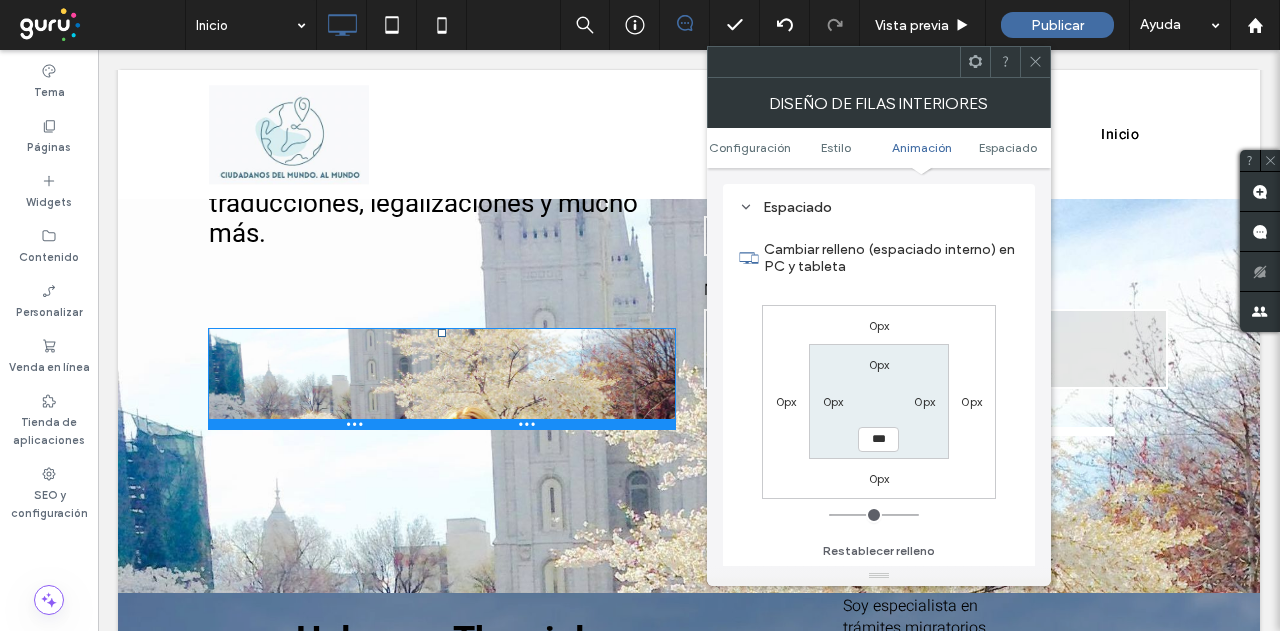 drag, startPoint x: 430, startPoint y: 267, endPoint x: 425, endPoint y: 346, distance: 79.15807 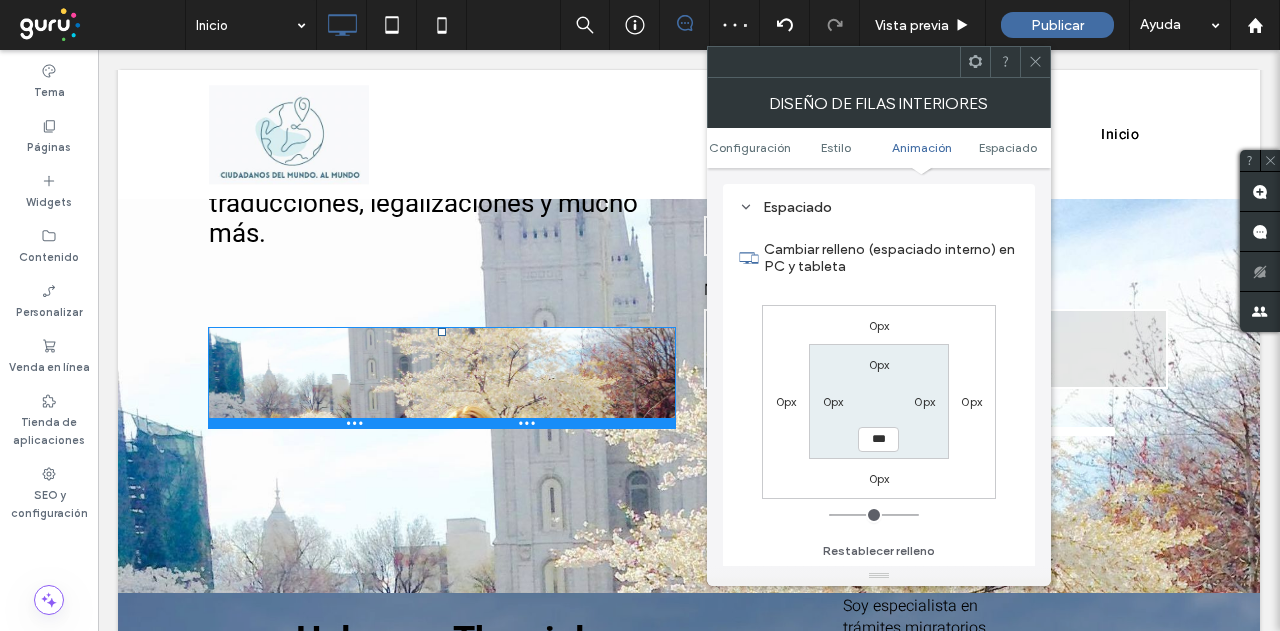 drag, startPoint x: 462, startPoint y: 427, endPoint x: 462, endPoint y: 408, distance: 19 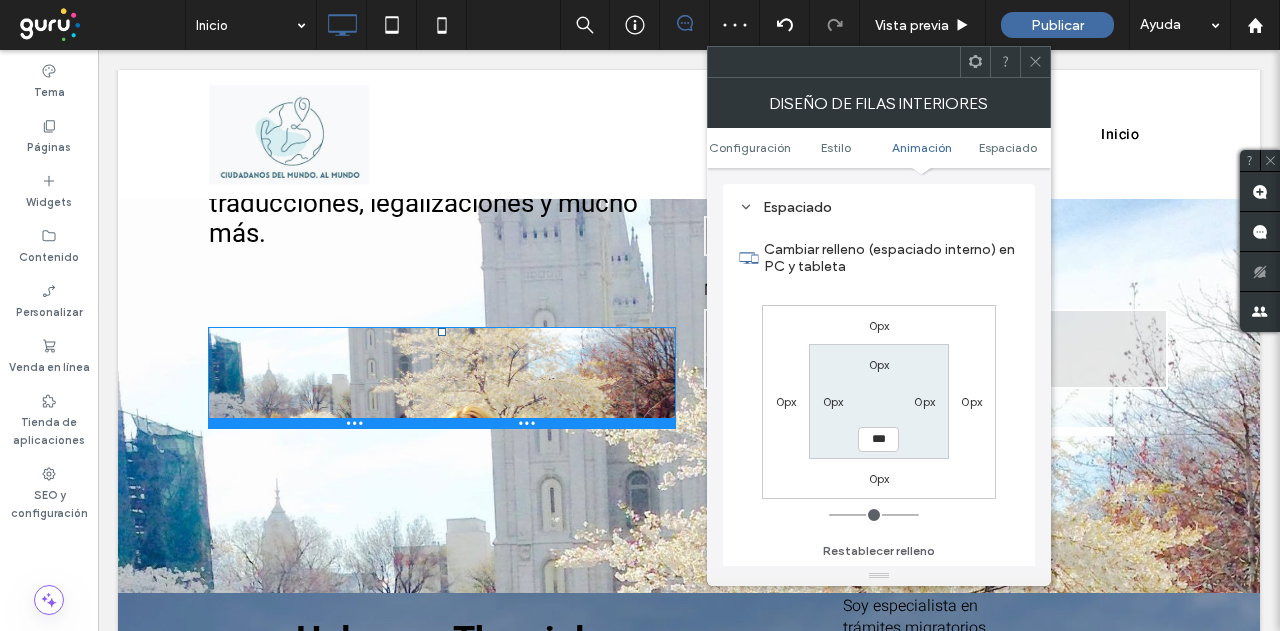 click on "Click To Paste     Click To Paste" at bounding box center (442, 378) 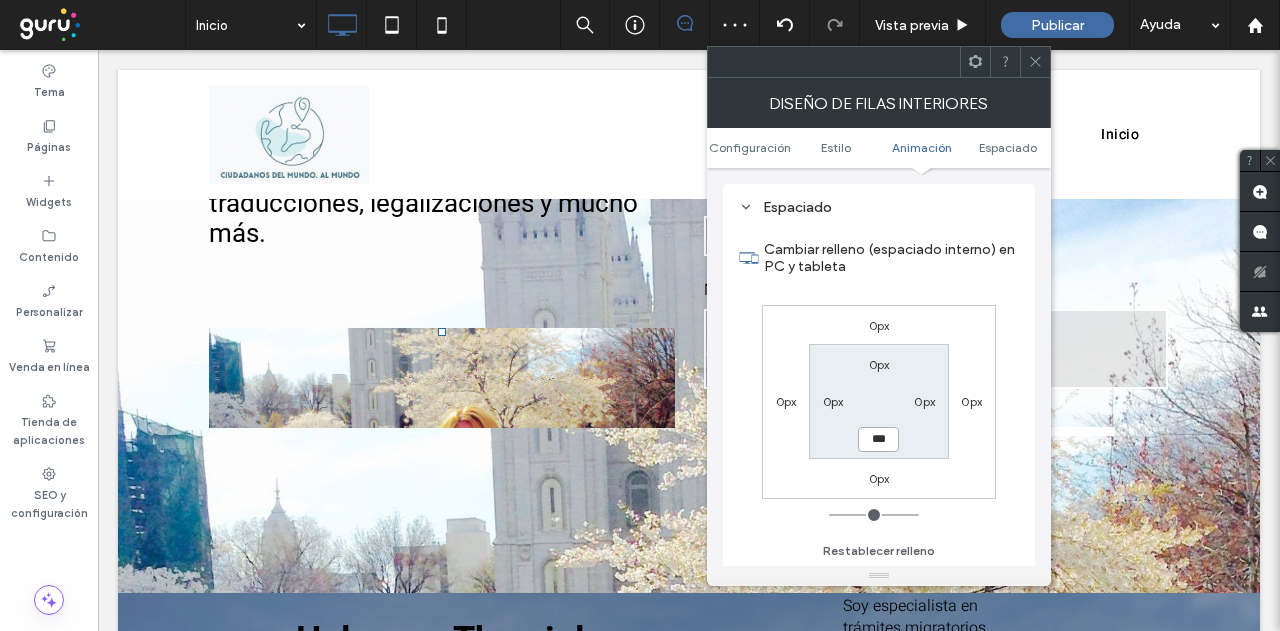 click on "***" at bounding box center [878, 439] 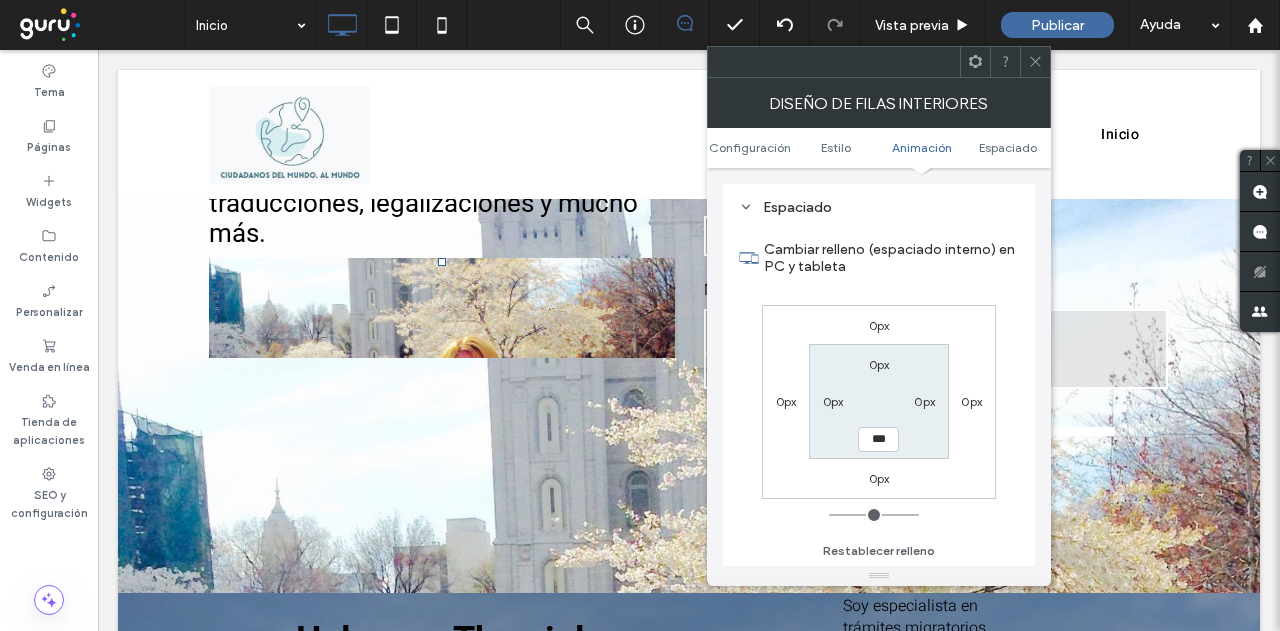 drag, startPoint x: 831, startPoint y: 516, endPoint x: 794, endPoint y: 504, distance: 38.8973 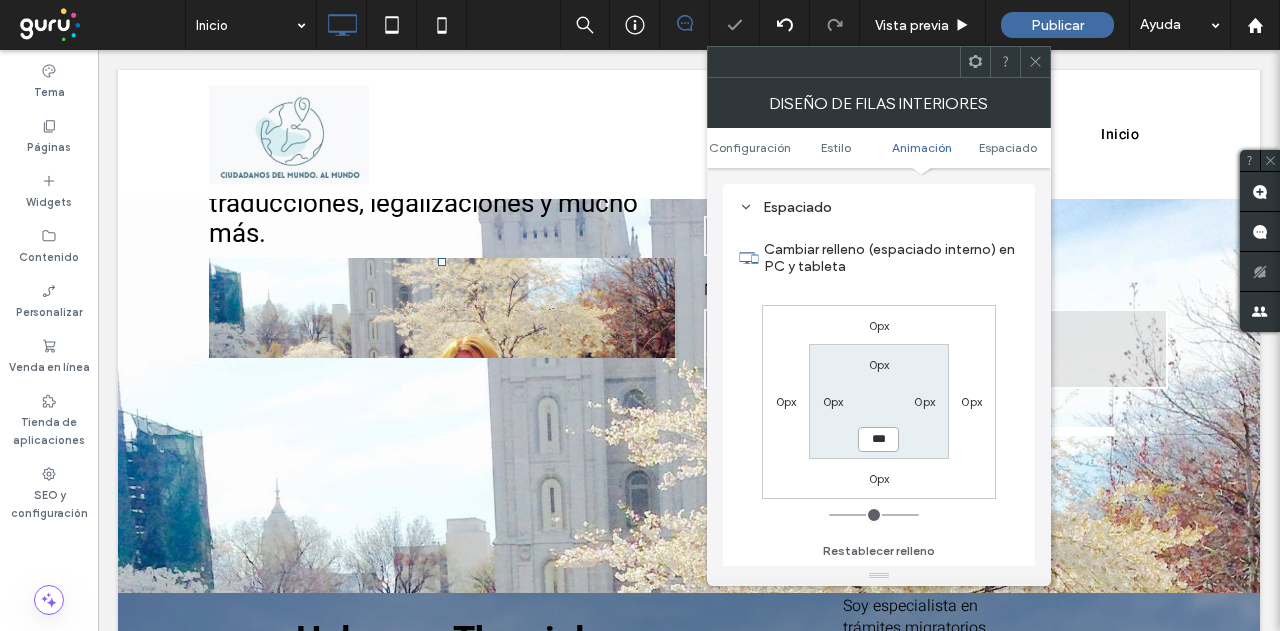click on "***" at bounding box center [878, 439] 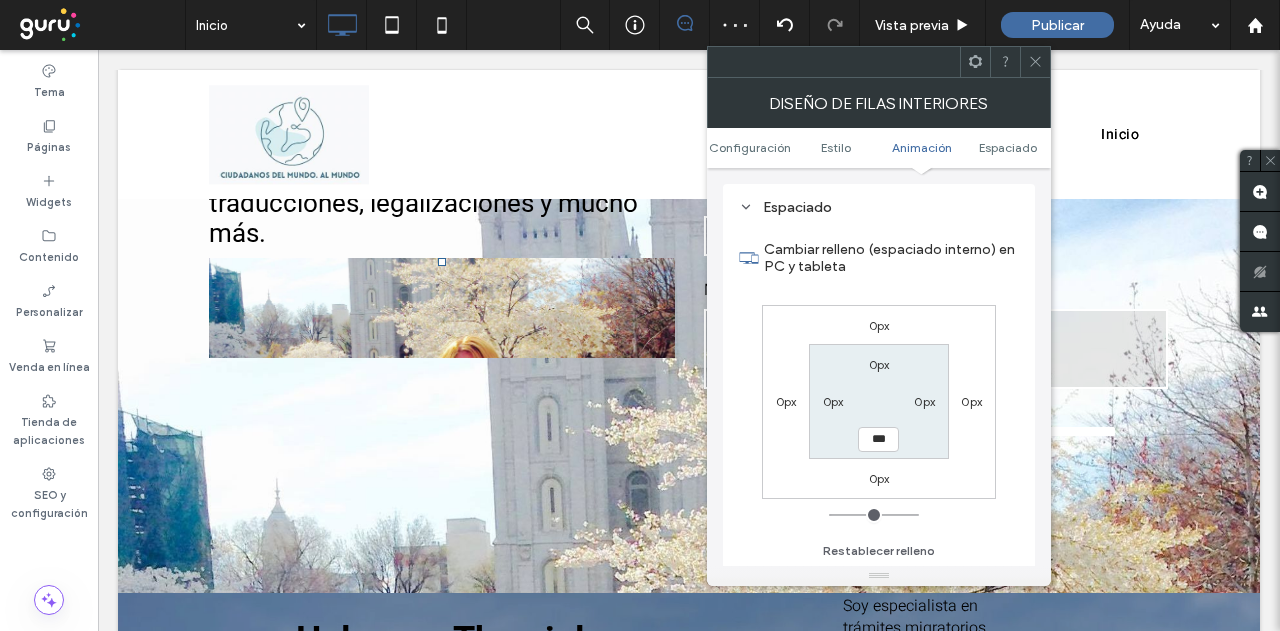 drag, startPoint x: 843, startPoint y: 509, endPoint x: 822, endPoint y: 507, distance: 21.095022 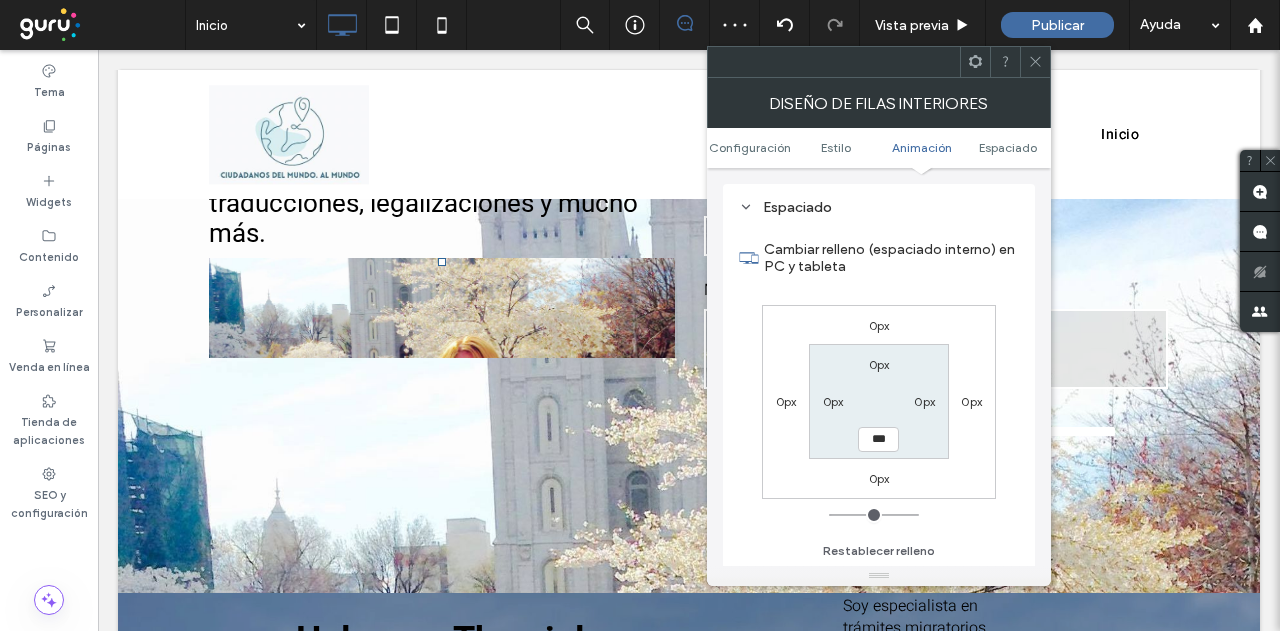 click at bounding box center [874, 515] 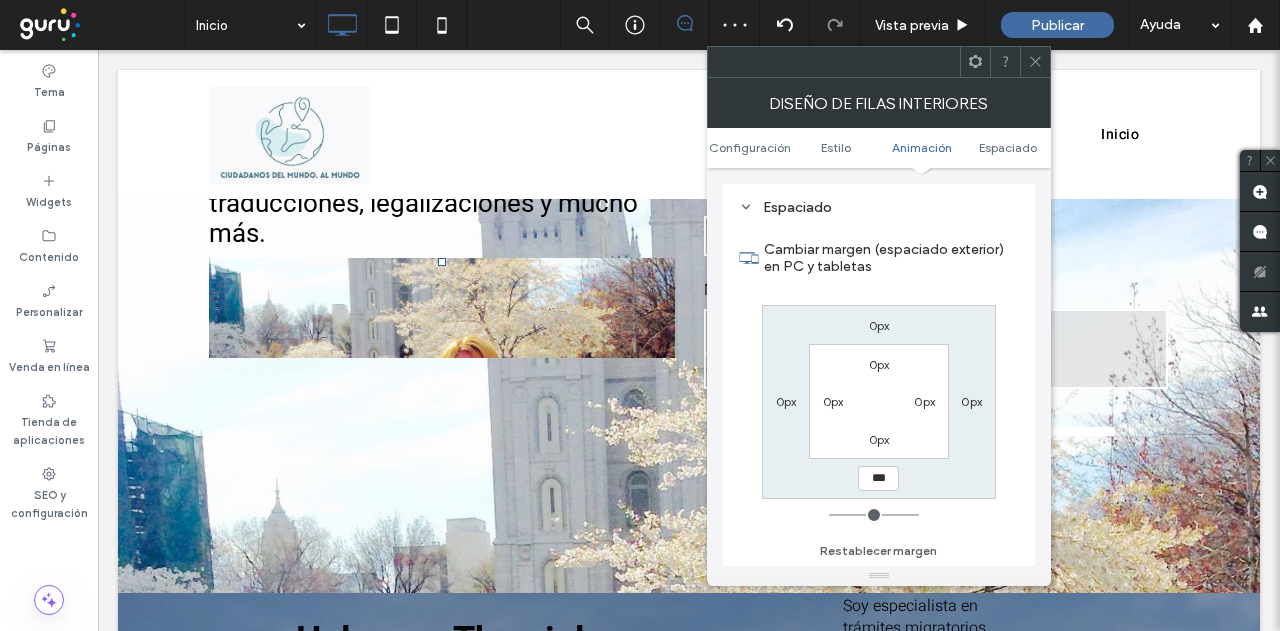 drag, startPoint x: 846, startPoint y: 511, endPoint x: 748, endPoint y: 470, distance: 106.23088 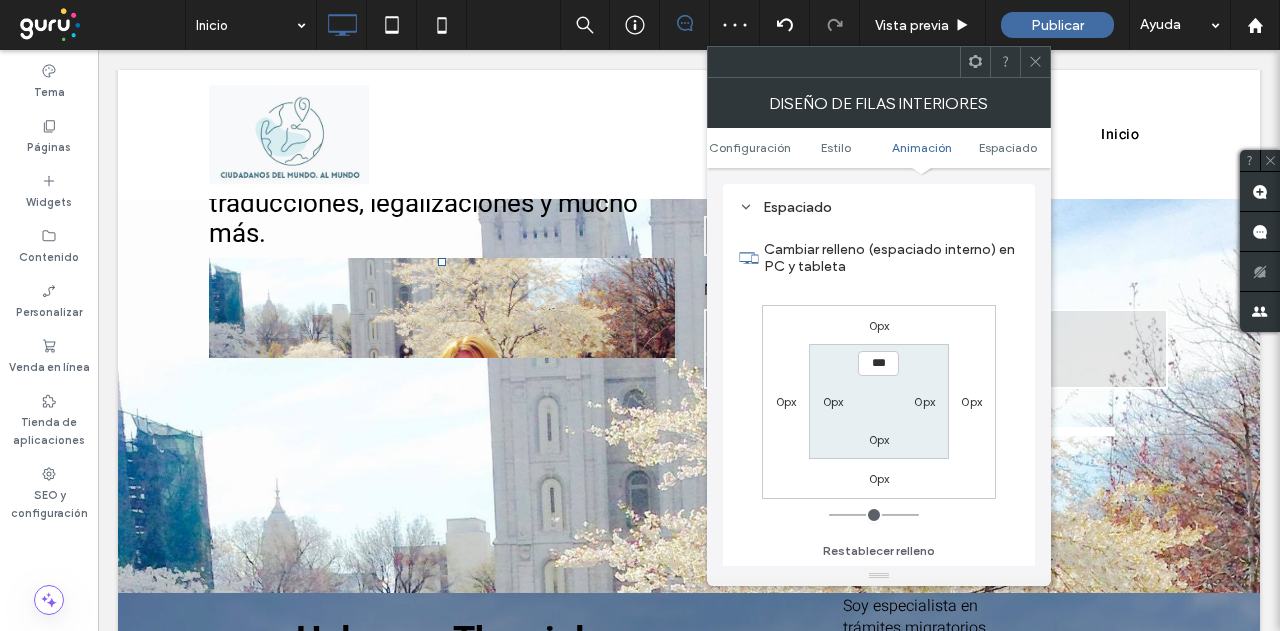 drag, startPoint x: 840, startPoint y: 513, endPoint x: 790, endPoint y: 500, distance: 51.662365 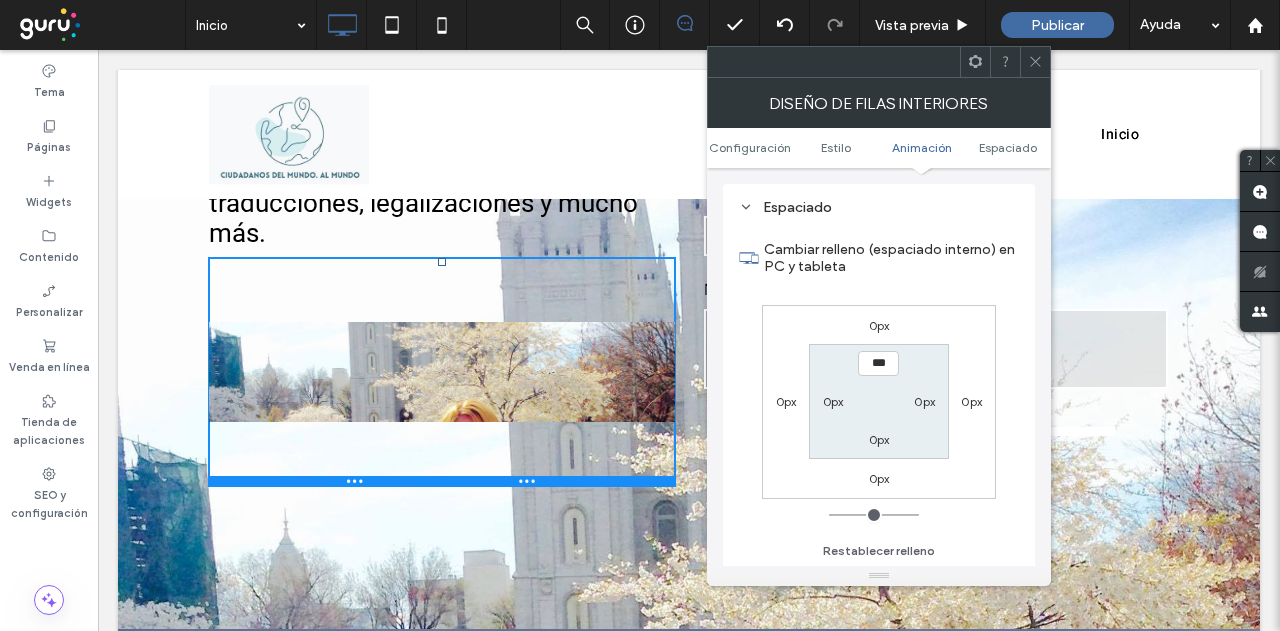drag, startPoint x: 640, startPoint y: 361, endPoint x: 732, endPoint y: 539, distance: 200.36966 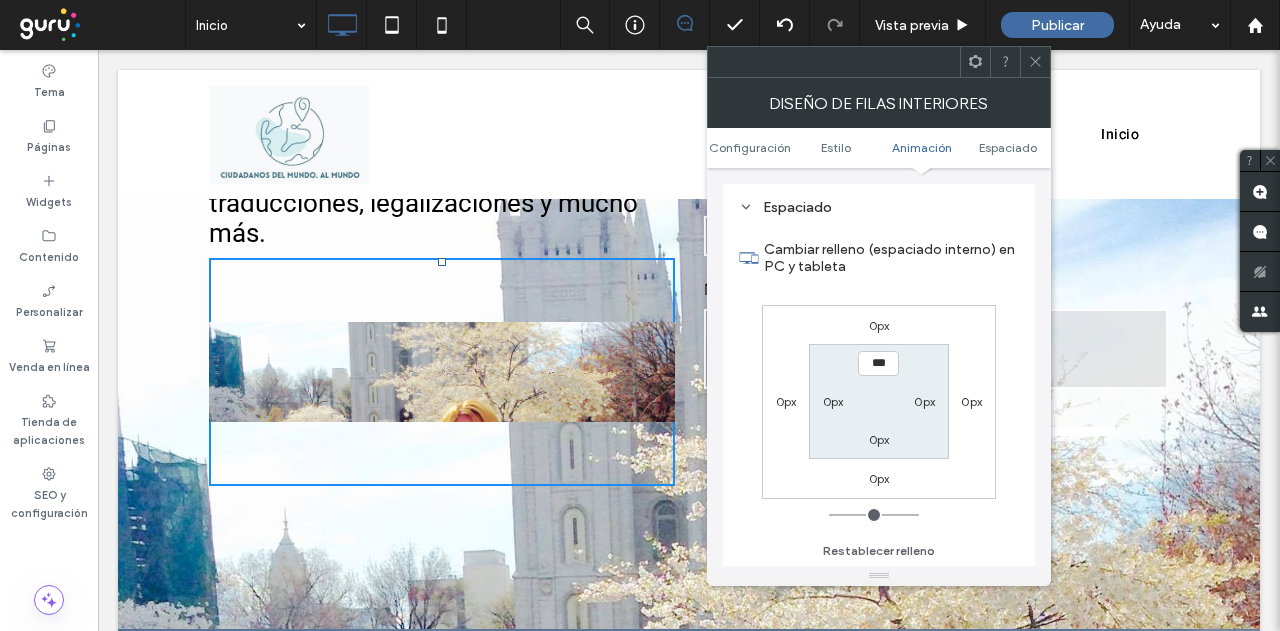 click 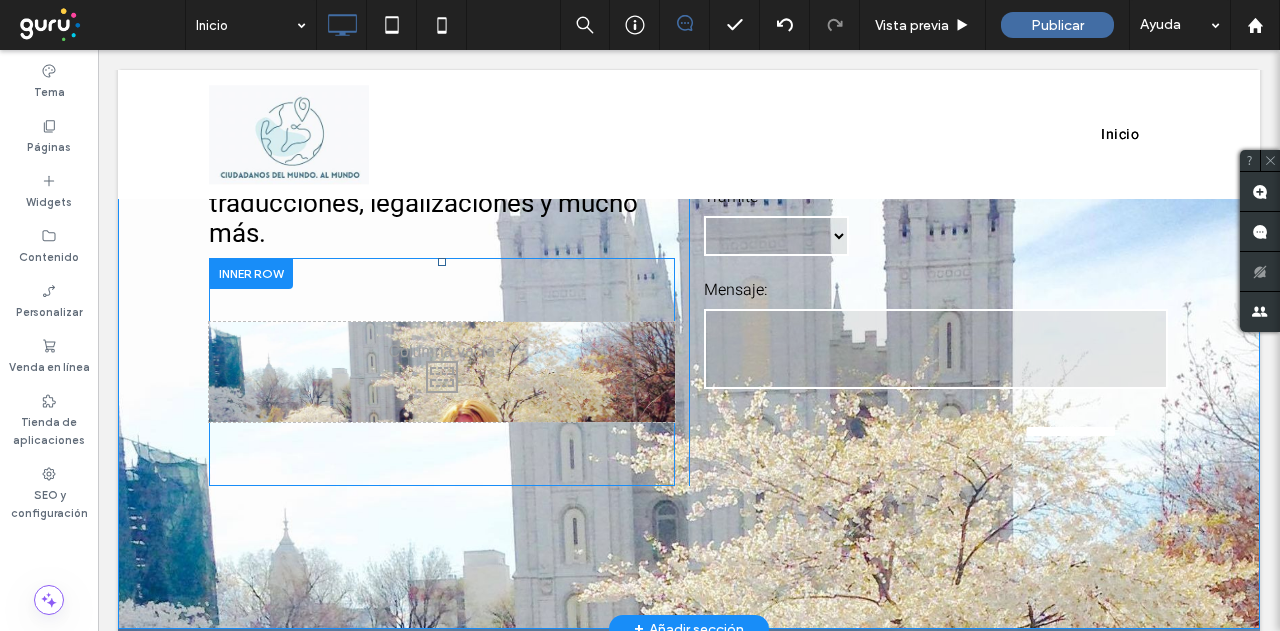 click on "Click To Paste     Click To Paste" at bounding box center (442, 372) 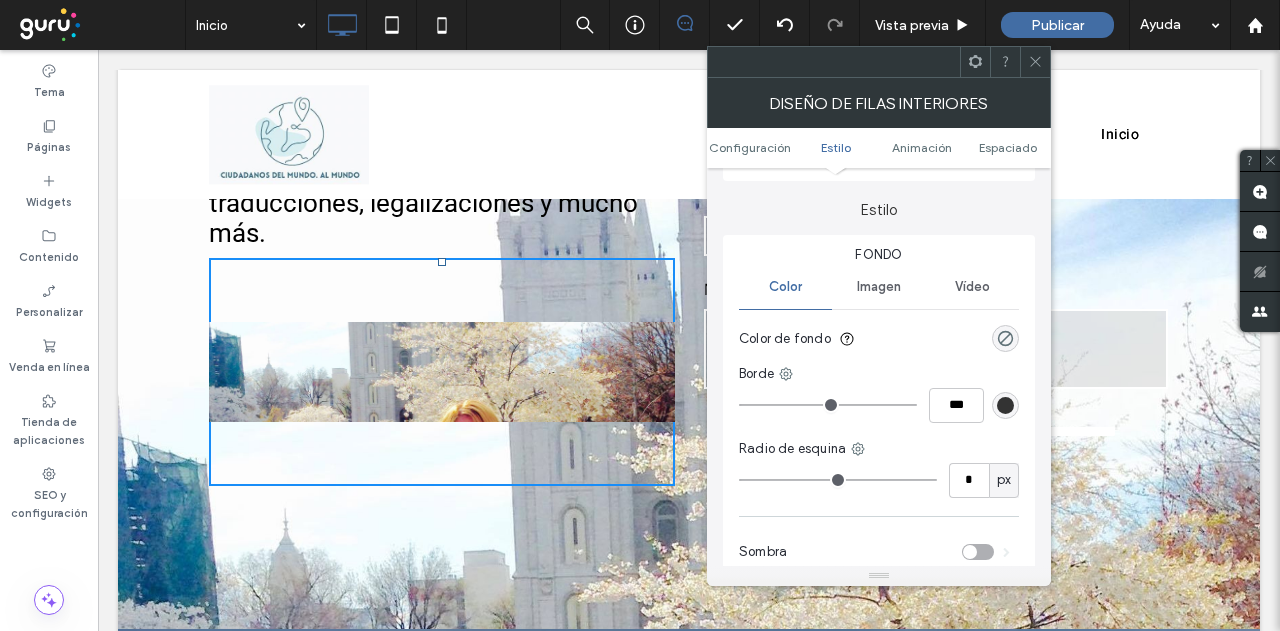 scroll, scrollTop: 200, scrollLeft: 0, axis: vertical 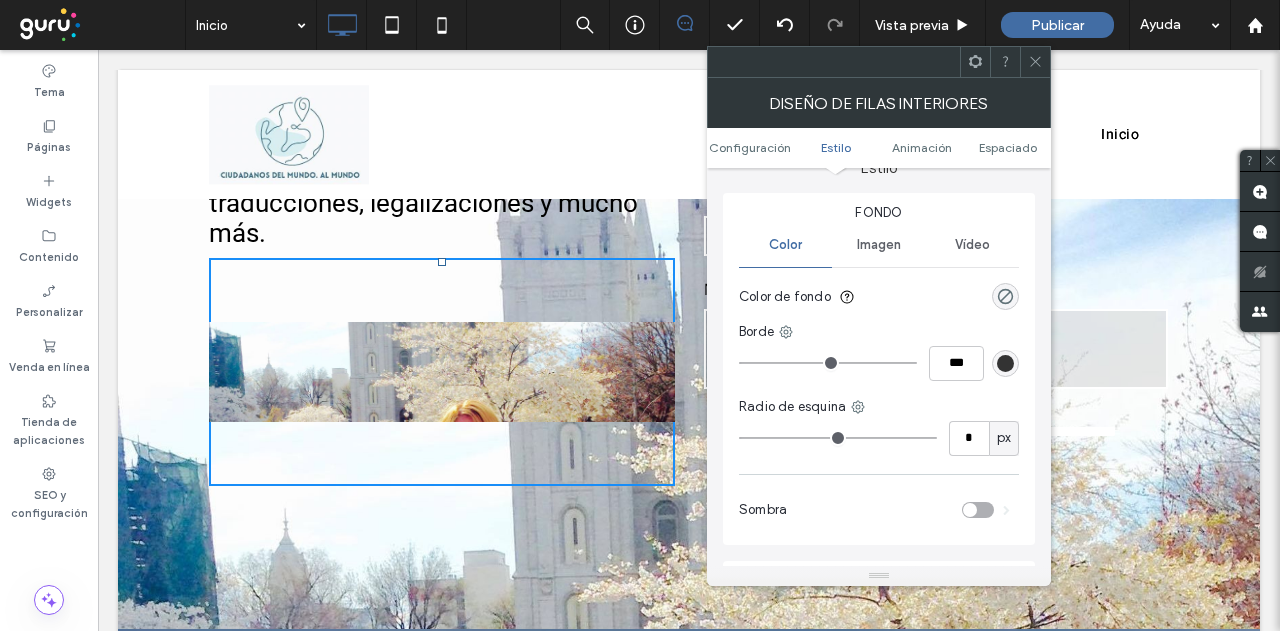 click 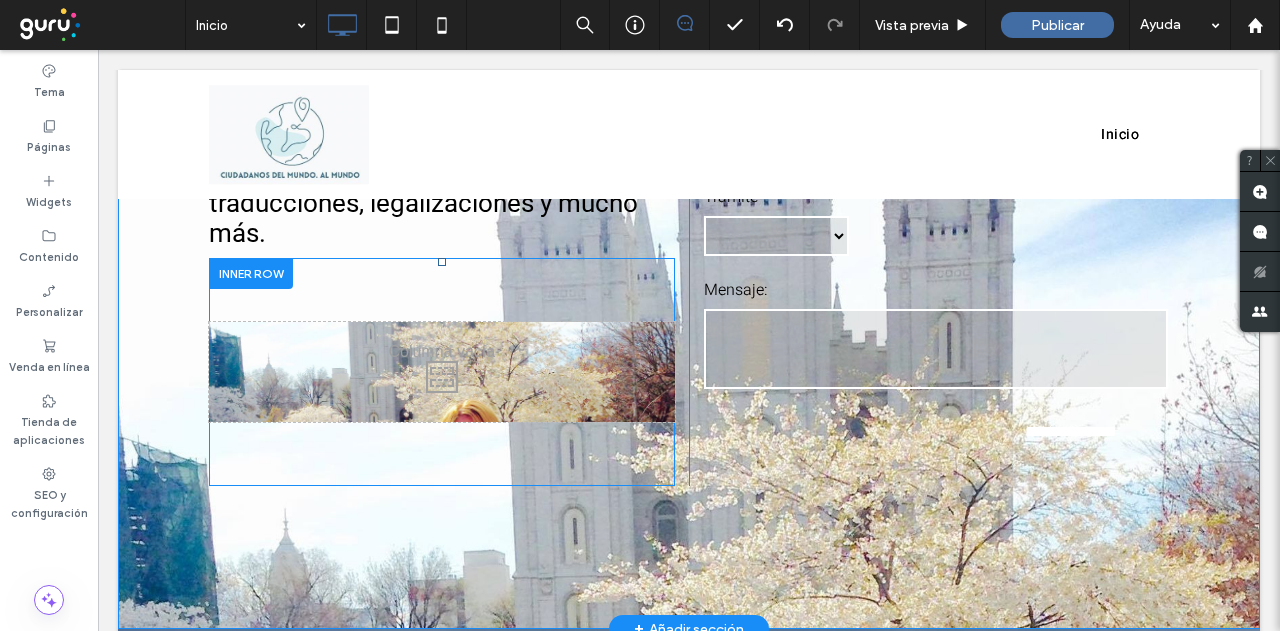 click on "Click To Paste     Click To Paste" at bounding box center [442, 372] 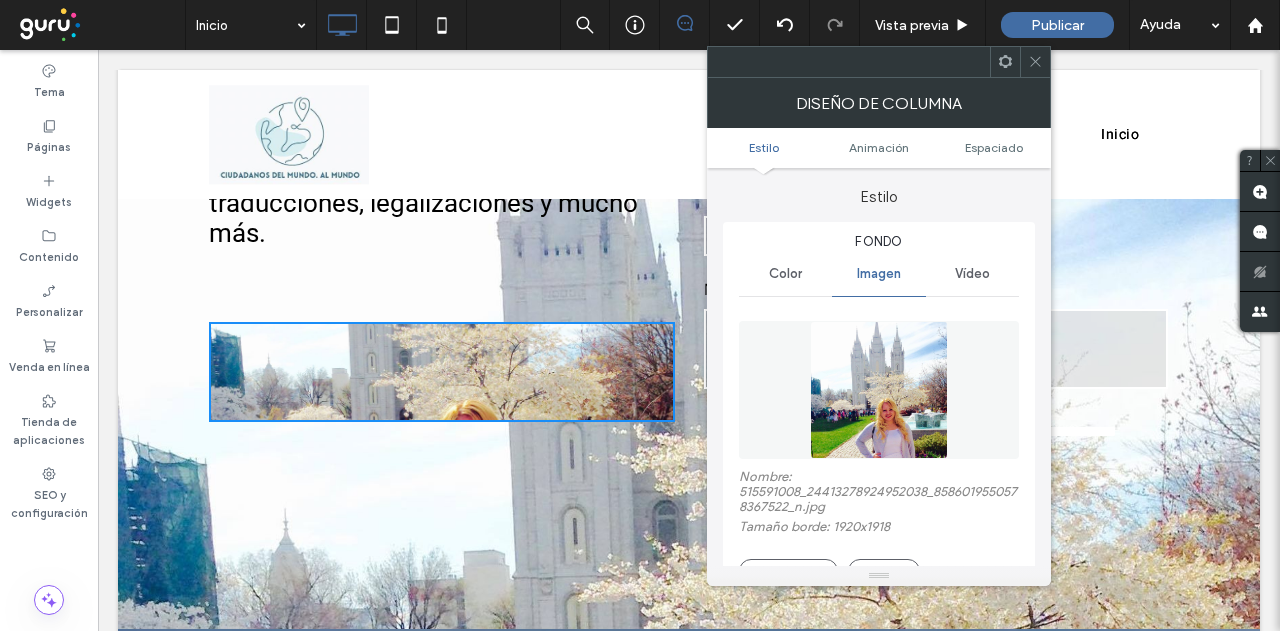 click on "Click To Paste     Click To Paste" at bounding box center (442, 372) 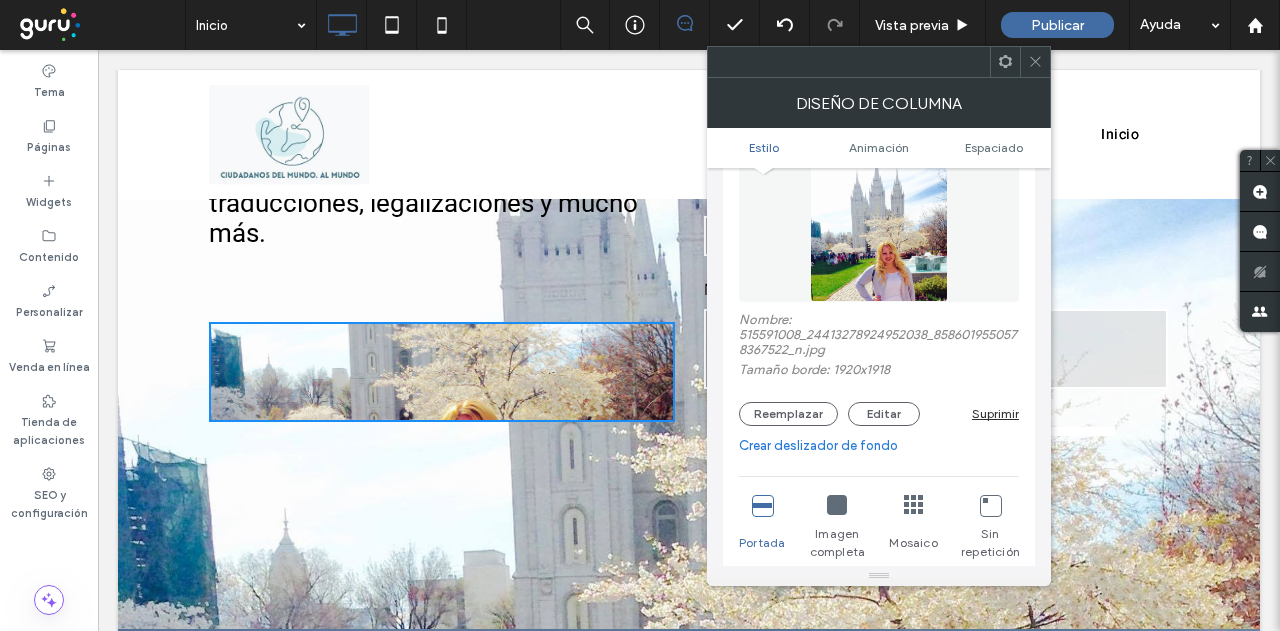 scroll, scrollTop: 200, scrollLeft: 0, axis: vertical 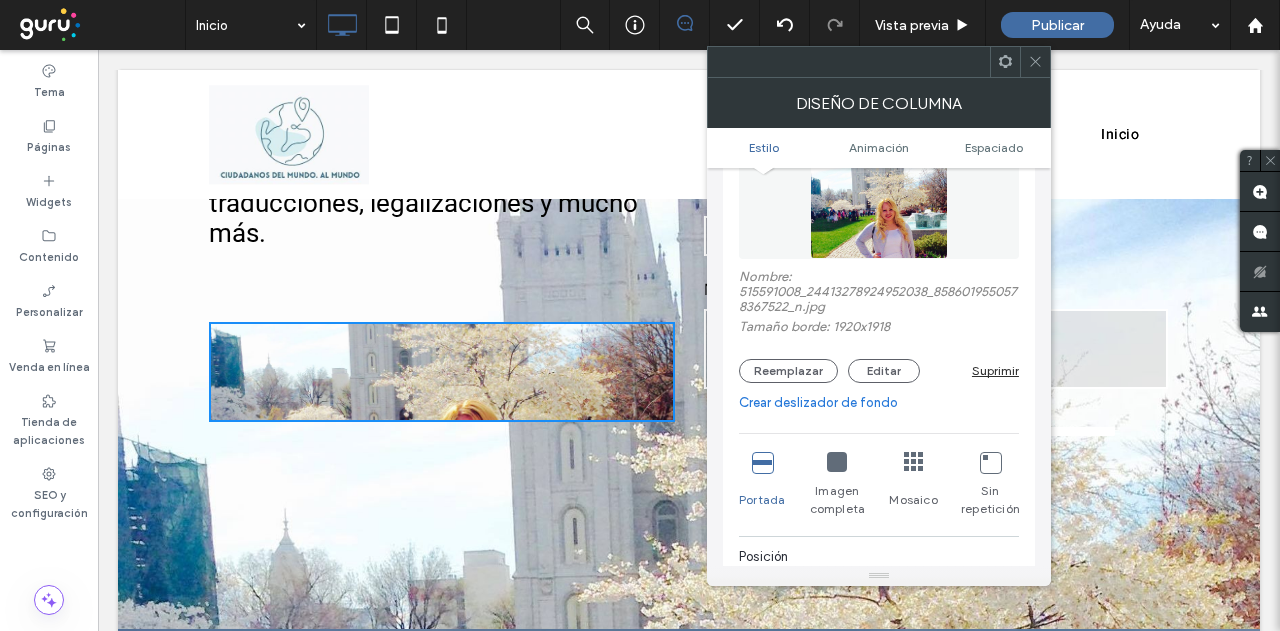 click at bounding box center (762, 462) 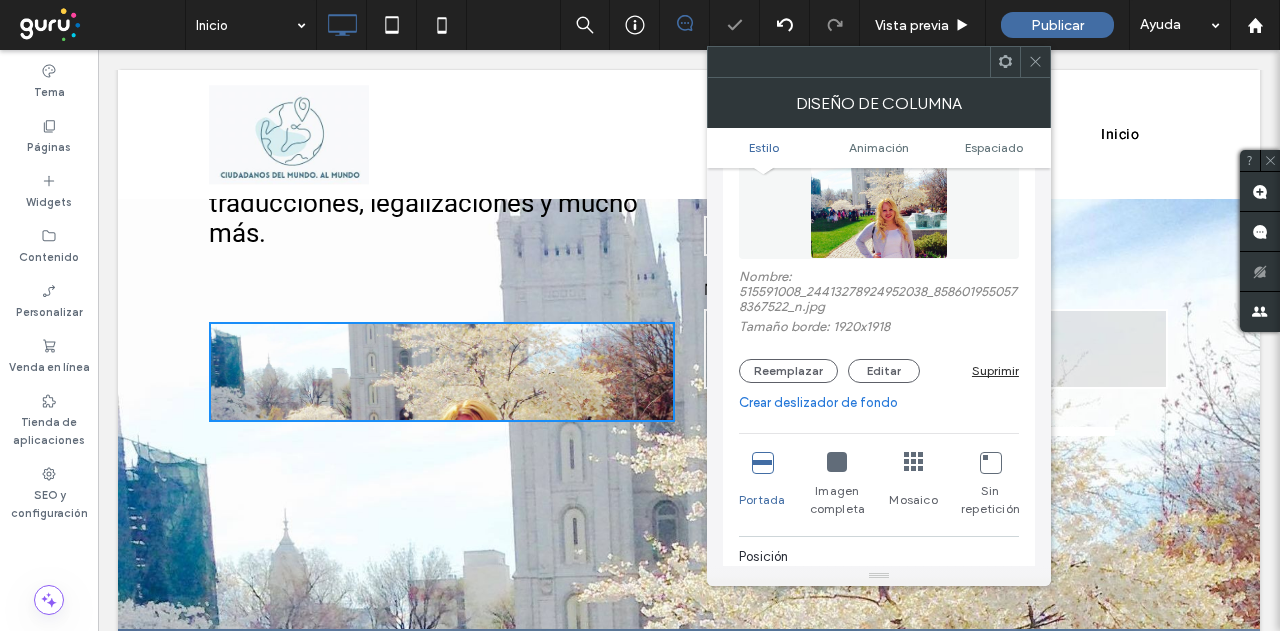 click at bounding box center [837, 462] 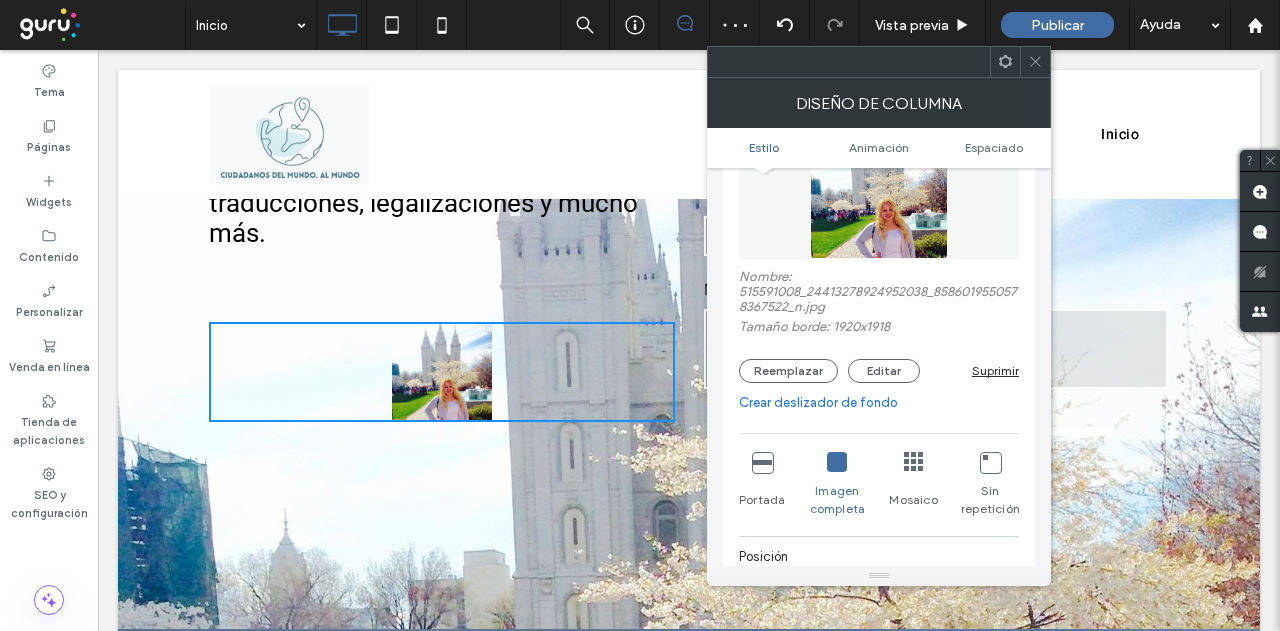 click at bounding box center (762, 462) 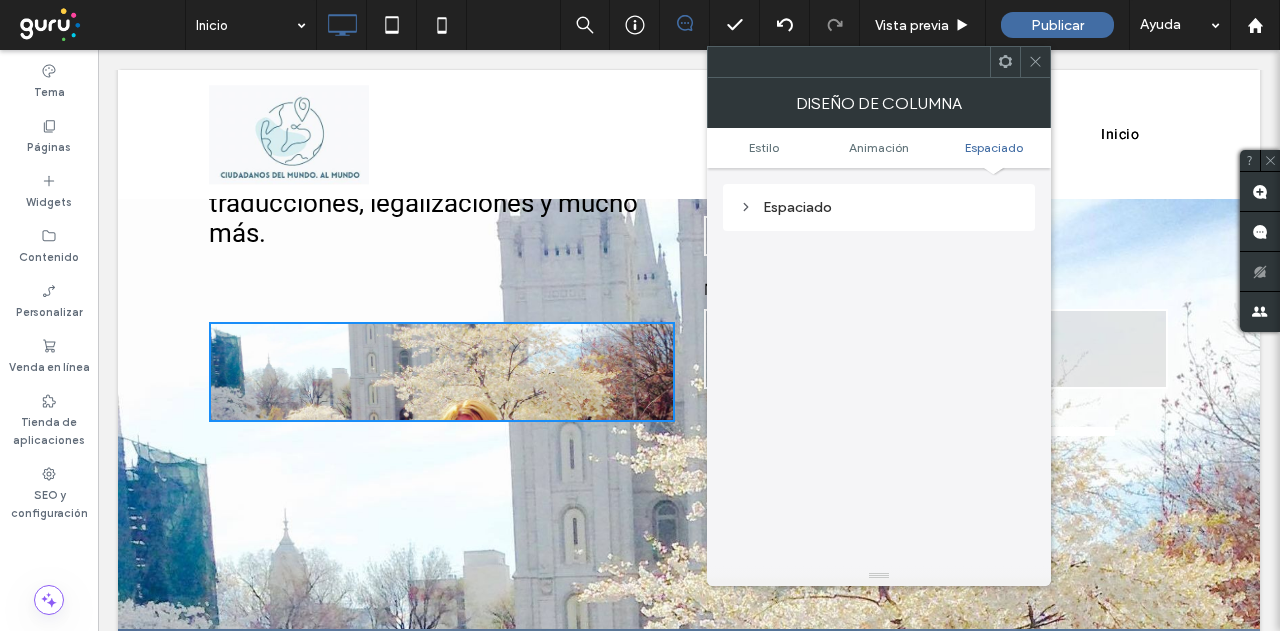 scroll, scrollTop: 1124, scrollLeft: 0, axis: vertical 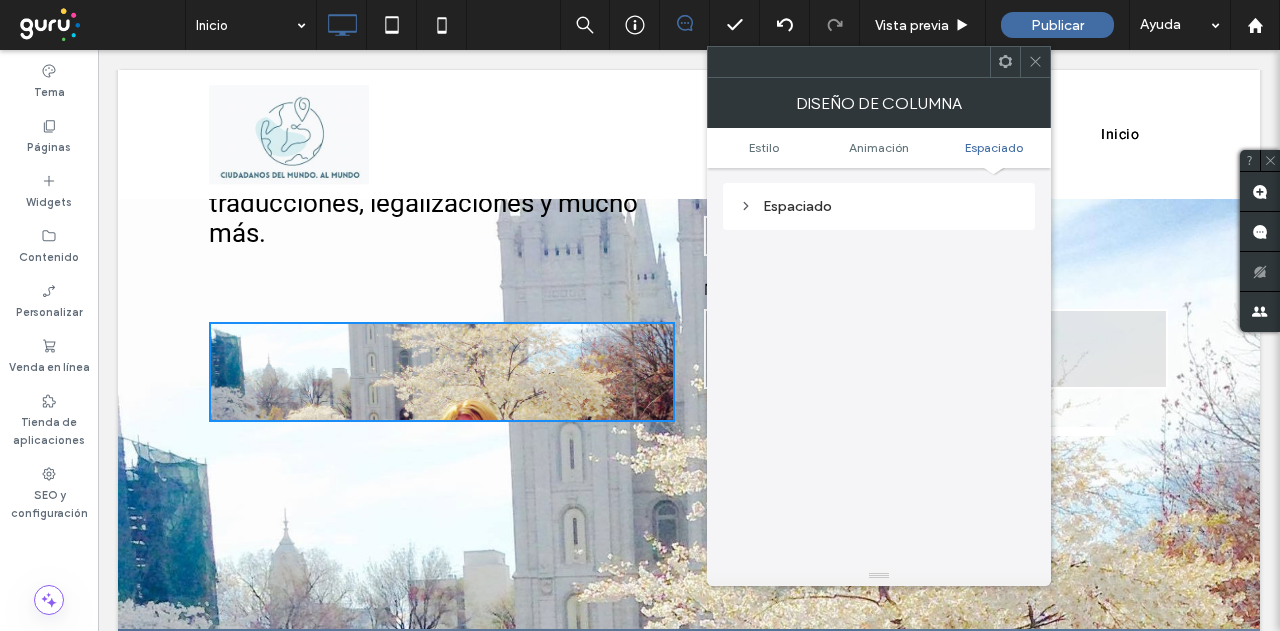 click 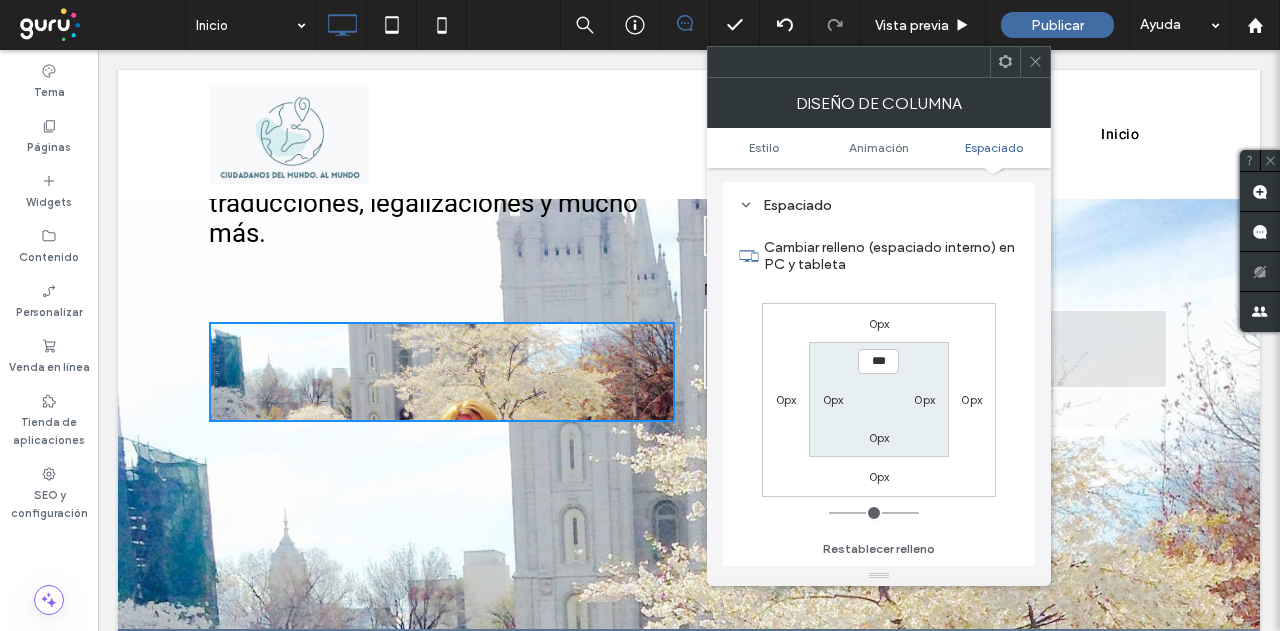 click 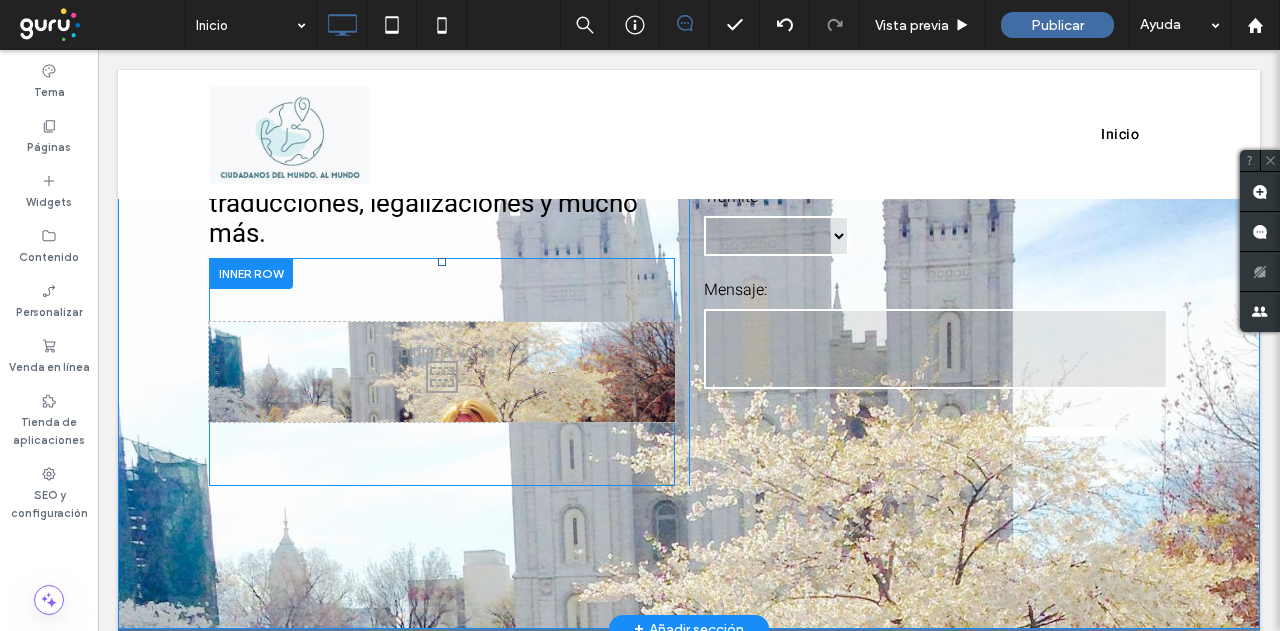 click on "Click To Paste     Click To Paste" at bounding box center (442, 372) 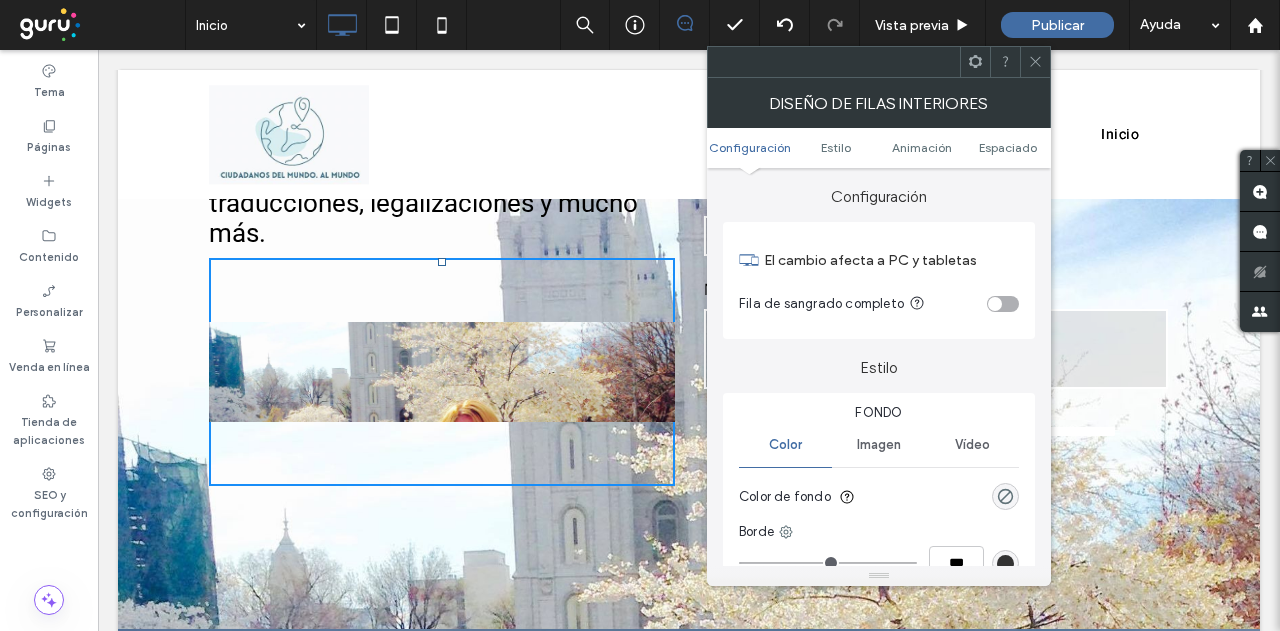 click at bounding box center (1035, 62) 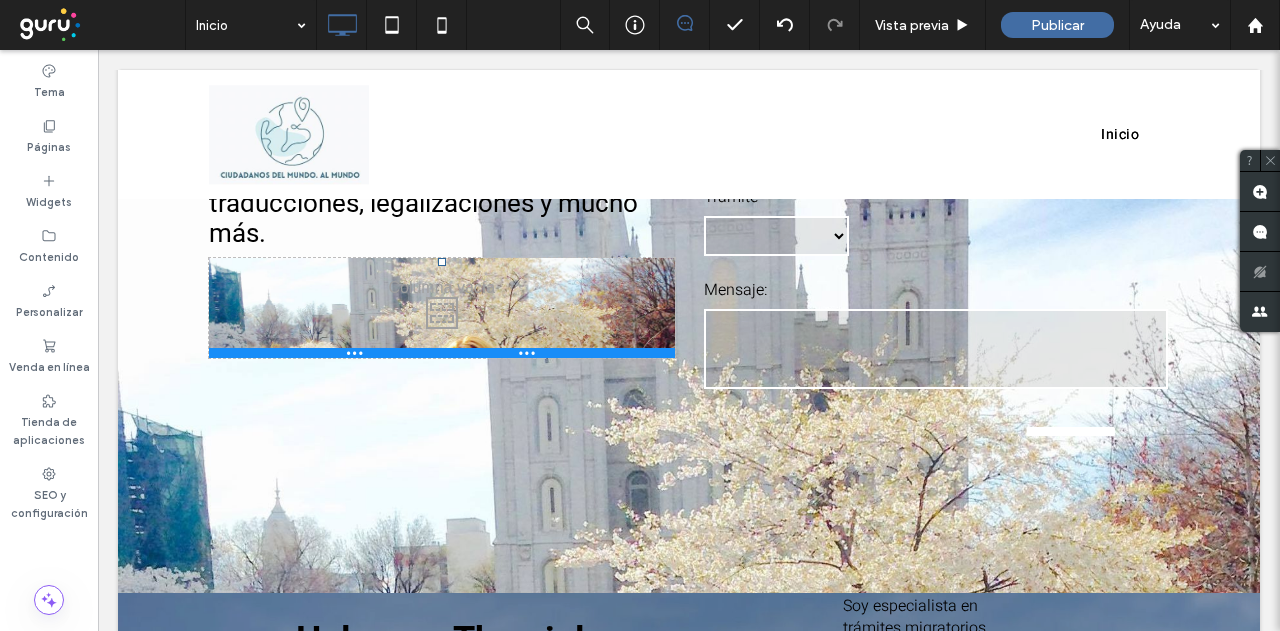 drag, startPoint x: 656, startPoint y: 485, endPoint x: 674, endPoint y: 441, distance: 47.539455 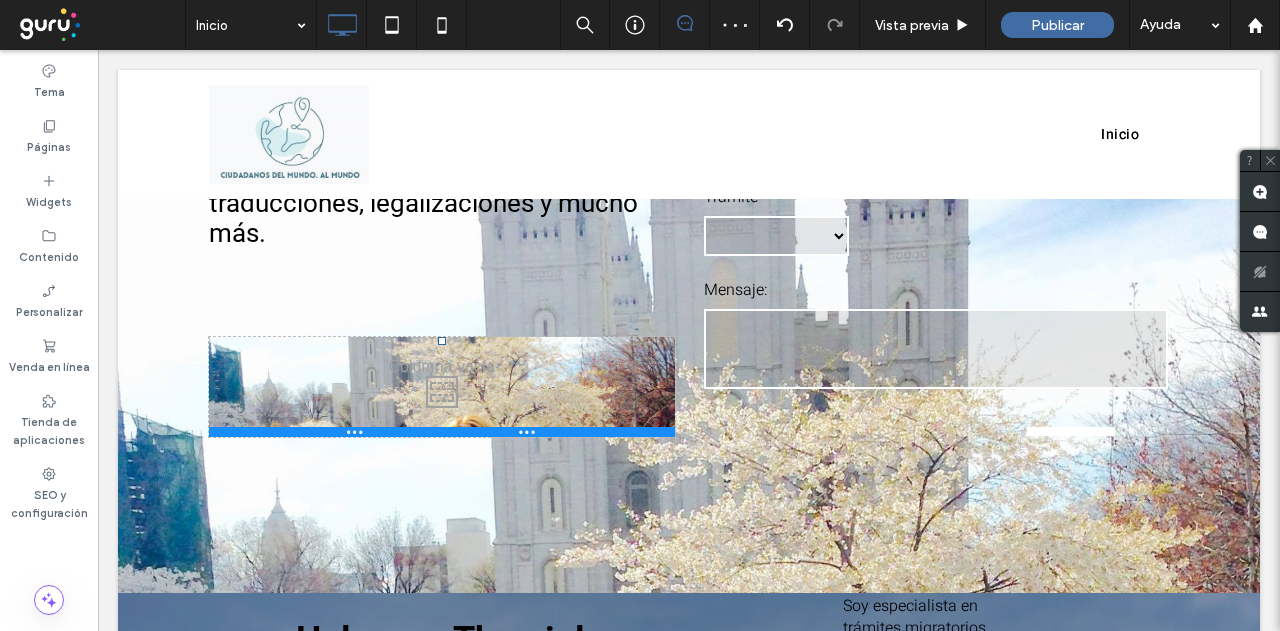 drag, startPoint x: 434, startPoint y: 269, endPoint x: 430, endPoint y: 356, distance: 87.0919 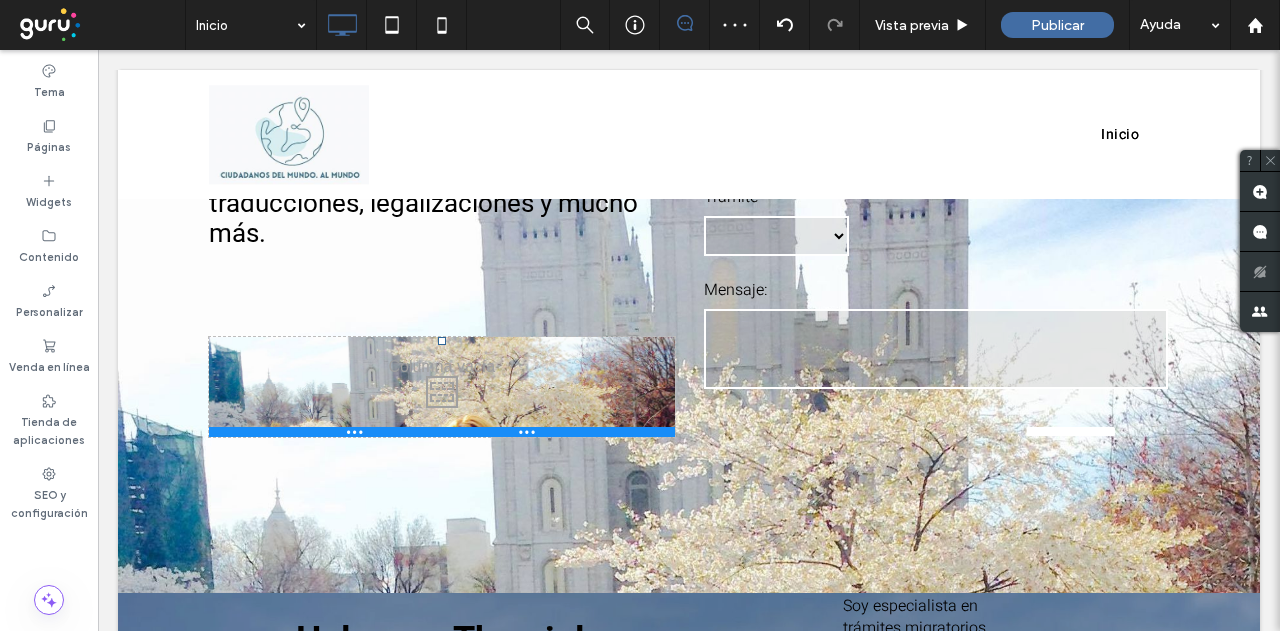 click on "Click To Paste     Click To Paste" at bounding box center [442, 387] 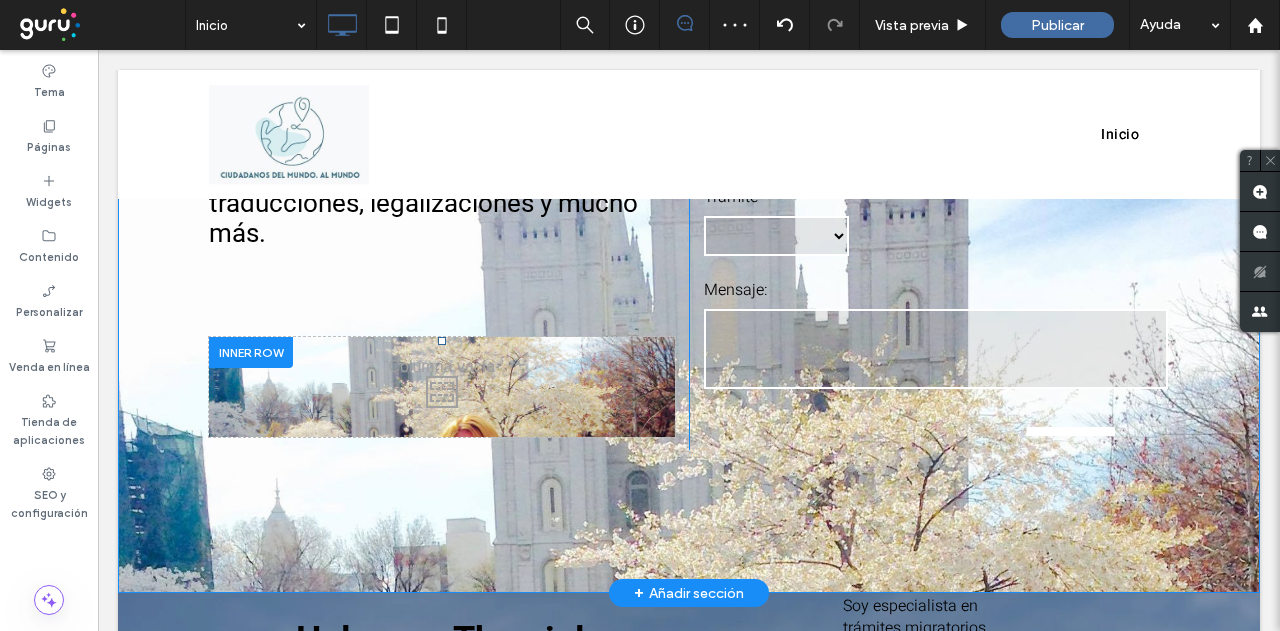 click on "Click To Paste     Click To Paste" at bounding box center (442, 387) 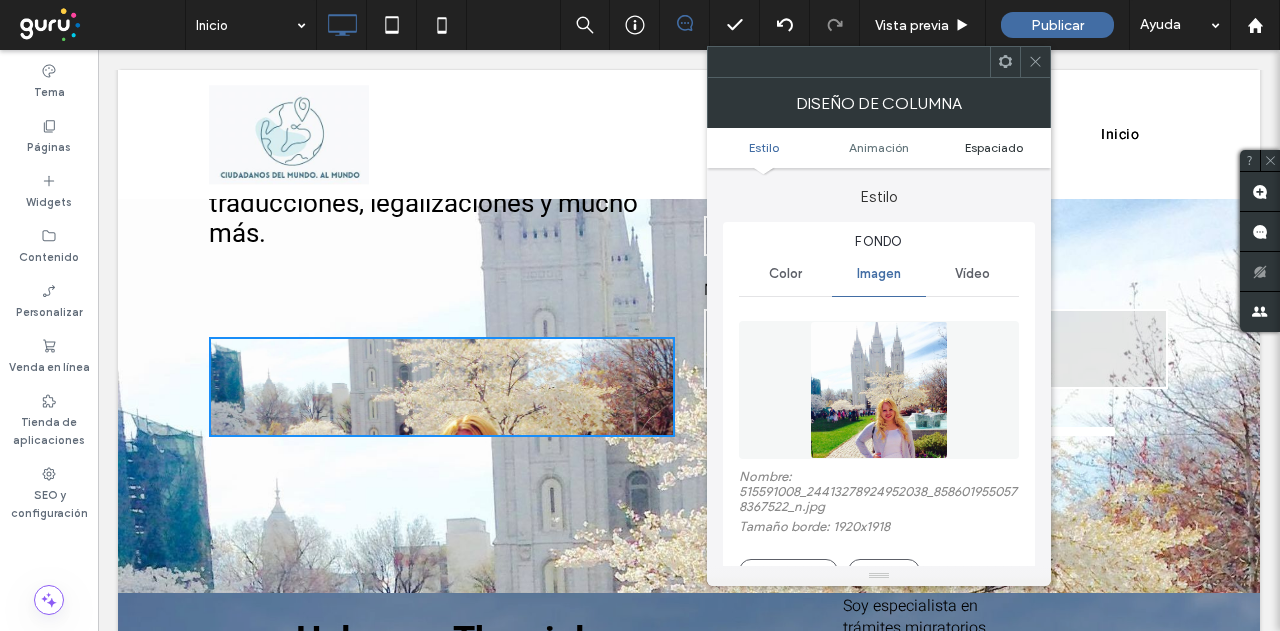 click on "Espaciado" at bounding box center [994, 147] 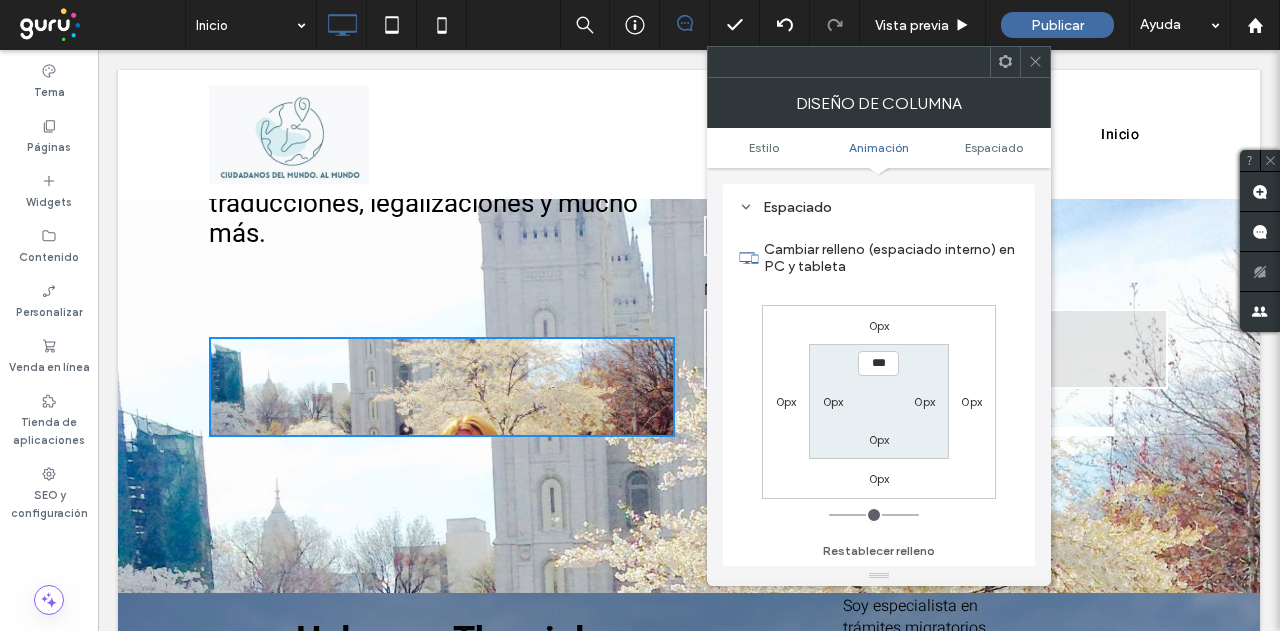 scroll, scrollTop: 1124, scrollLeft: 0, axis: vertical 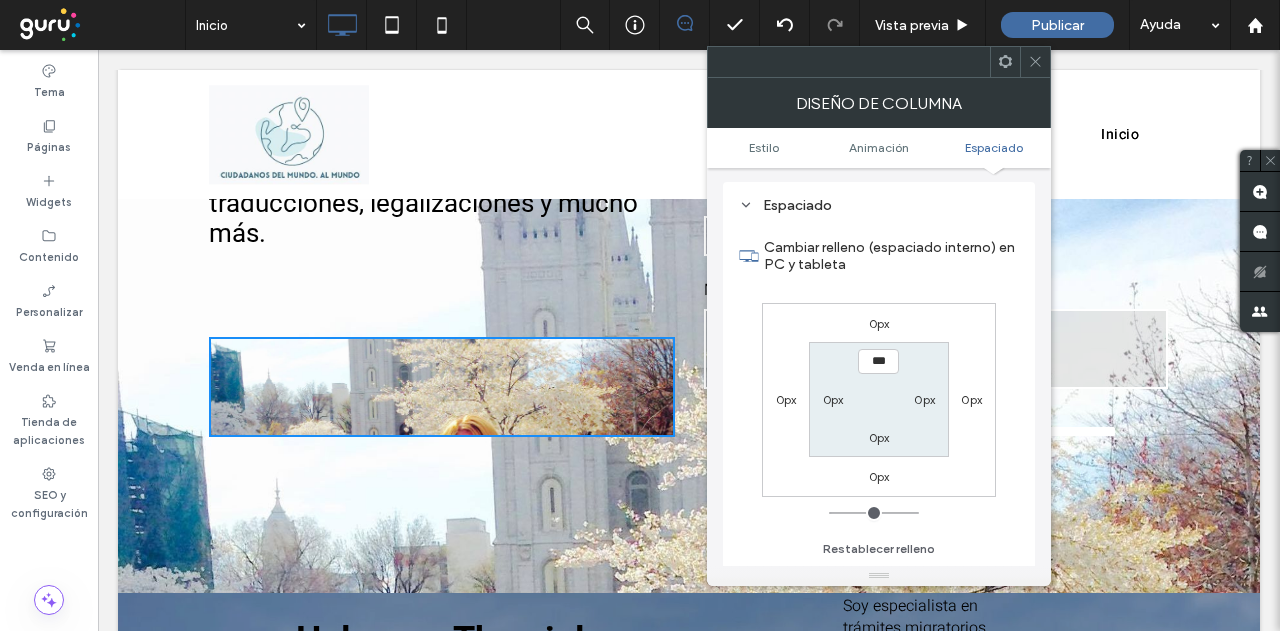 click on "0px" at bounding box center [879, 476] 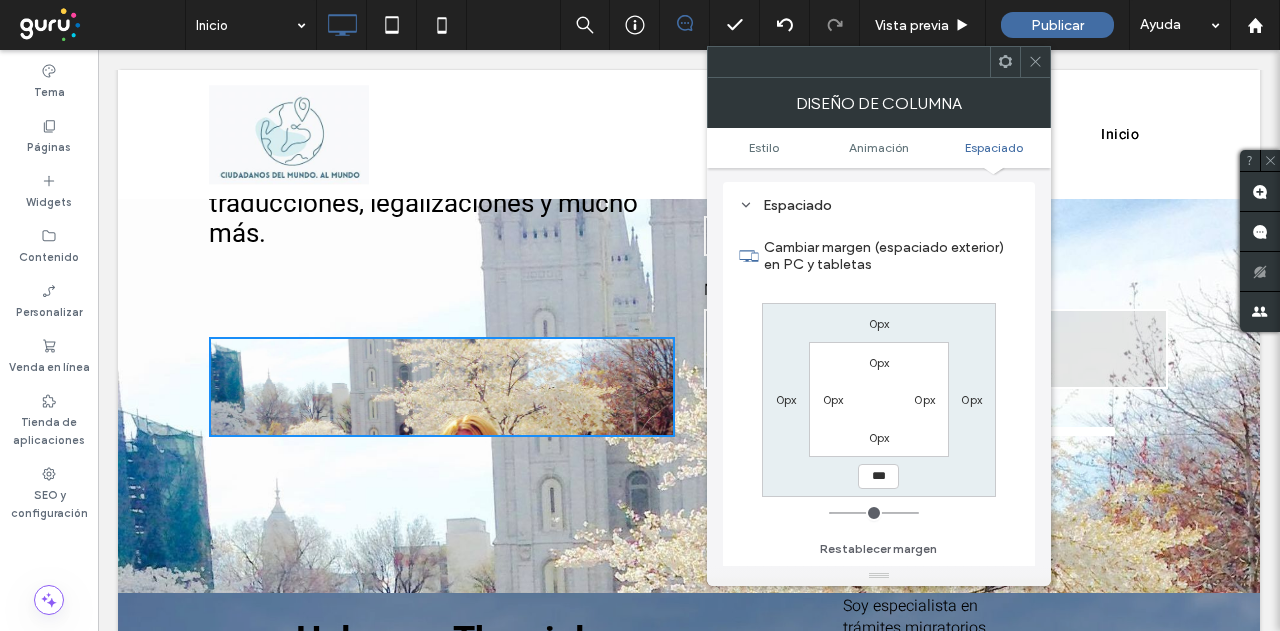 click on "0px" at bounding box center (879, 437) 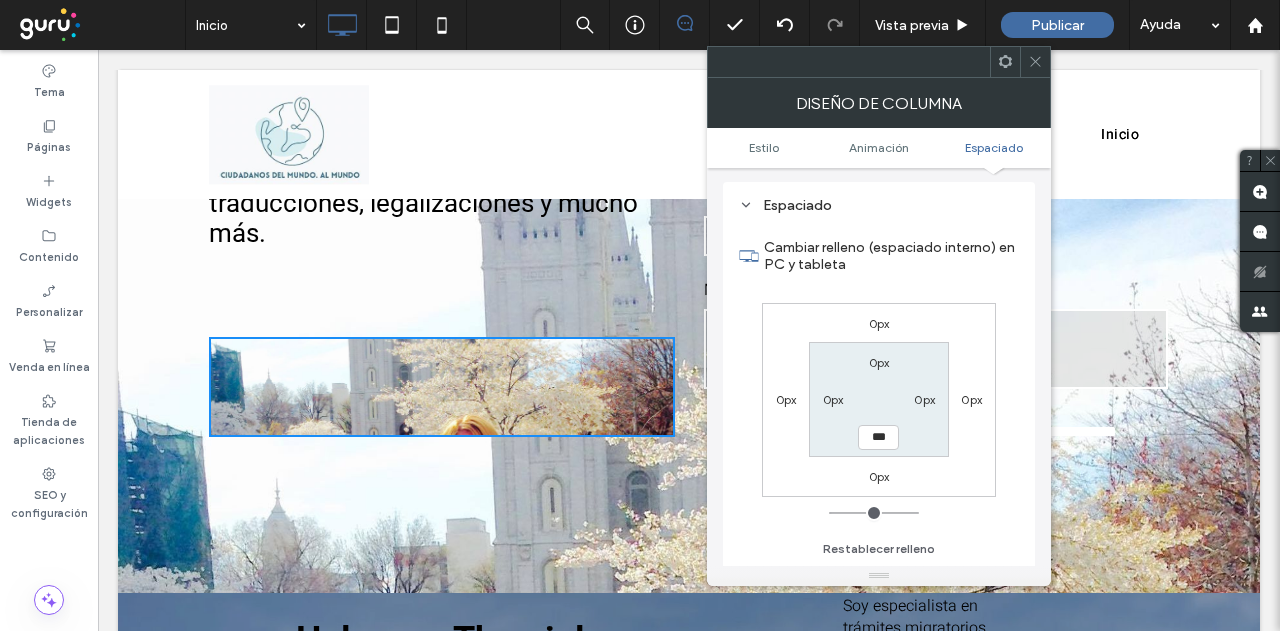 drag, startPoint x: 837, startPoint y: 511, endPoint x: 753, endPoint y: 501, distance: 84.59315 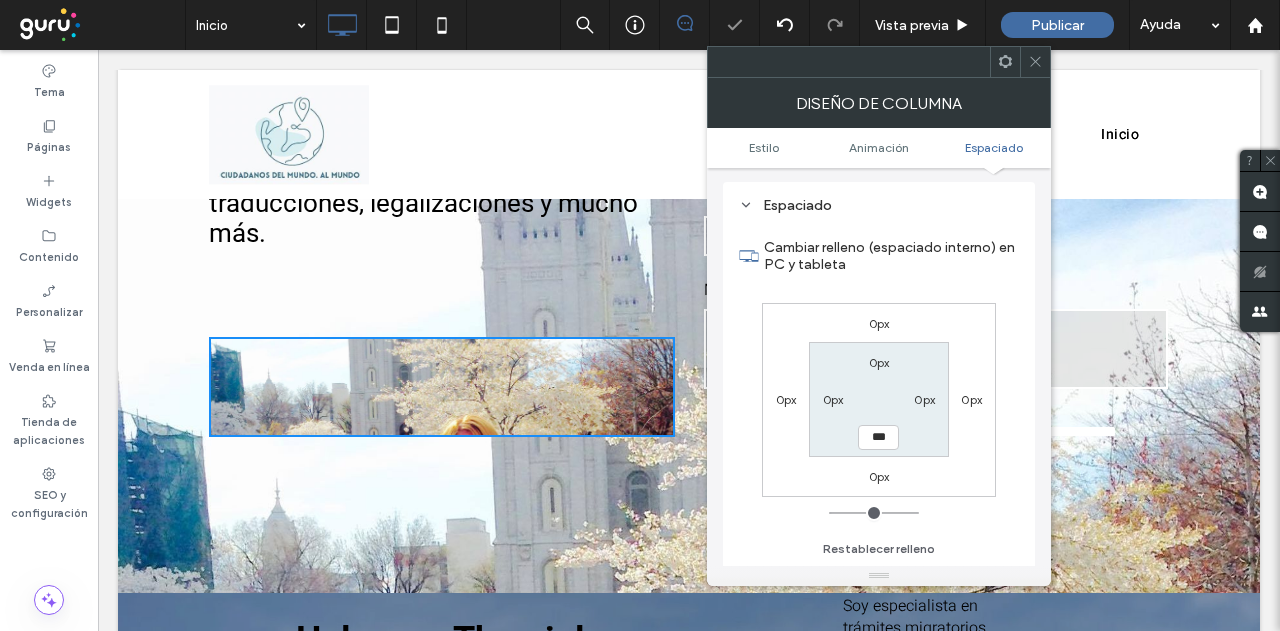 click on "0px" at bounding box center (879, 476) 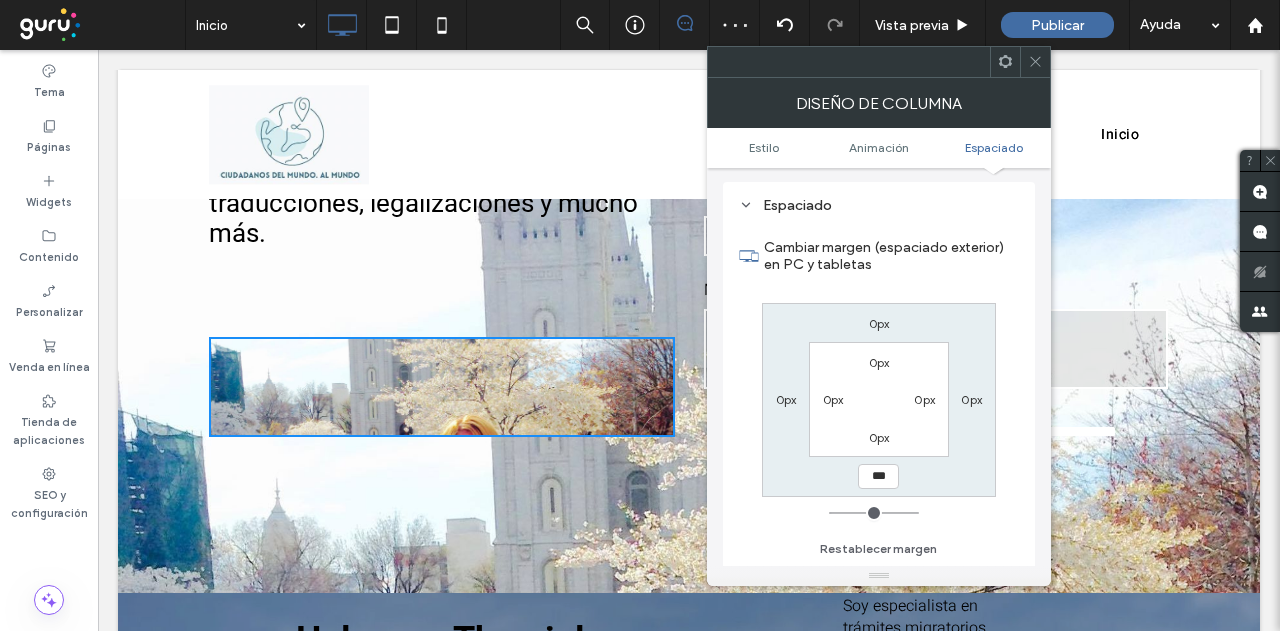 drag, startPoint x: 840, startPoint y: 513, endPoint x: 778, endPoint y: 511, distance: 62.03225 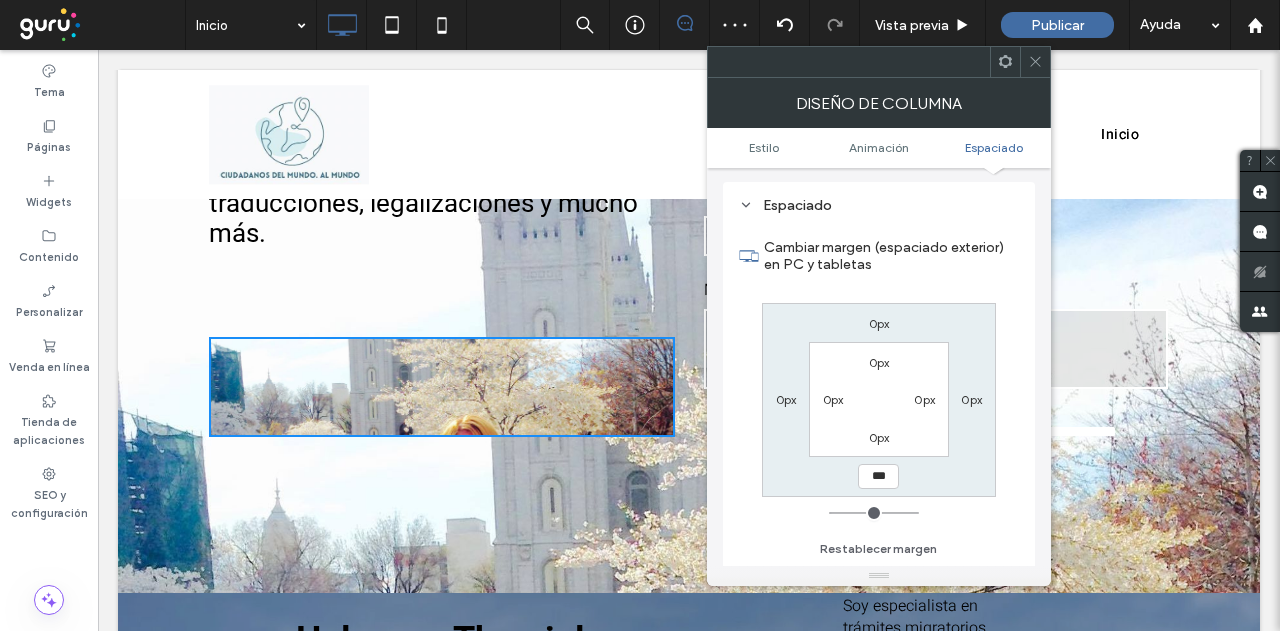 click at bounding box center [874, 513] 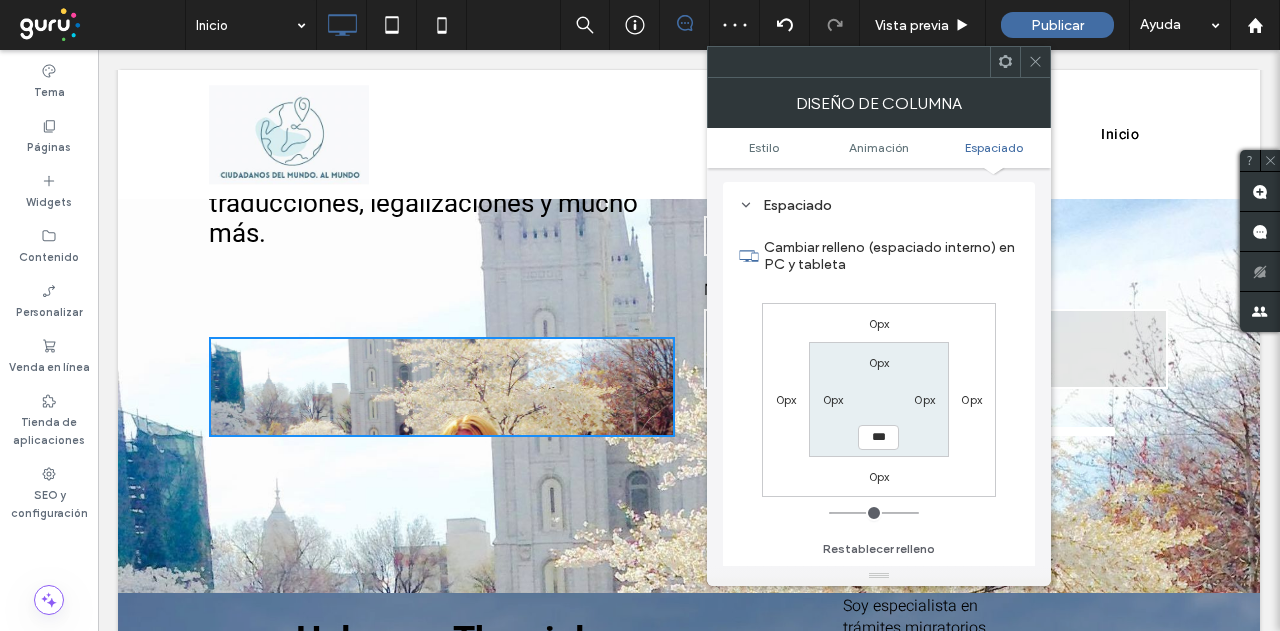 drag, startPoint x: 839, startPoint y: 509, endPoint x: 729, endPoint y: 511, distance: 110.01818 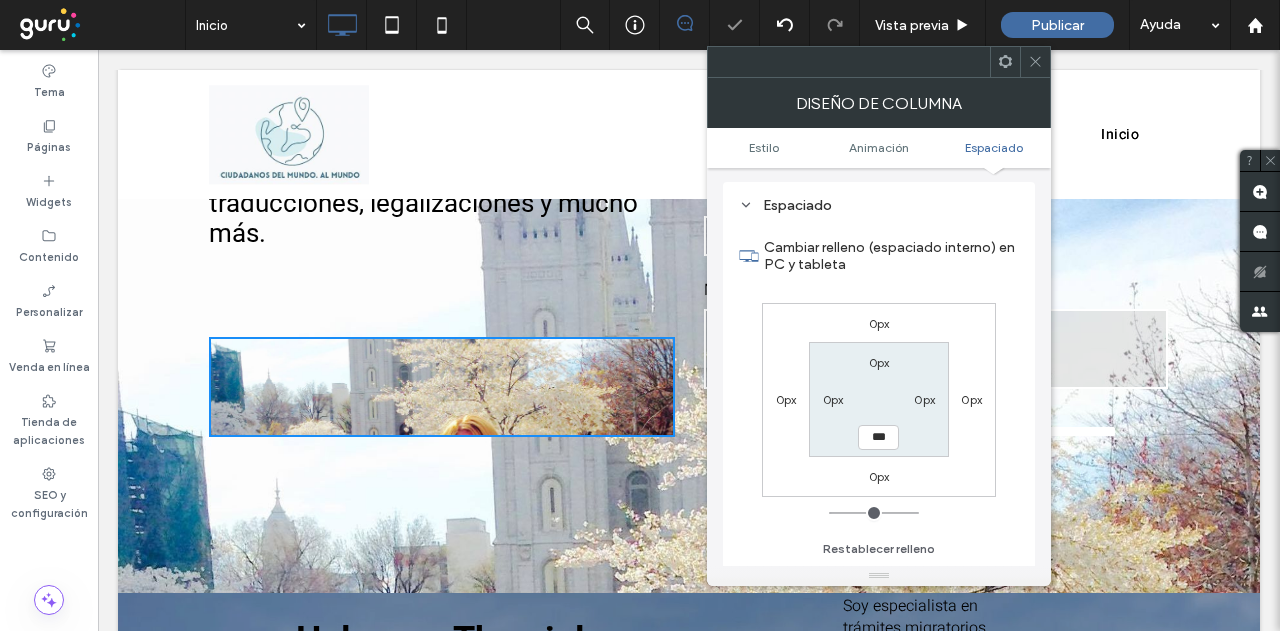 click 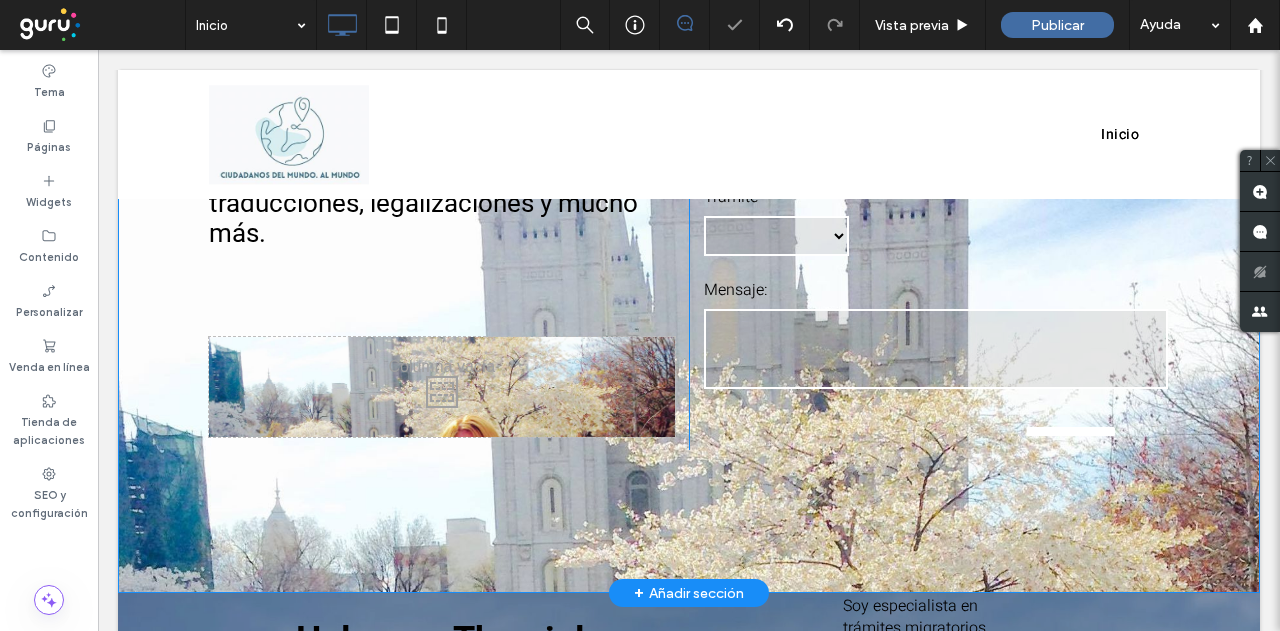 click on "**********" at bounding box center (689, 250) 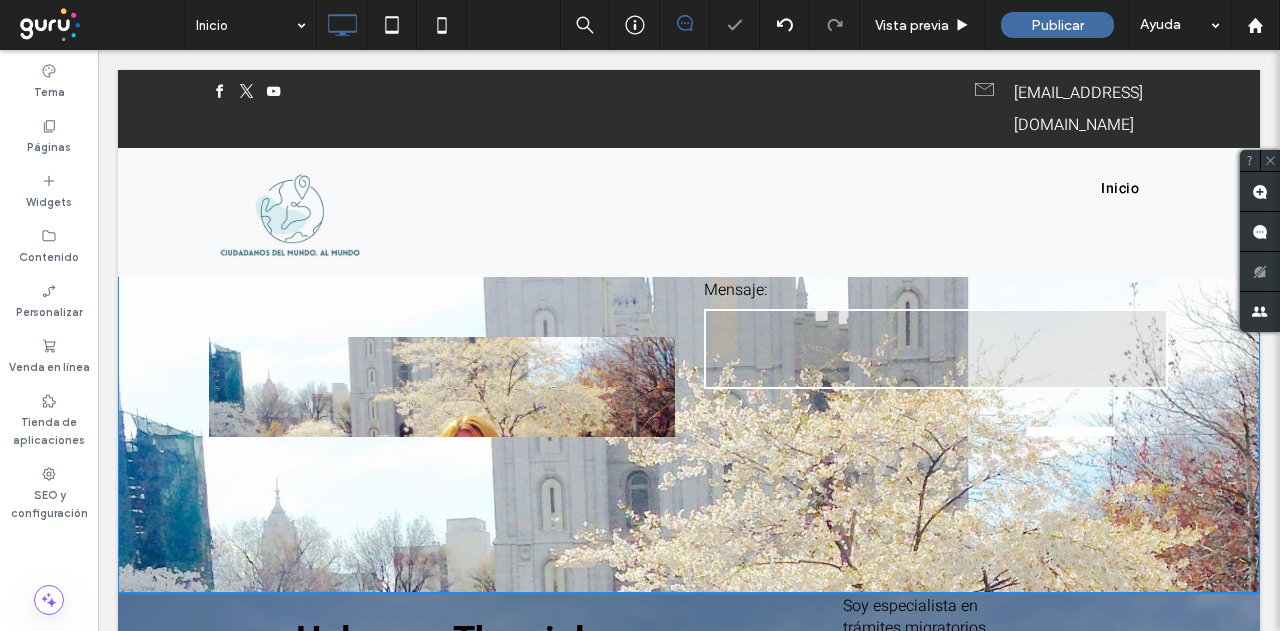 scroll, scrollTop: 0, scrollLeft: 0, axis: both 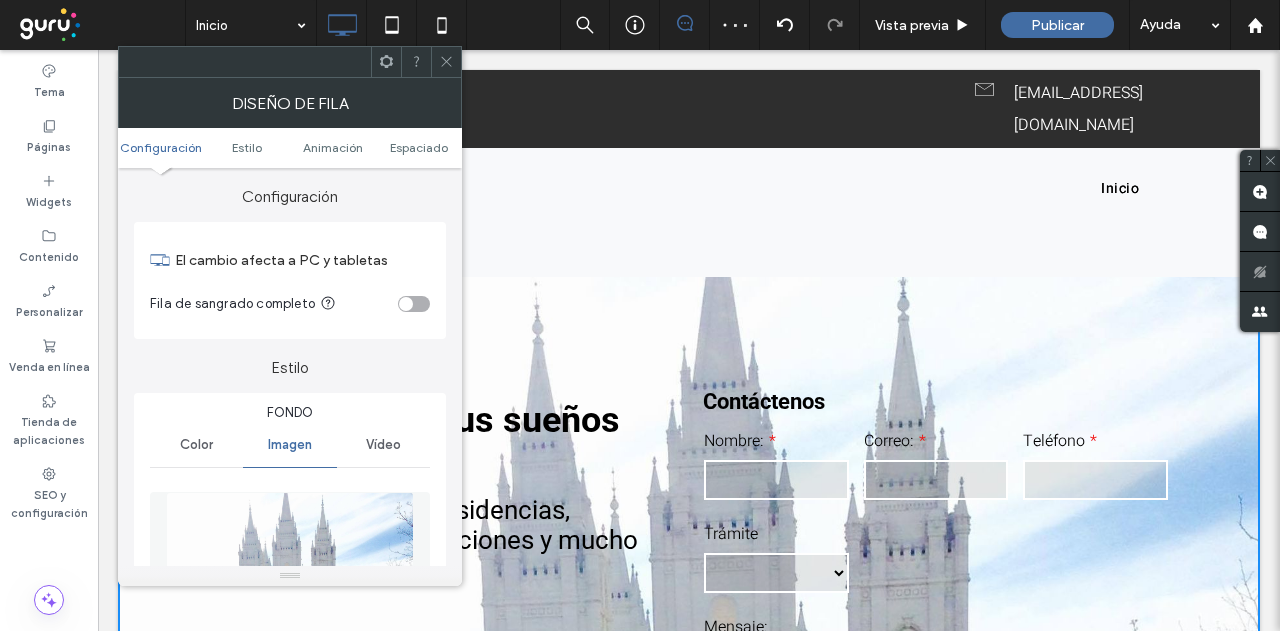click 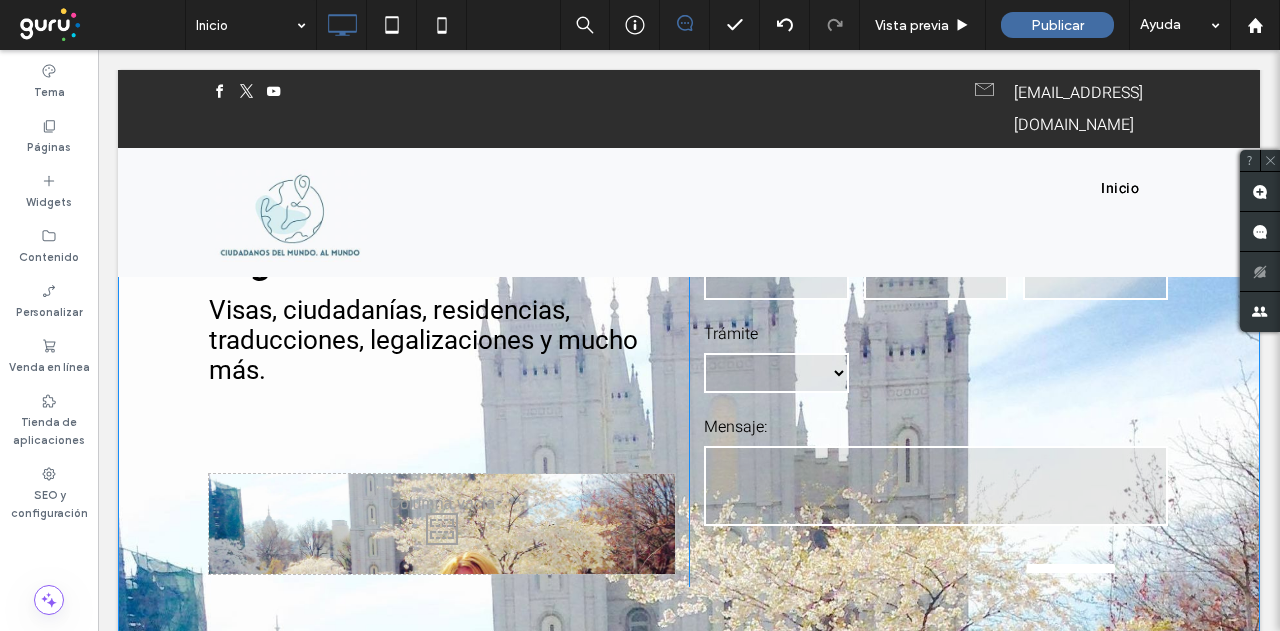 scroll, scrollTop: 100, scrollLeft: 0, axis: vertical 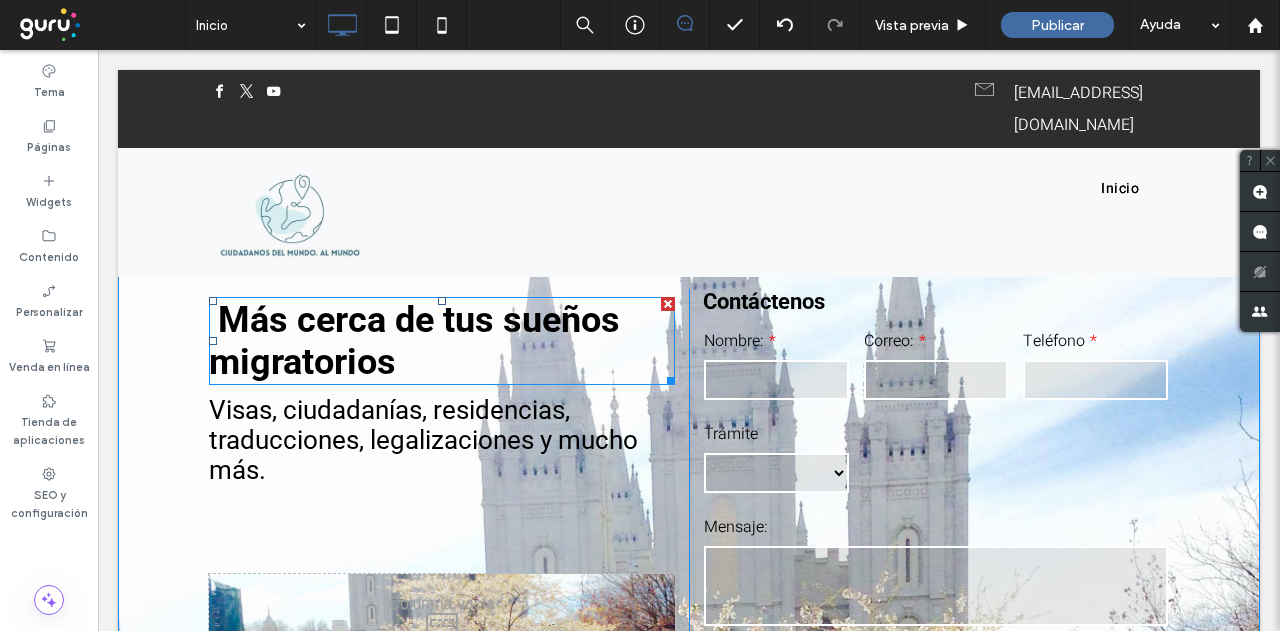 click on "Más cerca de tus sueños migratorios" at bounding box center [414, 341] 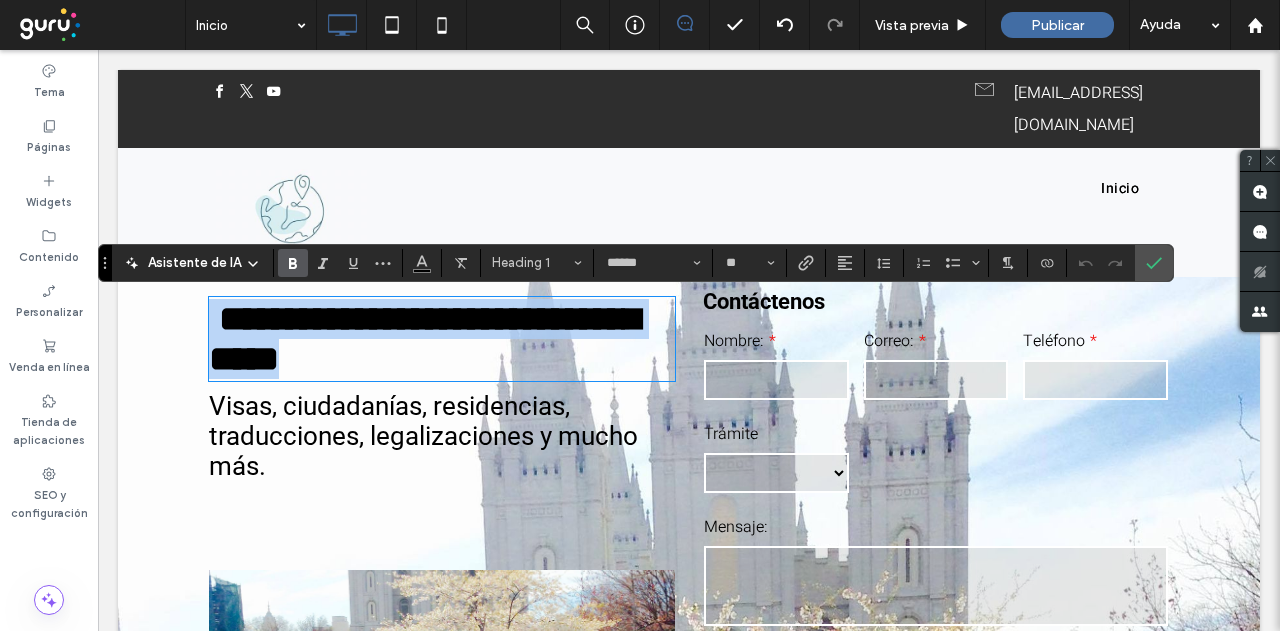 click on "**********" at bounding box center [424, 339] 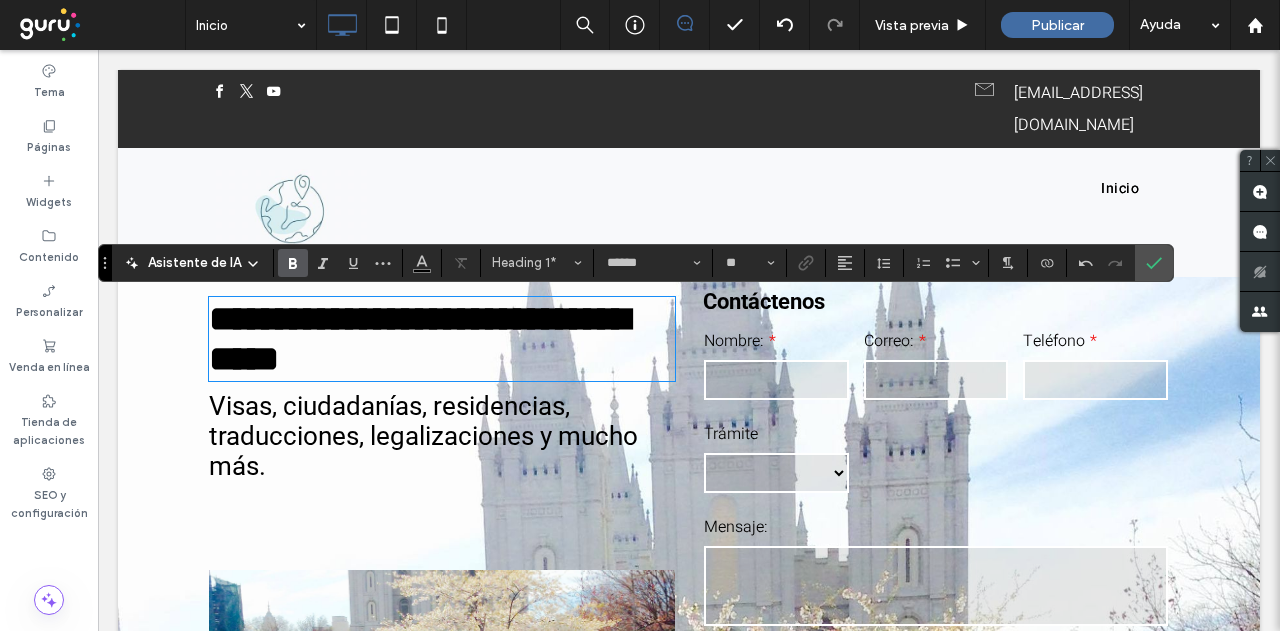 click on "**********" at bounding box center [419, 339] 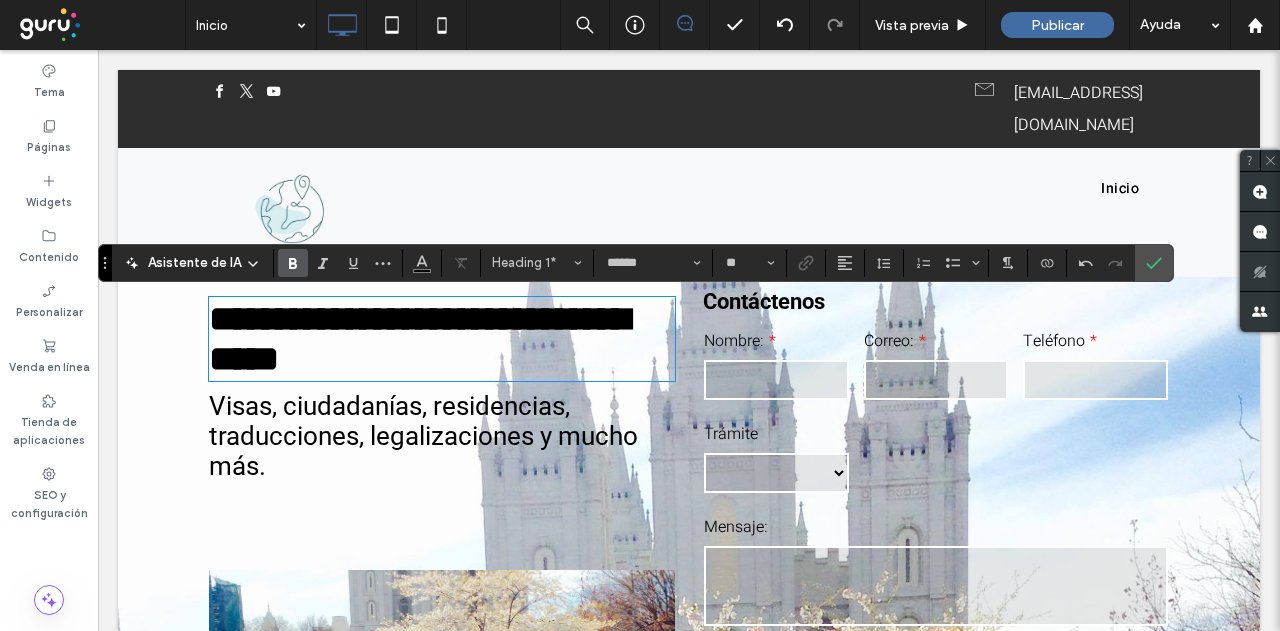 click on "**********" at bounding box center [419, 339] 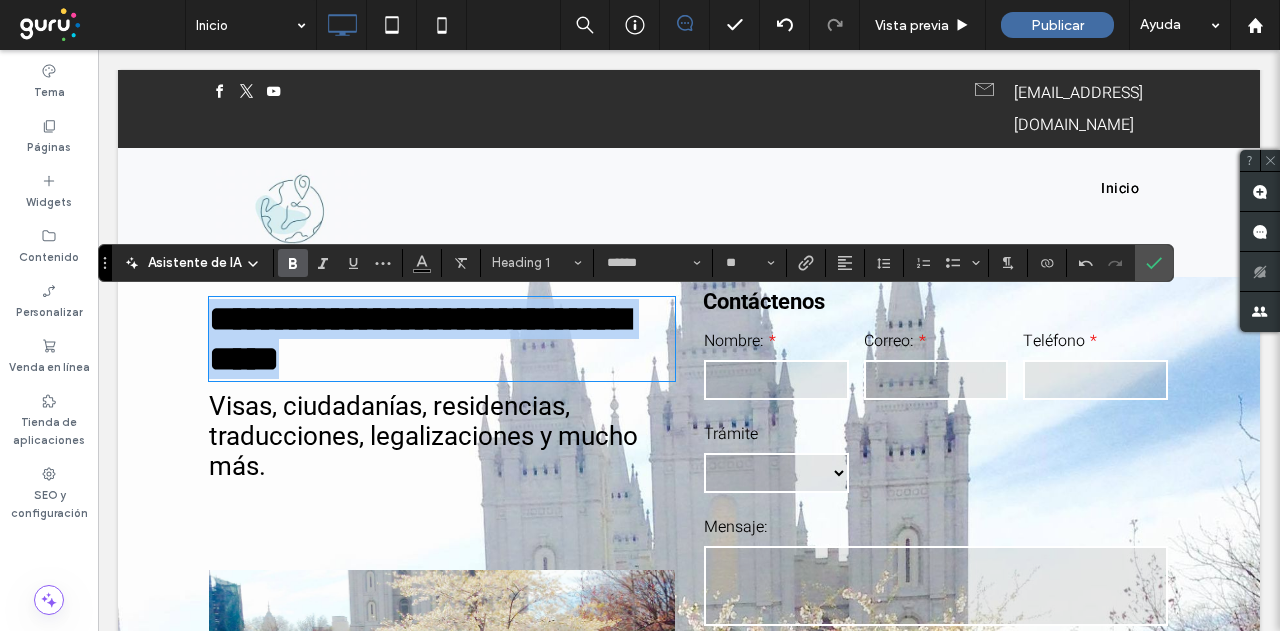 drag, startPoint x: 206, startPoint y: 319, endPoint x: 516, endPoint y: 381, distance: 316.13922 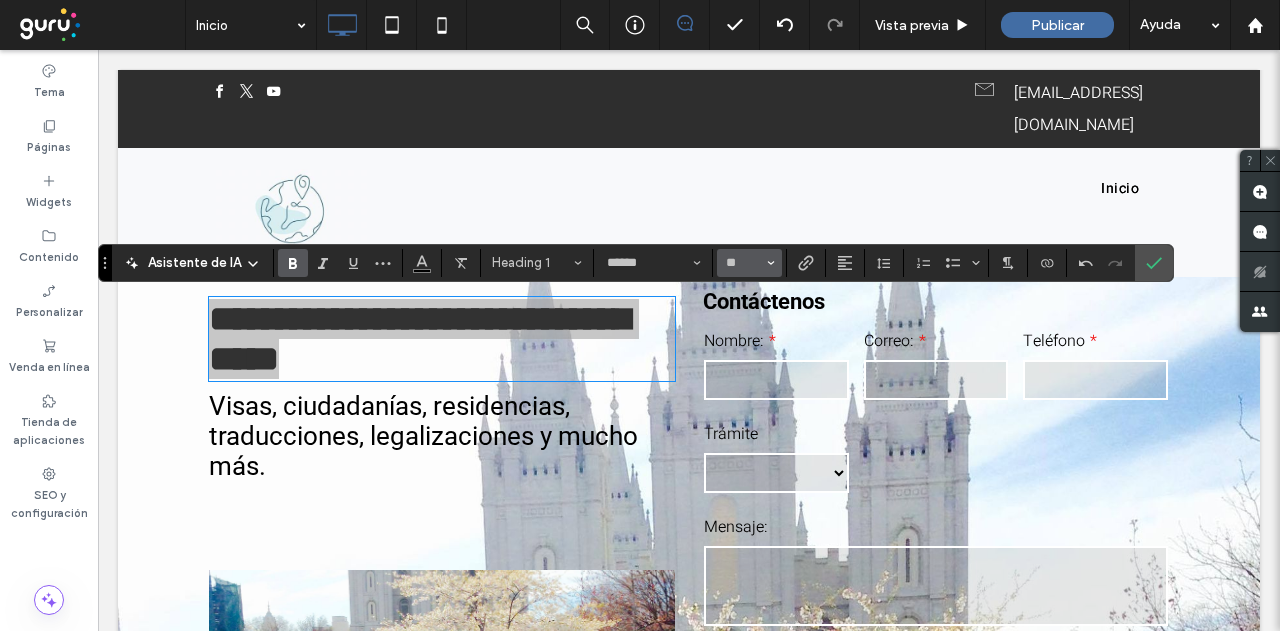 click 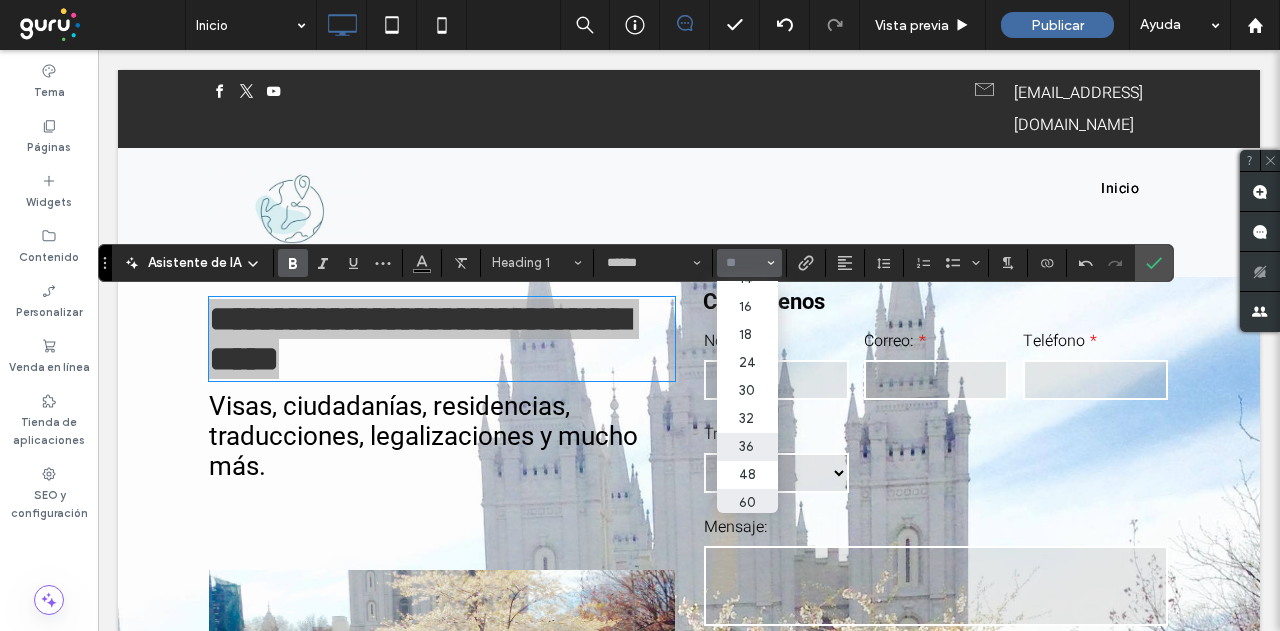 scroll, scrollTop: 200, scrollLeft: 0, axis: vertical 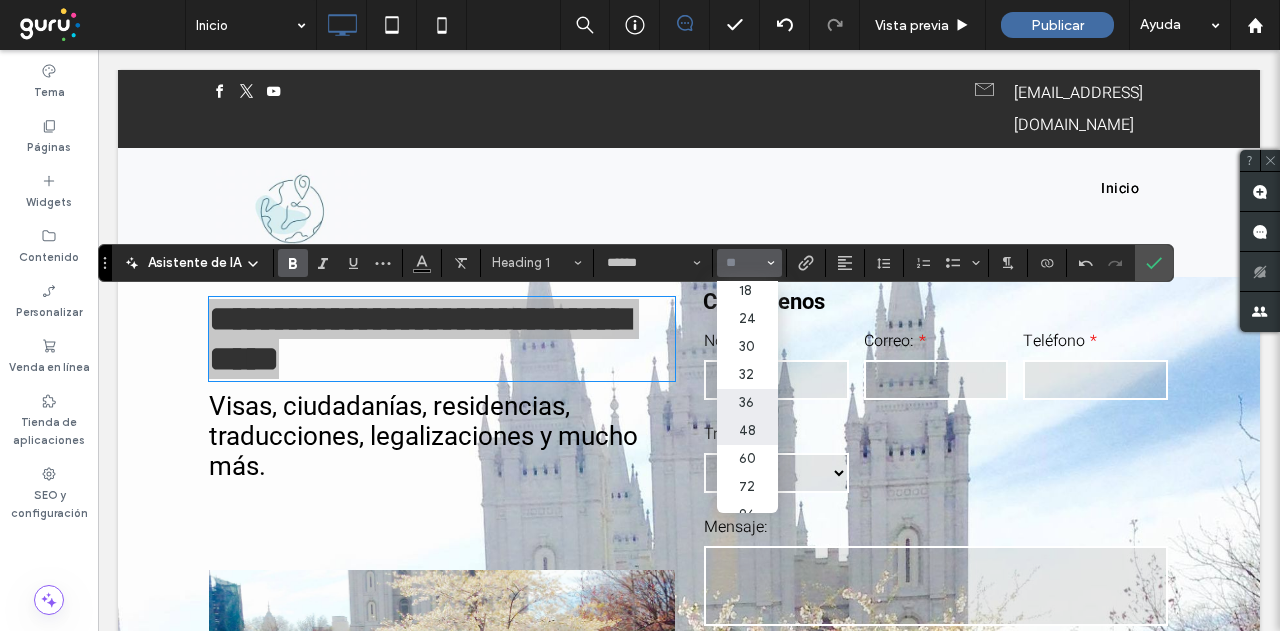 click on "48" at bounding box center (747, 431) 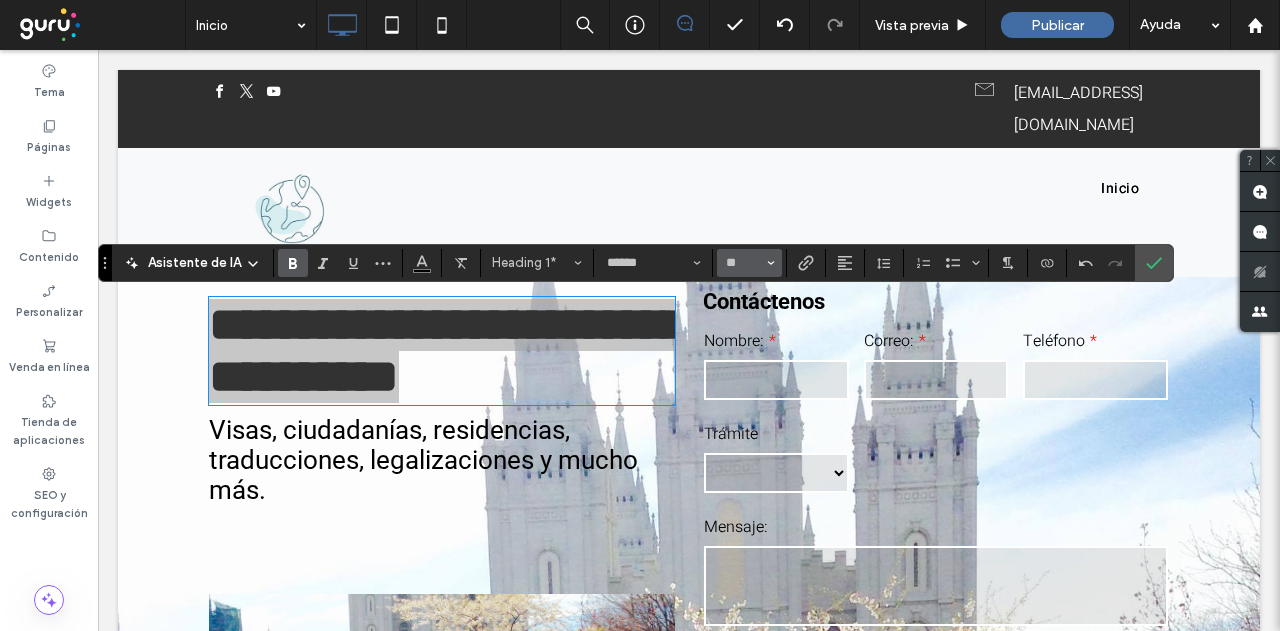 click 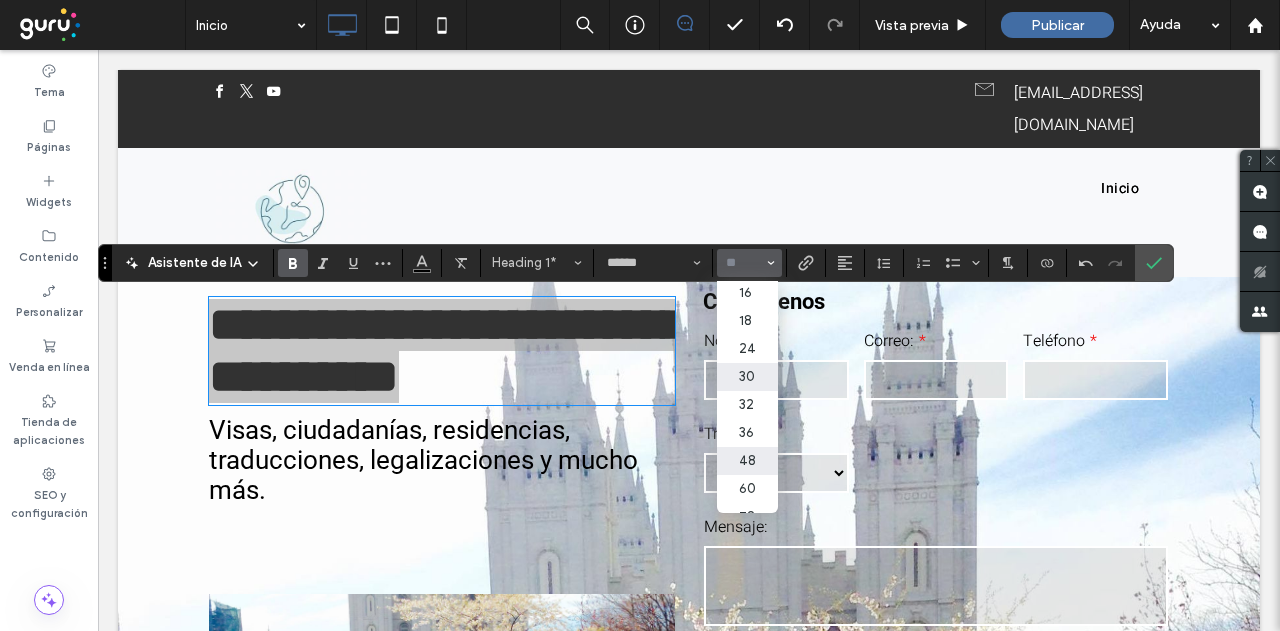 scroll, scrollTop: 200, scrollLeft: 0, axis: vertical 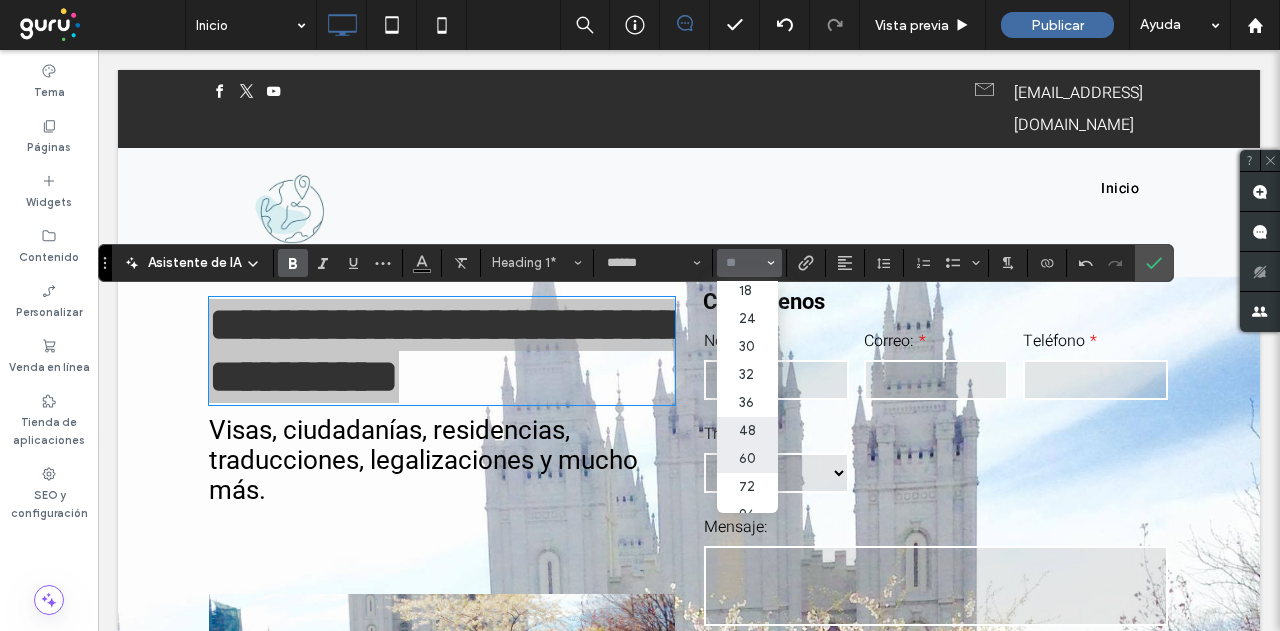 click on "60" at bounding box center [747, 459] 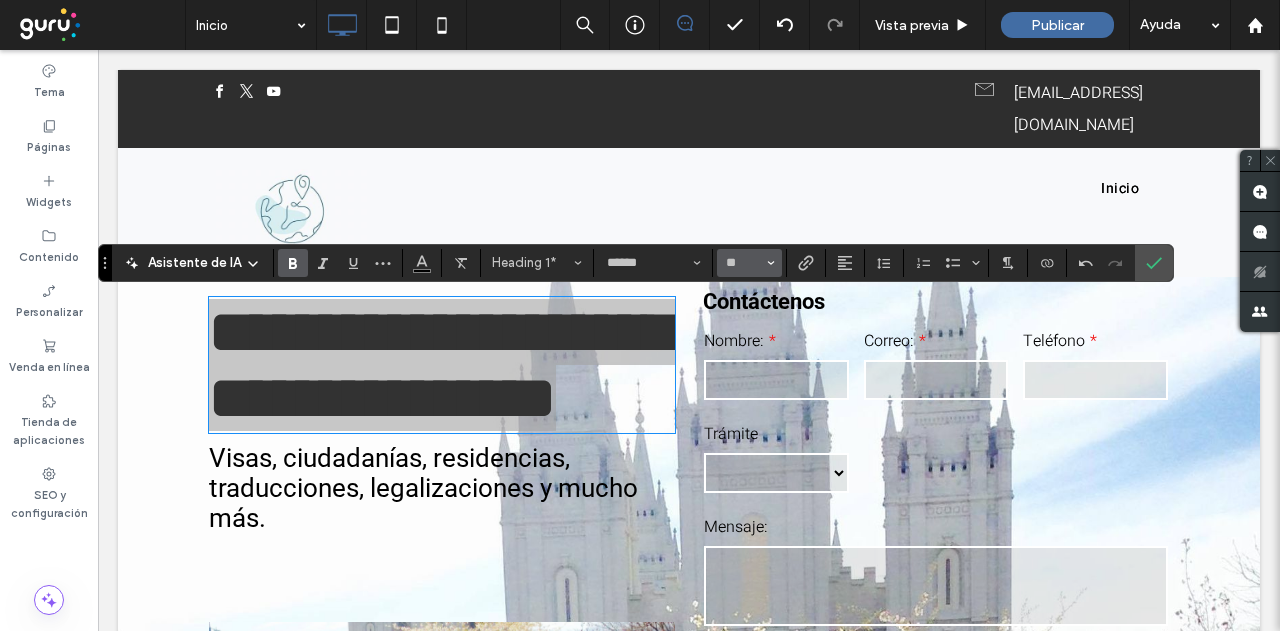 click on "**" at bounding box center [743, 263] 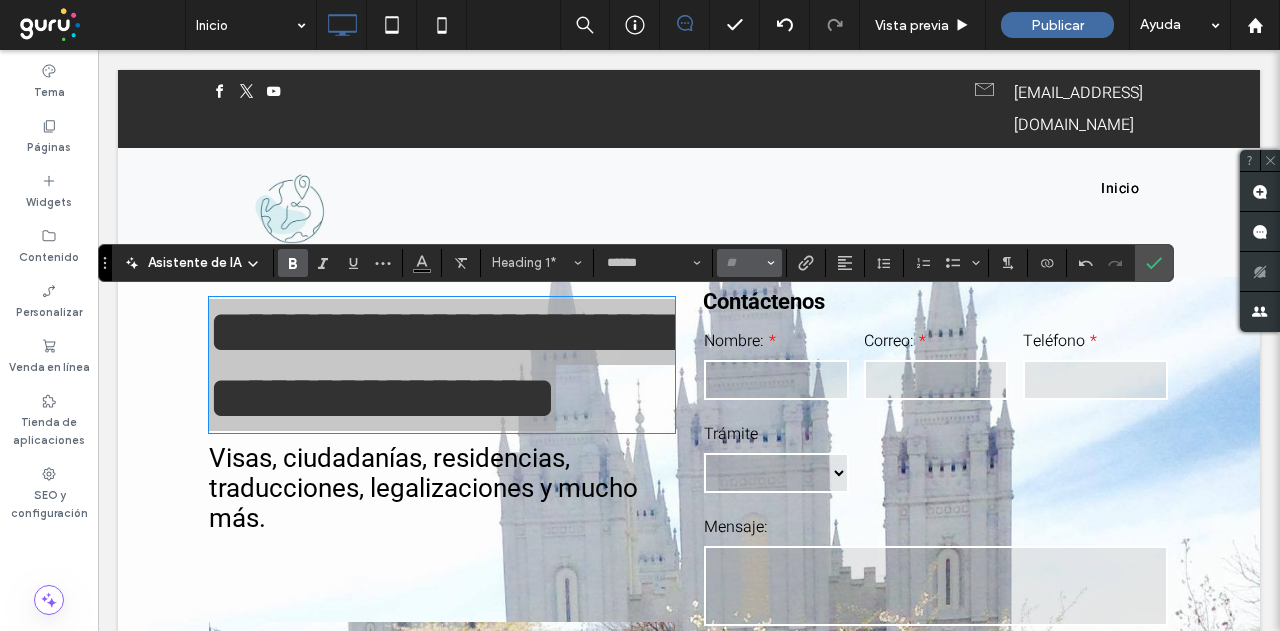 click at bounding box center [743, 263] 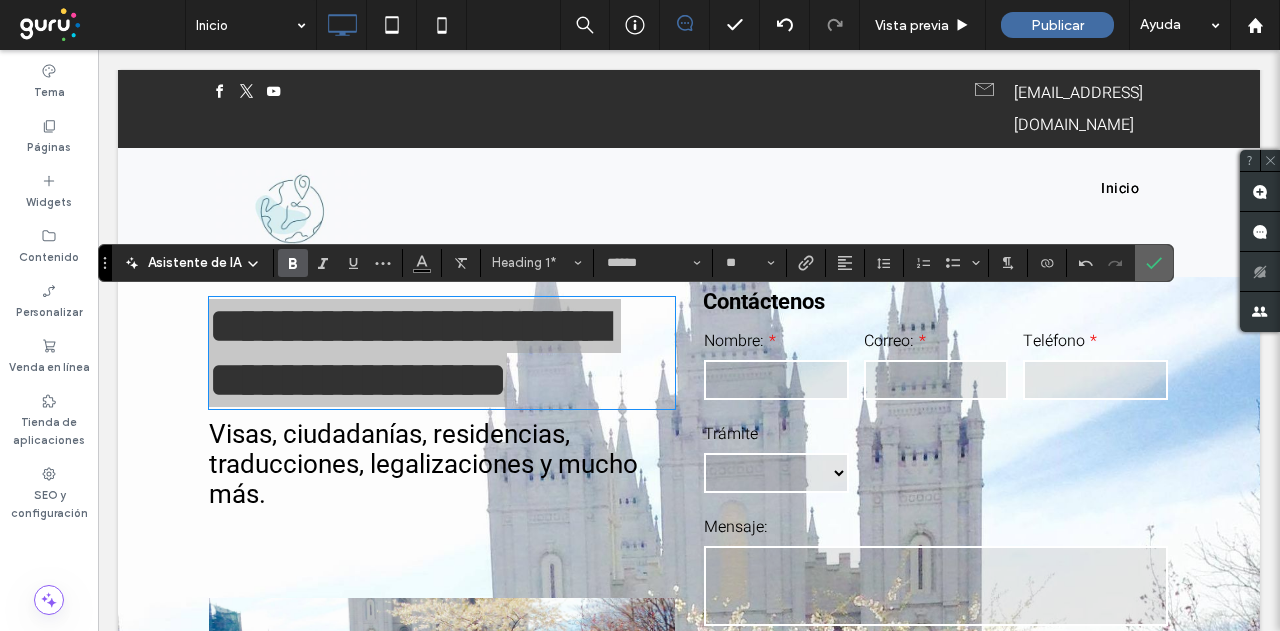 click 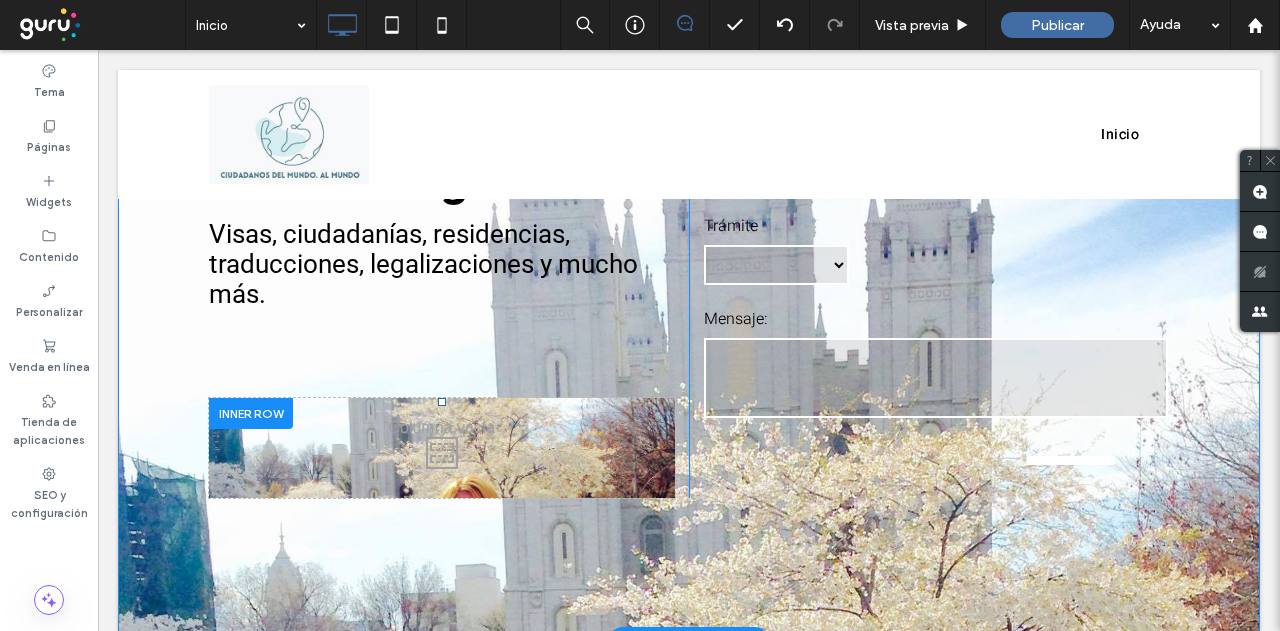 scroll, scrollTop: 300, scrollLeft: 0, axis: vertical 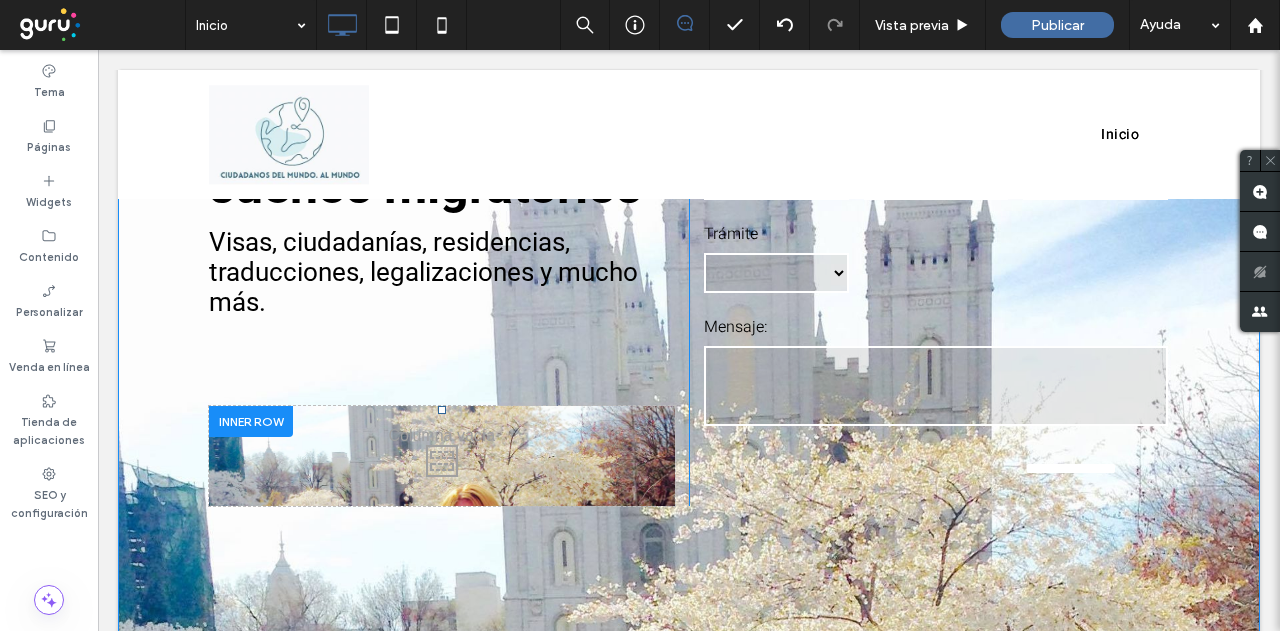 click on "Click To Paste     Click To Paste" at bounding box center [442, 456] 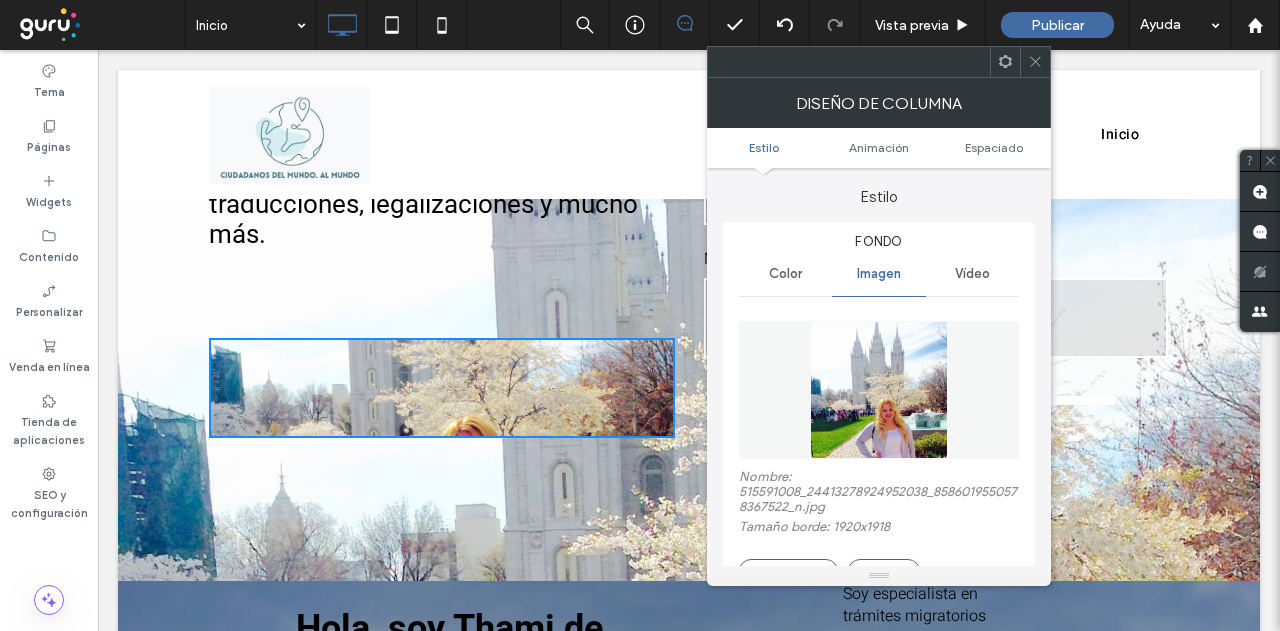 scroll, scrollTop: 400, scrollLeft: 0, axis: vertical 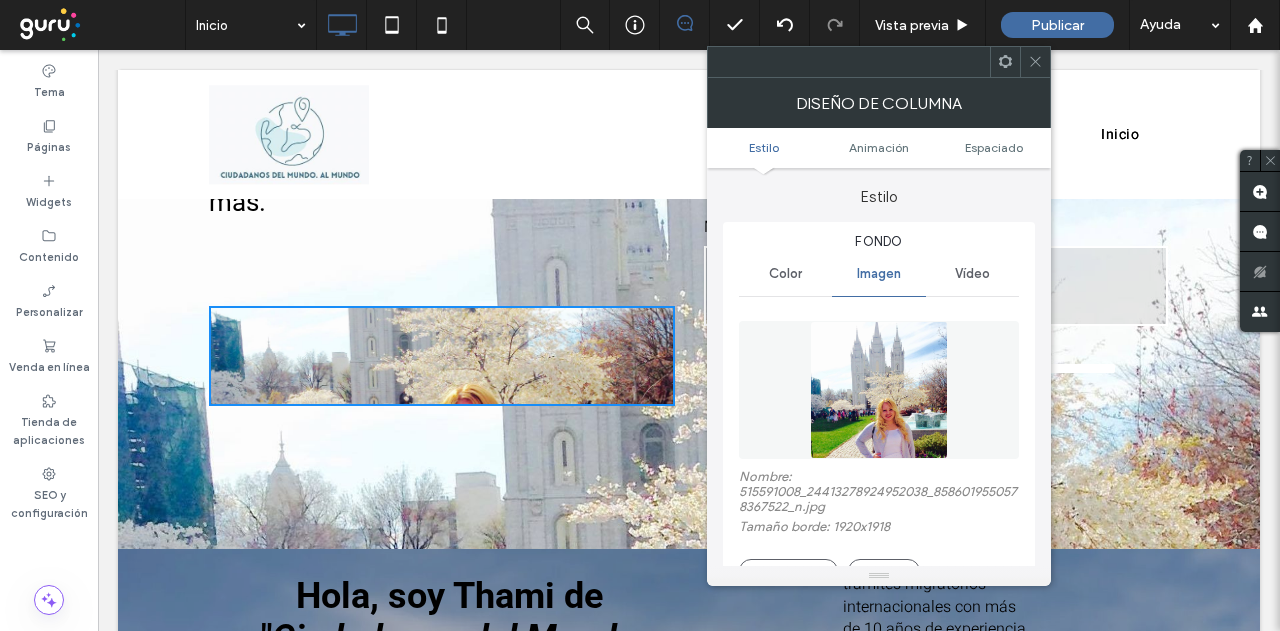 click at bounding box center [1035, 62] 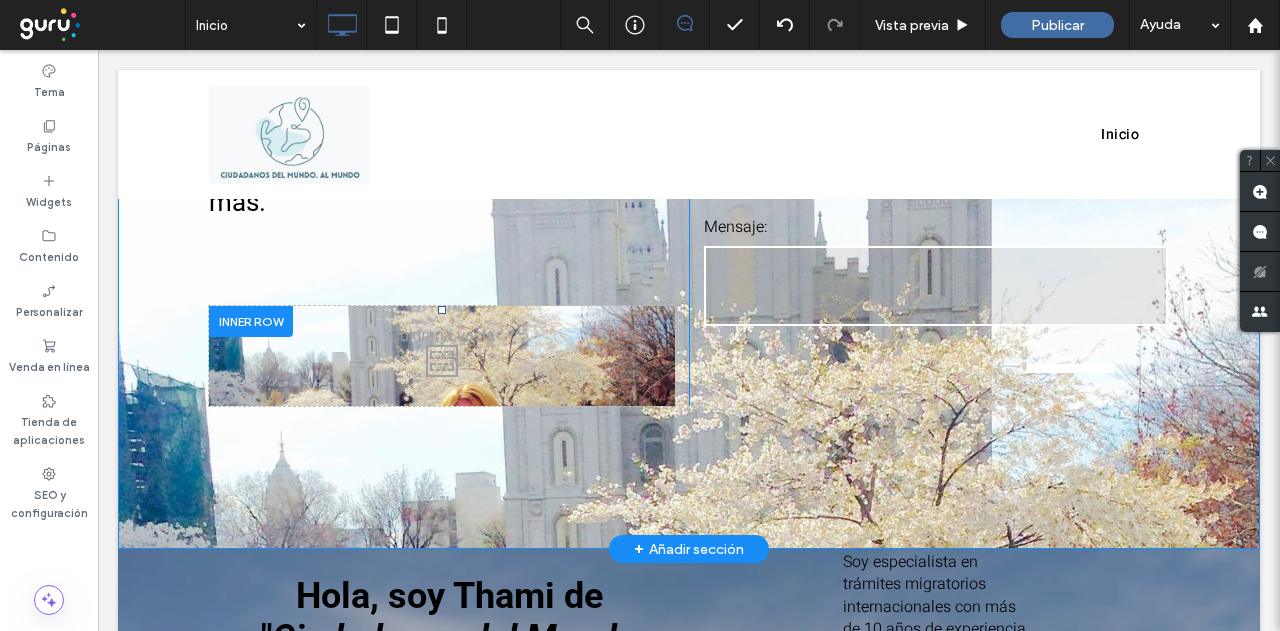 click at bounding box center [251, 321] 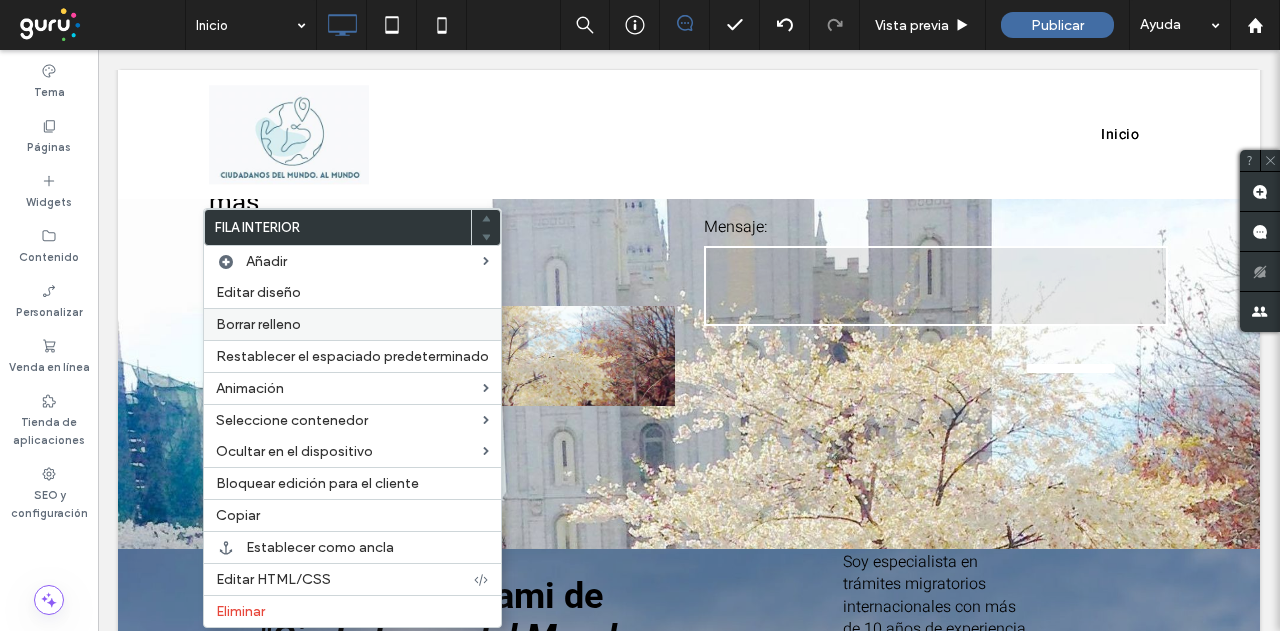 click on "Borrar relleno" at bounding box center [258, 324] 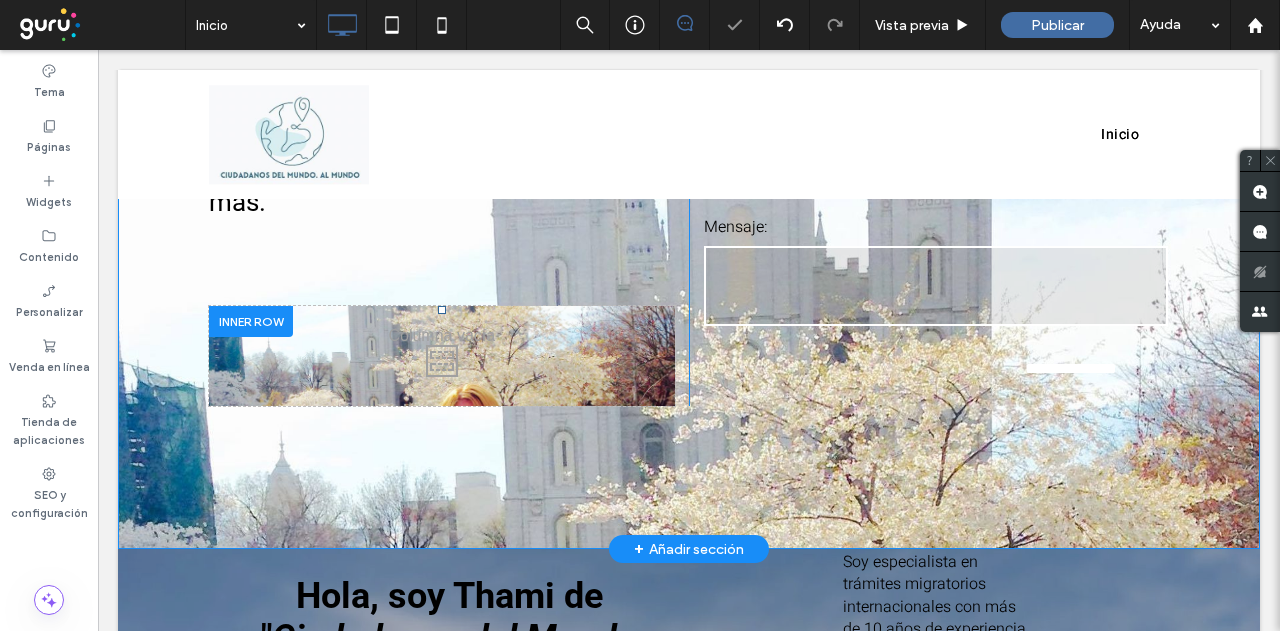 click at bounding box center (251, 321) 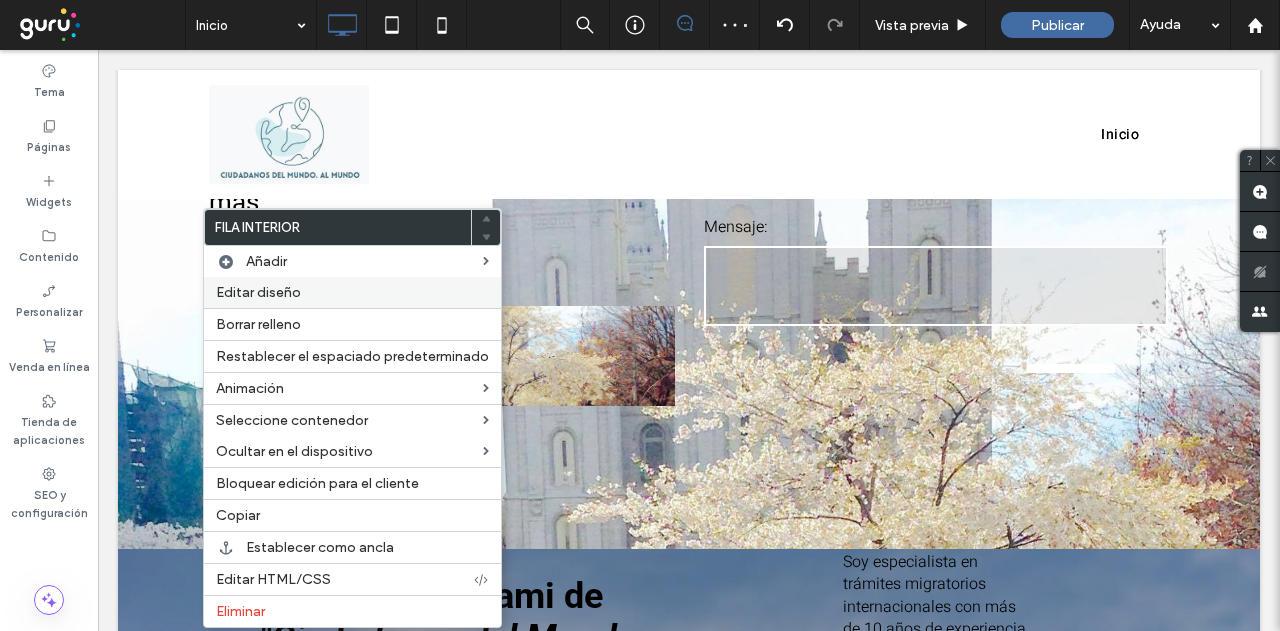 click on "Editar diseño" at bounding box center [258, 292] 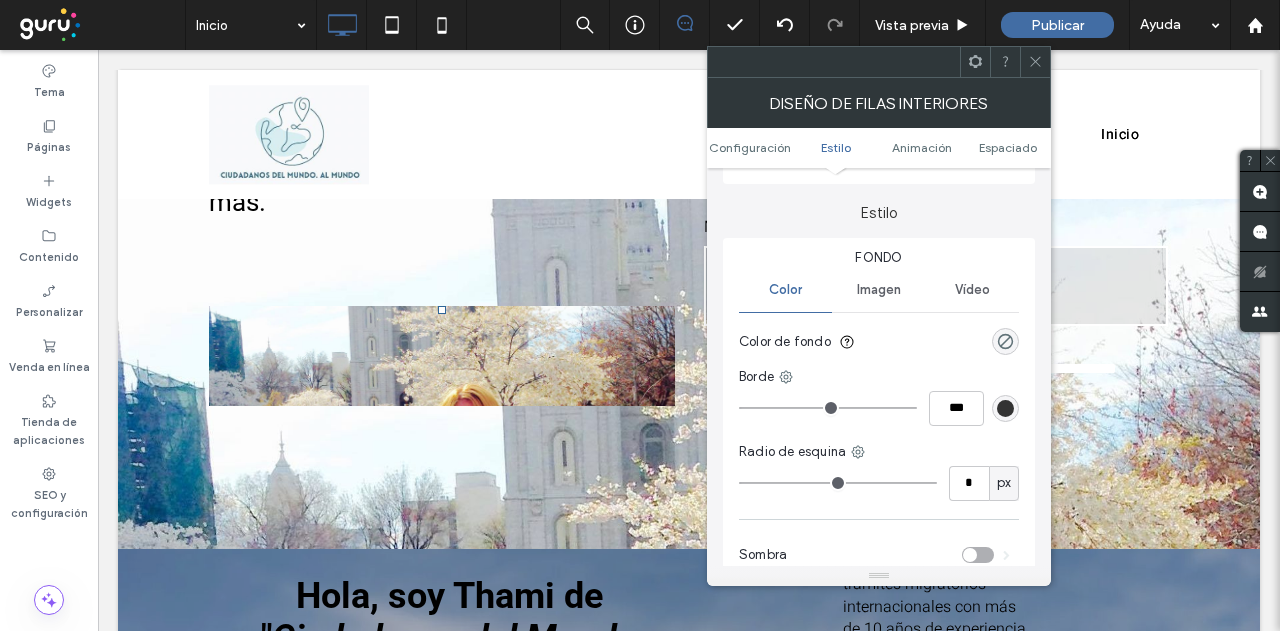 scroll, scrollTop: 200, scrollLeft: 0, axis: vertical 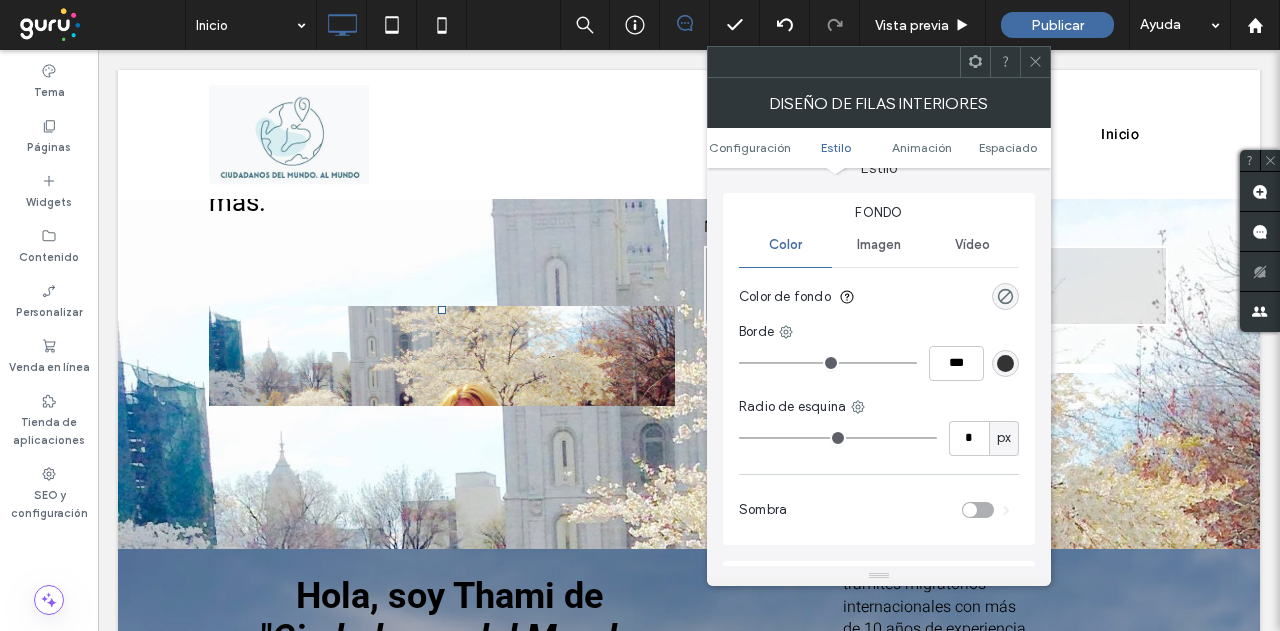 click on "Imagen" at bounding box center (879, 245) 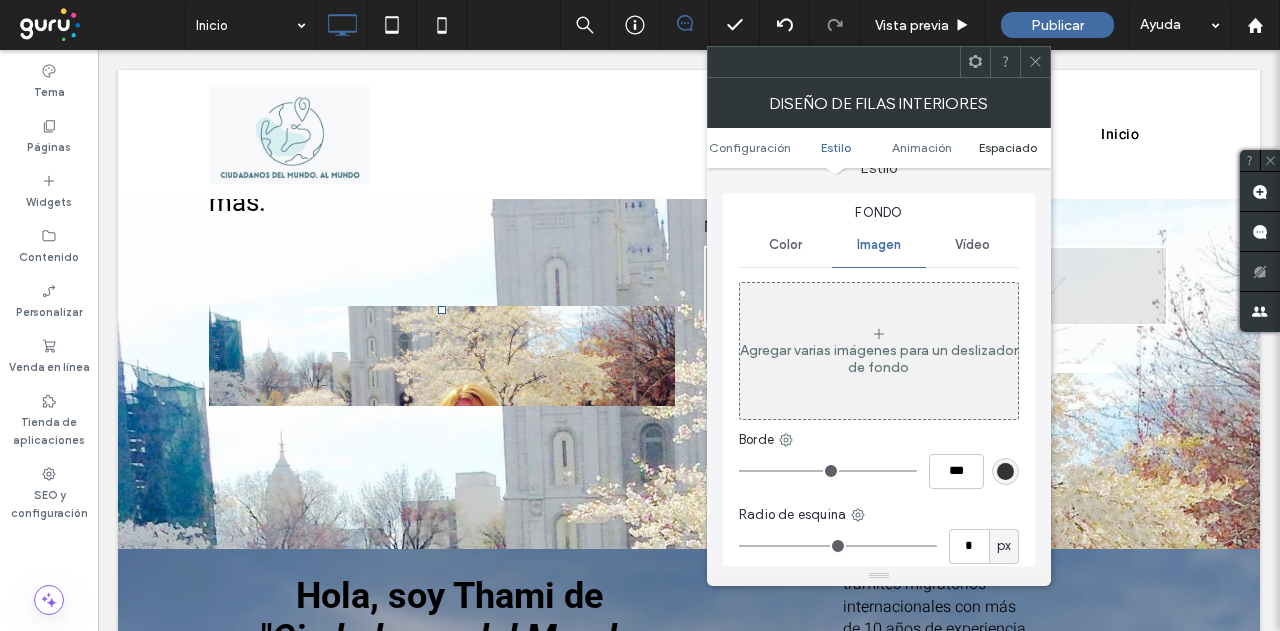 click on "Espaciado" at bounding box center [1008, 147] 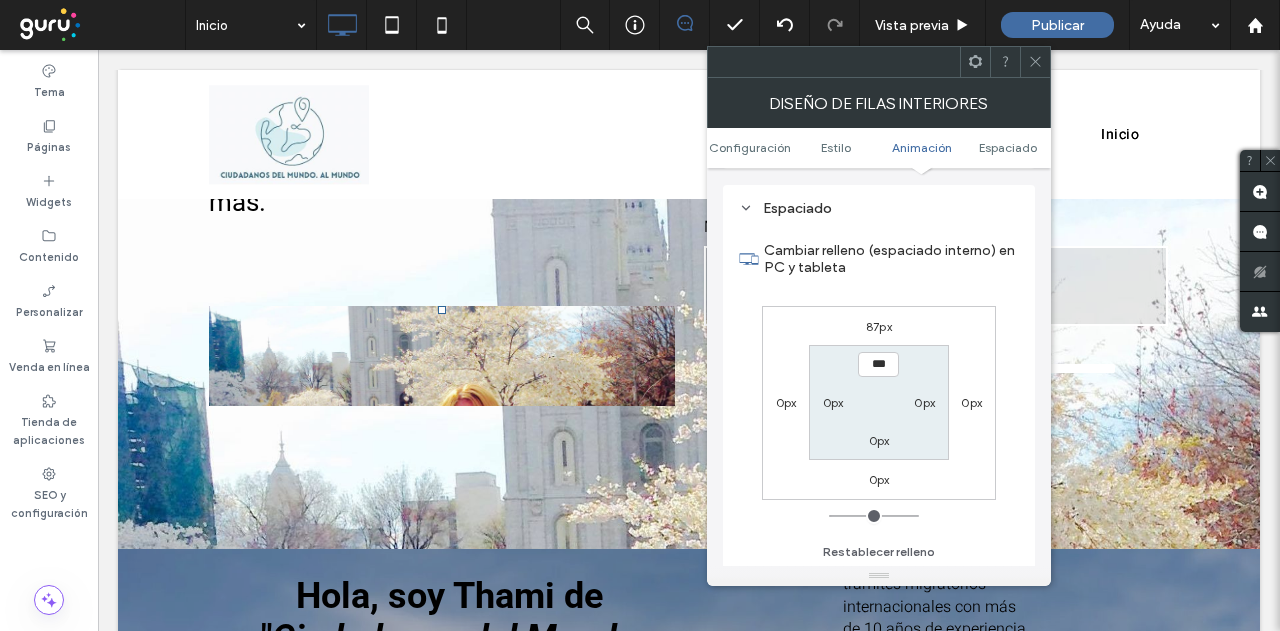 scroll, scrollTop: 748, scrollLeft: 0, axis: vertical 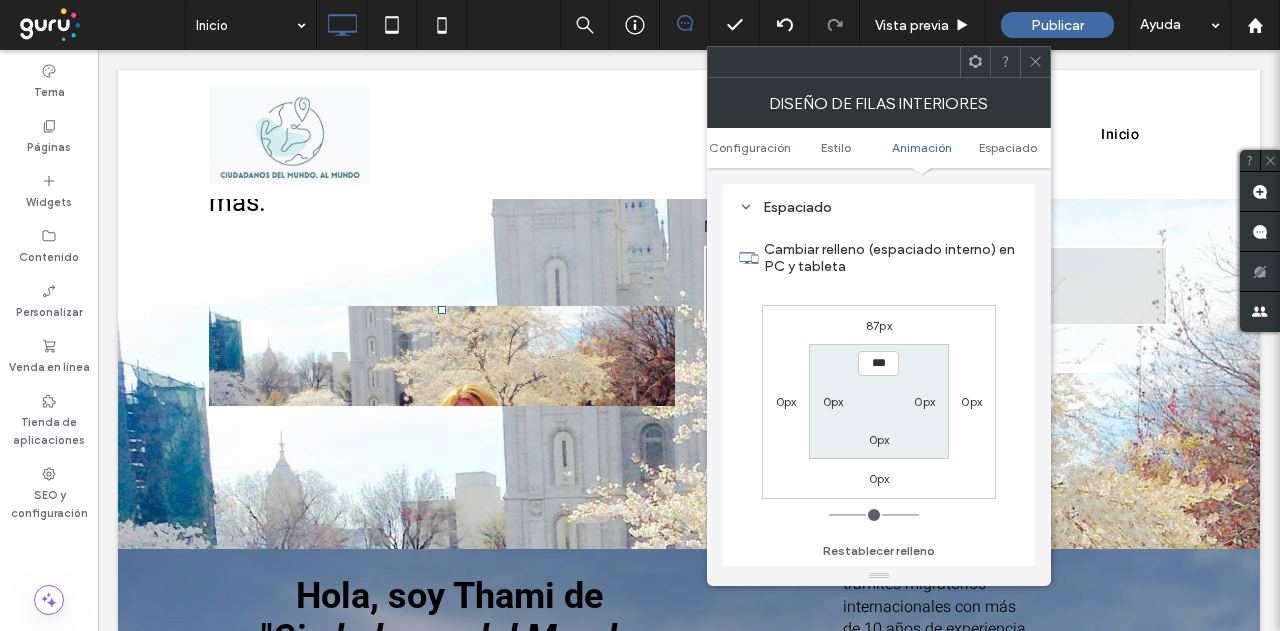 drag, startPoint x: 1032, startPoint y: 62, endPoint x: 982, endPoint y: 103, distance: 64.66065 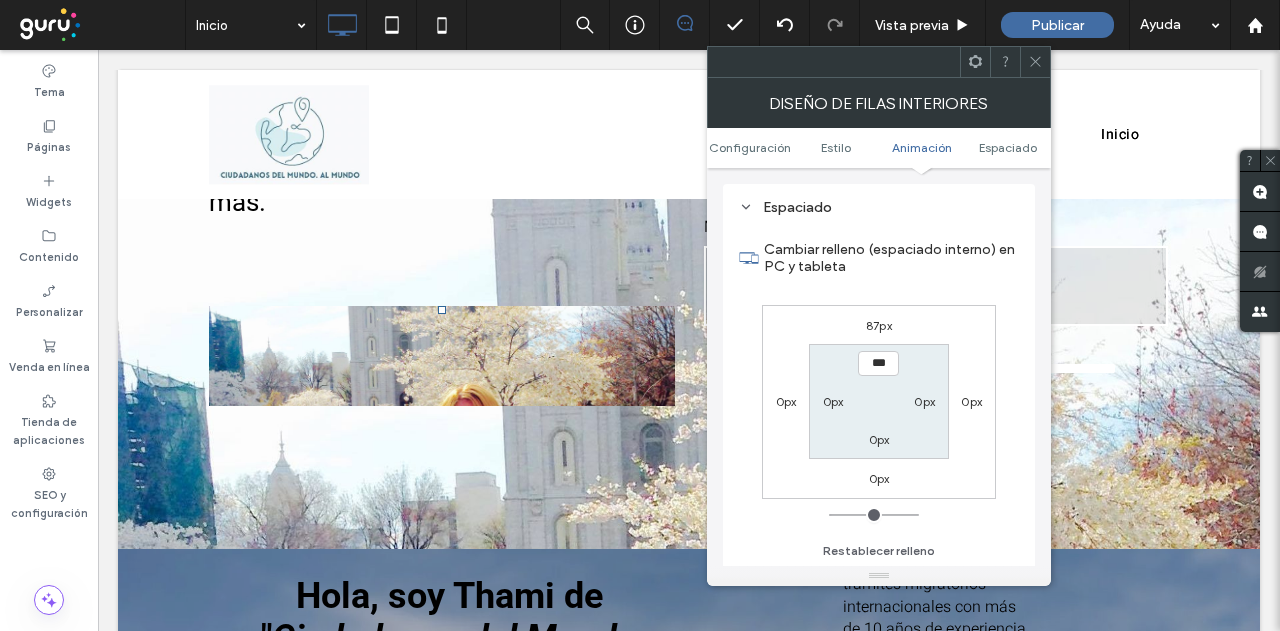 click 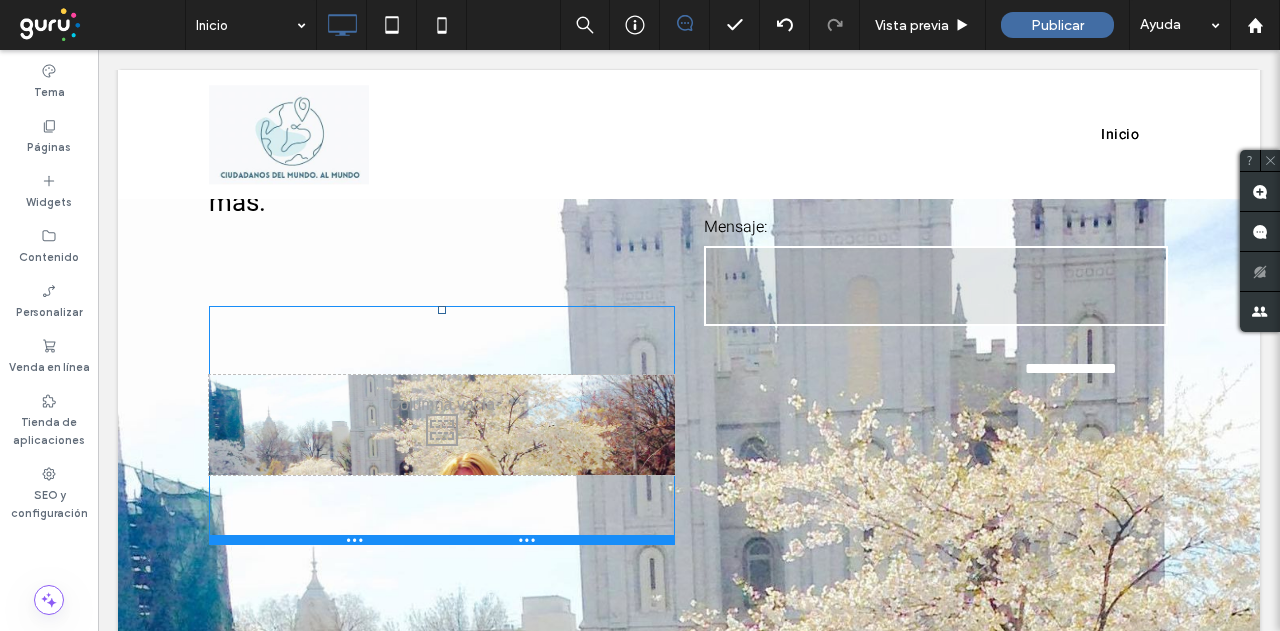 drag, startPoint x: 529, startPoint y: 412, endPoint x: 492, endPoint y: 551, distance: 143.8402 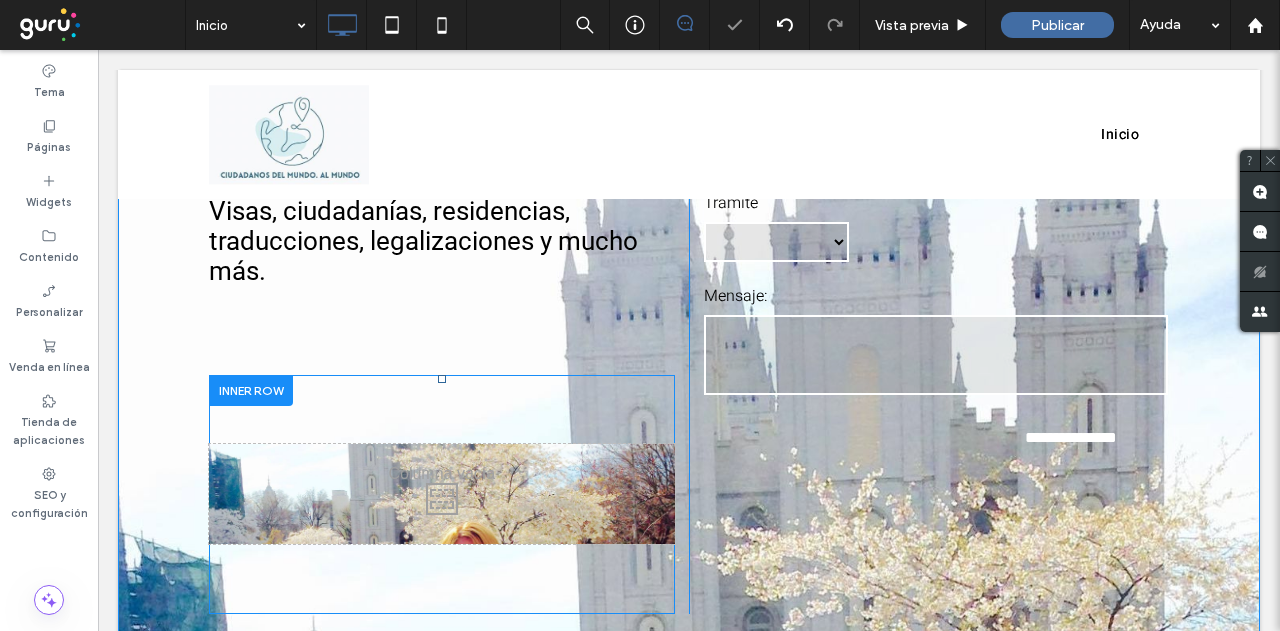 scroll, scrollTop: 300, scrollLeft: 0, axis: vertical 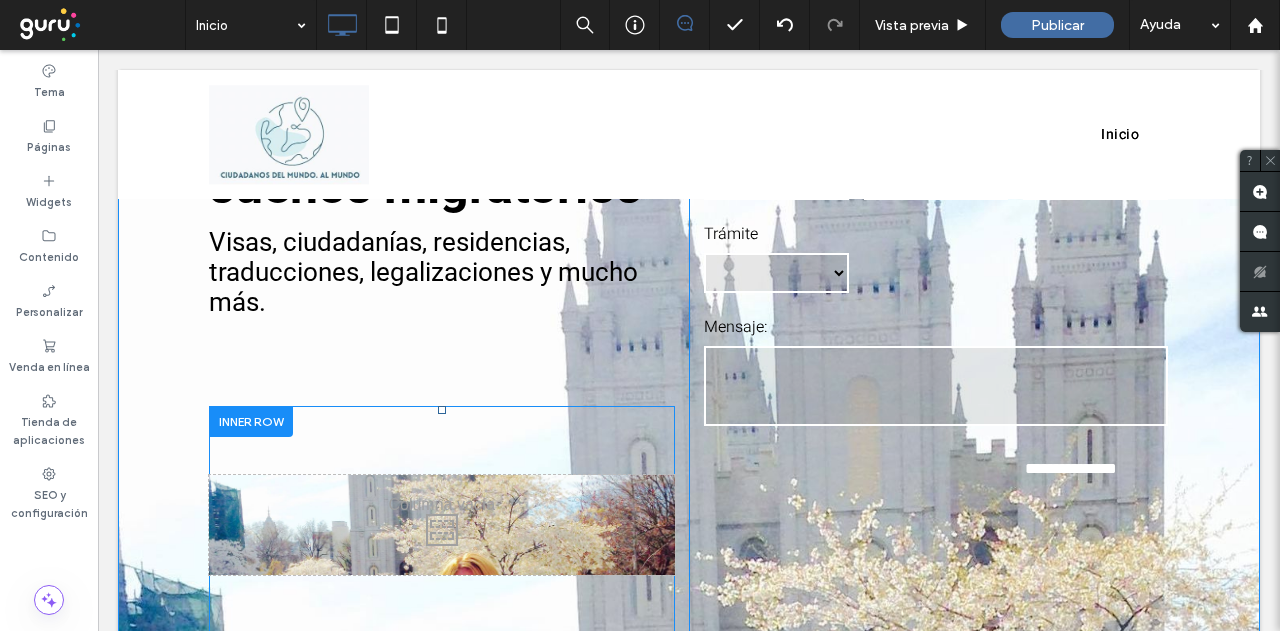 click on "Click To Paste     Click To Paste" at bounding box center (442, 525) 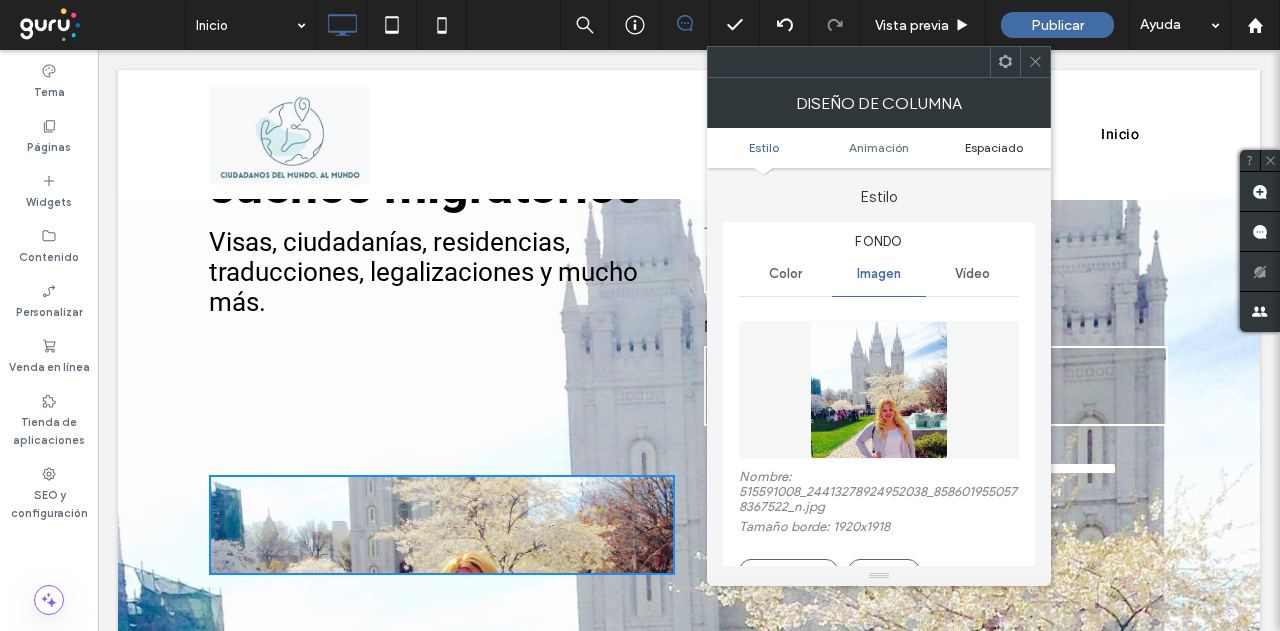 click on "Espaciado" at bounding box center (994, 147) 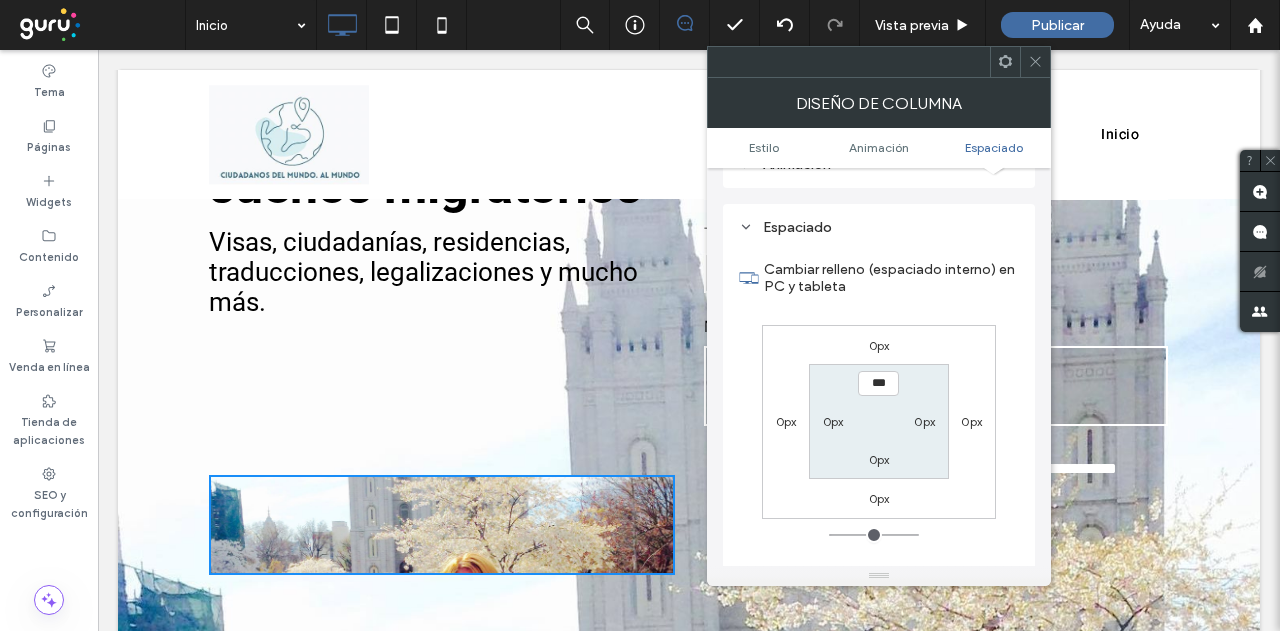scroll, scrollTop: 1124, scrollLeft: 0, axis: vertical 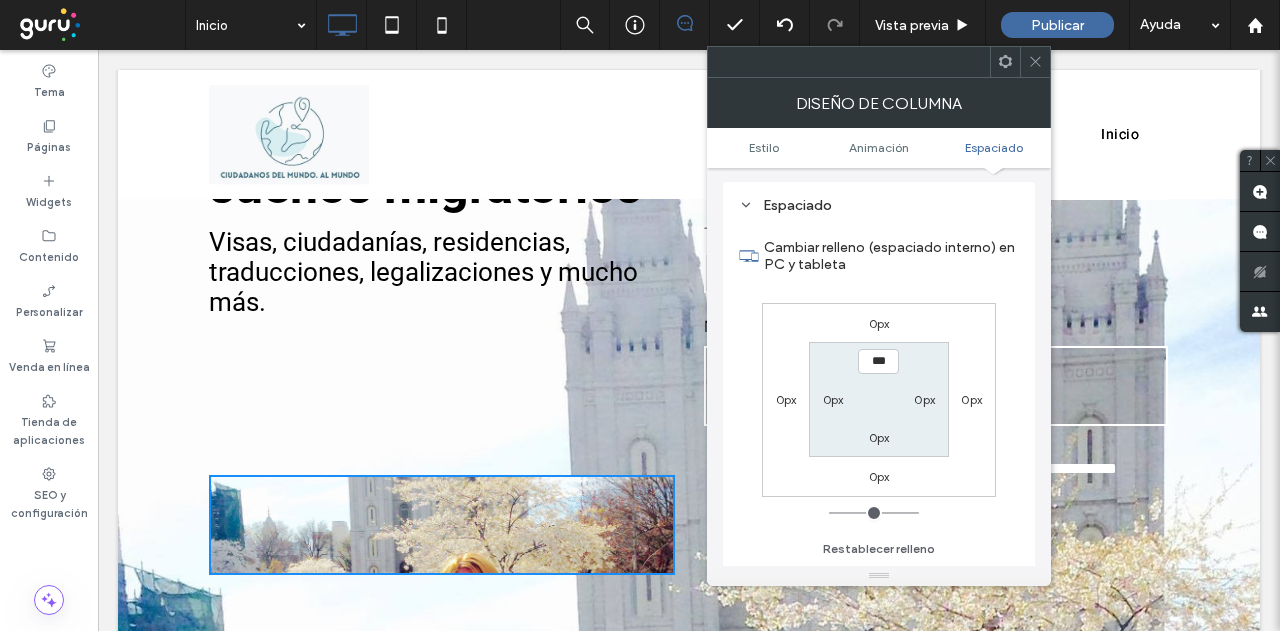 drag, startPoint x: 837, startPoint y: 515, endPoint x: 761, endPoint y: 497, distance: 78.10249 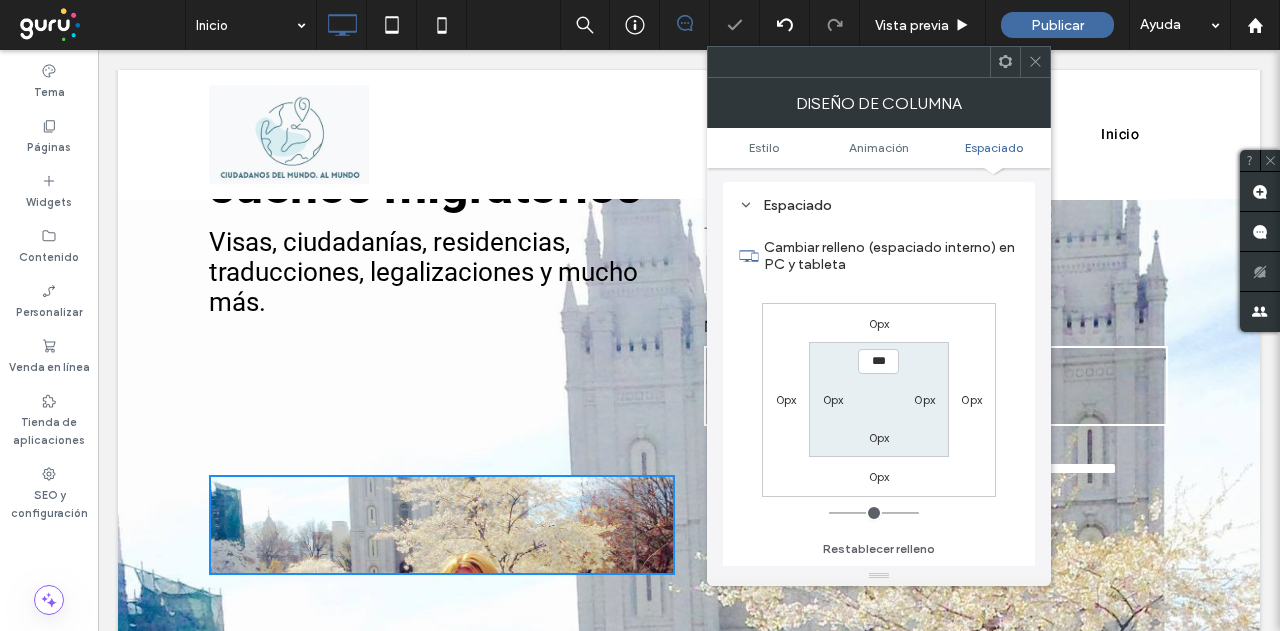 click on "0px" at bounding box center [879, 437] 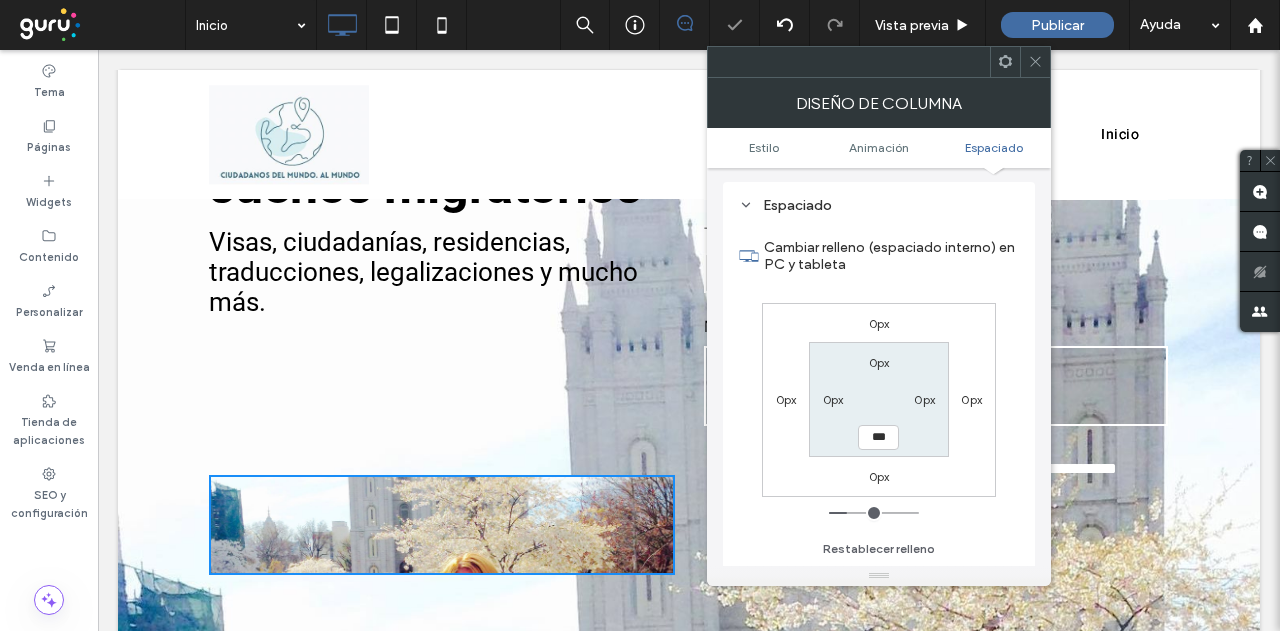 drag, startPoint x: 847, startPoint y: 511, endPoint x: 798, endPoint y: 510, distance: 49.010204 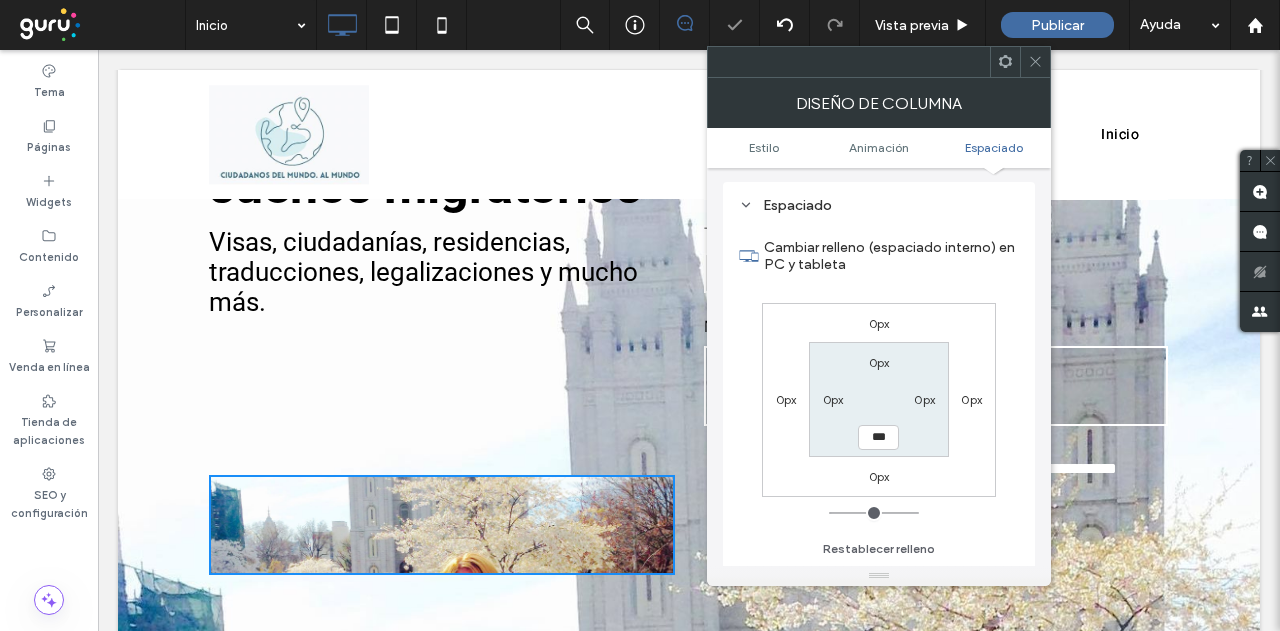 click on "0px" at bounding box center [879, 476] 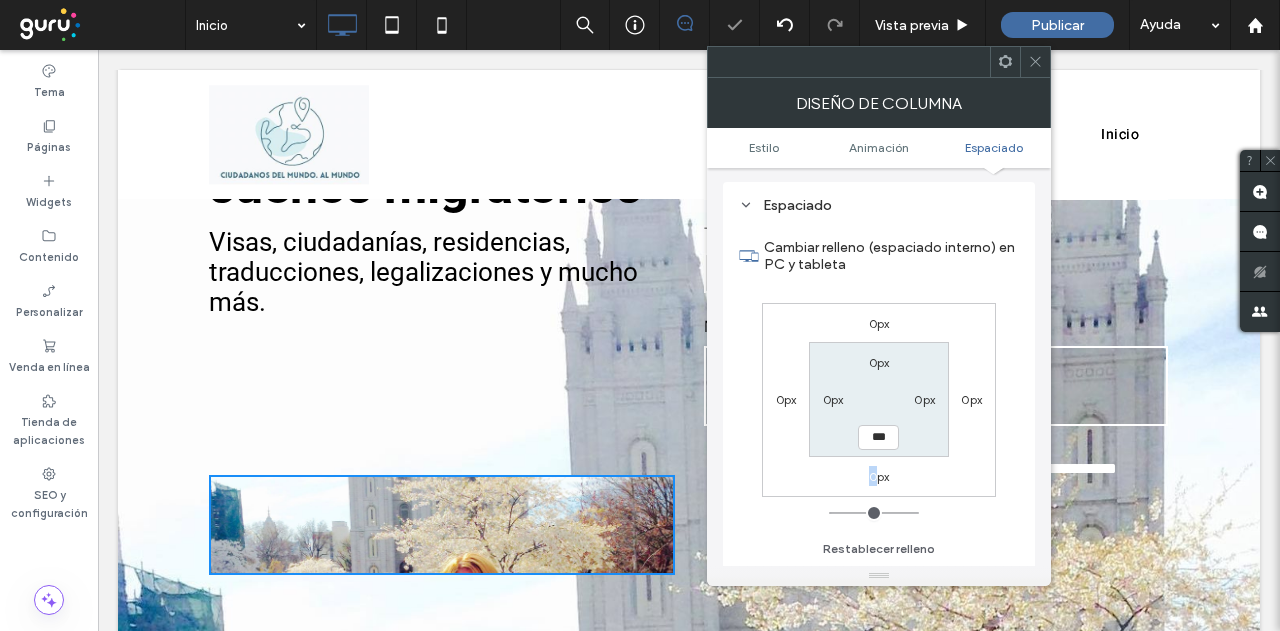 click on "0px" at bounding box center [879, 476] 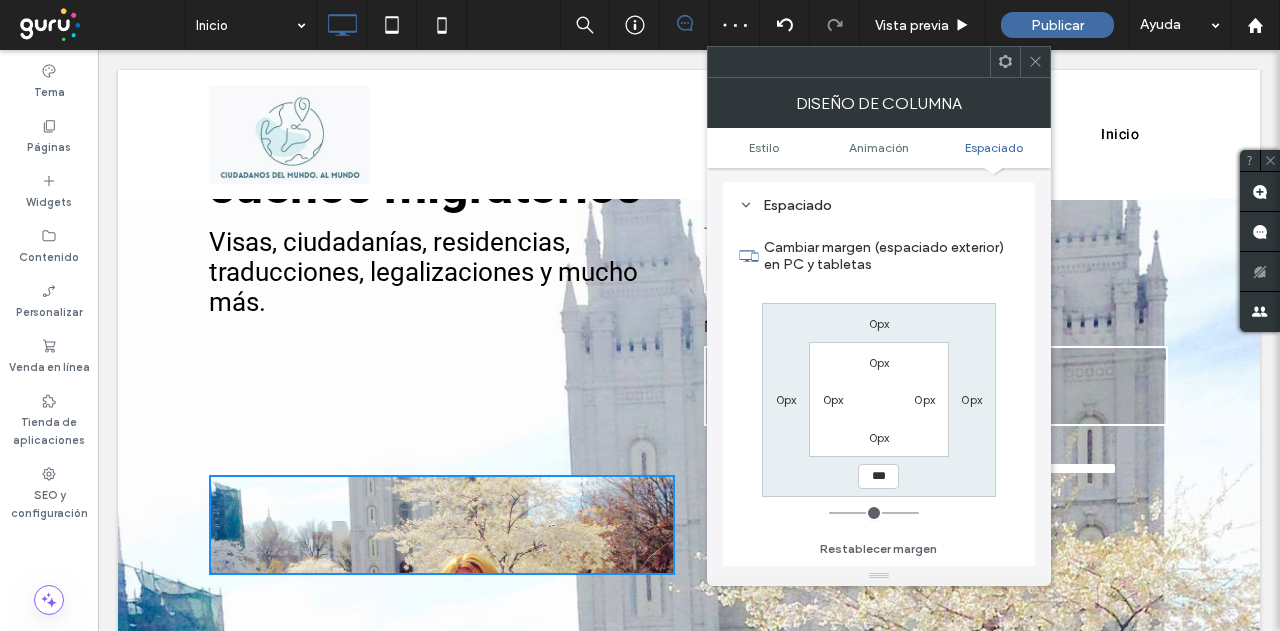 drag, startPoint x: 836, startPoint y: 511, endPoint x: 792, endPoint y: 502, distance: 44.911022 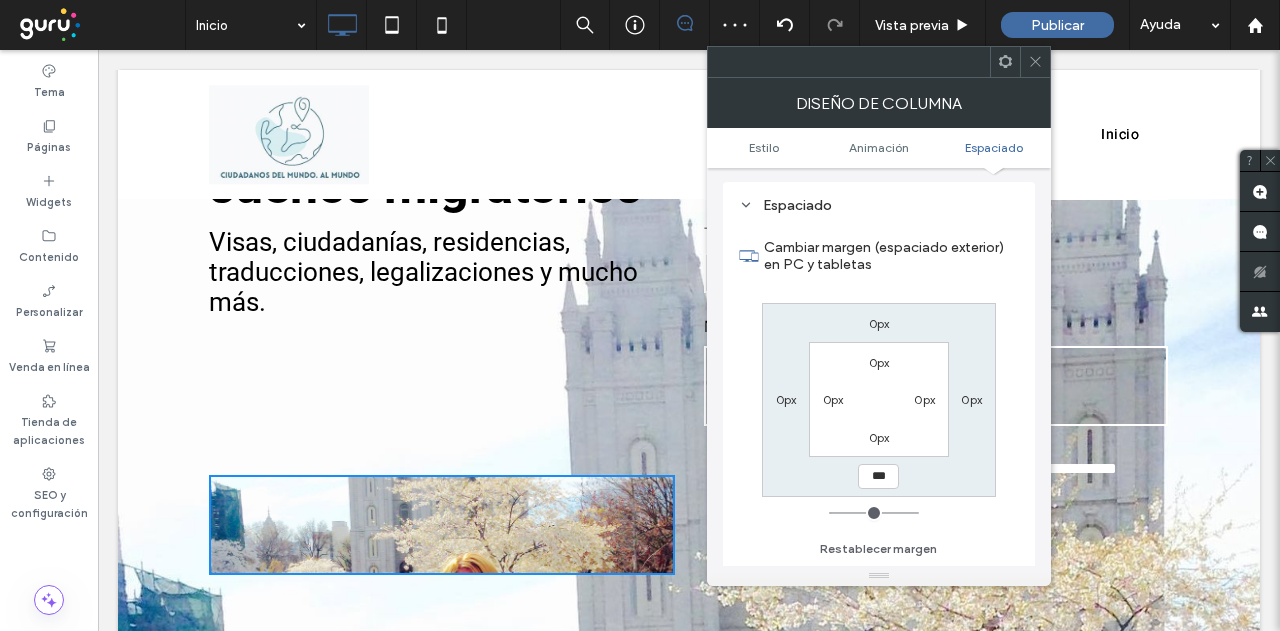click at bounding box center (874, 513) 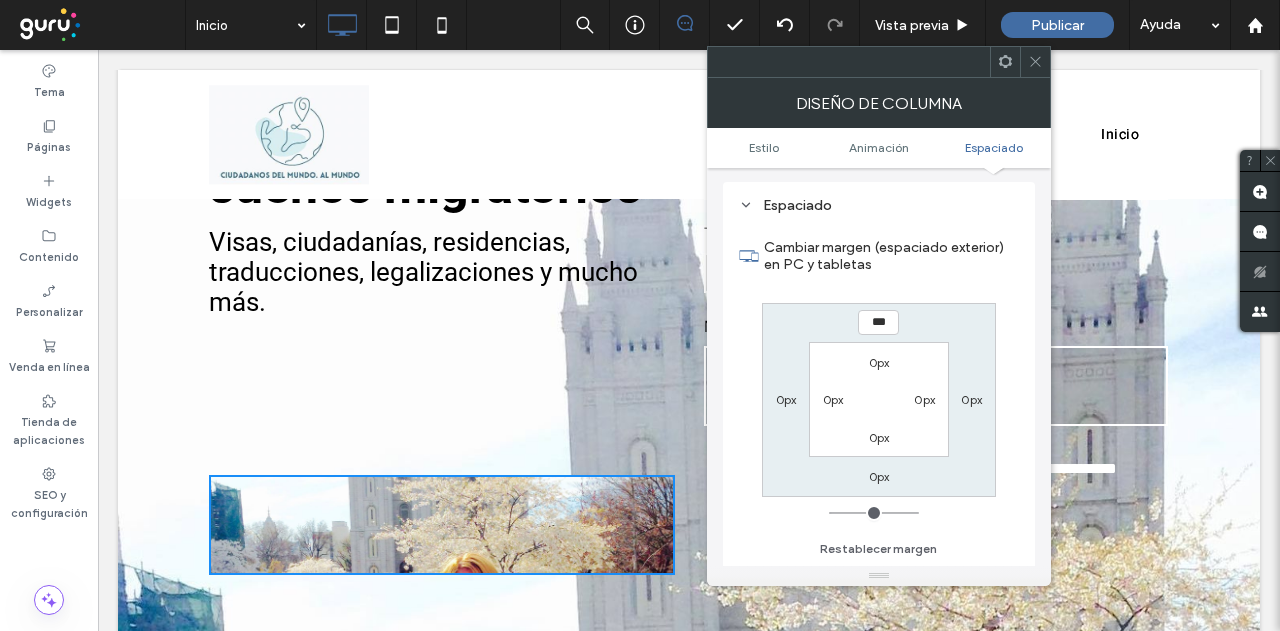 drag, startPoint x: 840, startPoint y: 512, endPoint x: 768, endPoint y: 501, distance: 72.835434 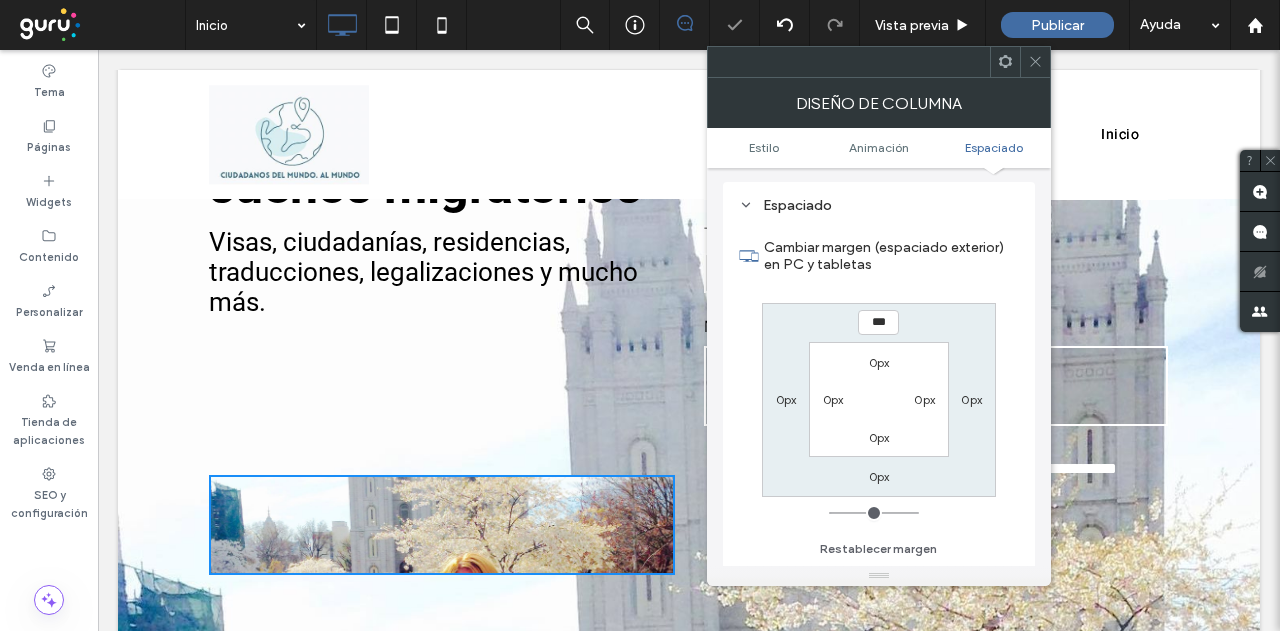 click 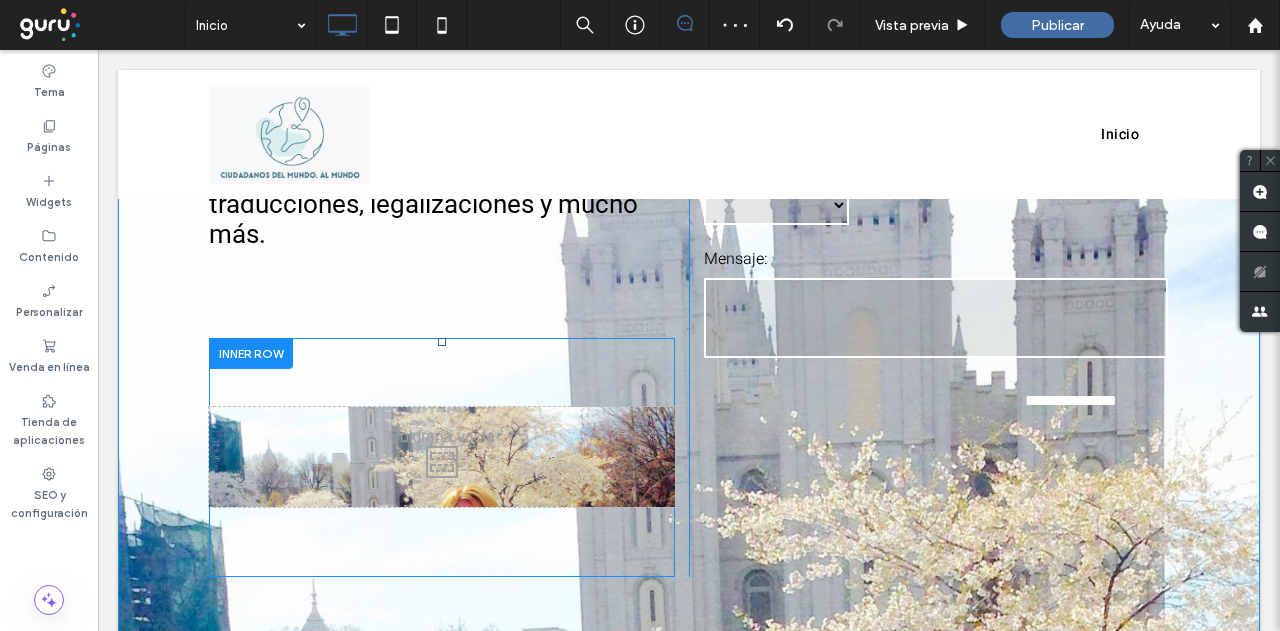 scroll, scrollTop: 400, scrollLeft: 0, axis: vertical 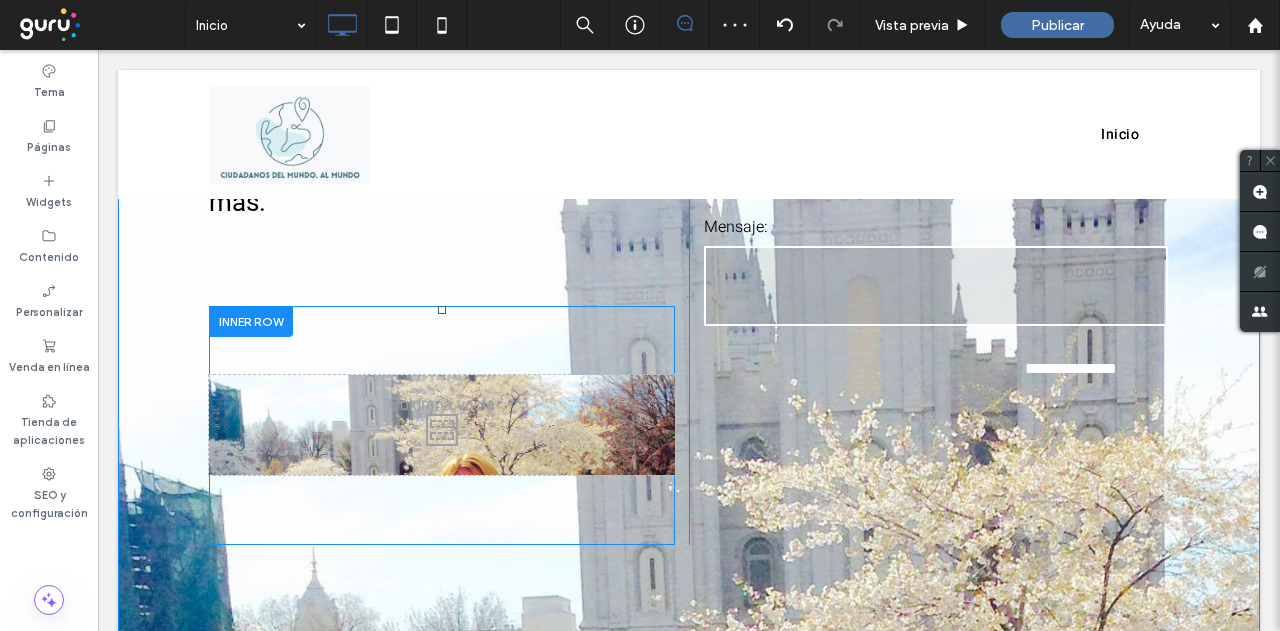 click on "Click To Paste     Click To Paste" at bounding box center (442, 425) 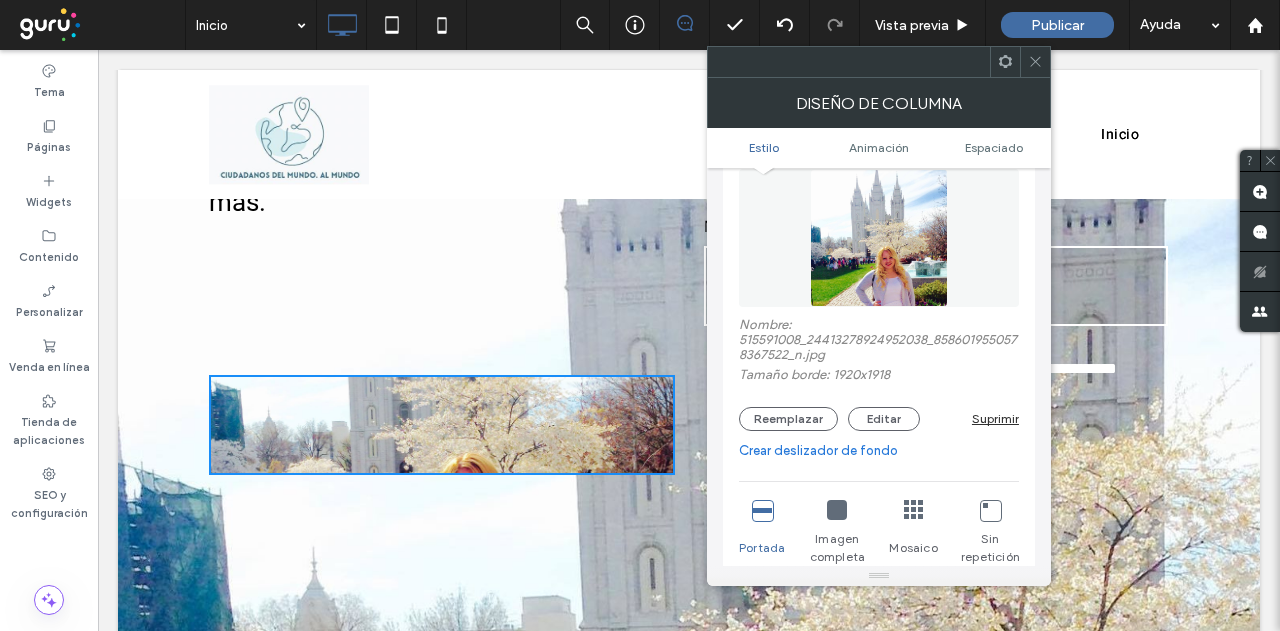 scroll, scrollTop: 200, scrollLeft: 0, axis: vertical 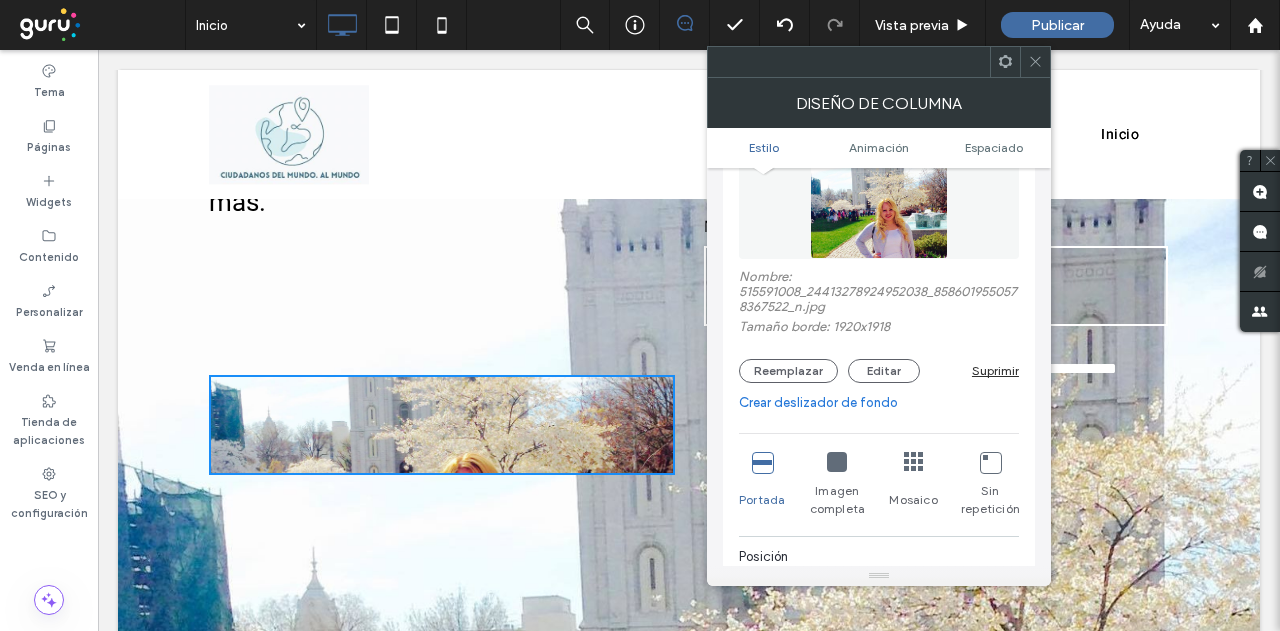 click on "Suprimir" at bounding box center (995, 370) 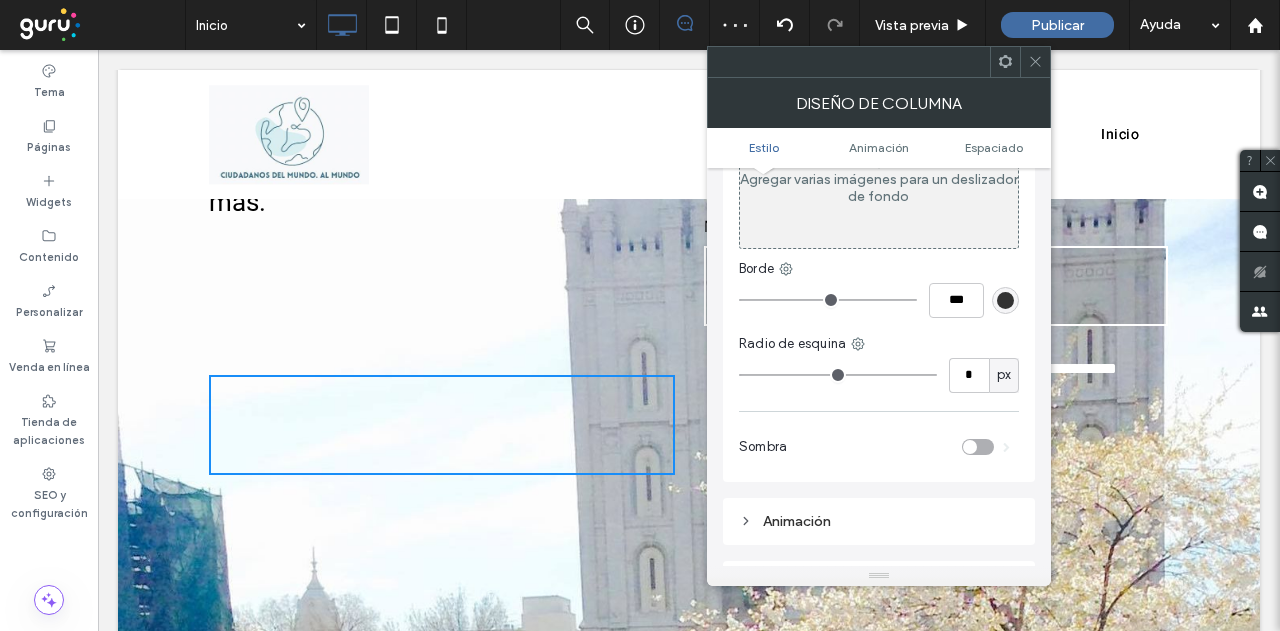click 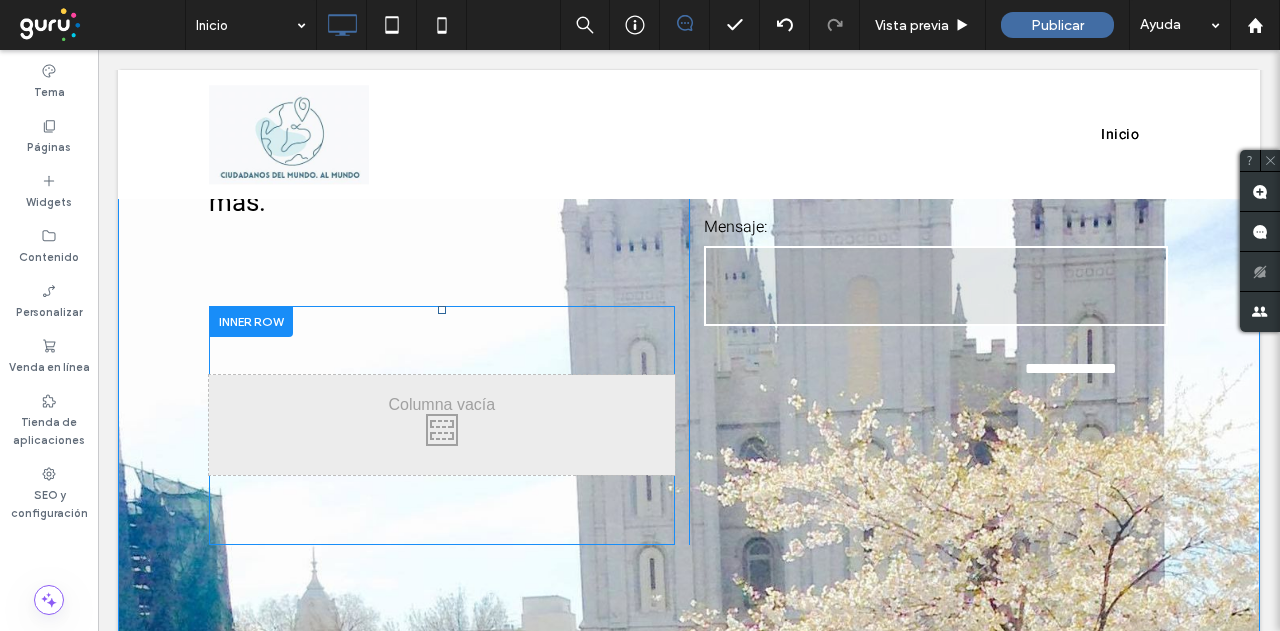click on "Click To Paste     Click To Paste" at bounding box center (442, 425) 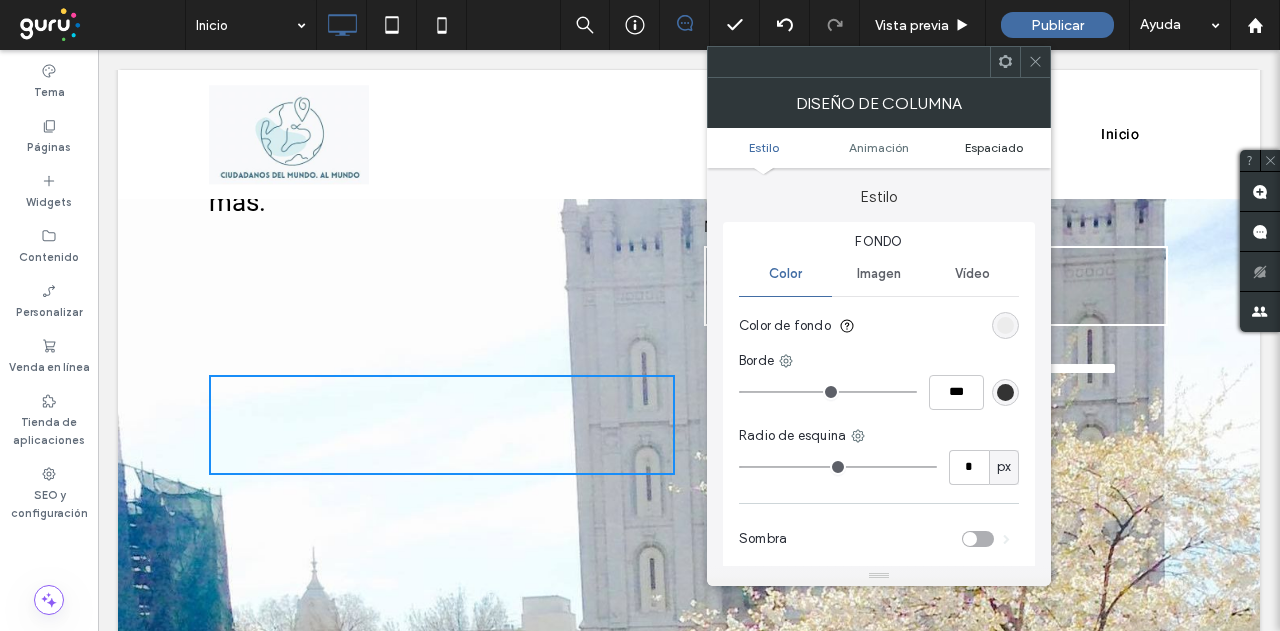 click on "Espaciado" at bounding box center (994, 147) 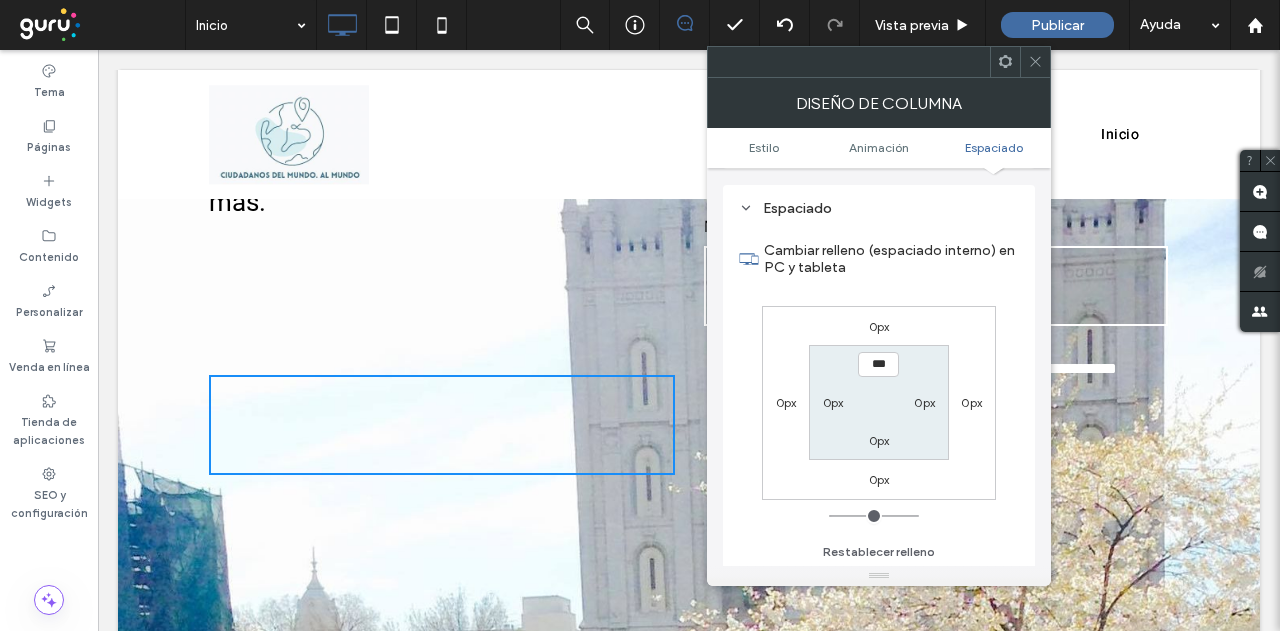 scroll, scrollTop: 469, scrollLeft: 0, axis: vertical 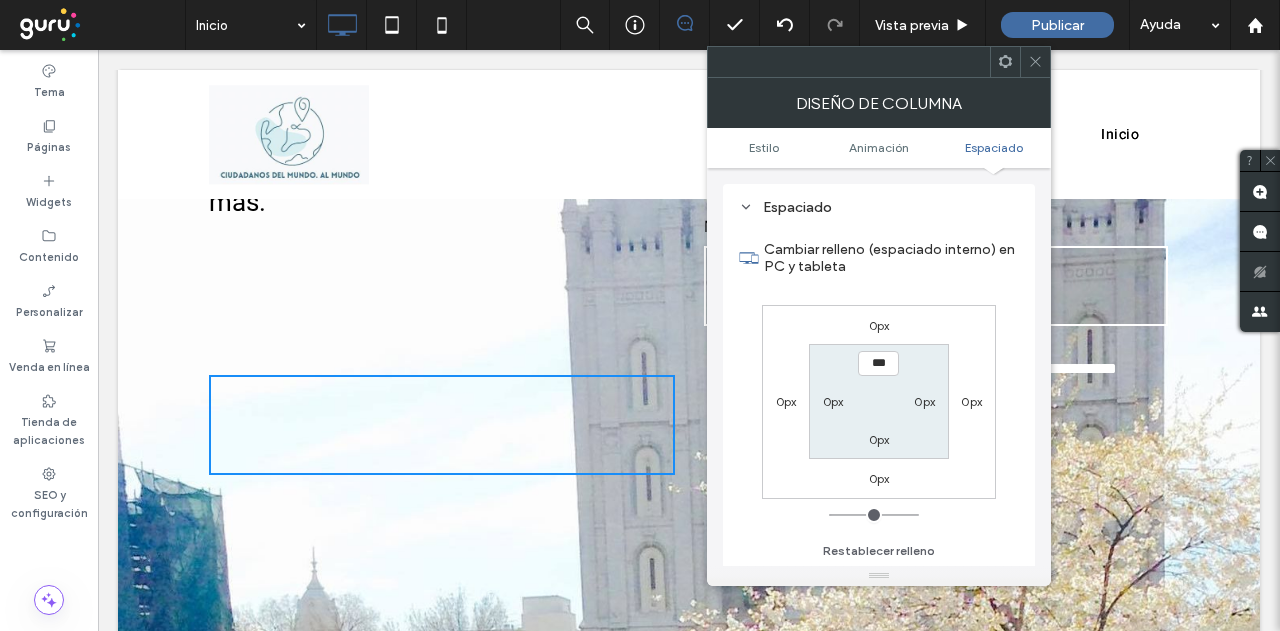 drag, startPoint x: 929, startPoint y: 397, endPoint x: 898, endPoint y: 443, distance: 55.470715 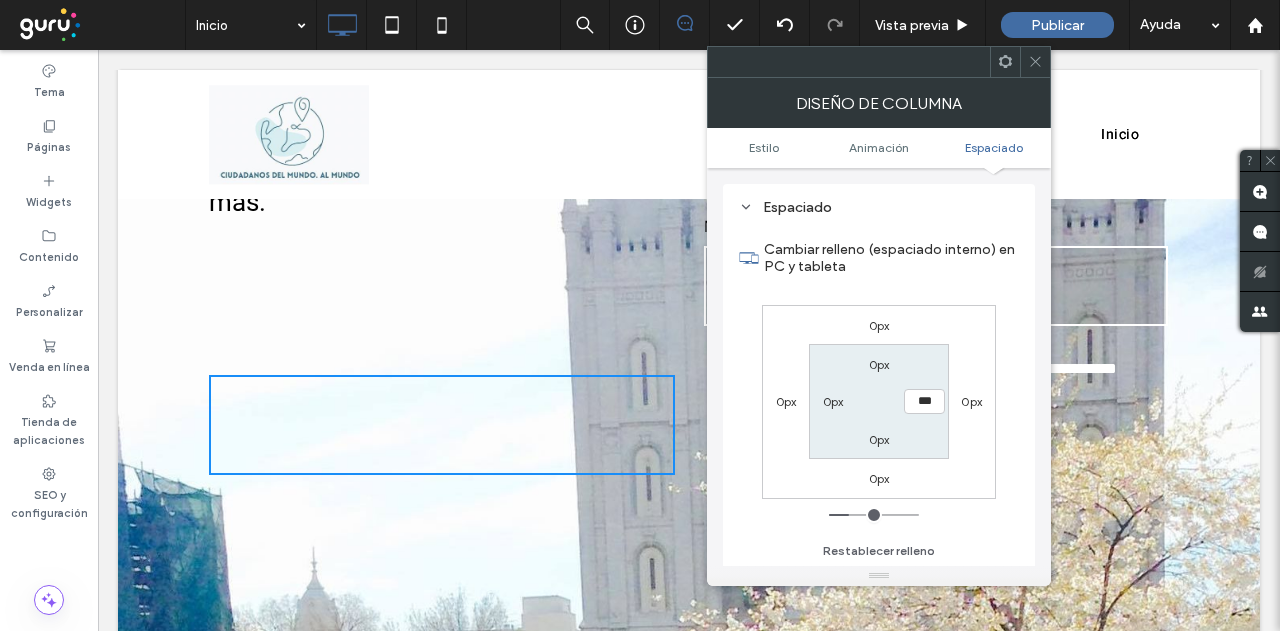 drag, startPoint x: 838, startPoint y: 511, endPoint x: 668, endPoint y: 507, distance: 170.04706 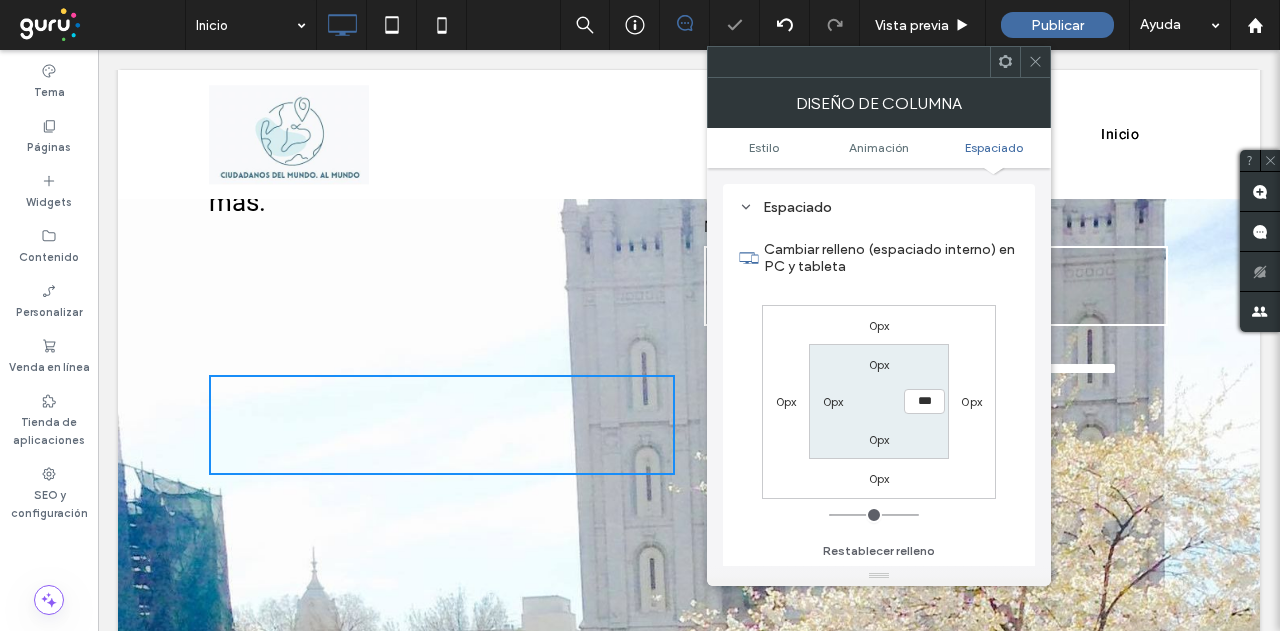 click on "0px" at bounding box center (971, 401) 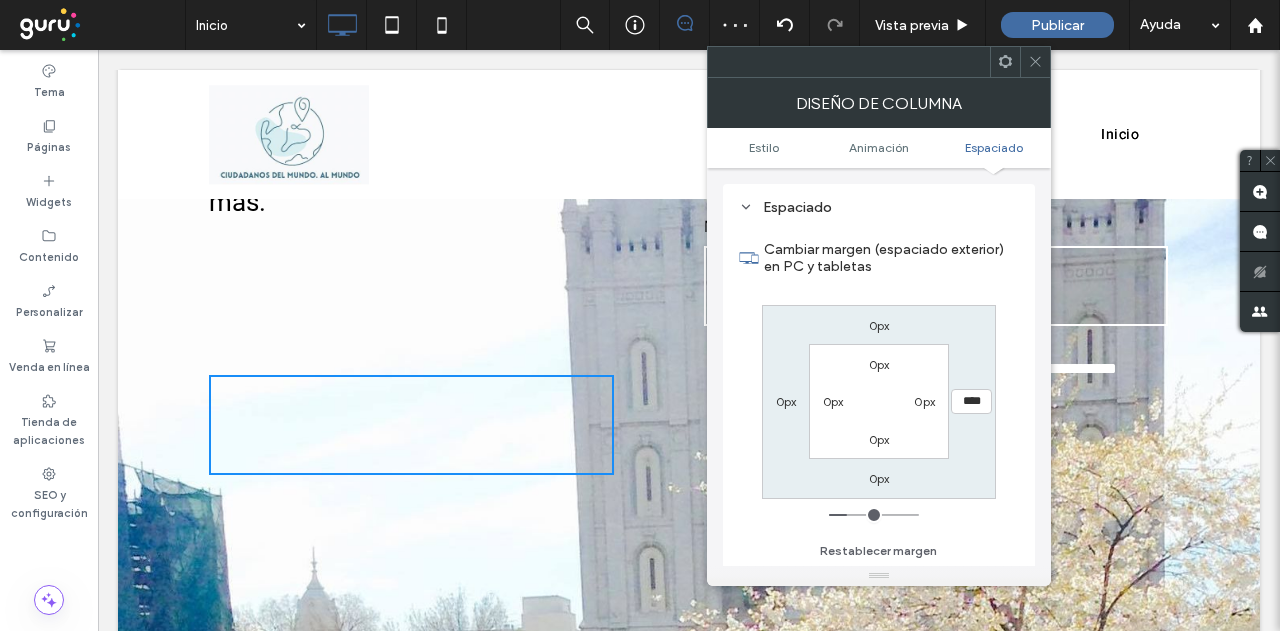 drag, startPoint x: 838, startPoint y: 507, endPoint x: 852, endPoint y: 507, distance: 14 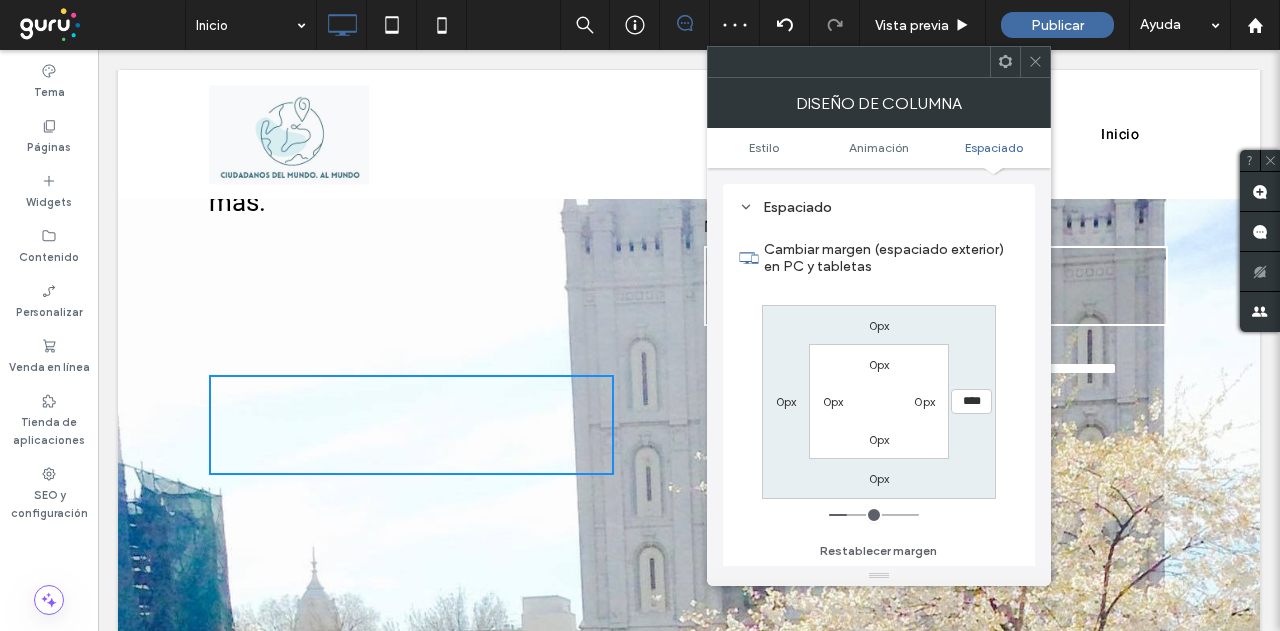 click at bounding box center [874, 515] 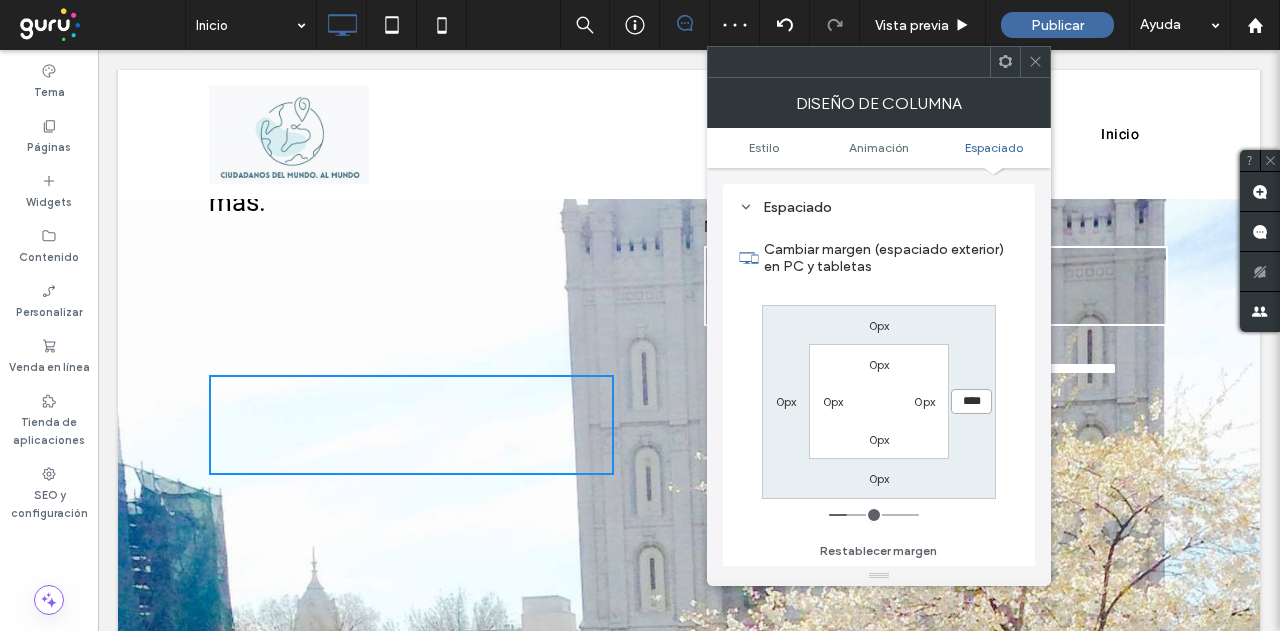 click on "****" at bounding box center [971, 401] 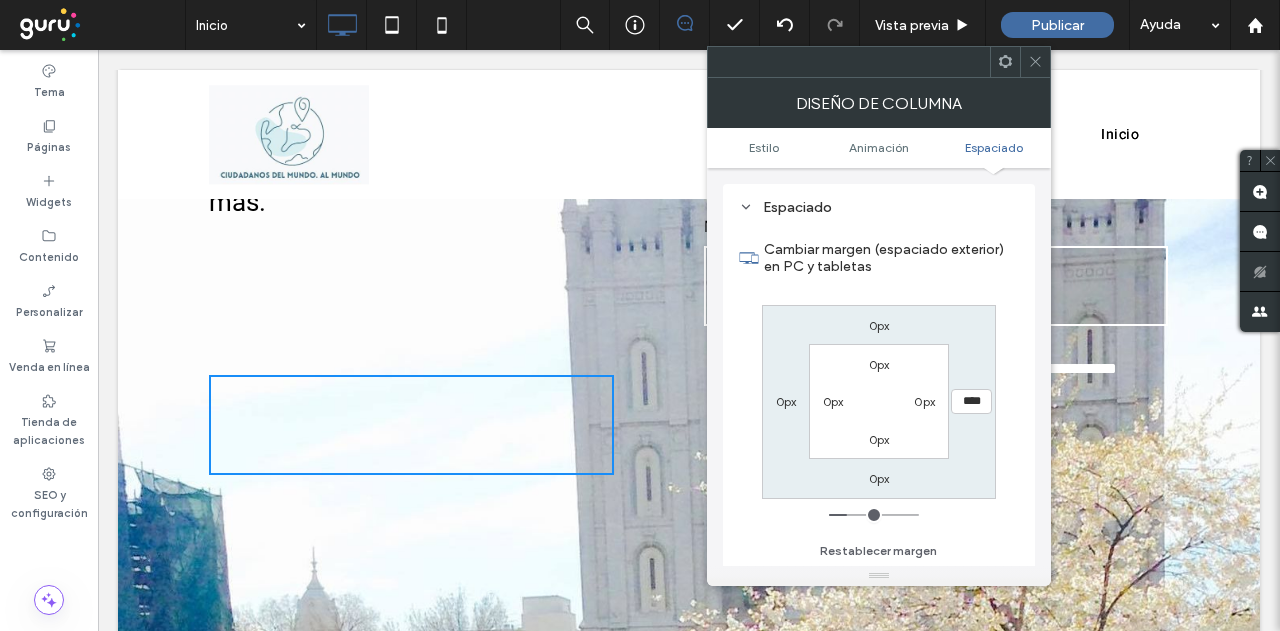 click on "0px" at bounding box center (786, 401) 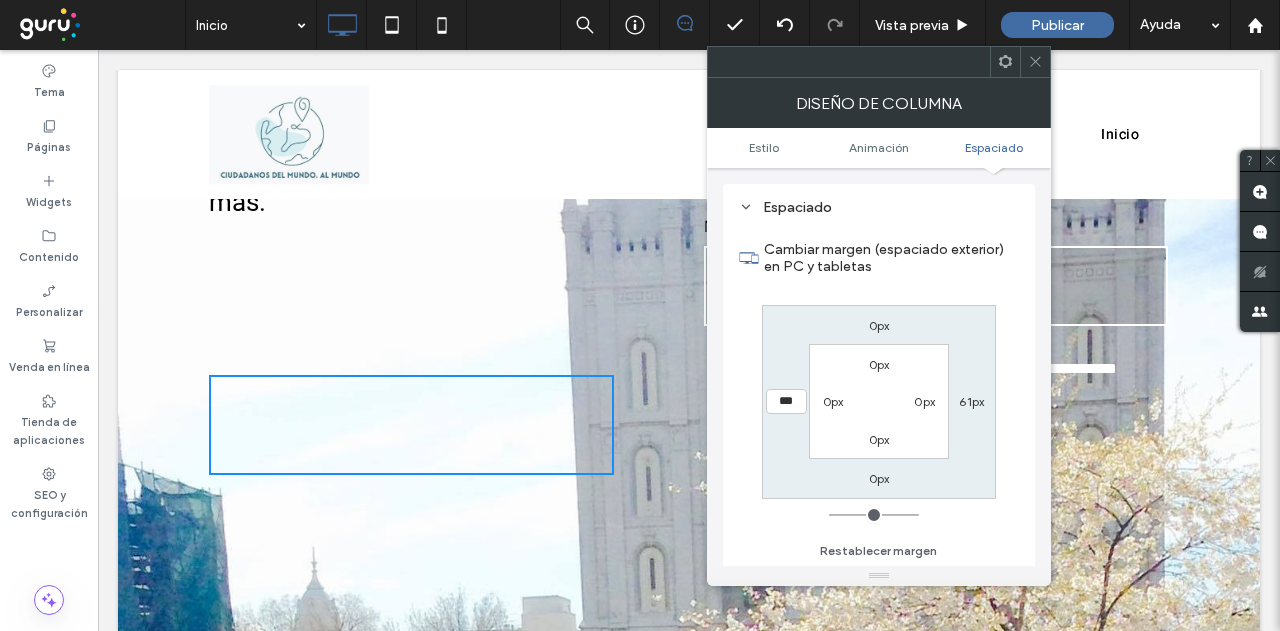 click at bounding box center (874, 515) 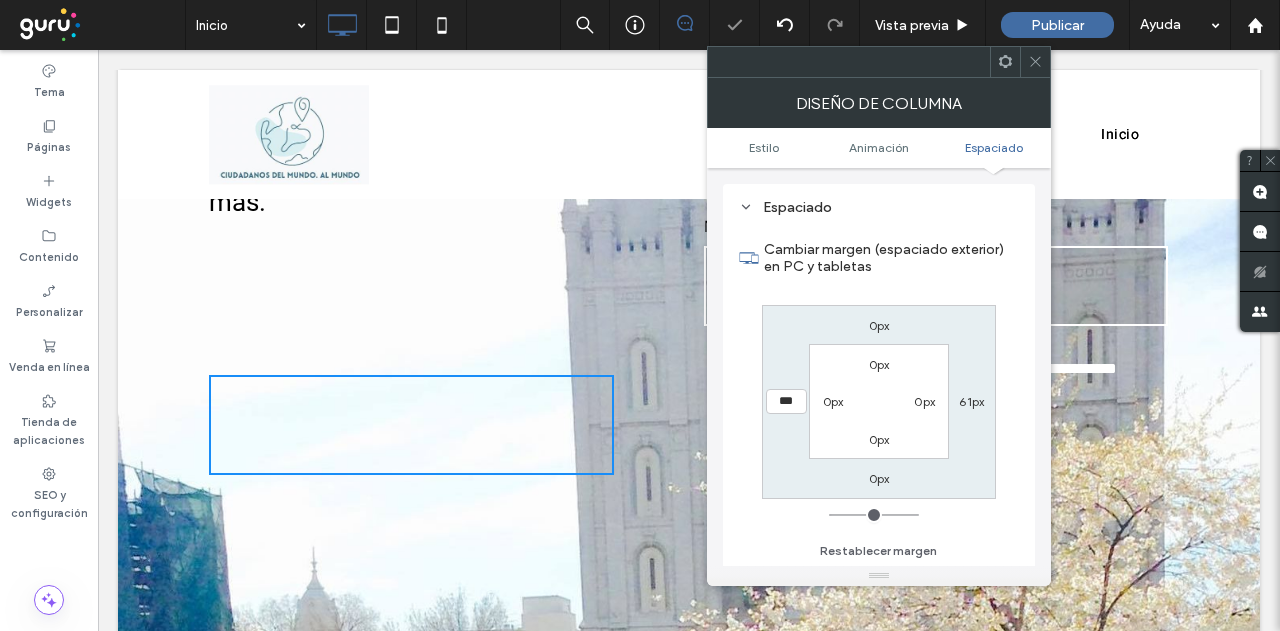 click on "Click To Paste     Click To Paste" at bounding box center [411, 425] 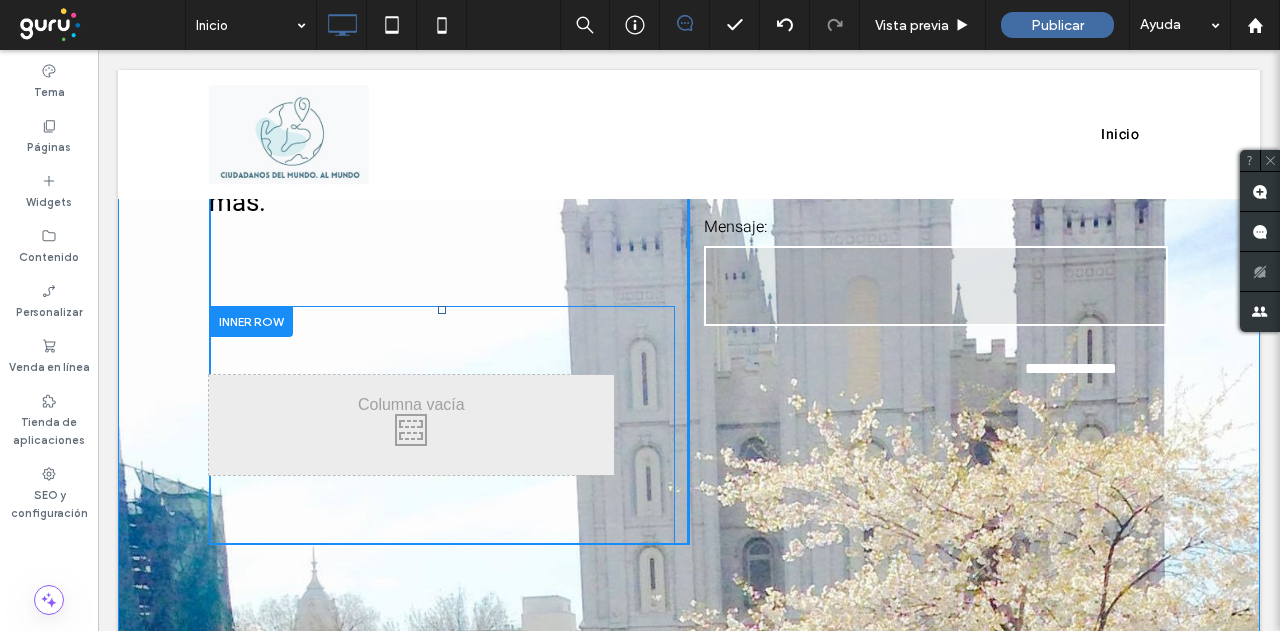 click at bounding box center (251, 321) 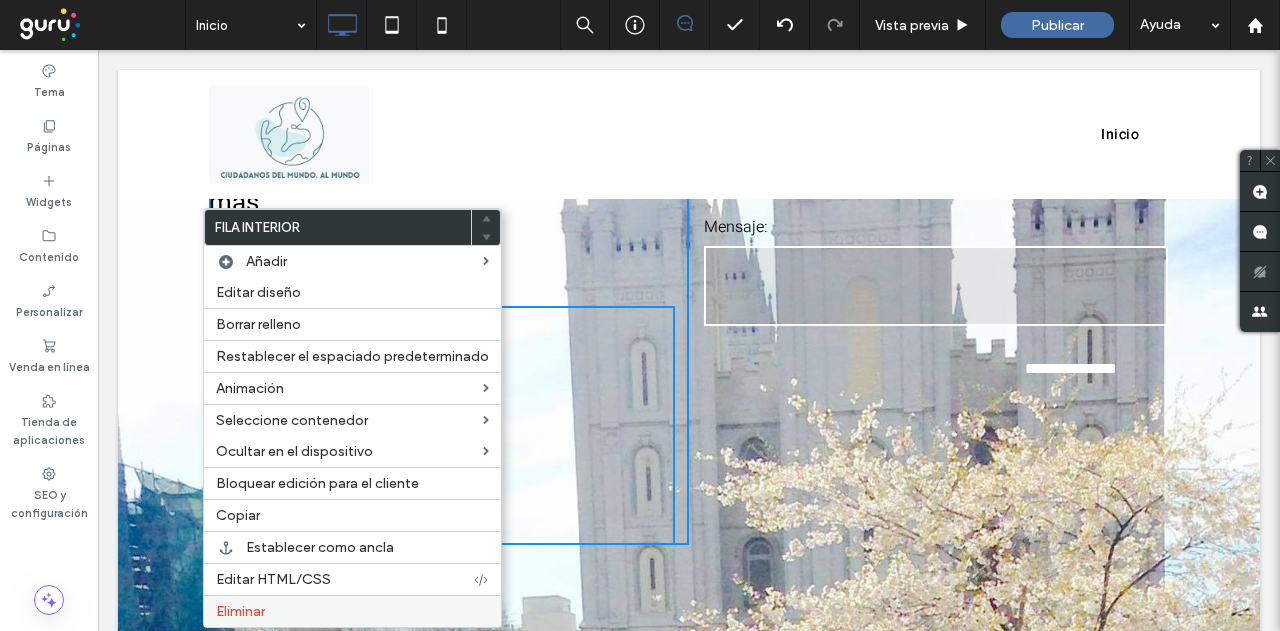 click on "Eliminar" at bounding box center (240, 611) 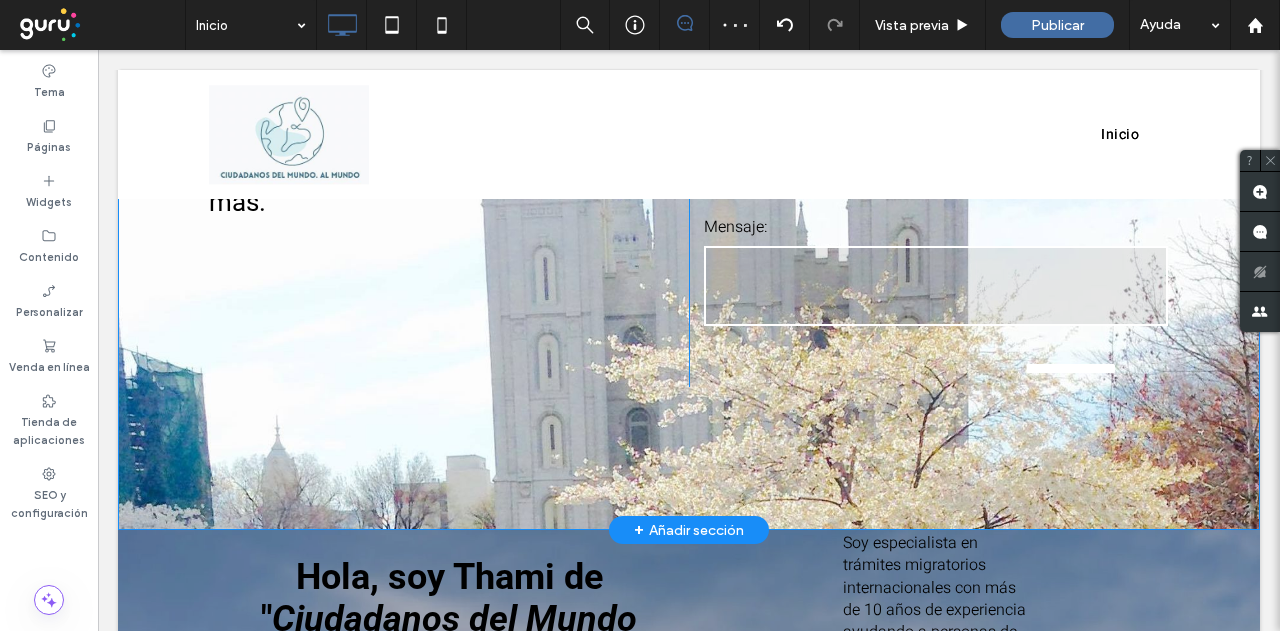 scroll, scrollTop: 300, scrollLeft: 0, axis: vertical 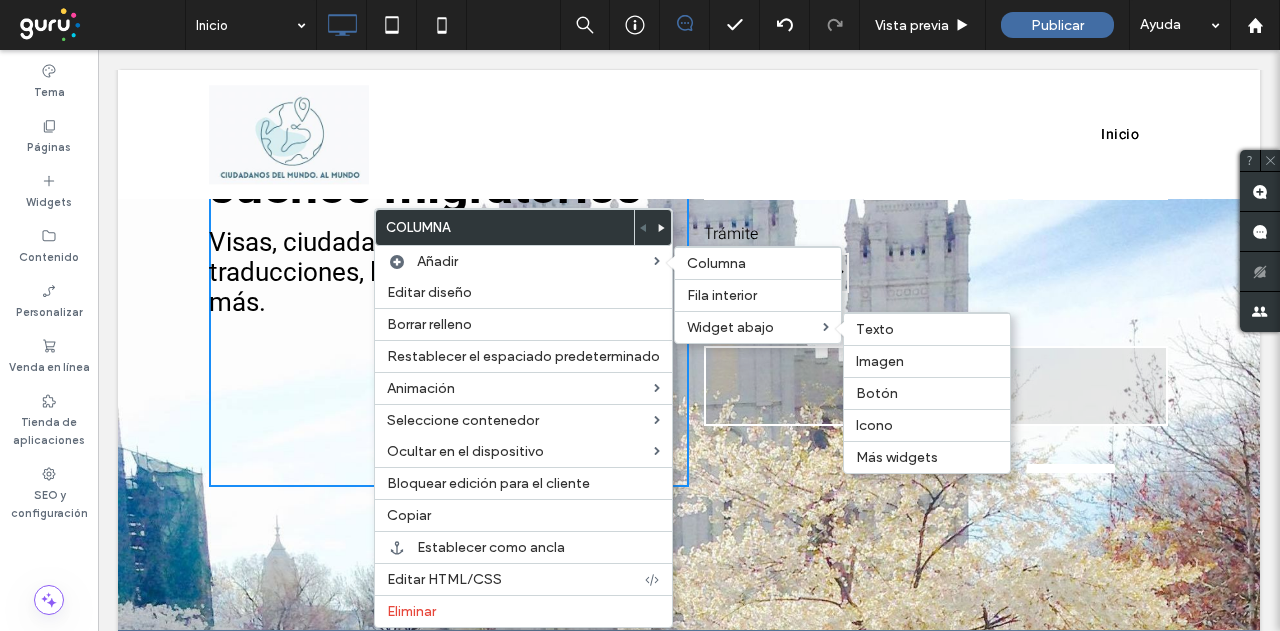 click on "Imagen" at bounding box center [880, 361] 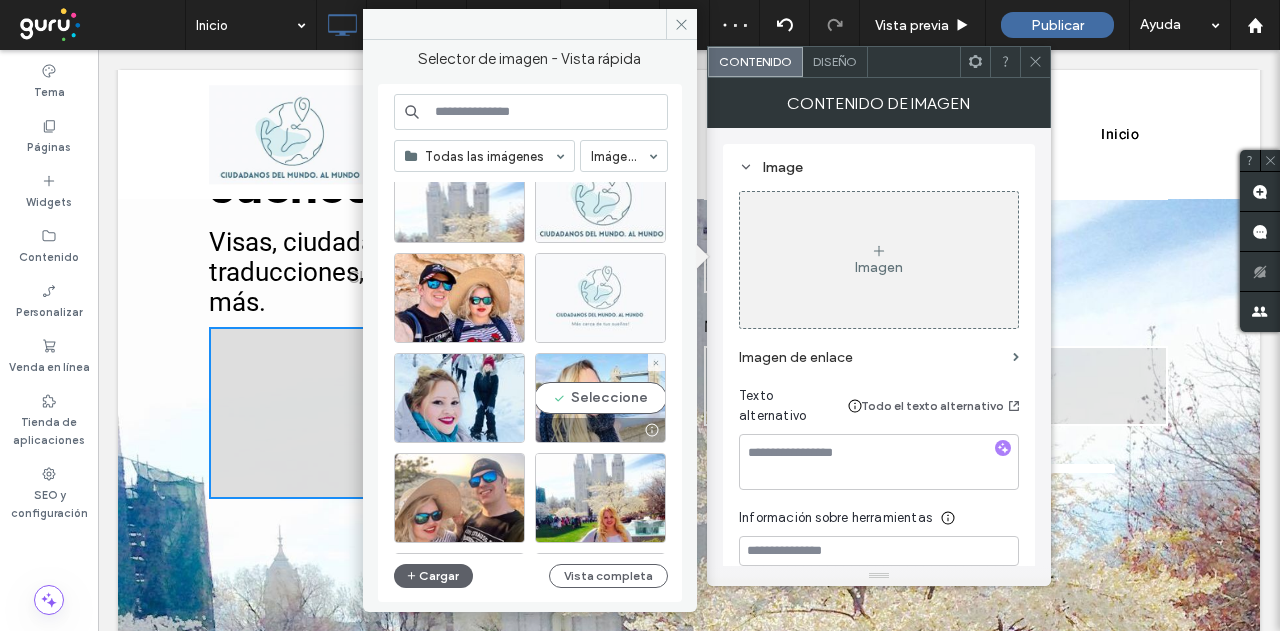 scroll, scrollTop: 100, scrollLeft: 0, axis: vertical 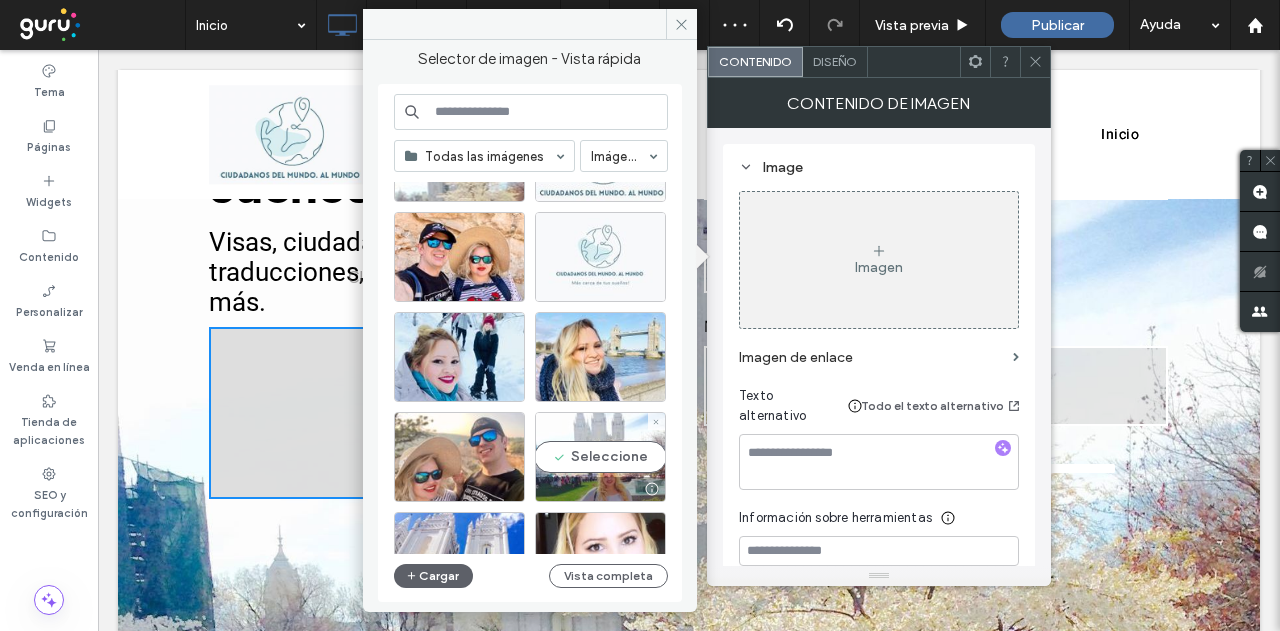 click on "Seleccione" at bounding box center (600, 457) 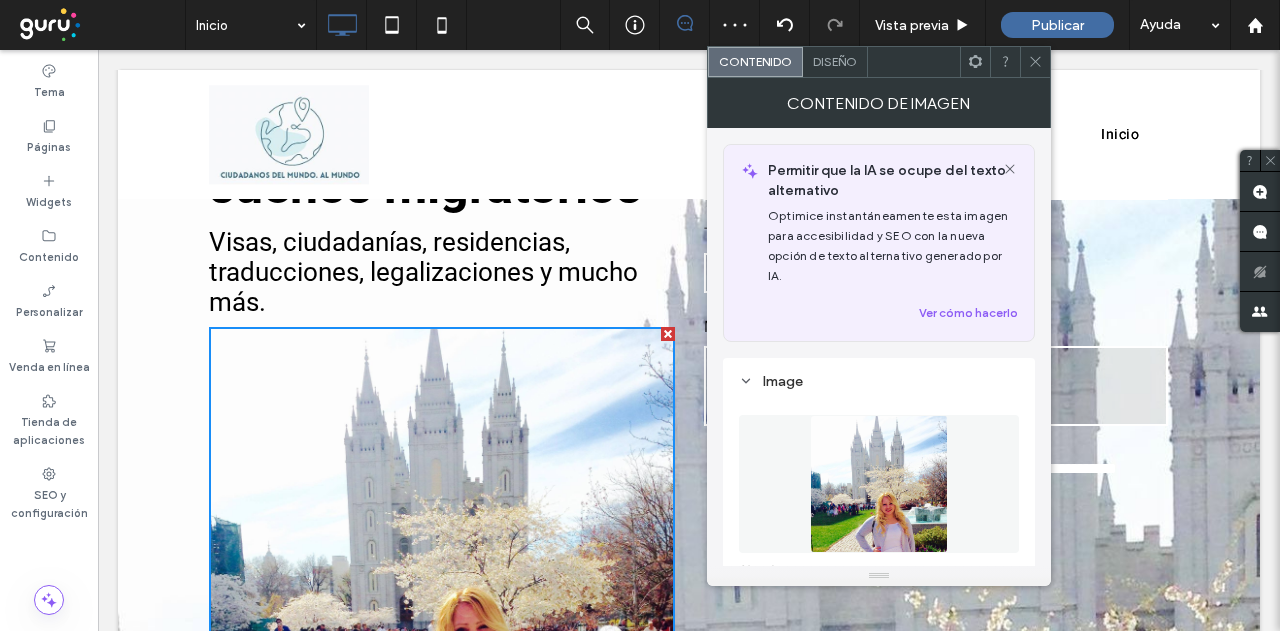 click 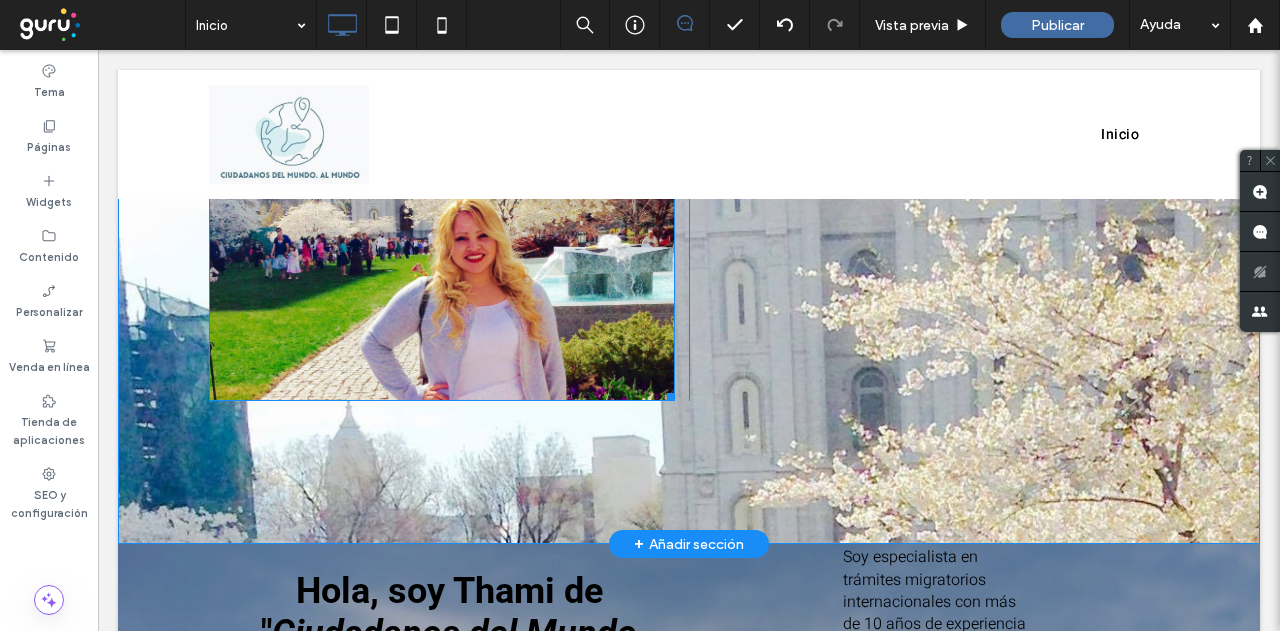 scroll, scrollTop: 700, scrollLeft: 0, axis: vertical 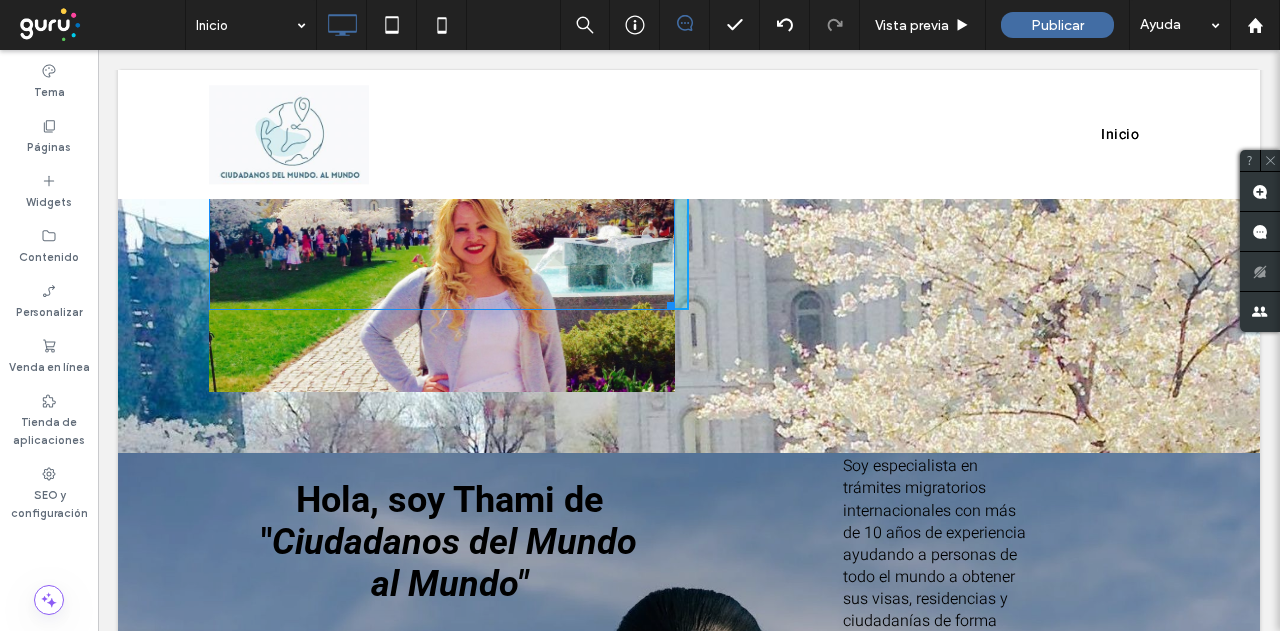 drag, startPoint x: 662, startPoint y: 395, endPoint x: 730, endPoint y: 466, distance: 98.31073 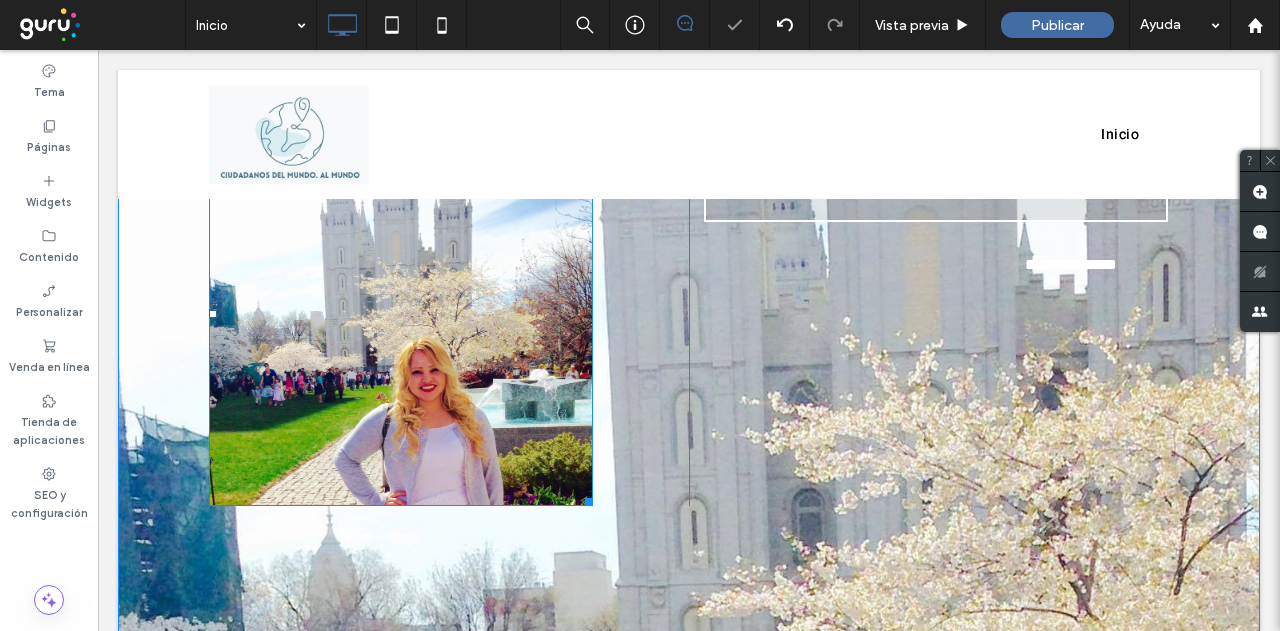 scroll, scrollTop: 500, scrollLeft: 0, axis: vertical 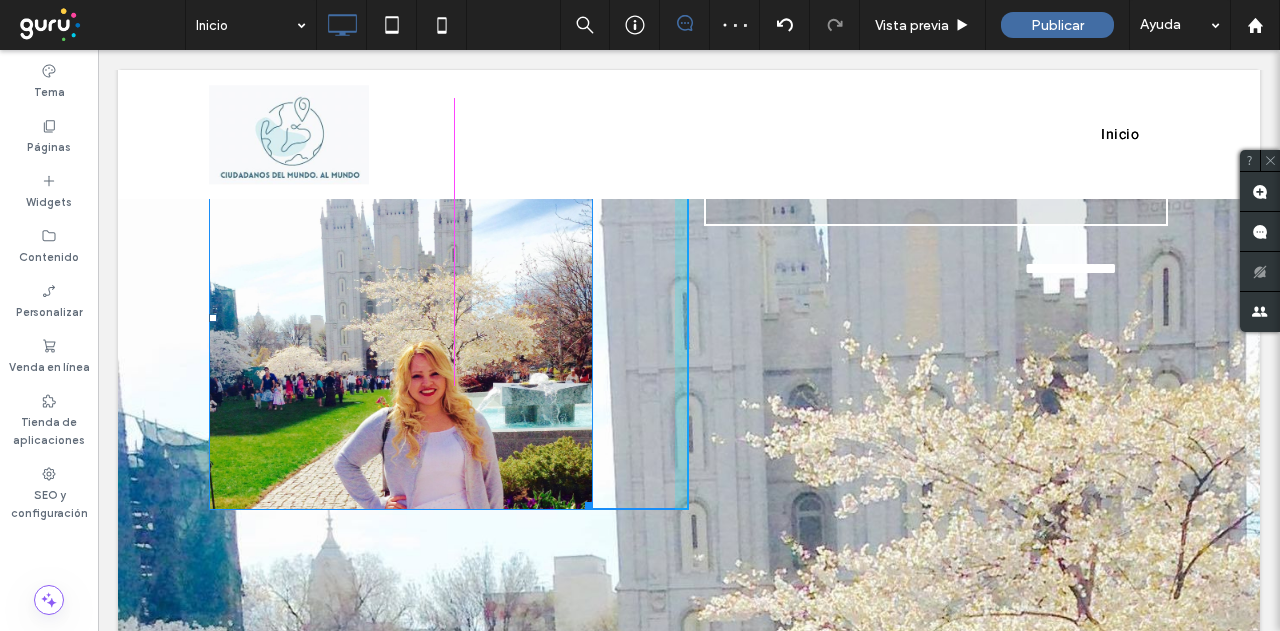 drag, startPoint x: 577, startPoint y: 512, endPoint x: 680, endPoint y: 598, distance: 134.18271 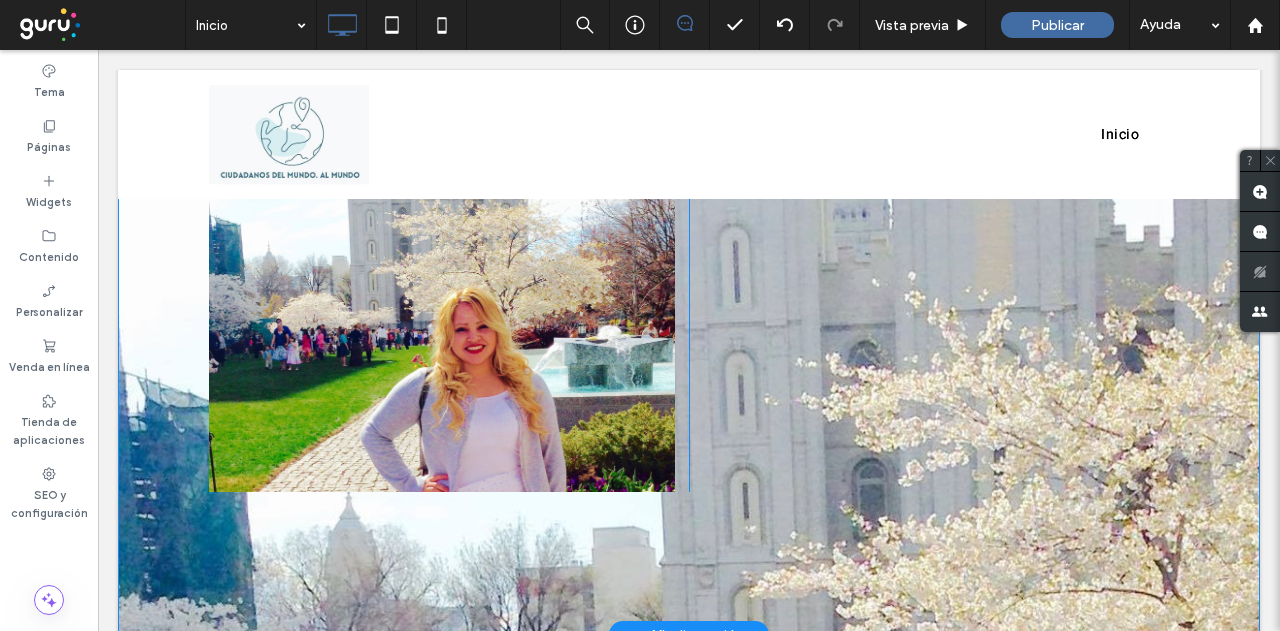 scroll, scrollTop: 700, scrollLeft: 0, axis: vertical 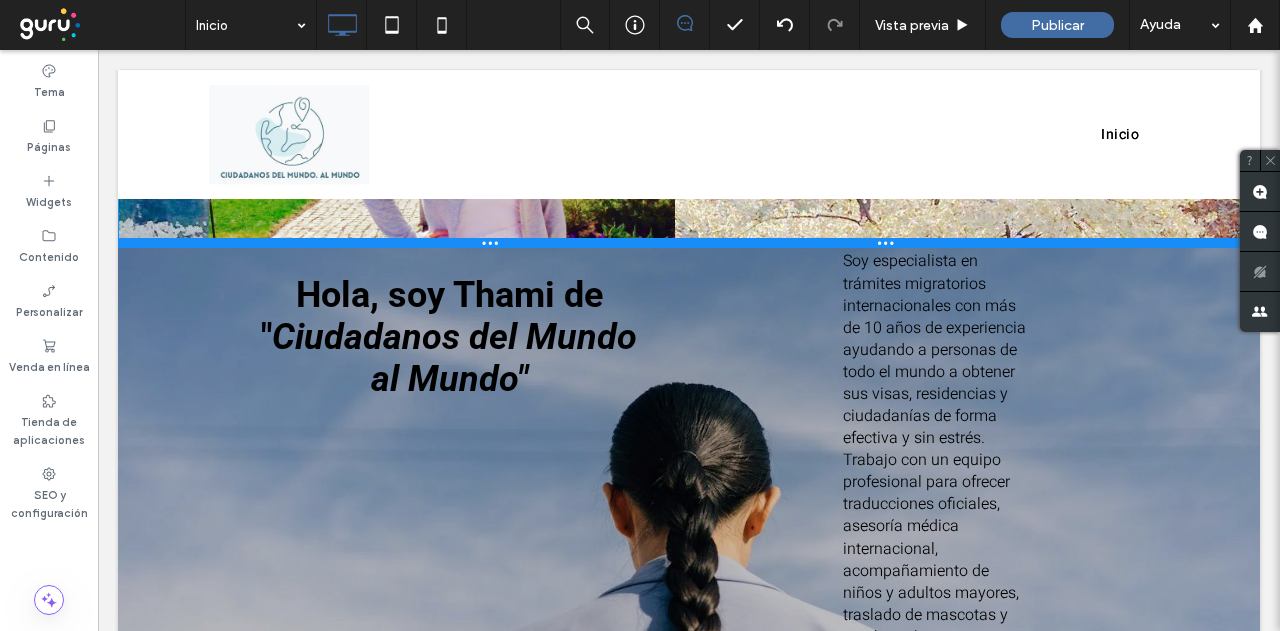 drag, startPoint x: 806, startPoint y: 541, endPoint x: 795, endPoint y: 231, distance: 310.1951 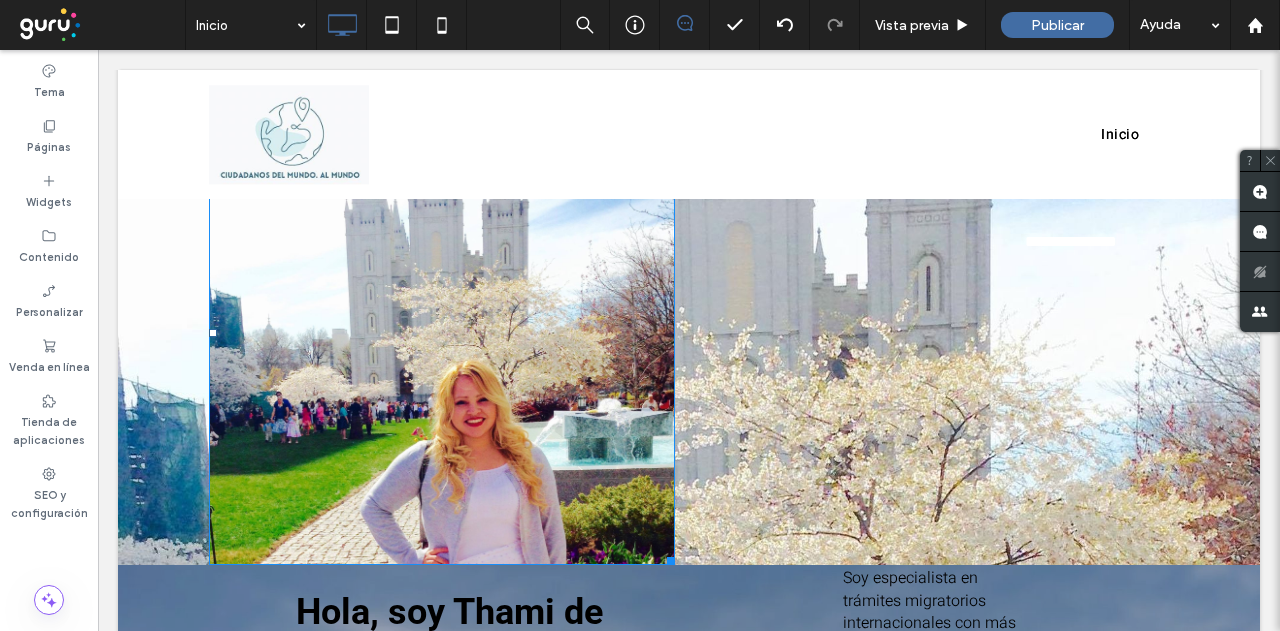 scroll, scrollTop: 400, scrollLeft: 0, axis: vertical 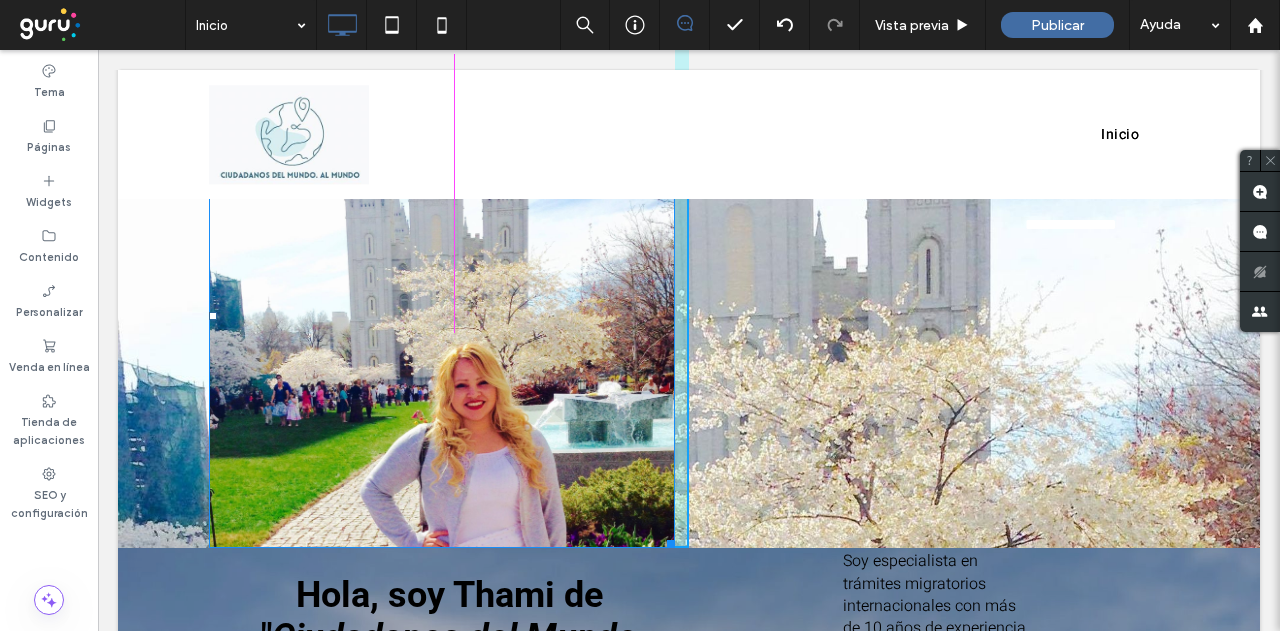 drag, startPoint x: 658, startPoint y: 552, endPoint x: 718, endPoint y: 581, distance: 66.64083 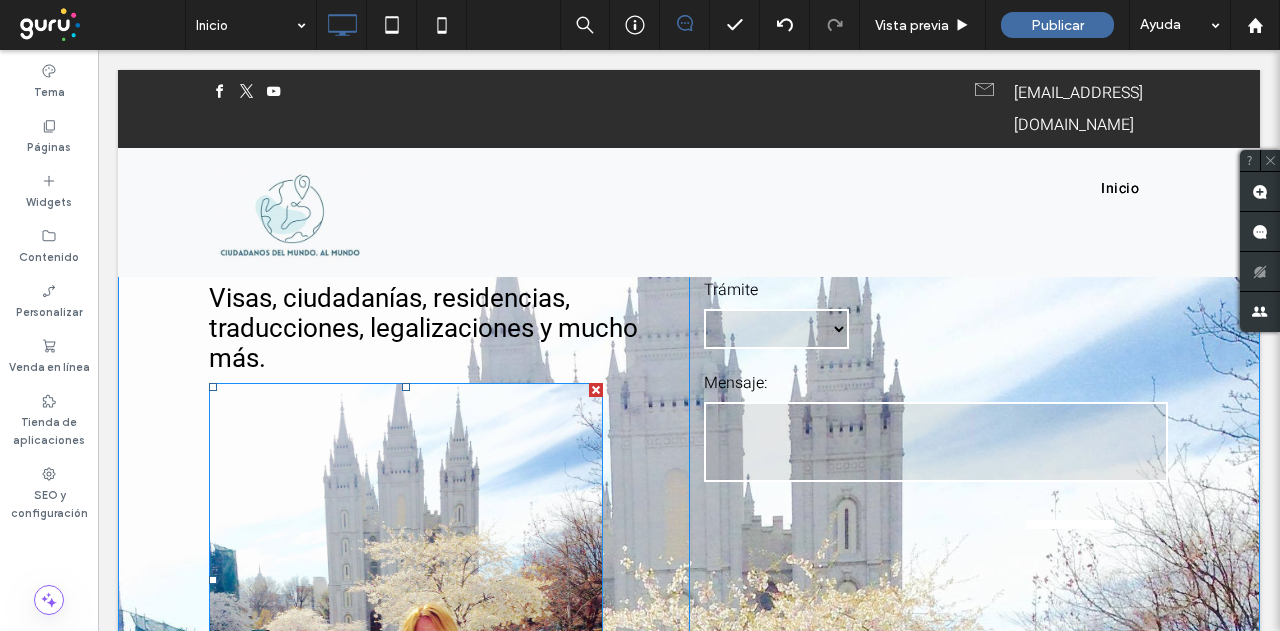 scroll, scrollTop: 300, scrollLeft: 0, axis: vertical 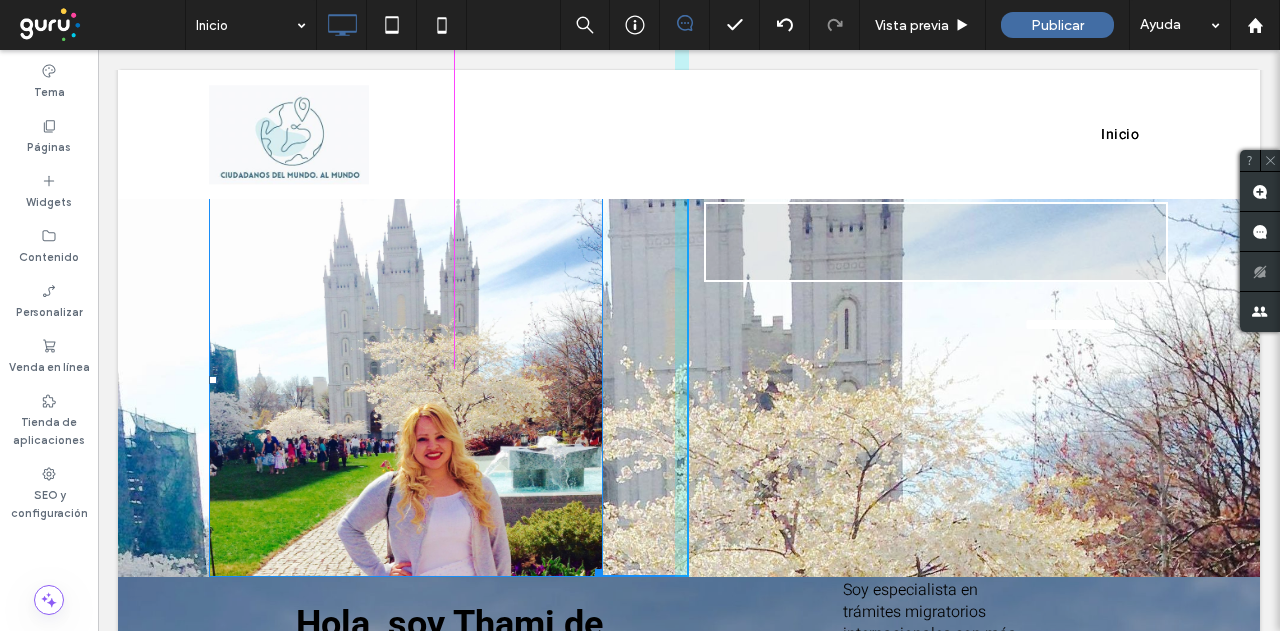 drag, startPoint x: 585, startPoint y: 576, endPoint x: 608, endPoint y: 550, distance: 34.713108 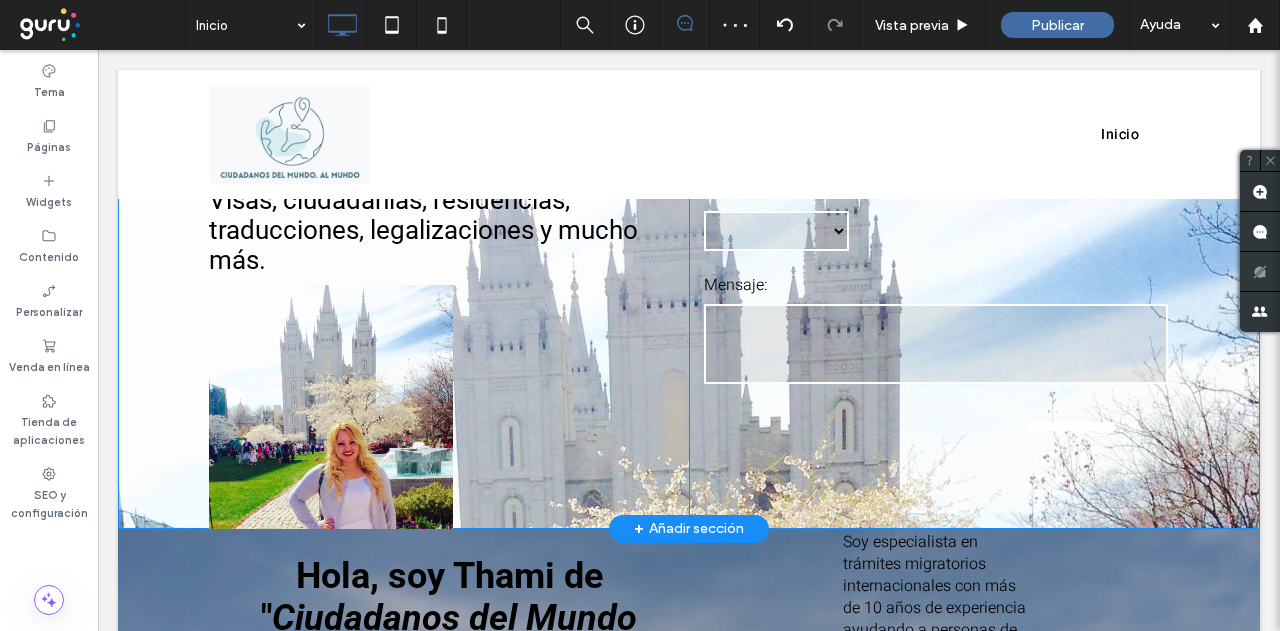 scroll, scrollTop: 200, scrollLeft: 0, axis: vertical 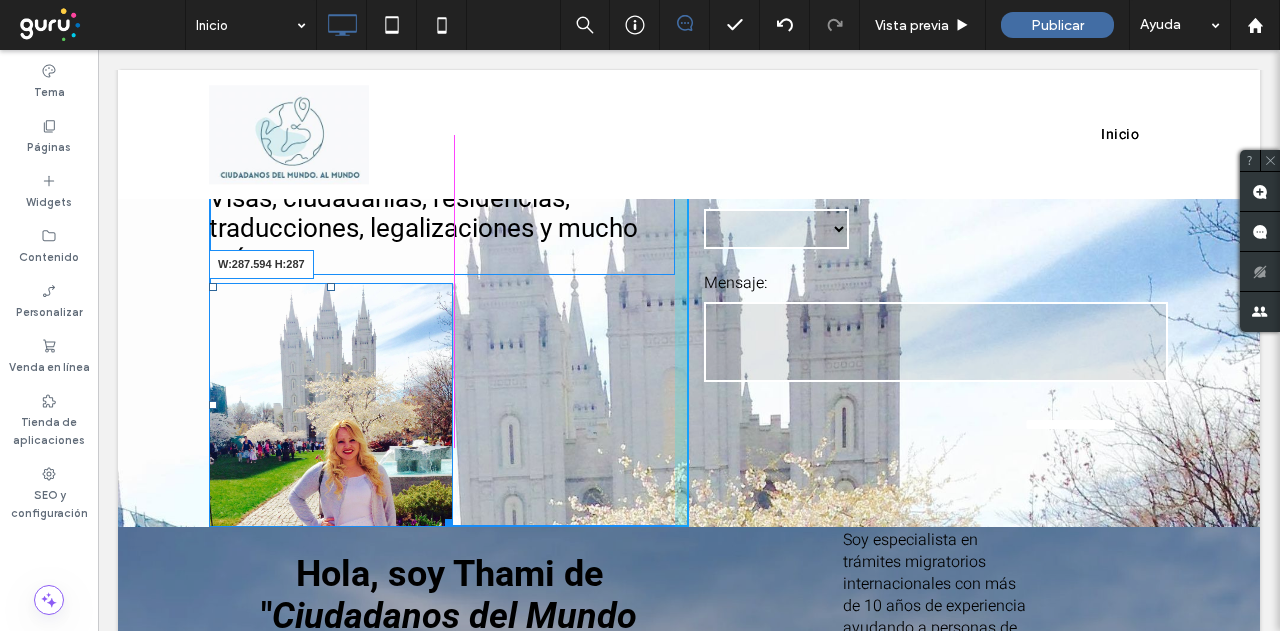 drag, startPoint x: 434, startPoint y: 525, endPoint x: 554, endPoint y: 604, distance: 143.66975 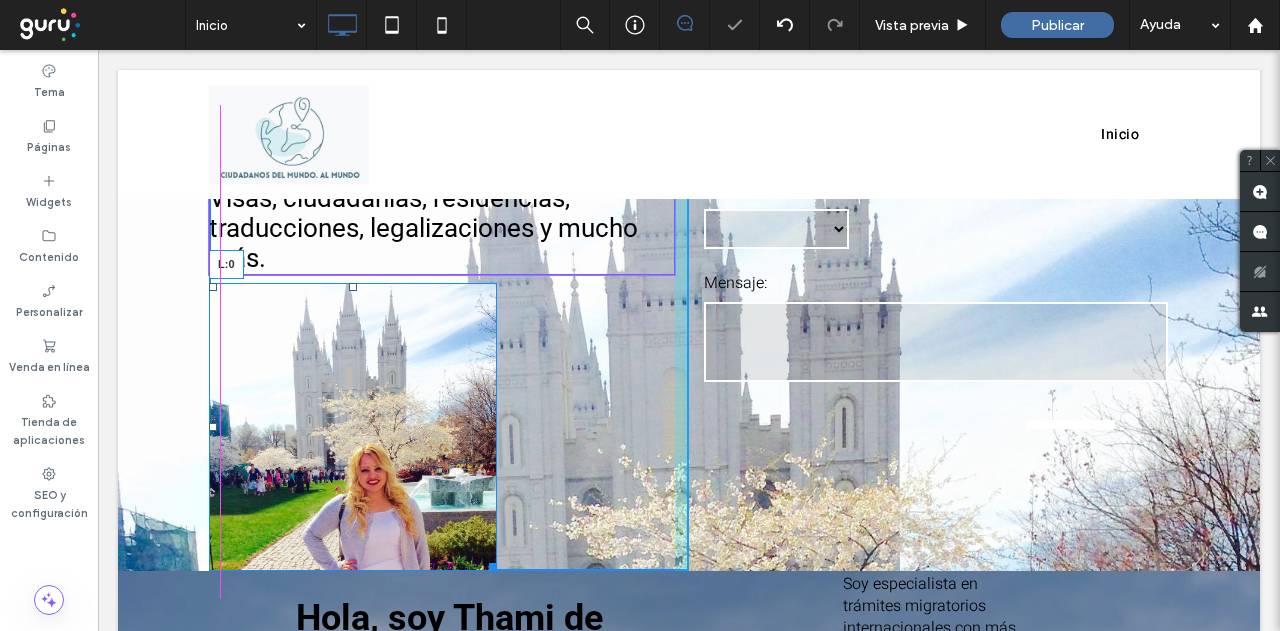 drag, startPoint x: 204, startPoint y: 435, endPoint x: 338, endPoint y: 500, distance: 148.93288 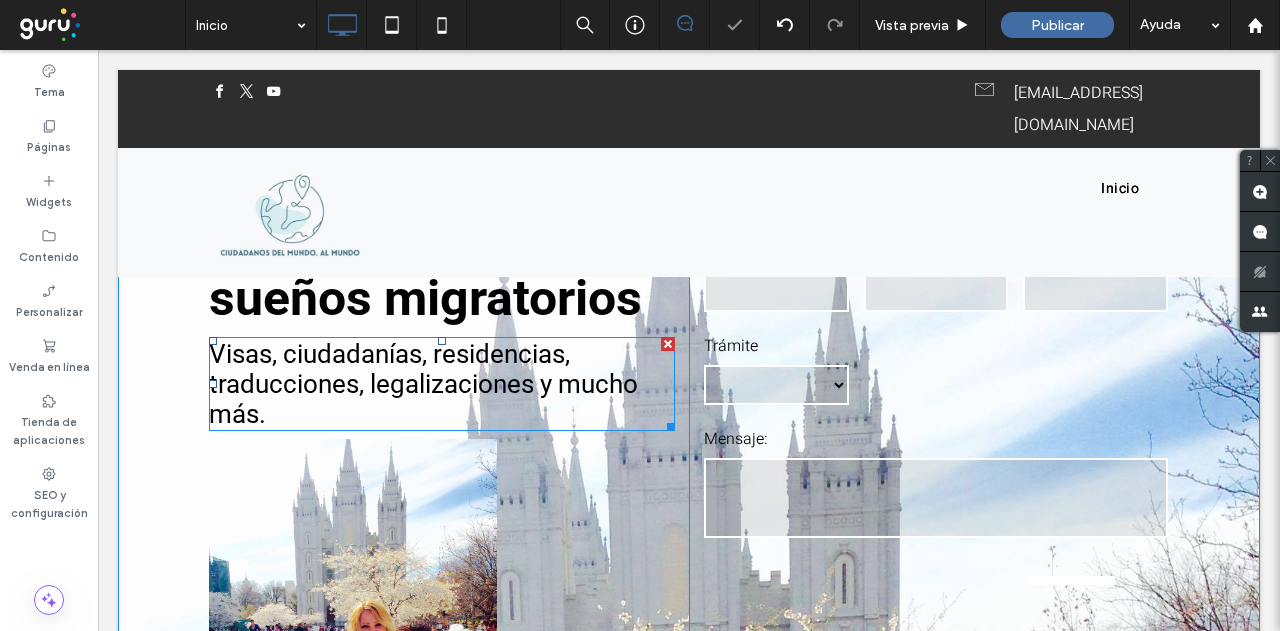 scroll, scrollTop: 0, scrollLeft: 0, axis: both 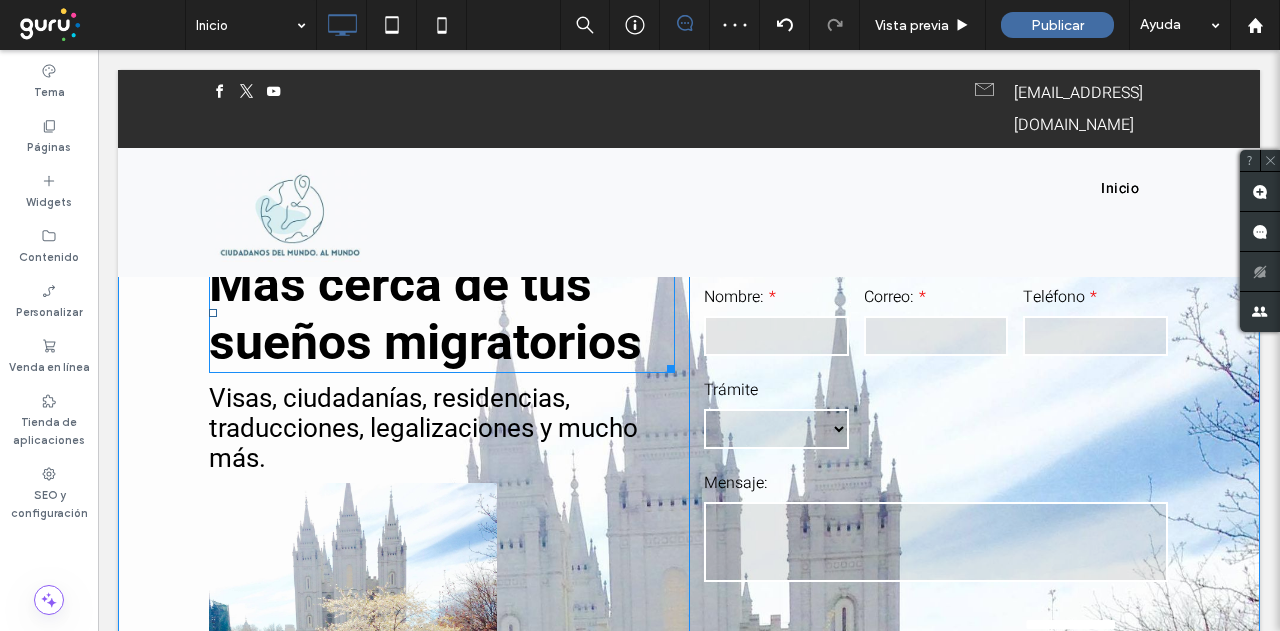 click on "Más cerca de tus sueños migratorios" at bounding box center (425, 313) 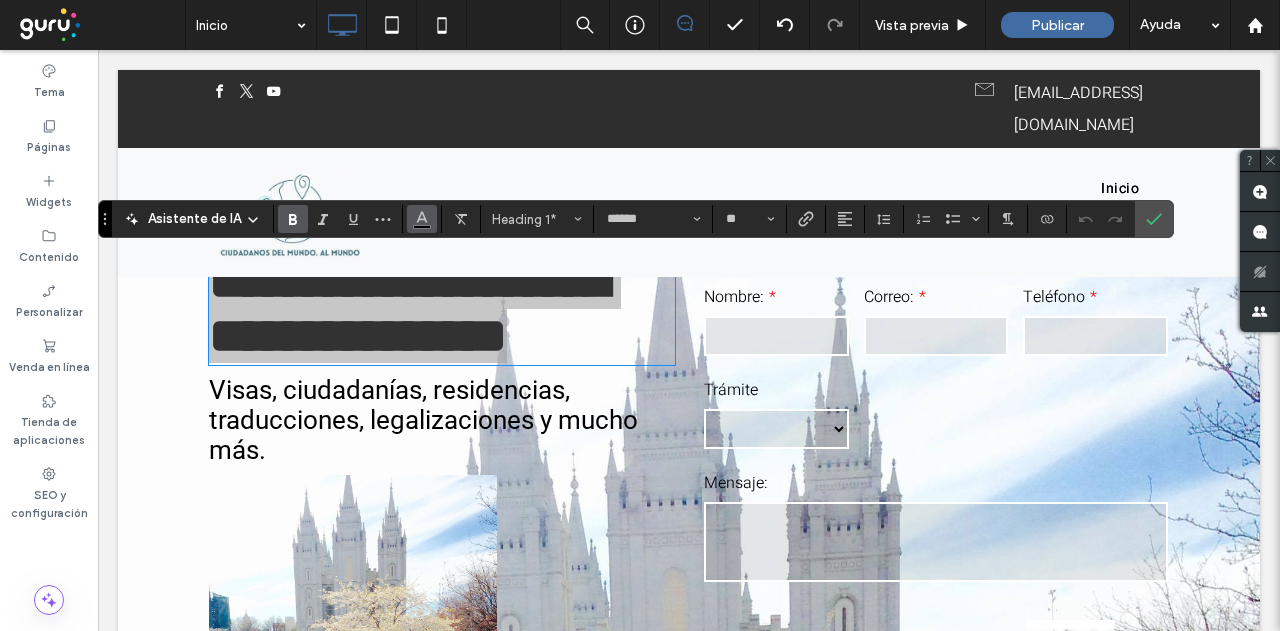 click 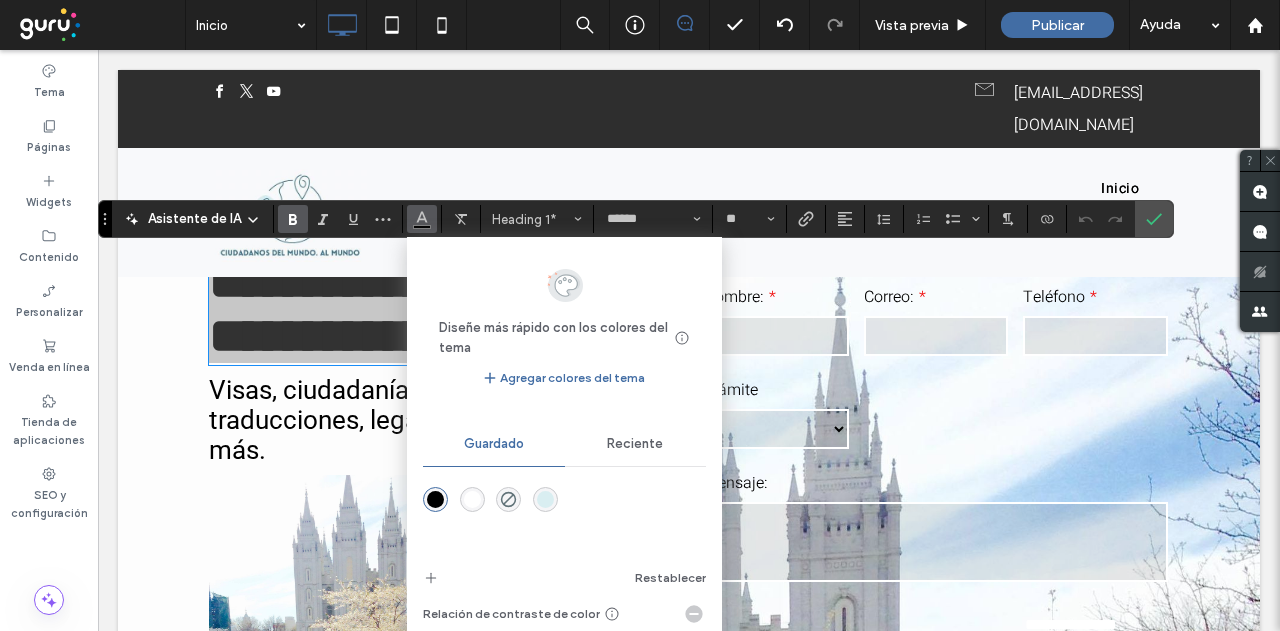 click on "Reciente" at bounding box center [635, 444] 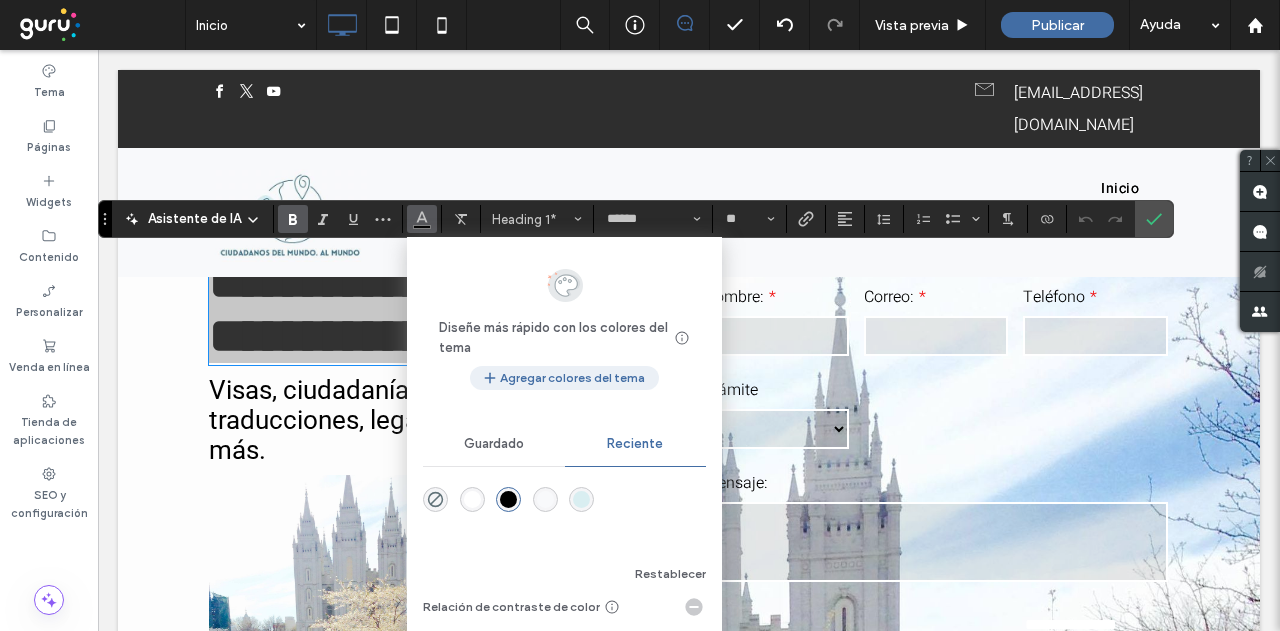 drag, startPoint x: 544, startPoint y: 377, endPoint x: 471, endPoint y: 381, distance: 73.109505 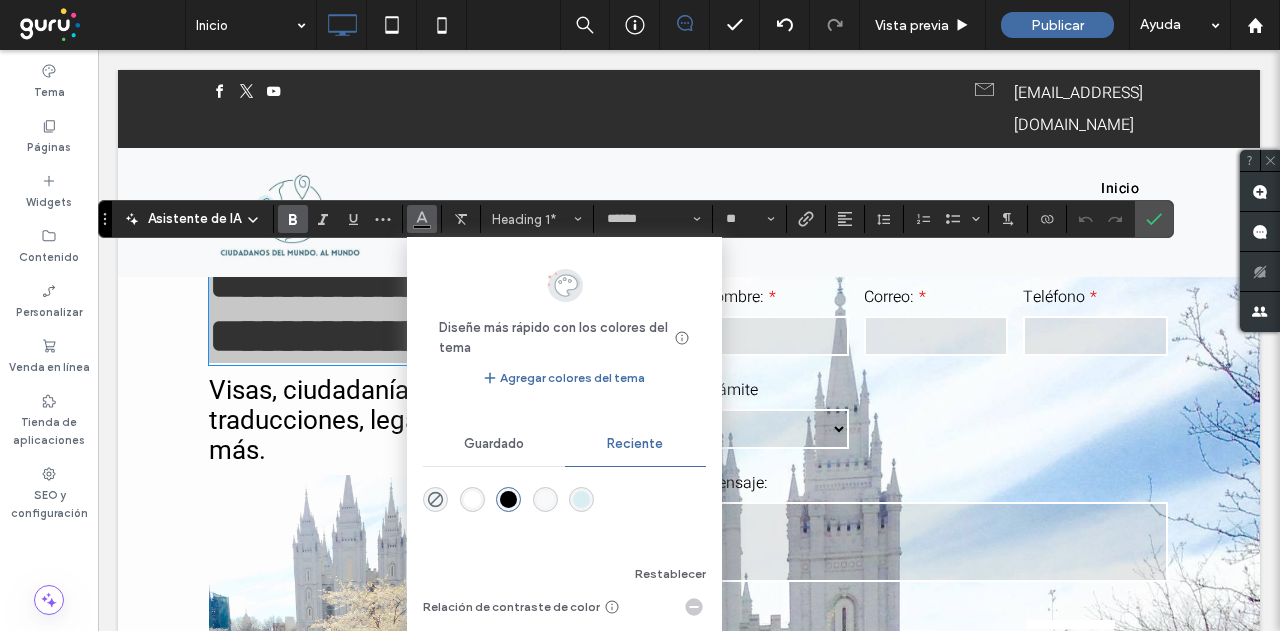 click on "Agregar colores del tema" at bounding box center (564, 378) 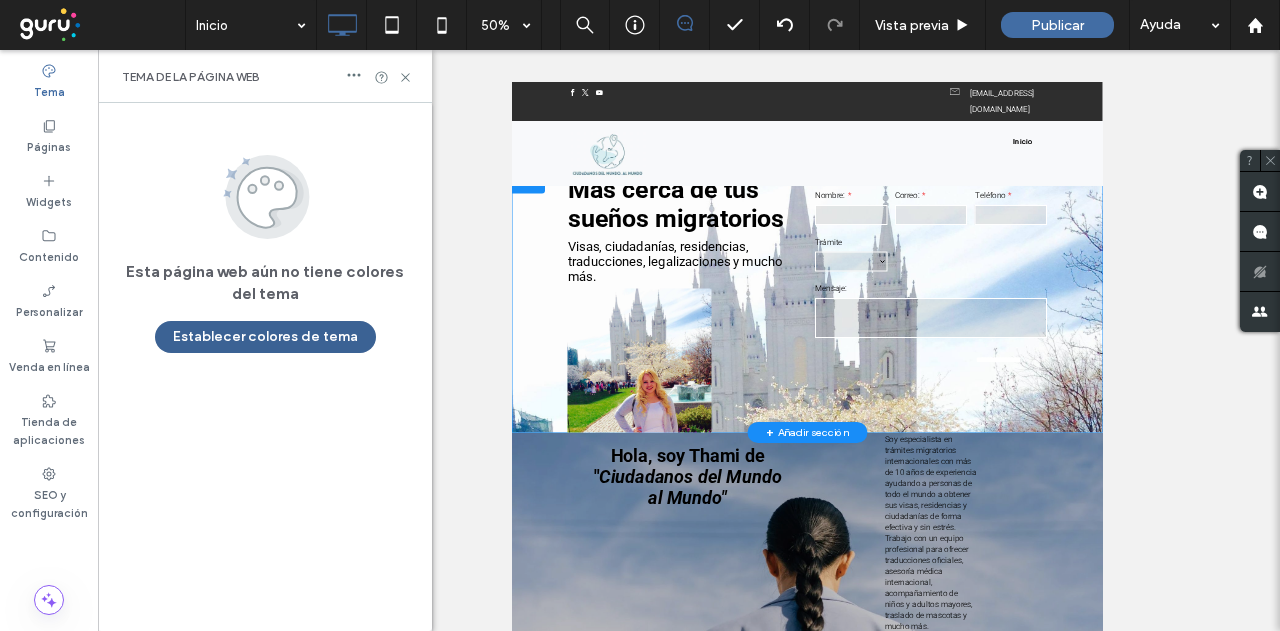 click on "Establecer colores de tema" at bounding box center (265, 337) 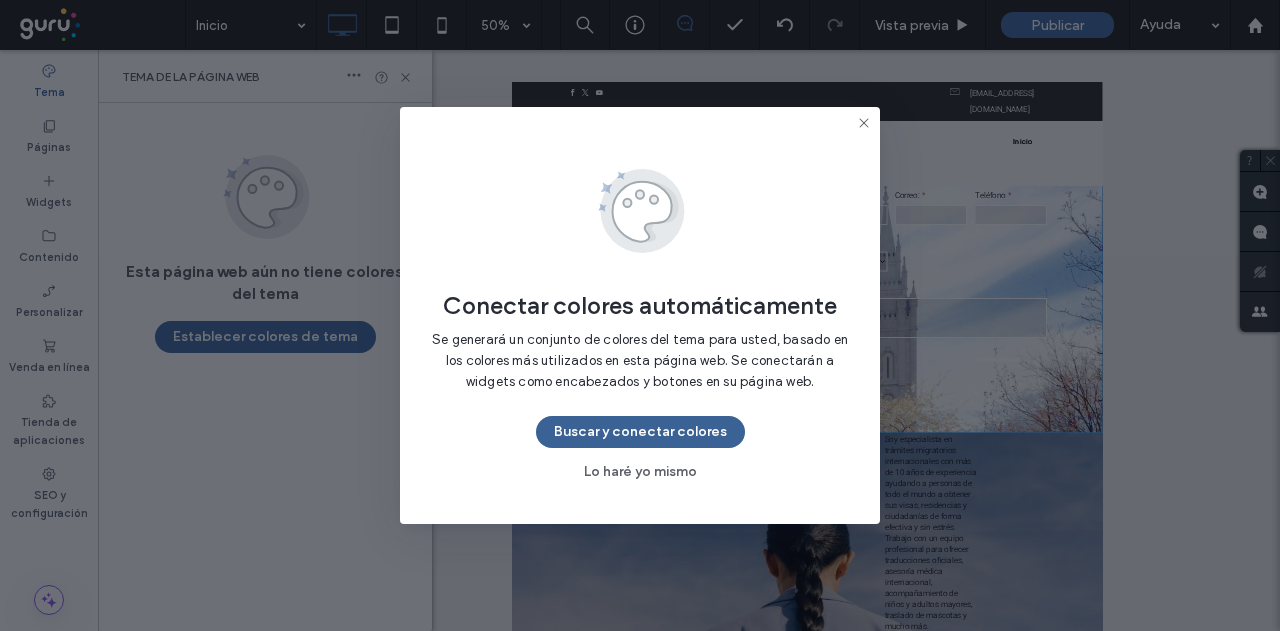 click on "Buscar y conectar colores" at bounding box center (640, 432) 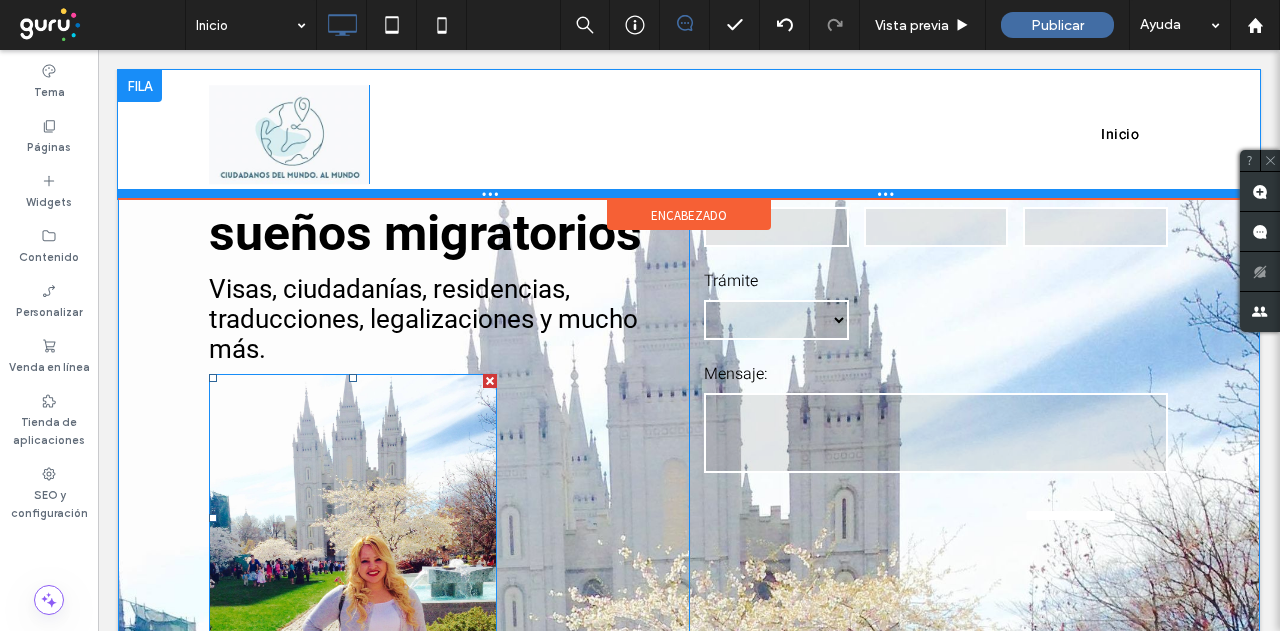 scroll, scrollTop: 0, scrollLeft: 0, axis: both 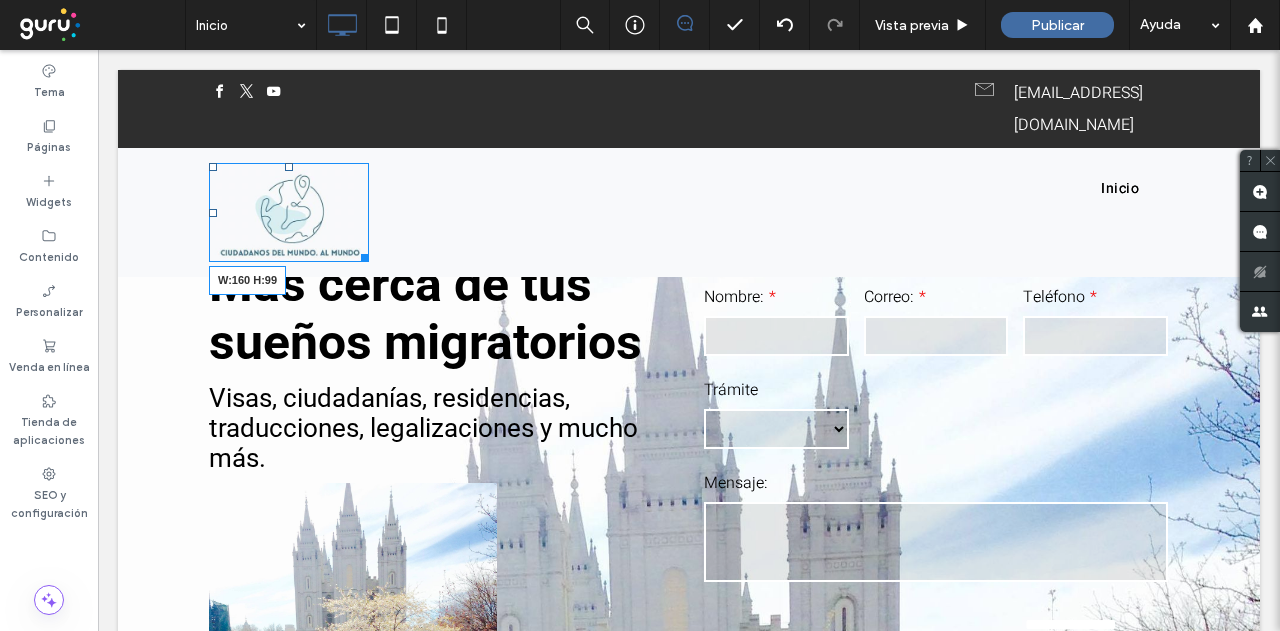 drag, startPoint x: 352, startPoint y: 223, endPoint x: 446, endPoint y: 300, distance: 121.511314 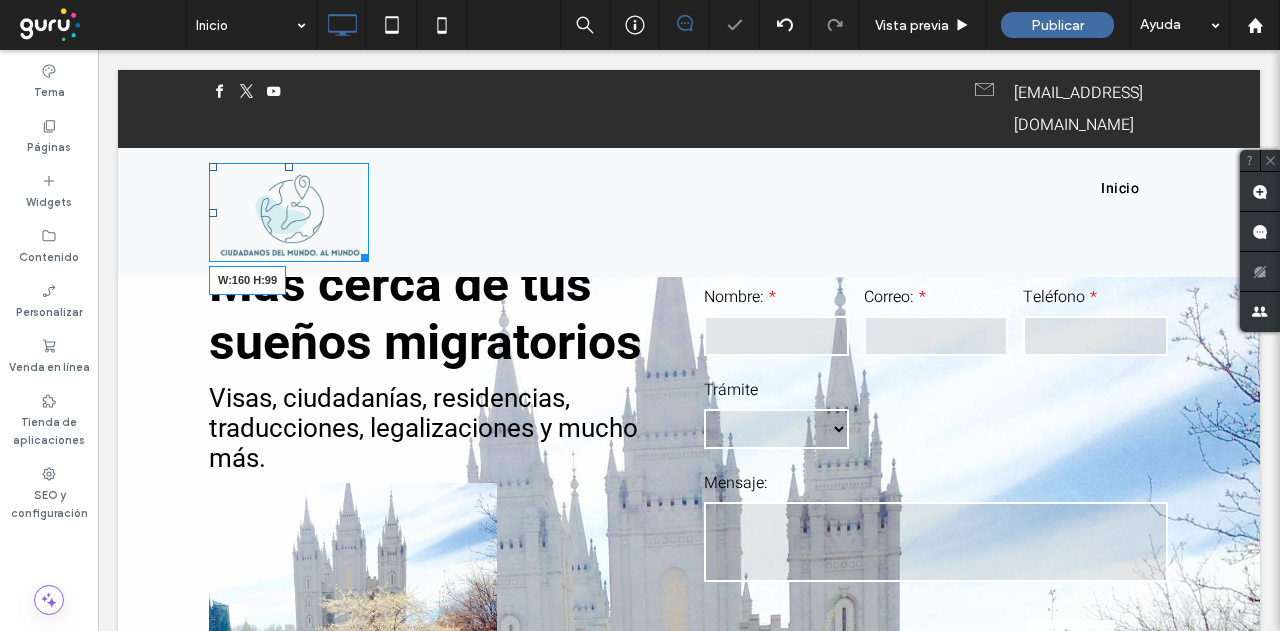 drag, startPoint x: 355, startPoint y: 224, endPoint x: 421, endPoint y: 271, distance: 81.02469 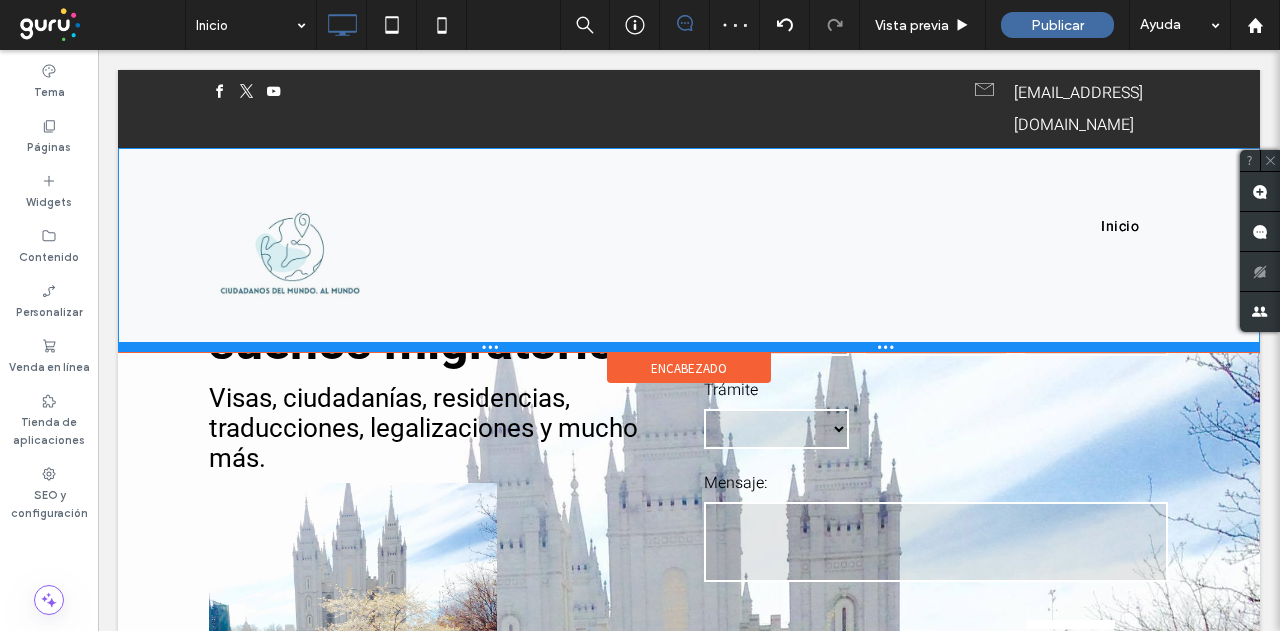 drag, startPoint x: 540, startPoint y: 239, endPoint x: 531, endPoint y: 313, distance: 74.54529 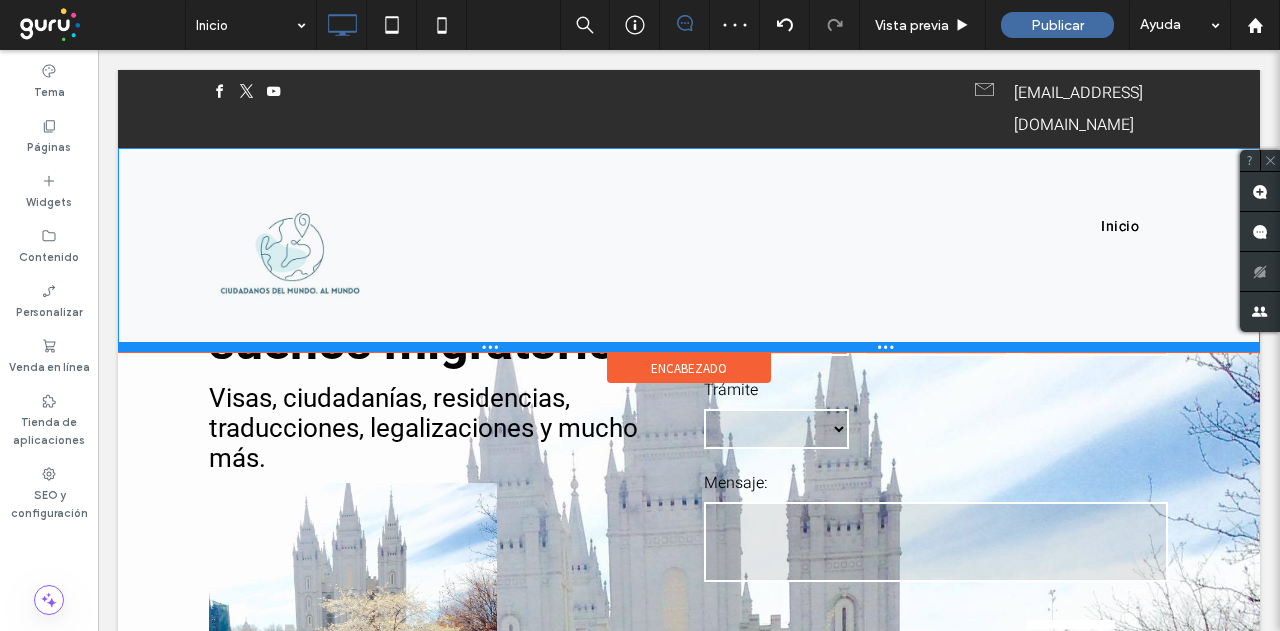 click at bounding box center (689, 347) 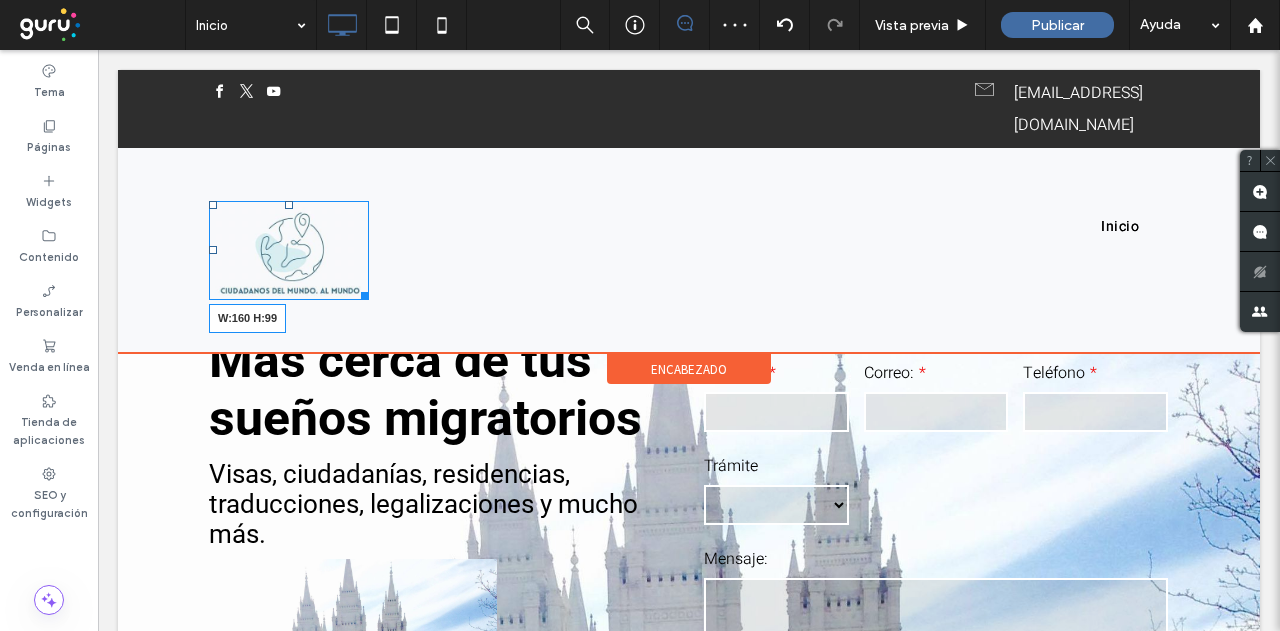drag, startPoint x: 352, startPoint y: 264, endPoint x: 380, endPoint y: 280, distance: 32.24903 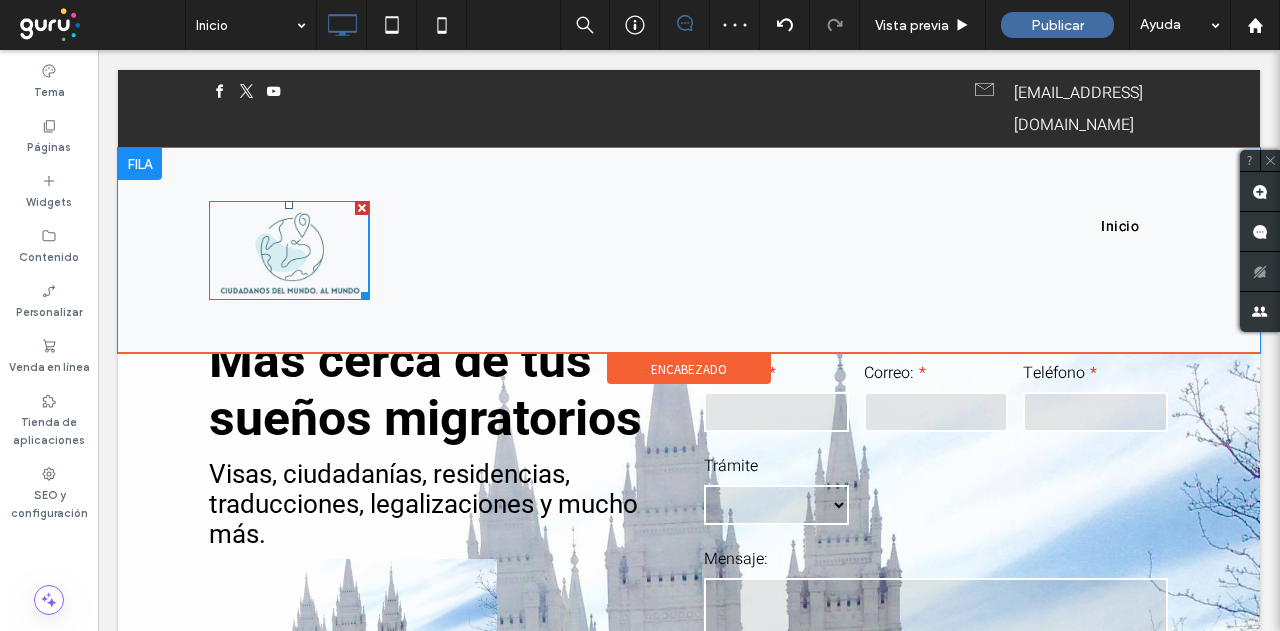 click at bounding box center (289, 250) 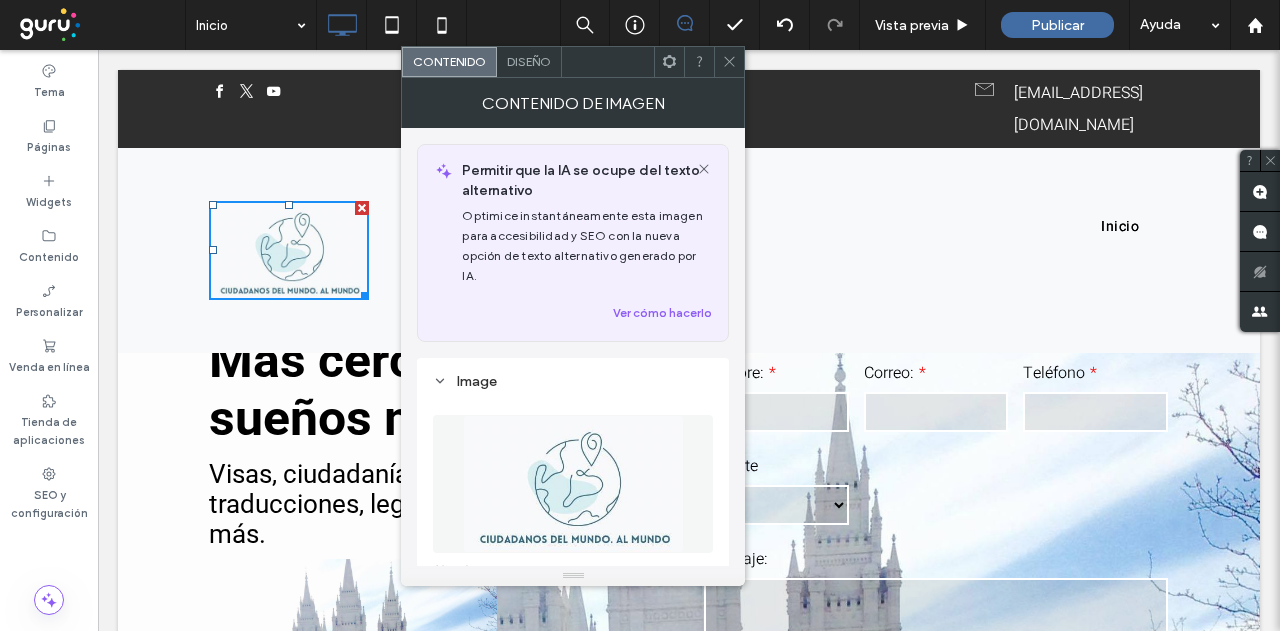 drag, startPoint x: 733, startPoint y: 57, endPoint x: 720, endPoint y: 72, distance: 19.849434 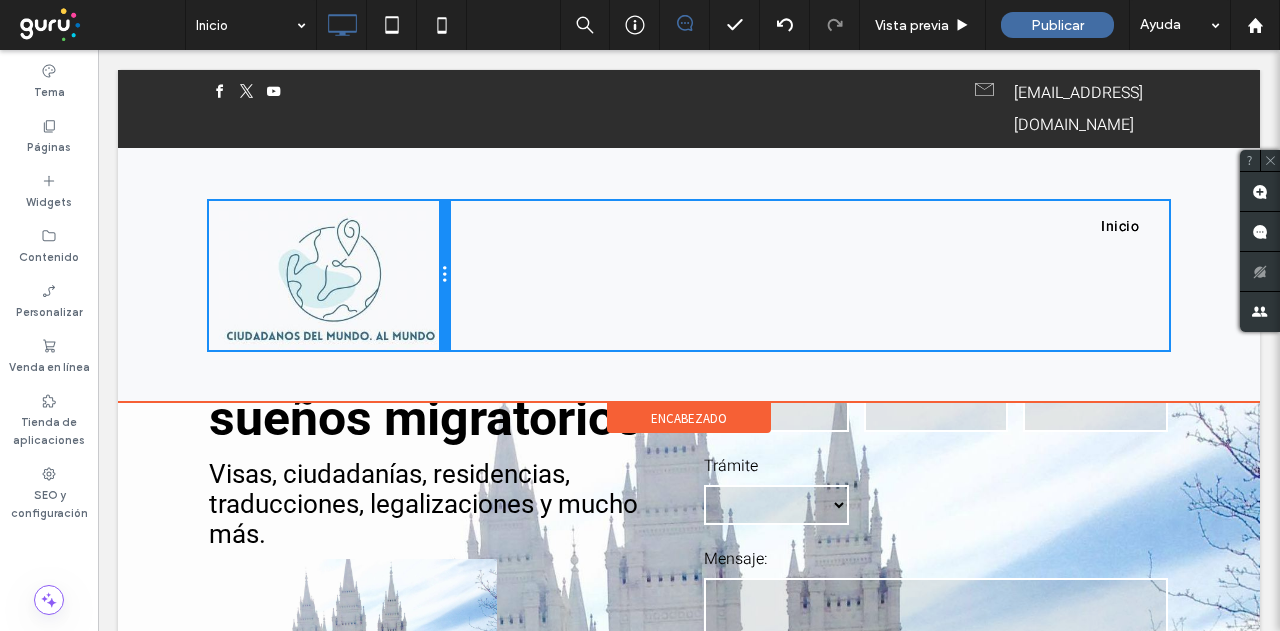 drag, startPoint x: 360, startPoint y: 215, endPoint x: 434, endPoint y: 221, distance: 74.24284 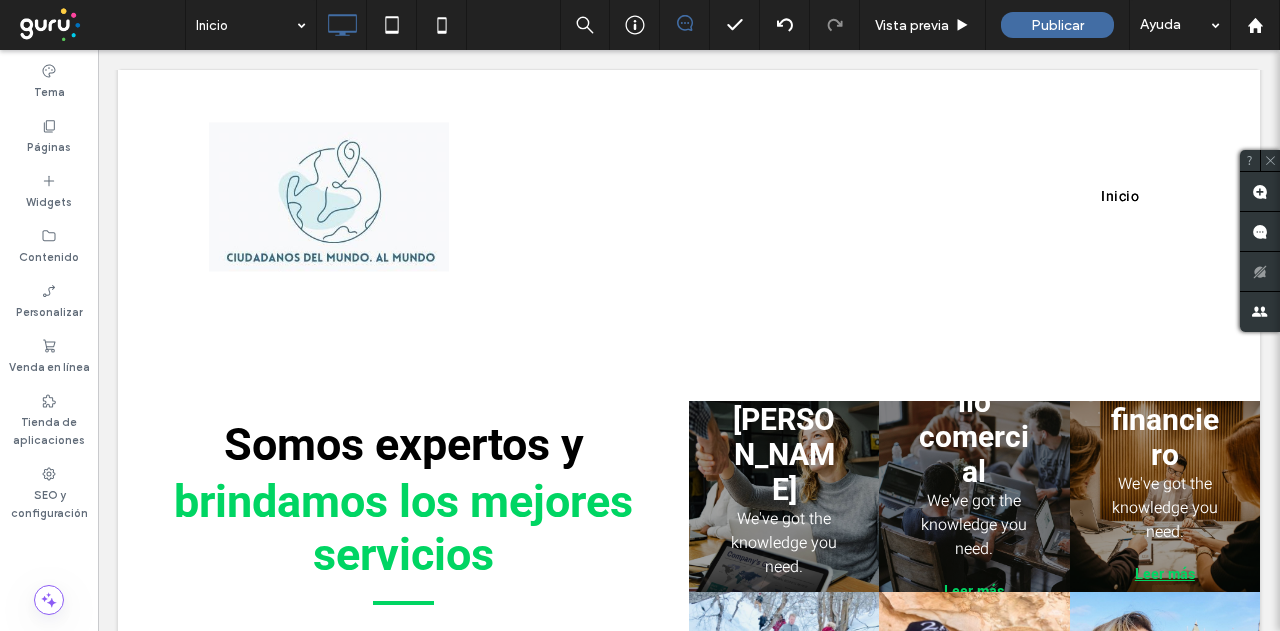 scroll, scrollTop: 1100, scrollLeft: 0, axis: vertical 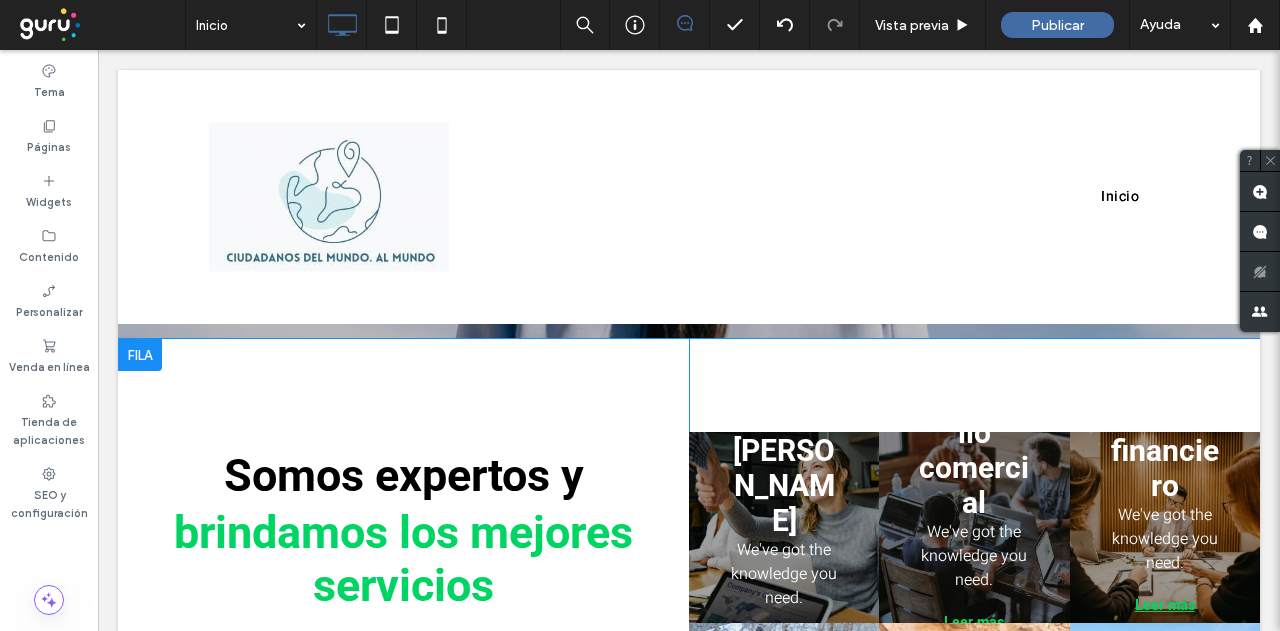 click at bounding box center (140, 355) 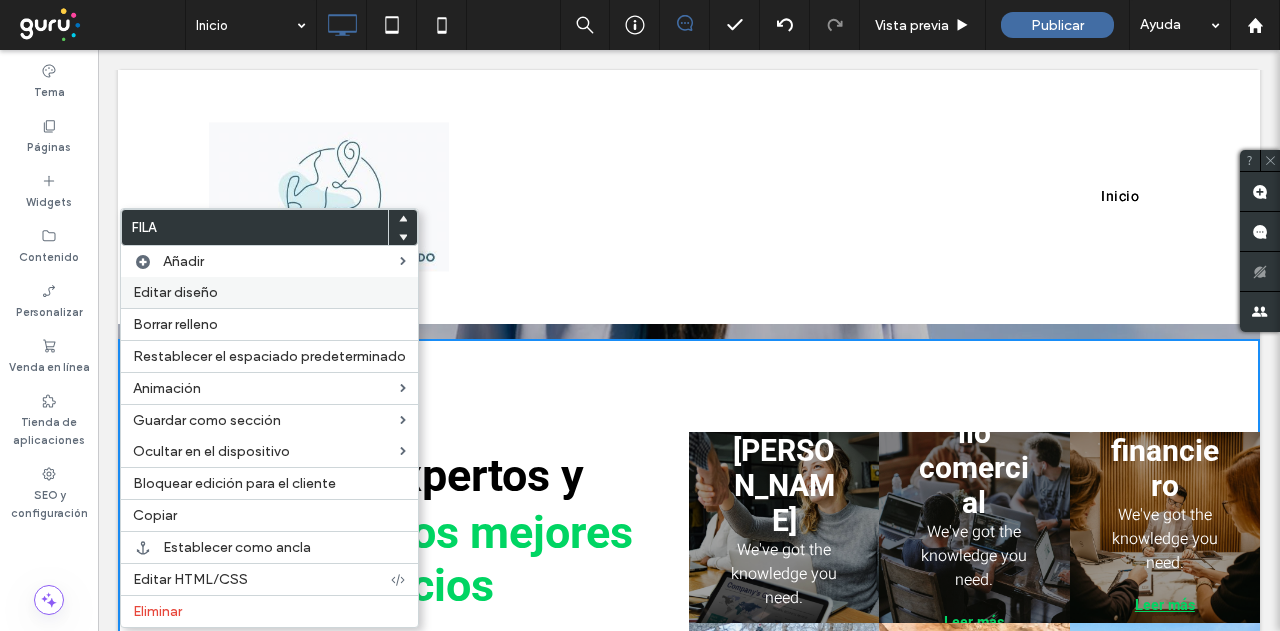 click on "Editar diseño" at bounding box center [175, 292] 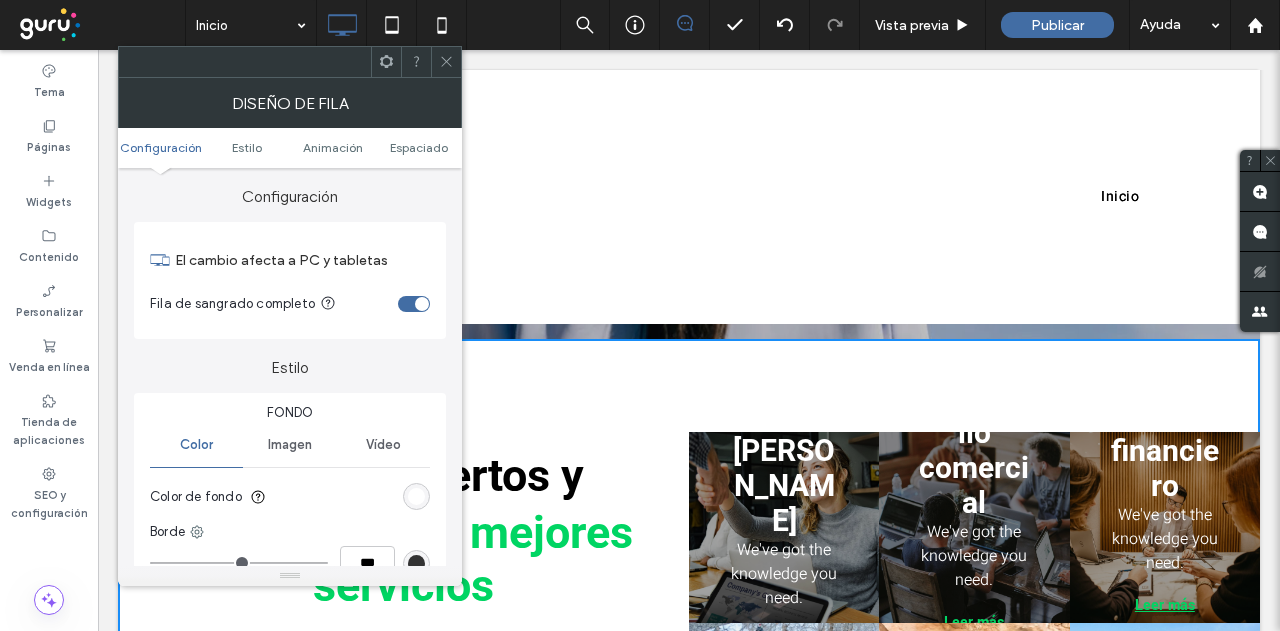 click at bounding box center (416, 496) 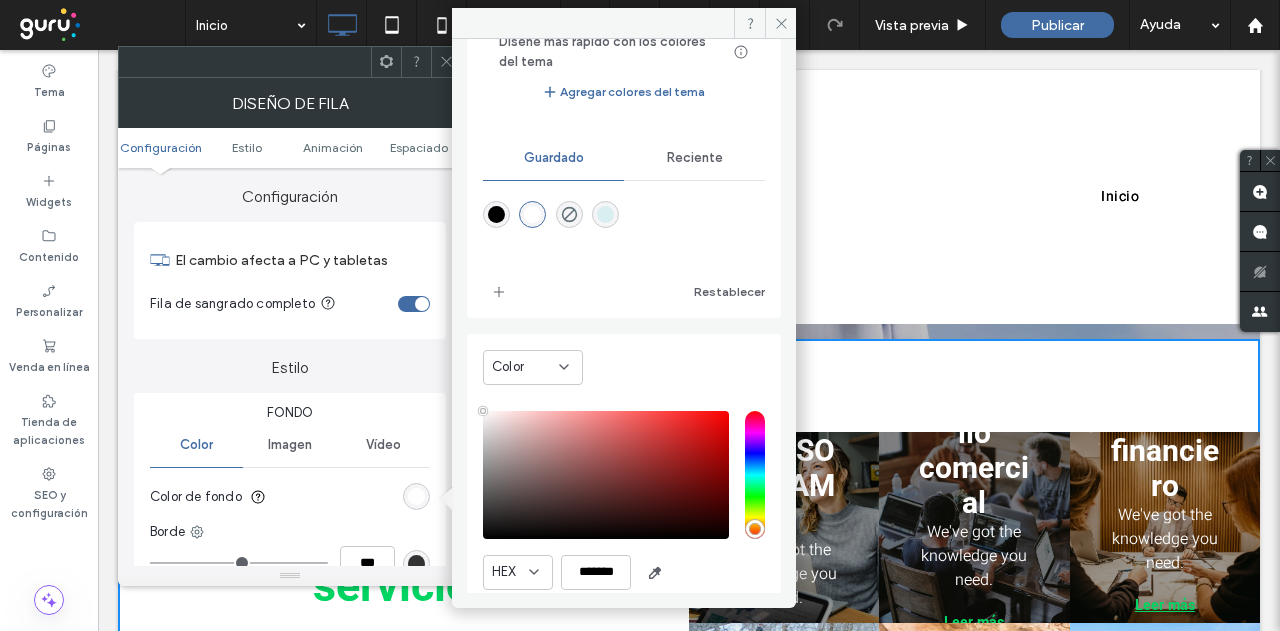 scroll, scrollTop: 186, scrollLeft: 0, axis: vertical 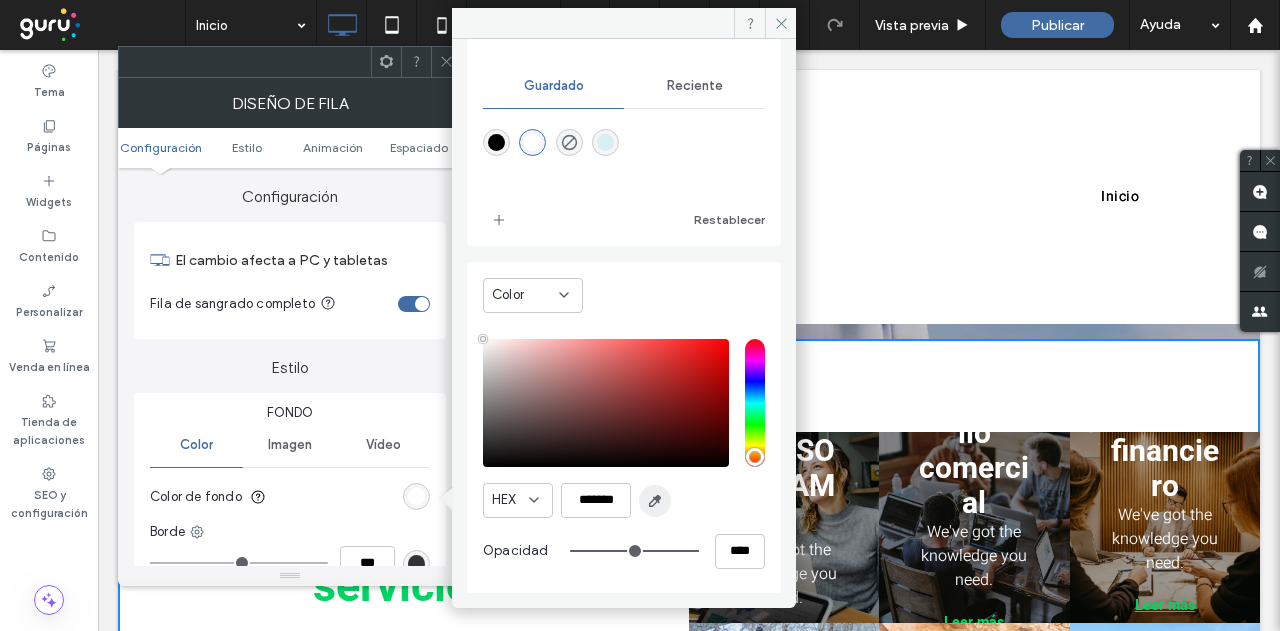 click 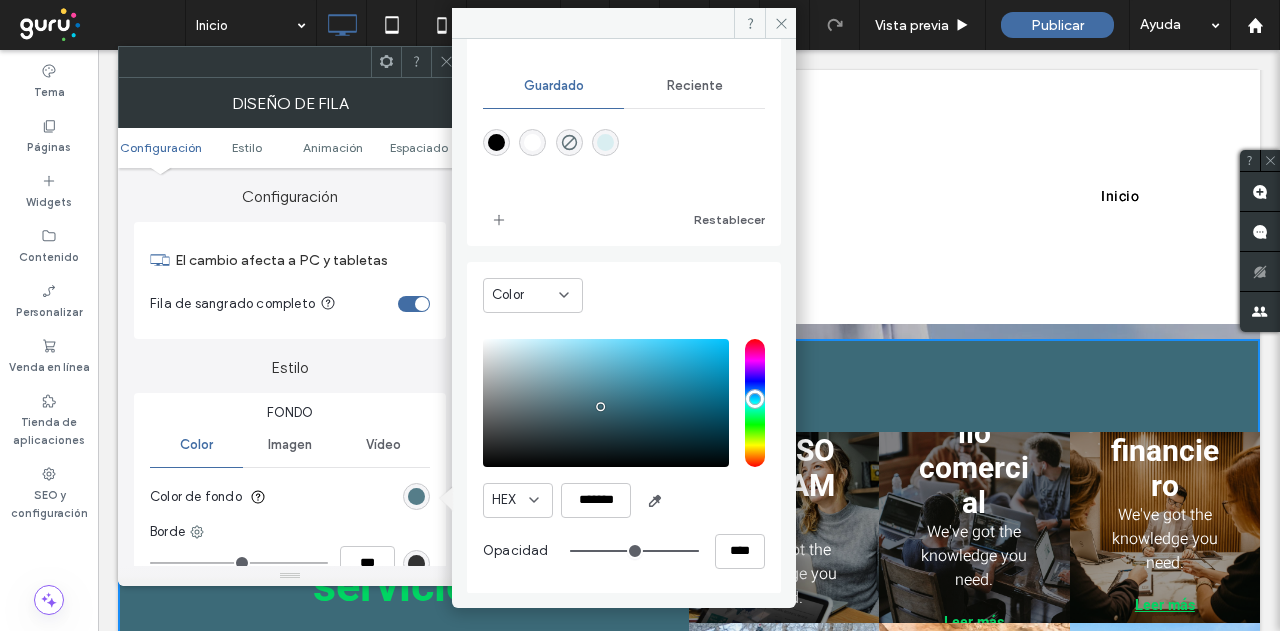 click at bounding box center [416, 496] 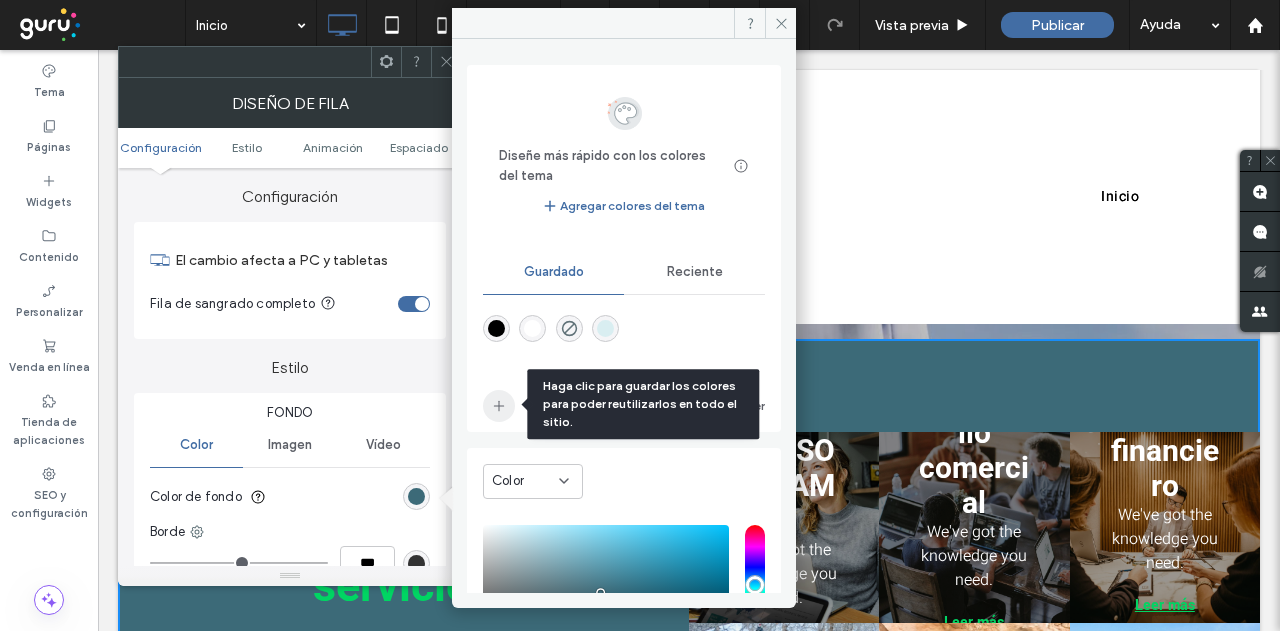 click 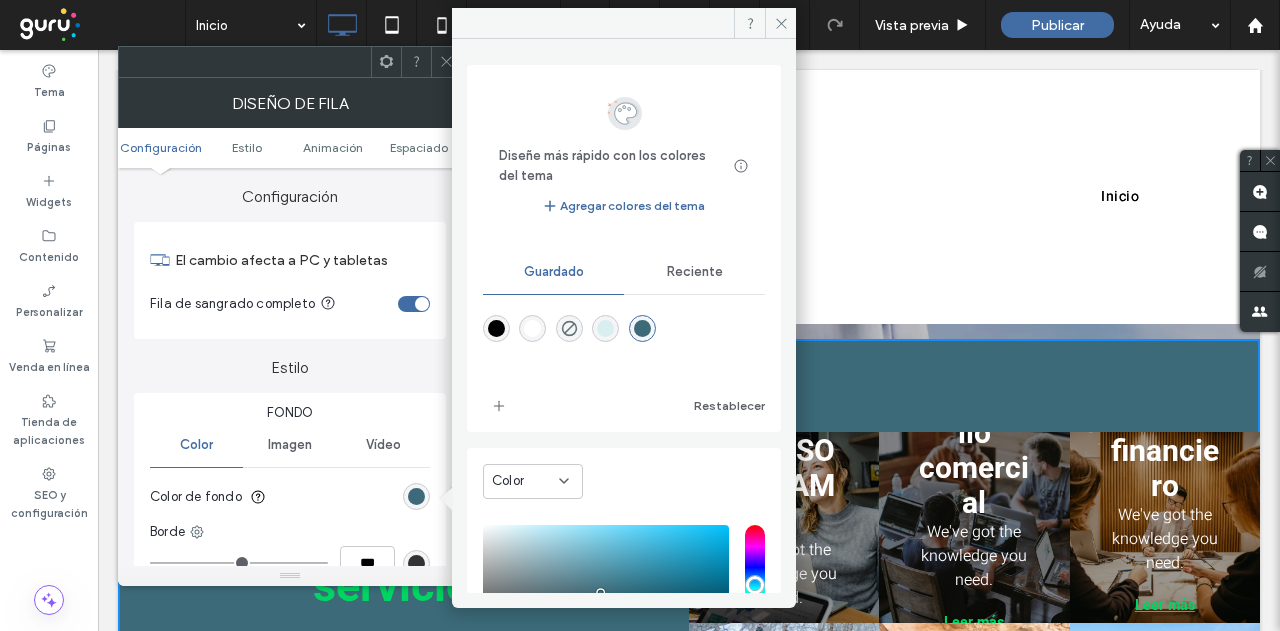 scroll, scrollTop: 186, scrollLeft: 0, axis: vertical 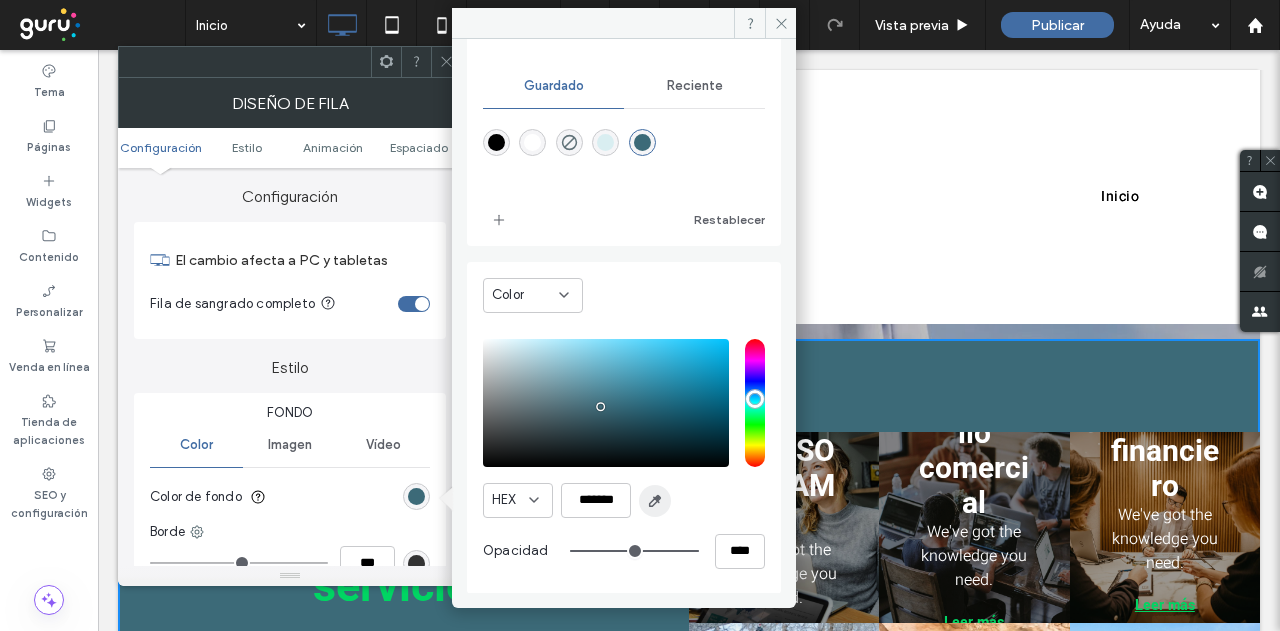 click 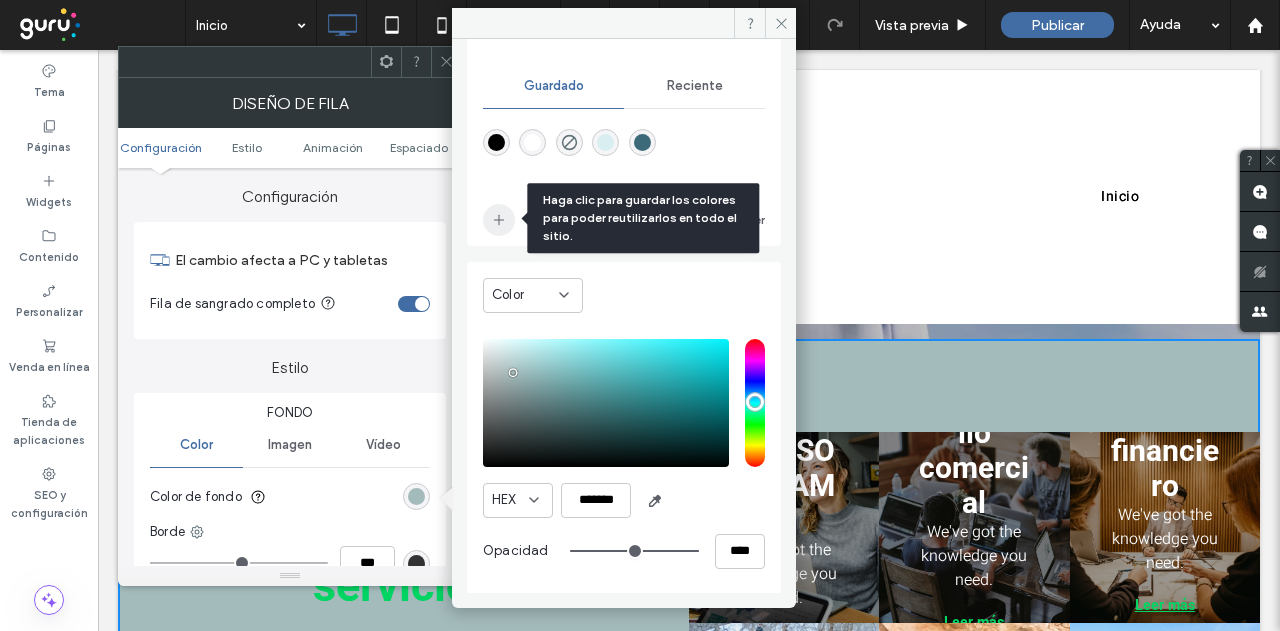 click 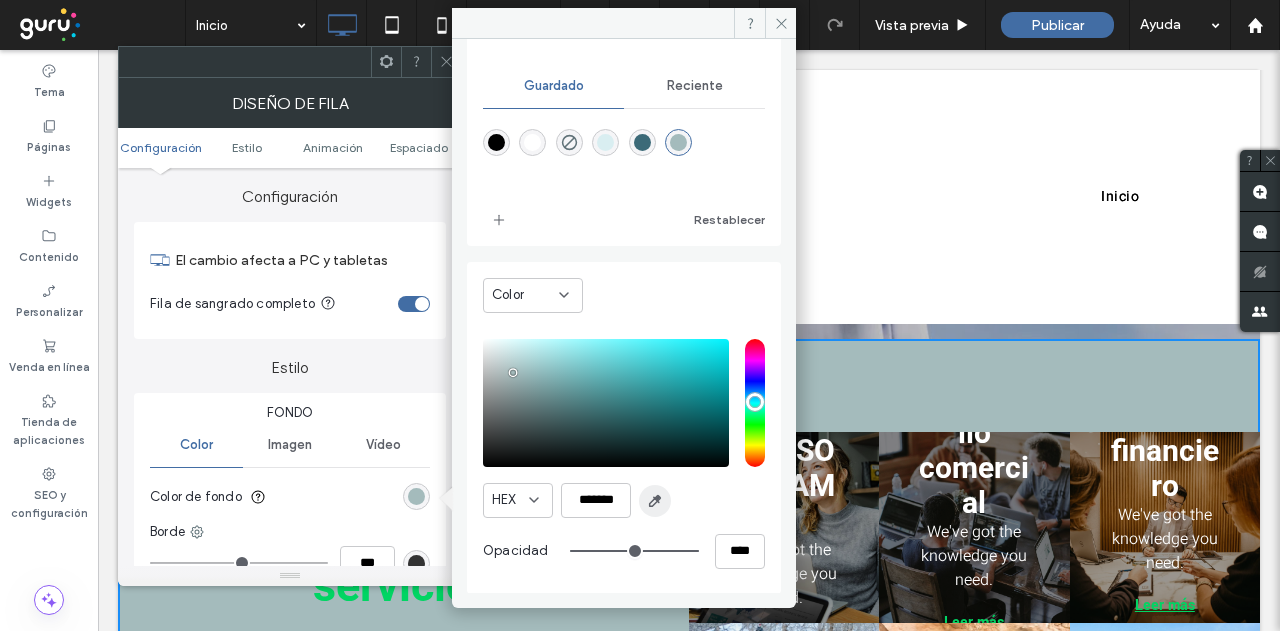 click 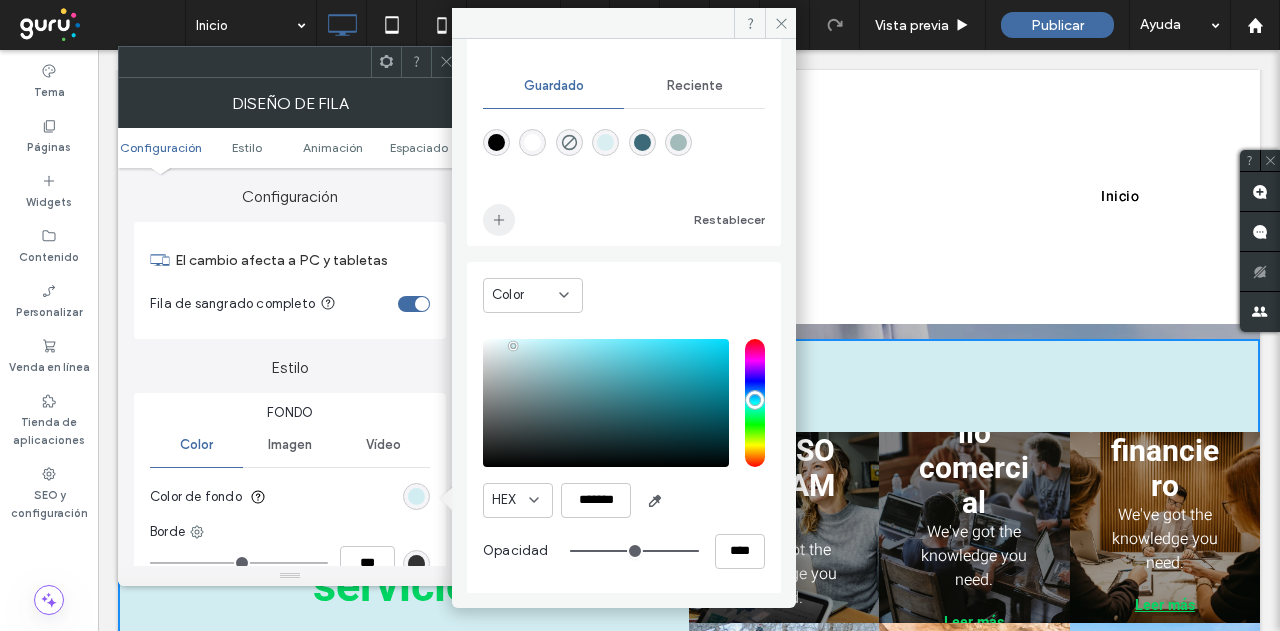 click 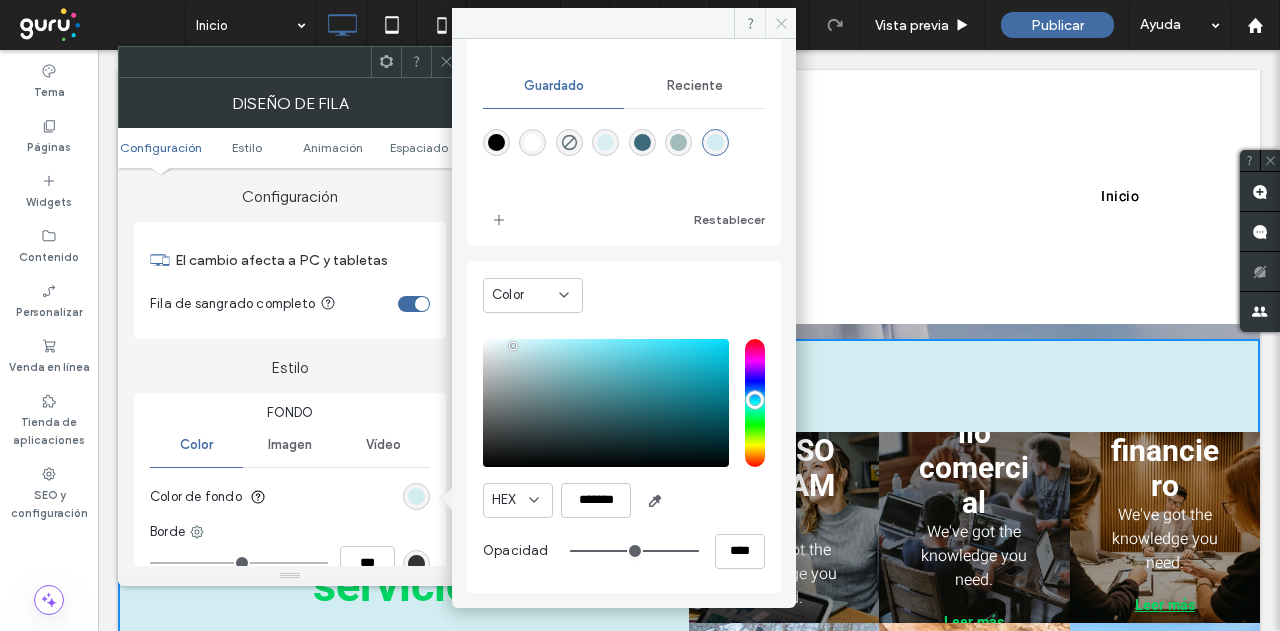 click 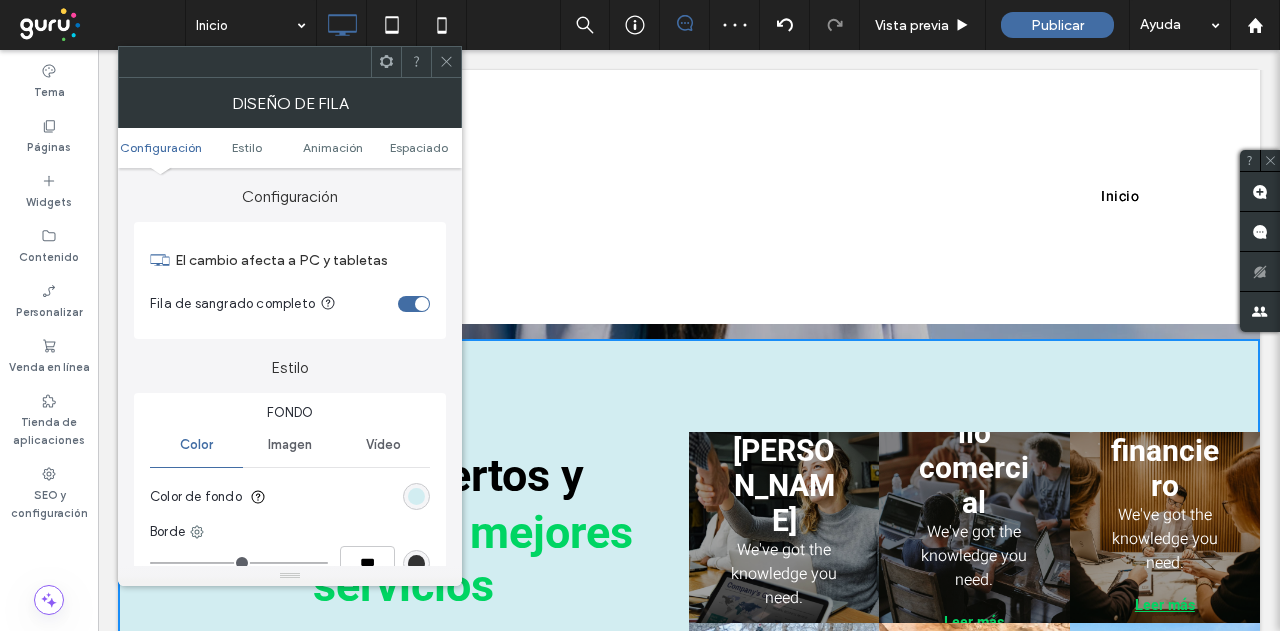 click at bounding box center [446, 62] 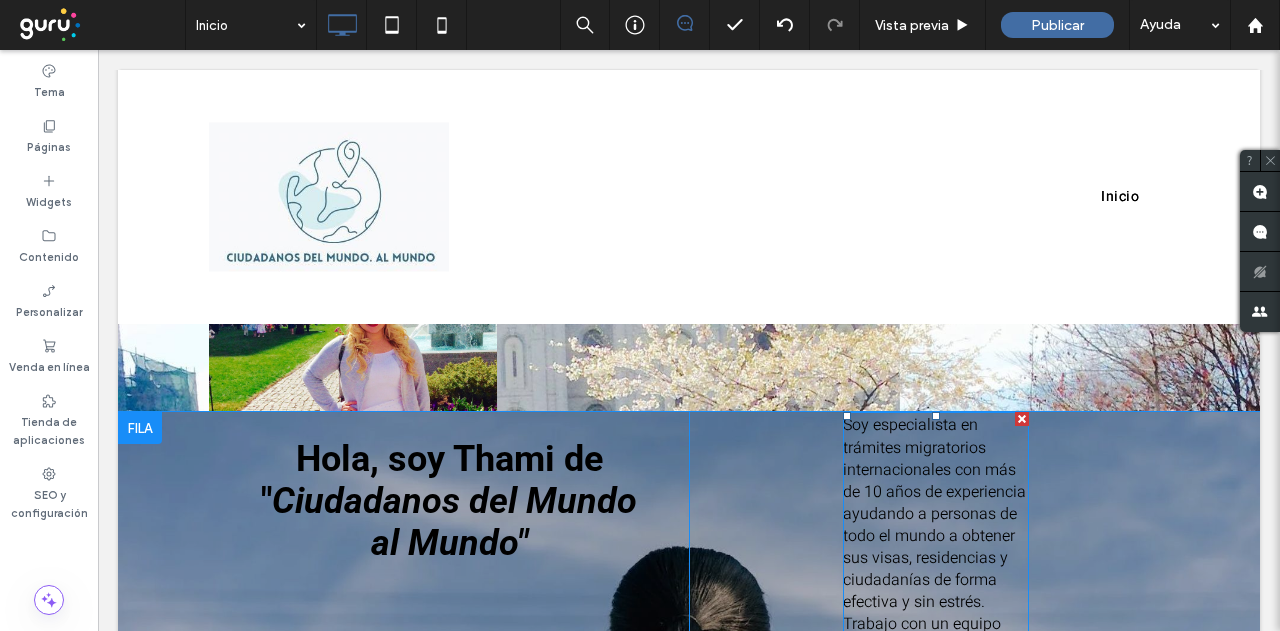 scroll, scrollTop: 0, scrollLeft: 0, axis: both 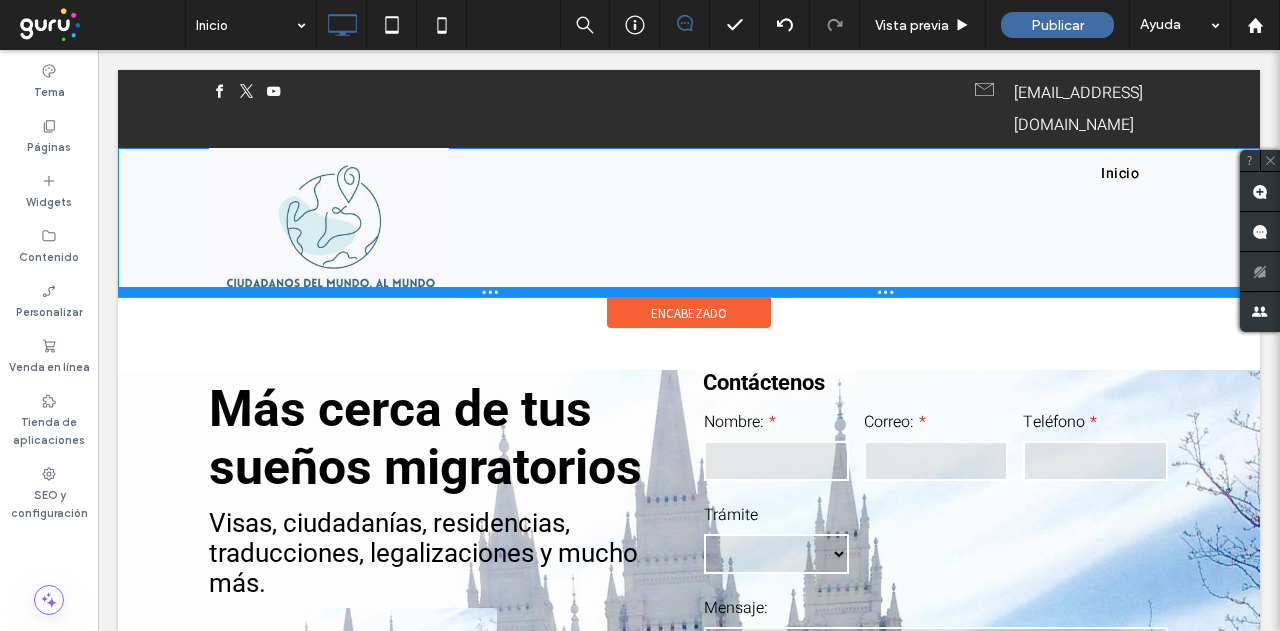 drag, startPoint x: 794, startPoint y: 366, endPoint x: 856, endPoint y: 361, distance: 62.201286 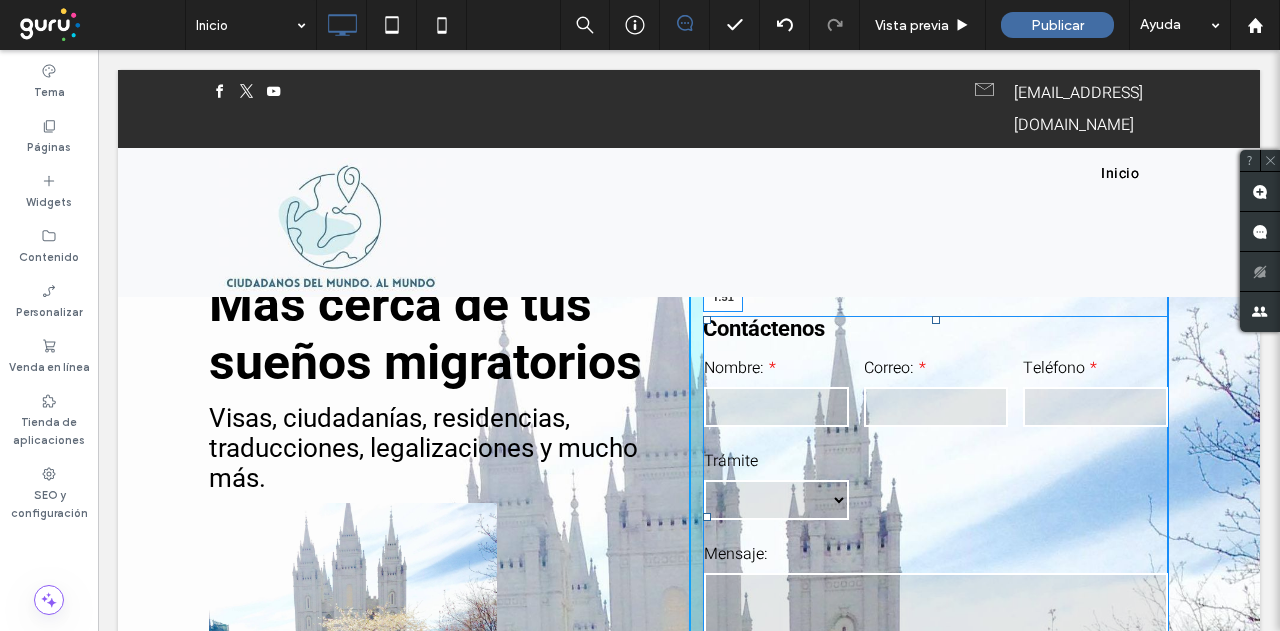 drag, startPoint x: 926, startPoint y: 269, endPoint x: 926, endPoint y: 320, distance: 51 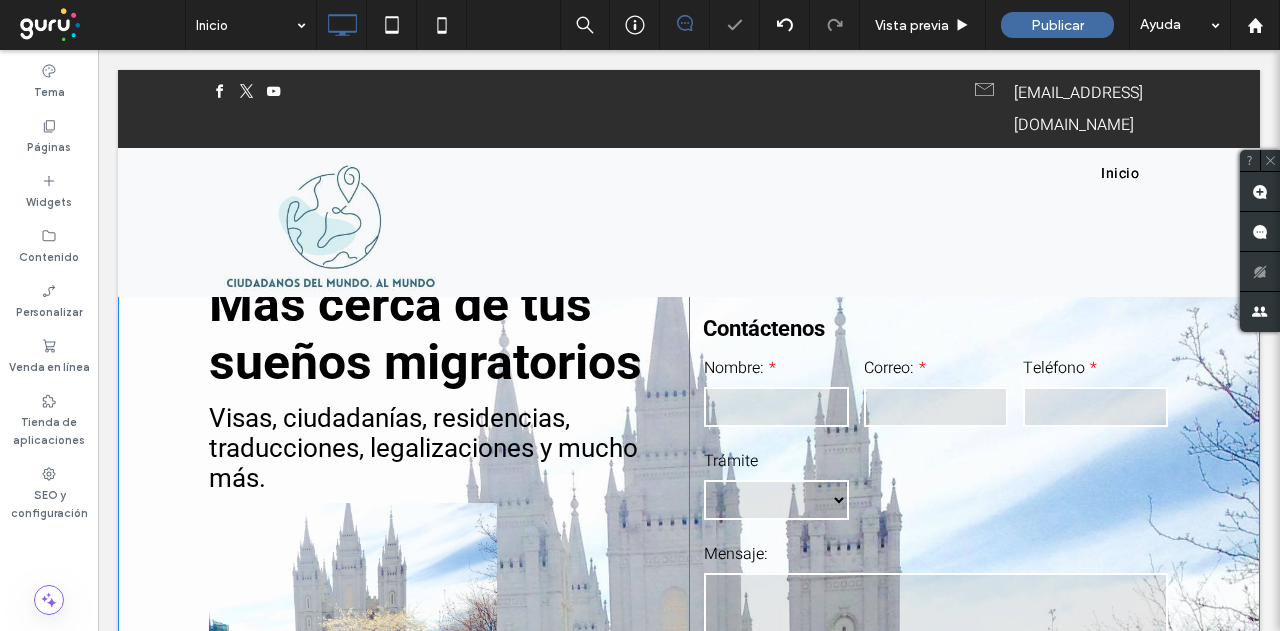 click on "**********" at bounding box center [929, 527] 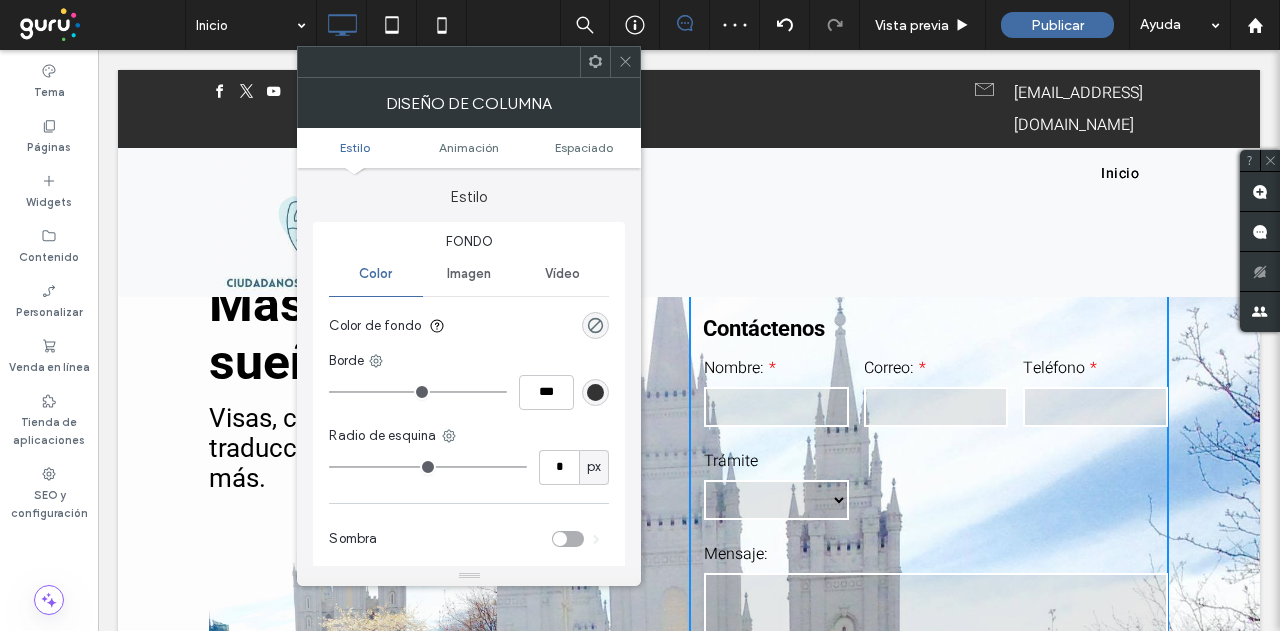 click on "Espaciado" at bounding box center (584, 147) 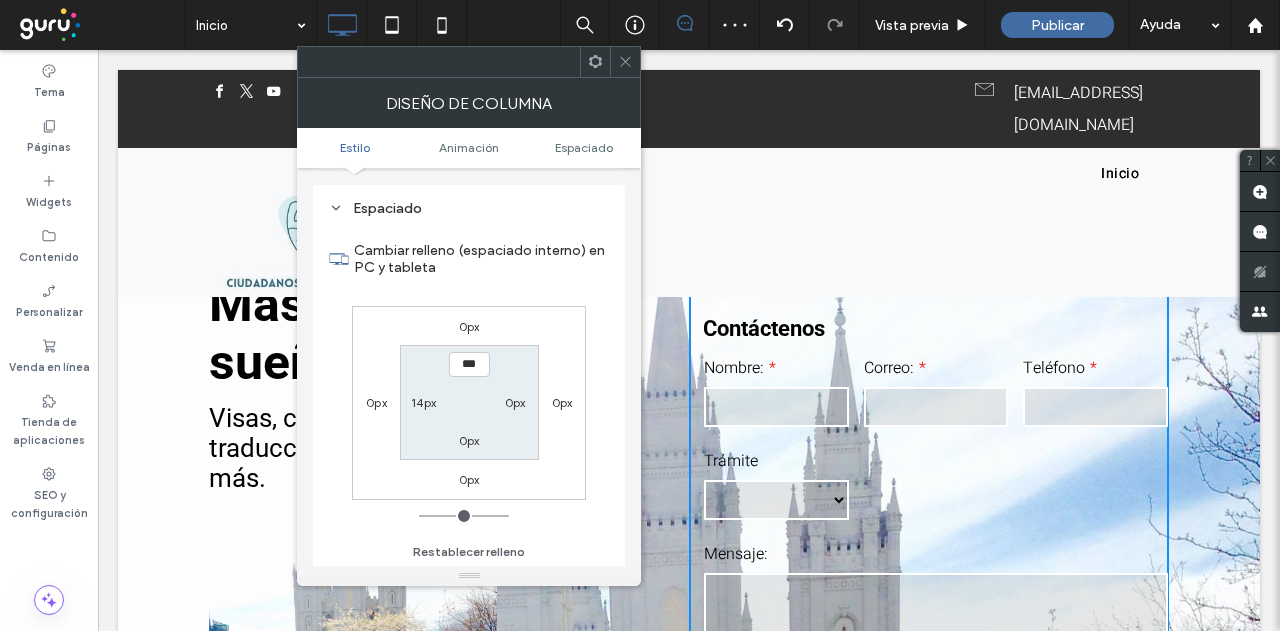 scroll, scrollTop: 469, scrollLeft: 0, axis: vertical 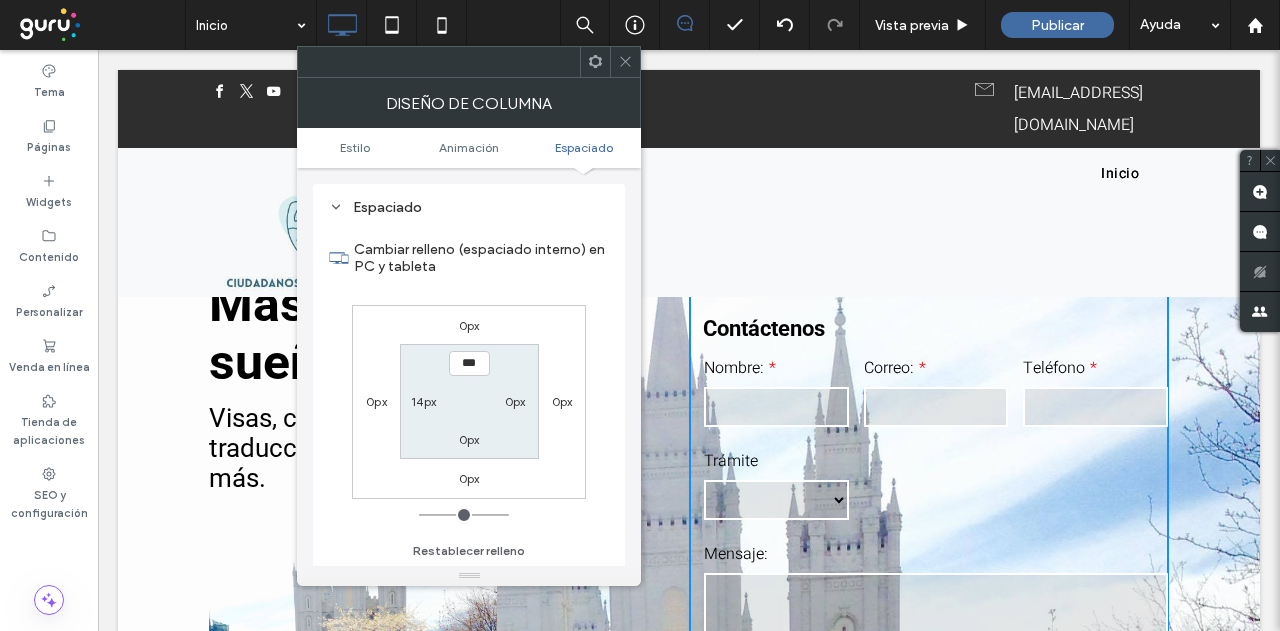 drag, startPoint x: 427, startPoint y: 508, endPoint x: 376, endPoint y: 490, distance: 54.08327 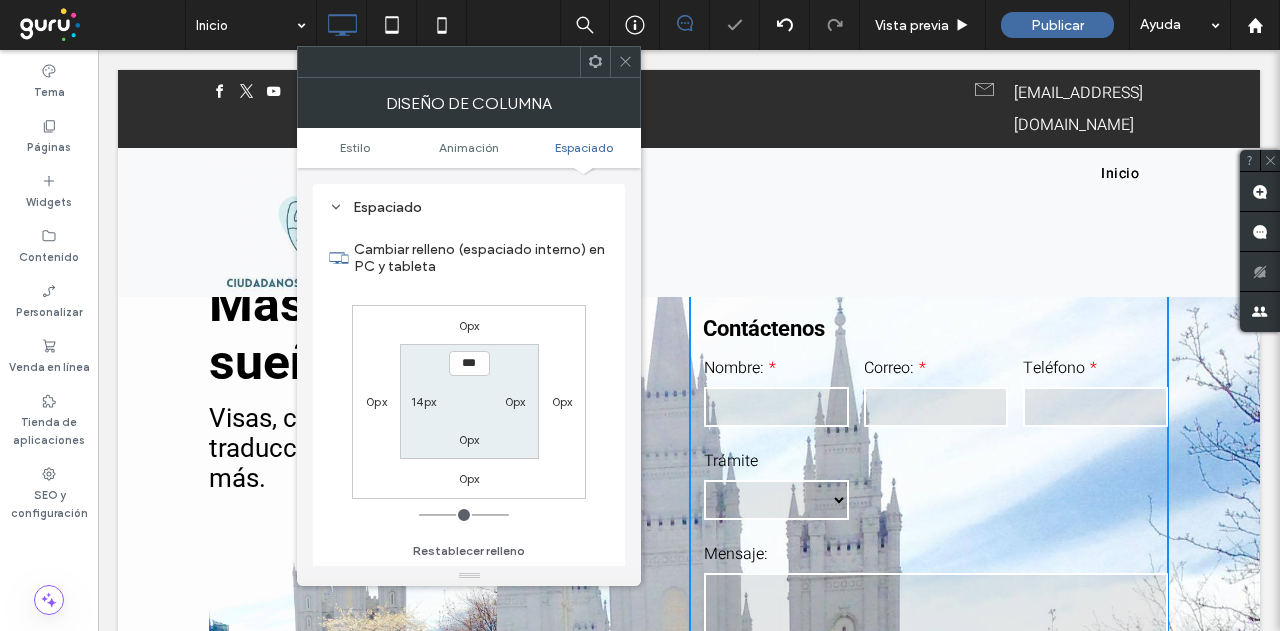 drag, startPoint x: 468, startPoint y: 318, endPoint x: 472, endPoint y: 337, distance: 19.416489 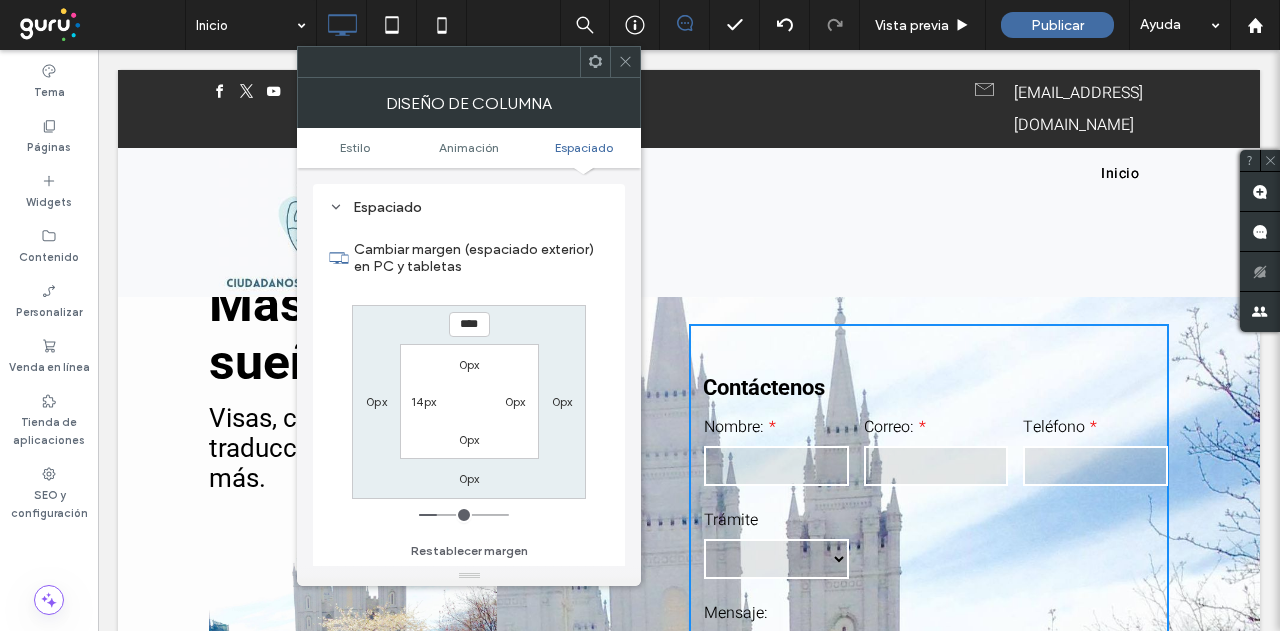 drag, startPoint x: 429, startPoint y: 511, endPoint x: 442, endPoint y: 509, distance: 13.152946 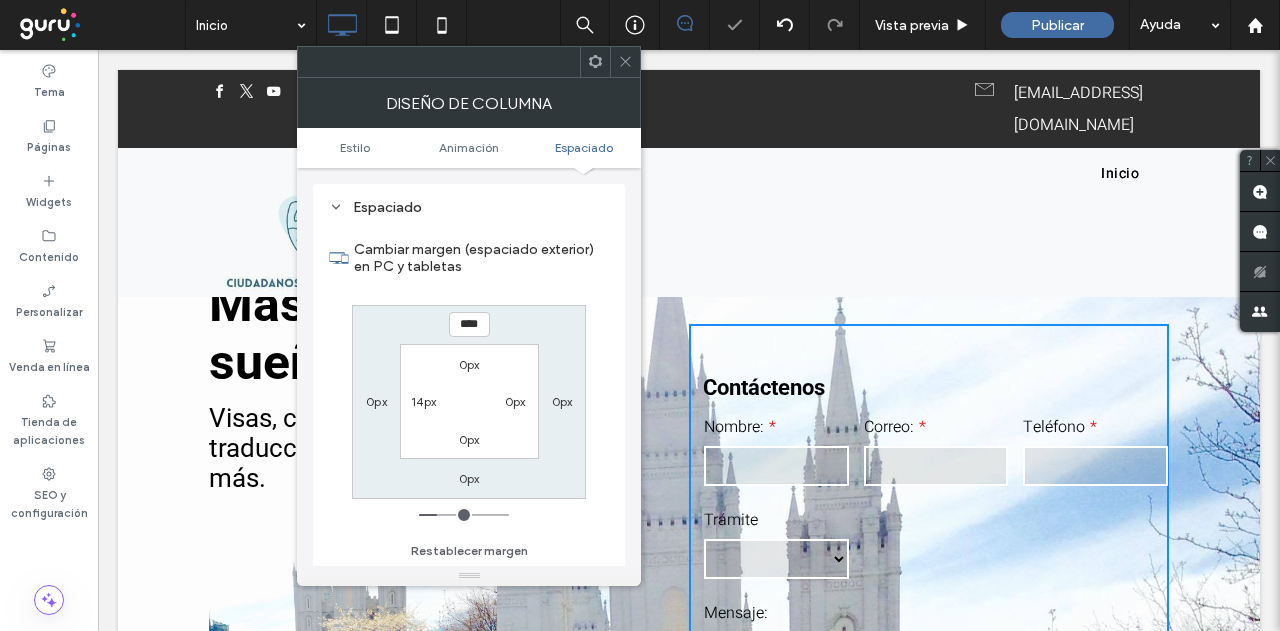 click 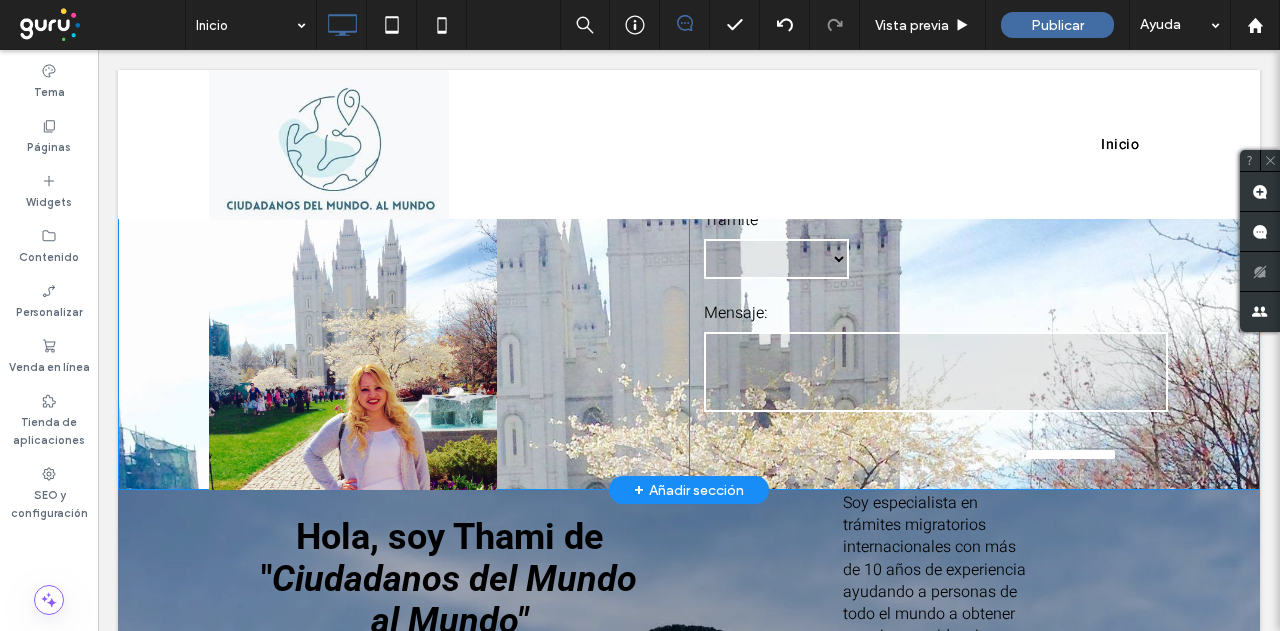 scroll, scrollTop: 200, scrollLeft: 0, axis: vertical 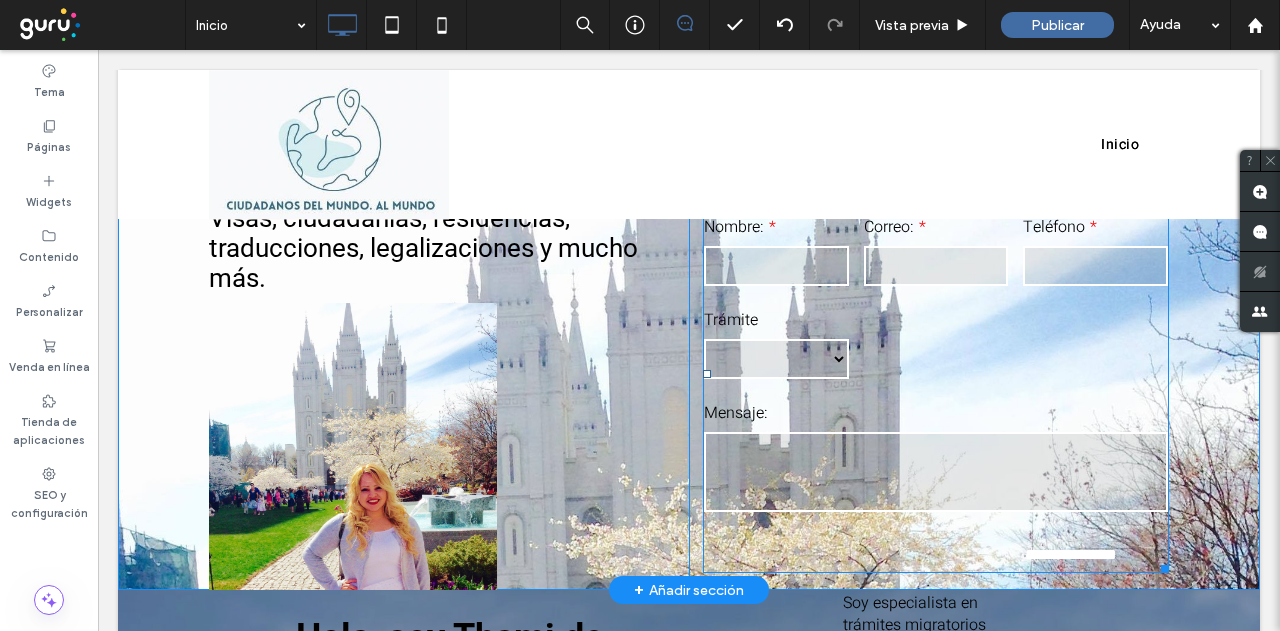 click on "**********" at bounding box center (1071, 554) 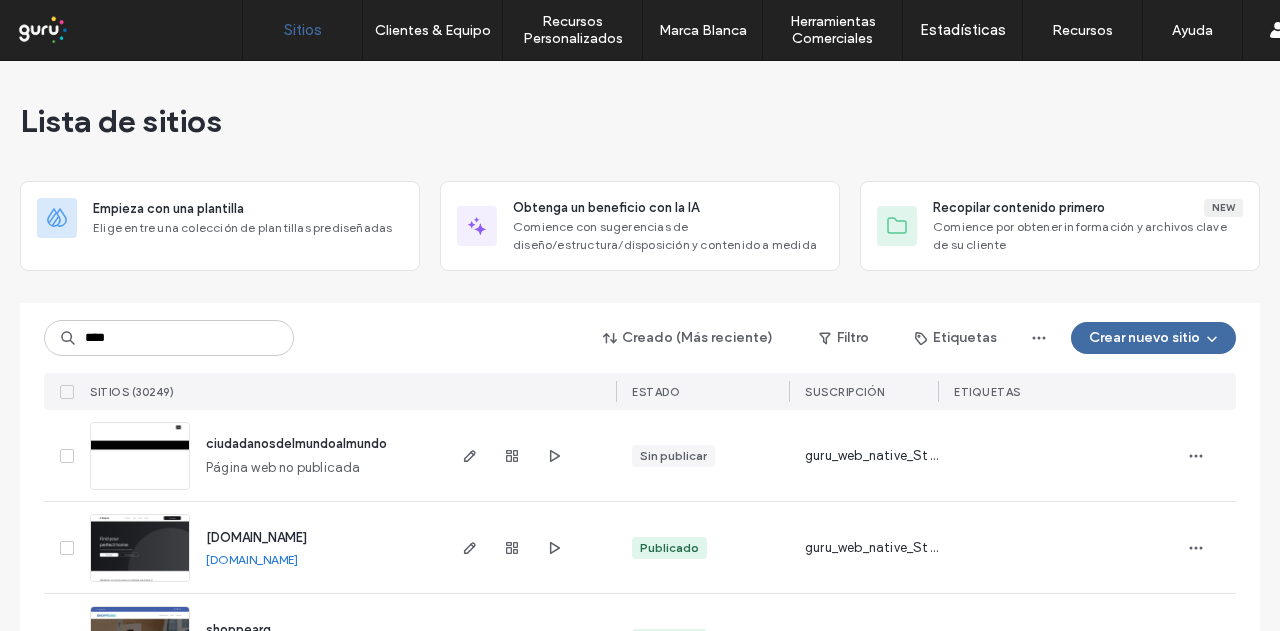 scroll, scrollTop: 0, scrollLeft: 0, axis: both 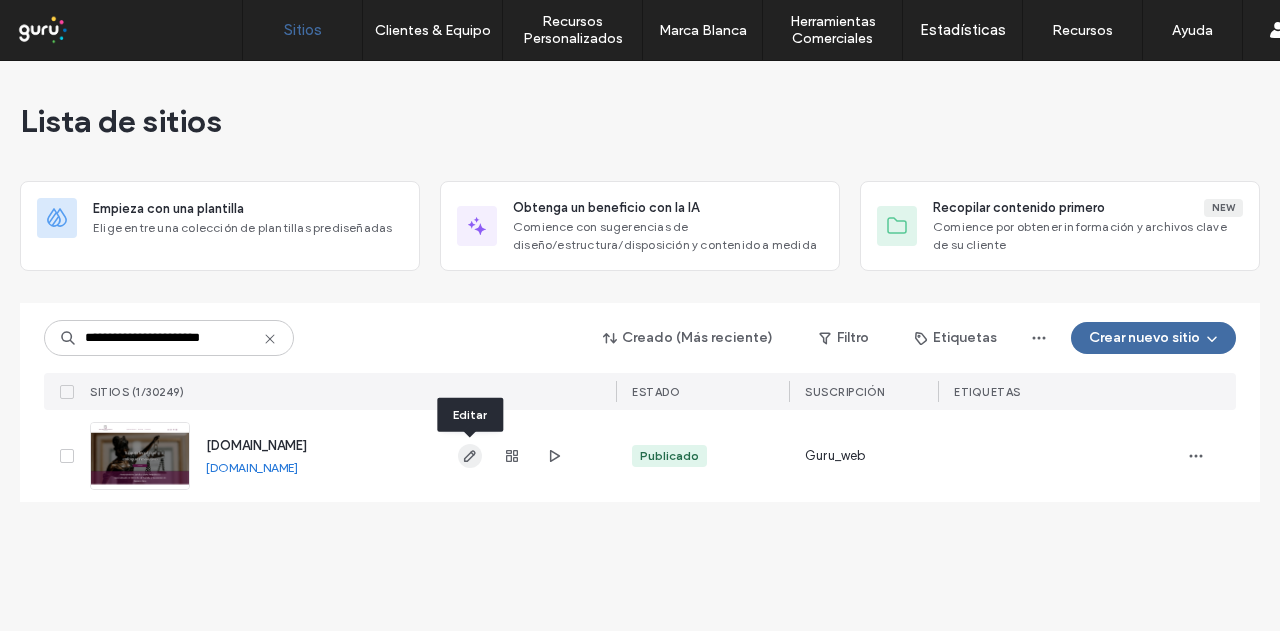 type on "**********" 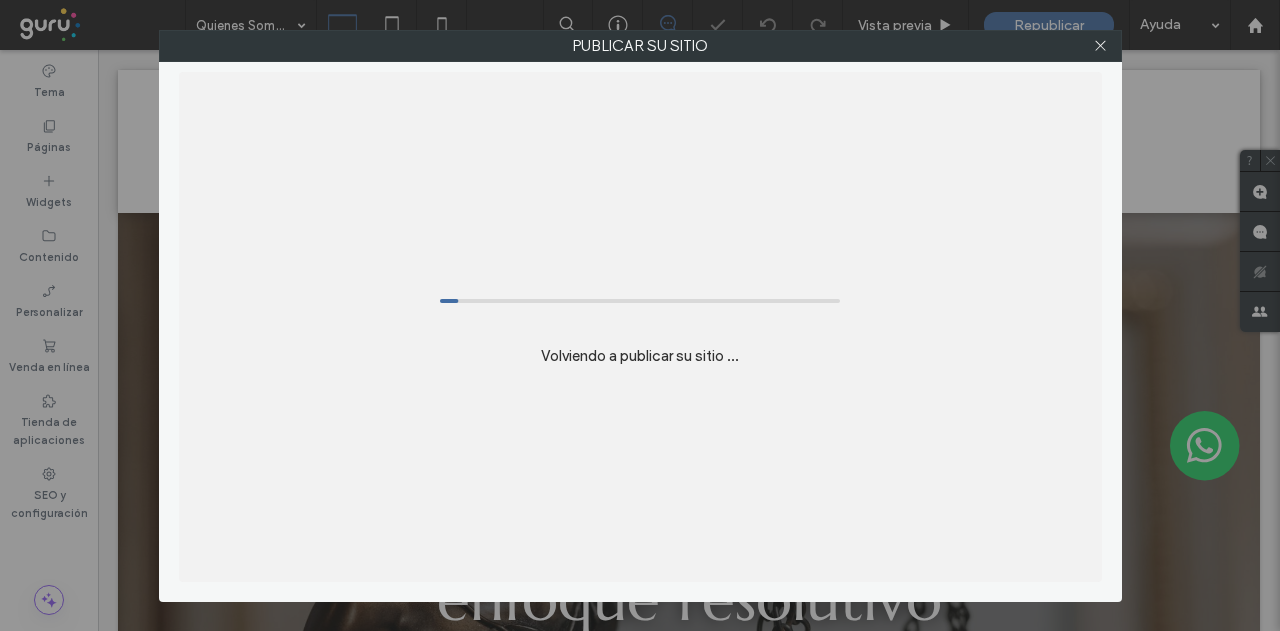 scroll, scrollTop: 0, scrollLeft: 0, axis: both 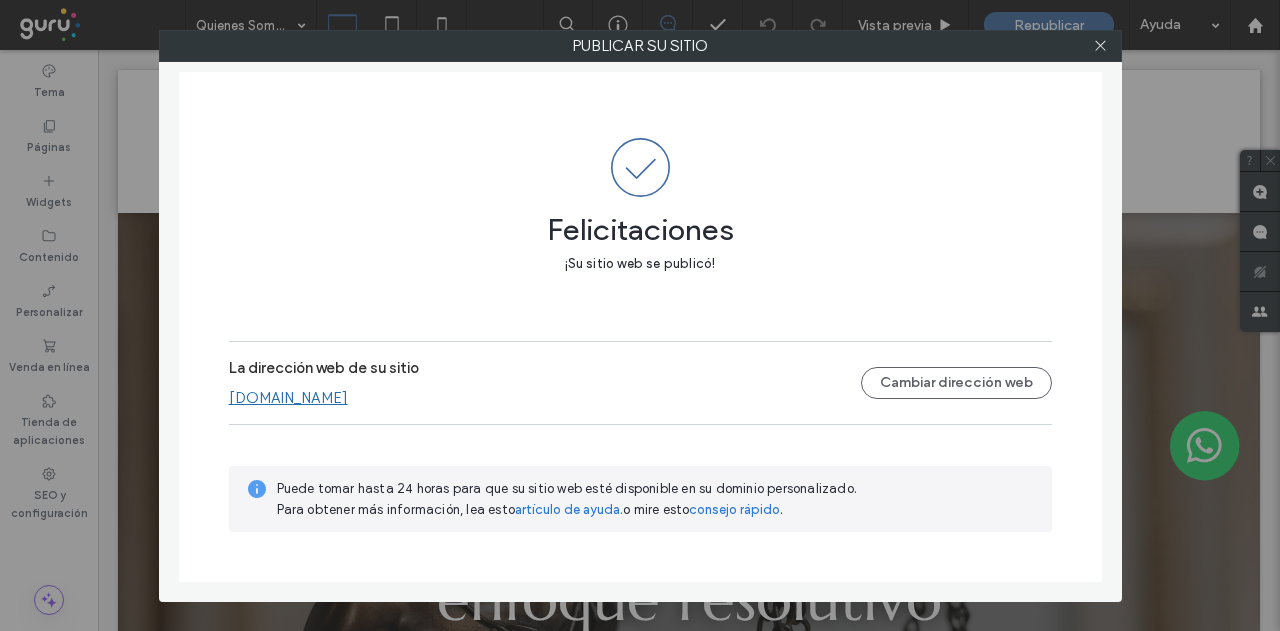 click on "[DOMAIN_NAME]" at bounding box center (288, 398) 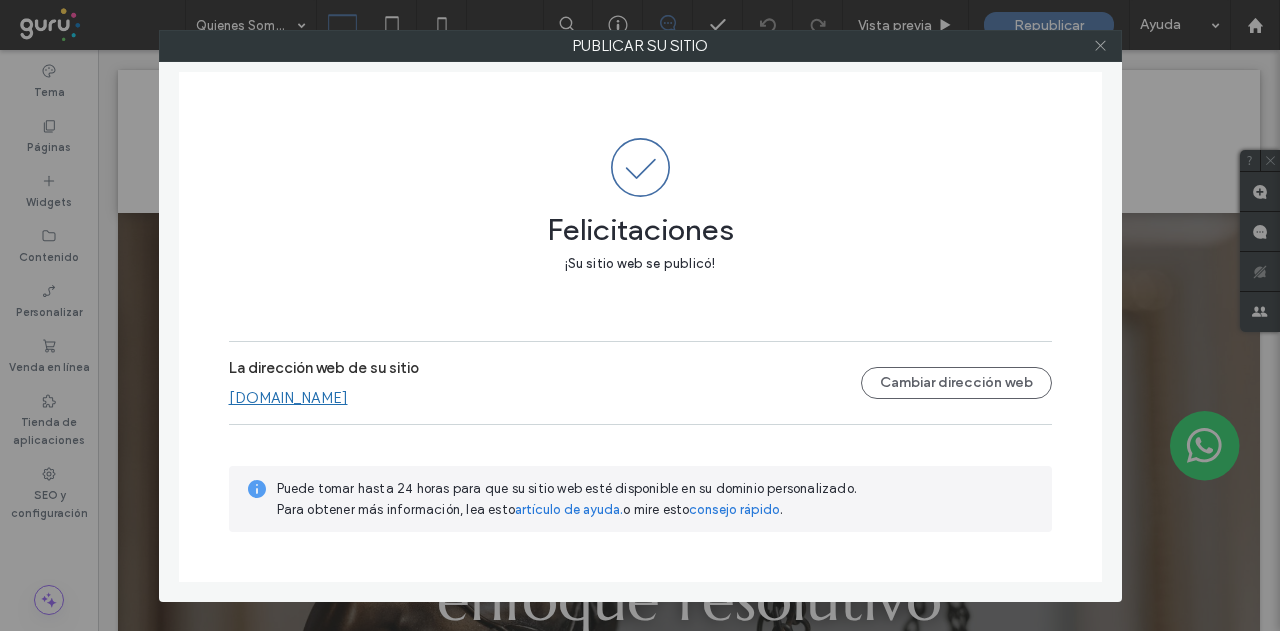 click 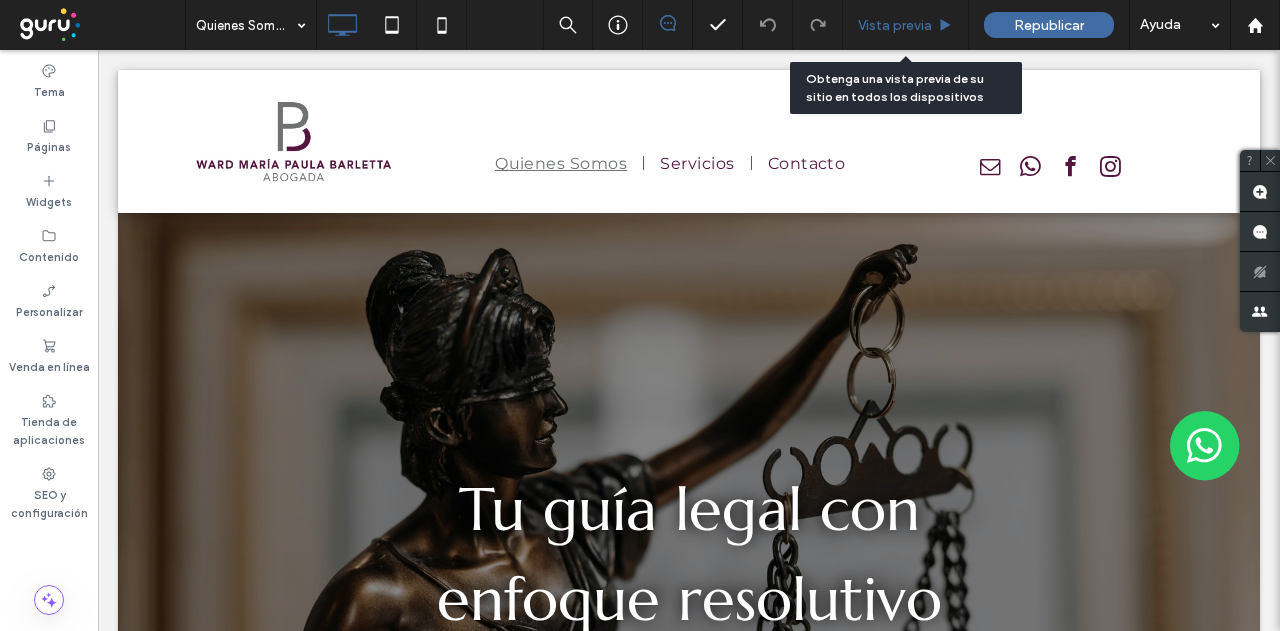 click on "Vista previa" at bounding box center [895, 25] 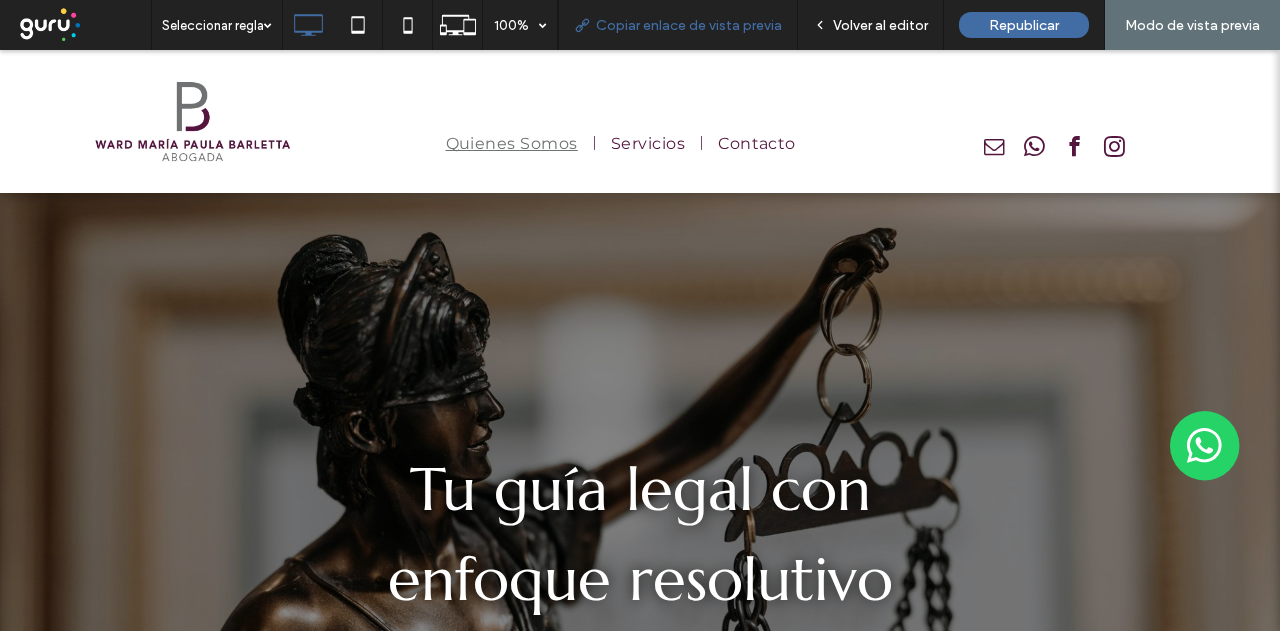 click on "Copiar enlace de vista previa" at bounding box center [689, 25] 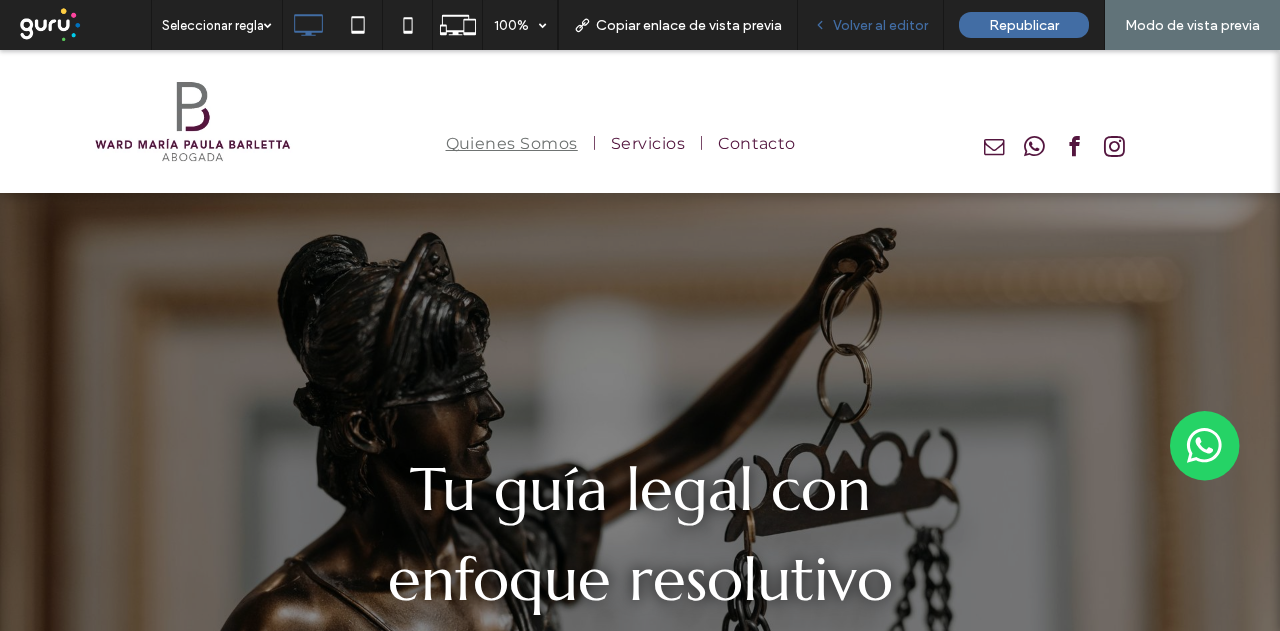 click on "Volver al editor" at bounding box center (880, 25) 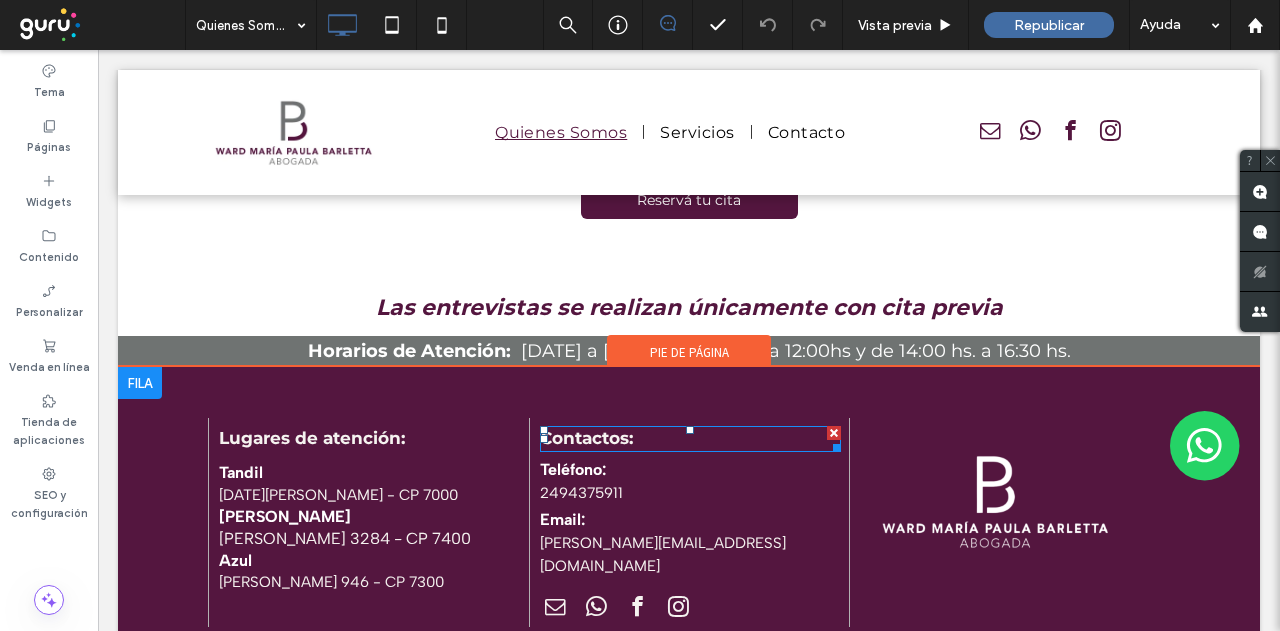 scroll, scrollTop: 2923, scrollLeft: 0, axis: vertical 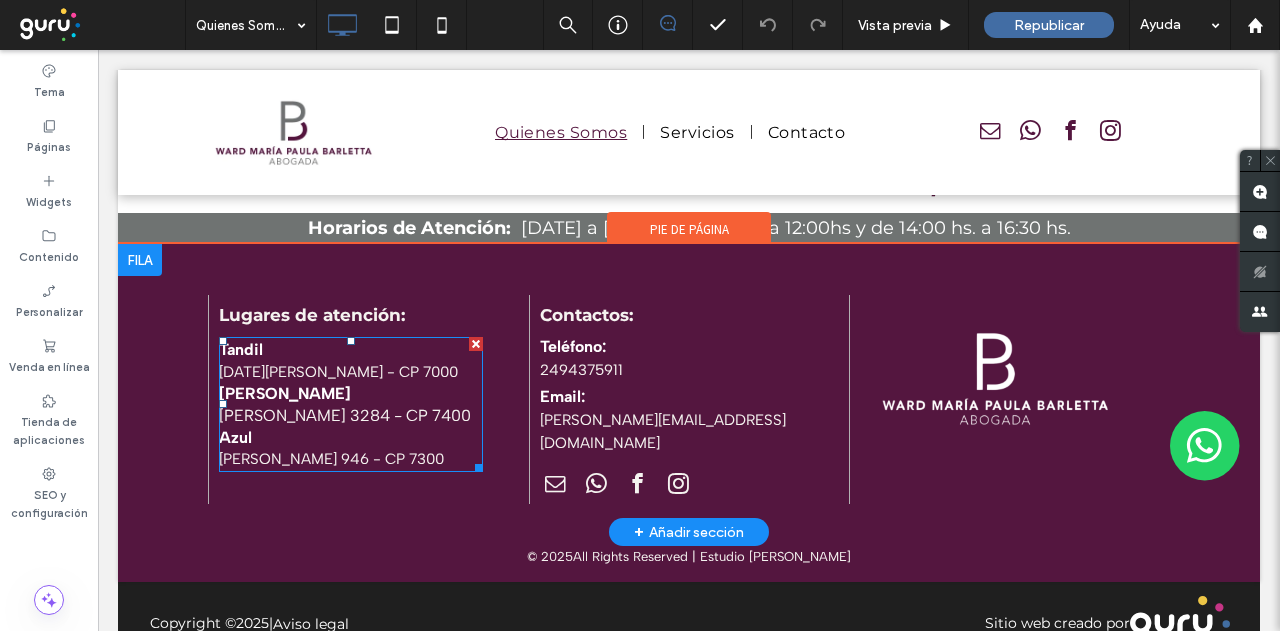 click on "[DATE][PERSON_NAME] - CP 7000 [PERSON_NAME]" at bounding box center (351, 383) 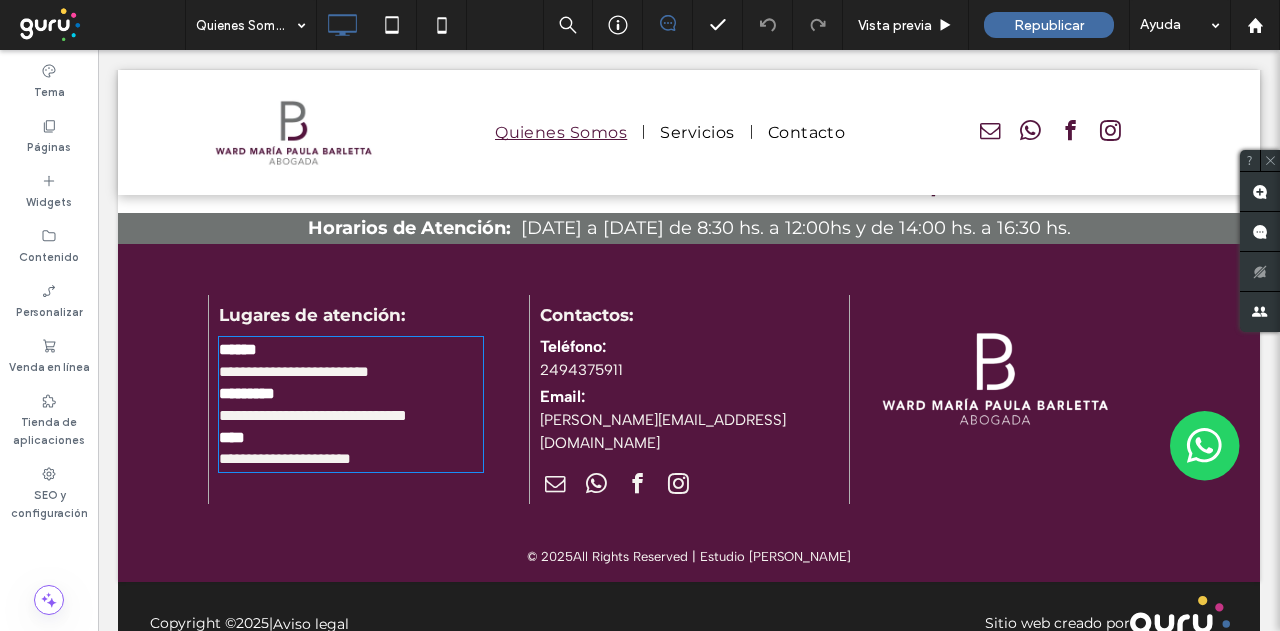 type on "**********" 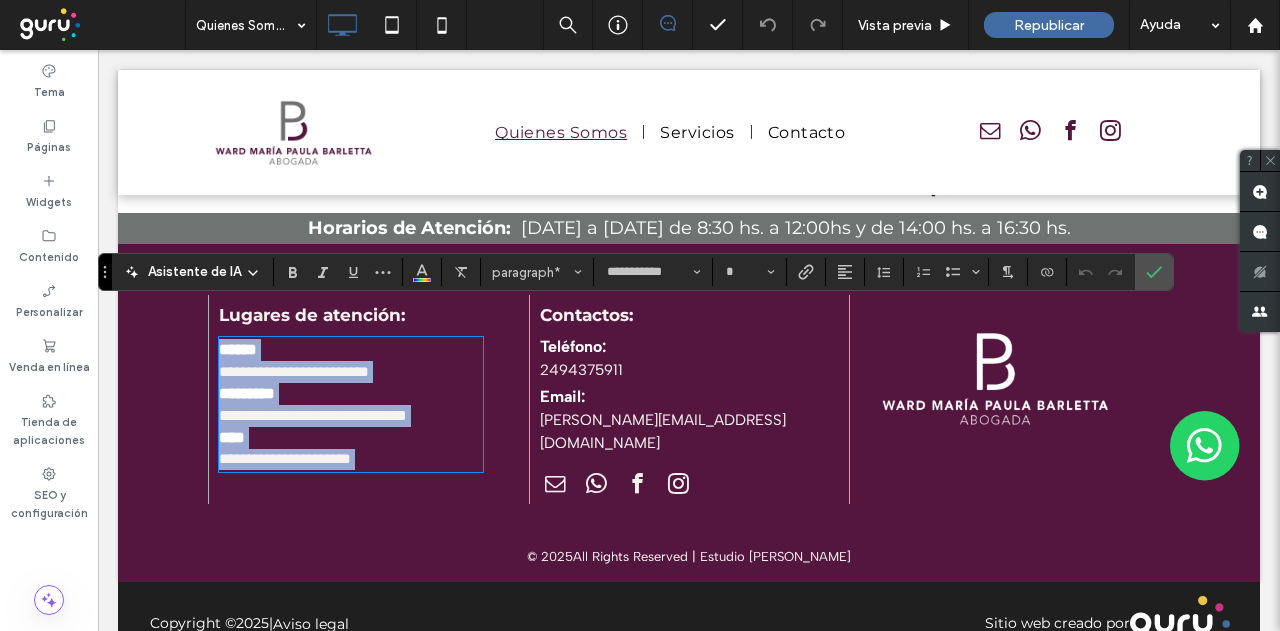 click on "**********" at bounding box center (313, 415) 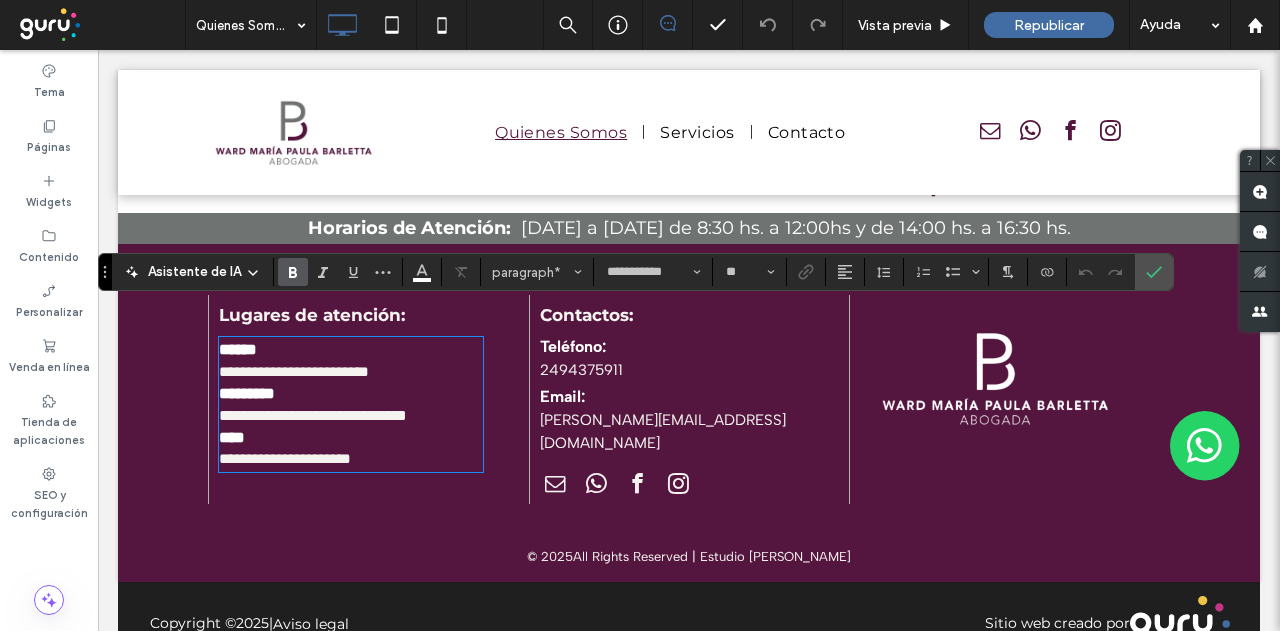 click on "**********" at bounding box center (351, 427) 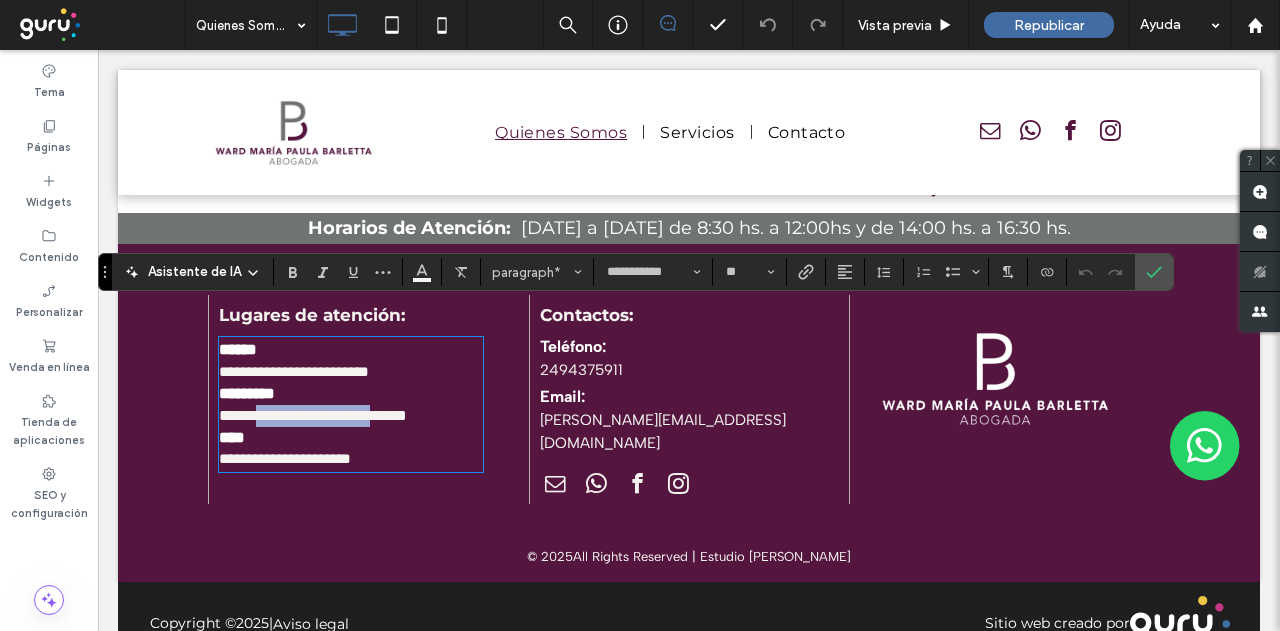 drag, startPoint x: 263, startPoint y: 385, endPoint x: 413, endPoint y: 392, distance: 150.16324 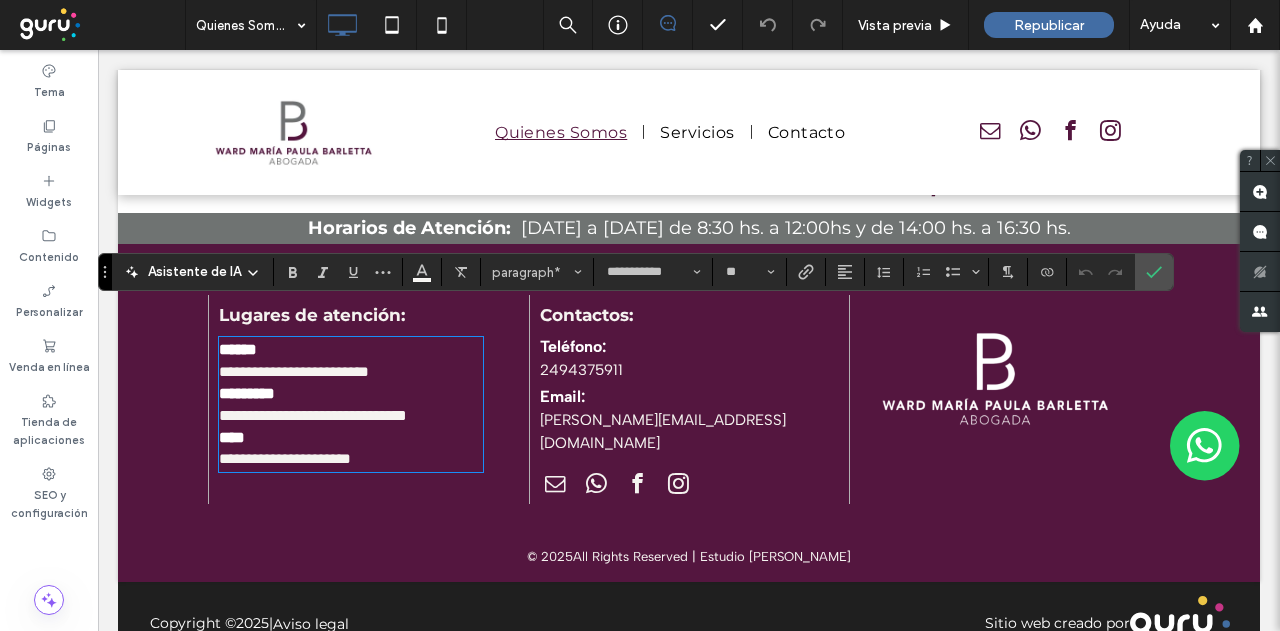 click on "**********" at bounding box center (313, 415) 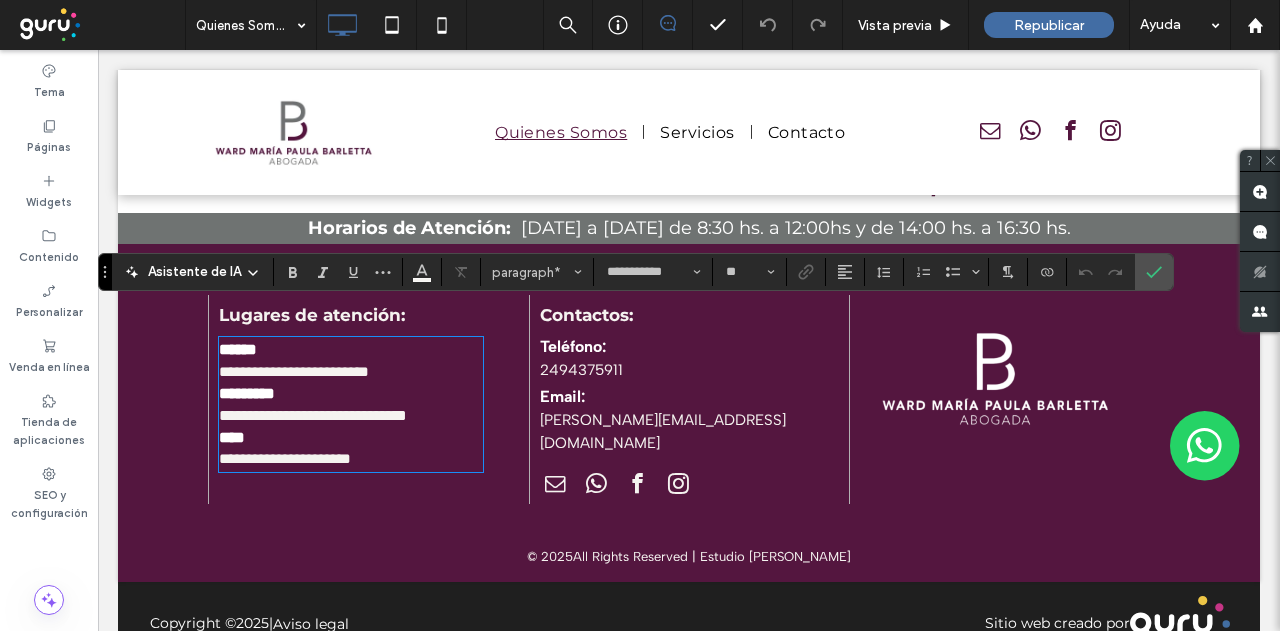 click on "**********" at bounding box center (313, 415) 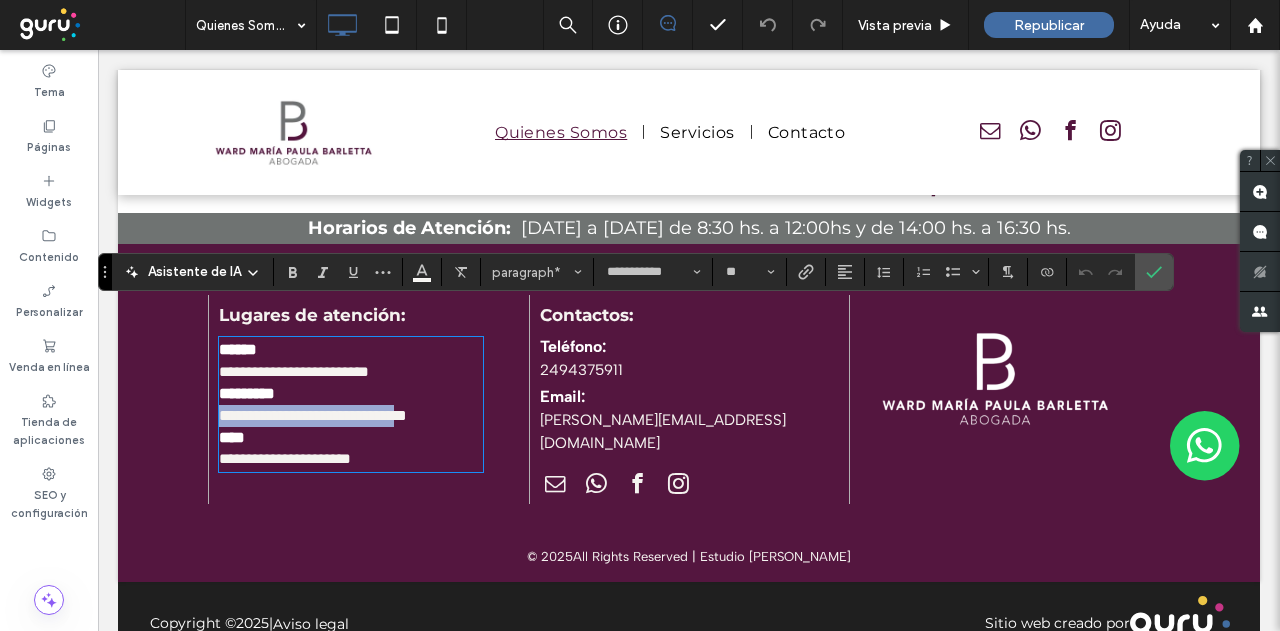 drag, startPoint x: 447, startPoint y: 381, endPoint x: 307, endPoint y: 373, distance: 140.22838 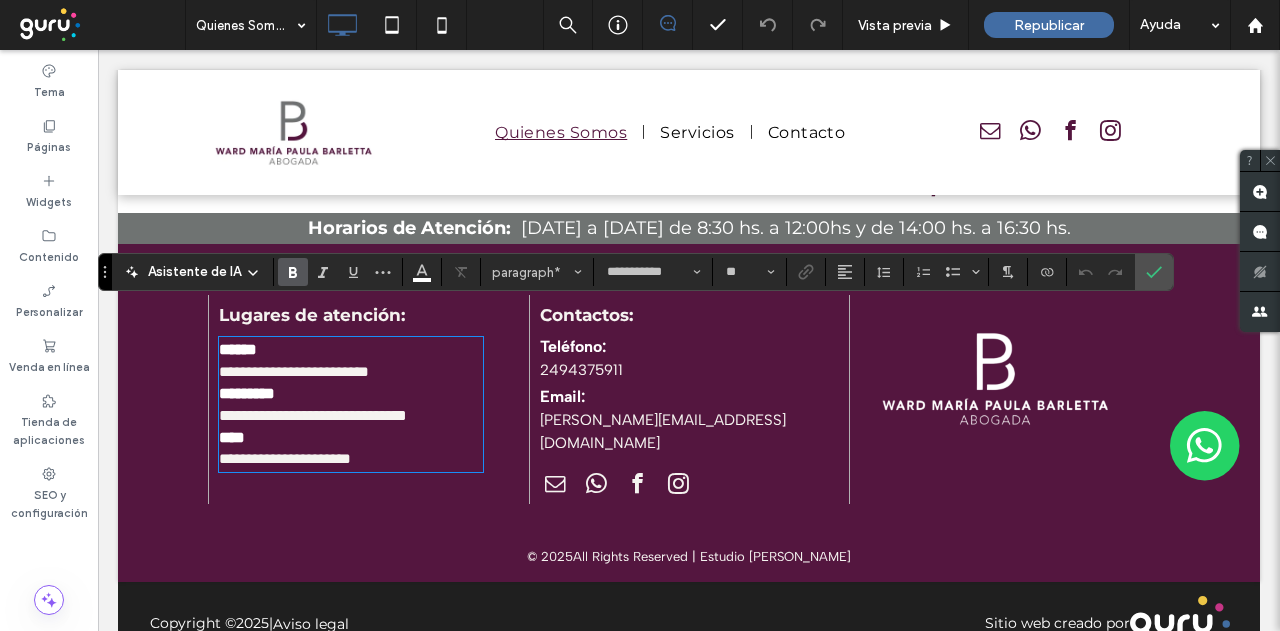 click on "**********" at bounding box center (351, 427) 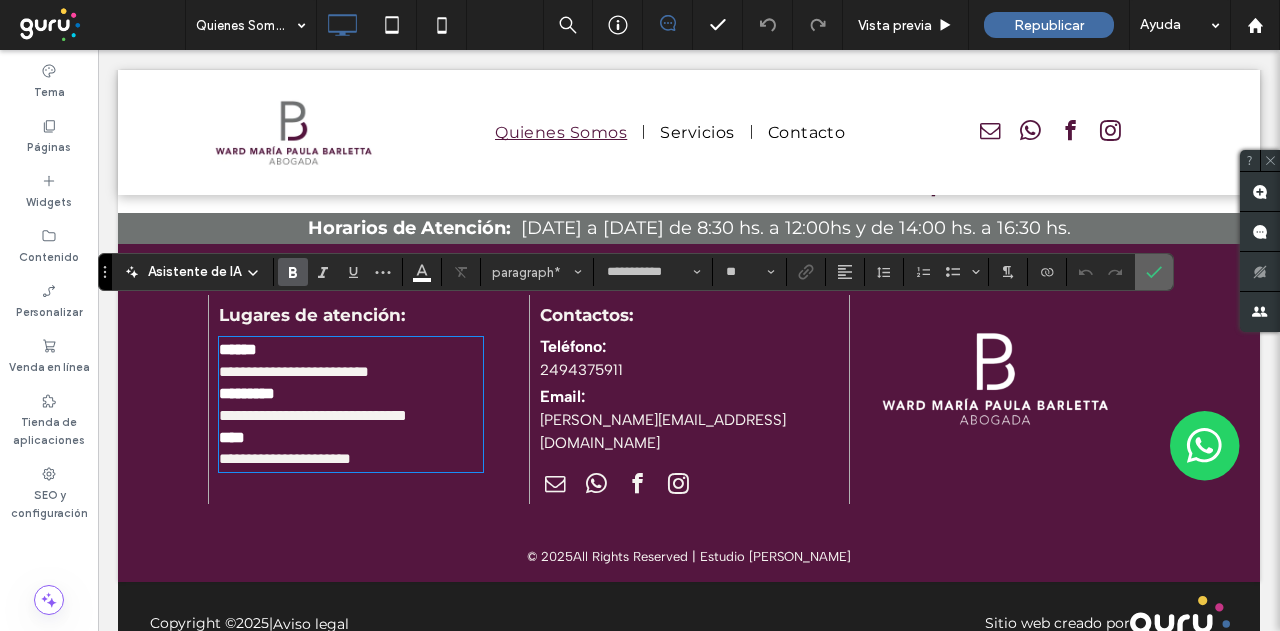 drag, startPoint x: 1153, startPoint y: 269, endPoint x: 1054, endPoint y: 222, distance: 109.59015 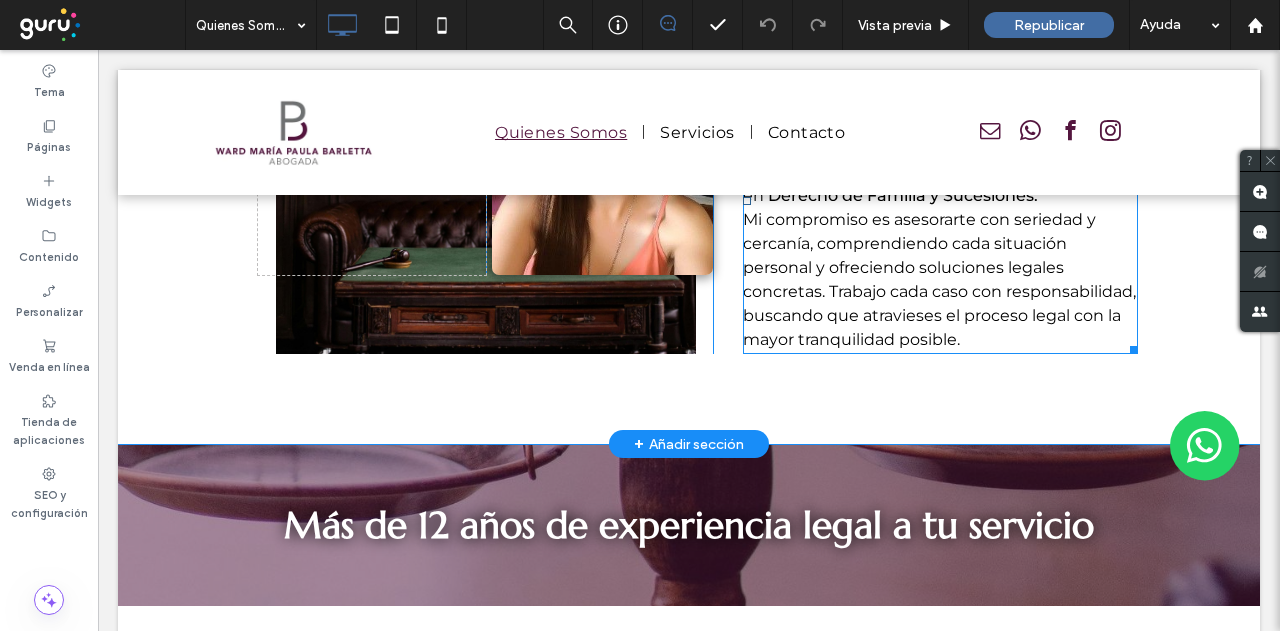 scroll, scrollTop: 1000, scrollLeft: 0, axis: vertical 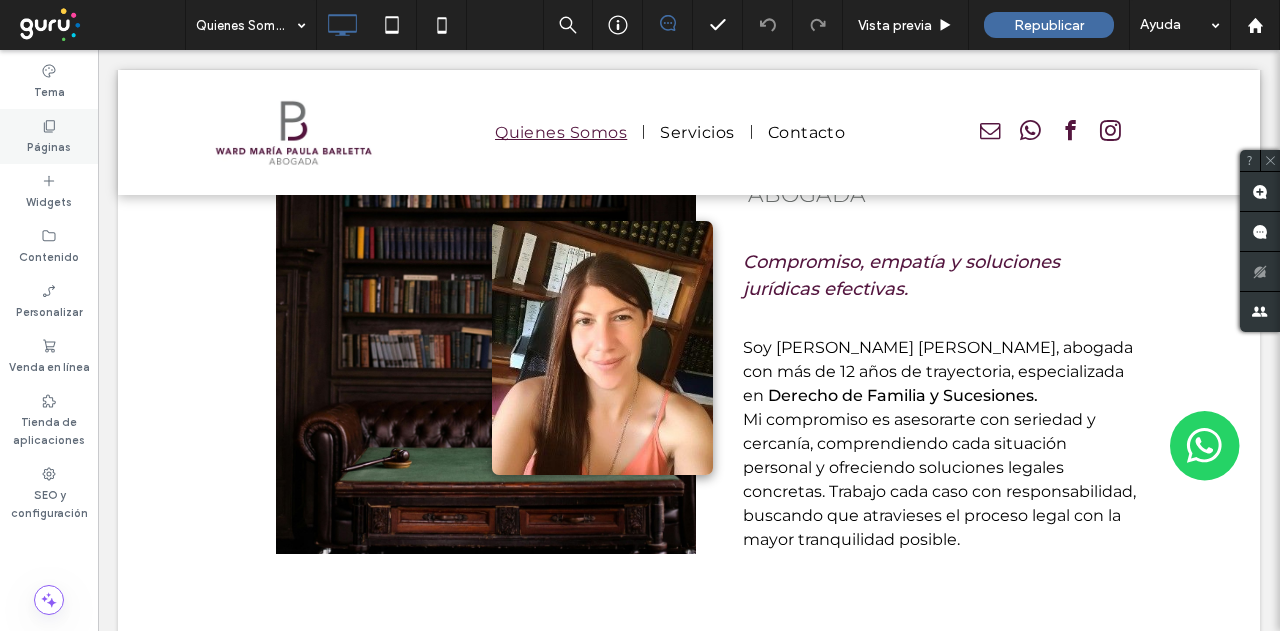 click 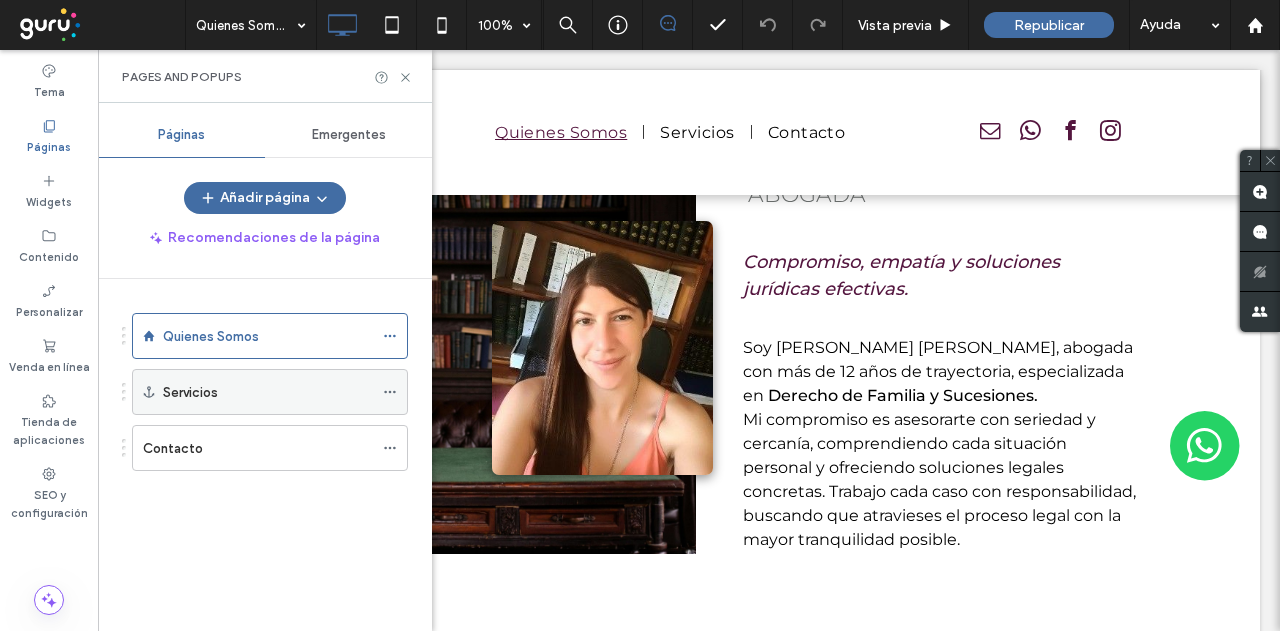 click on "Servicios" at bounding box center [268, 392] 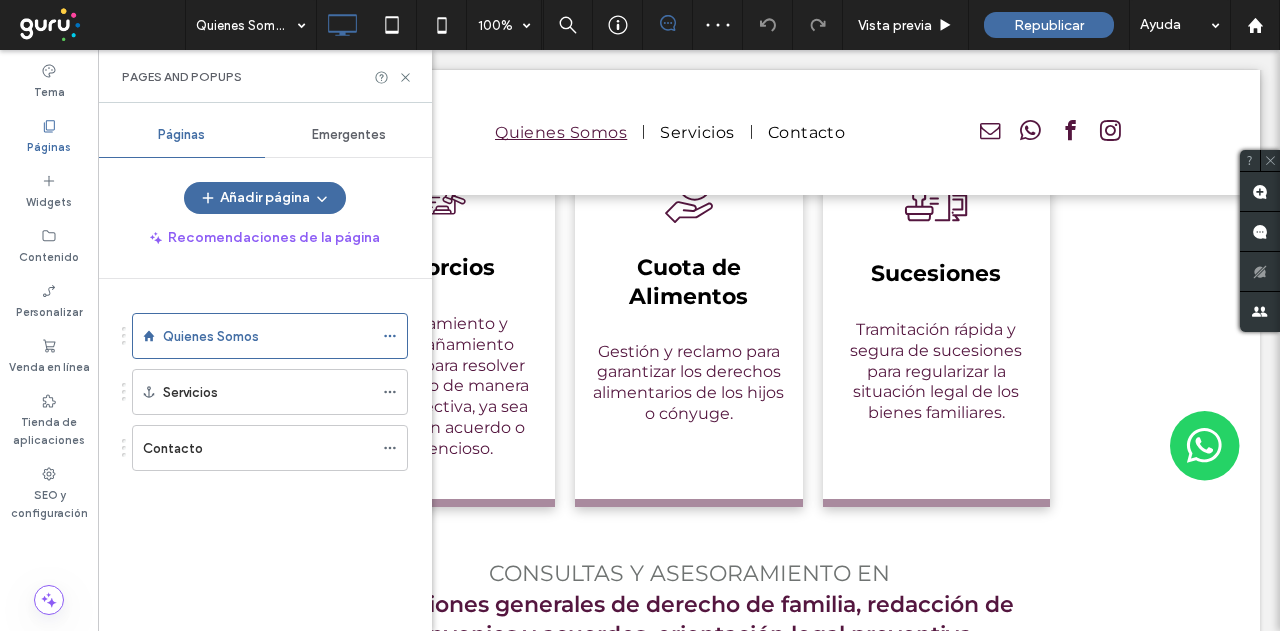 scroll, scrollTop: 2484, scrollLeft: 0, axis: vertical 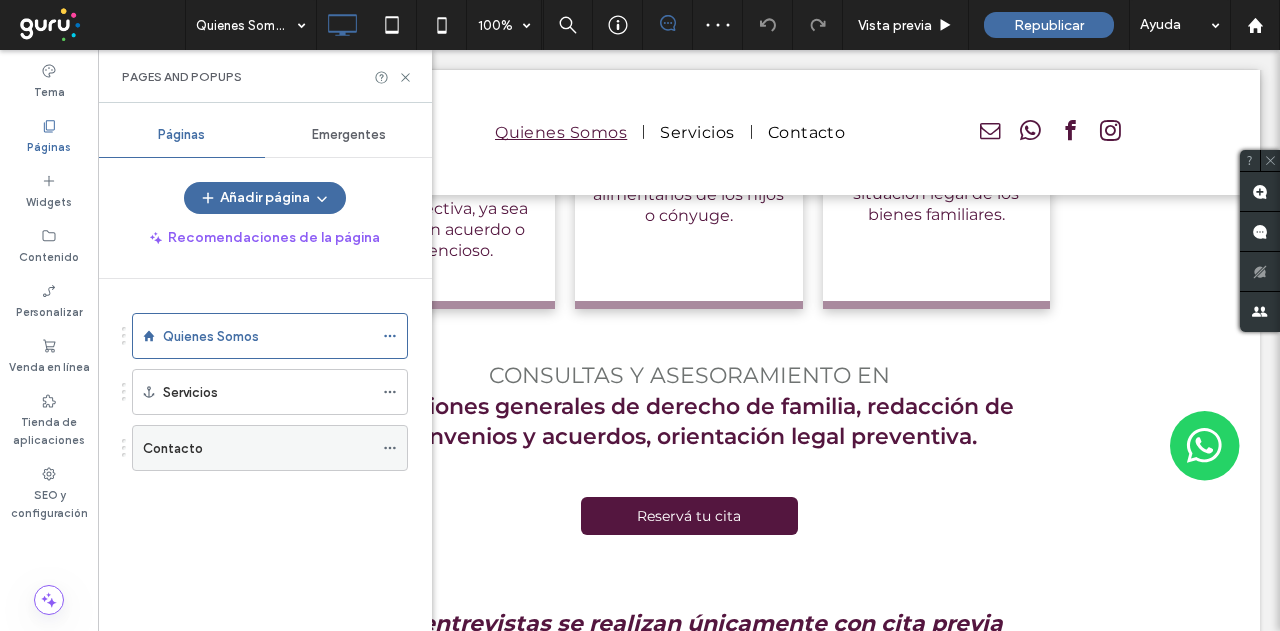 click on "Contacto" at bounding box center (258, 448) 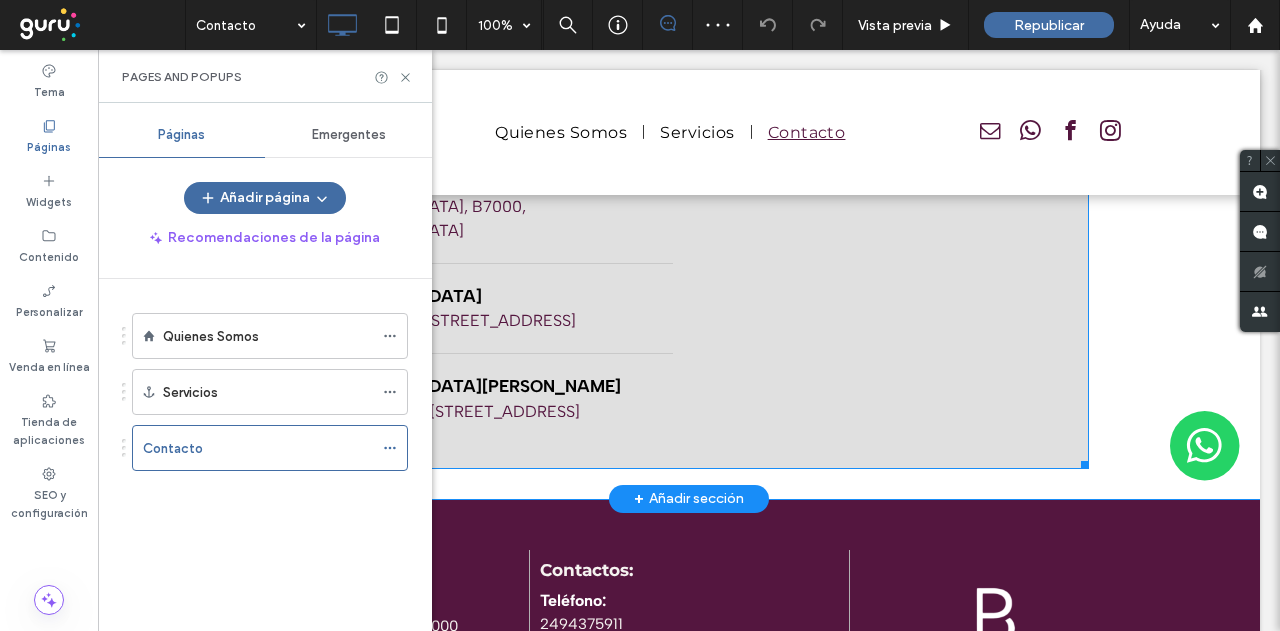 scroll, scrollTop: 1582, scrollLeft: 0, axis: vertical 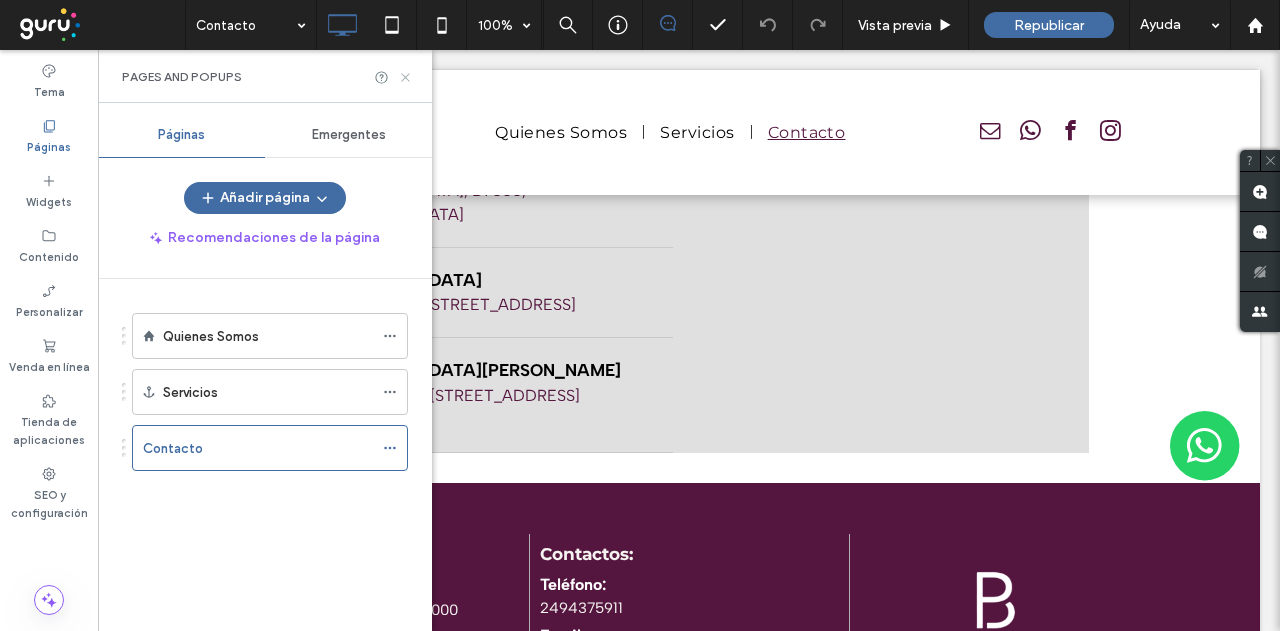 click 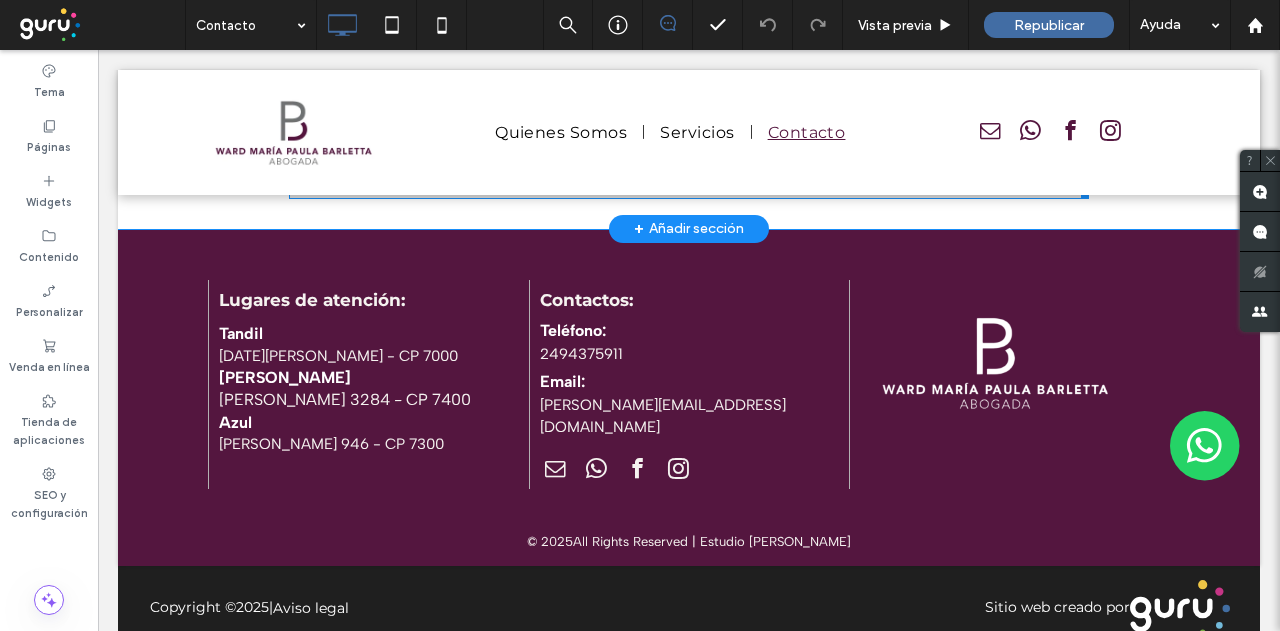 scroll, scrollTop: 1846, scrollLeft: 0, axis: vertical 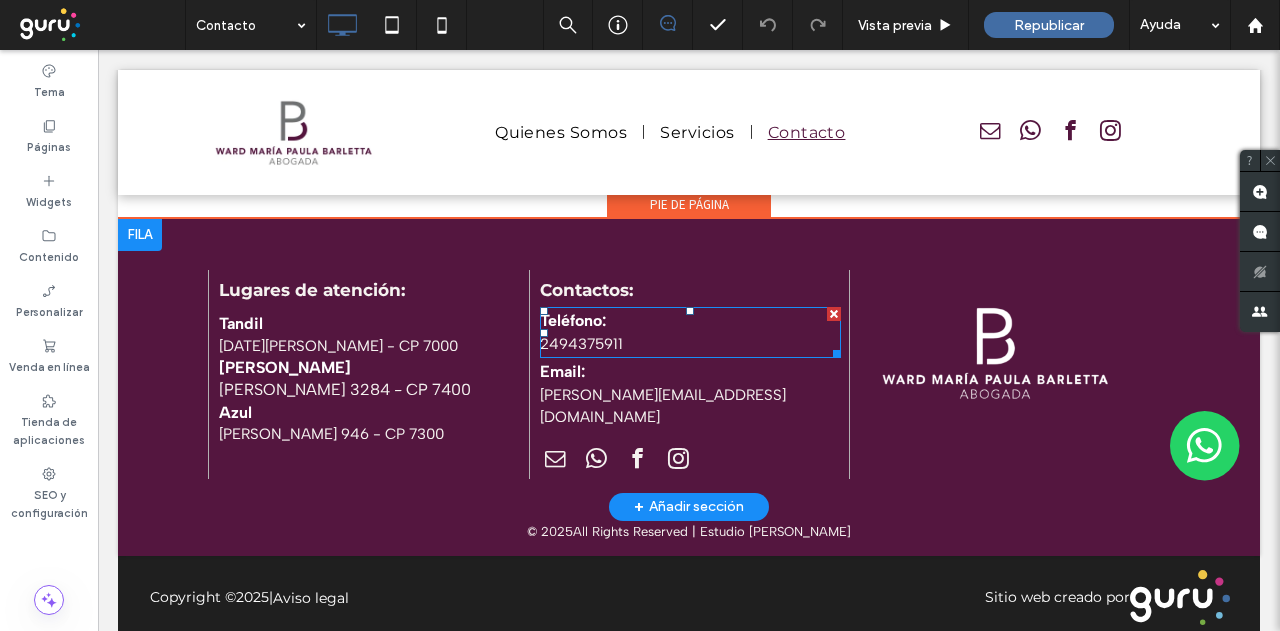 click on "2494375911" at bounding box center (581, 344) 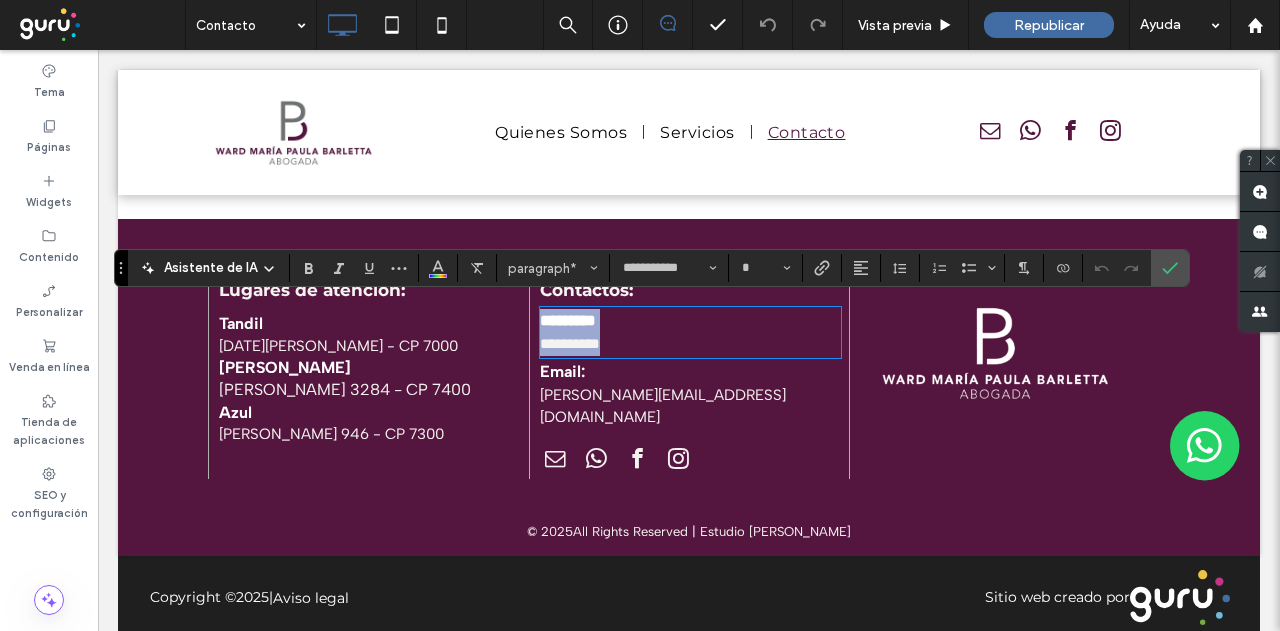 click on "**********" at bounding box center (570, 343) 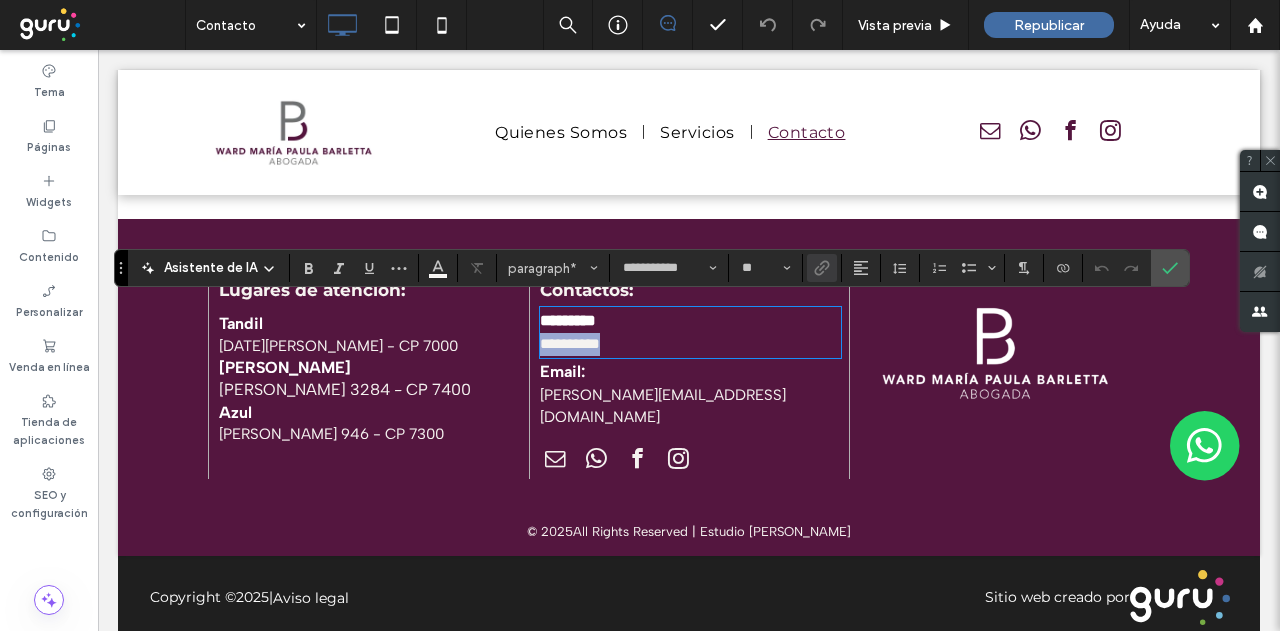click on "**********" at bounding box center (570, 343) 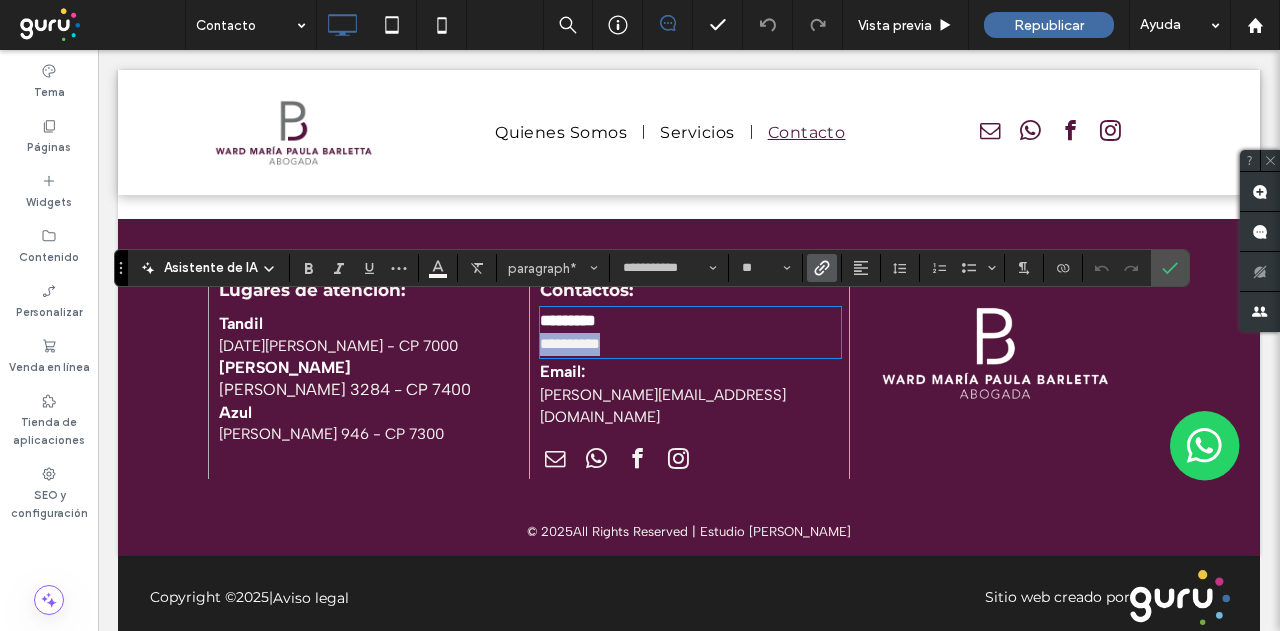 click on "**********" at bounding box center (570, 343) 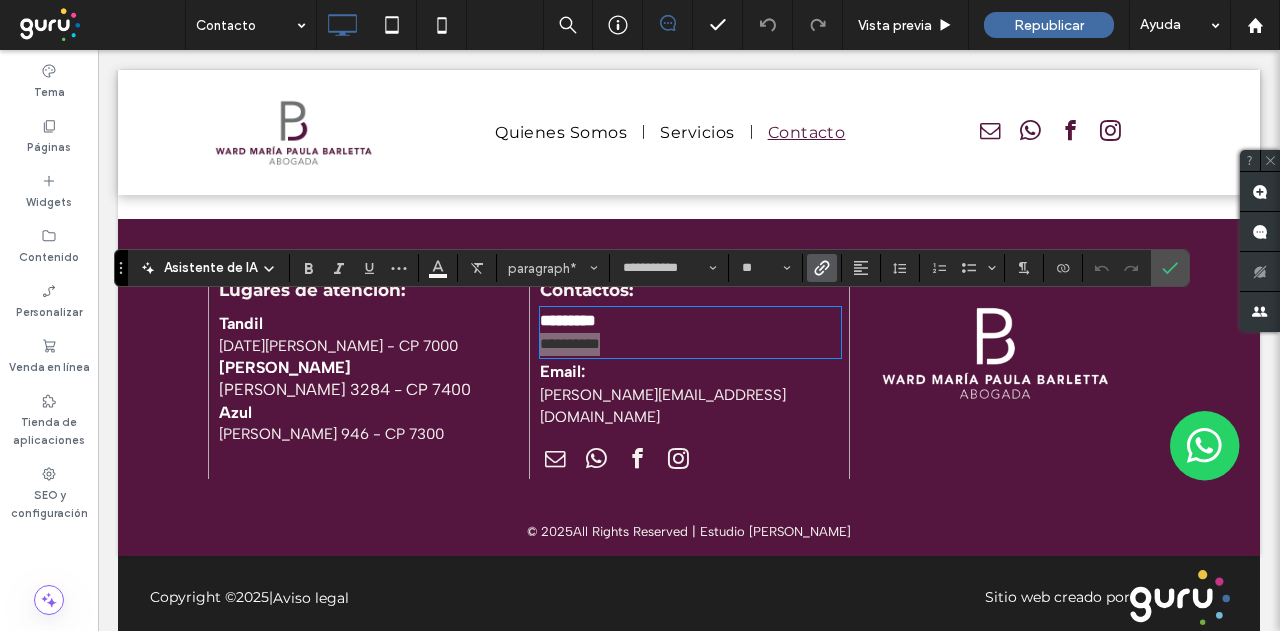 click 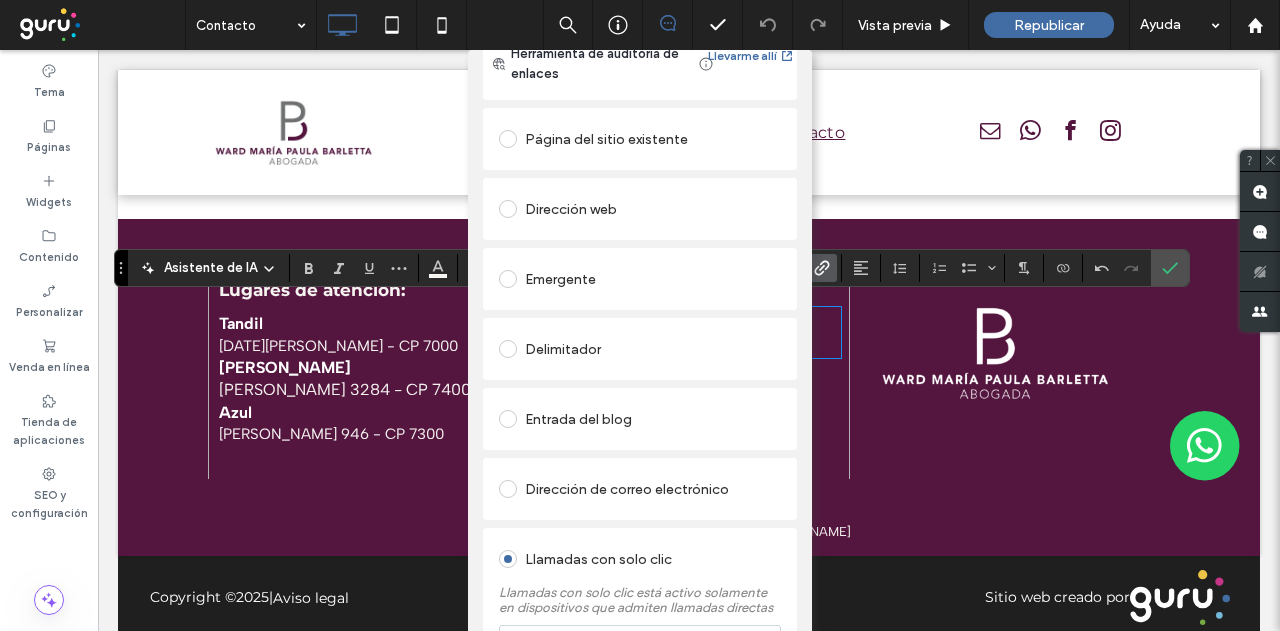 scroll, scrollTop: 0, scrollLeft: 0, axis: both 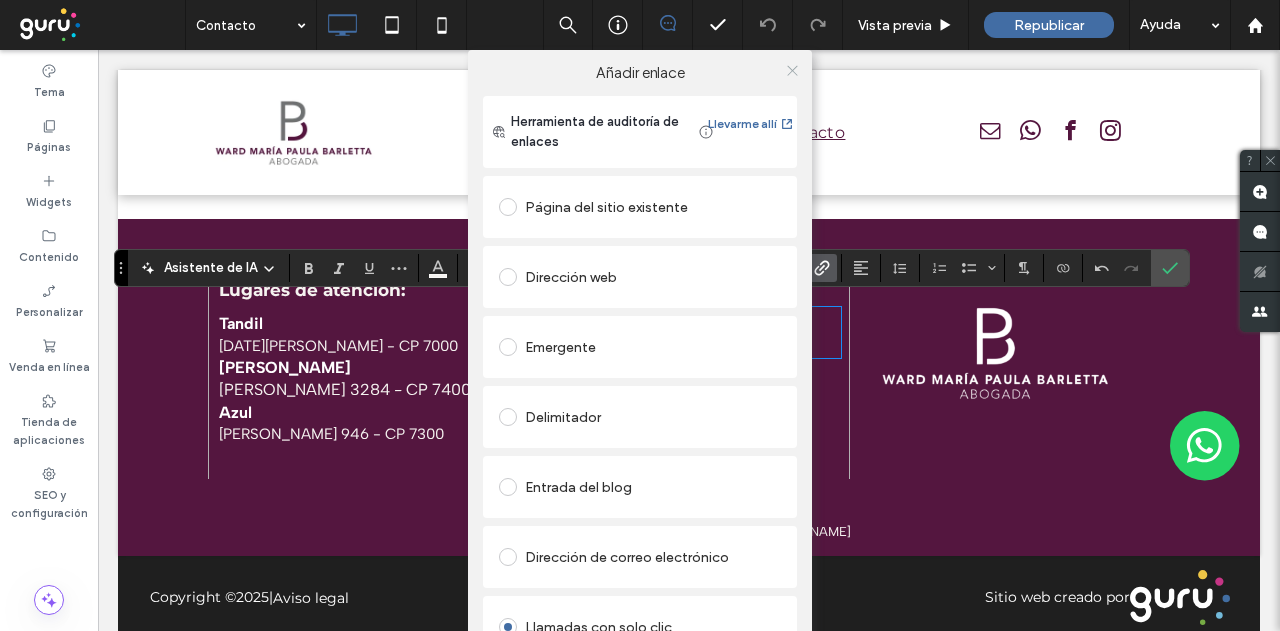 click at bounding box center (792, 70) 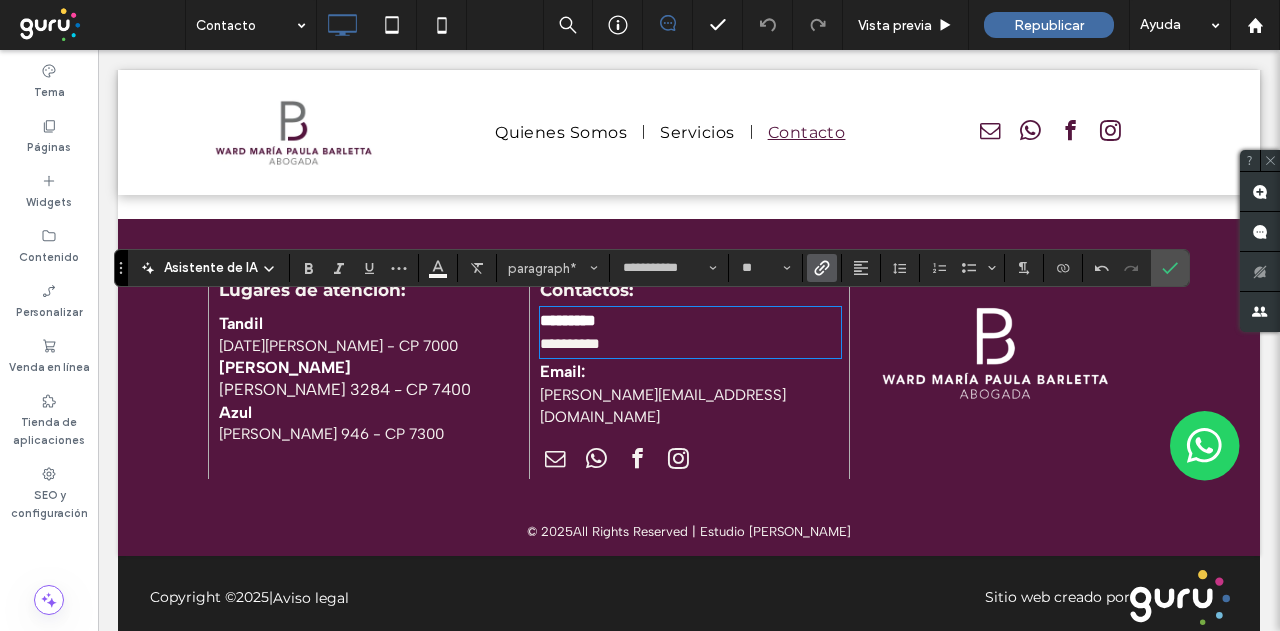 click on "wardbarletta@gmail.com" at bounding box center (691, 406) 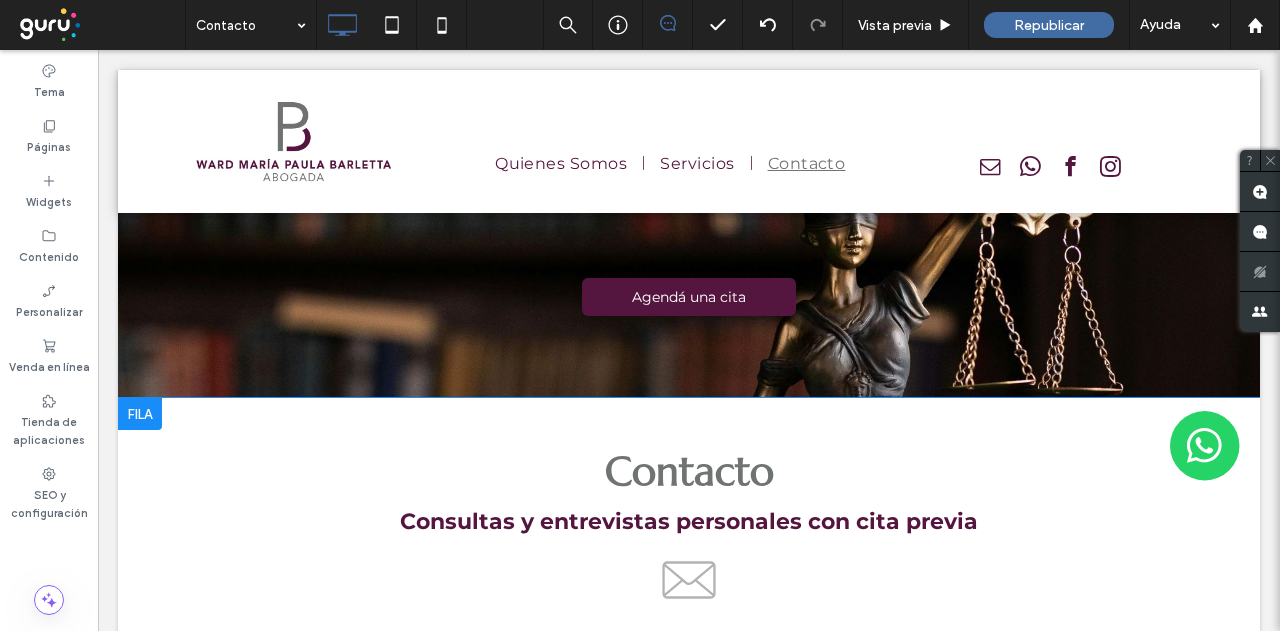 scroll, scrollTop: 0, scrollLeft: 0, axis: both 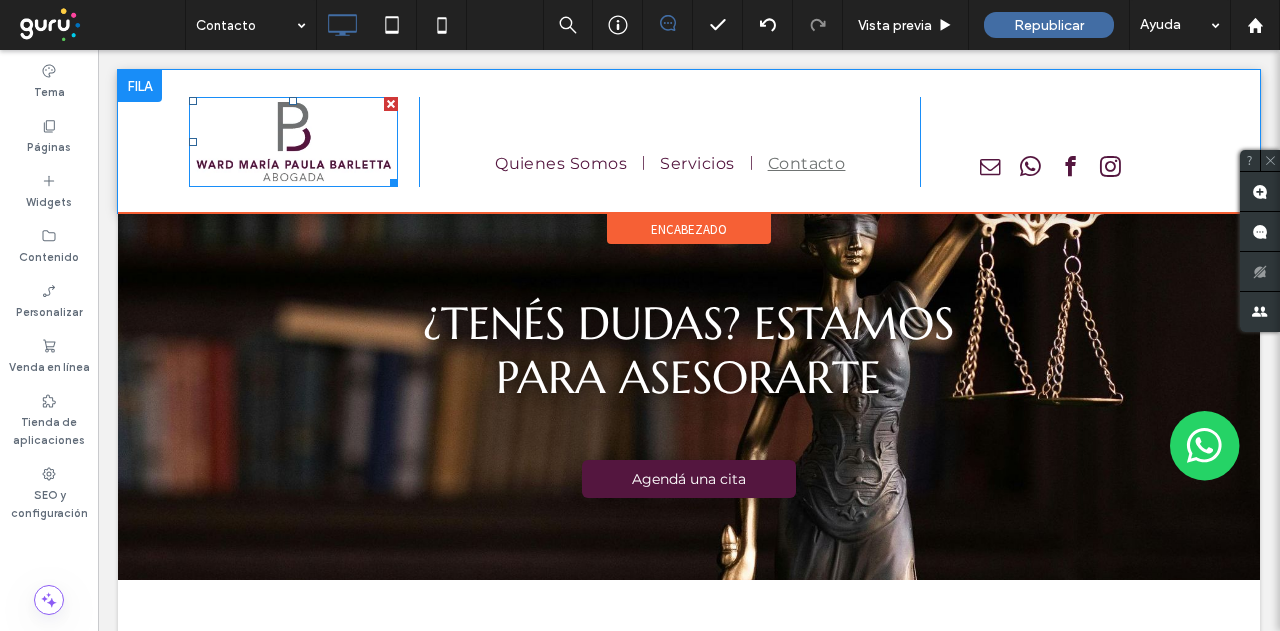 click at bounding box center (293, 142) 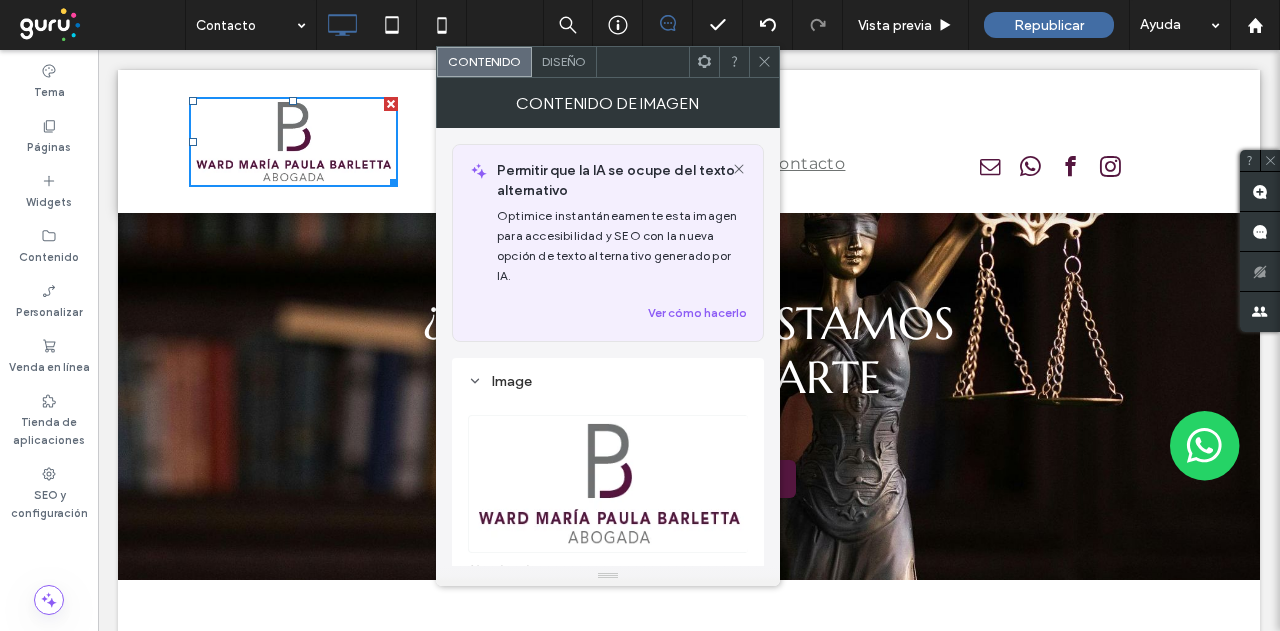 click 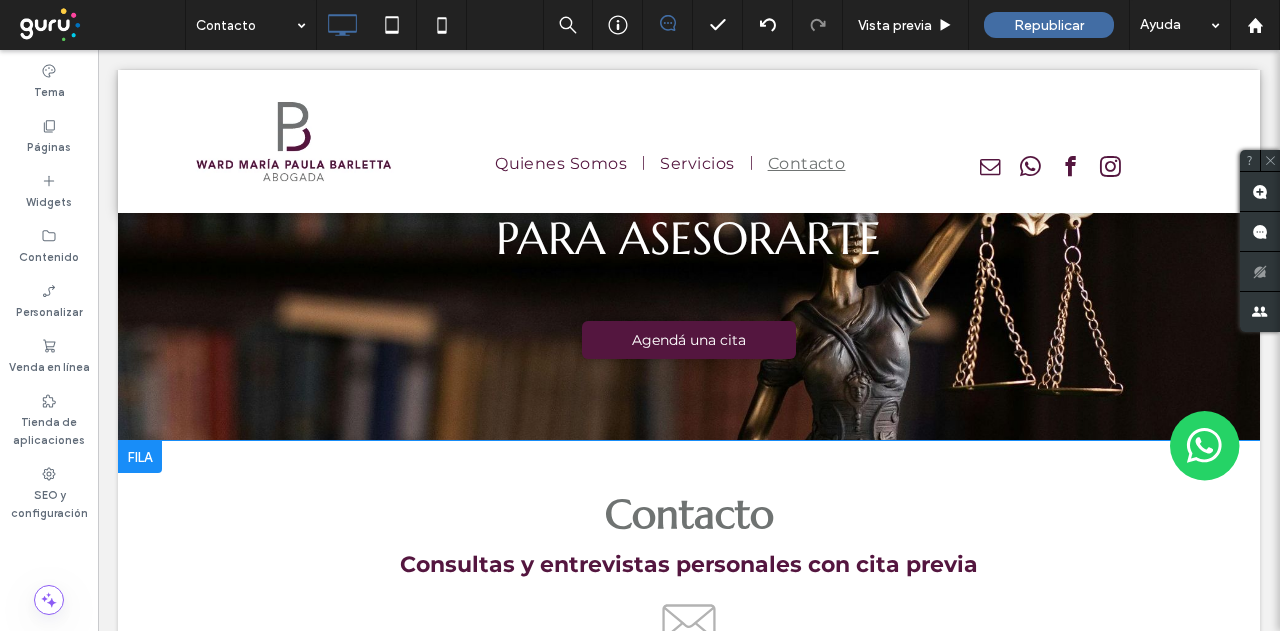 scroll, scrollTop: 0, scrollLeft: 0, axis: both 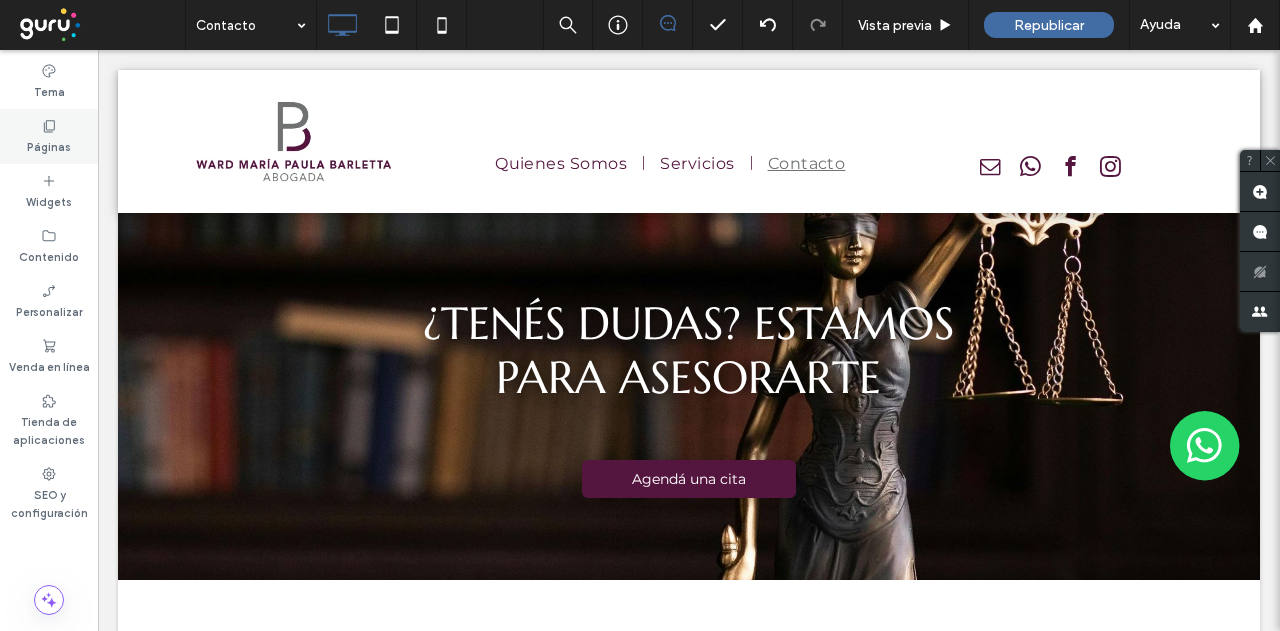 click on "Páginas" at bounding box center (49, 145) 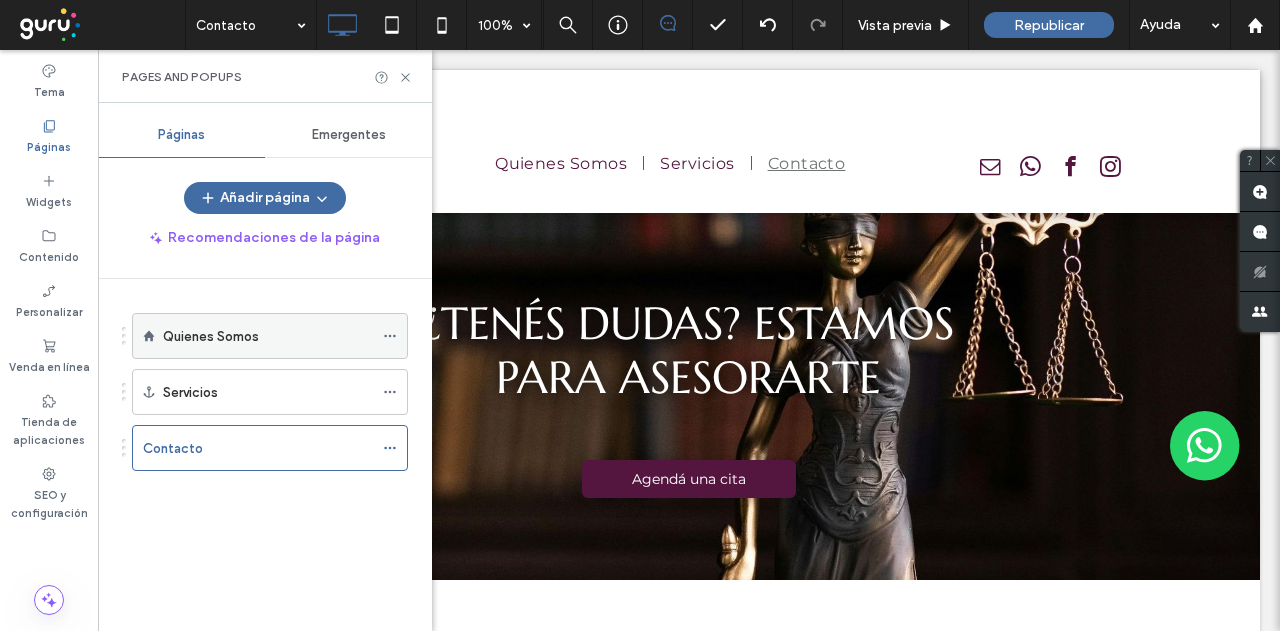click on "Quienes Somos" at bounding box center [268, 336] 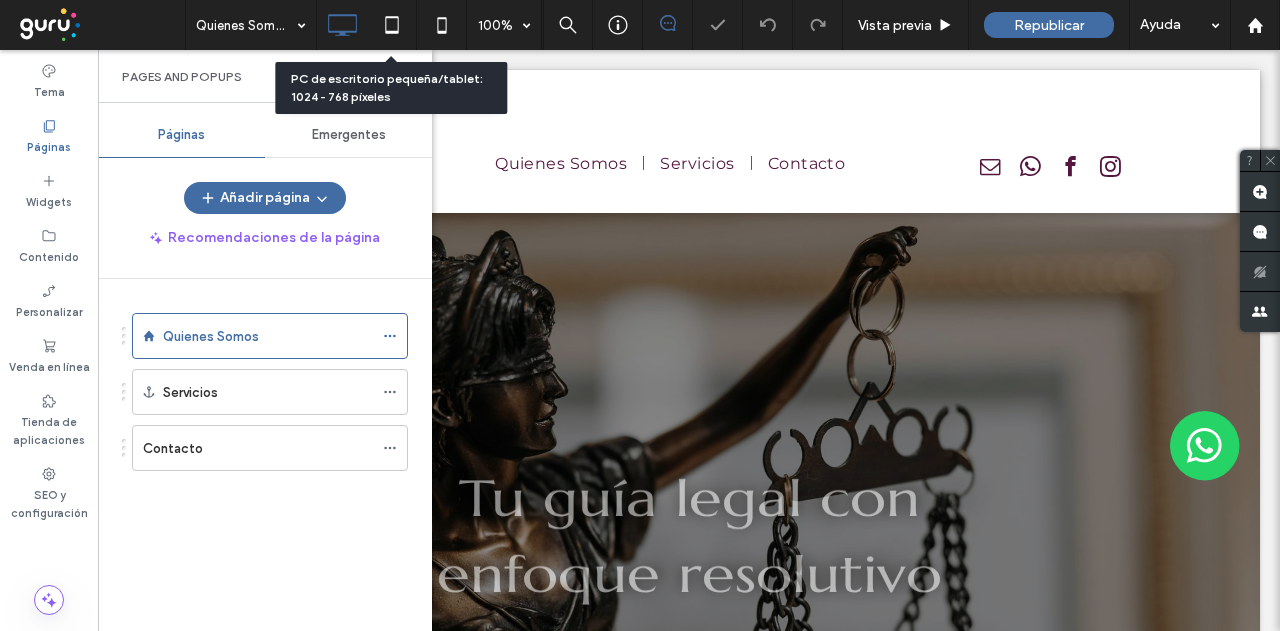 scroll, scrollTop: 0, scrollLeft: 0, axis: both 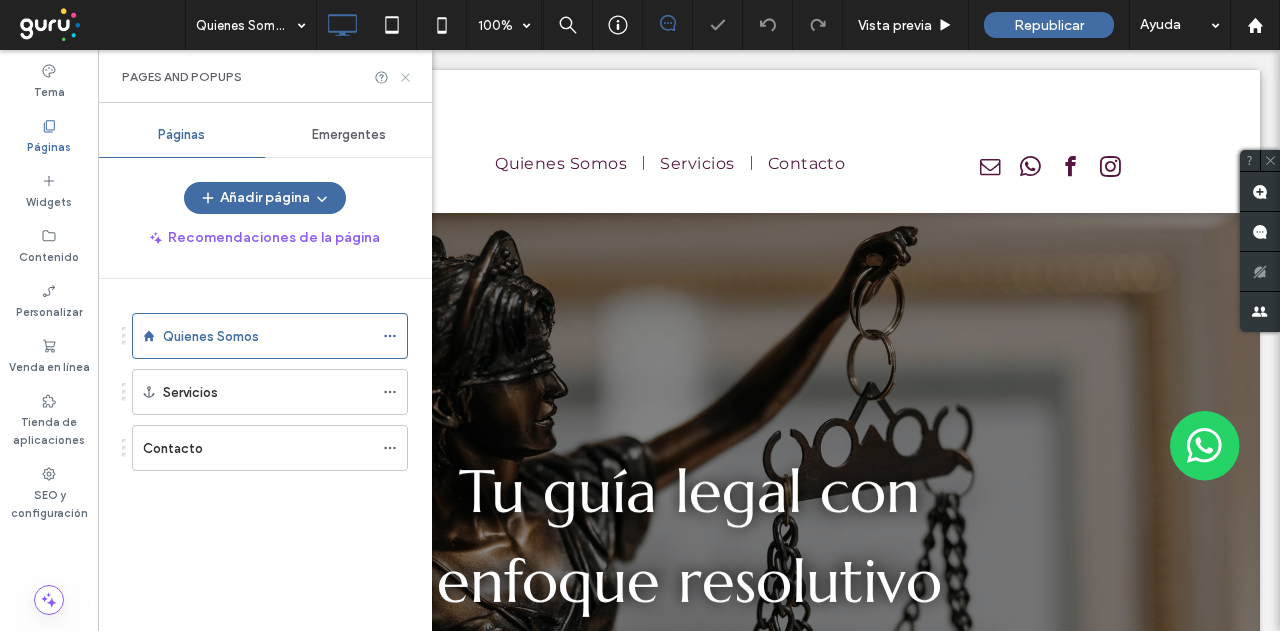 click 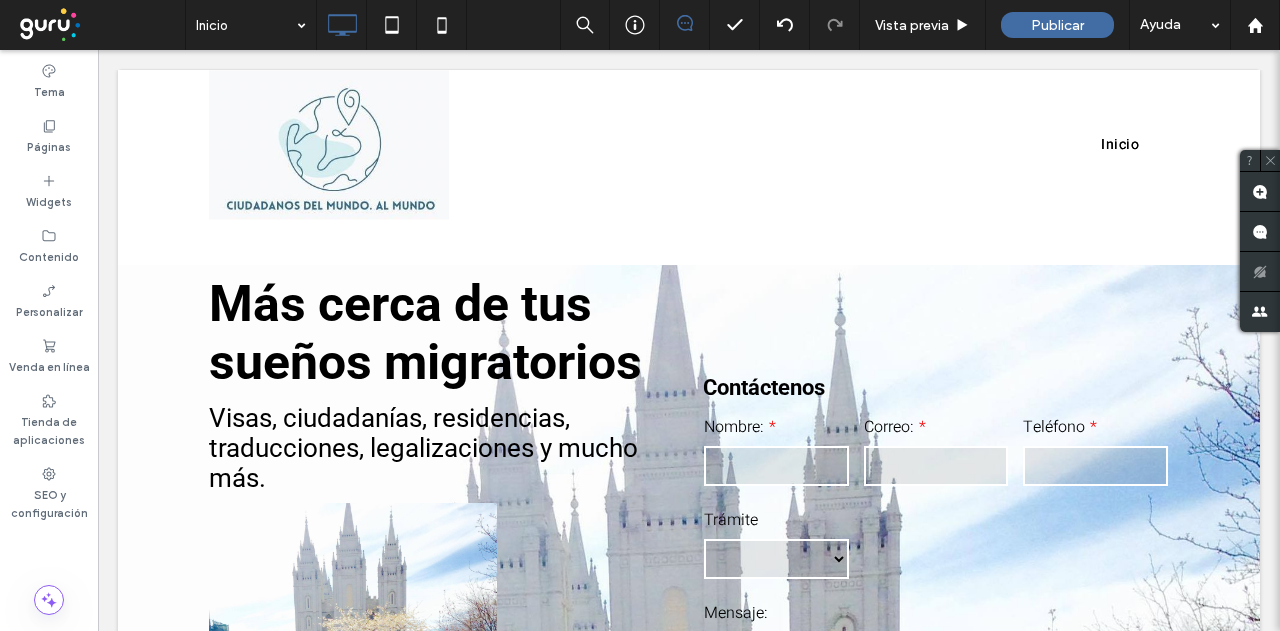 scroll, scrollTop: 500, scrollLeft: 0, axis: vertical 